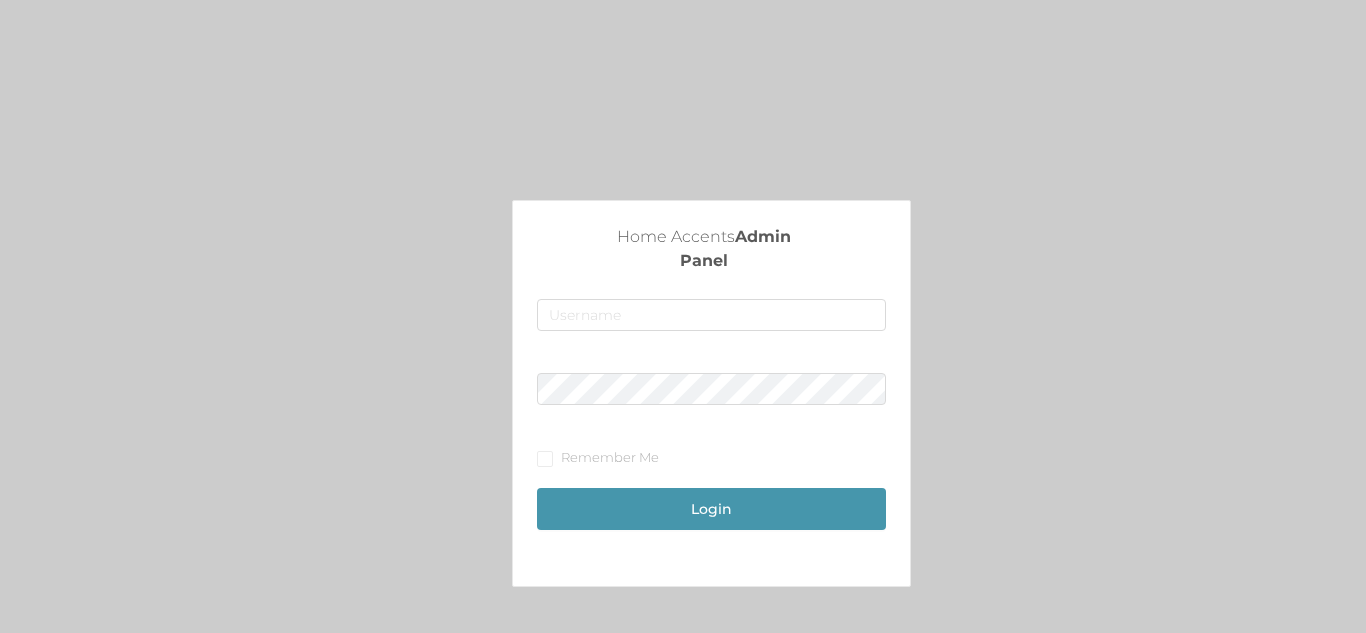 scroll, scrollTop: 0, scrollLeft: 0, axis: both 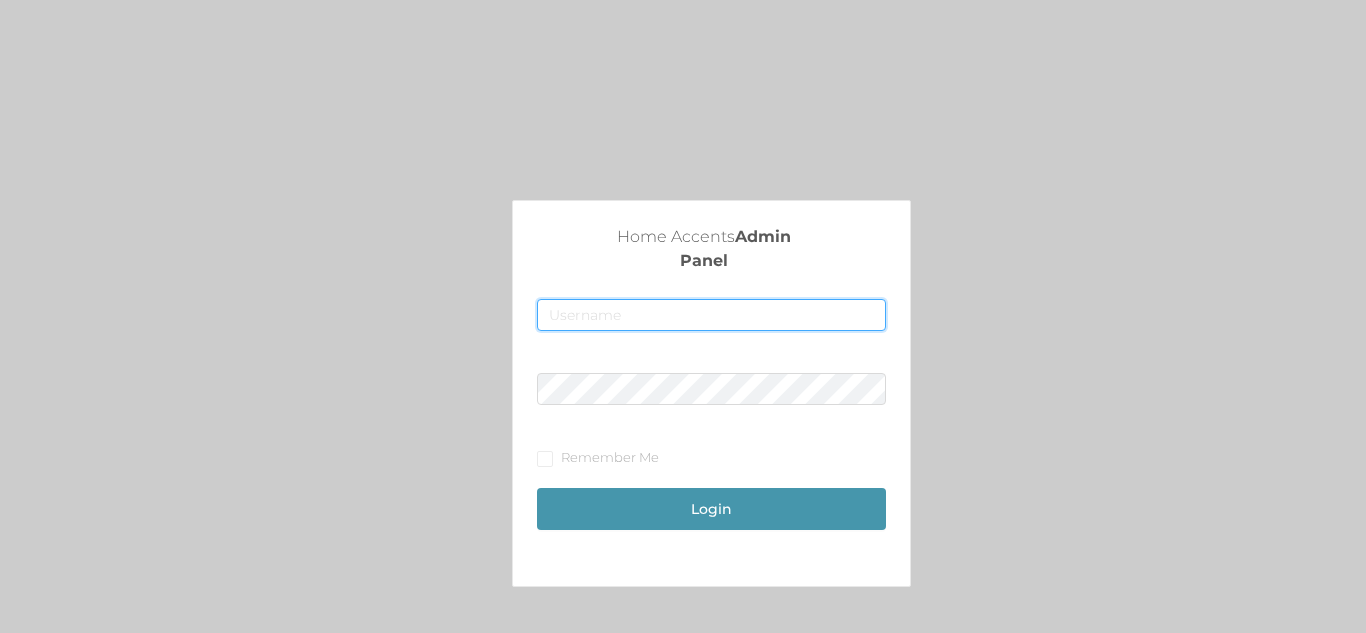 type on "[EMAIL]" 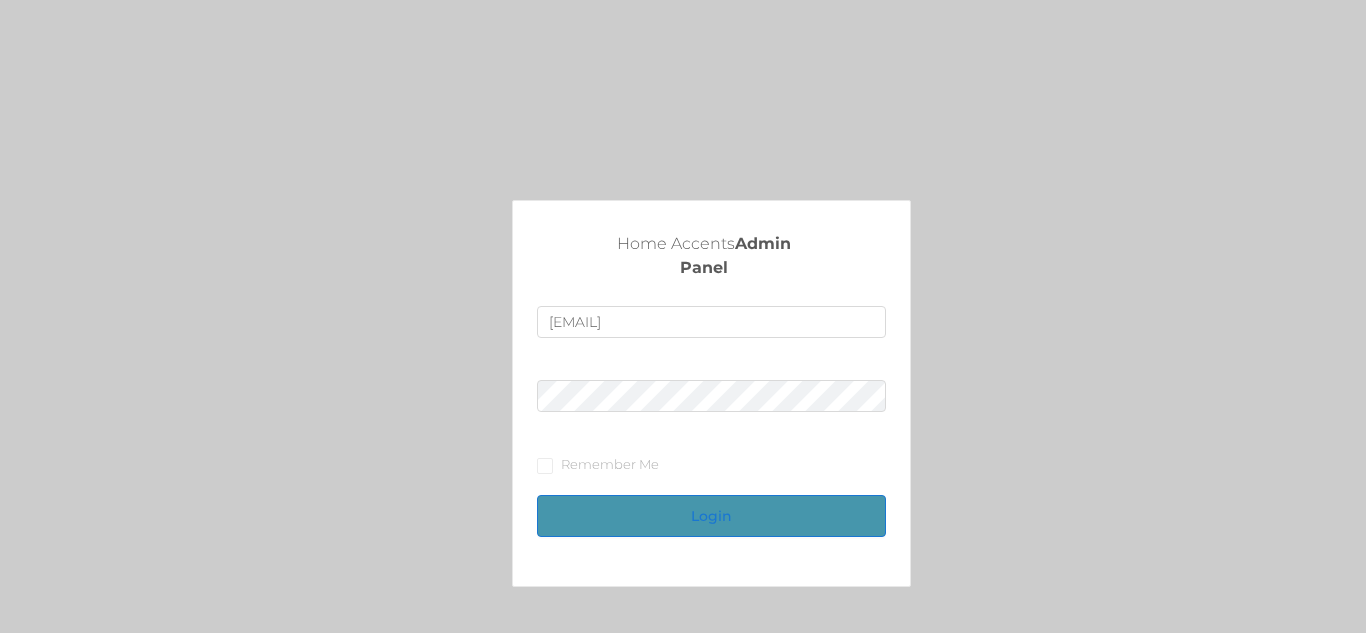 click on "Login" at bounding box center (711, 516) 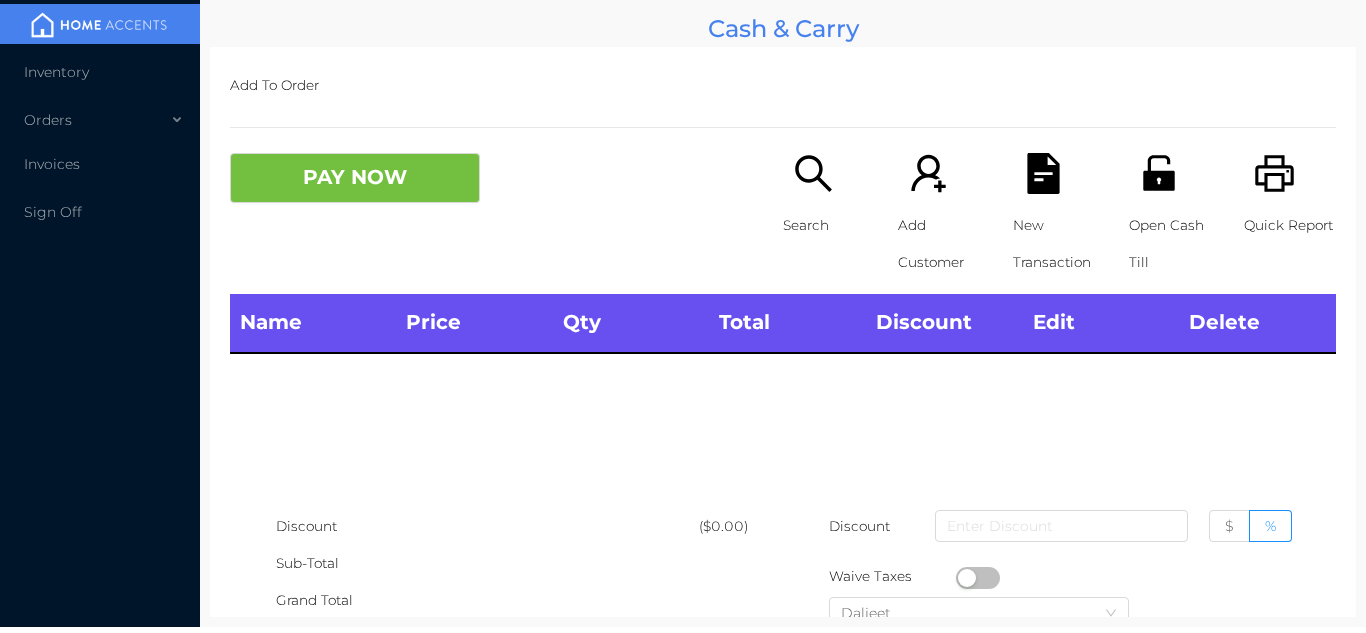 type 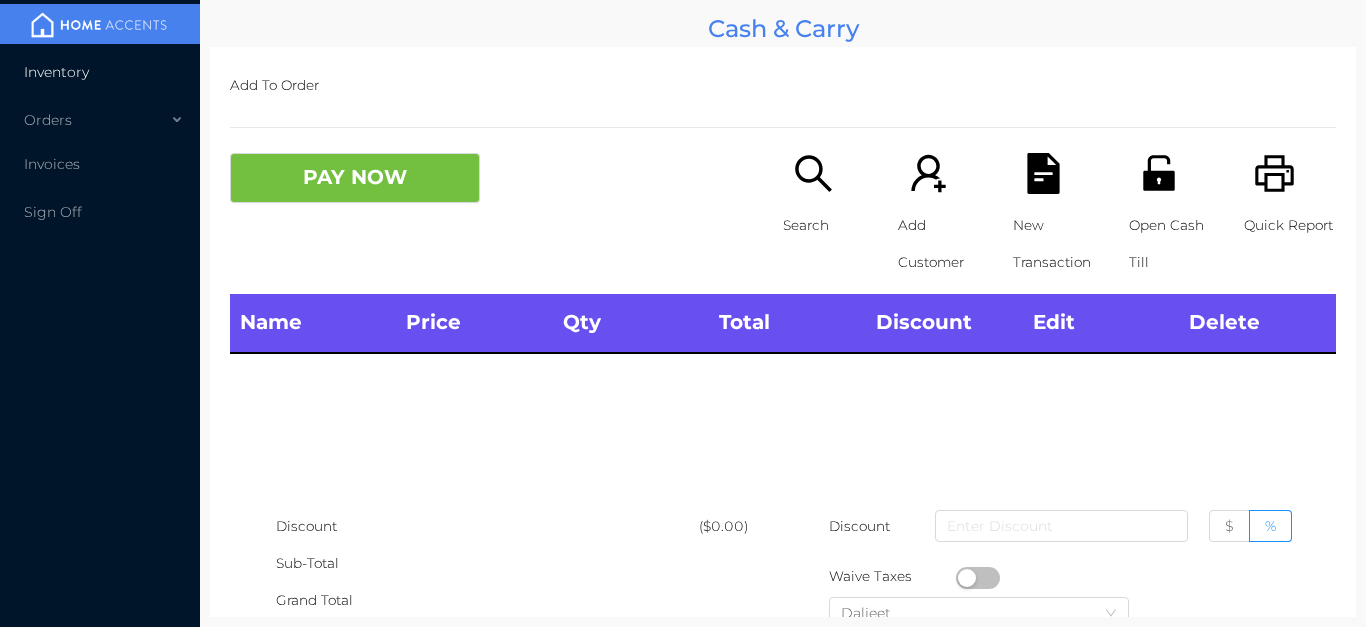 click on "Inventory" at bounding box center (56, 72) 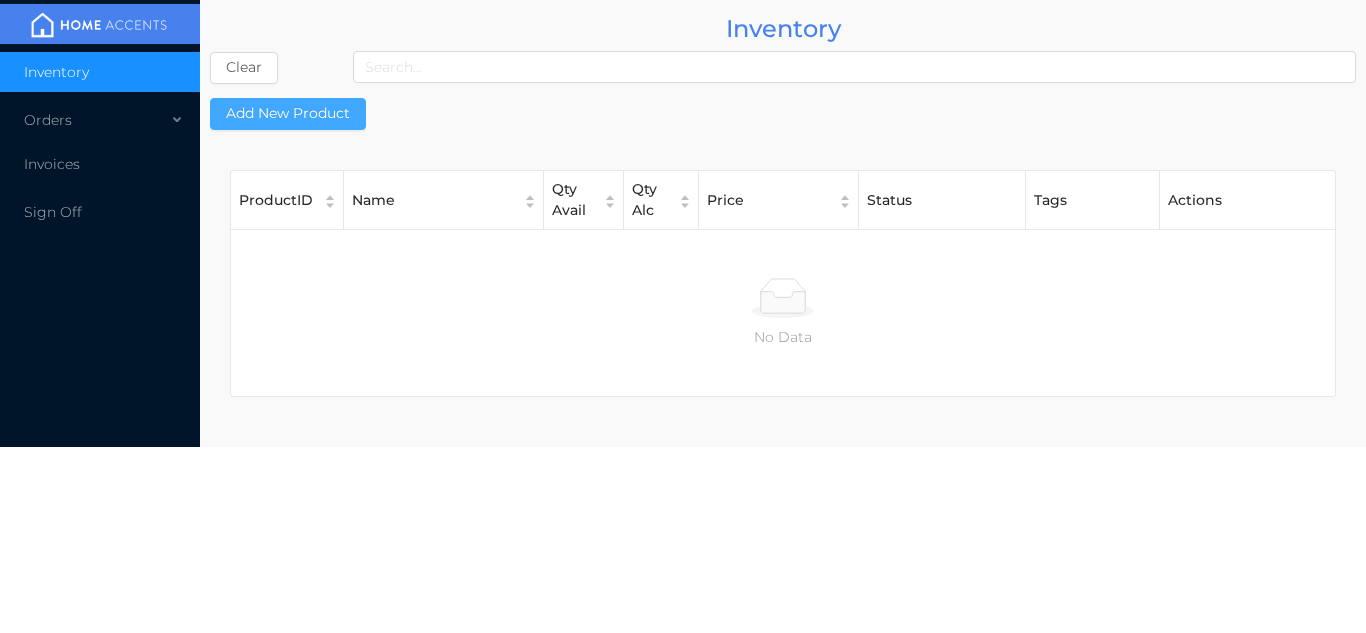 click on "Add New Product" at bounding box center [288, 114] 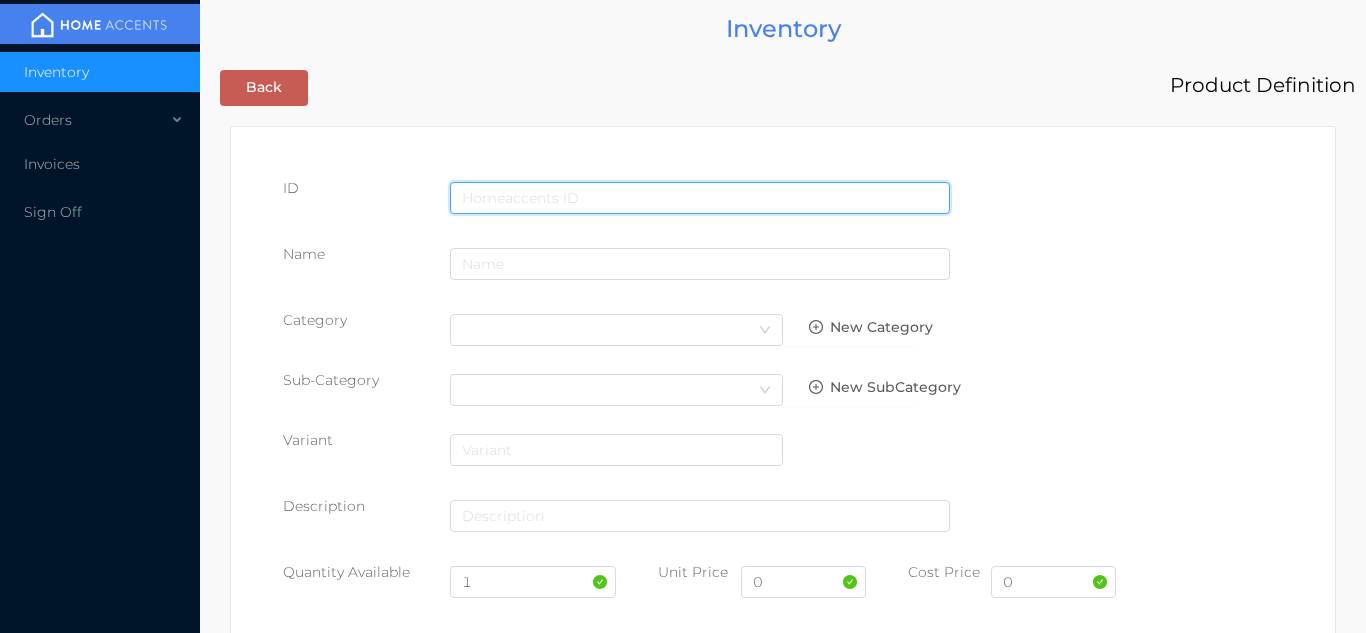click at bounding box center [700, 198] 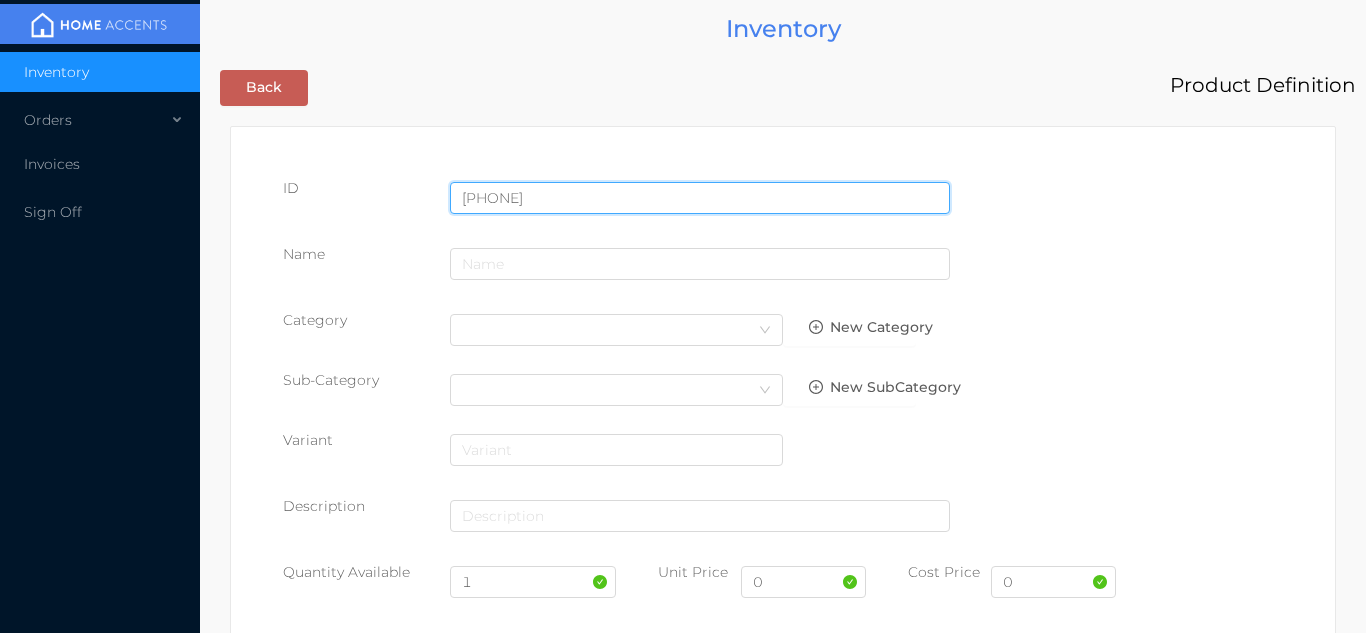 type on "725828081610" 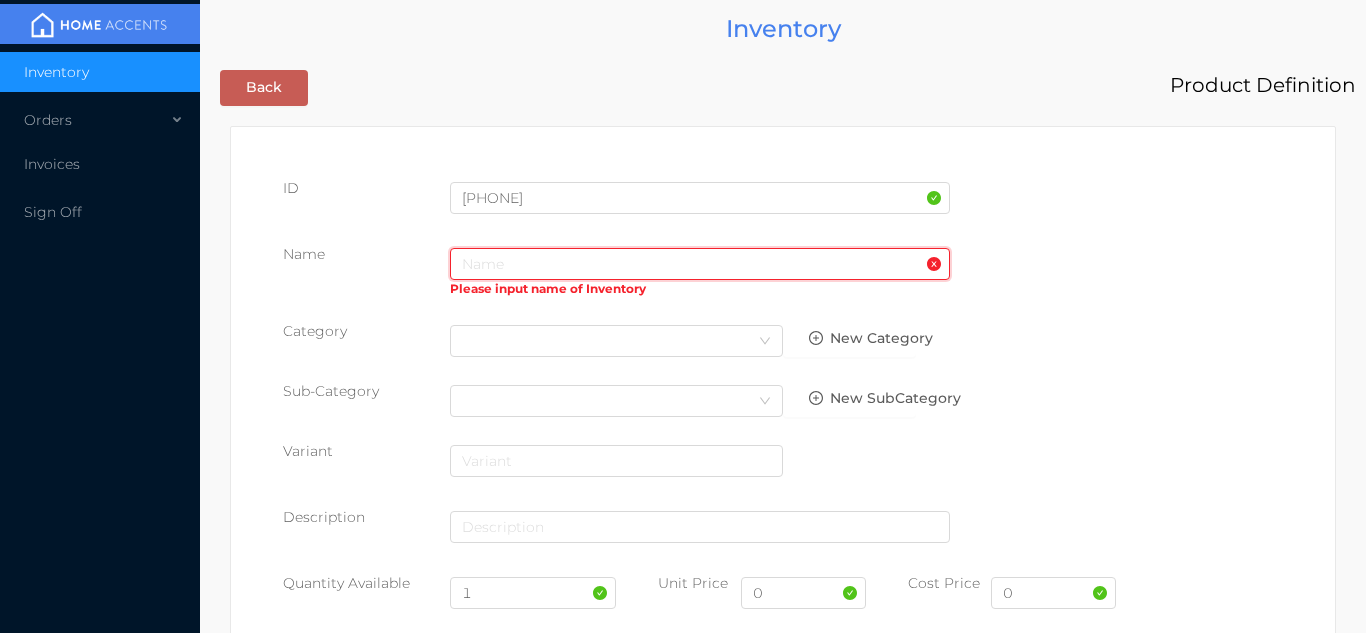 click at bounding box center [700, 264] 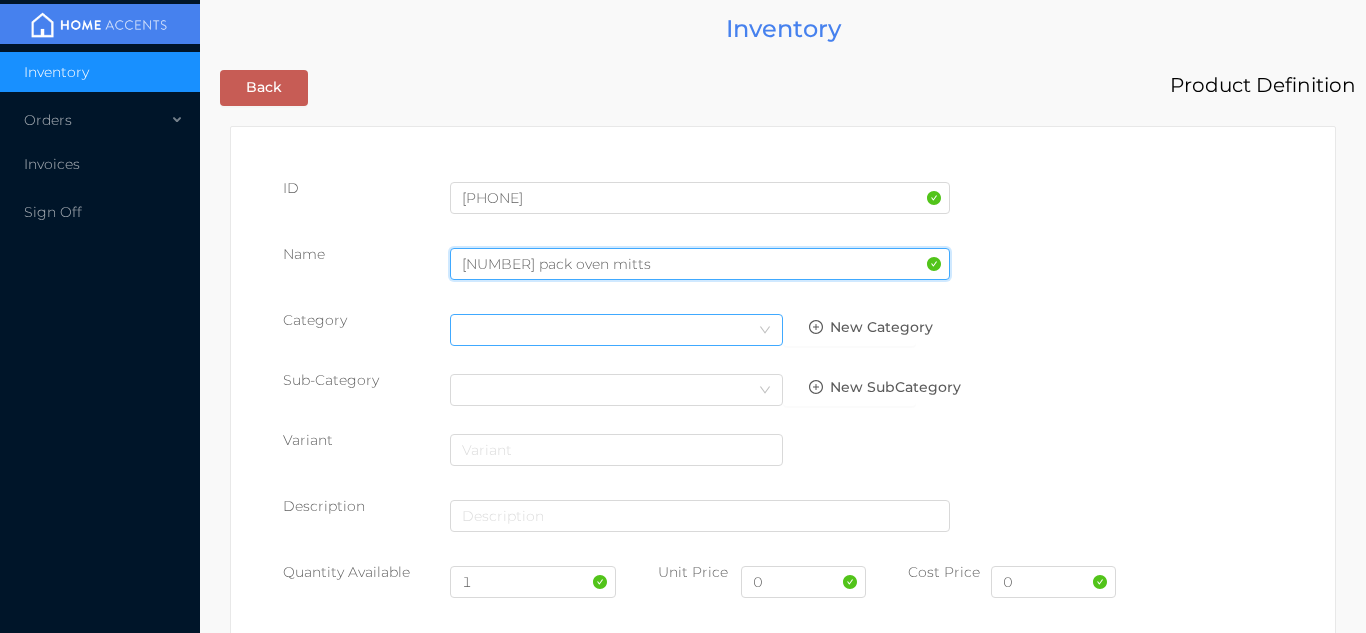 type on "2 pack oven mitts" 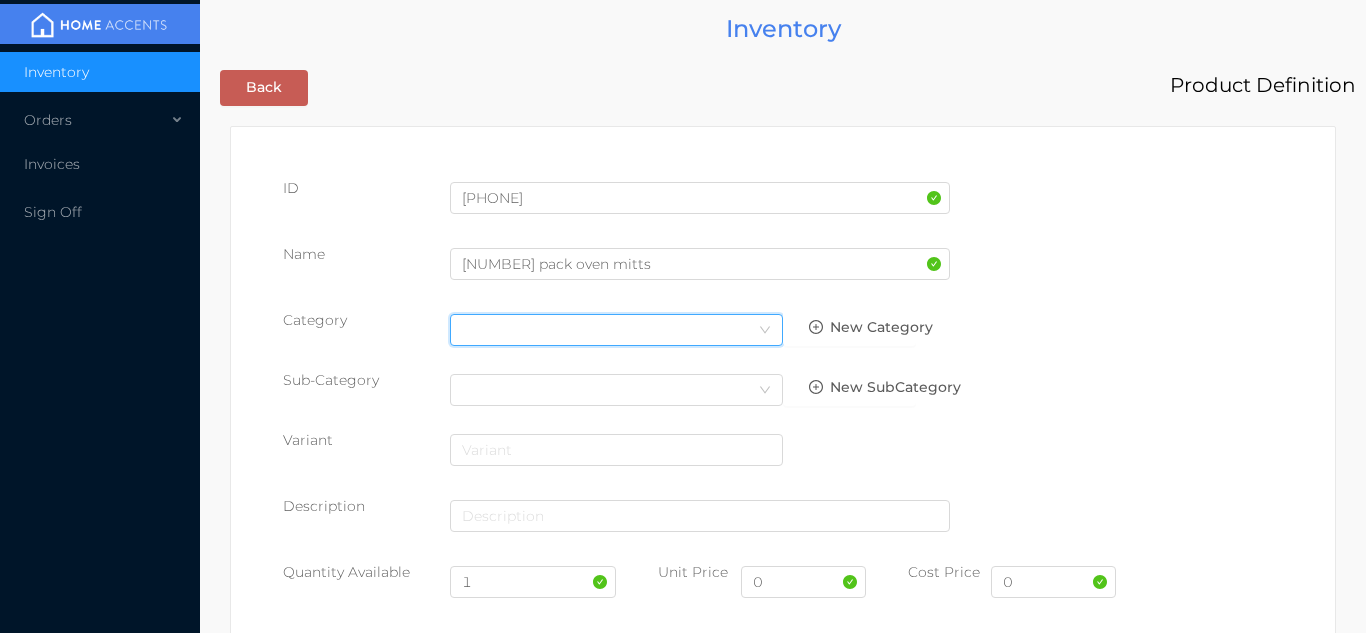 click on "Select Category" at bounding box center (616, 330) 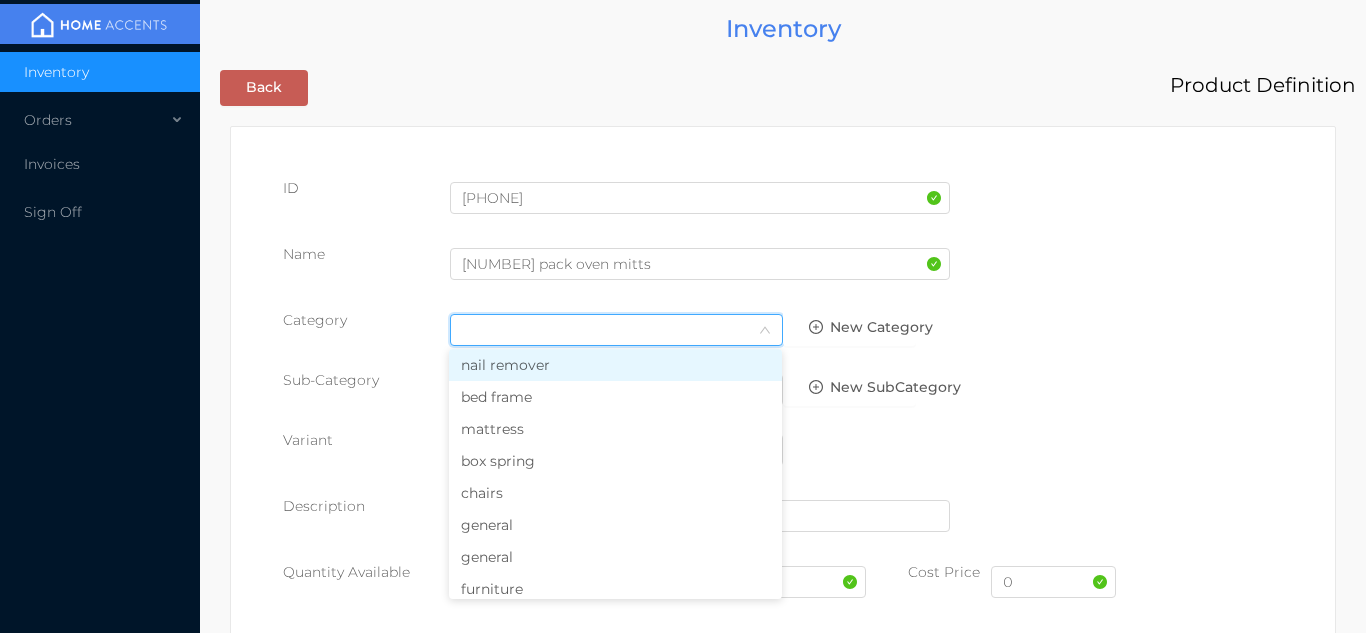 click on "general" at bounding box center (615, 525) 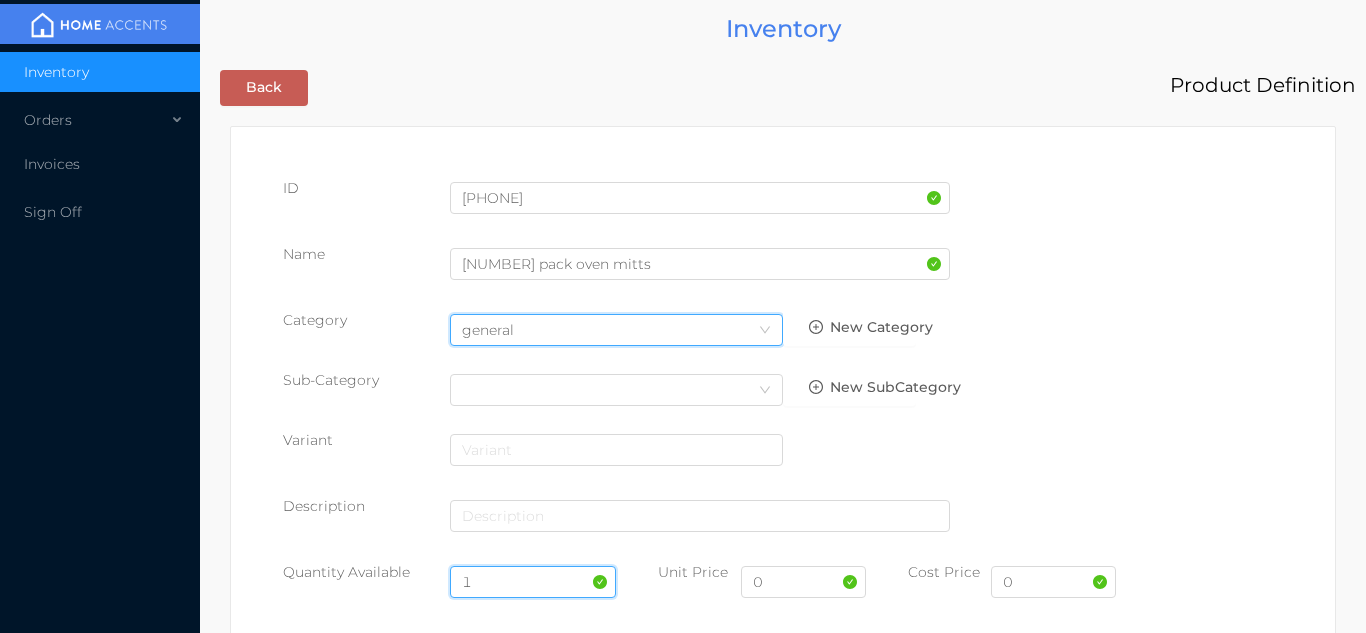 click on "1" at bounding box center (533, 582) 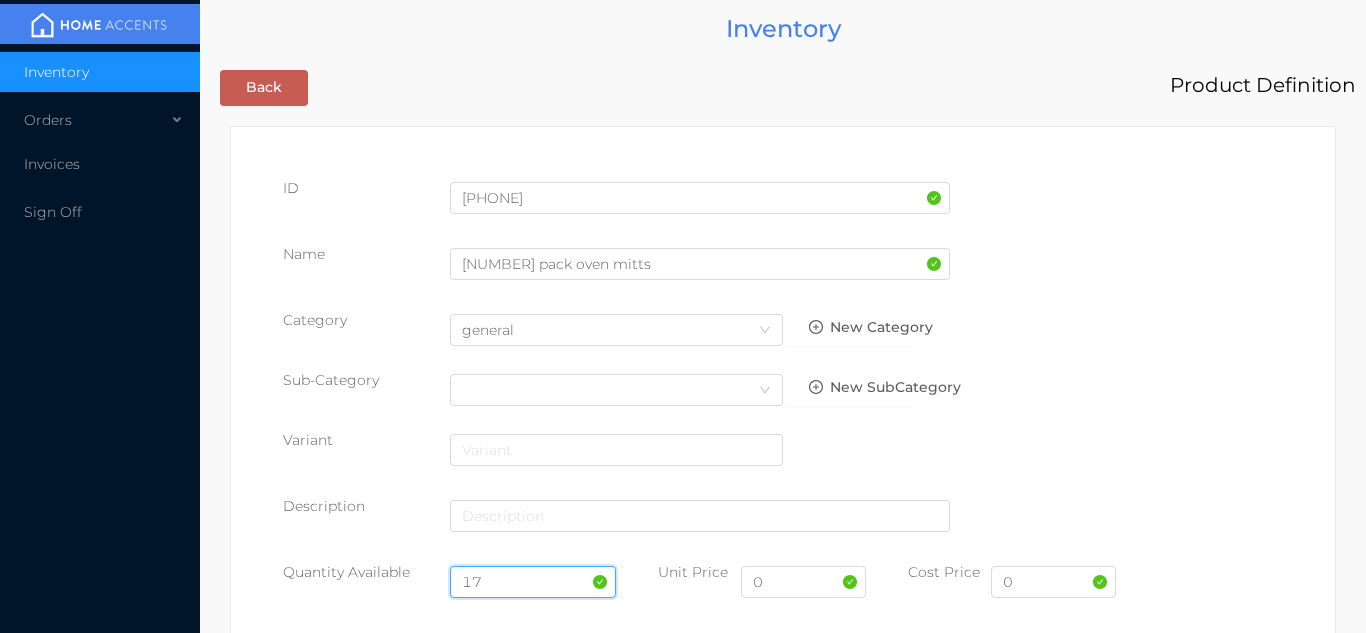 type on "1" 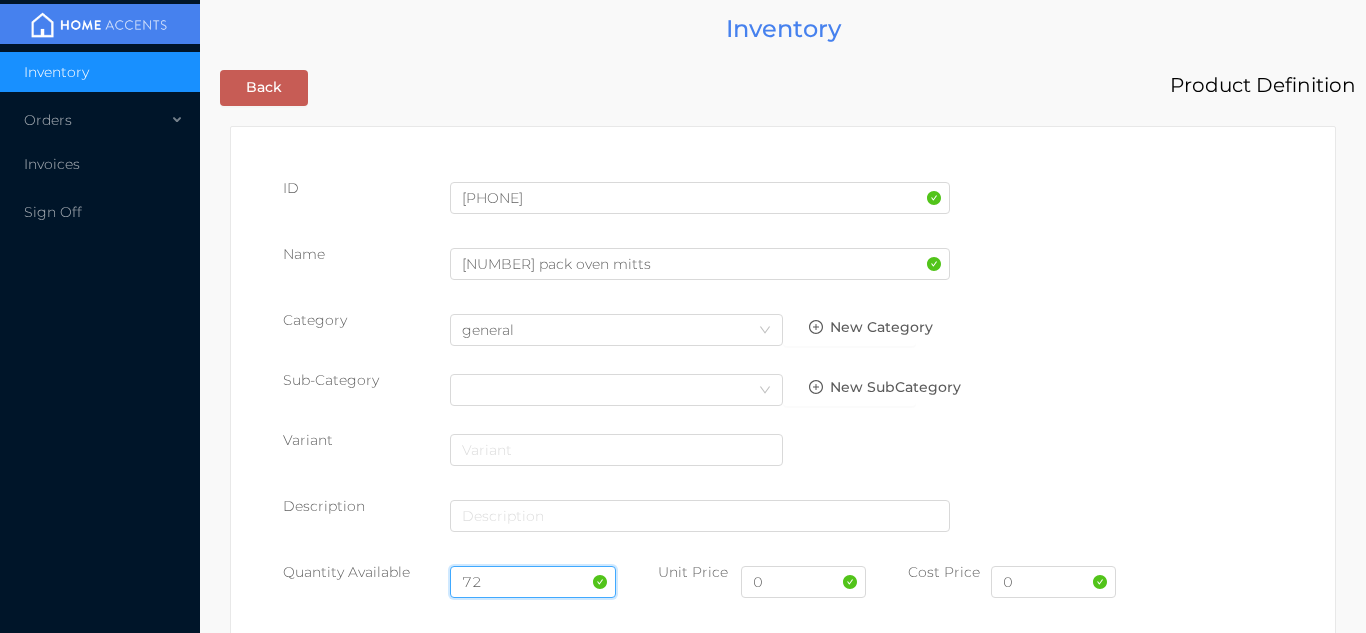 type on "72" 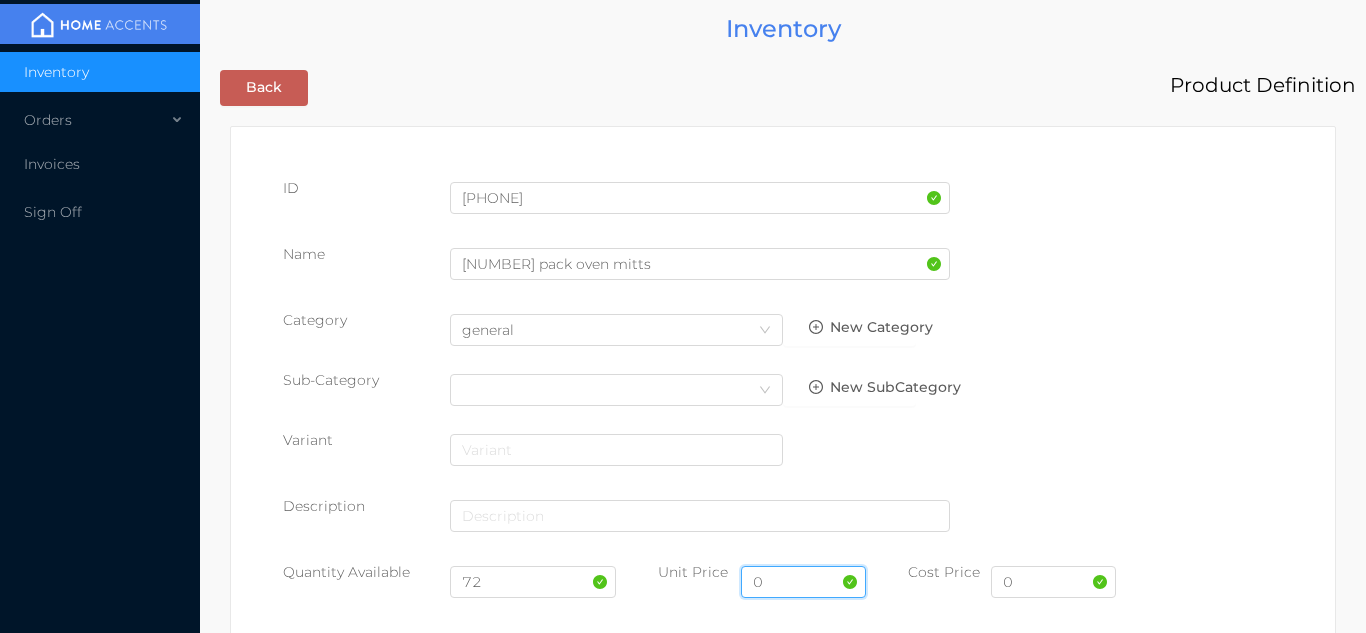 click on "0" at bounding box center [803, 582] 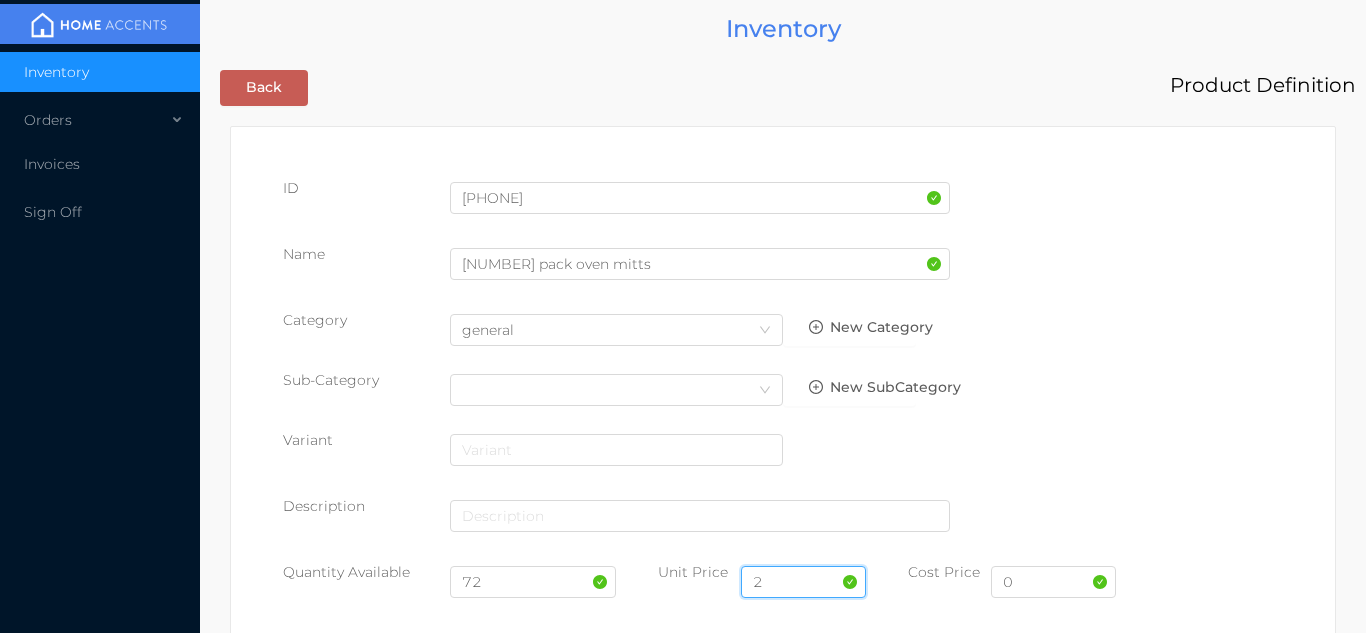 type on "2.99" 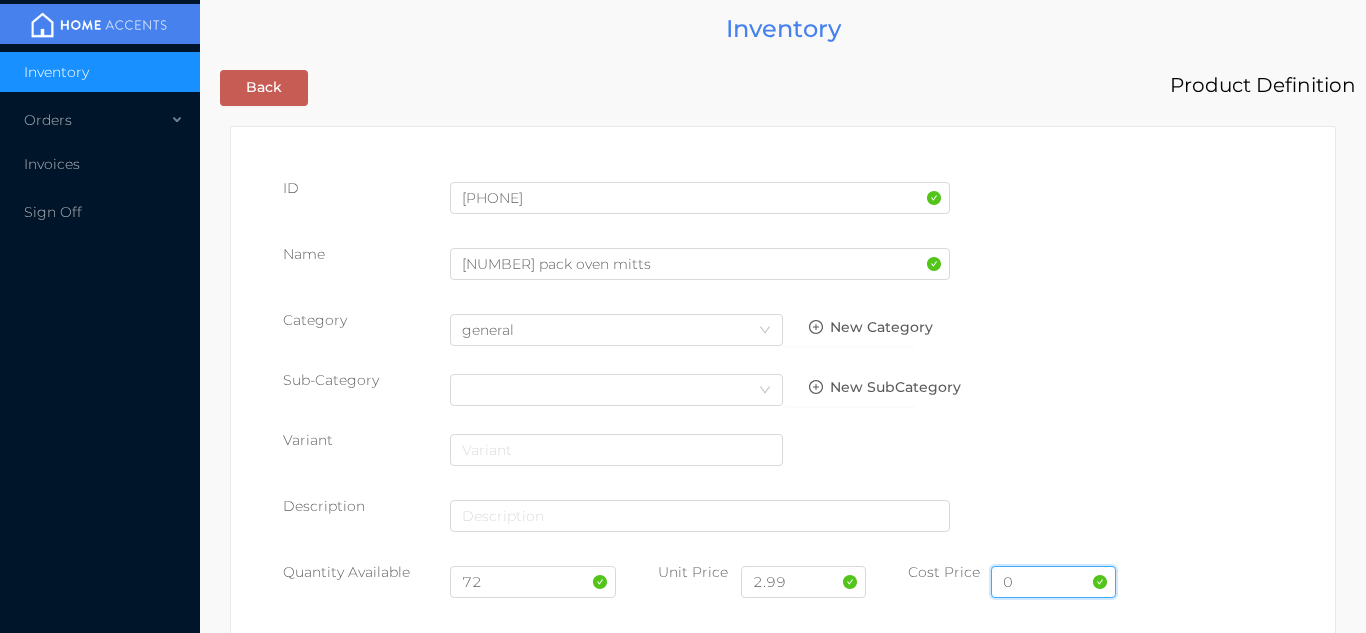 click on "0" at bounding box center (1053, 582) 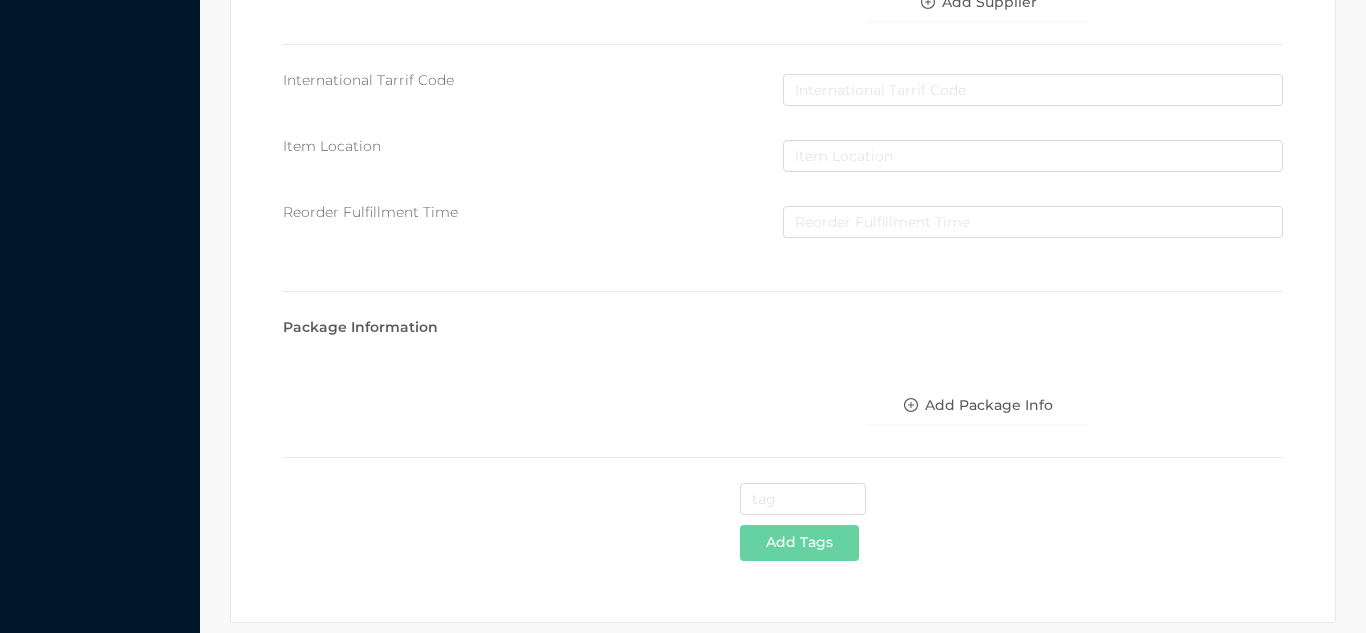 scroll, scrollTop: 1028, scrollLeft: 0, axis: vertical 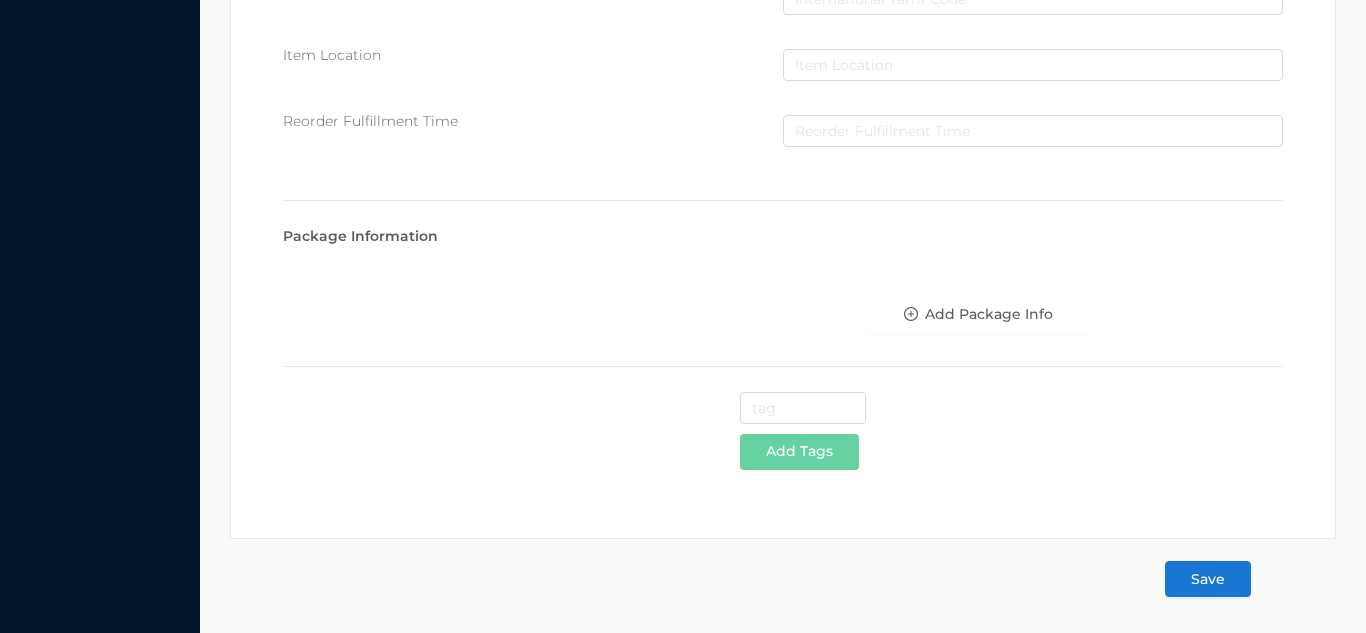 type on "1.75" 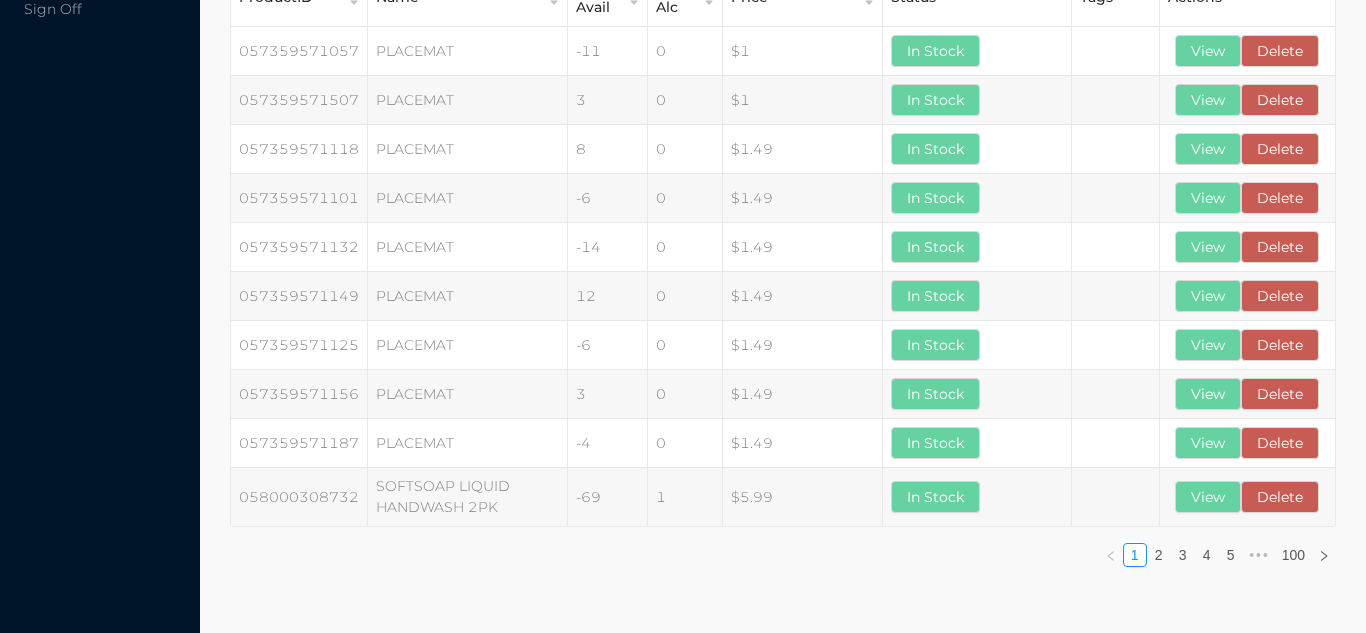 scroll, scrollTop: 0, scrollLeft: 0, axis: both 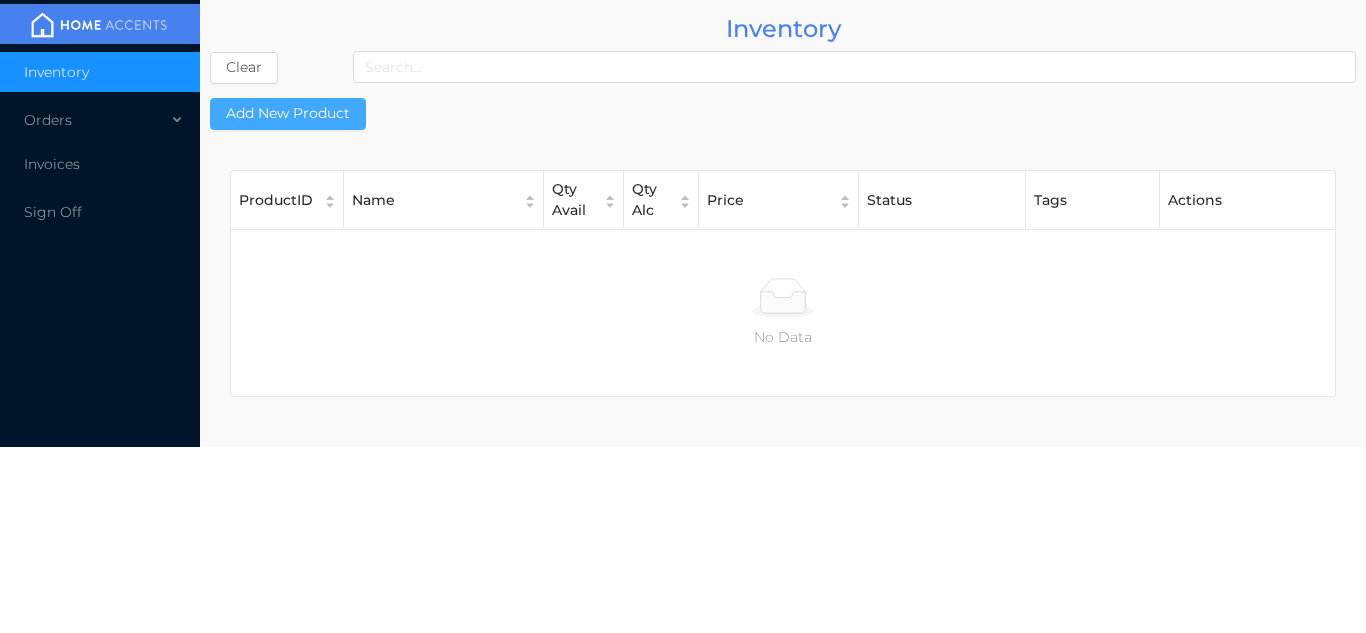 click on "Add New Product" at bounding box center (288, 114) 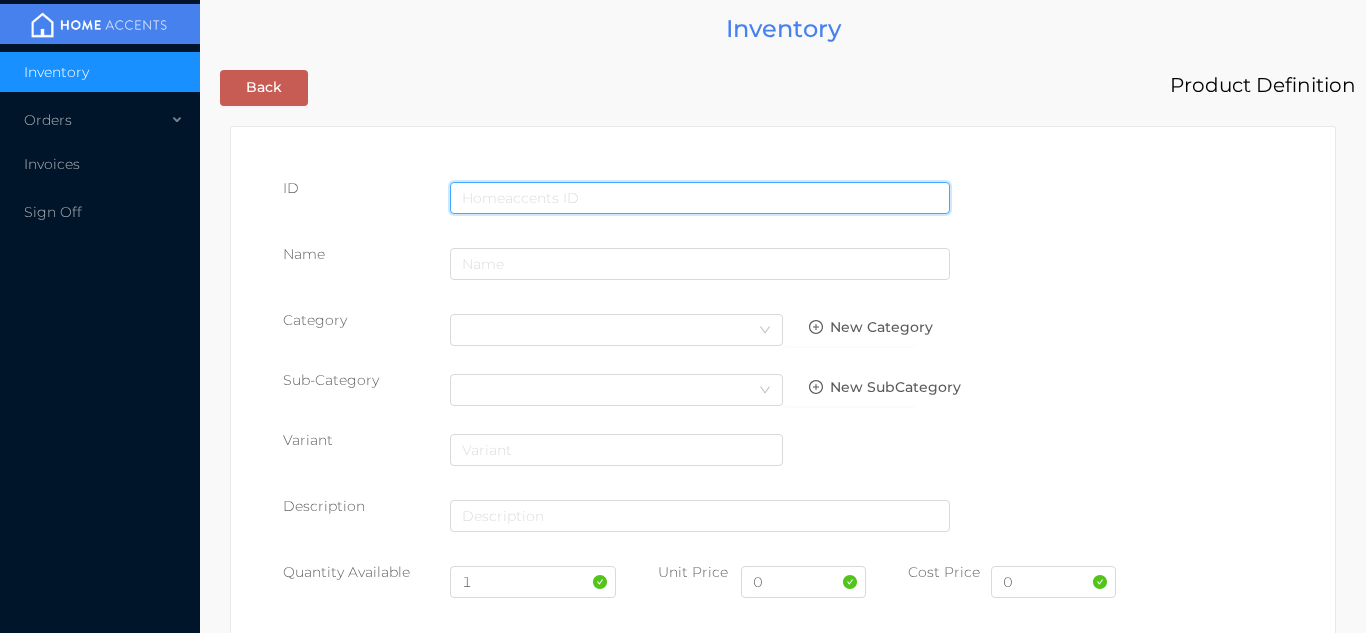 click at bounding box center [700, 198] 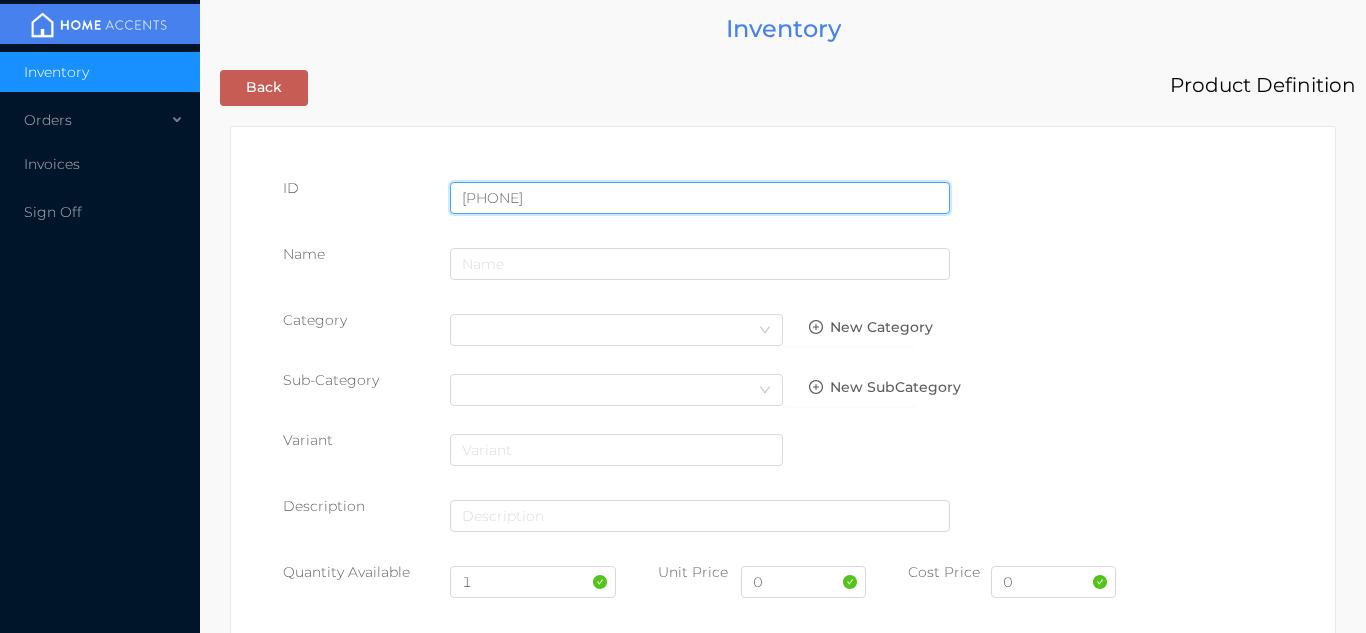 type on "725828081634" 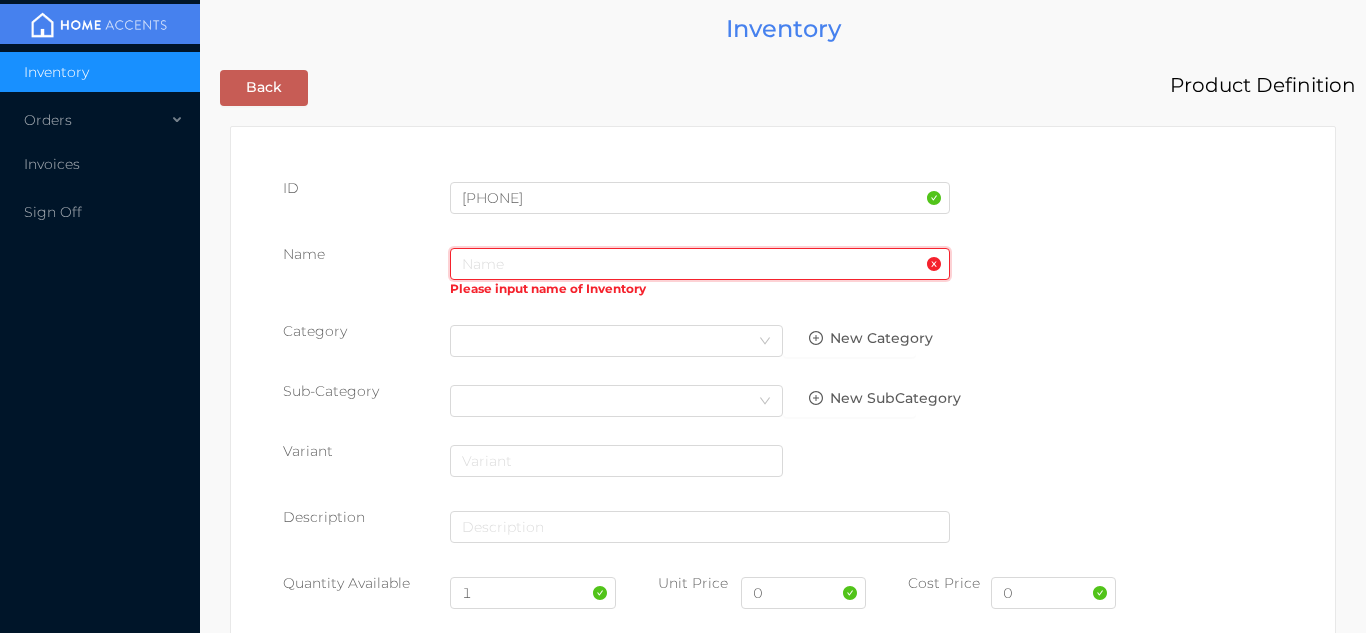 click at bounding box center (700, 264) 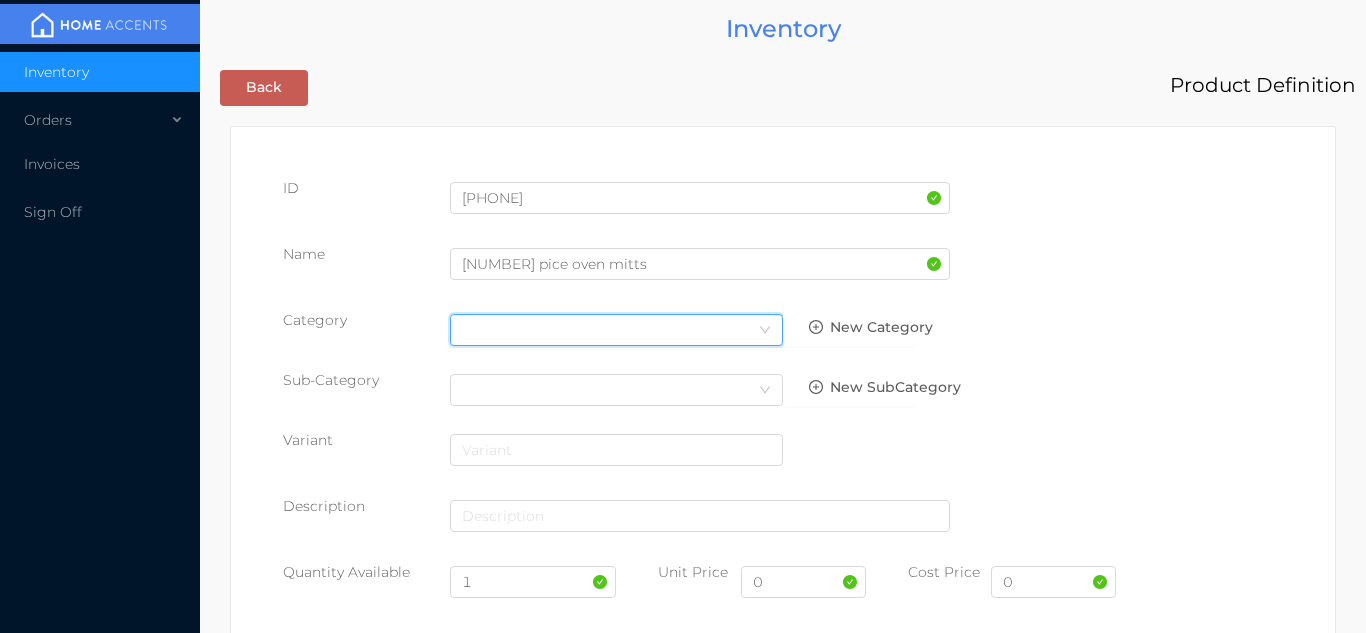 click 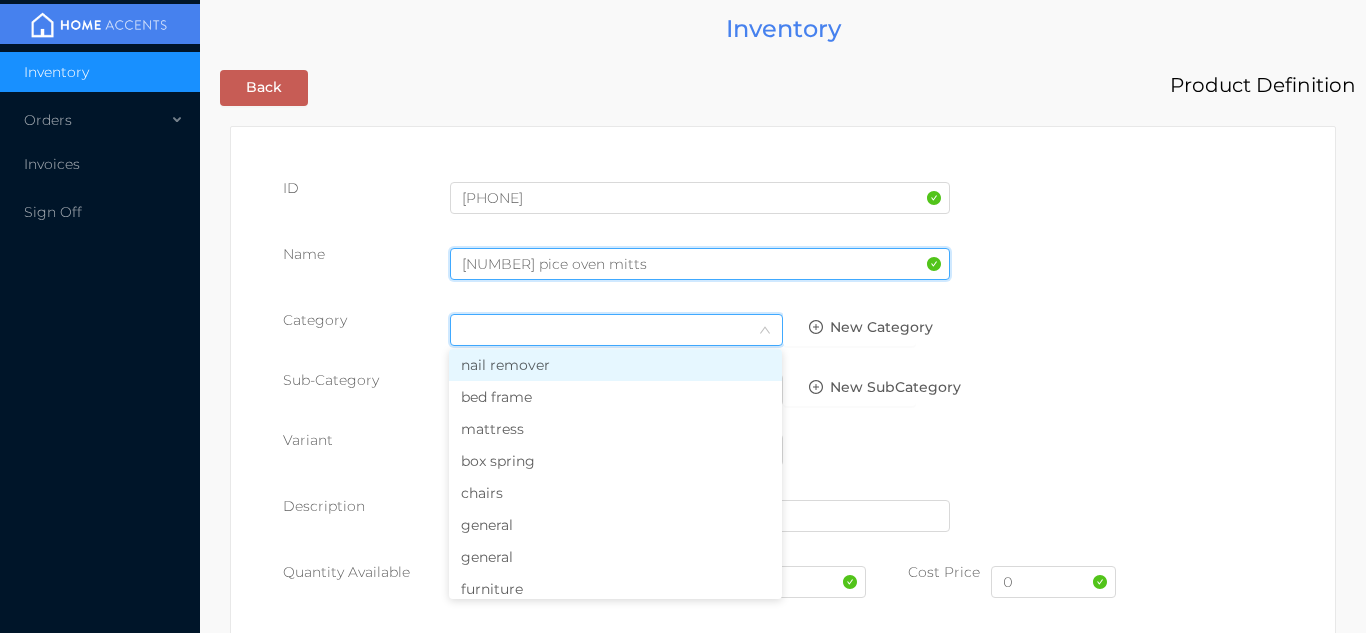 click on "2 pice oven mitts" at bounding box center (700, 264) 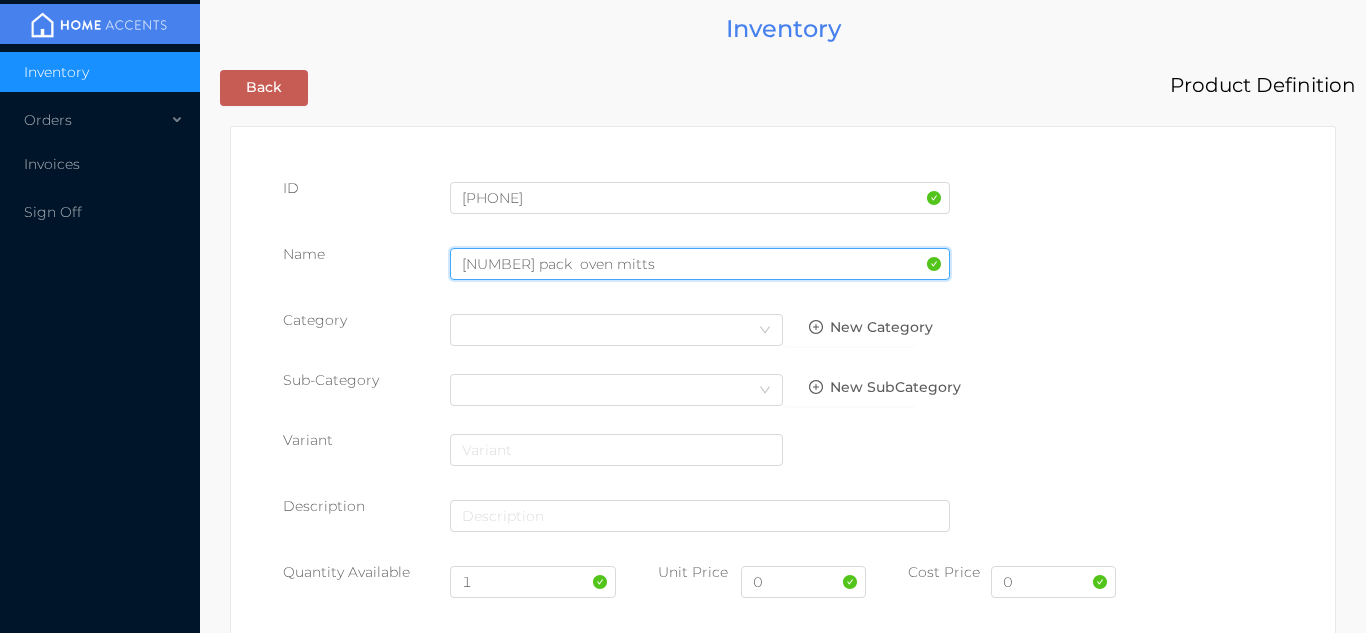 type on "2 pack  oven mitts" 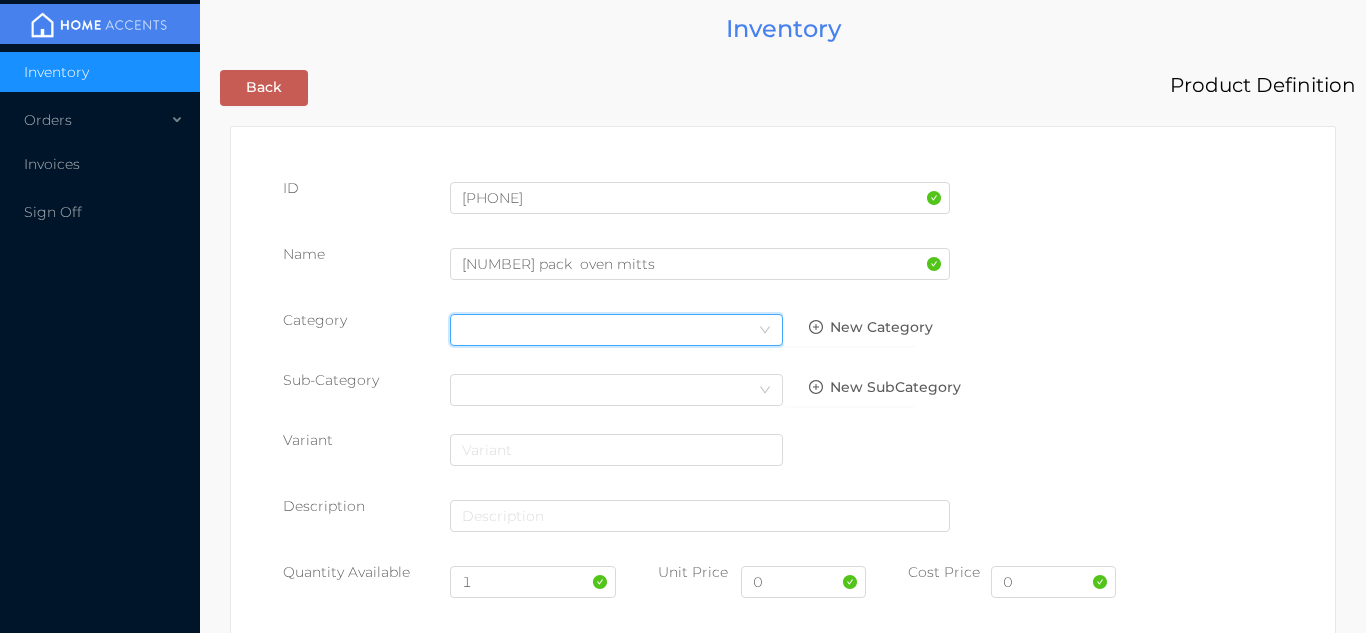 click at bounding box center [765, 331] 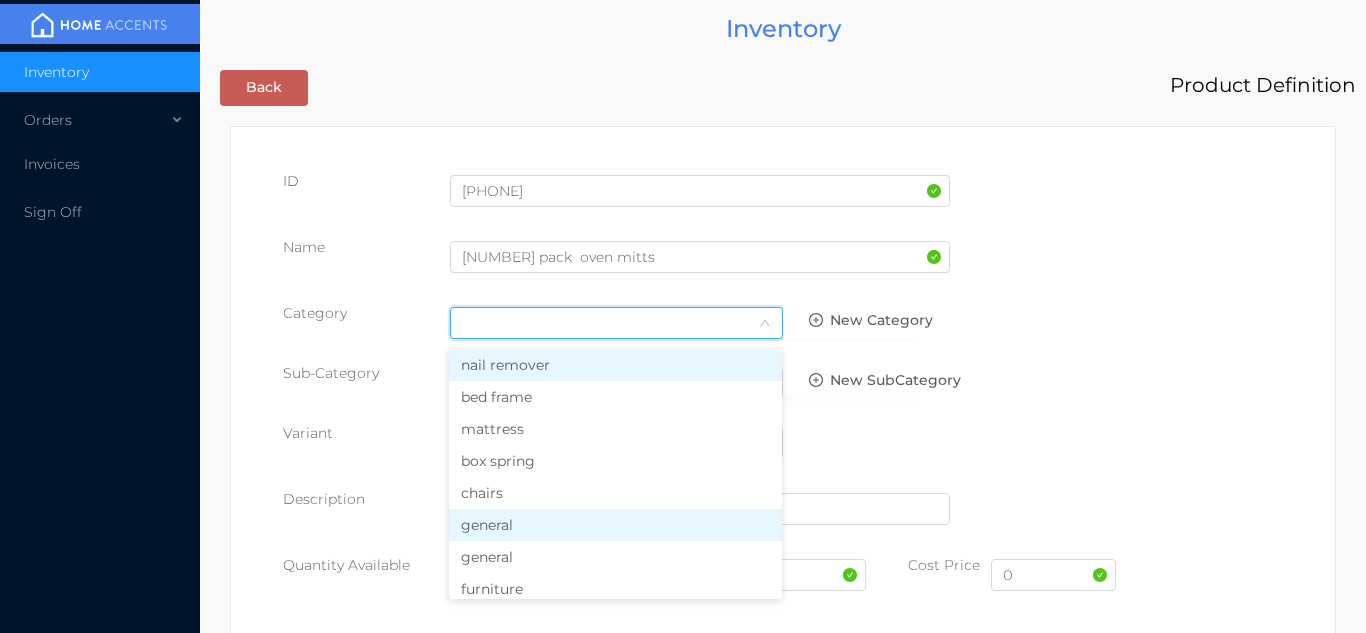 click on "general" at bounding box center [615, 525] 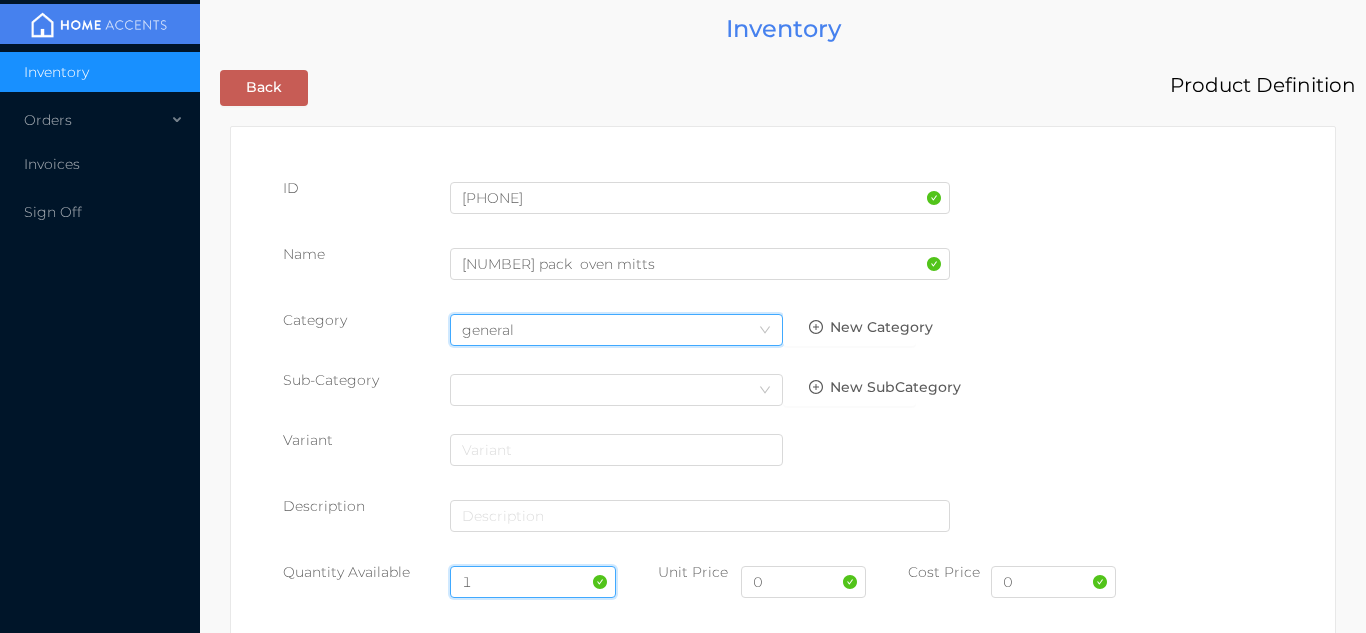 click on "1" at bounding box center (533, 582) 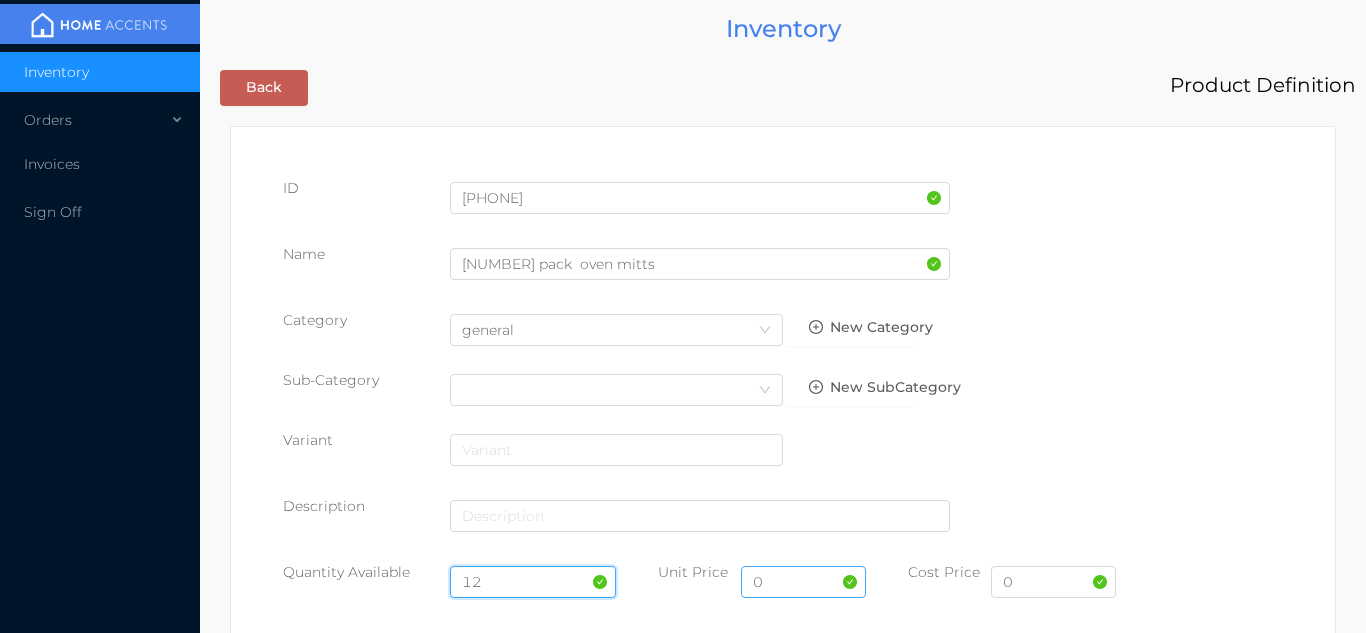 type on "12" 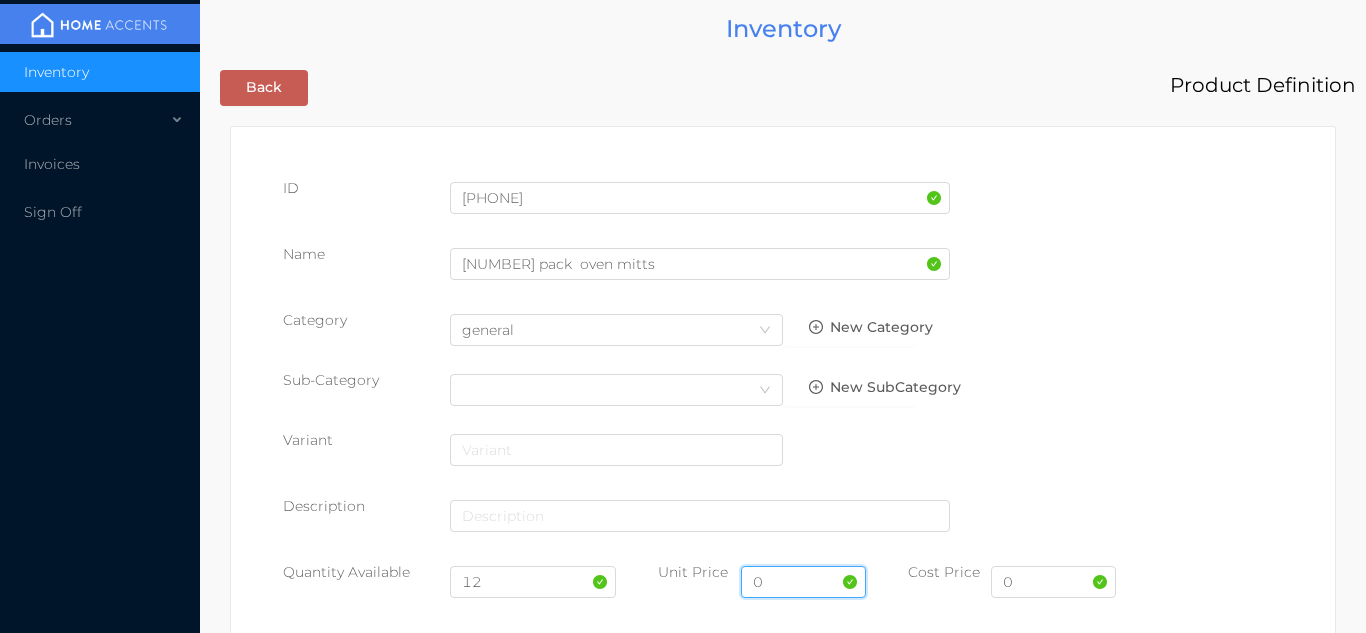 click on "0" at bounding box center [803, 582] 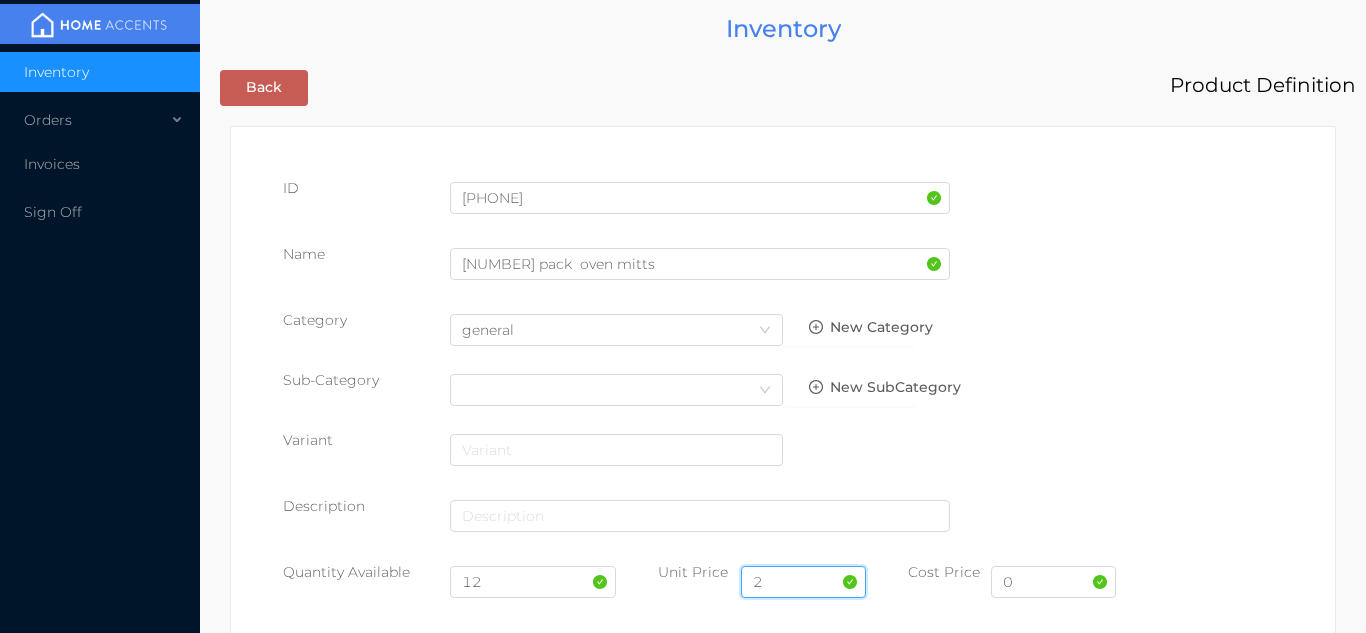 type on "2.99" 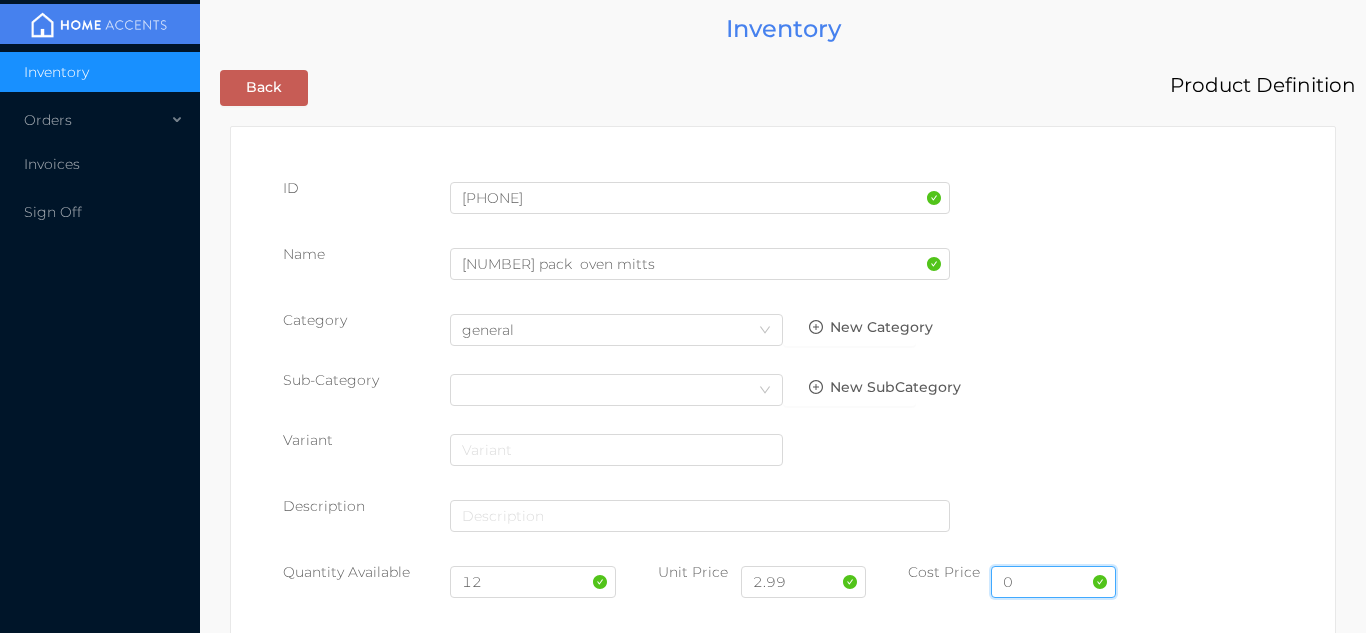 click on "0" at bounding box center [1053, 582] 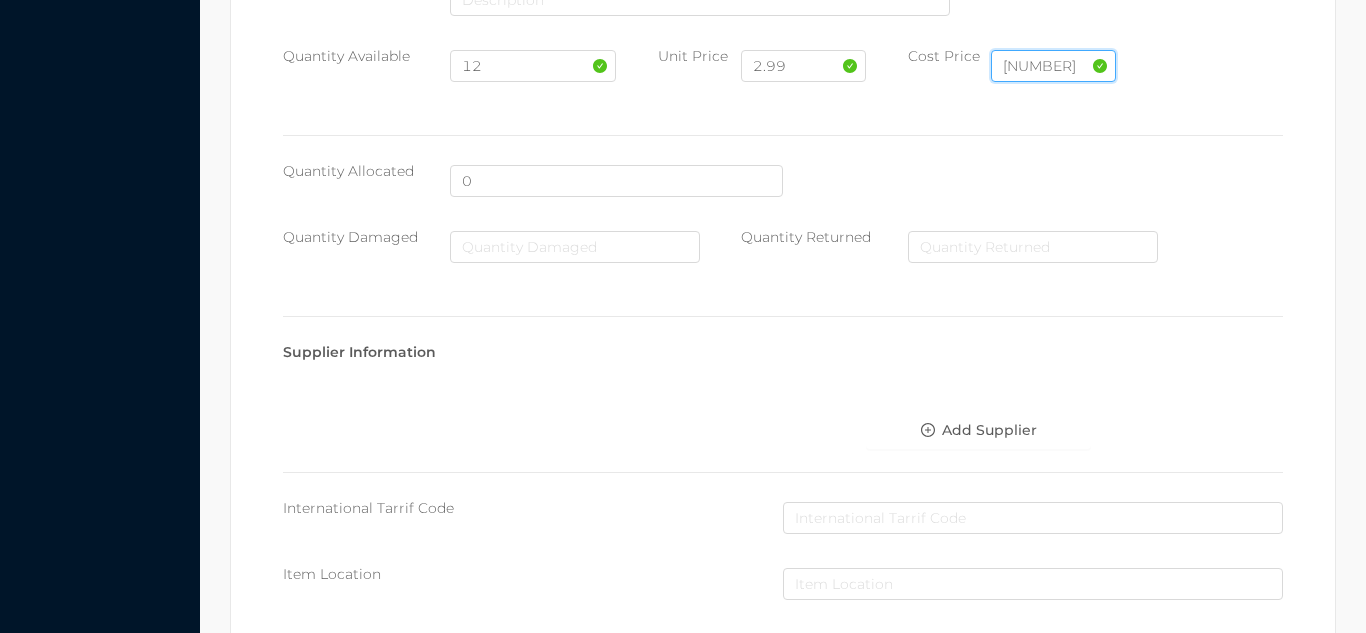 scroll, scrollTop: 1028, scrollLeft: 0, axis: vertical 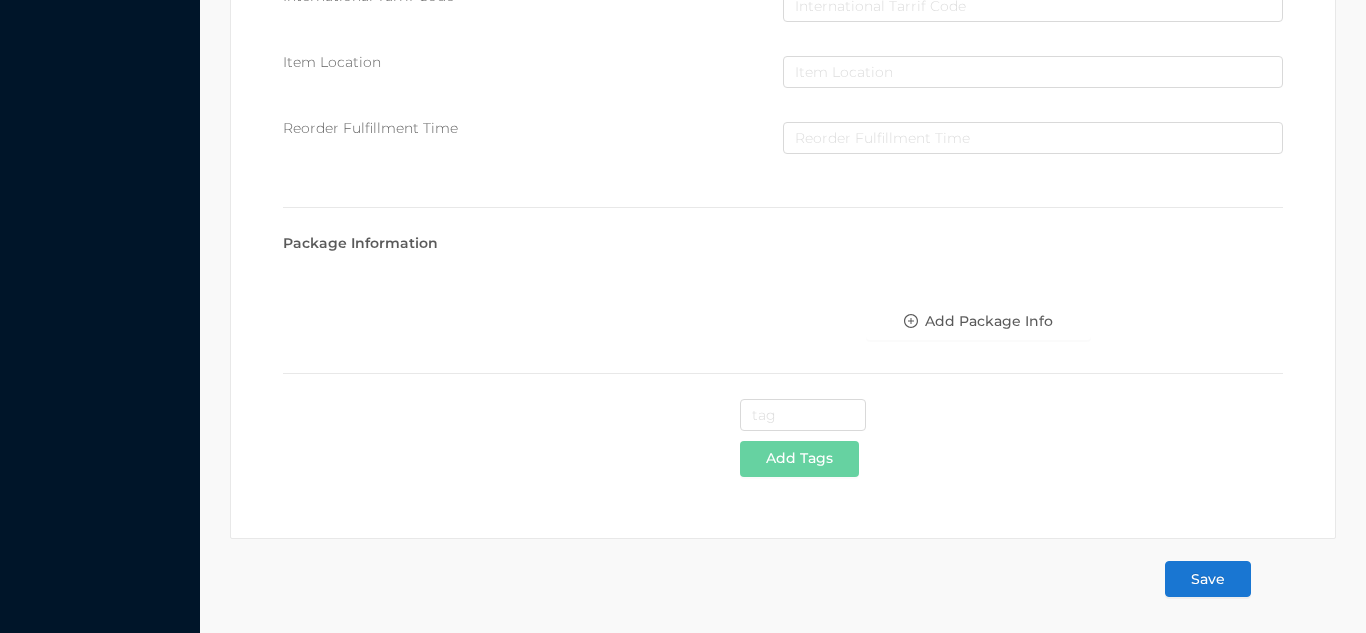 type on "1.75" 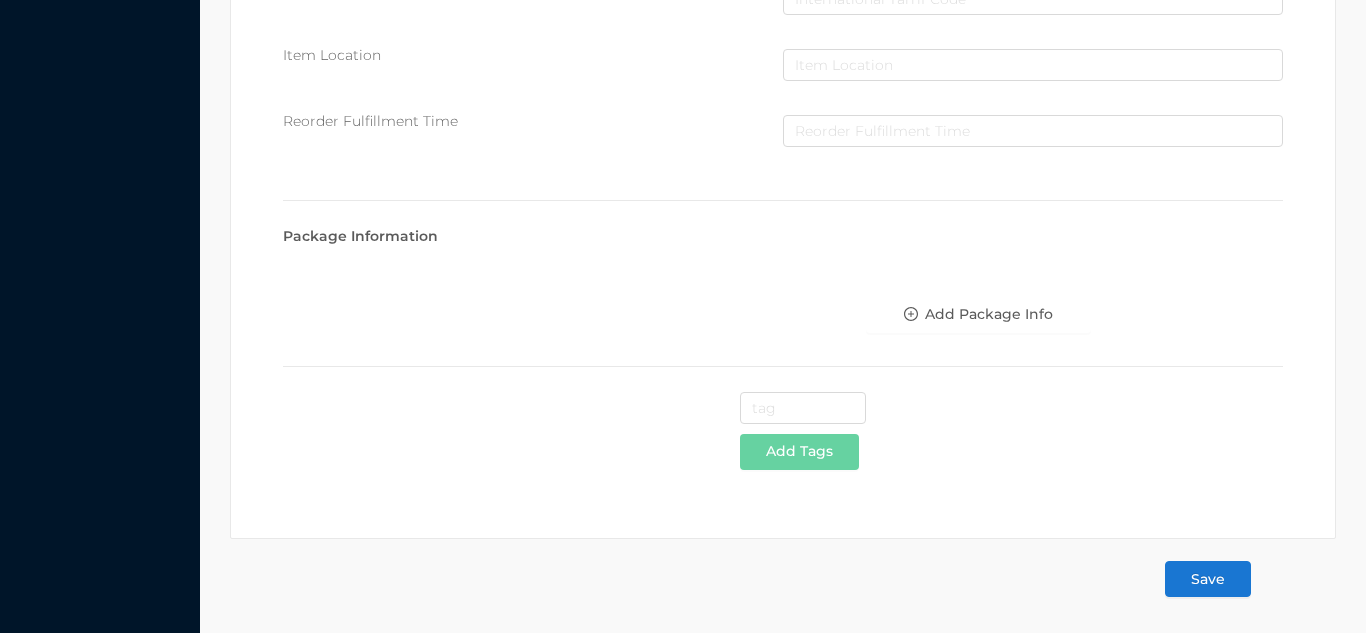 click on "Save" at bounding box center (1208, 579) 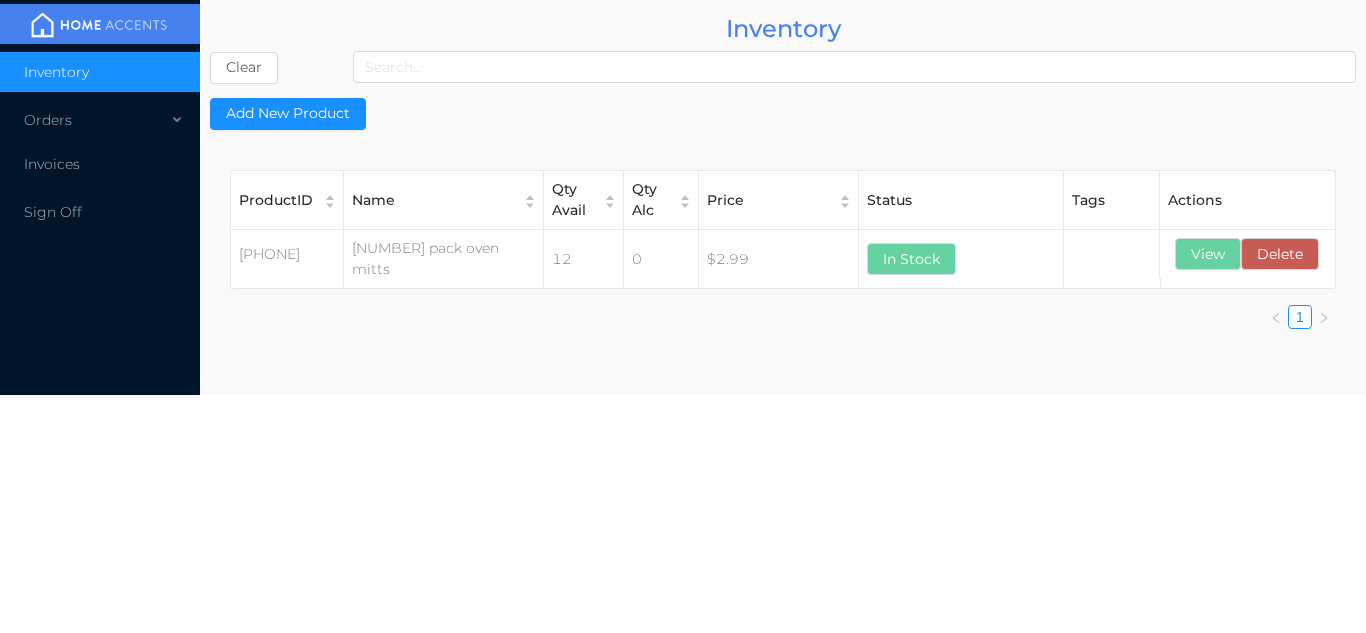 scroll, scrollTop: 0, scrollLeft: 0, axis: both 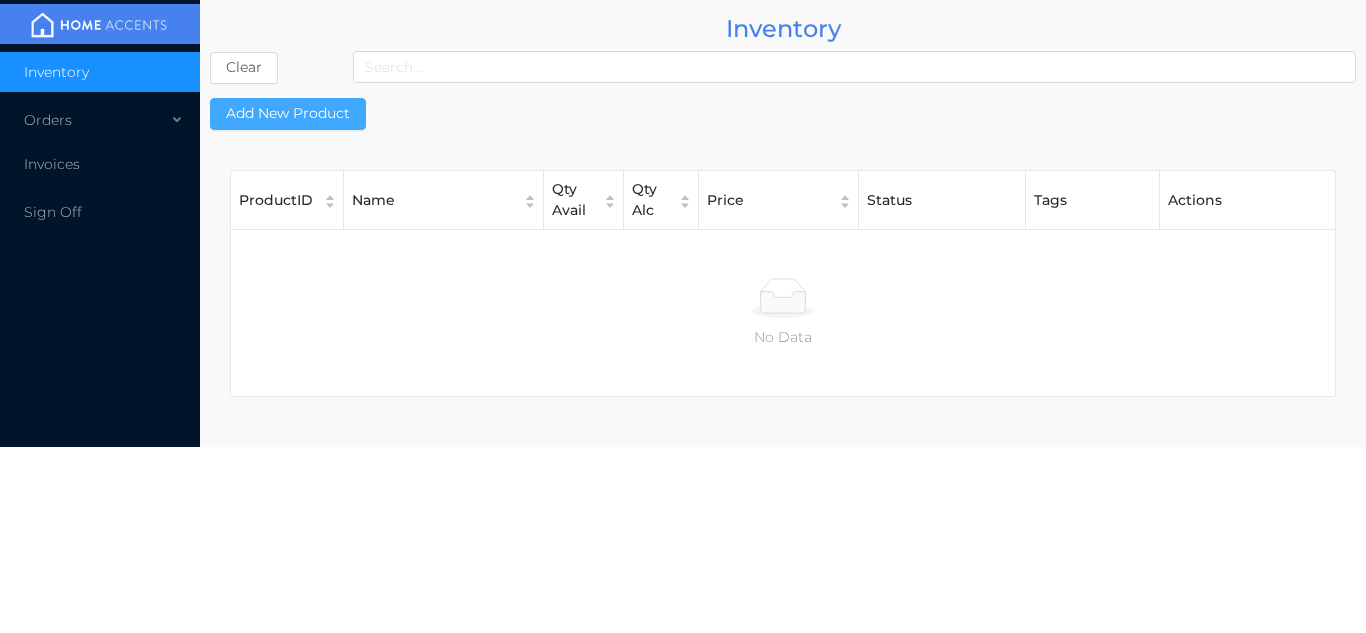 click on "Add New Product" at bounding box center (288, 114) 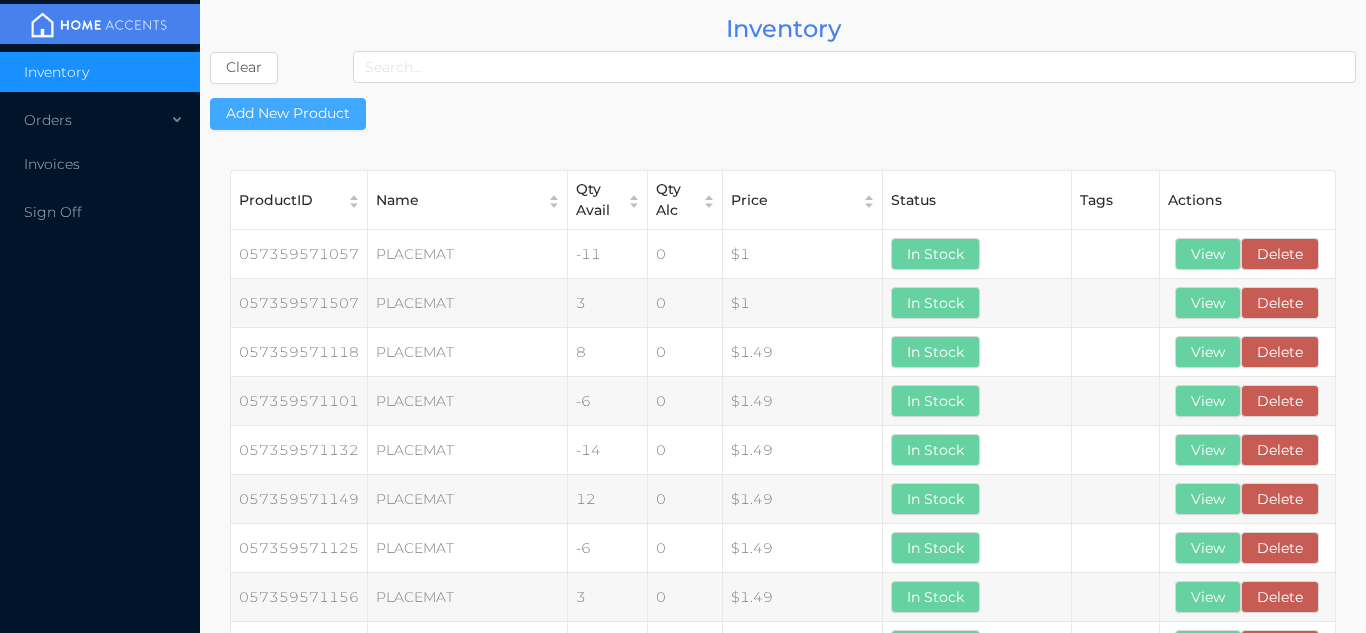 click on "Add New Product" at bounding box center [288, 114] 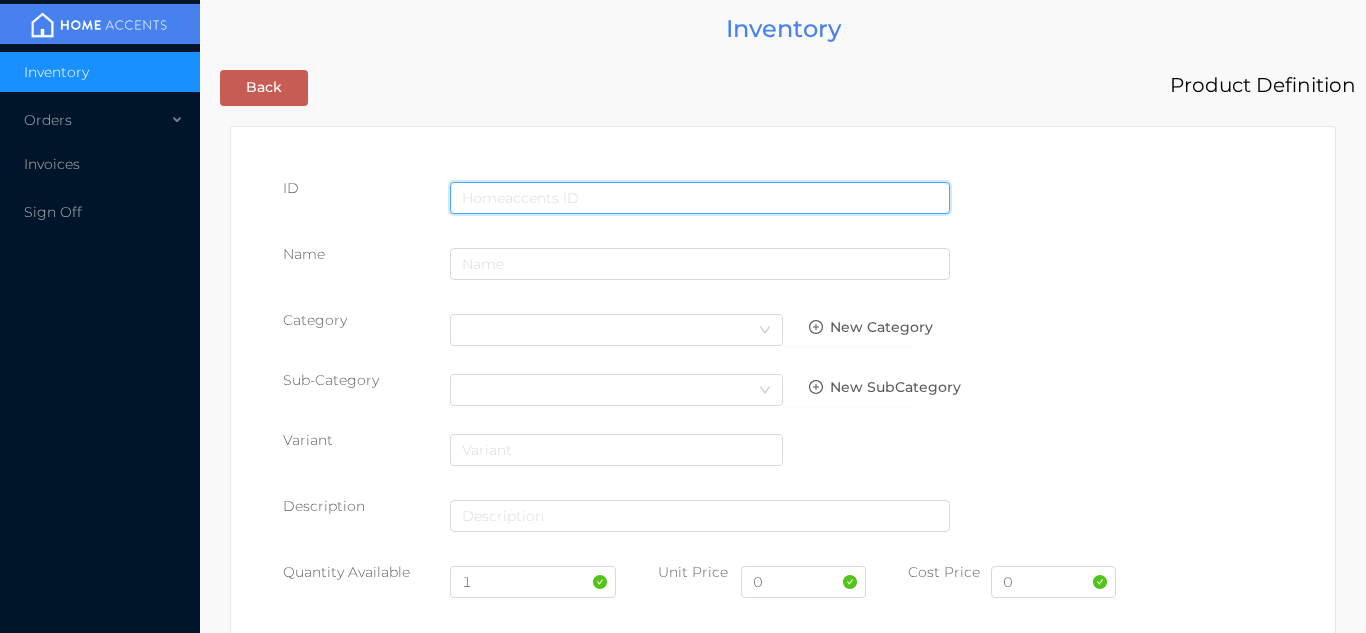 click at bounding box center (700, 198) 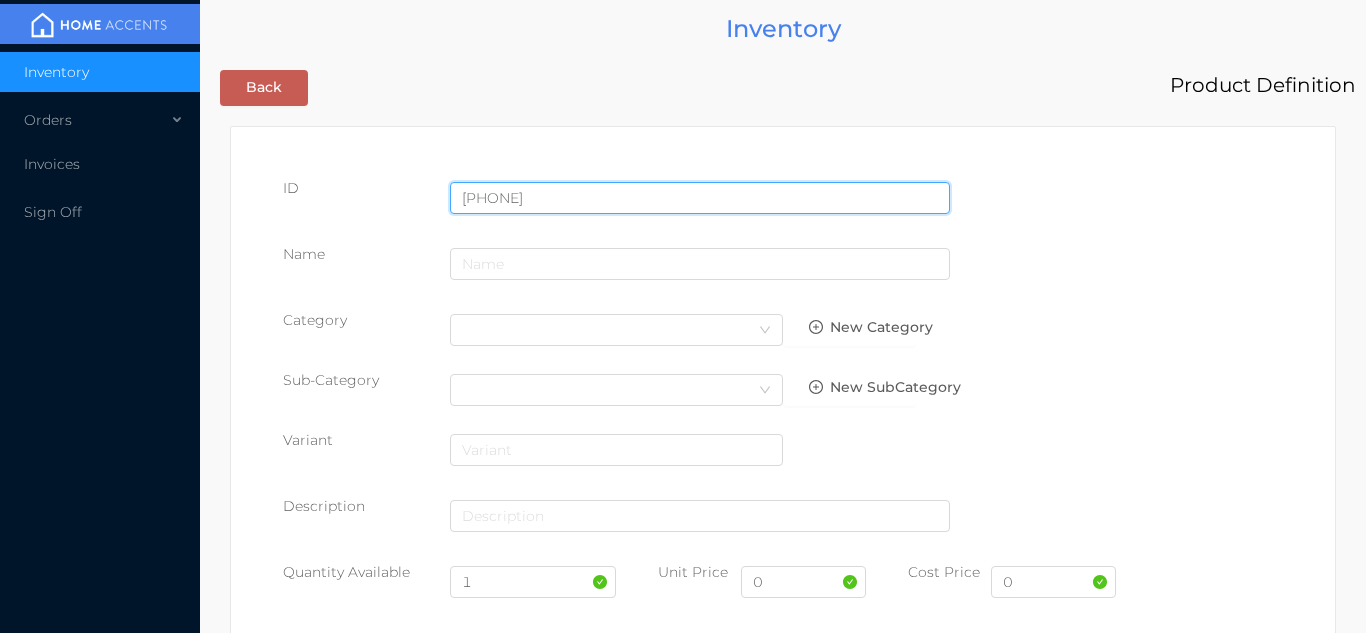 type on "725828081603" 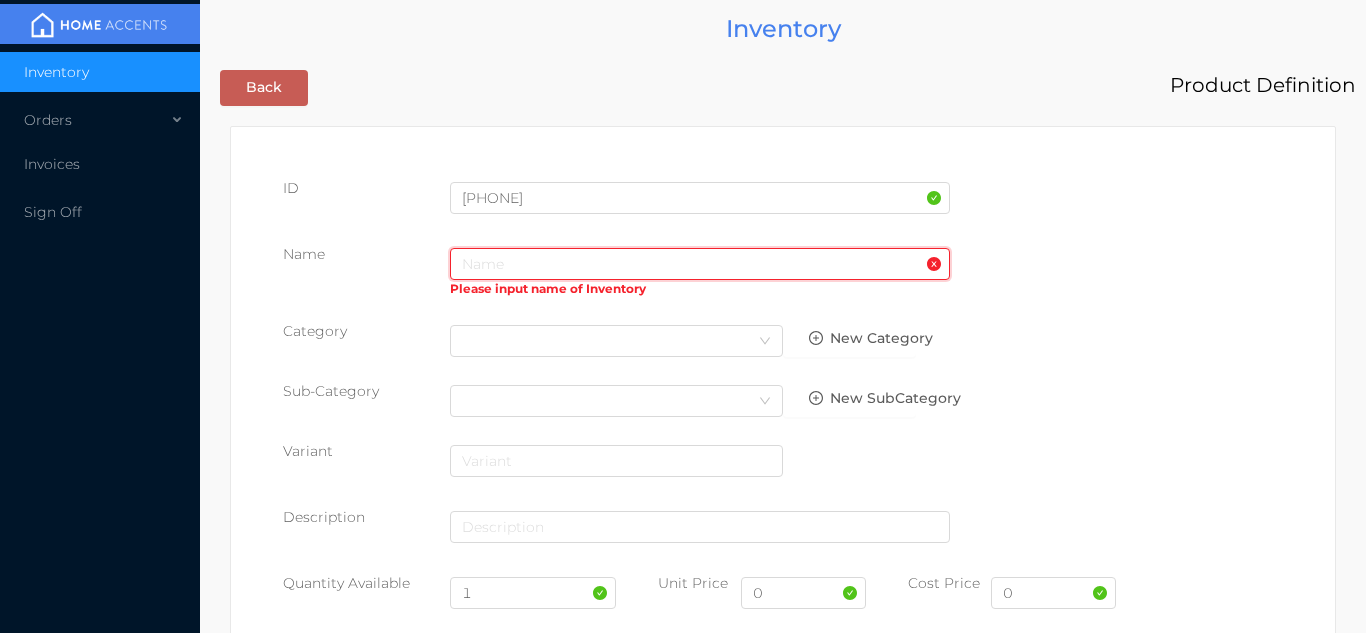 click at bounding box center [700, 264] 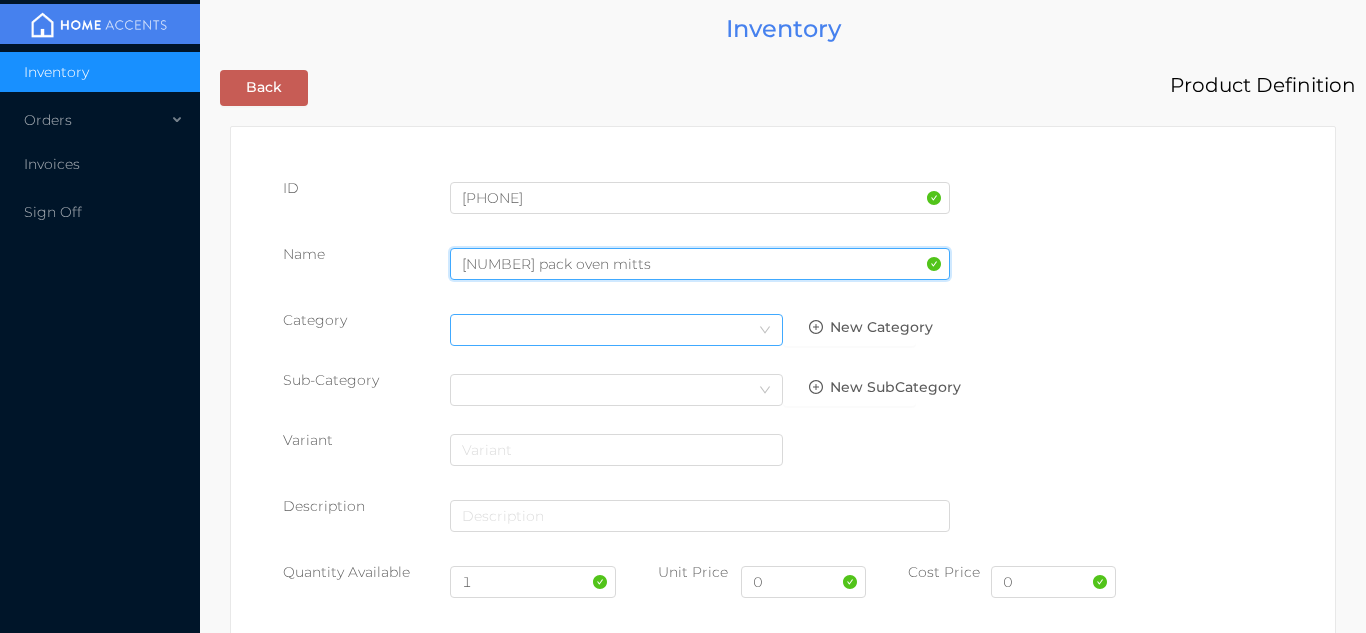 type on "2 pack oven mitts" 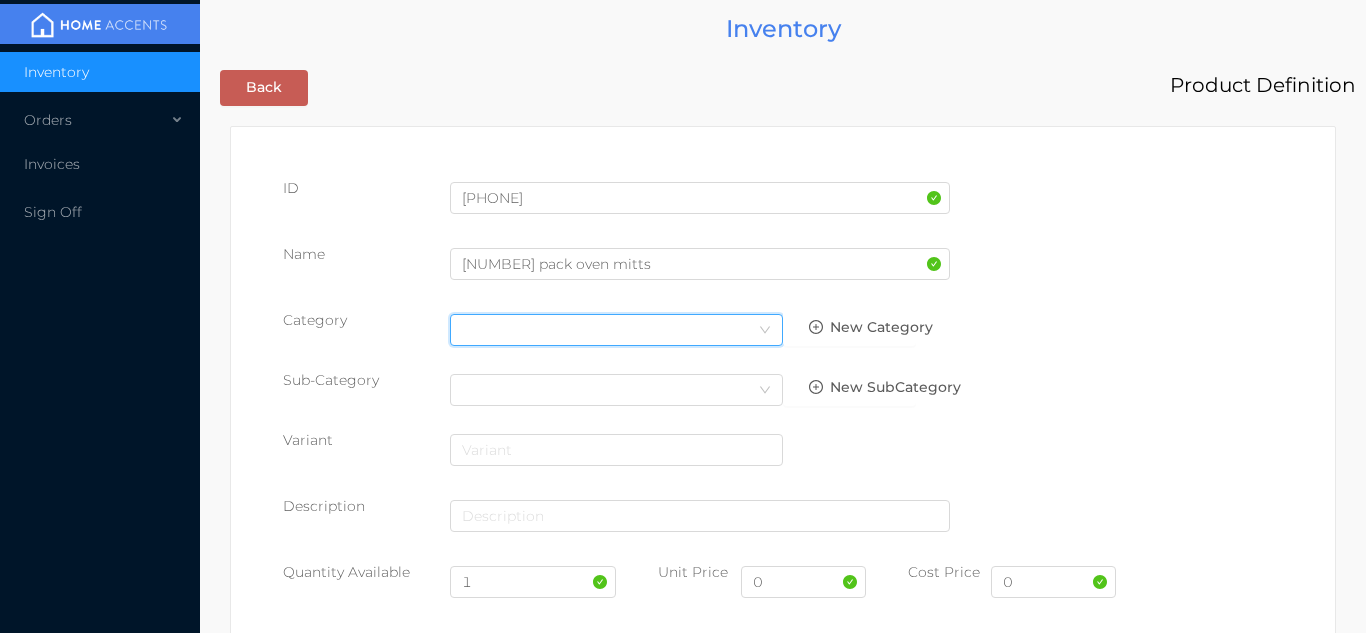 click 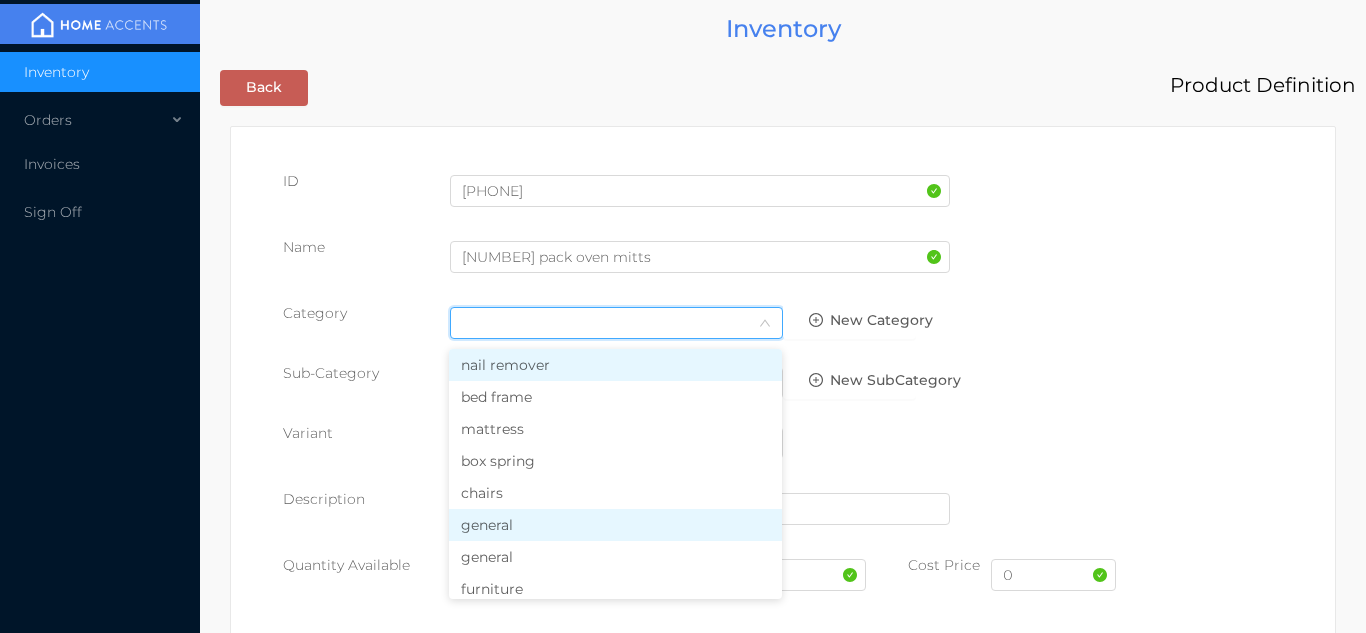 click on "general" at bounding box center [615, 525] 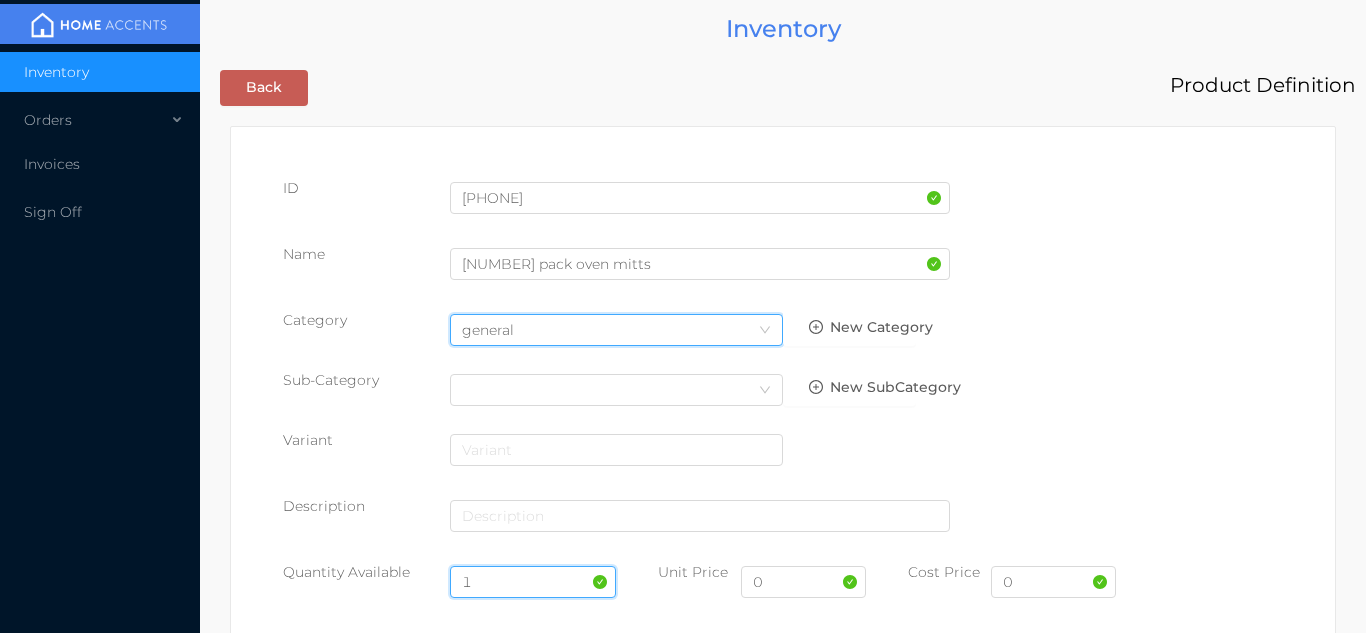 click on "1" at bounding box center [533, 582] 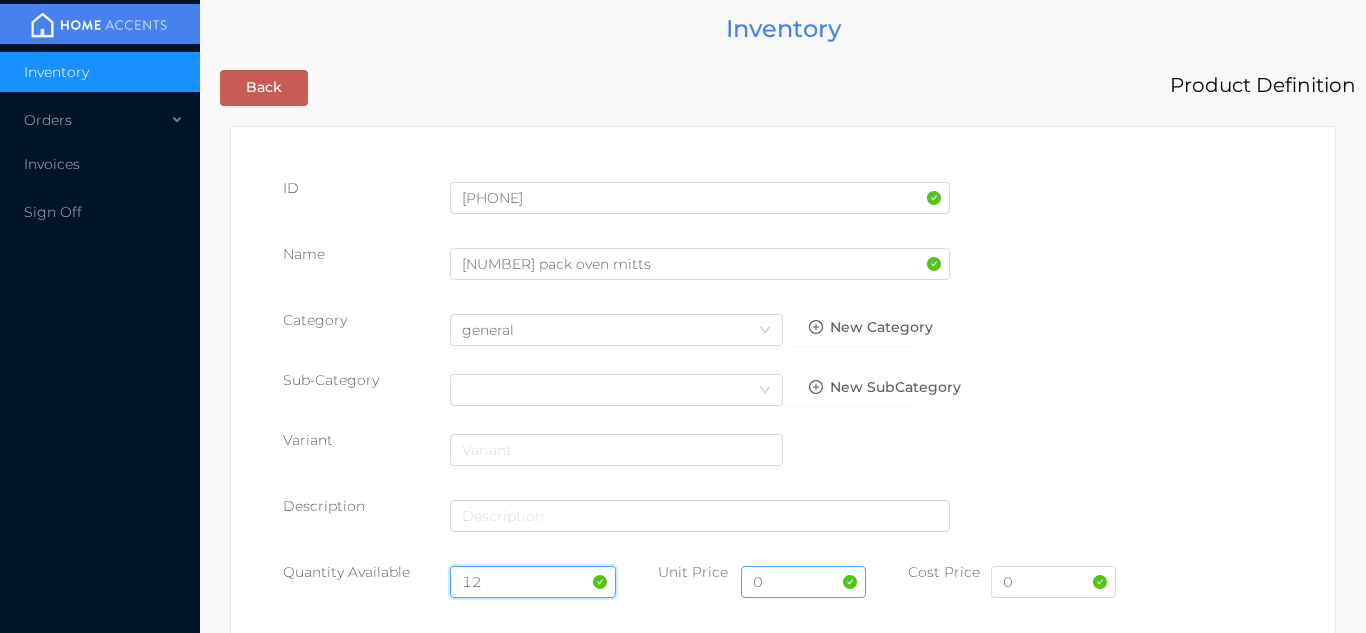 type on "12" 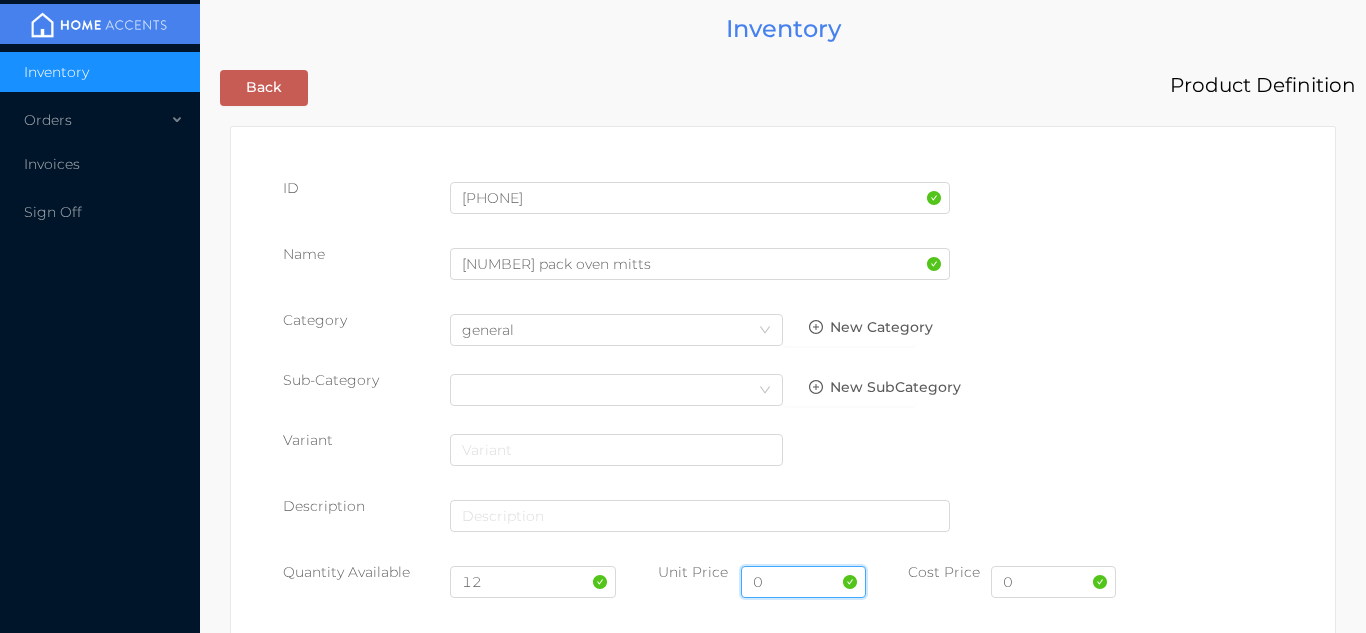 click on "0" at bounding box center (803, 582) 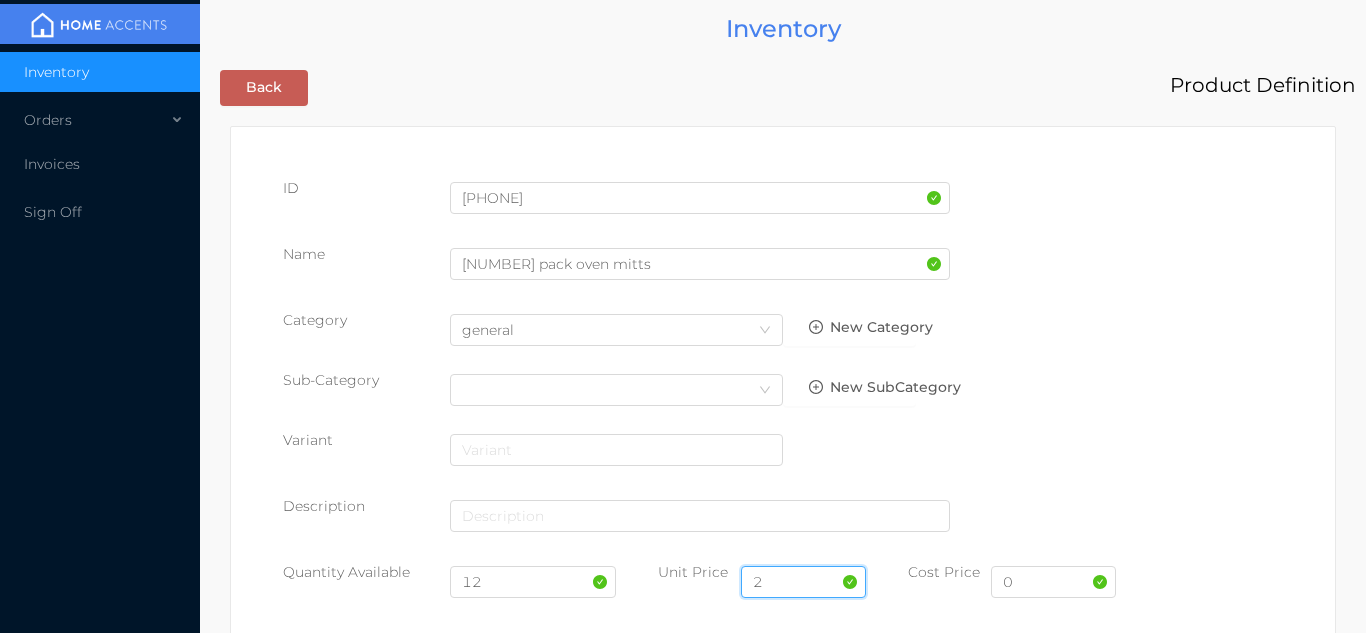 type on "2.99" 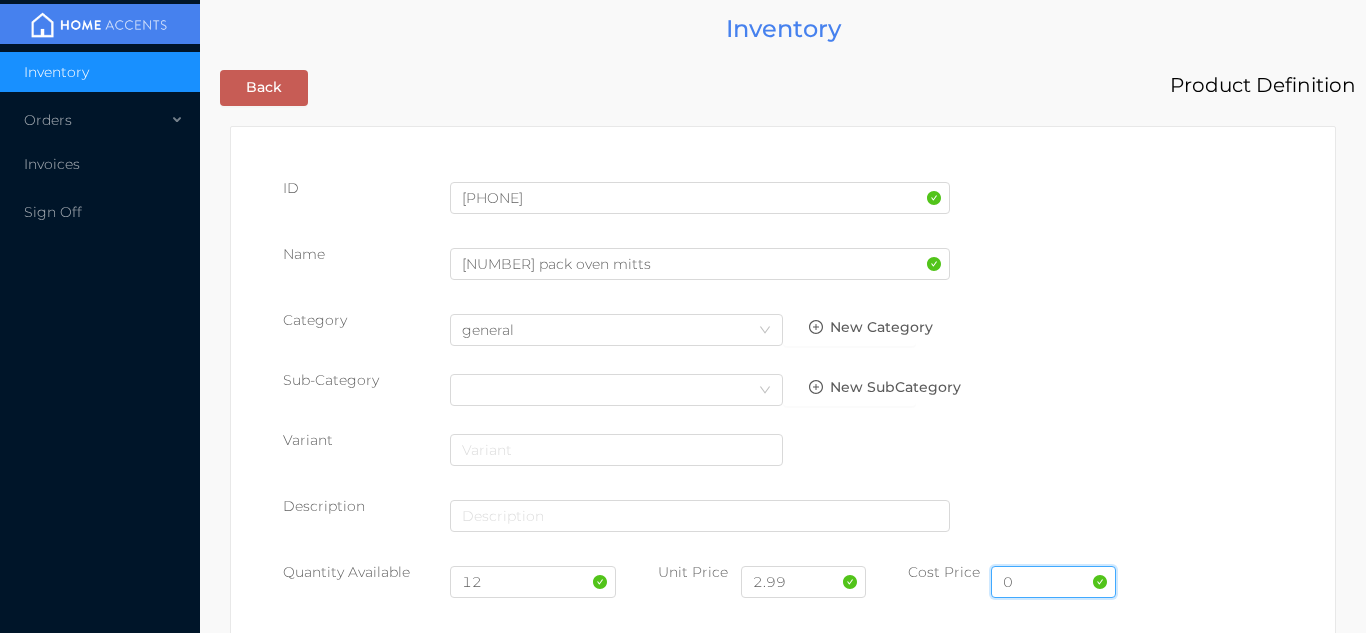 click on "0" at bounding box center [1053, 582] 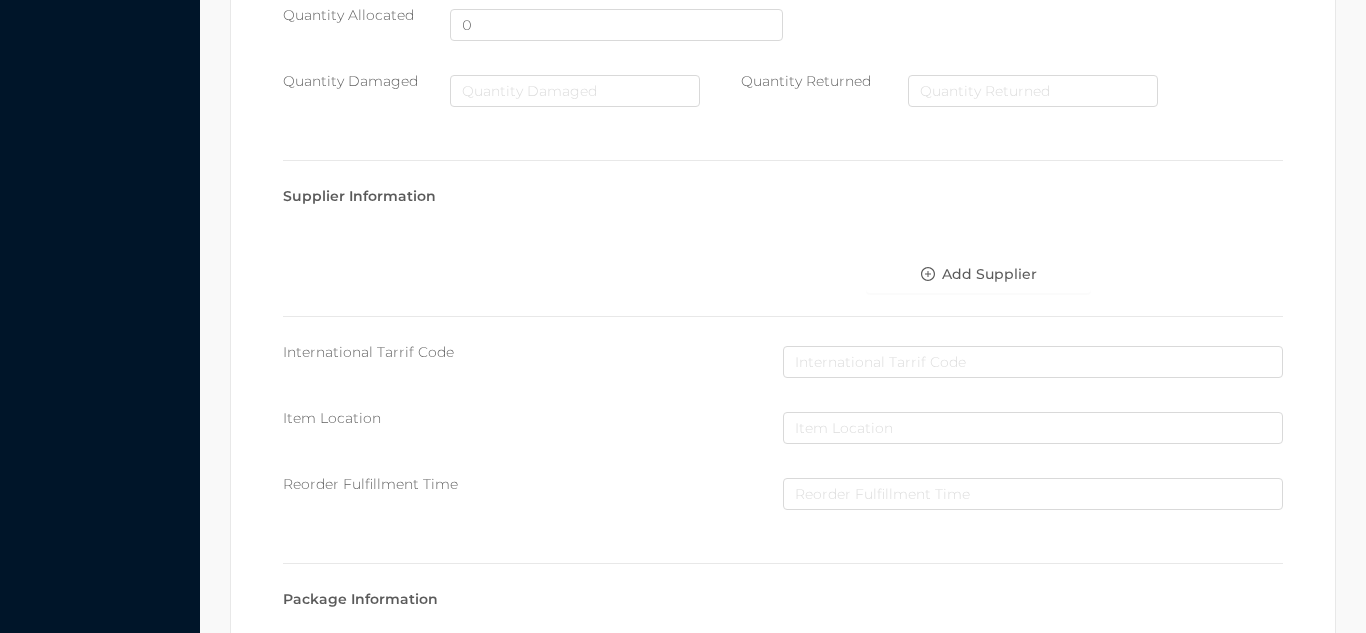 scroll, scrollTop: 1028, scrollLeft: 0, axis: vertical 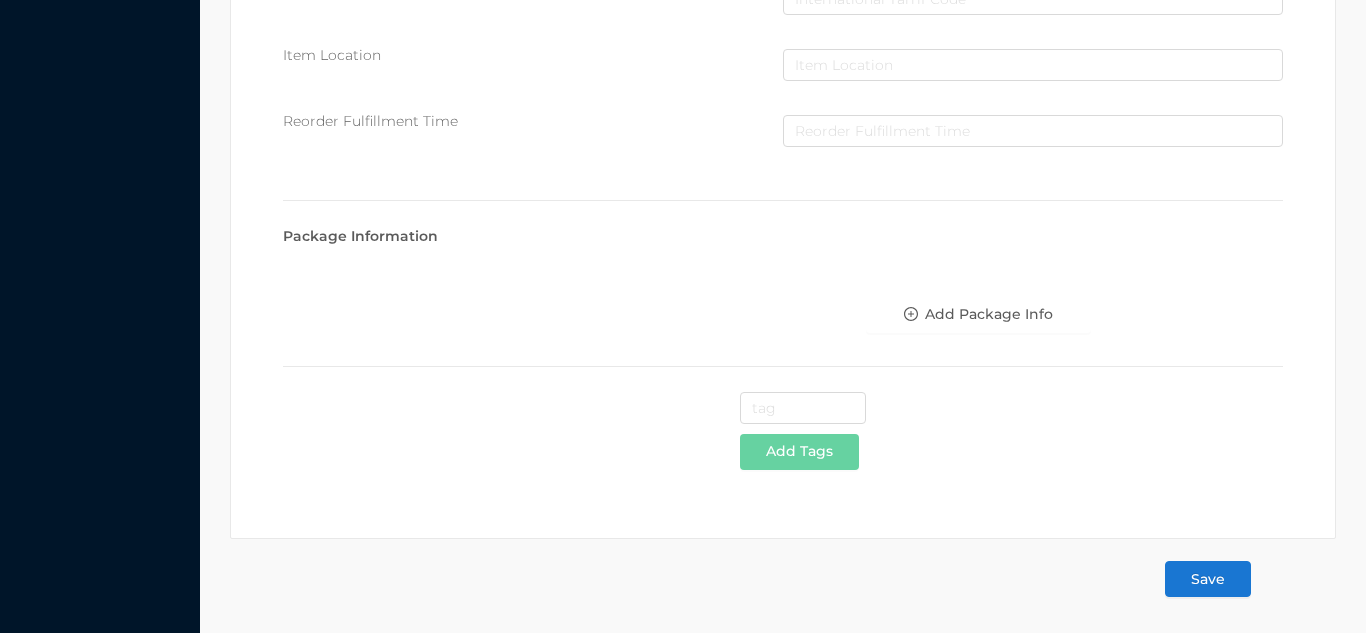 type on "1.75" 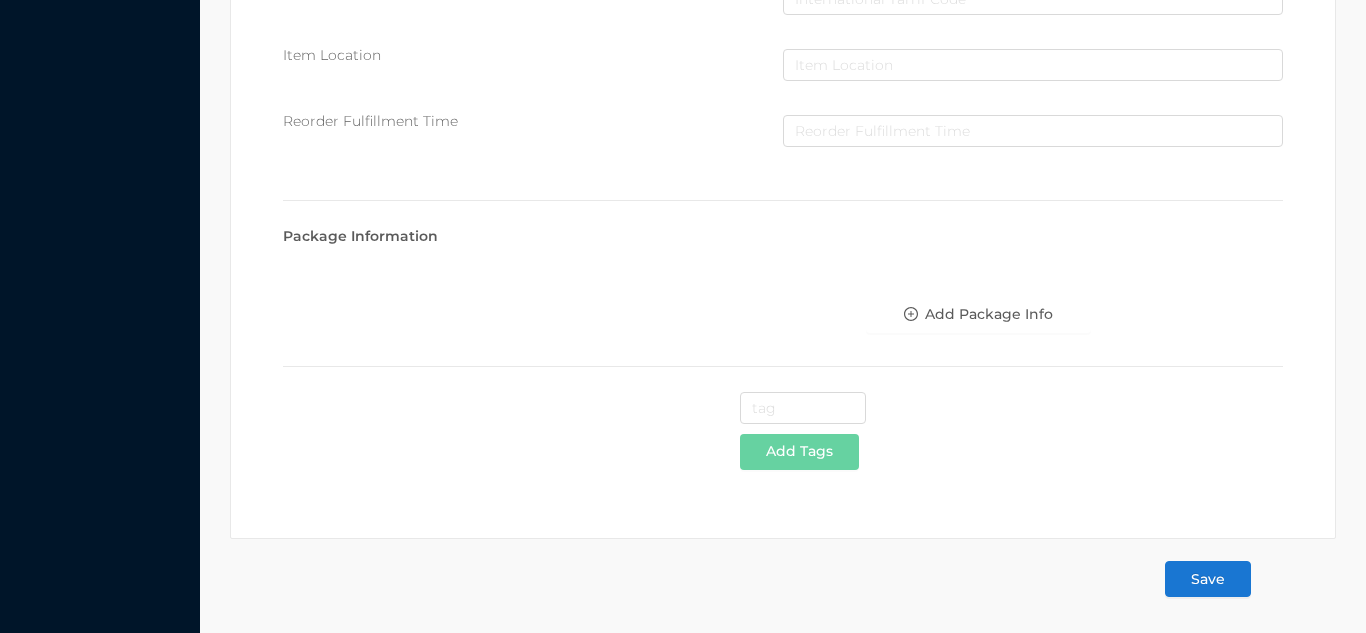 click on "Save" at bounding box center (1208, 579) 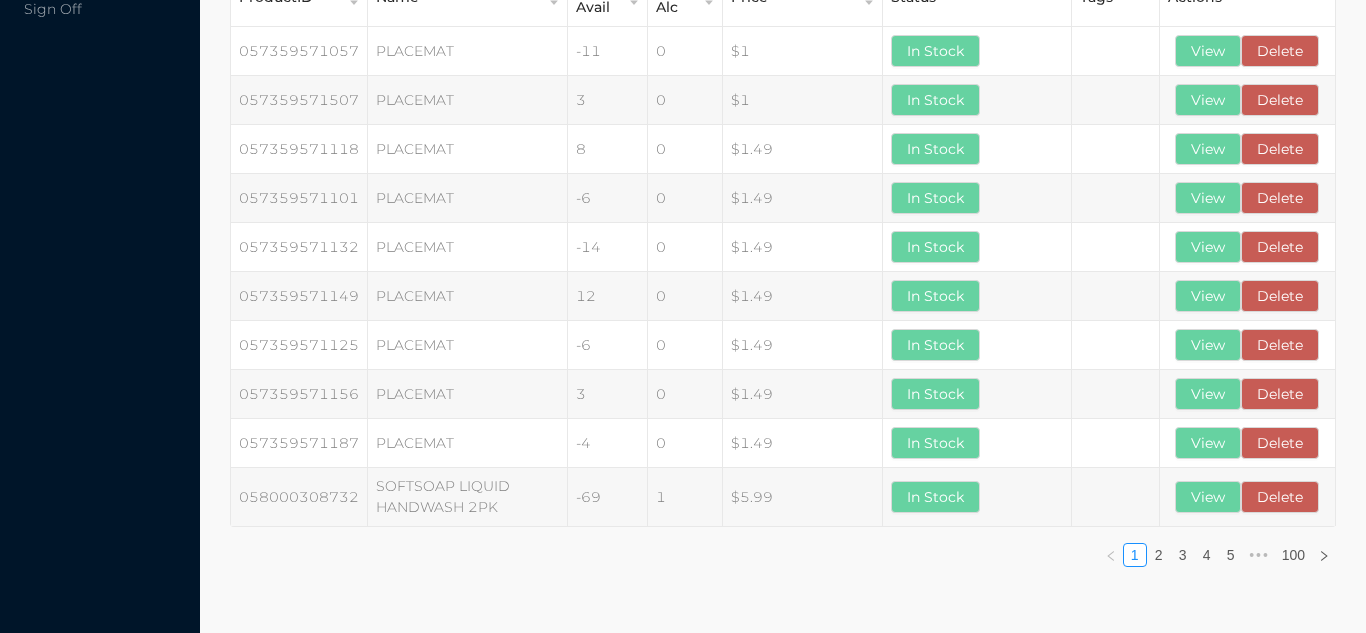scroll, scrollTop: 0, scrollLeft: 0, axis: both 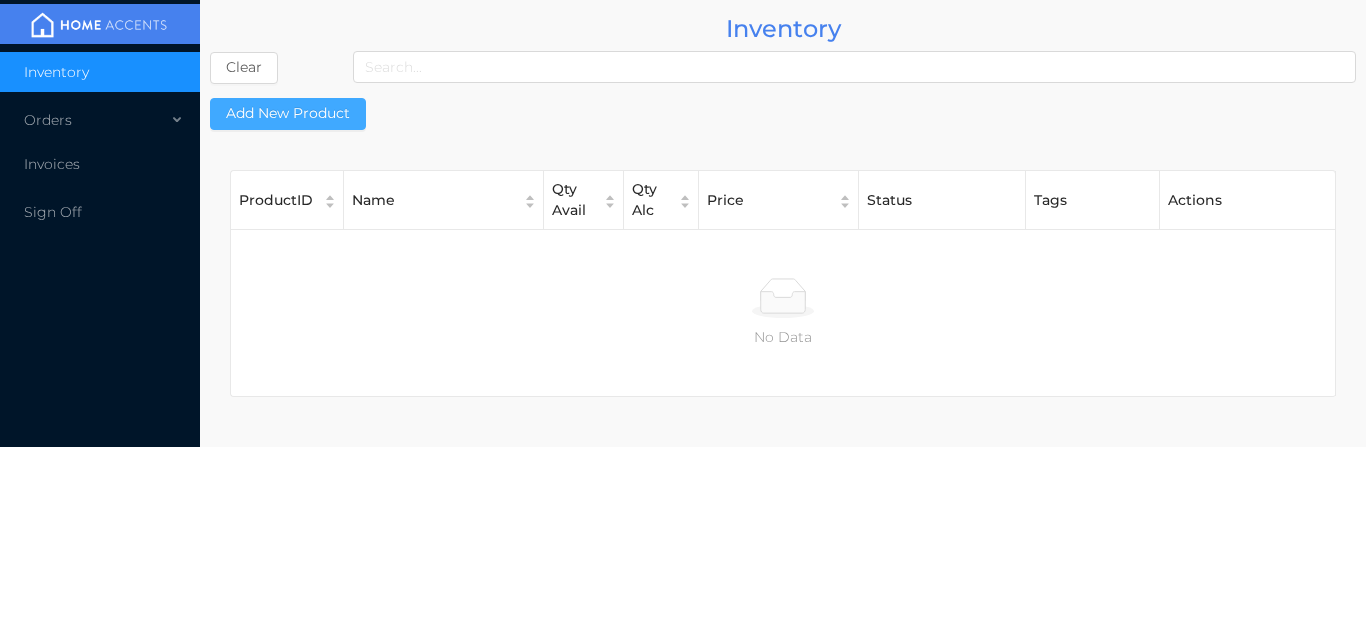 click on "Add New Product" at bounding box center (288, 114) 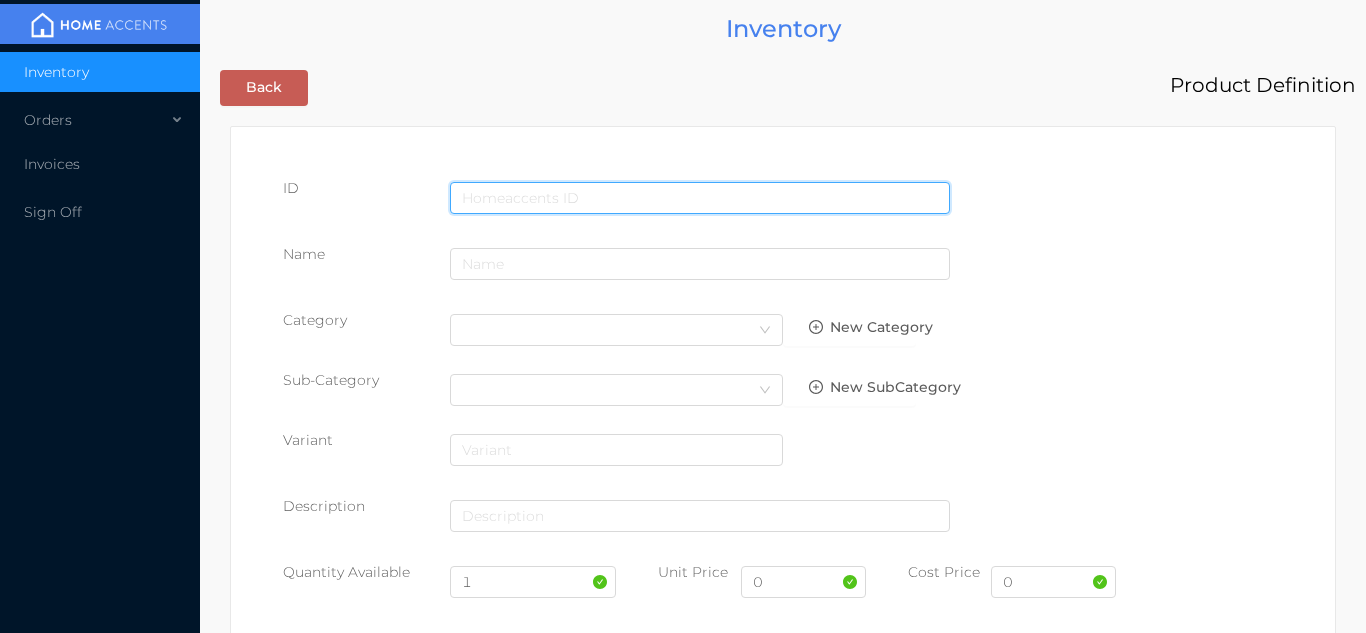 click at bounding box center (700, 198) 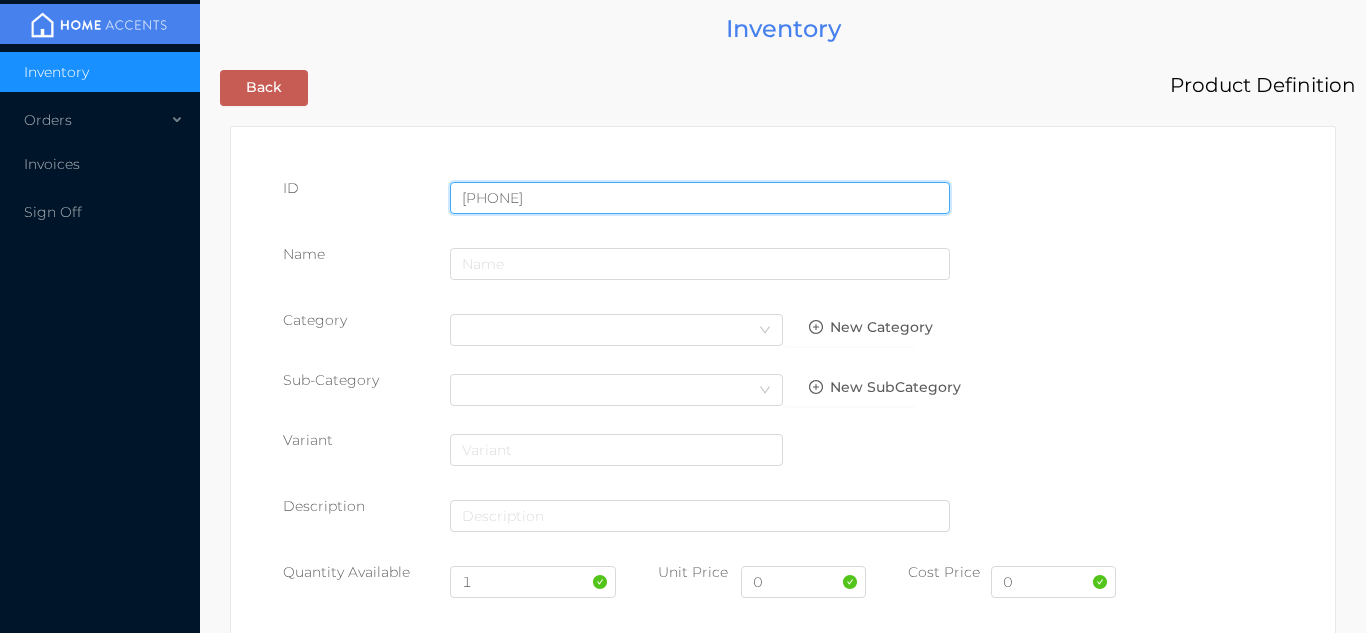 type on "725828081627" 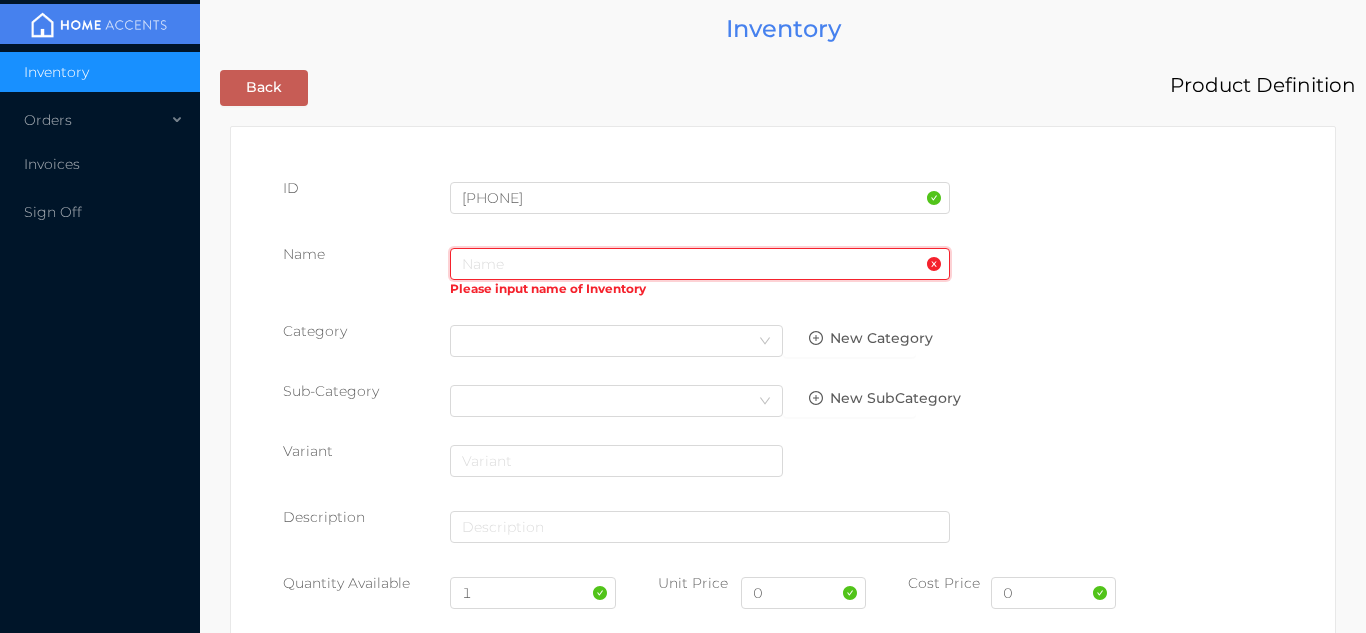 click at bounding box center (700, 264) 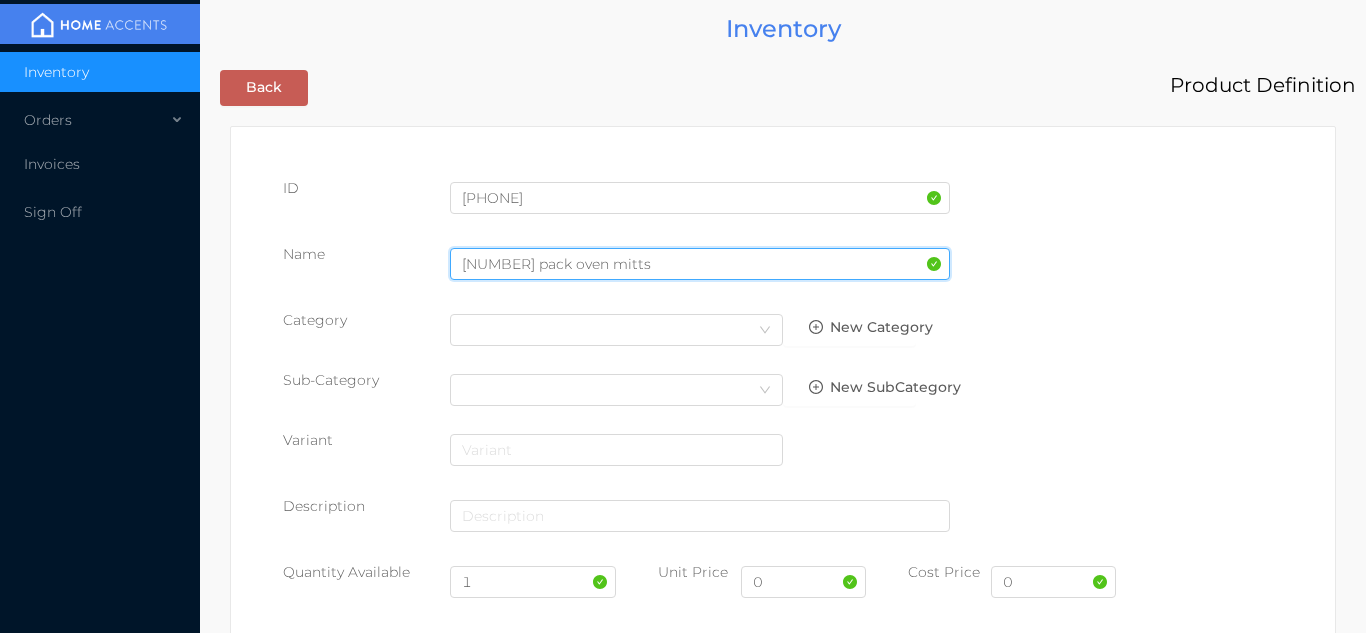 type on "2 pack oven mitts" 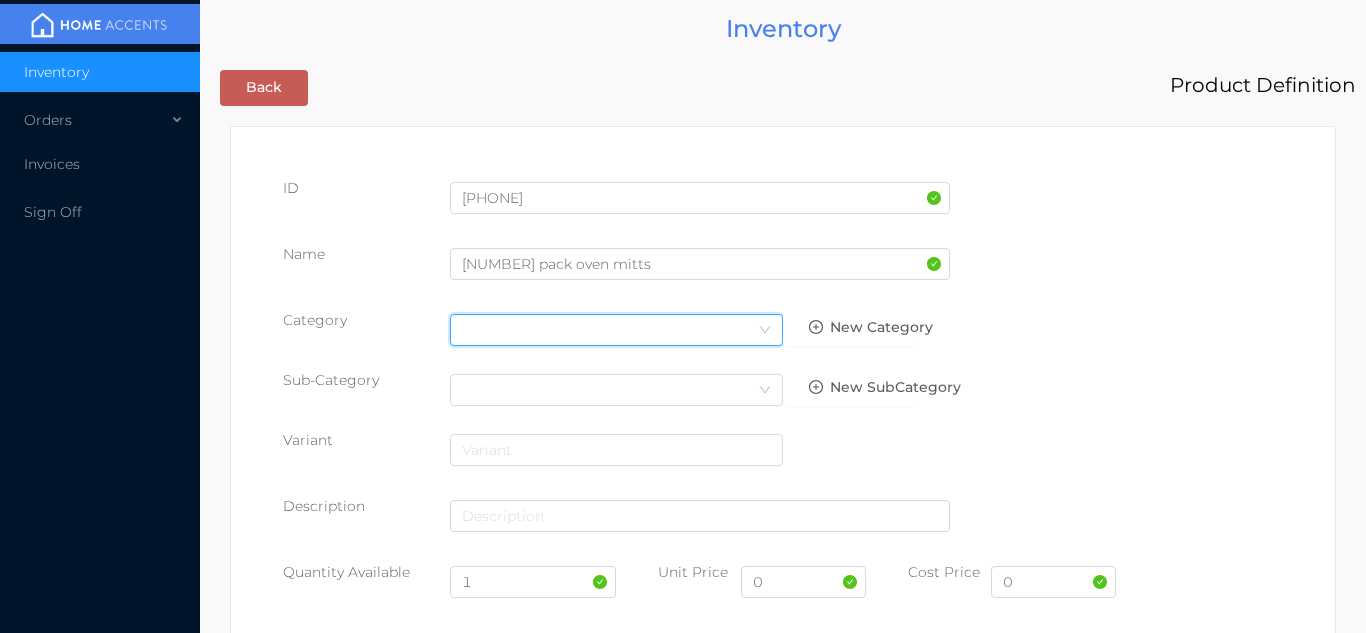 click 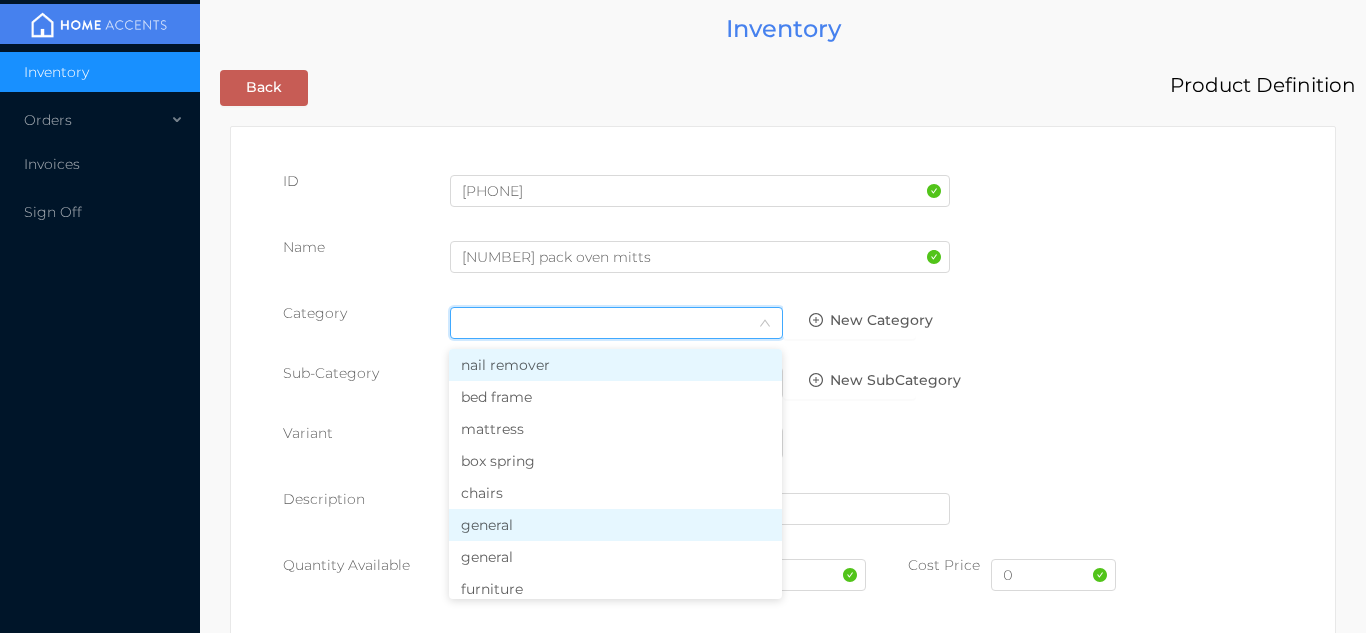 click on "general" at bounding box center [615, 525] 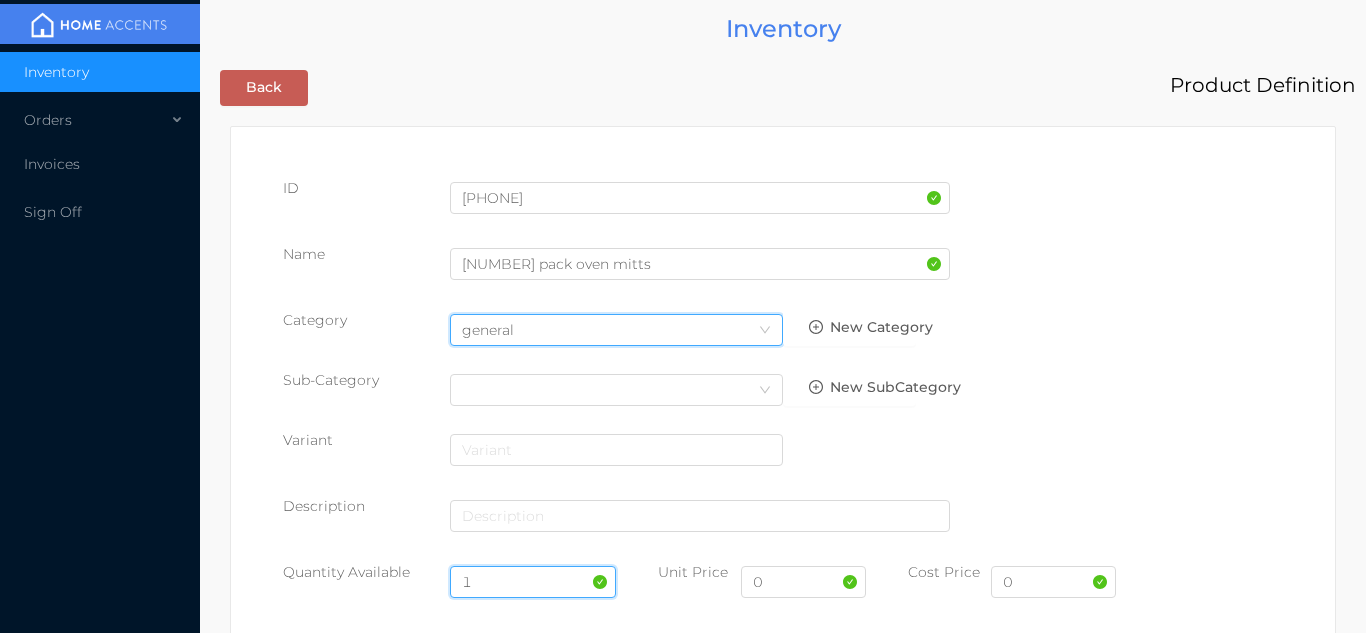 click on "1" at bounding box center (533, 582) 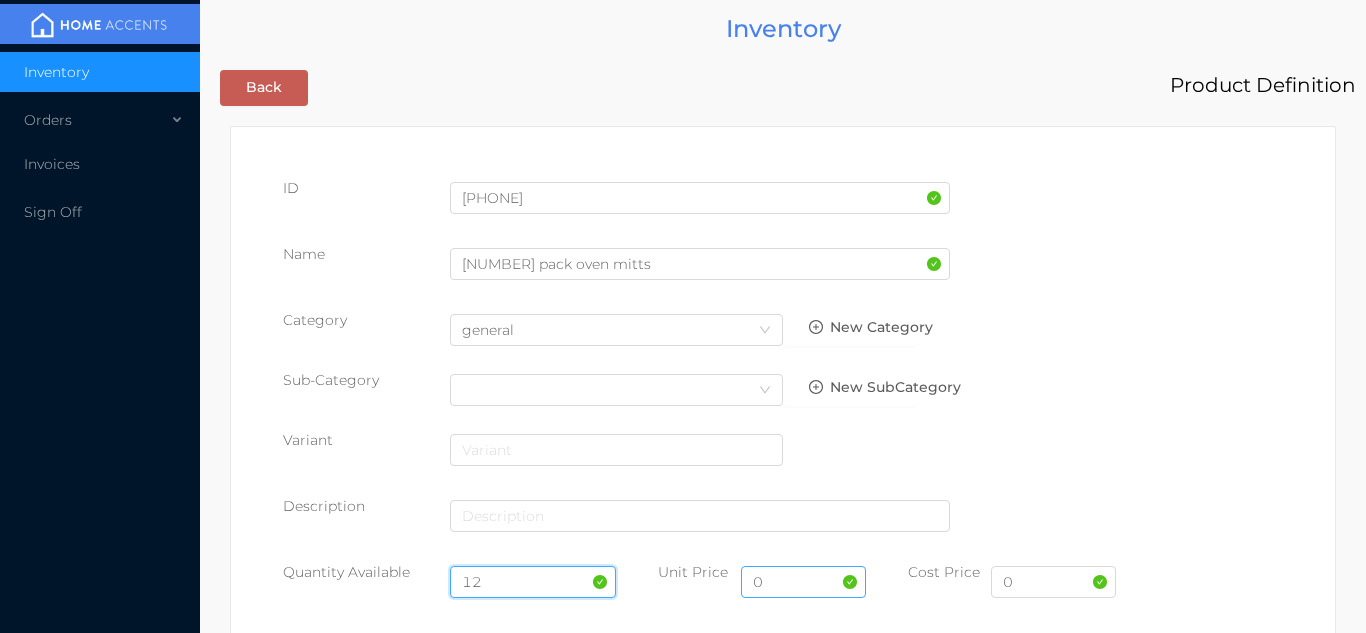 type on "12" 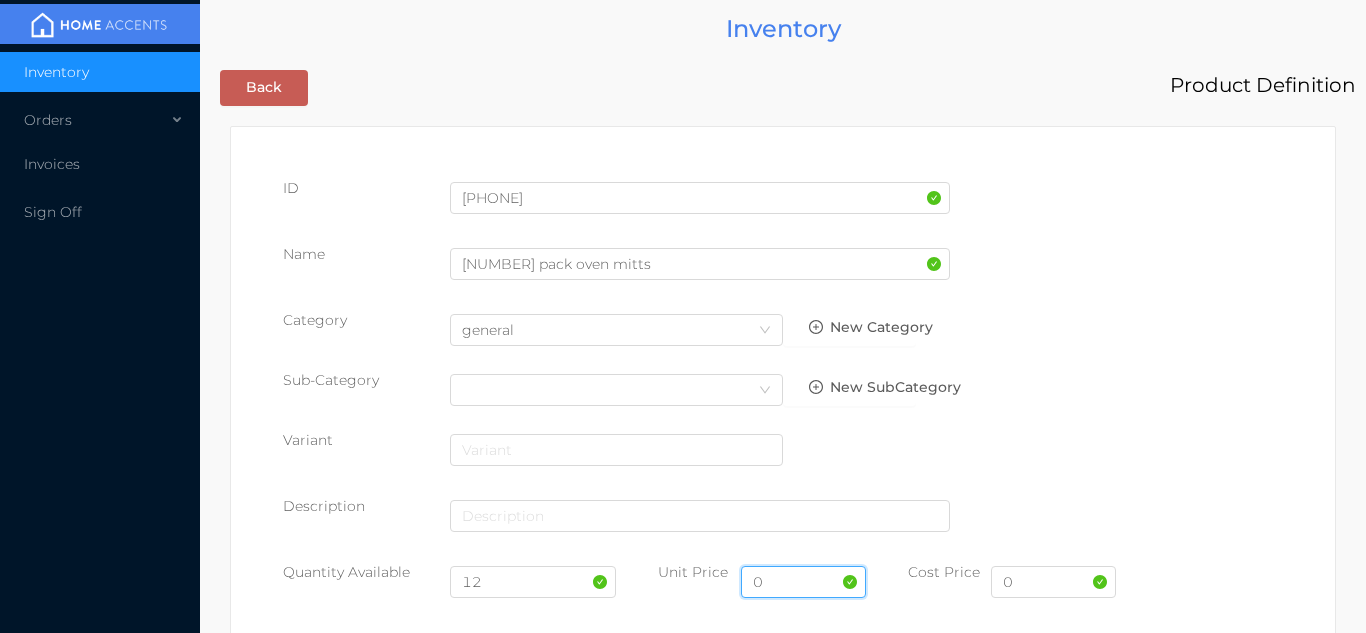 click on "0" at bounding box center [803, 582] 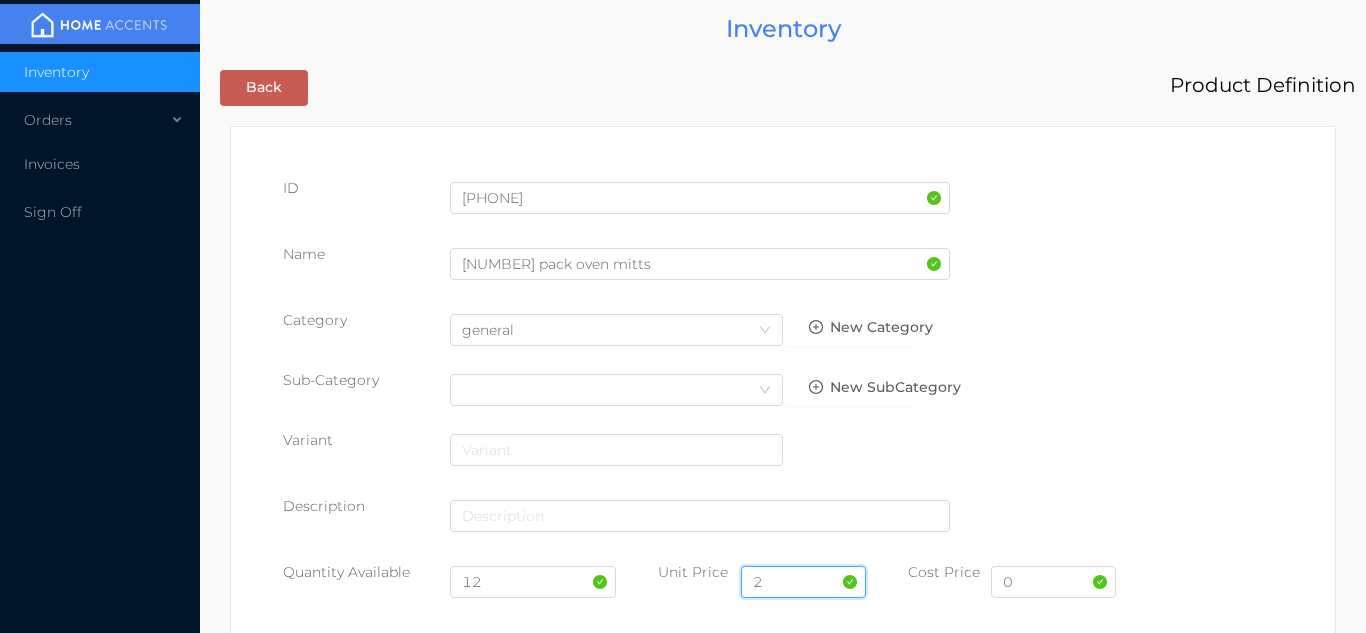 type on "2.99" 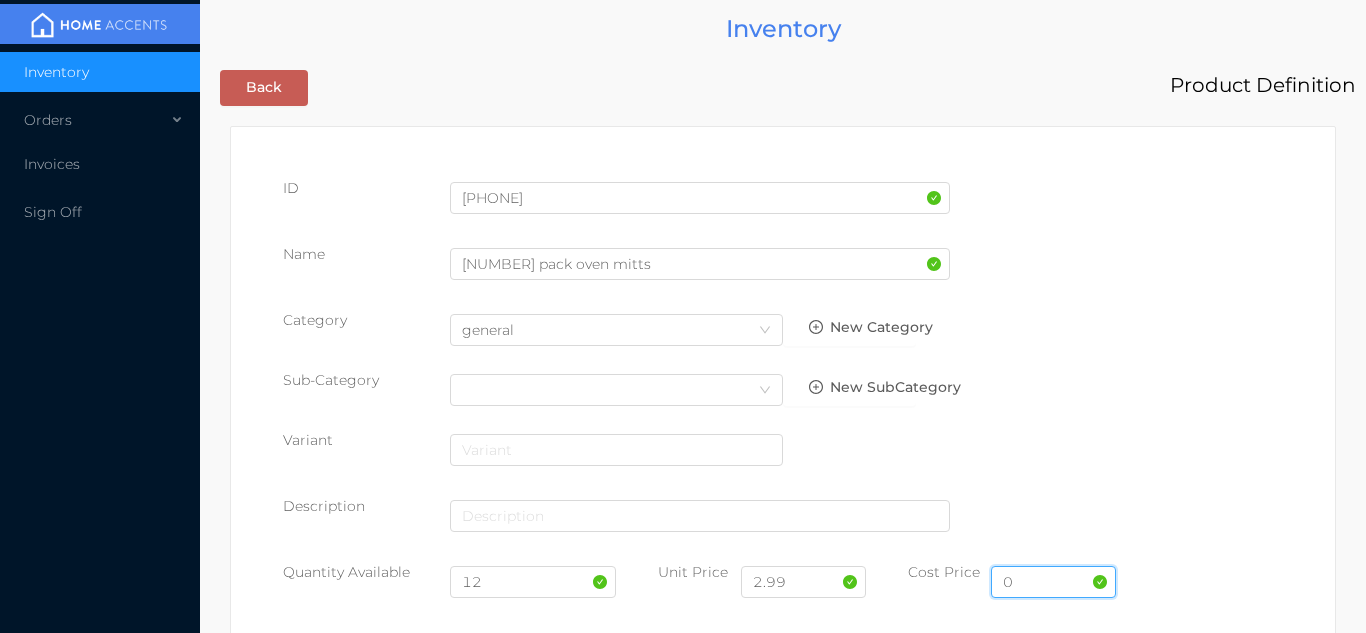 click on "0" at bounding box center [1053, 582] 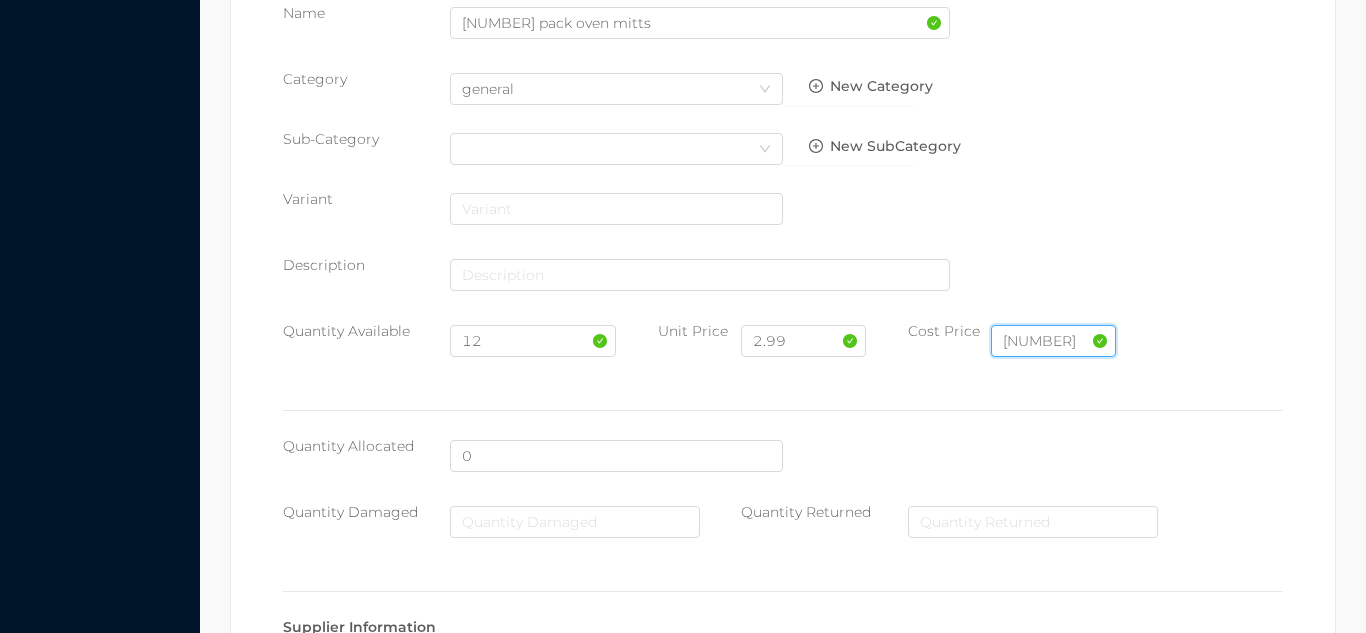 scroll, scrollTop: 1028, scrollLeft: 0, axis: vertical 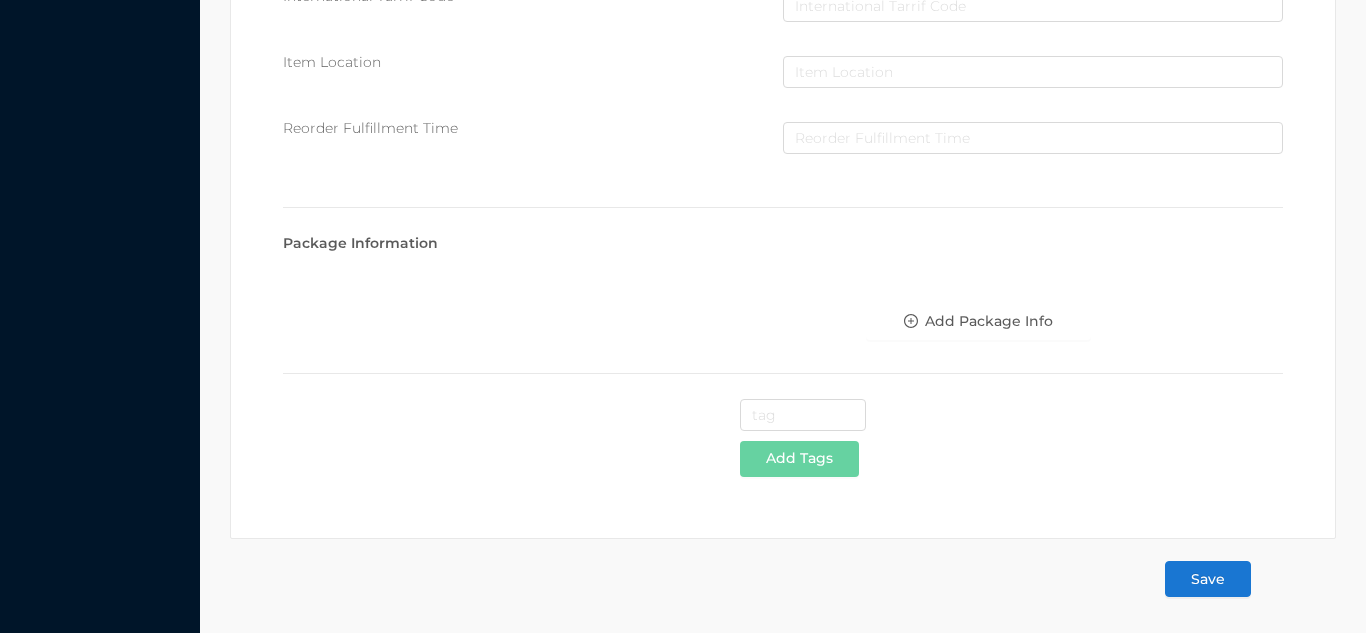 type on "1.75" 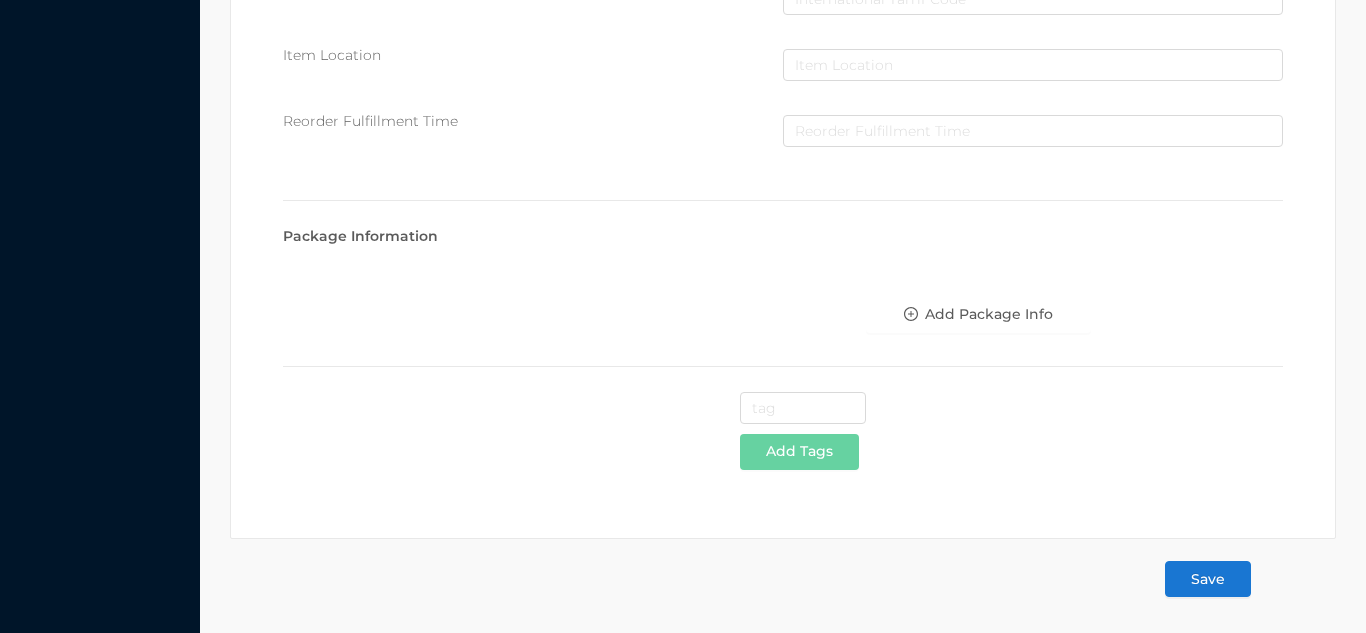 click on "Save" at bounding box center (1208, 579) 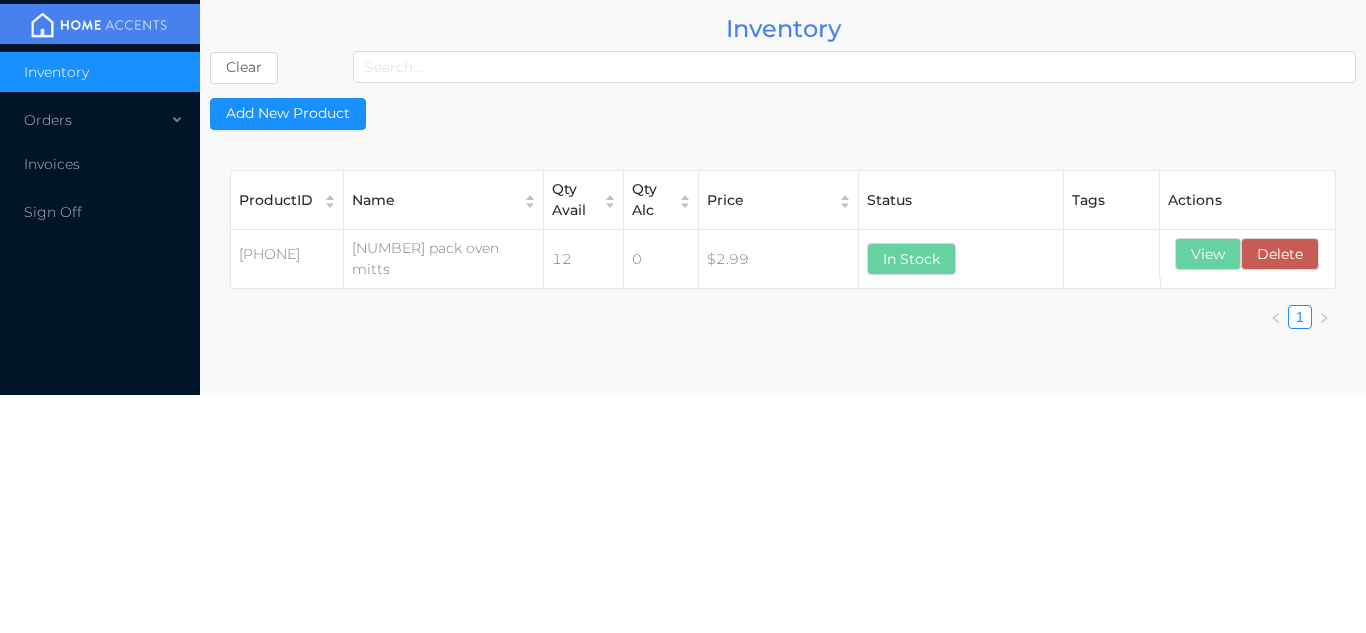 scroll, scrollTop: 0, scrollLeft: 0, axis: both 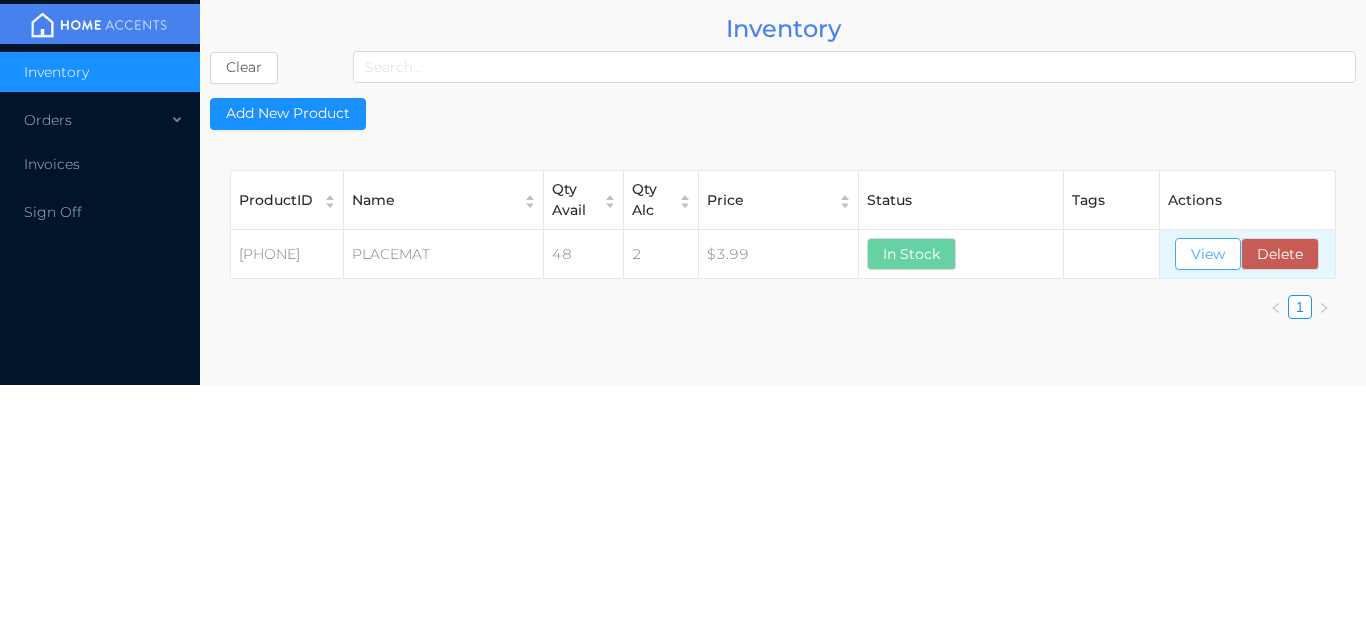 click on "View" at bounding box center [1208, 254] 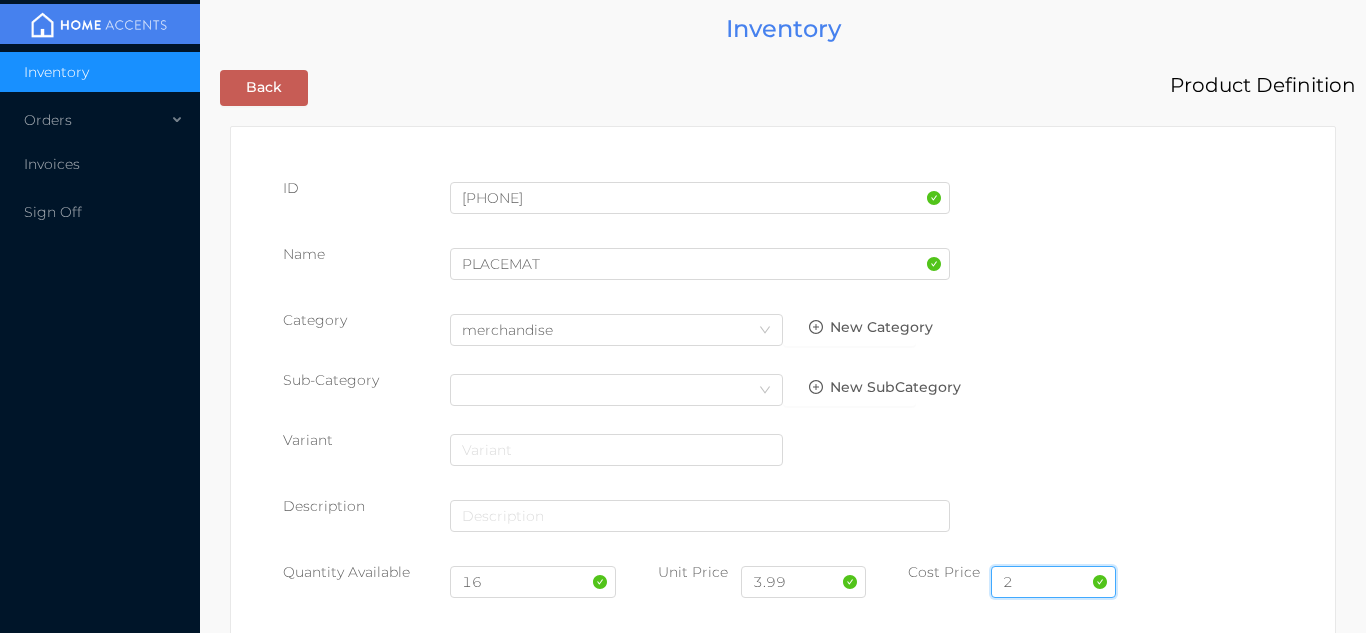 click on "2" at bounding box center [1053, 582] 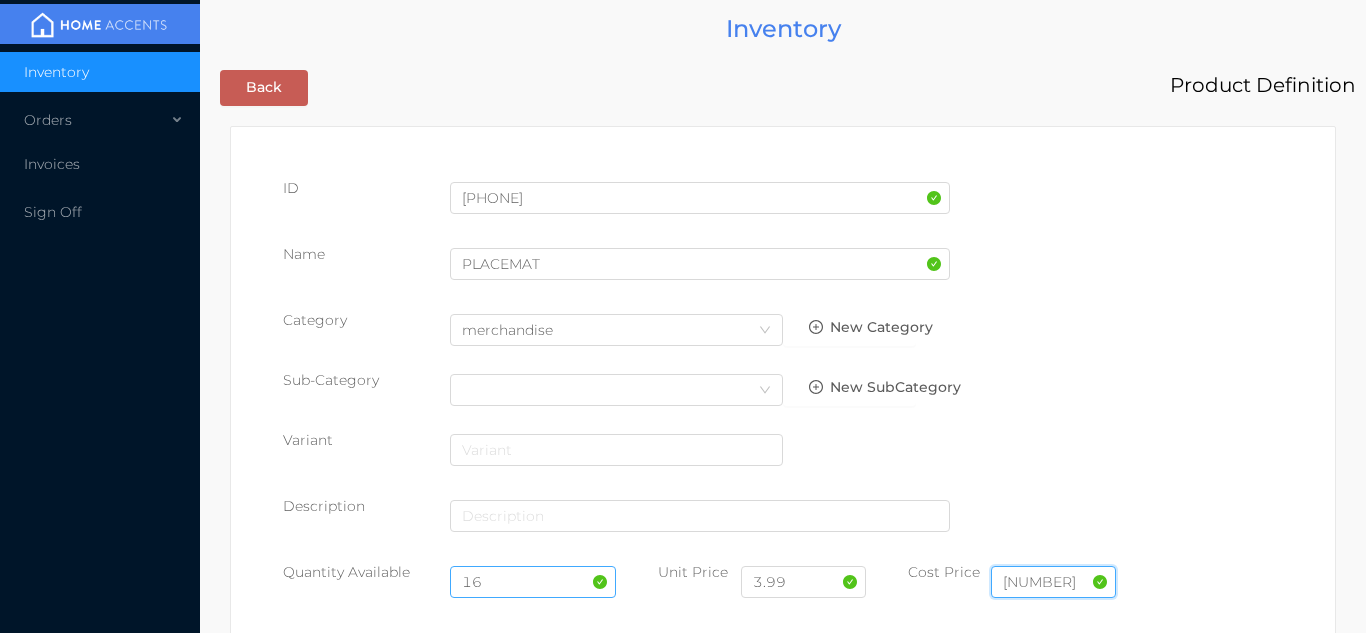 type on "1.75" 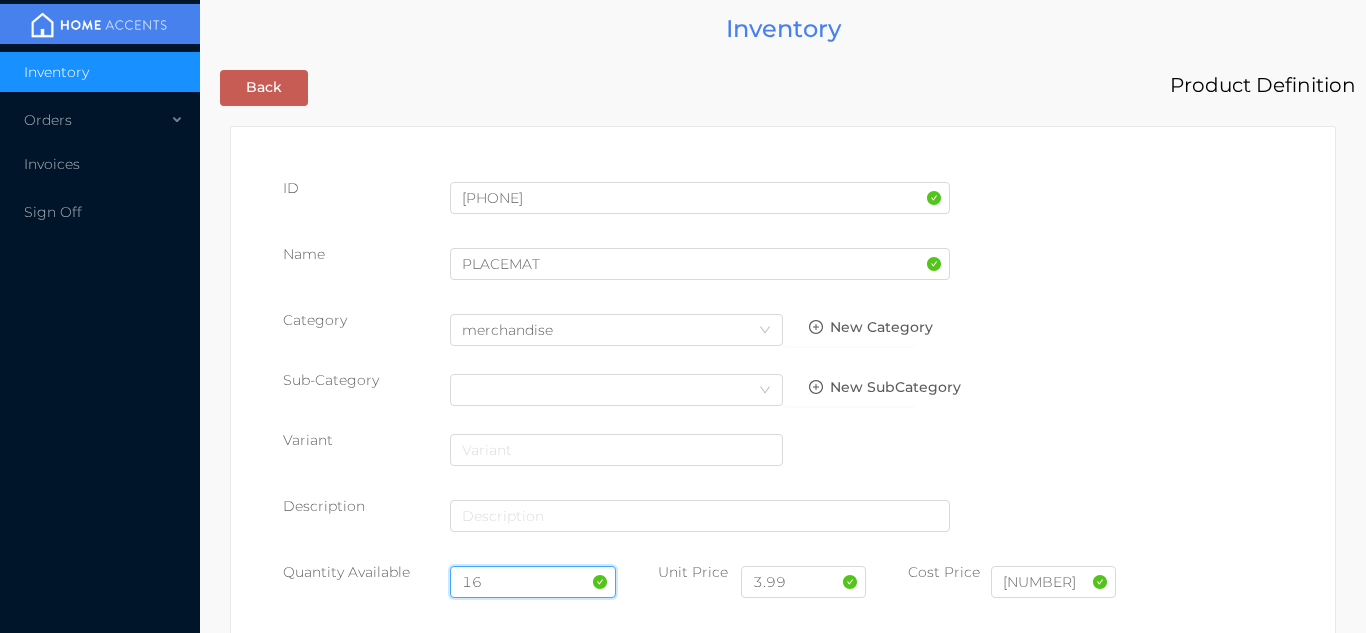 click on "16" at bounding box center [533, 582] 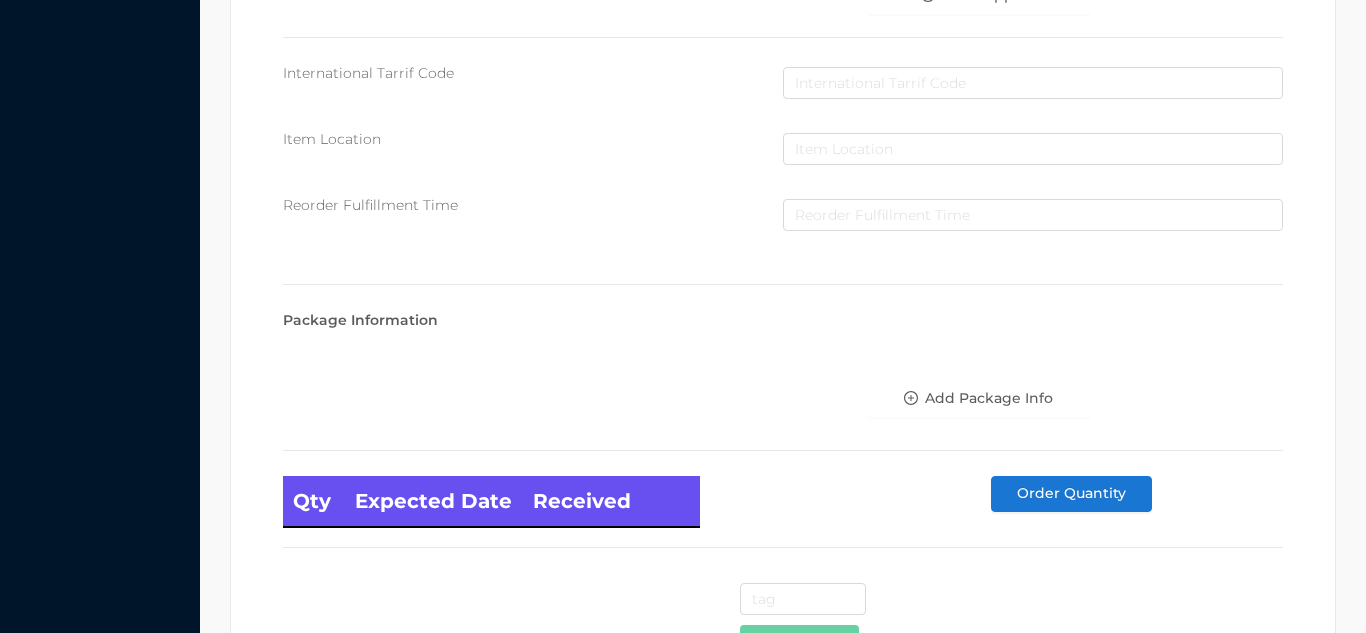scroll, scrollTop: 1135, scrollLeft: 0, axis: vertical 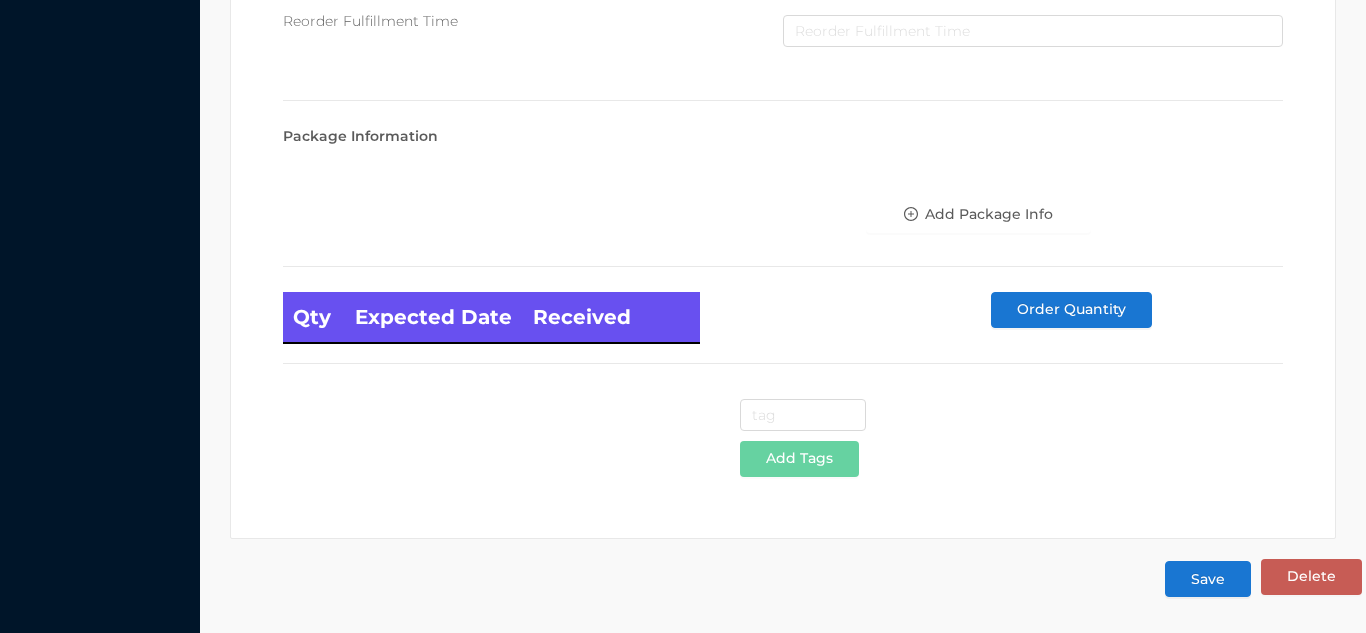 type on "24" 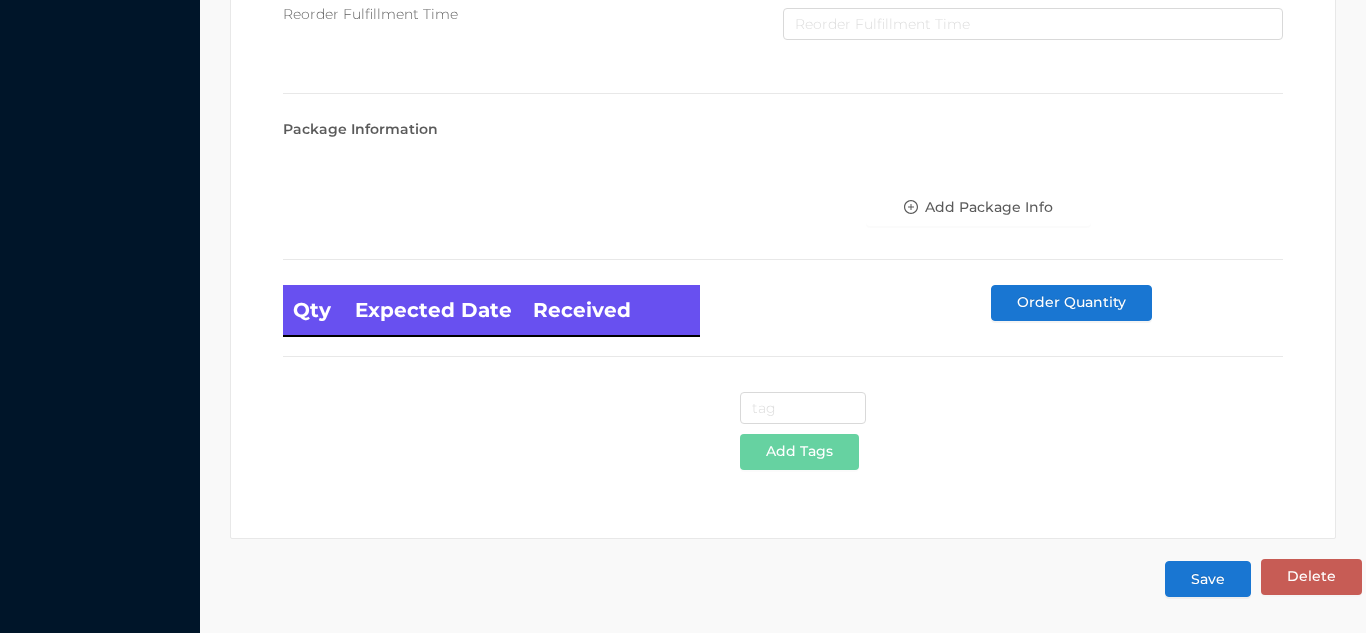 click on "Save" at bounding box center (1208, 579) 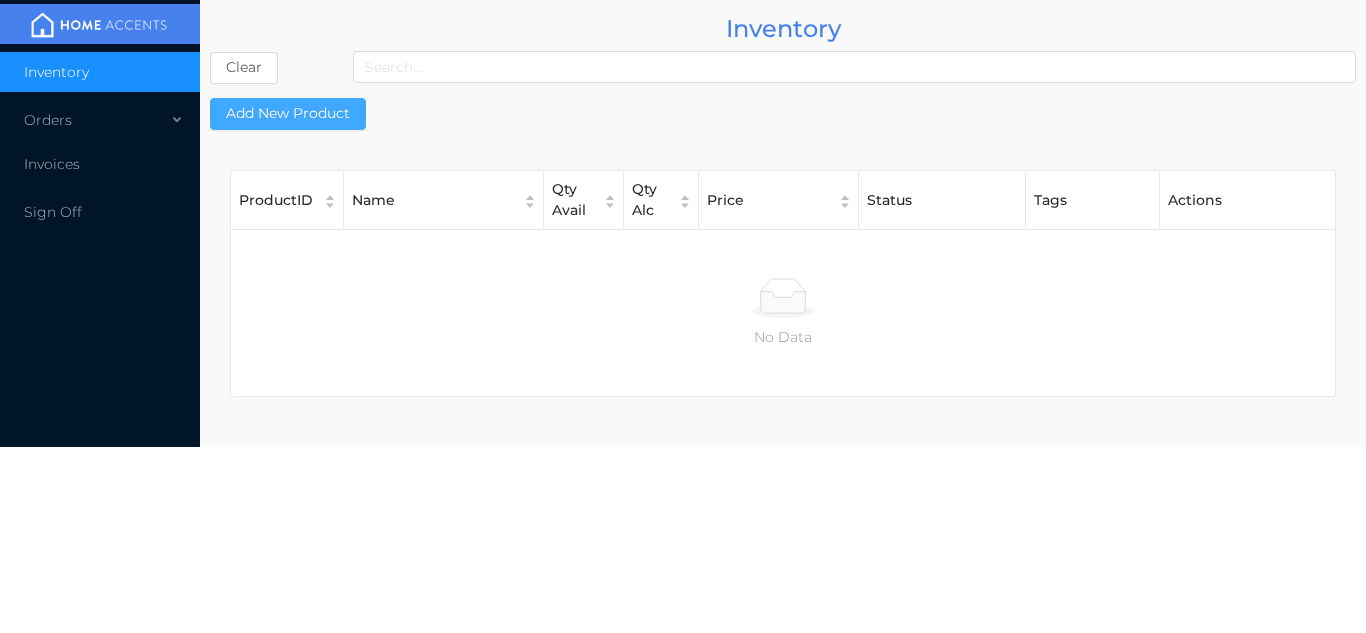 click on "Add New Product" at bounding box center (288, 114) 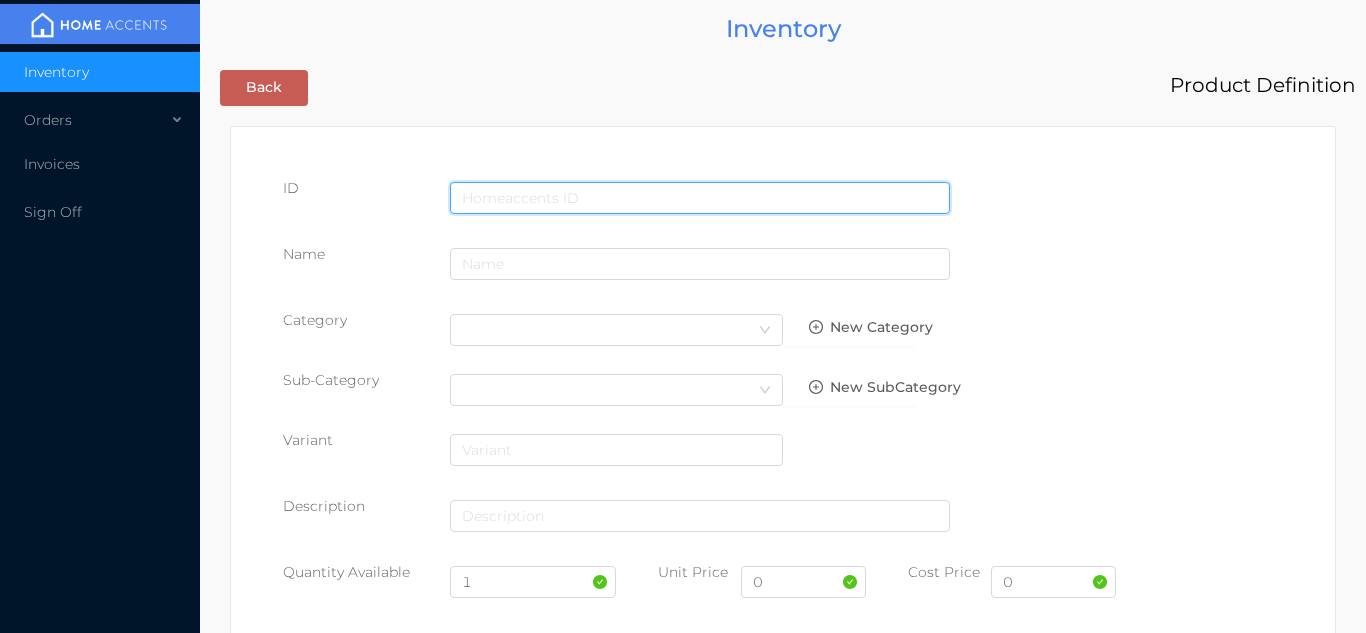 click at bounding box center (700, 198) 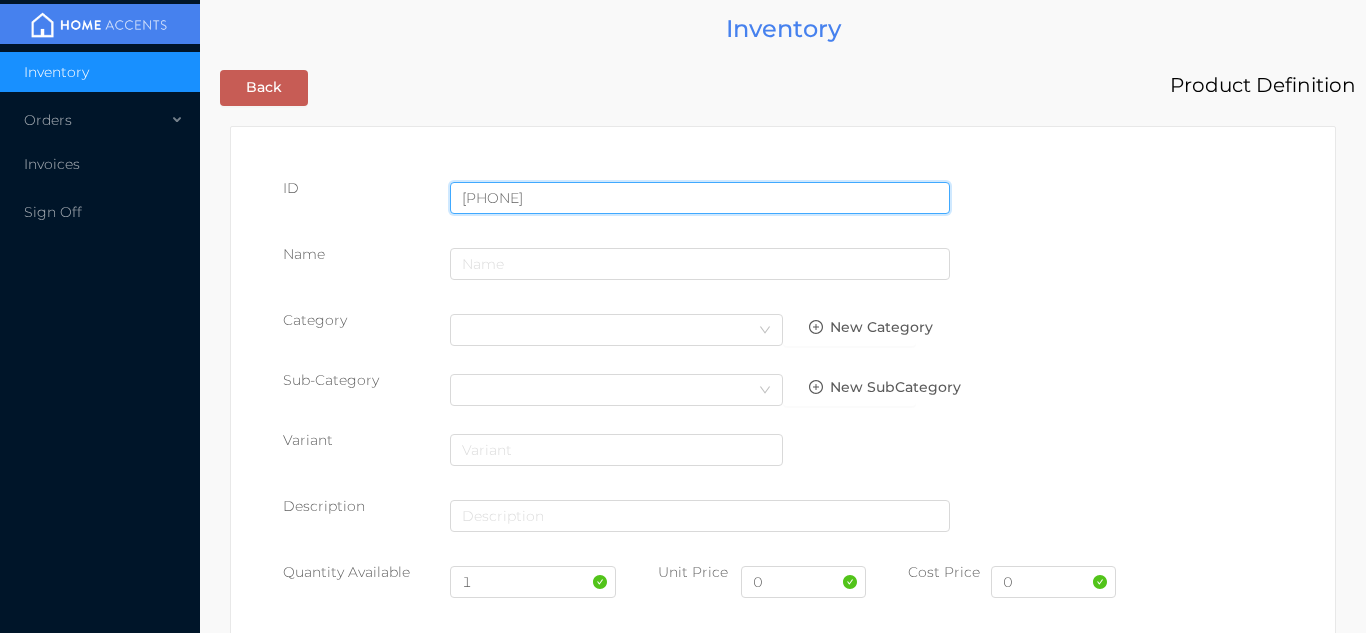 type on "725828077651" 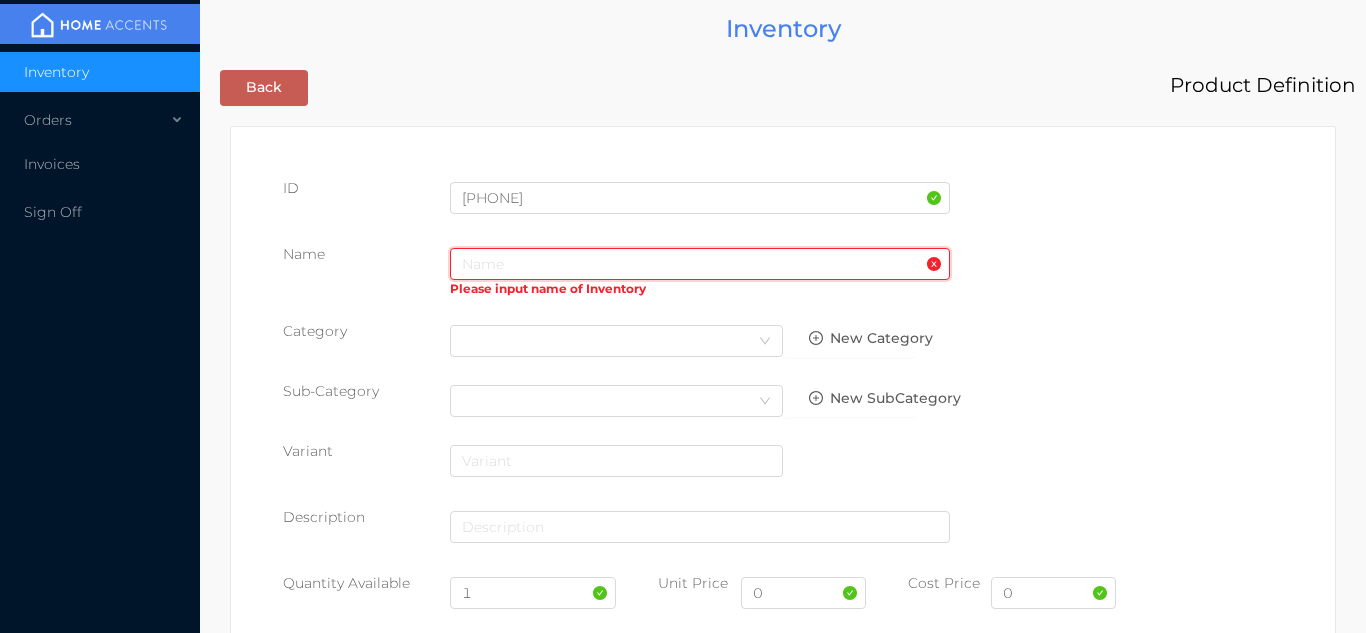 click at bounding box center (700, 264) 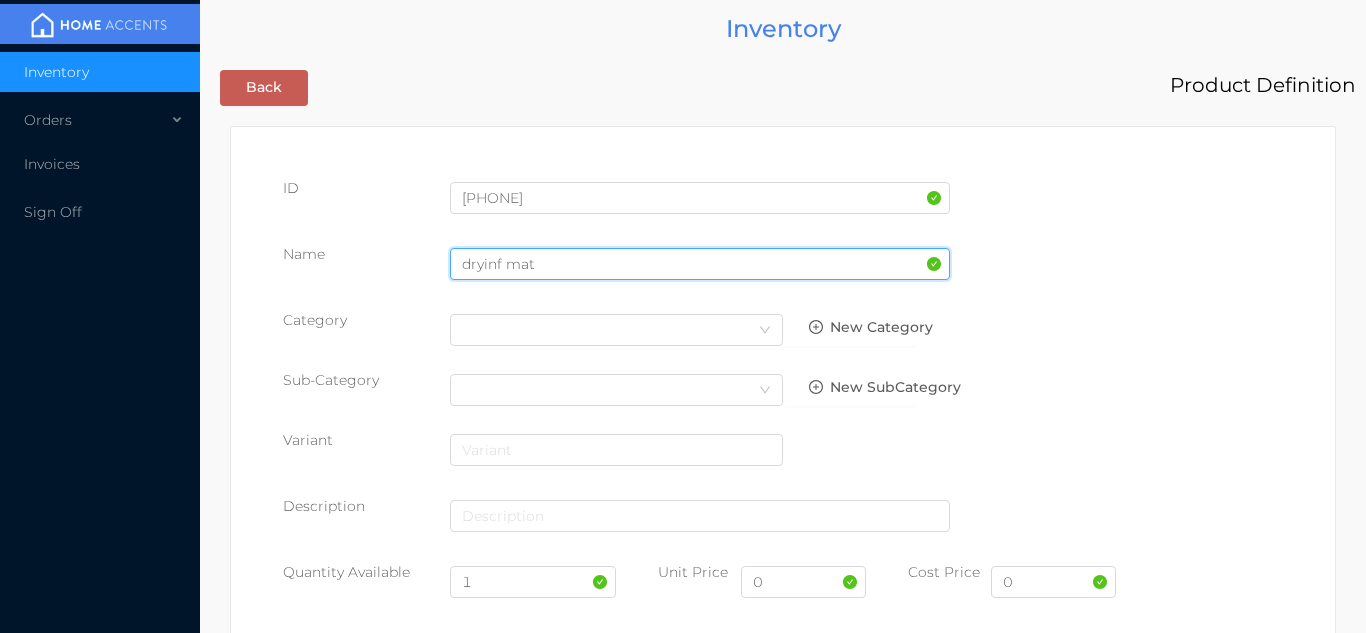 type on "dryinf mat" 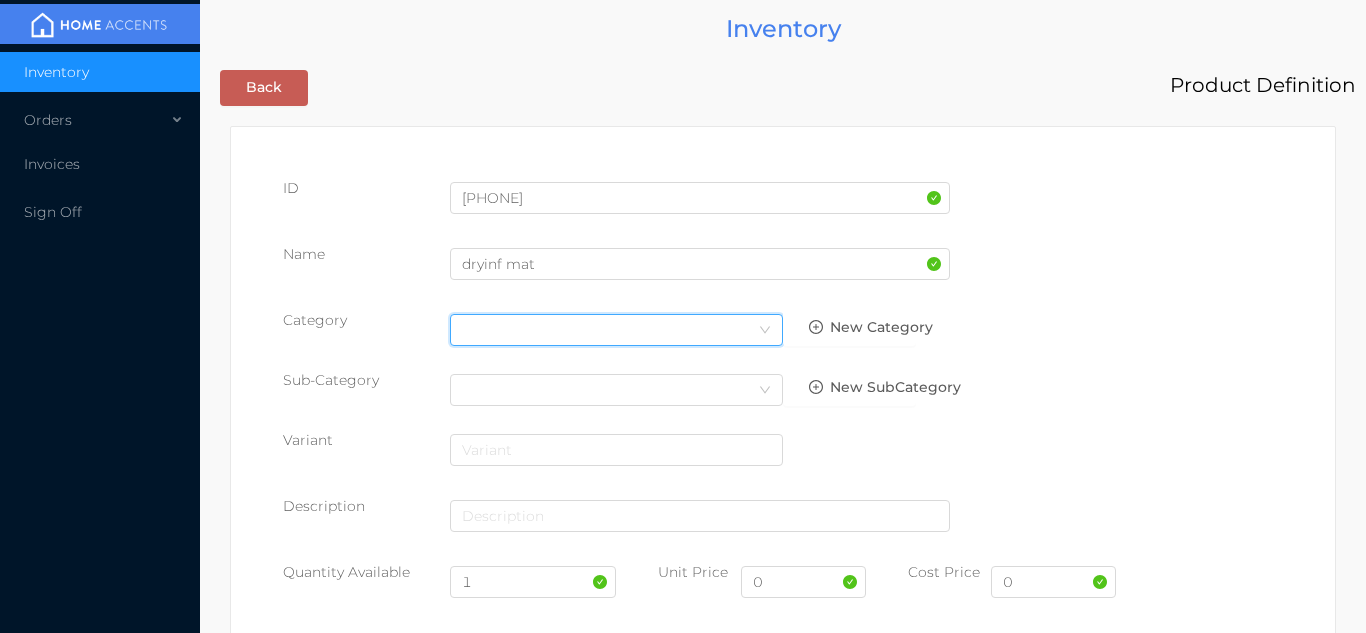 click on "Select Category" at bounding box center [616, 330] 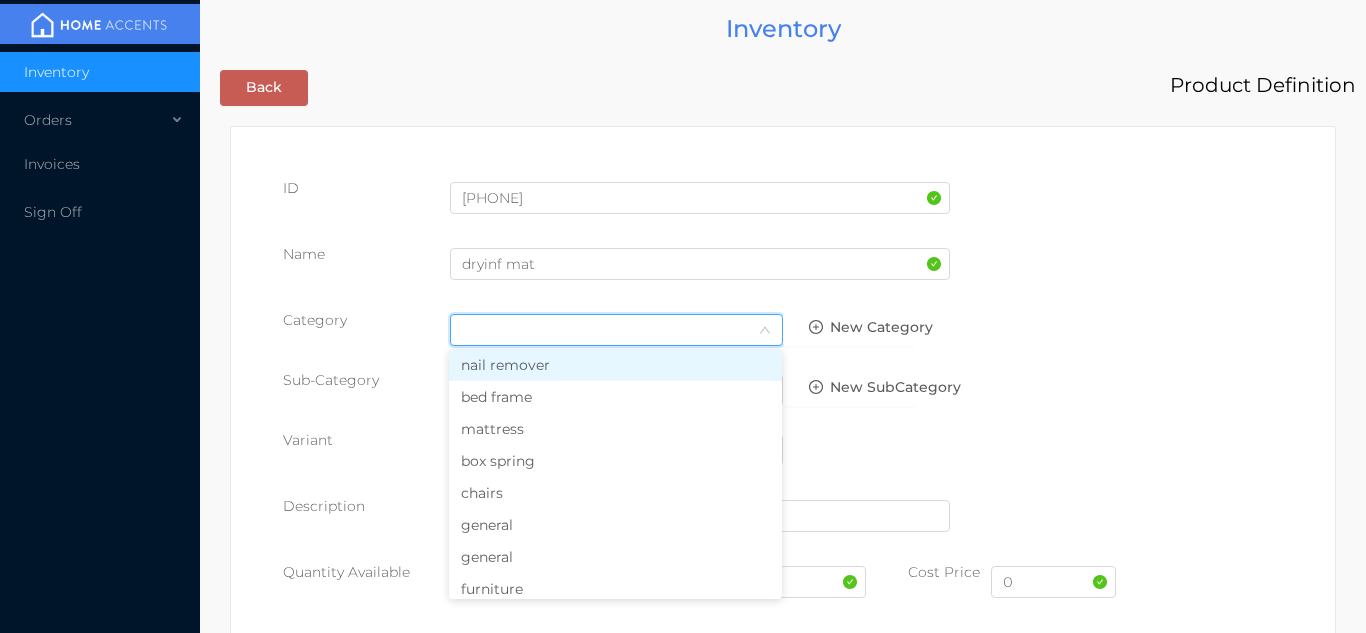 click on "general" at bounding box center (615, 525) 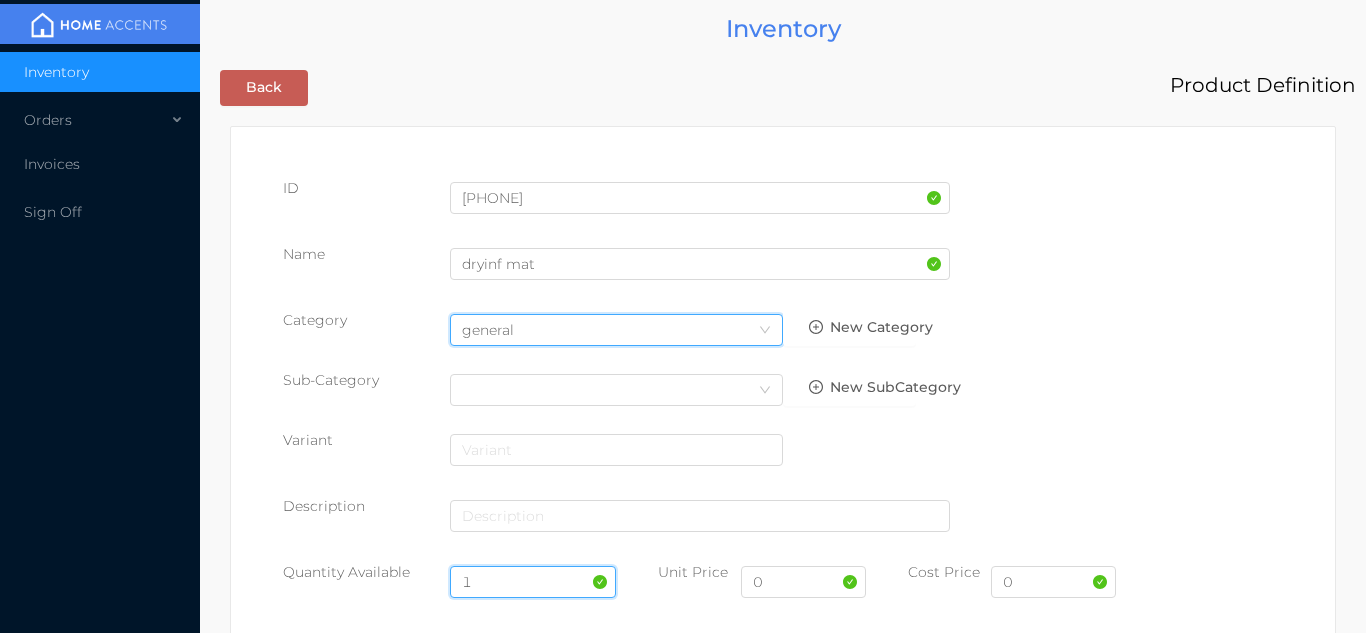 click on "1" at bounding box center [533, 582] 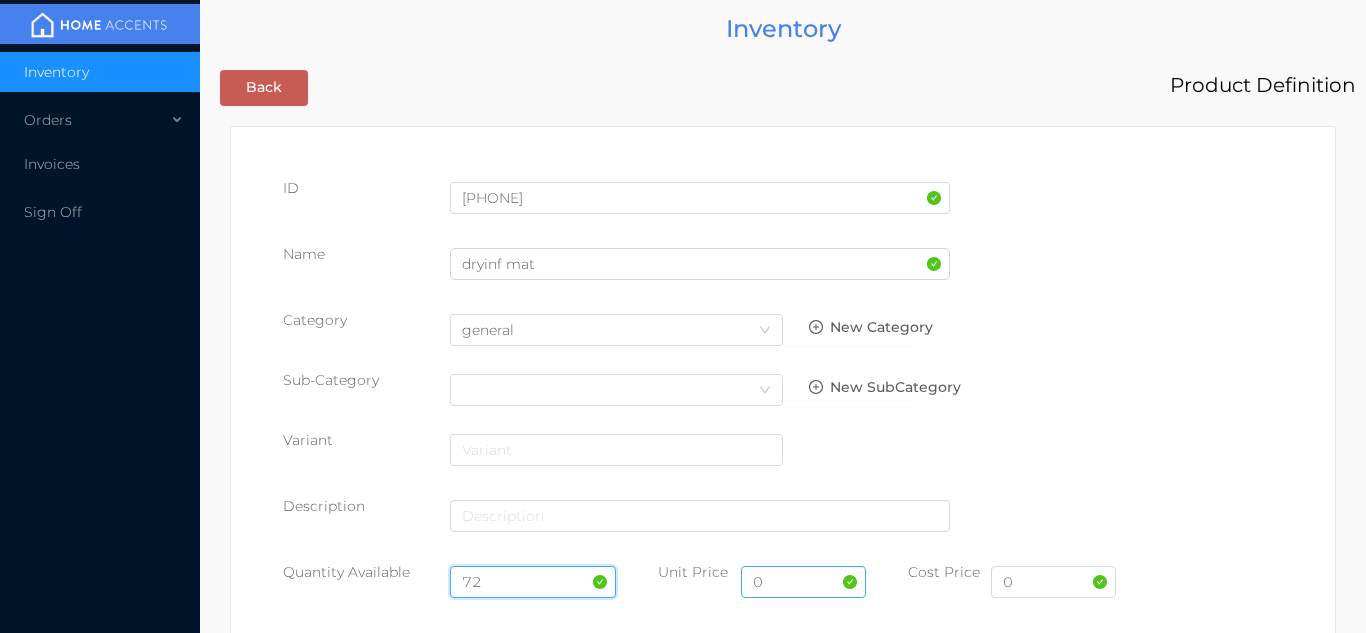 type on "72" 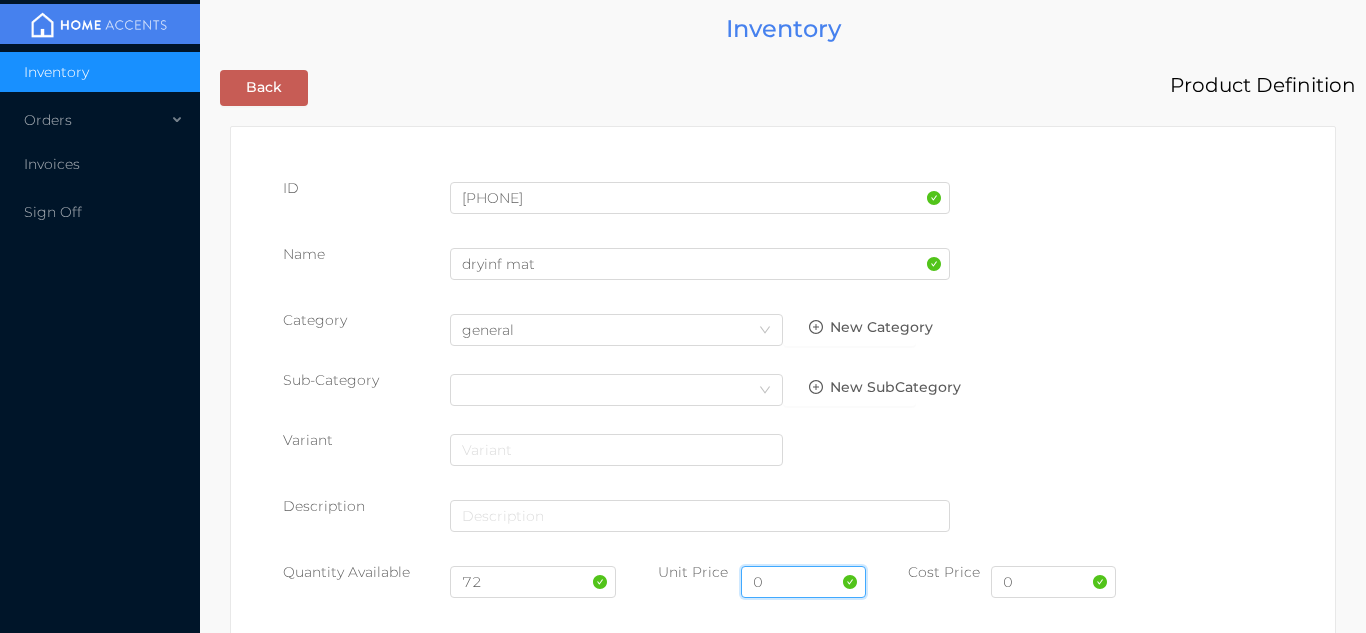 click on "0" at bounding box center [803, 582] 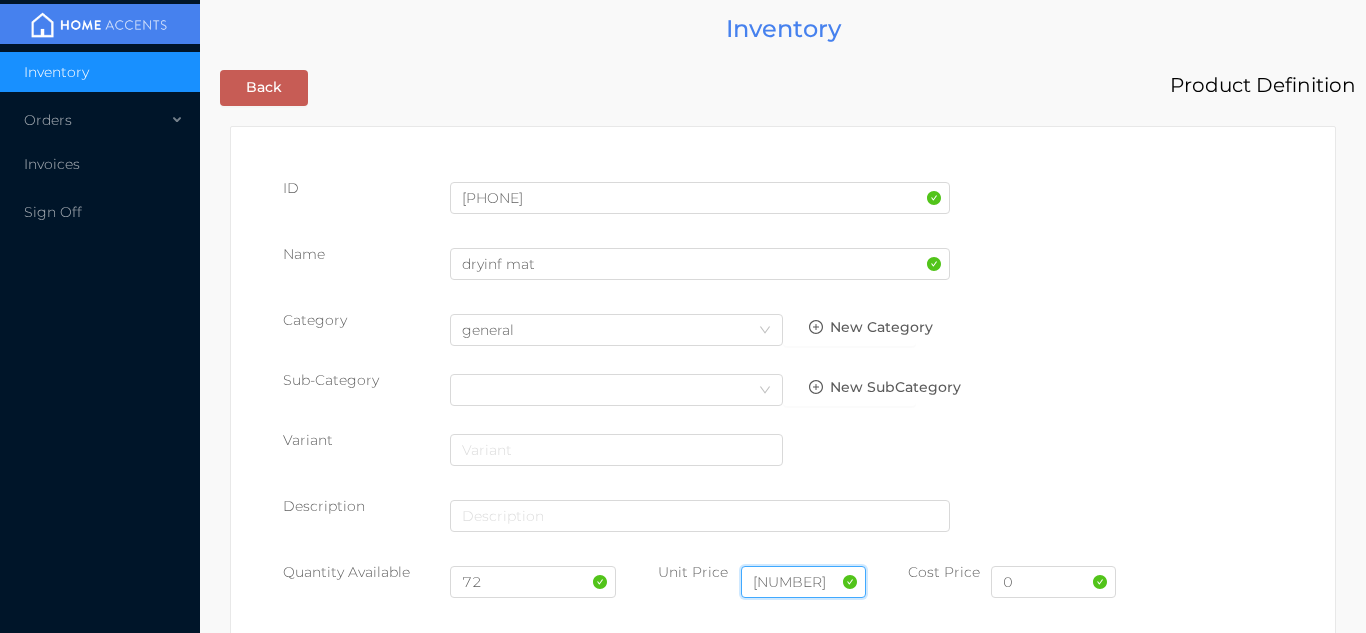 type on "2.49" 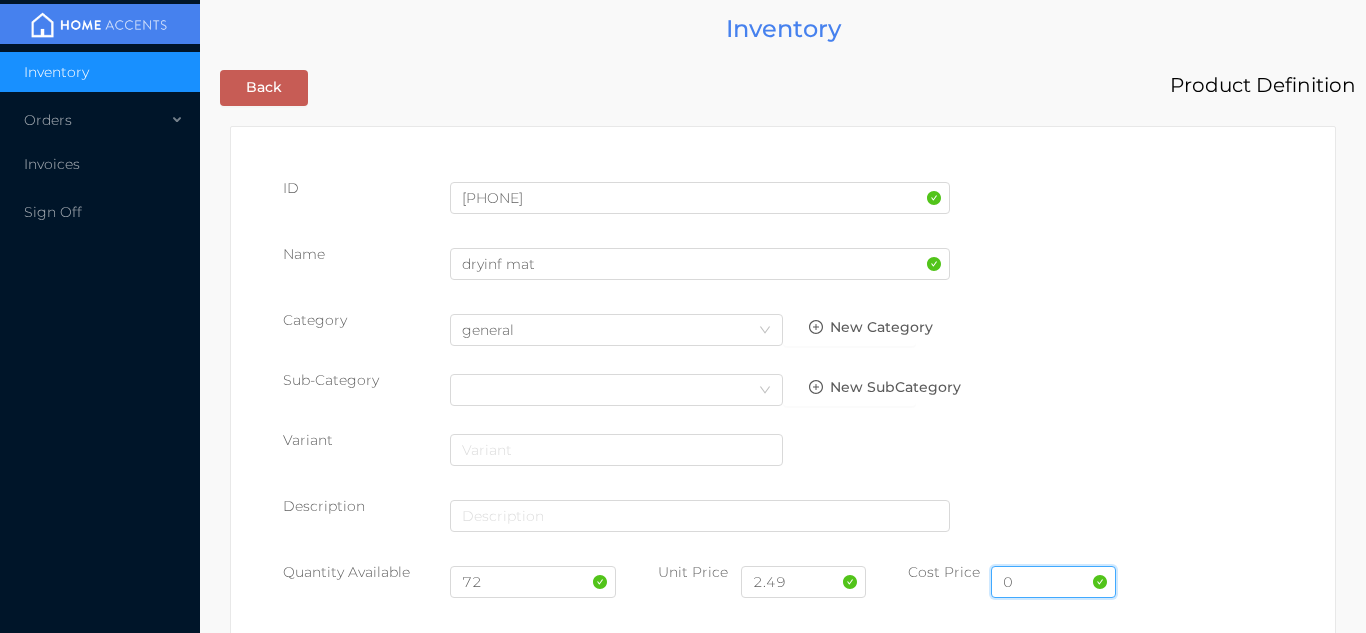 click on "0" at bounding box center [1053, 582] 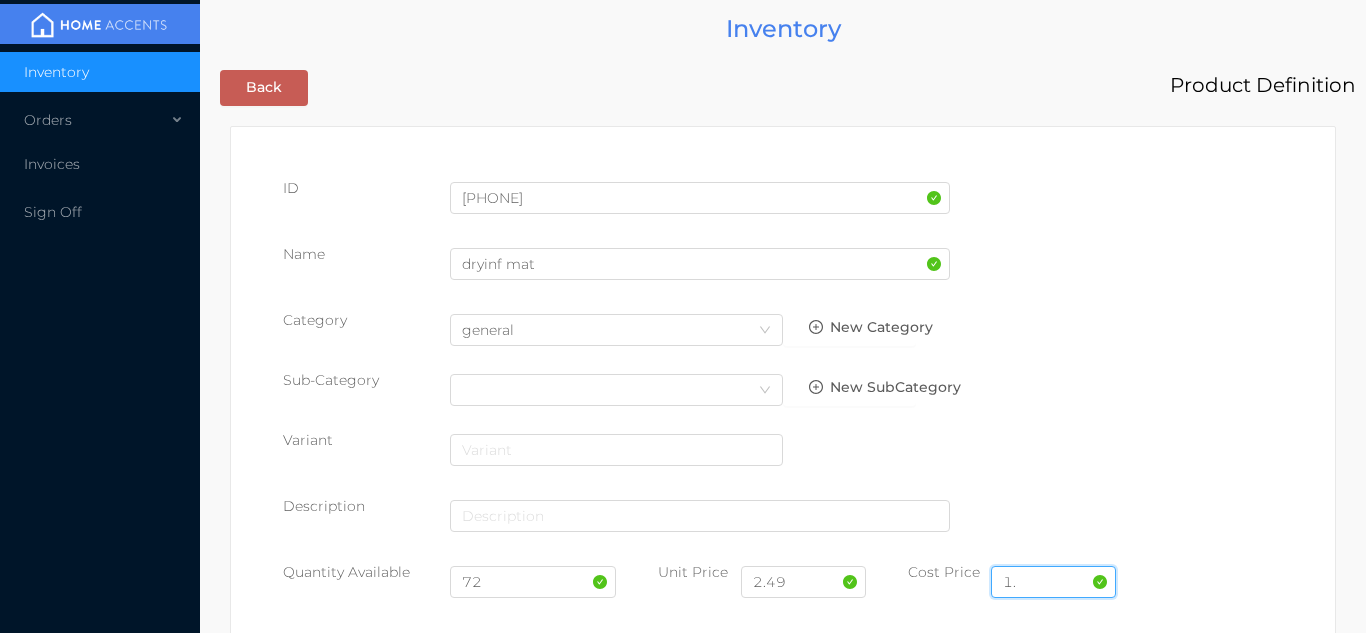 type on "1.25" 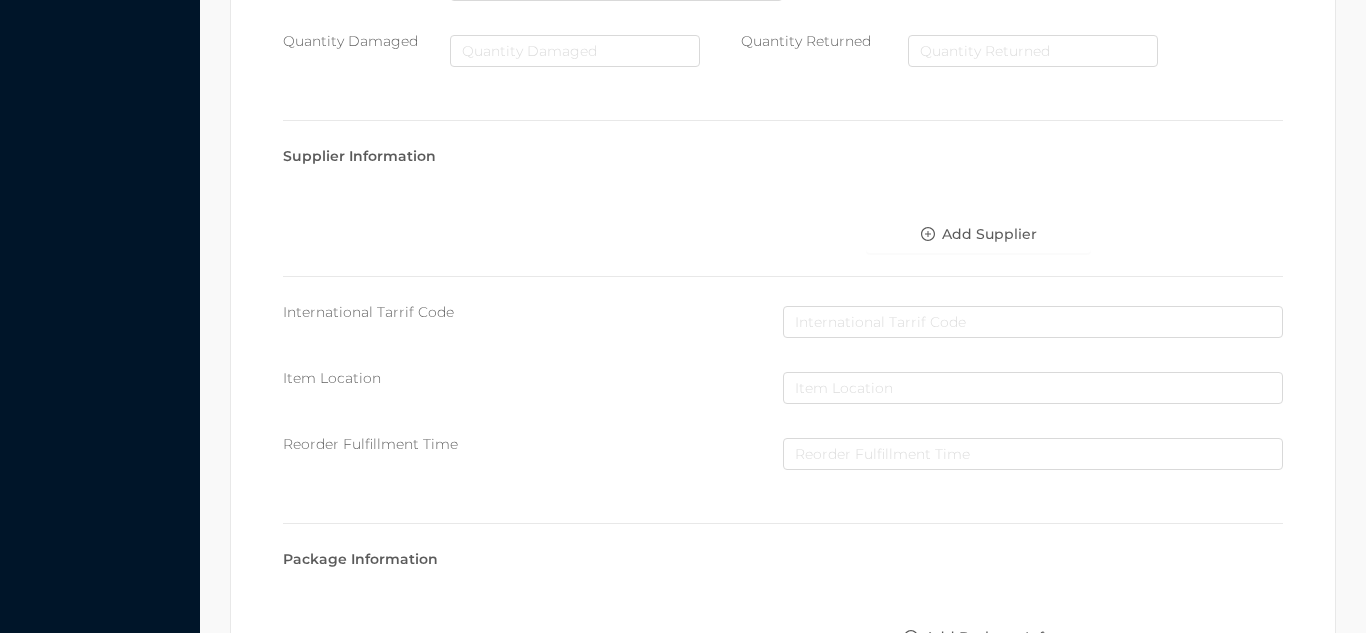 scroll, scrollTop: 1028, scrollLeft: 0, axis: vertical 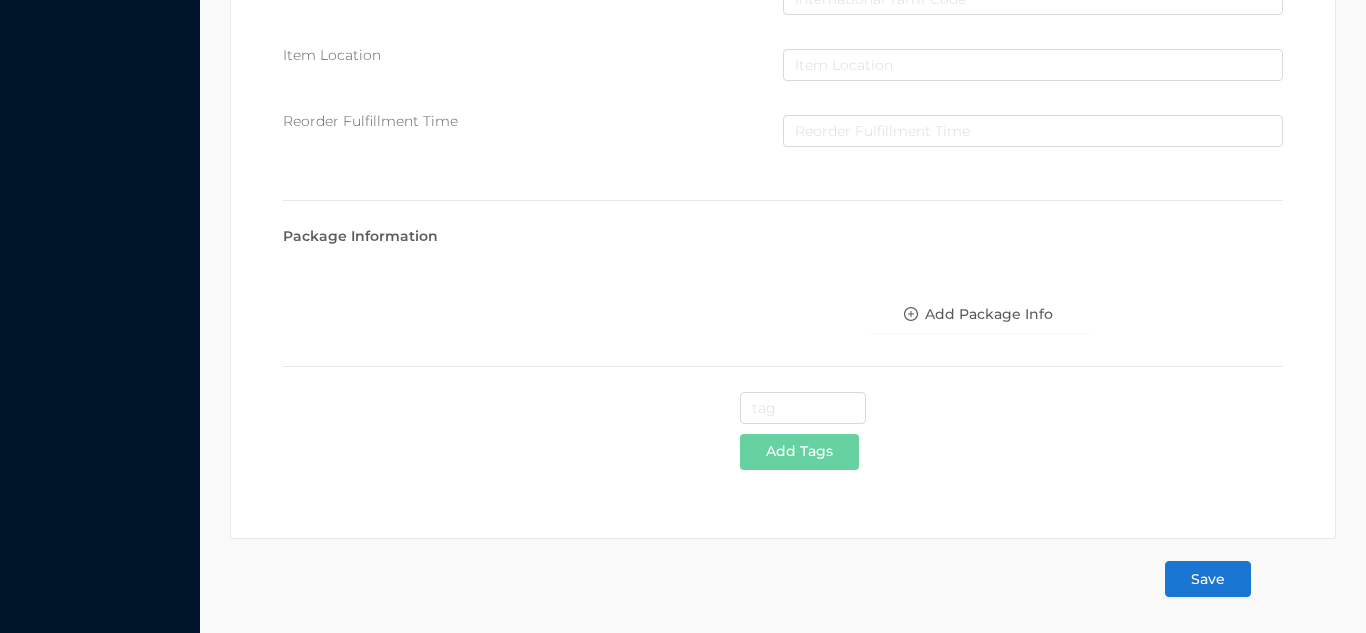 click on "Save" at bounding box center (1208, 579) 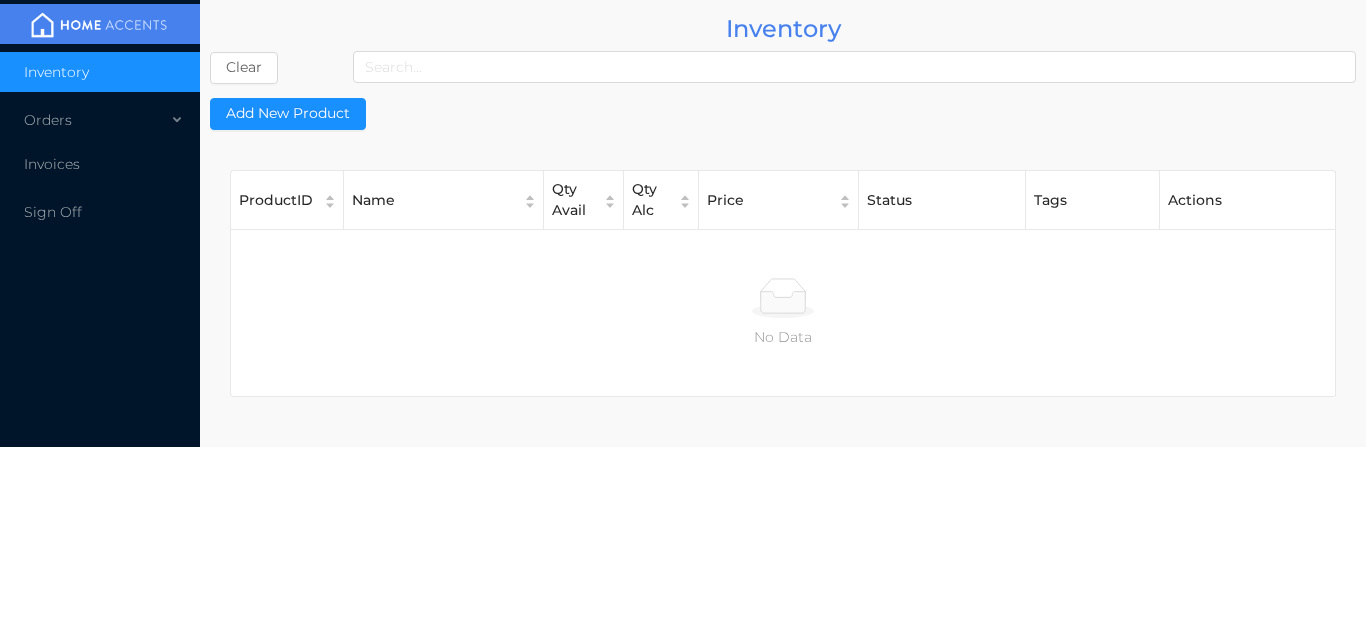 scroll, scrollTop: 0, scrollLeft: 0, axis: both 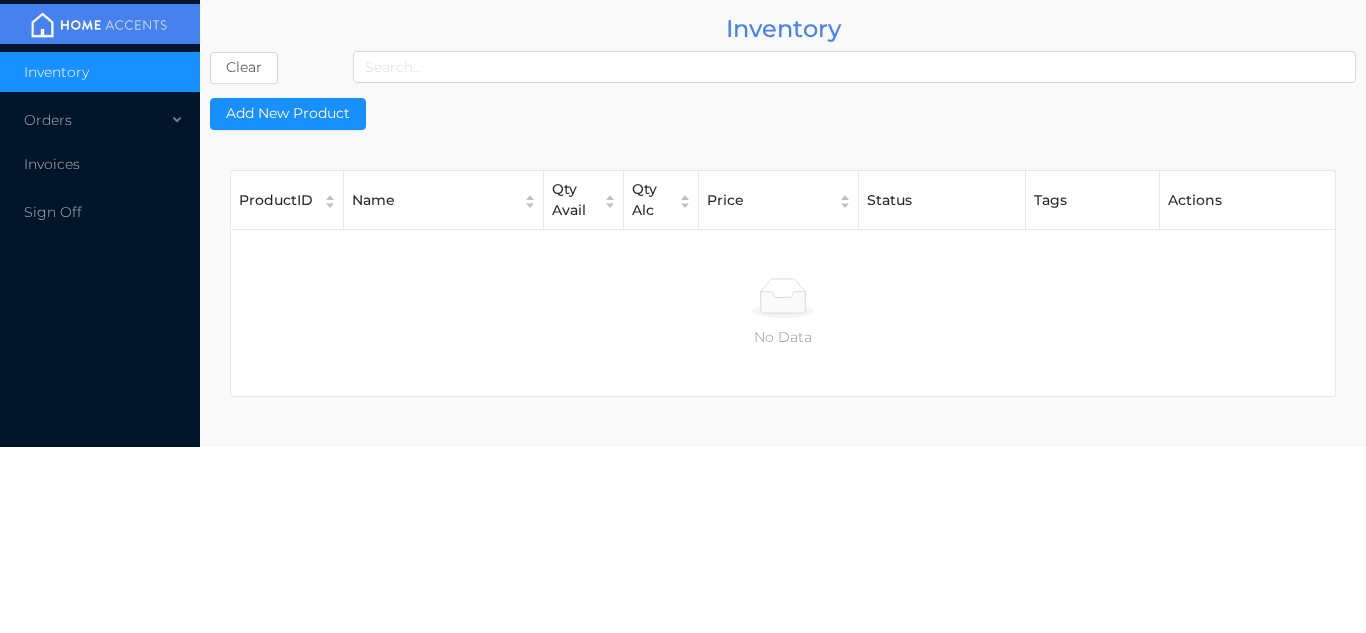 click on "Inventory Clear Add New Product ProductID Name Qty Avail Qty Alc Price Status Tags Actions No Data ProductID Actions" at bounding box center [783, 223] 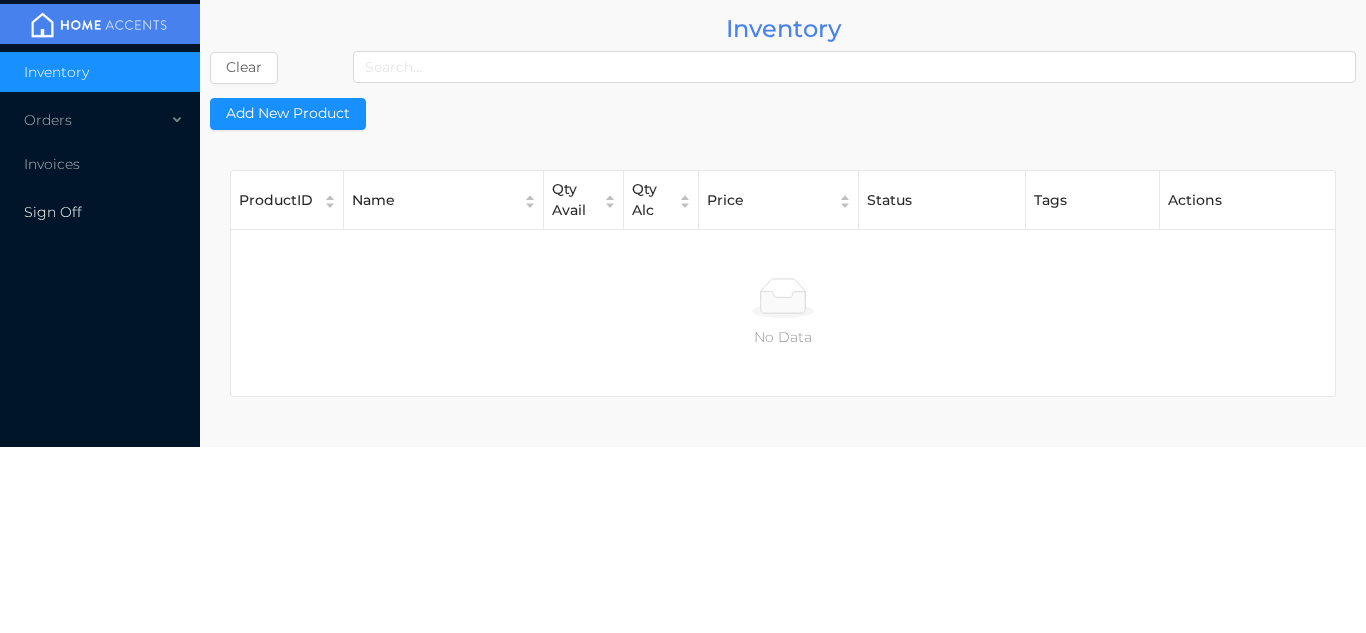 click on "Sign Off" at bounding box center (100, 212) 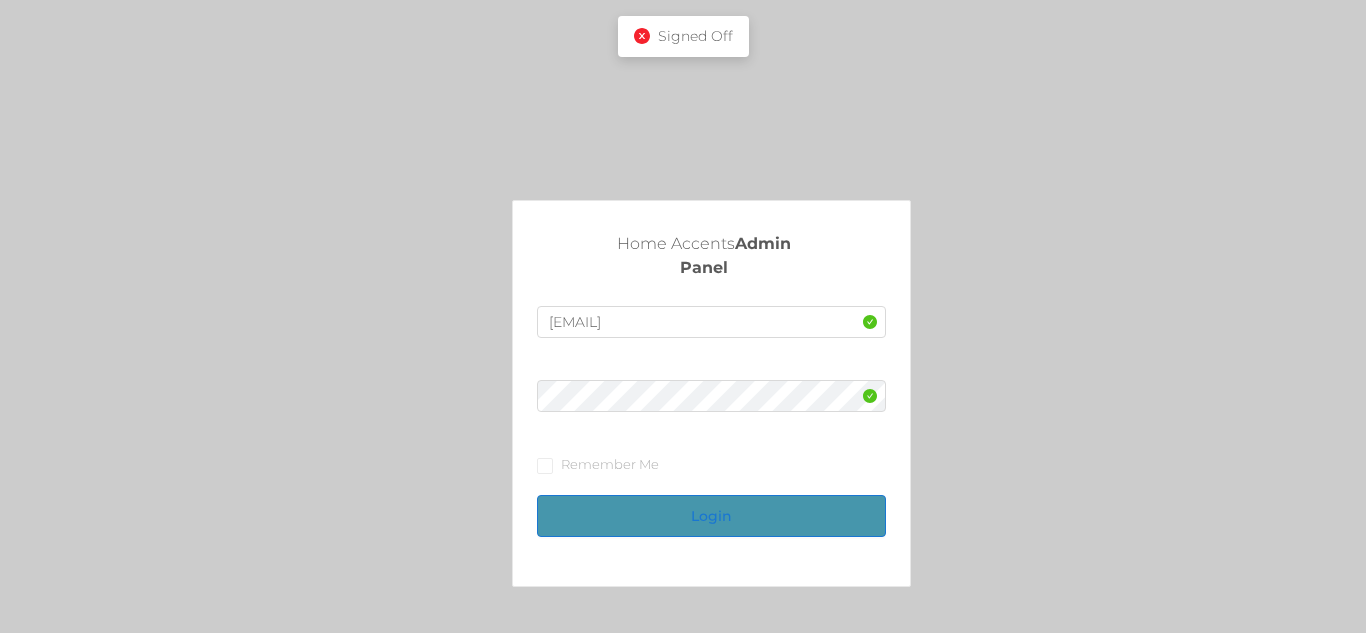 click on "Login" at bounding box center (711, 516) 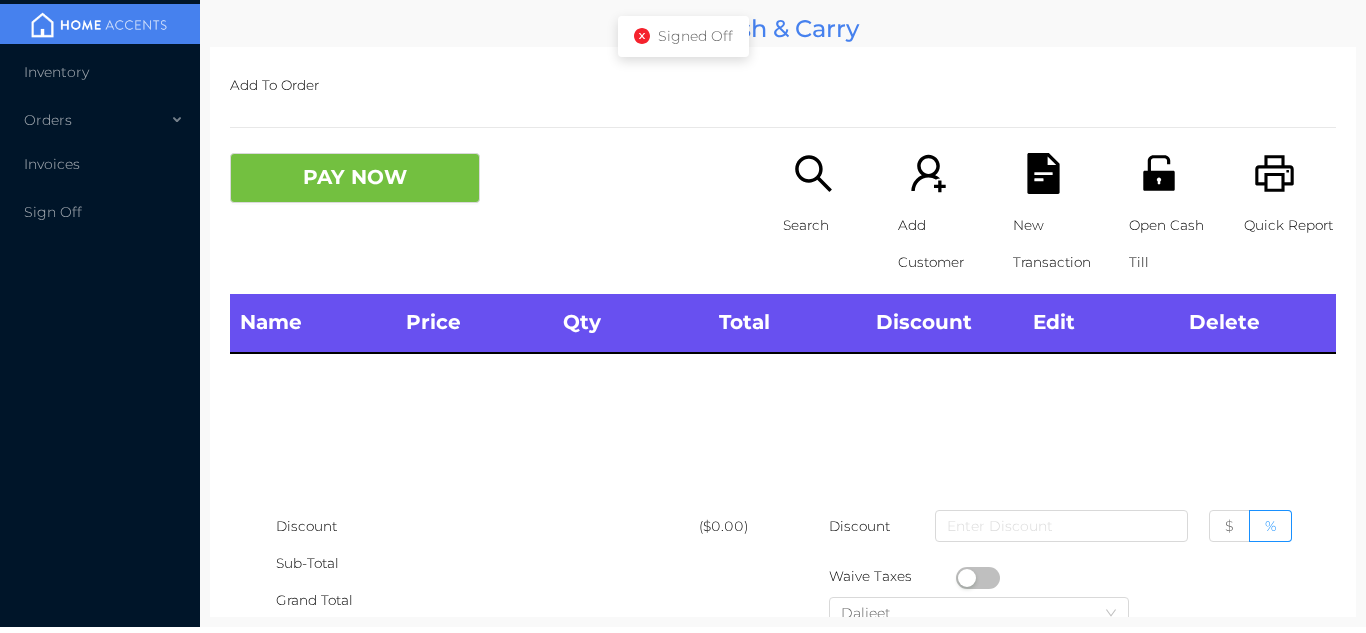 type 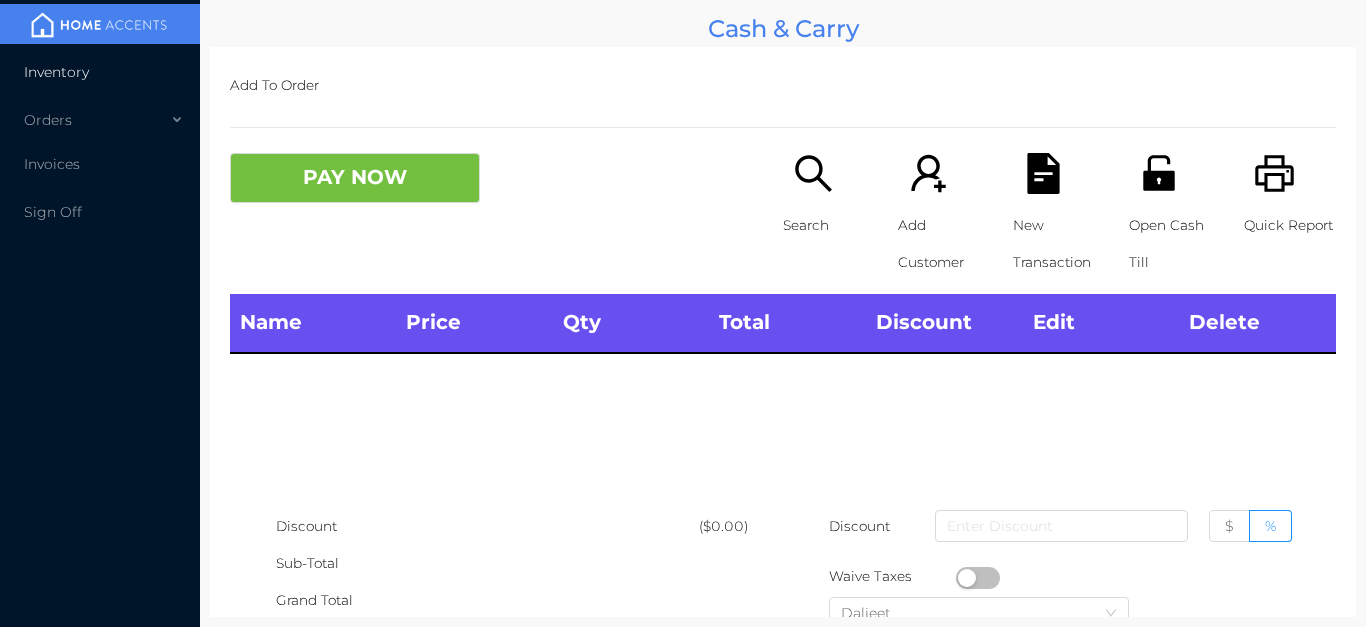 click on "Inventory" at bounding box center (56, 72) 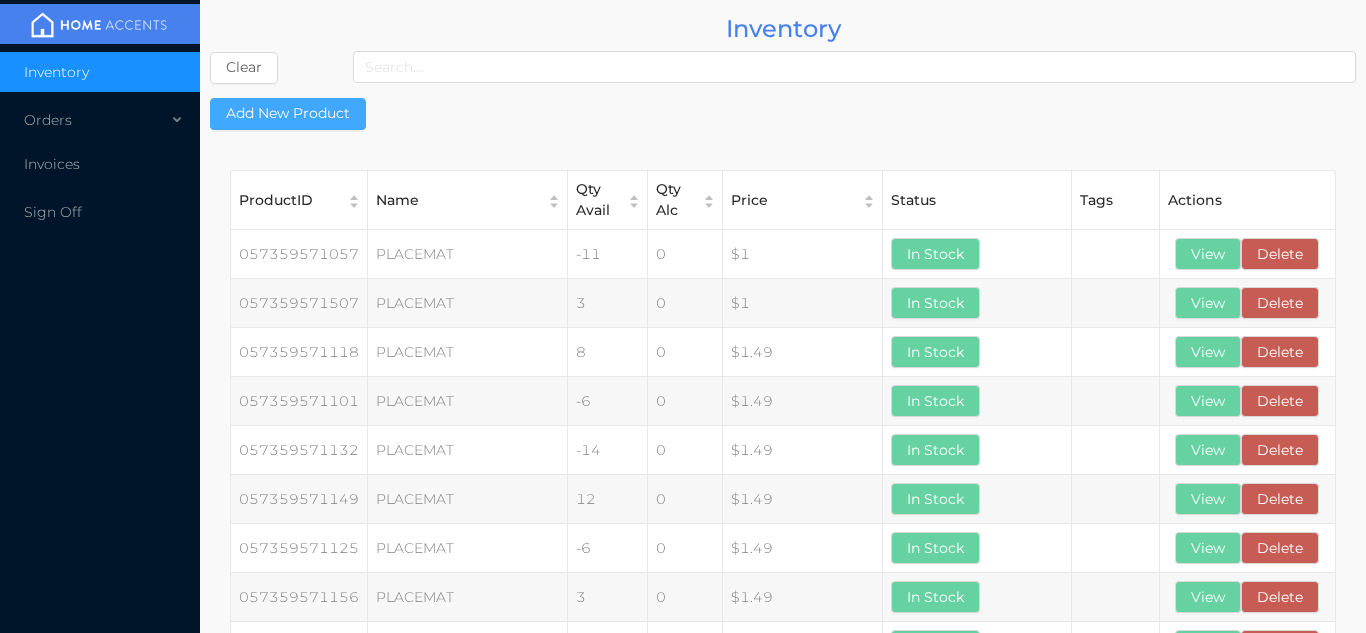 click on "Add New Product" at bounding box center (288, 114) 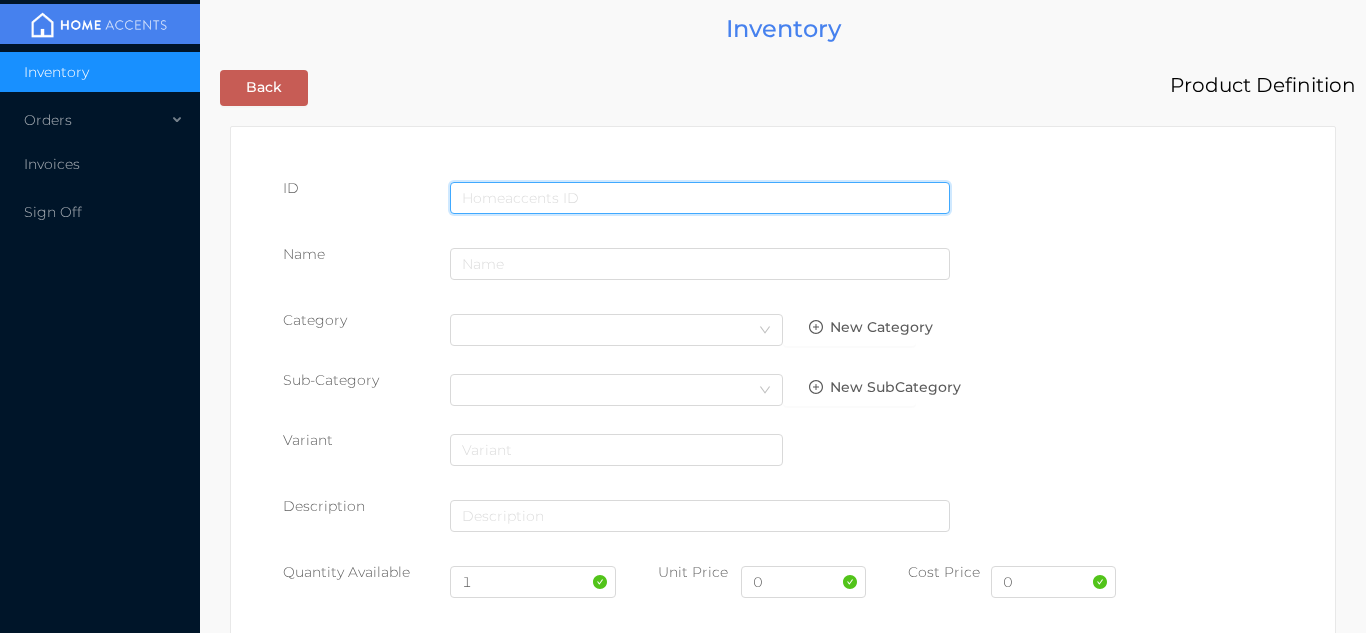 click at bounding box center (700, 198) 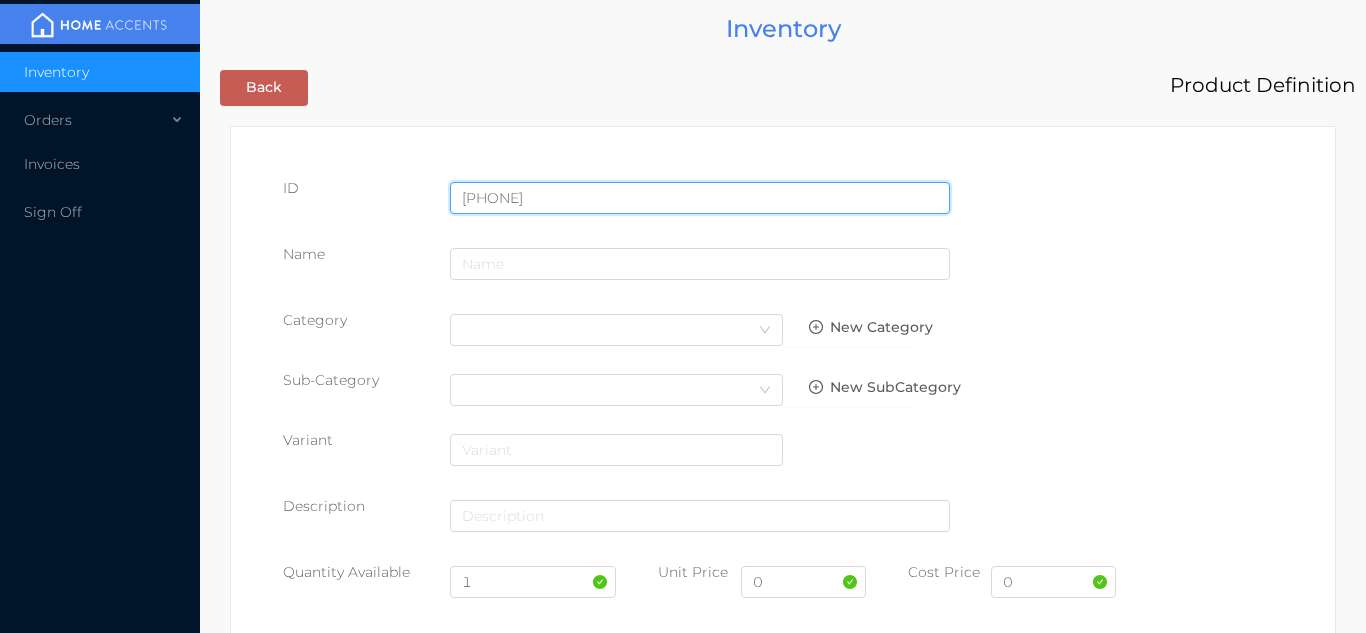 type on "725828081832" 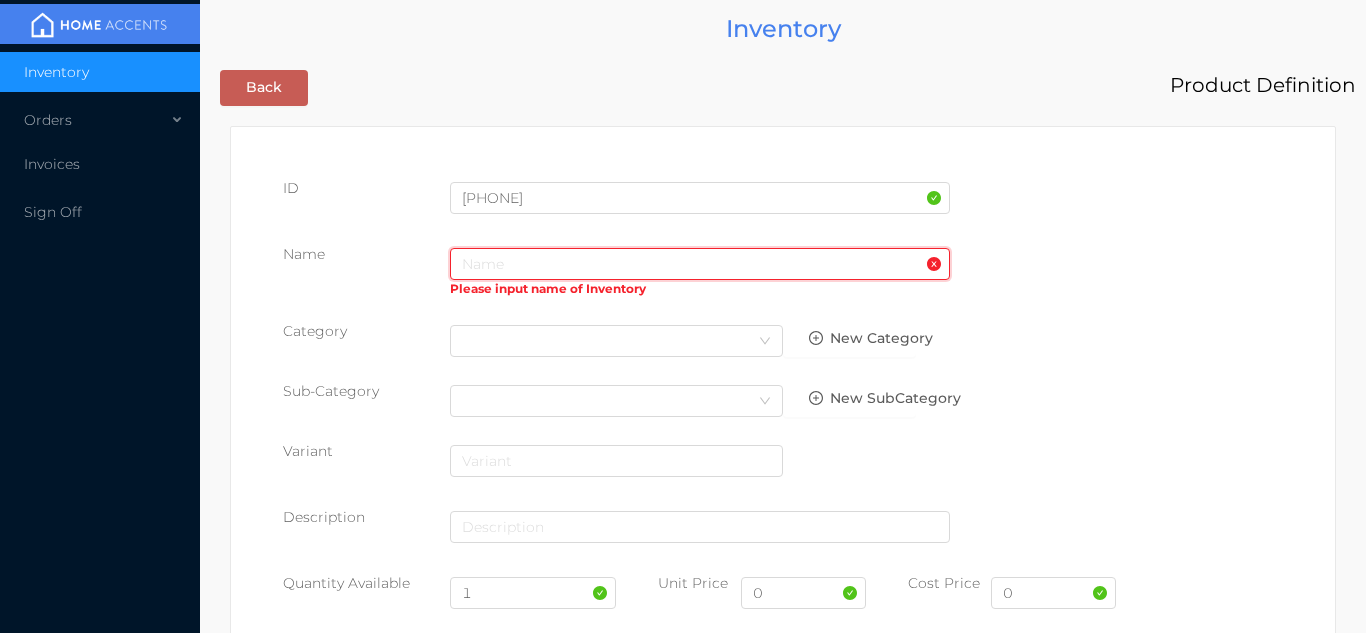 click at bounding box center [700, 264] 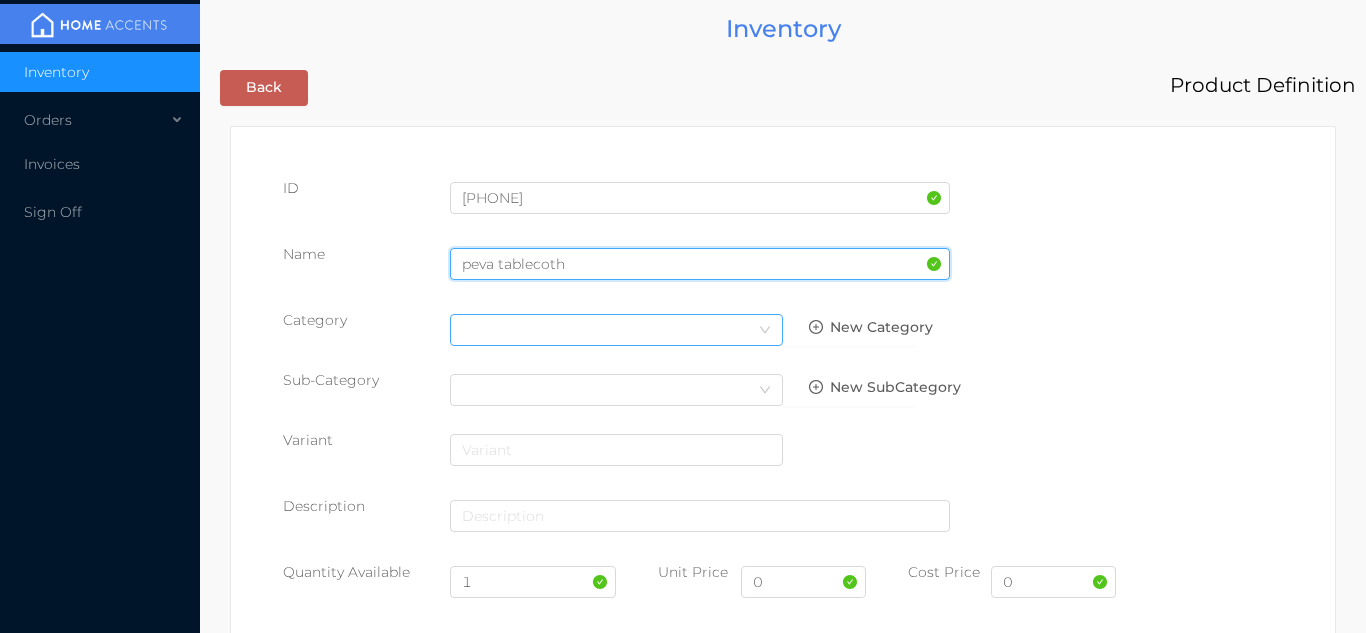 type on "peva tablecoth" 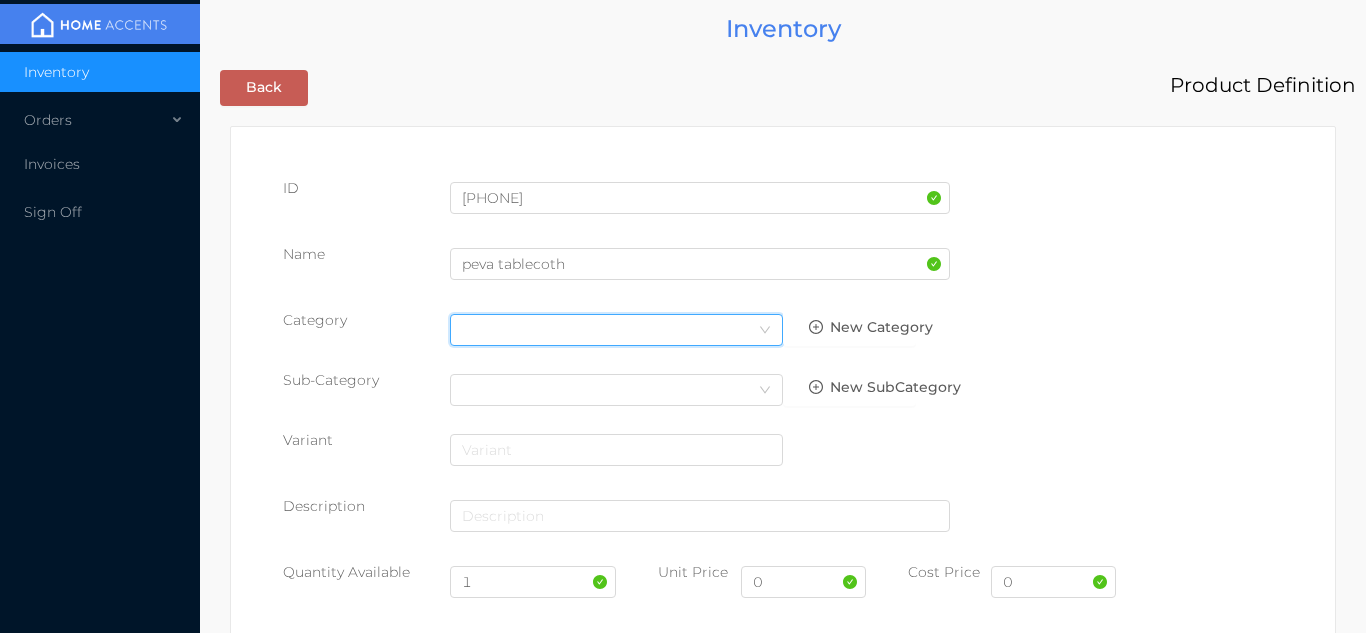 click on "Select Category" at bounding box center [616, 330] 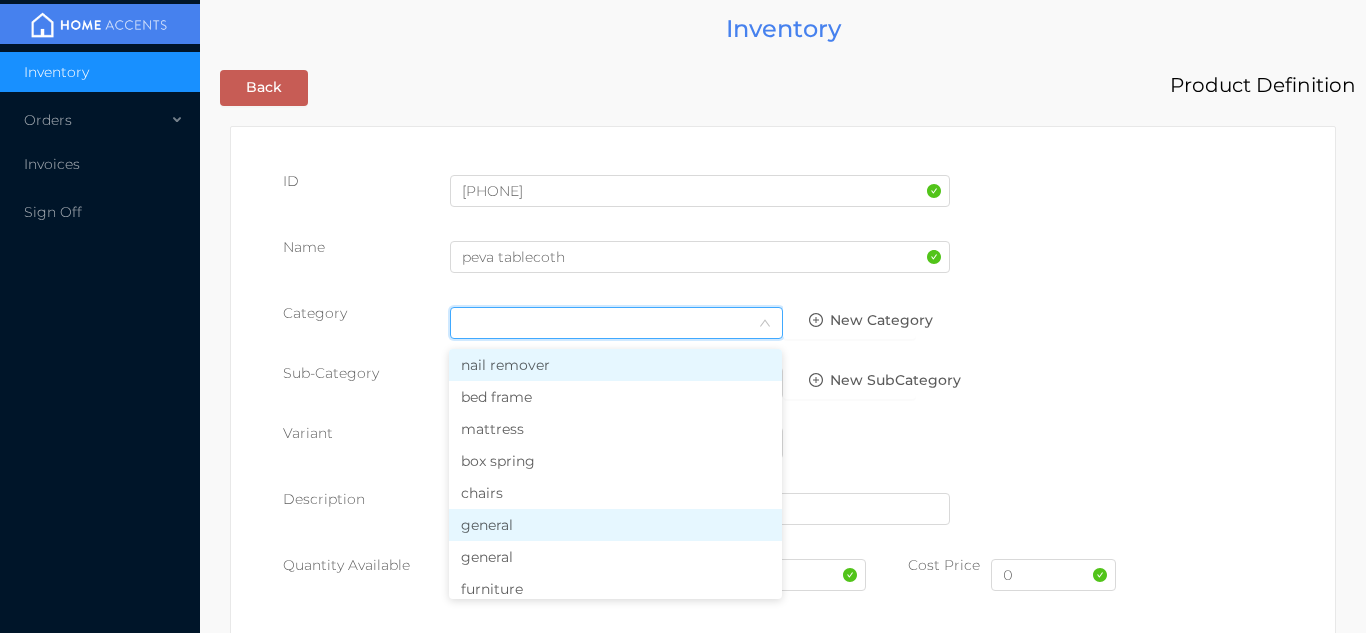 click on "general" at bounding box center (615, 525) 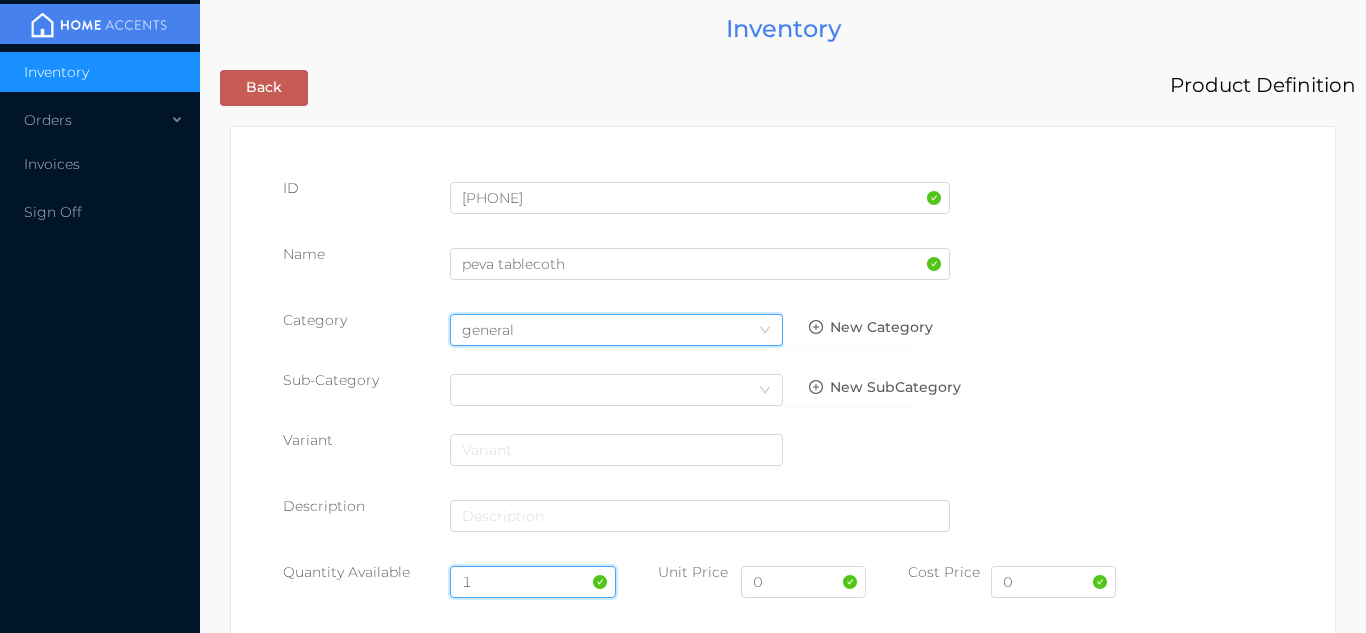 click on "1" at bounding box center [533, 582] 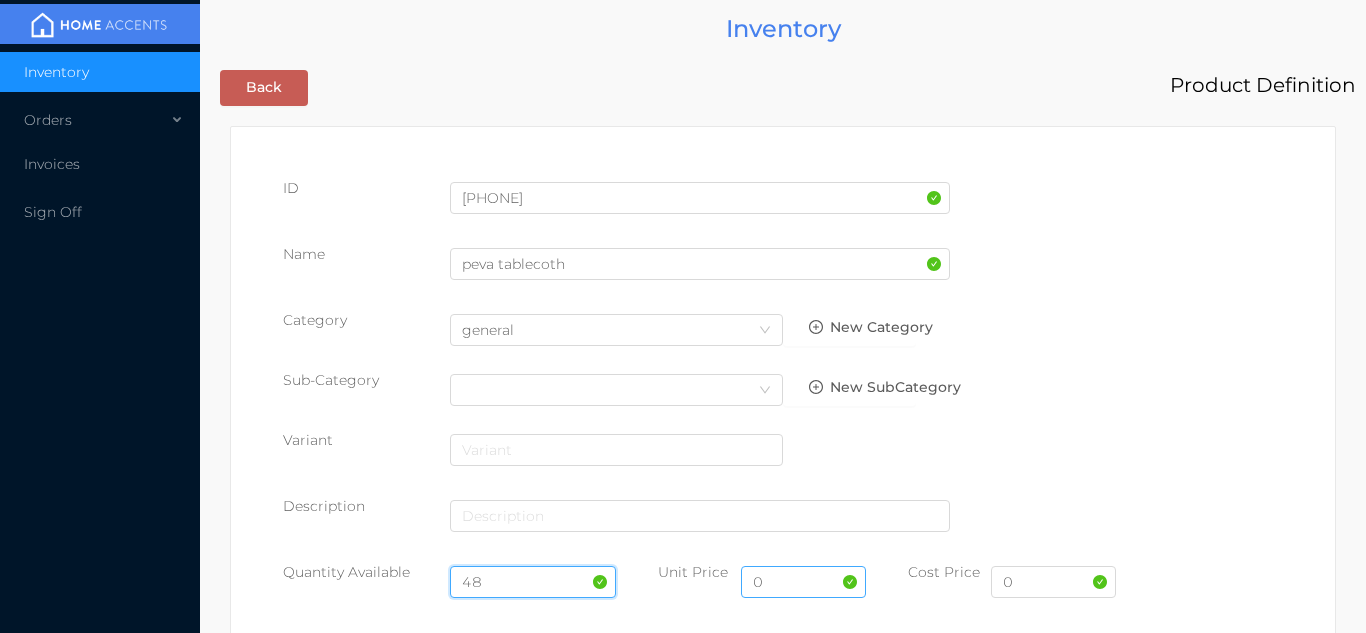 type on "48" 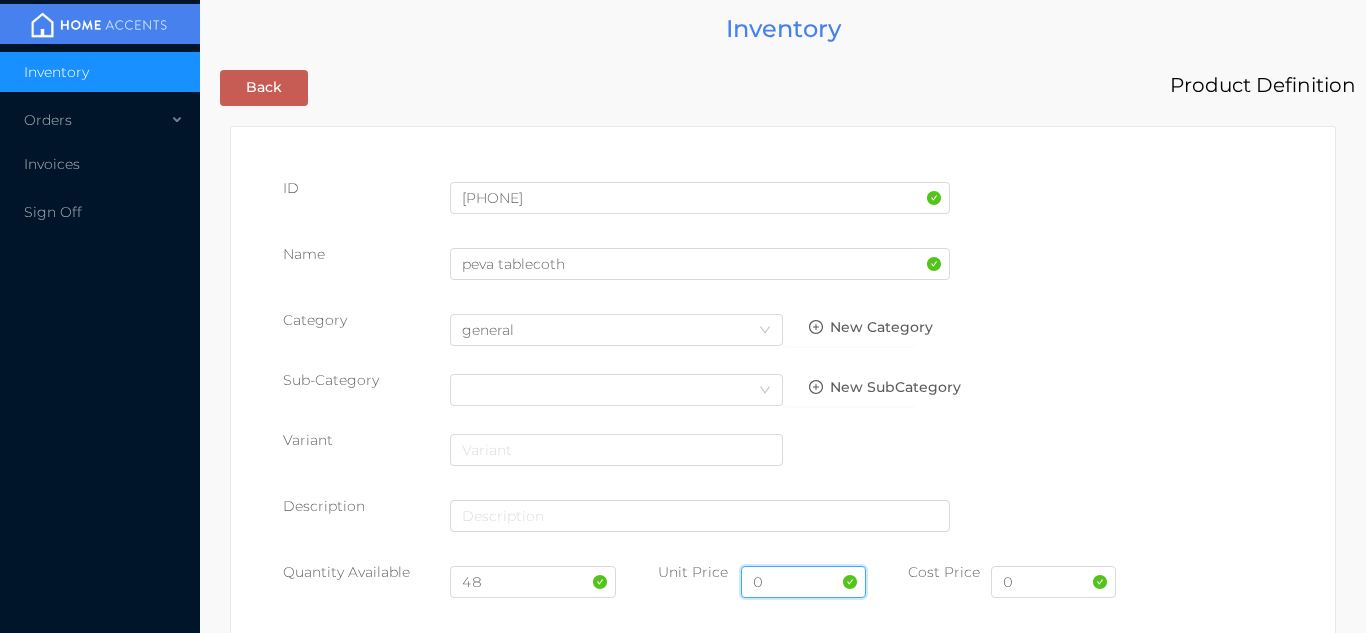 click on "0" at bounding box center [803, 582] 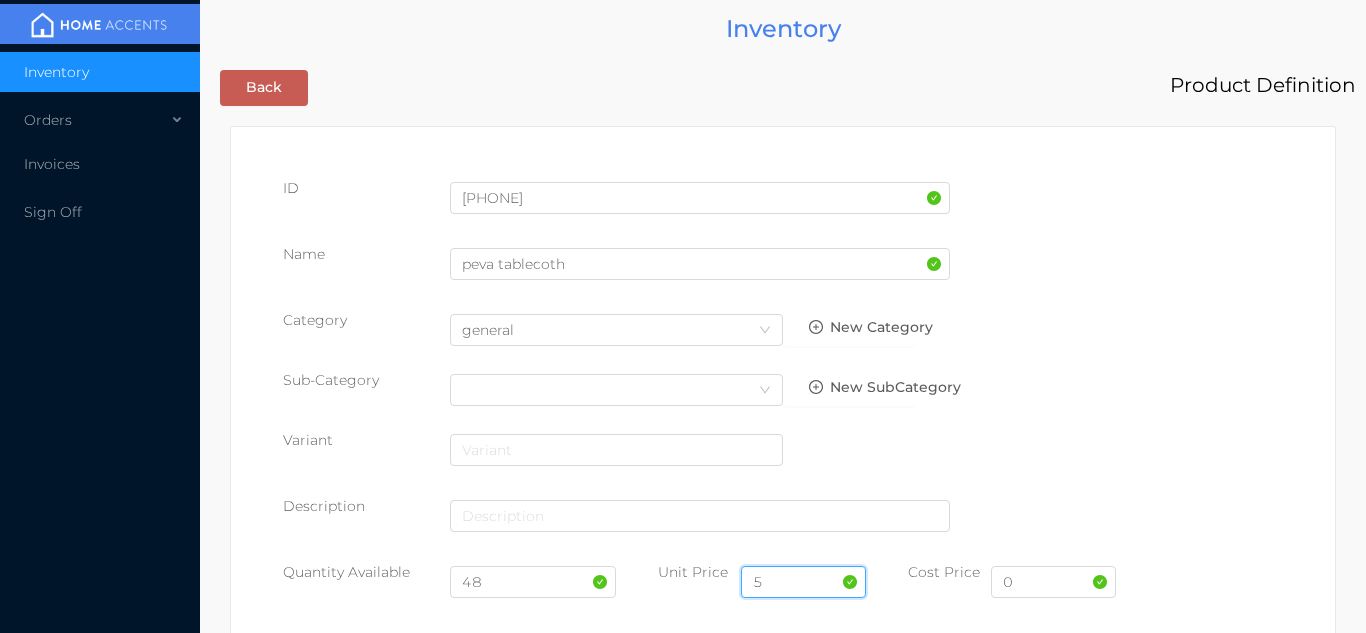 type on "5.99" 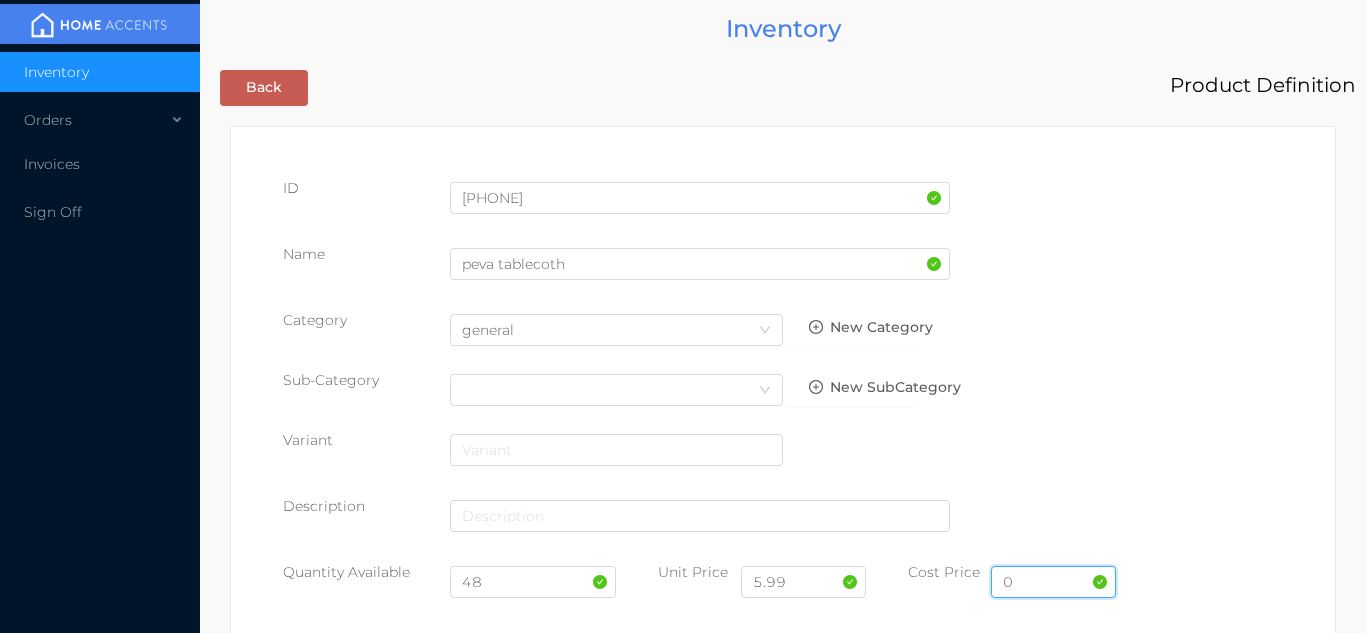 click on "0" at bounding box center (1053, 582) 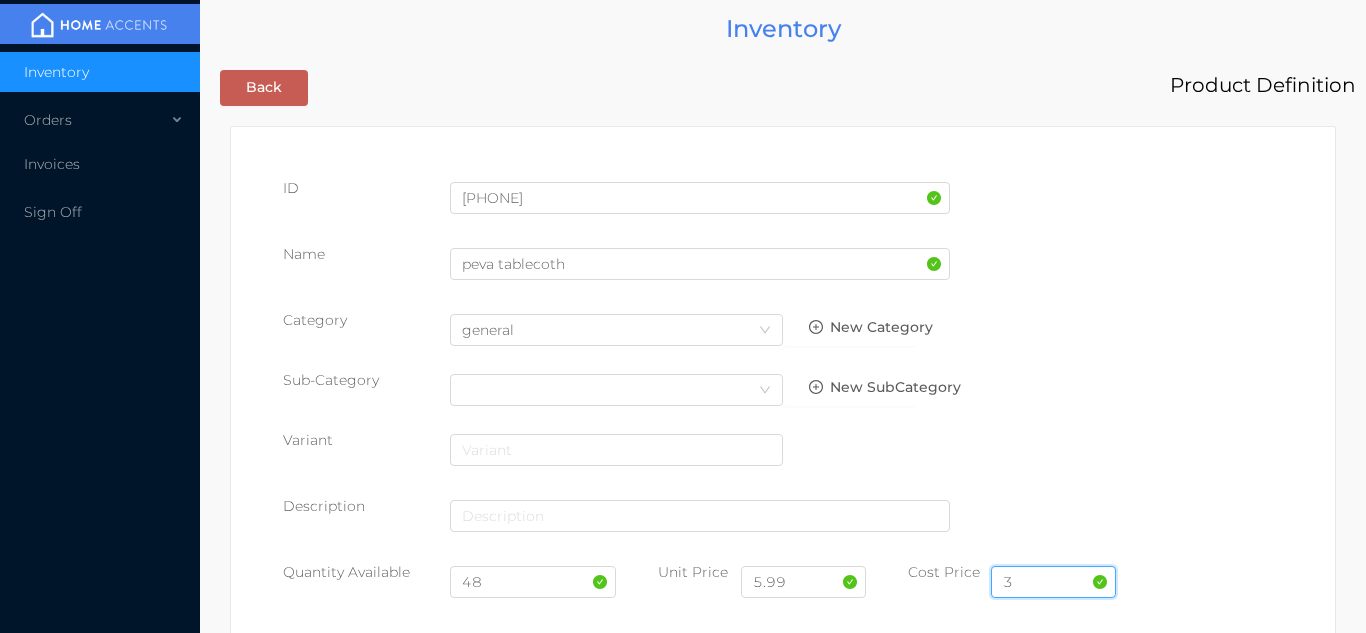 type on "3" 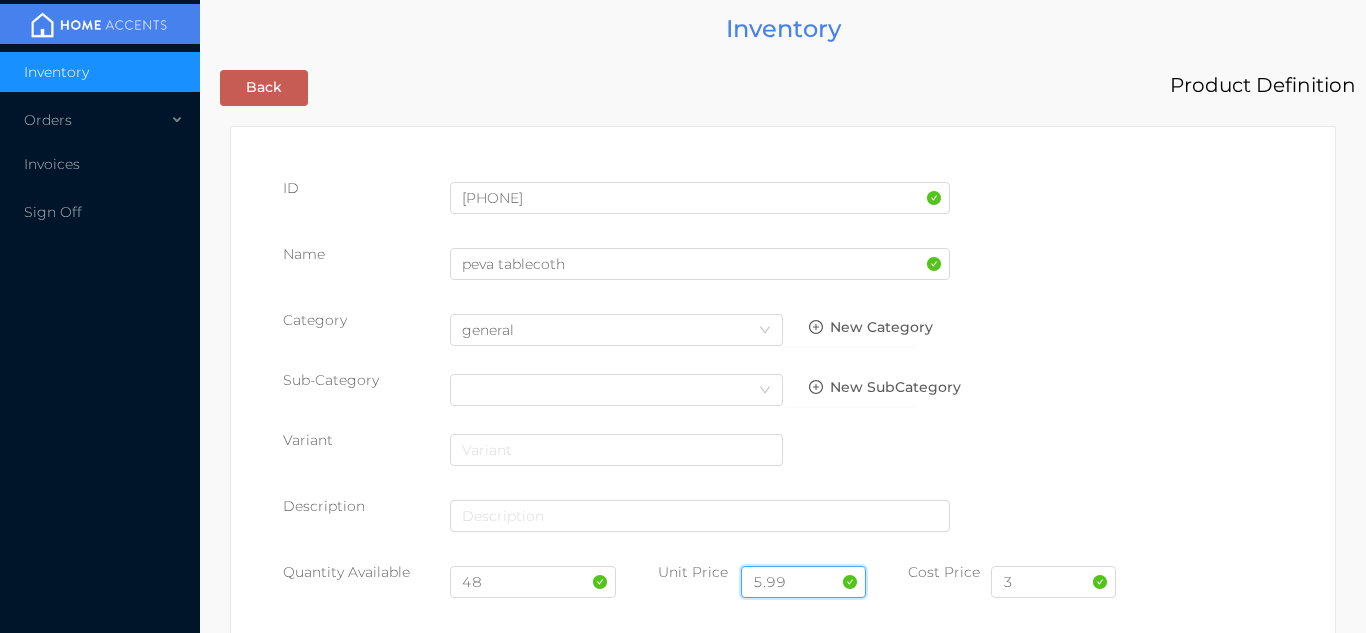 click on "5.99" at bounding box center (803, 582) 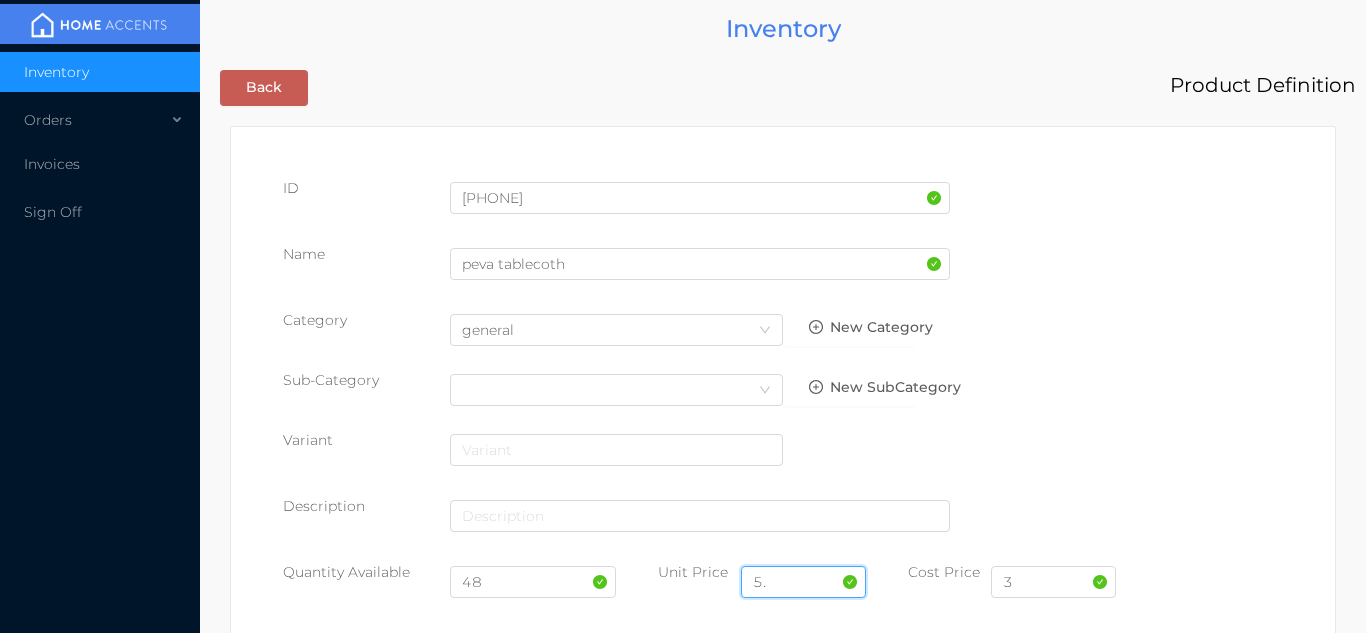 type on "5" 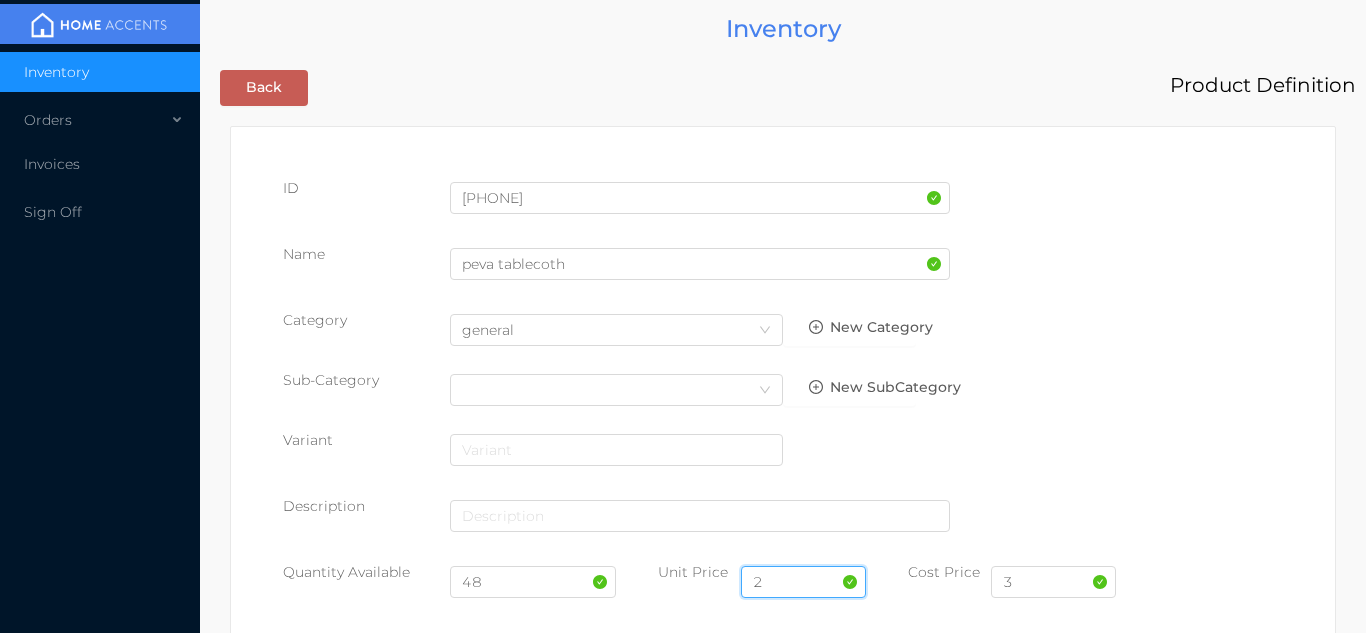 type on "2.99" 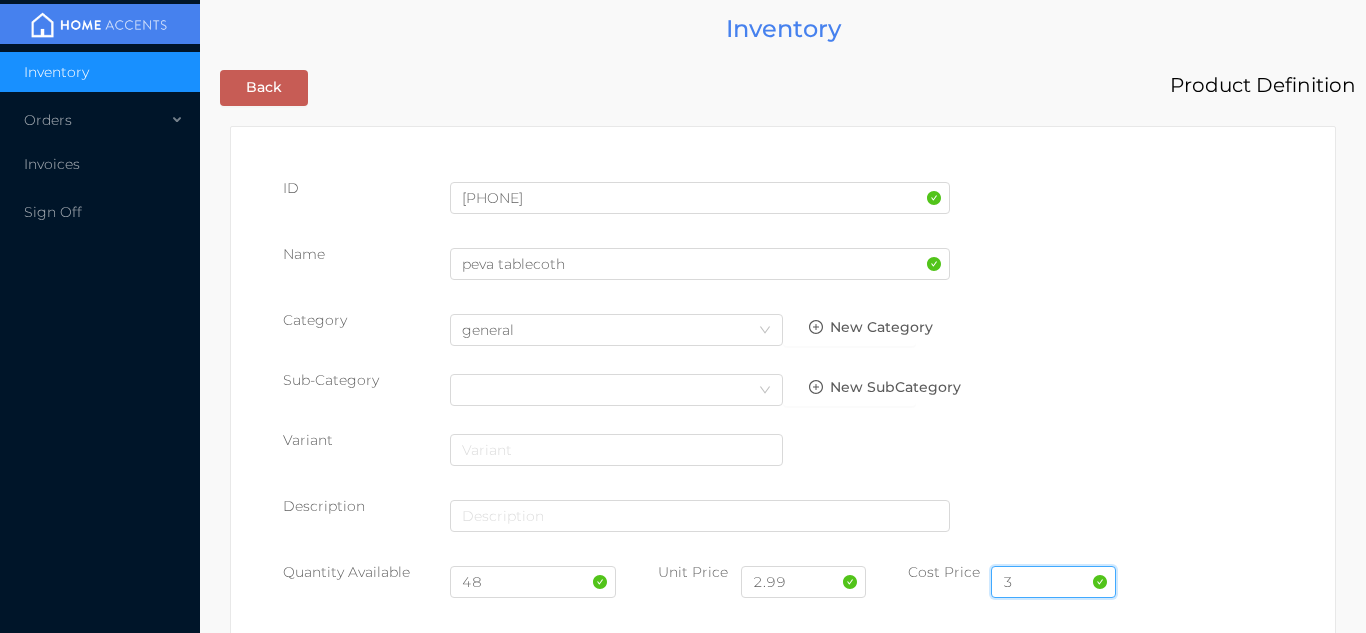 click on "3" at bounding box center [1053, 582] 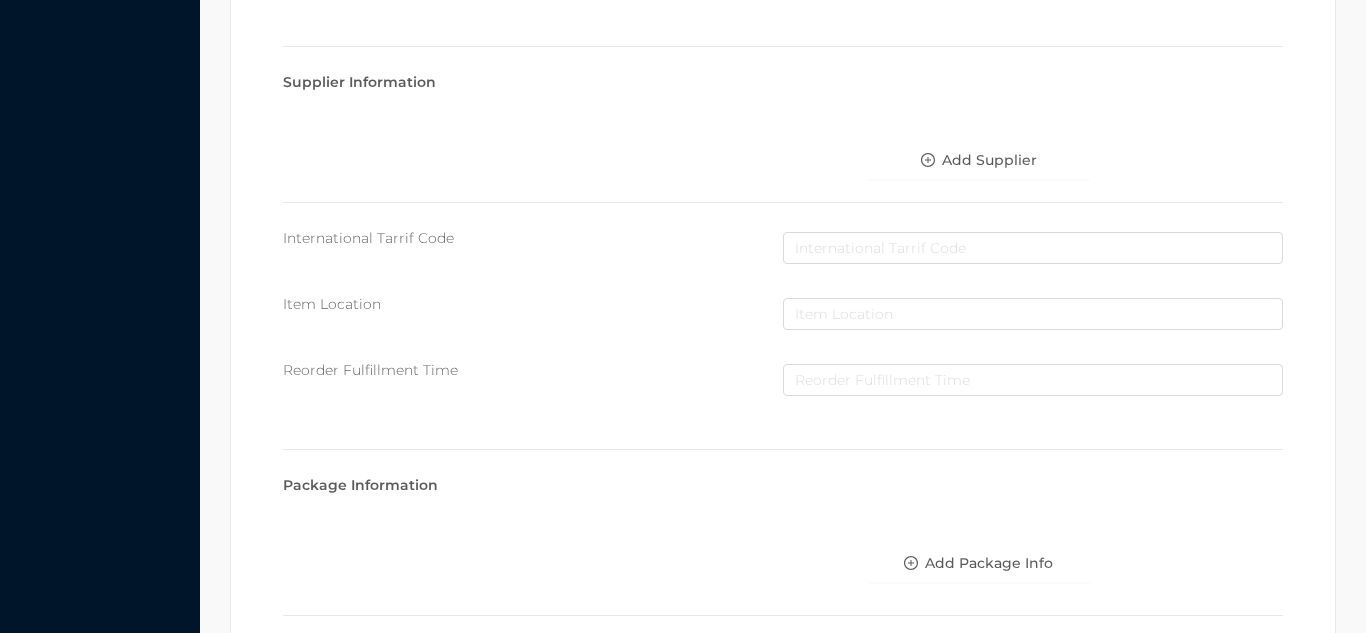 scroll, scrollTop: 1028, scrollLeft: 0, axis: vertical 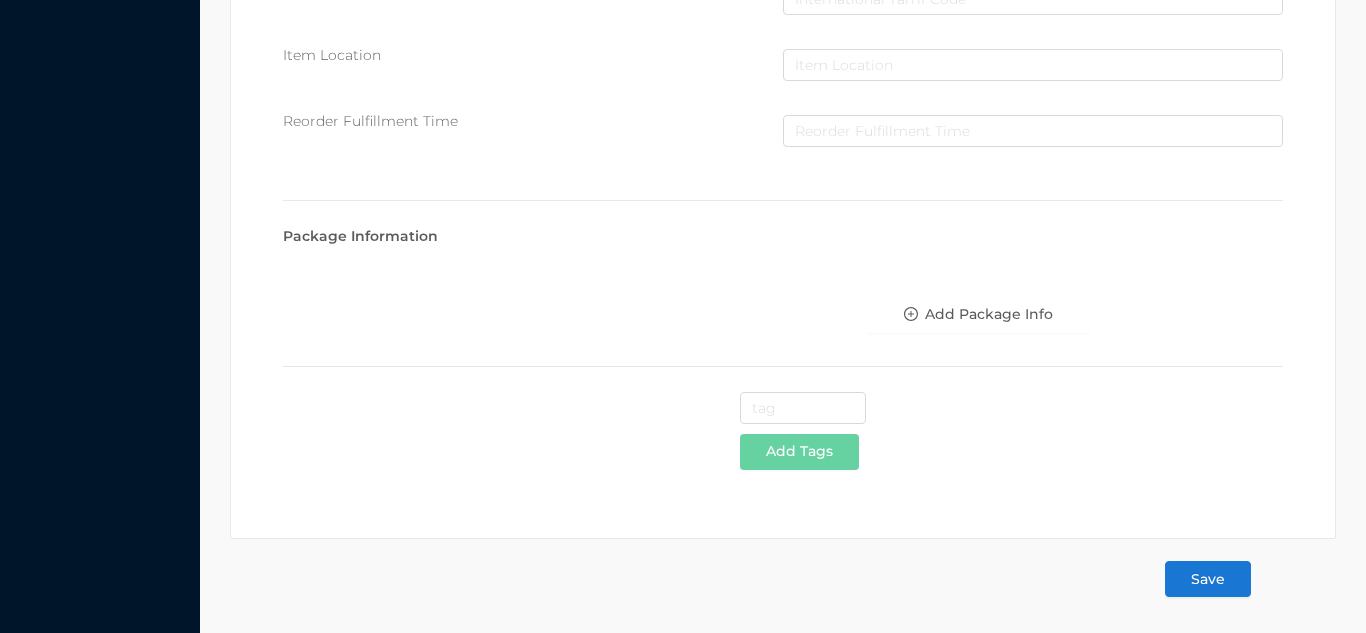 type on "1.50" 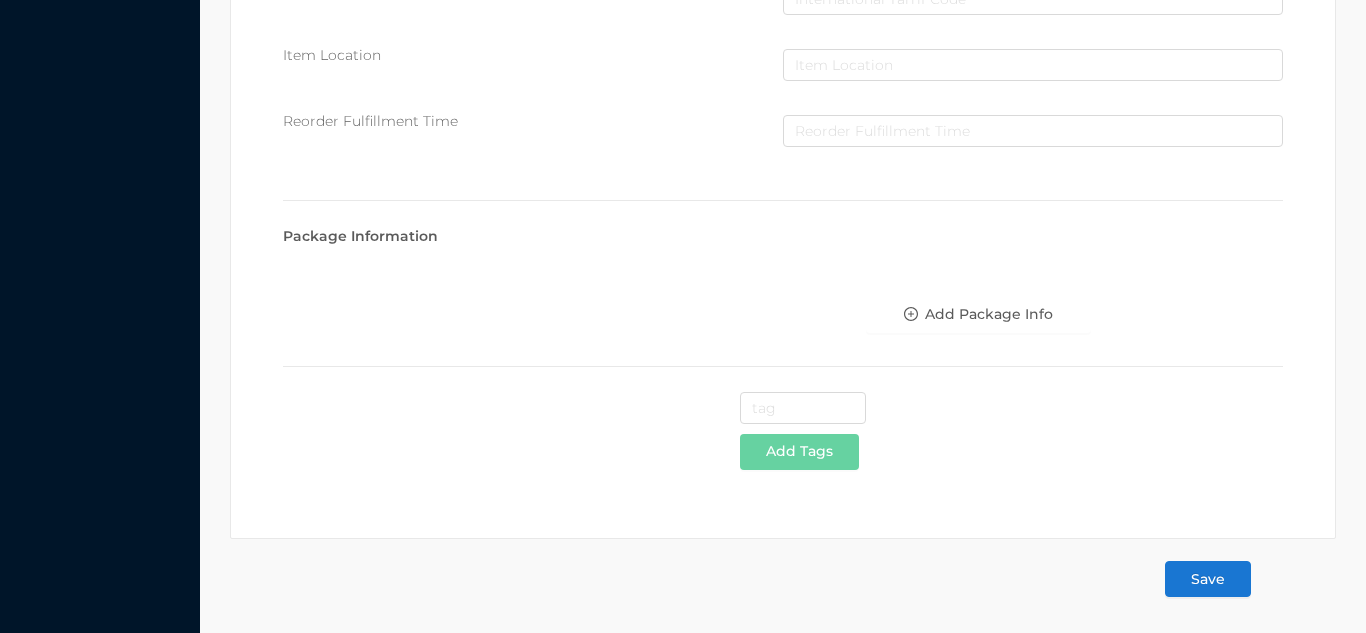 click on "Save" at bounding box center (1208, 579) 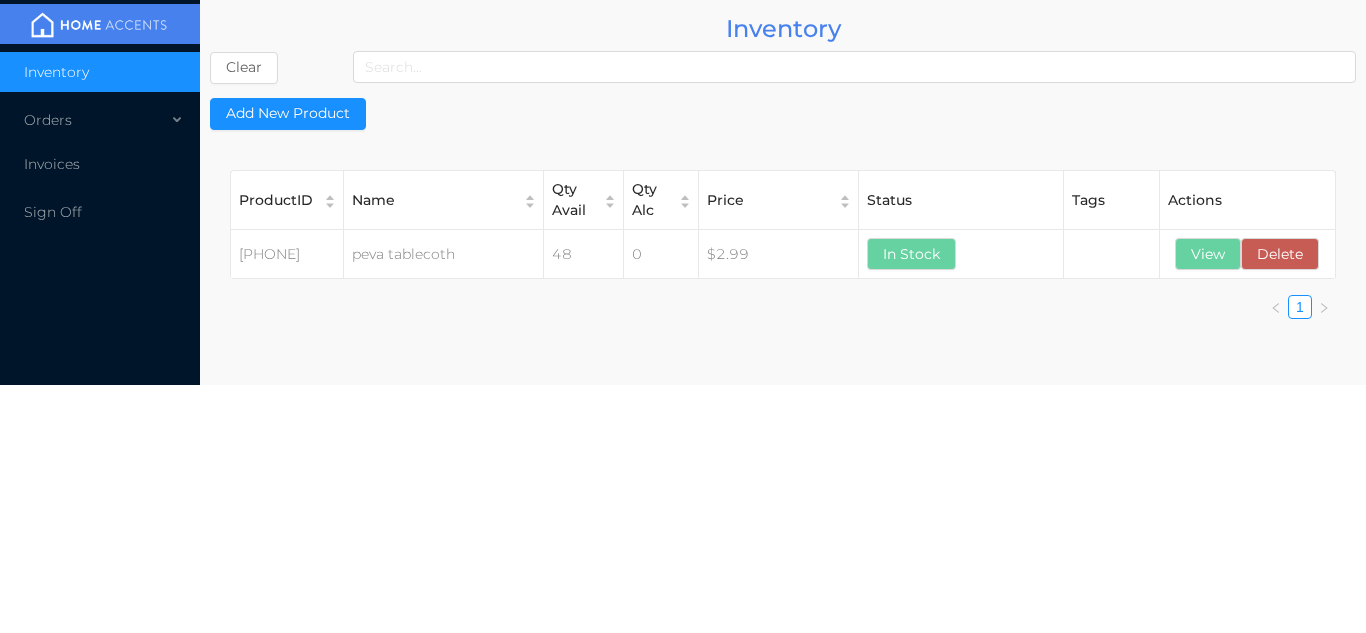 scroll, scrollTop: 0, scrollLeft: 0, axis: both 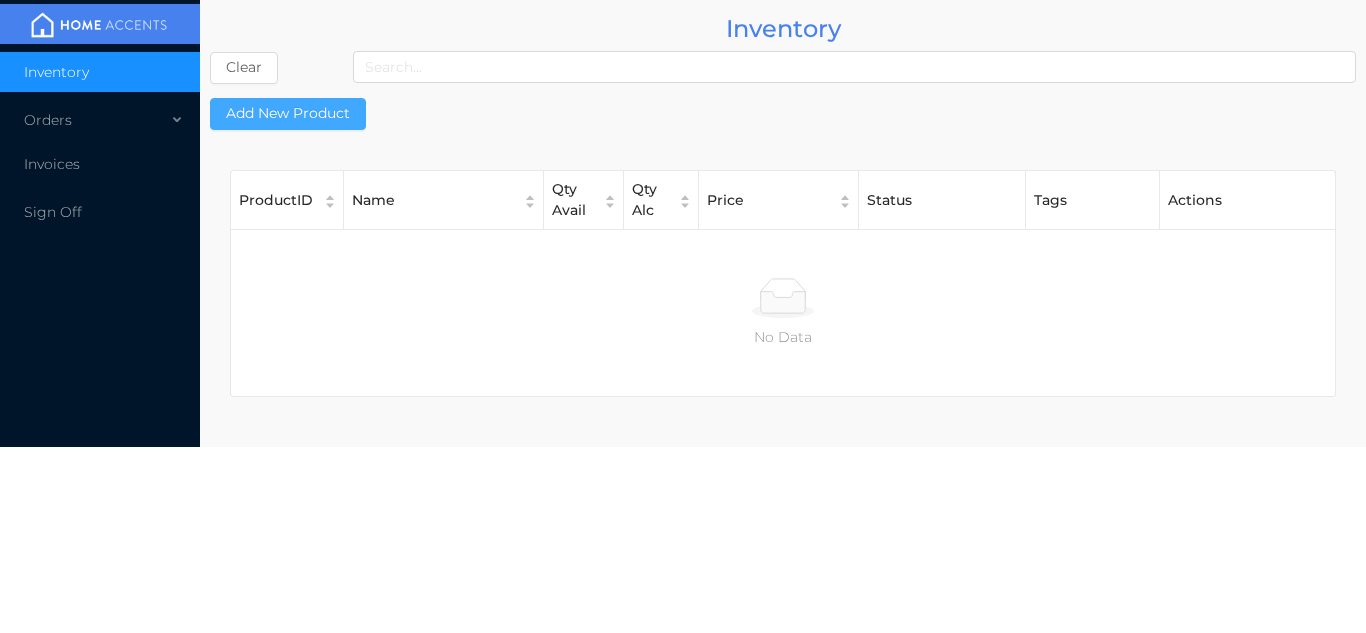 click on "Add New Product" at bounding box center (288, 114) 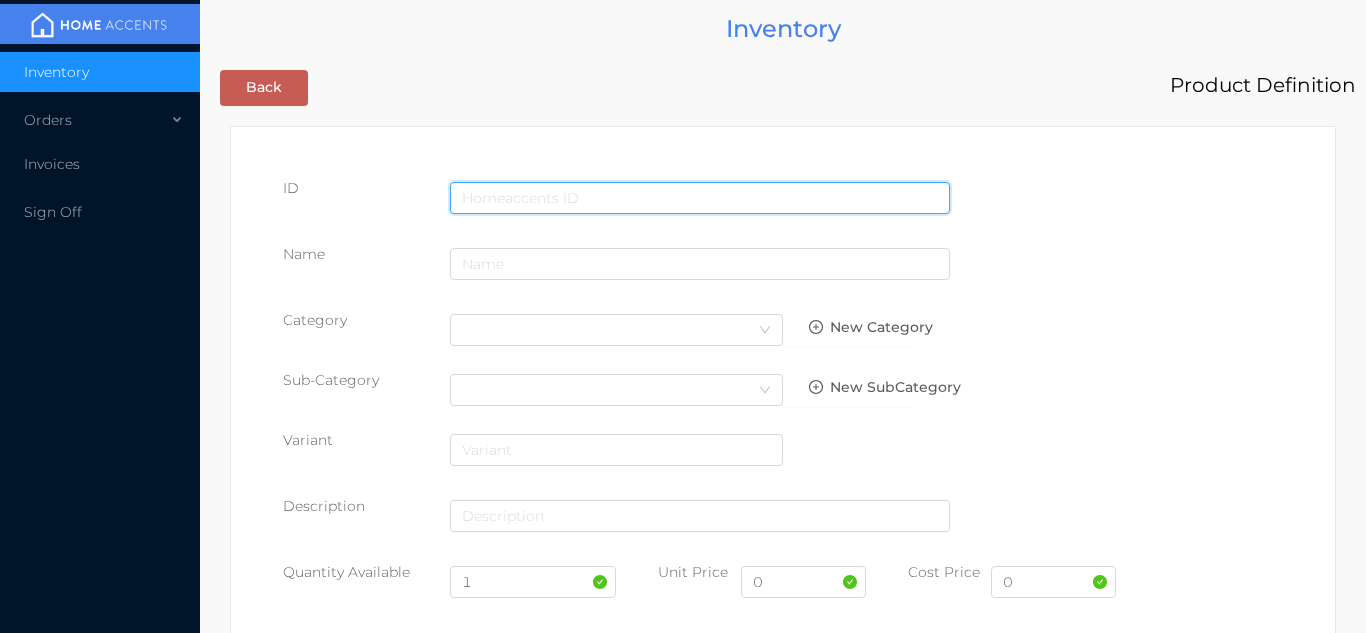 click at bounding box center (700, 198) 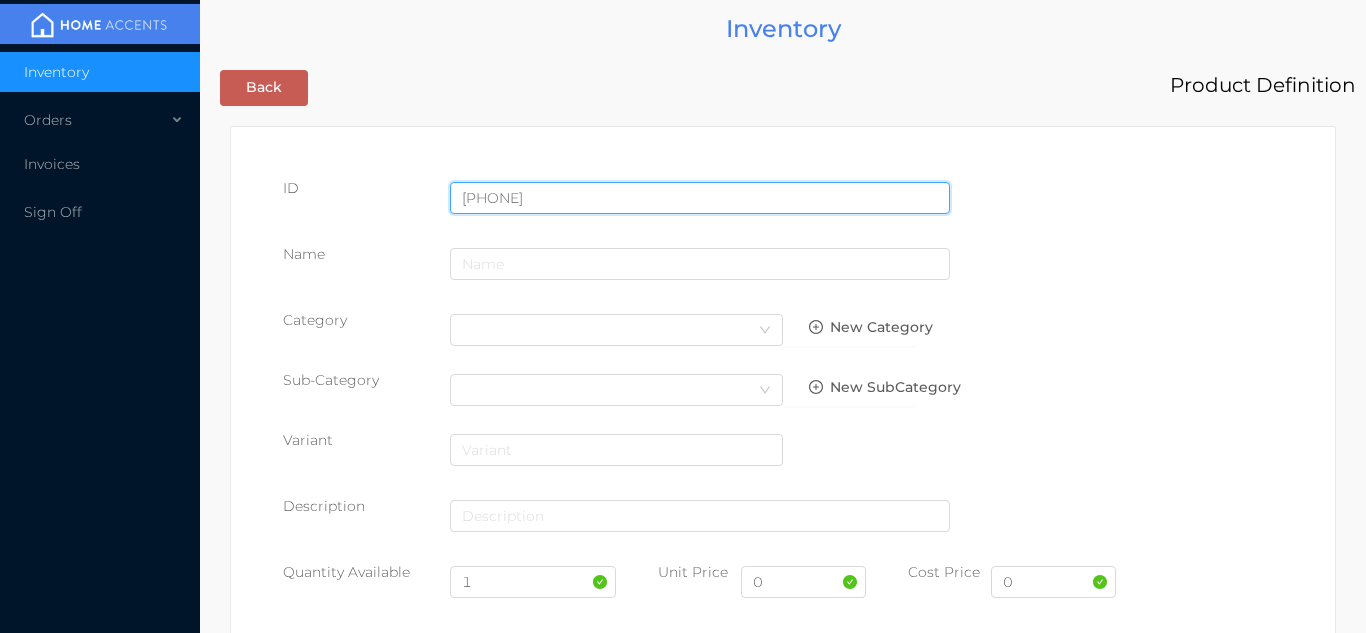 type on "725828081863" 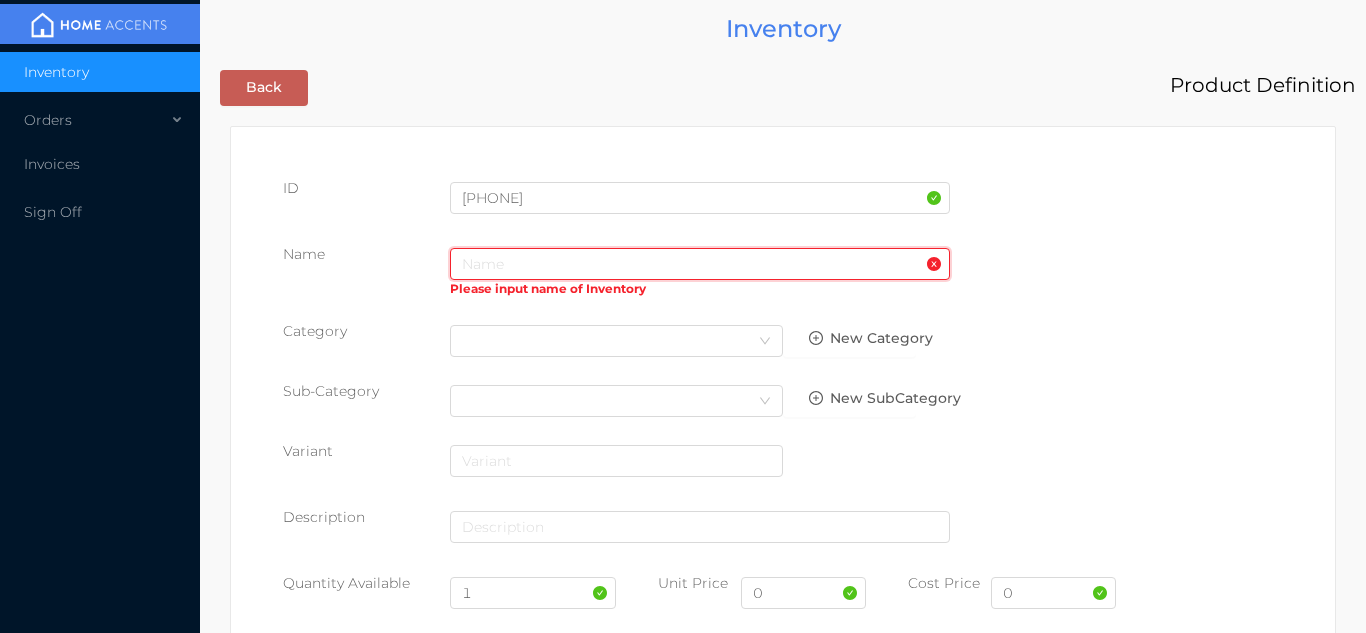 click at bounding box center [700, 264] 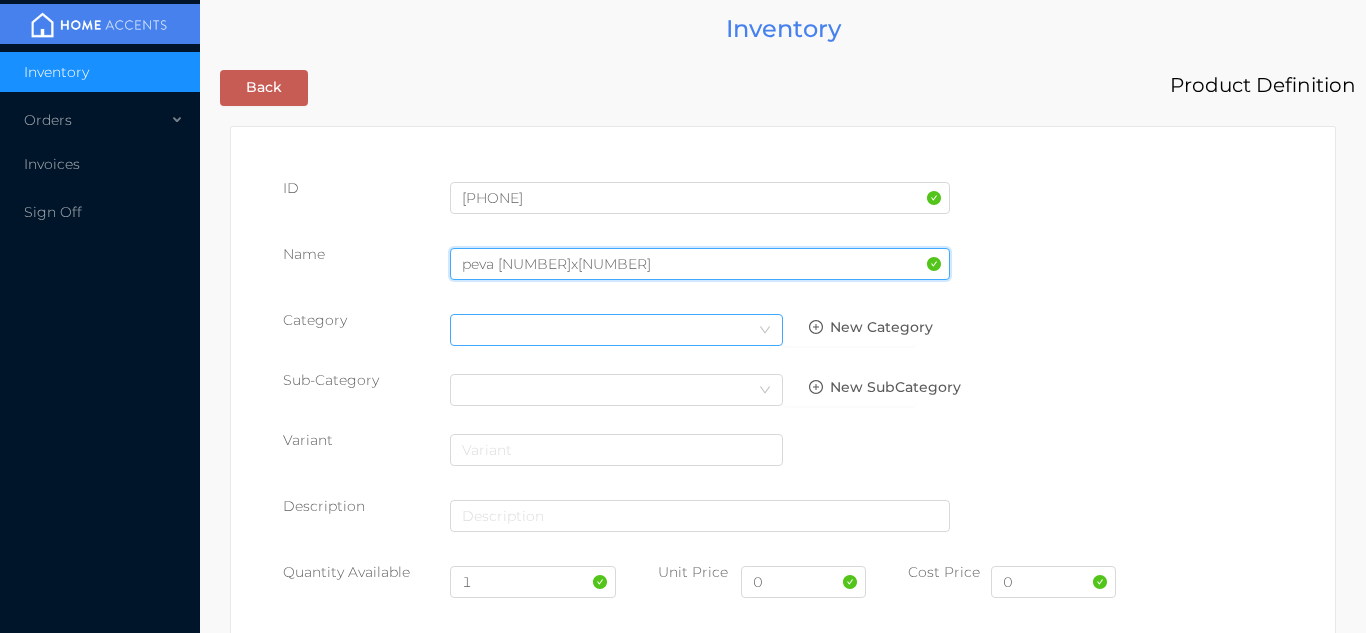 type on "peva 60x84" 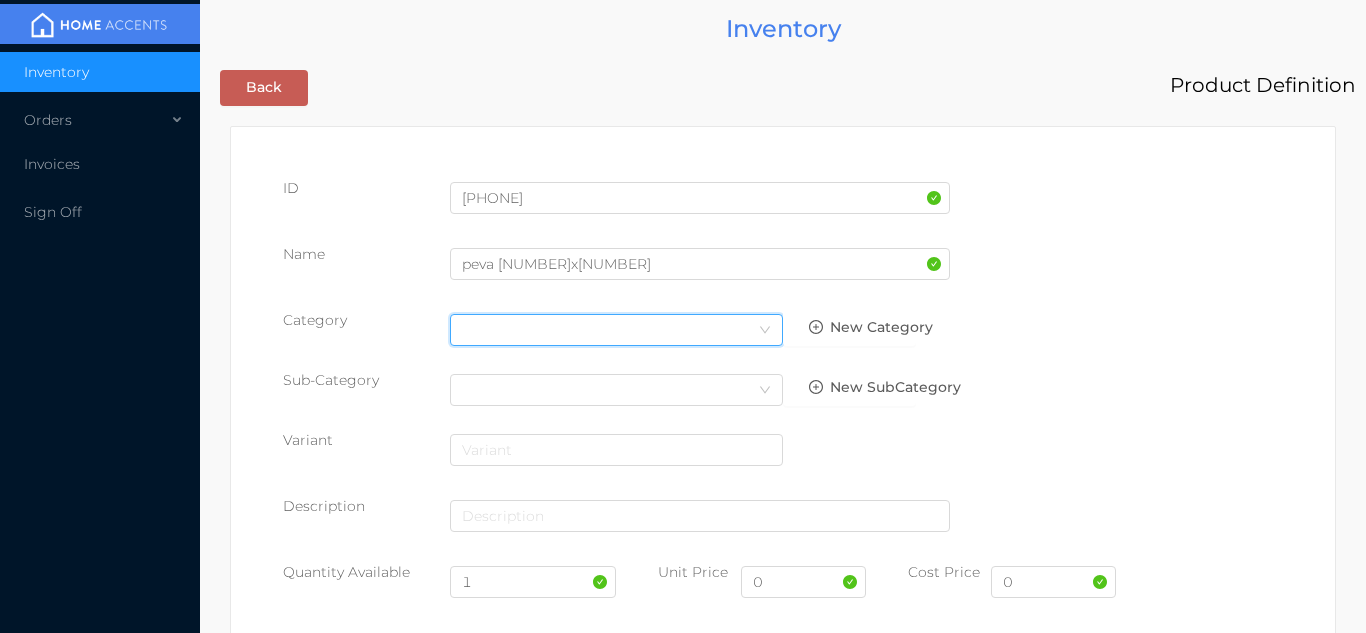 click 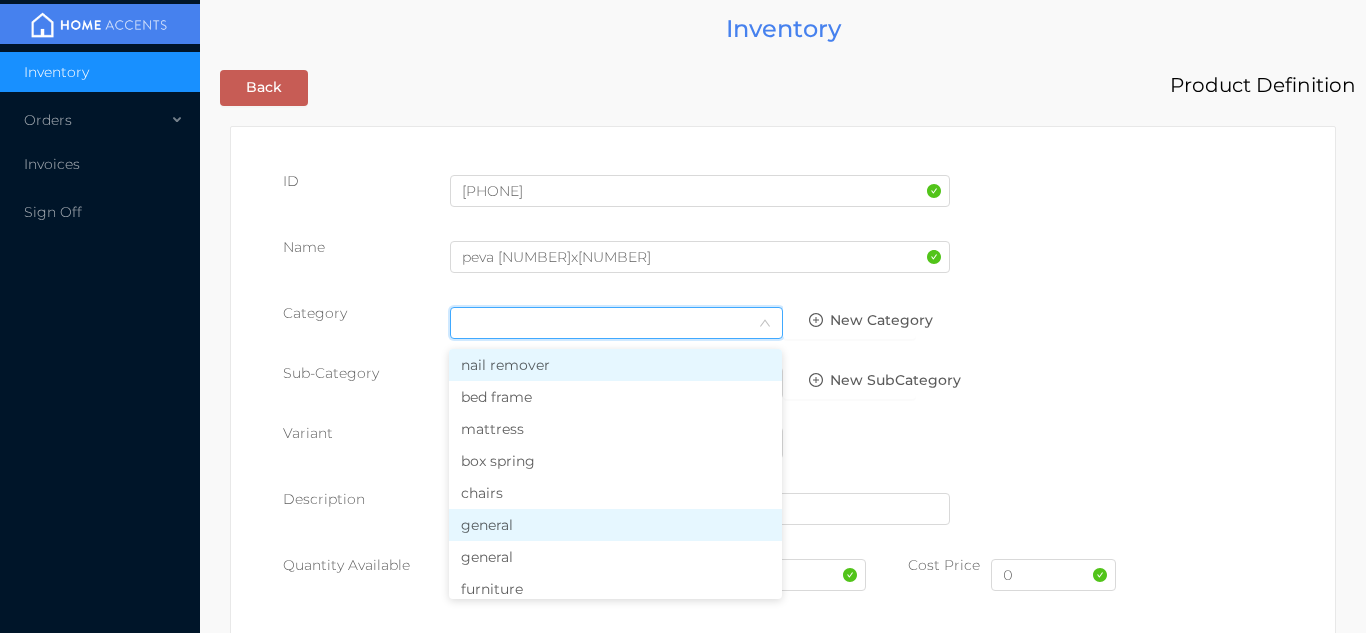 click on "general" at bounding box center (615, 525) 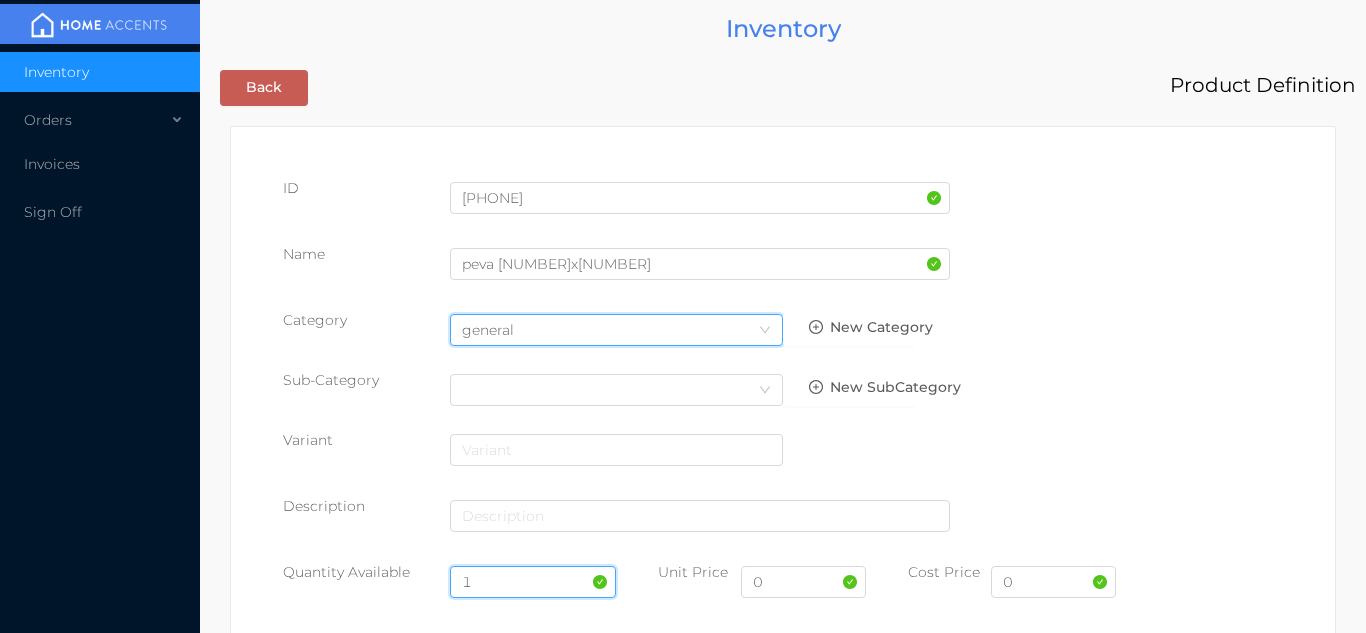 click on "1" at bounding box center (533, 582) 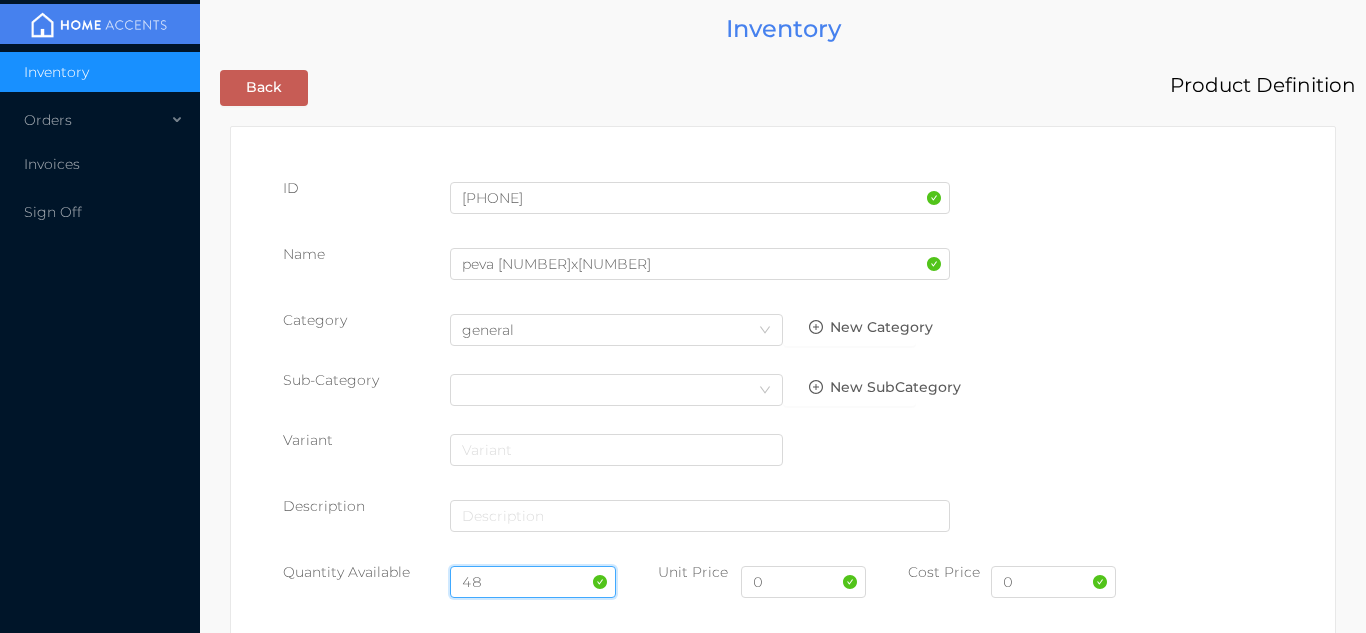 type on "48" 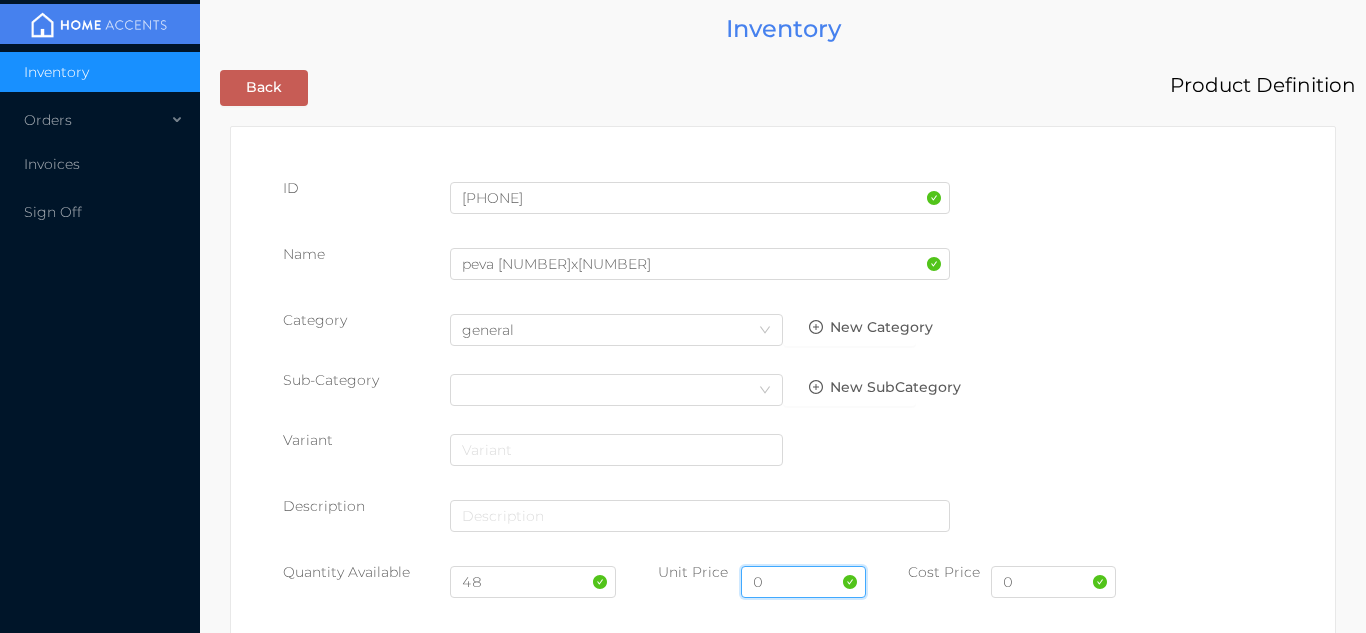 click on "0" at bounding box center (803, 582) 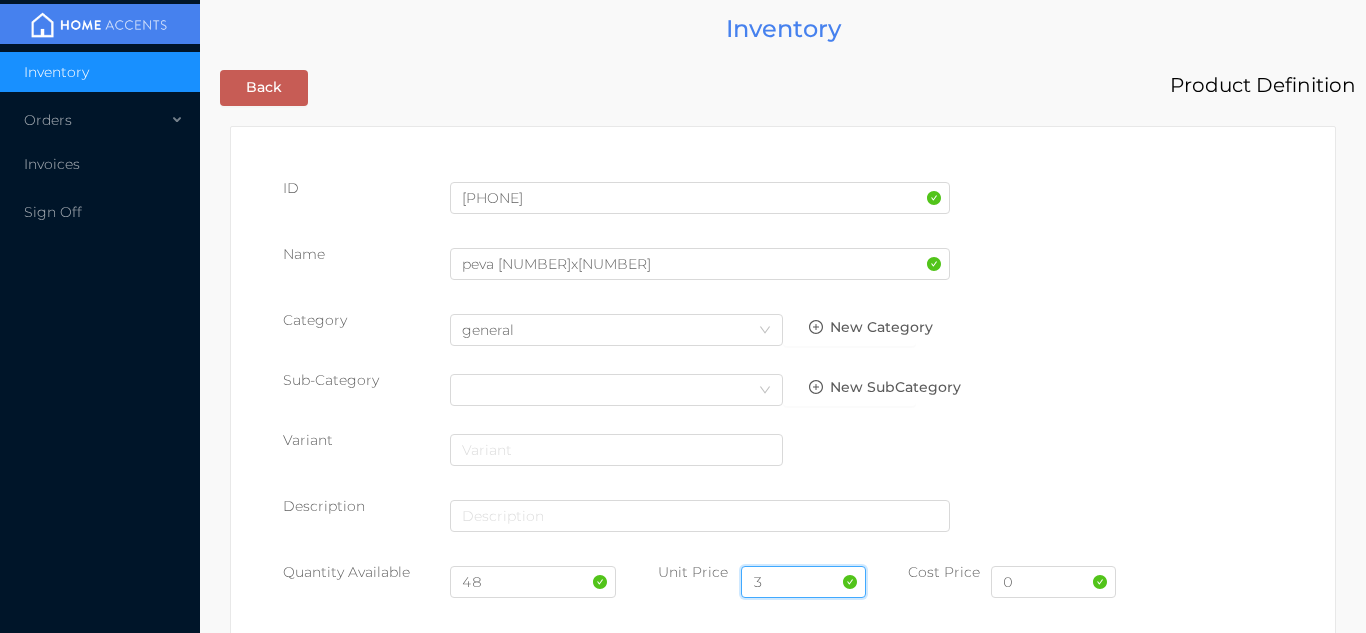 type on "3.99" 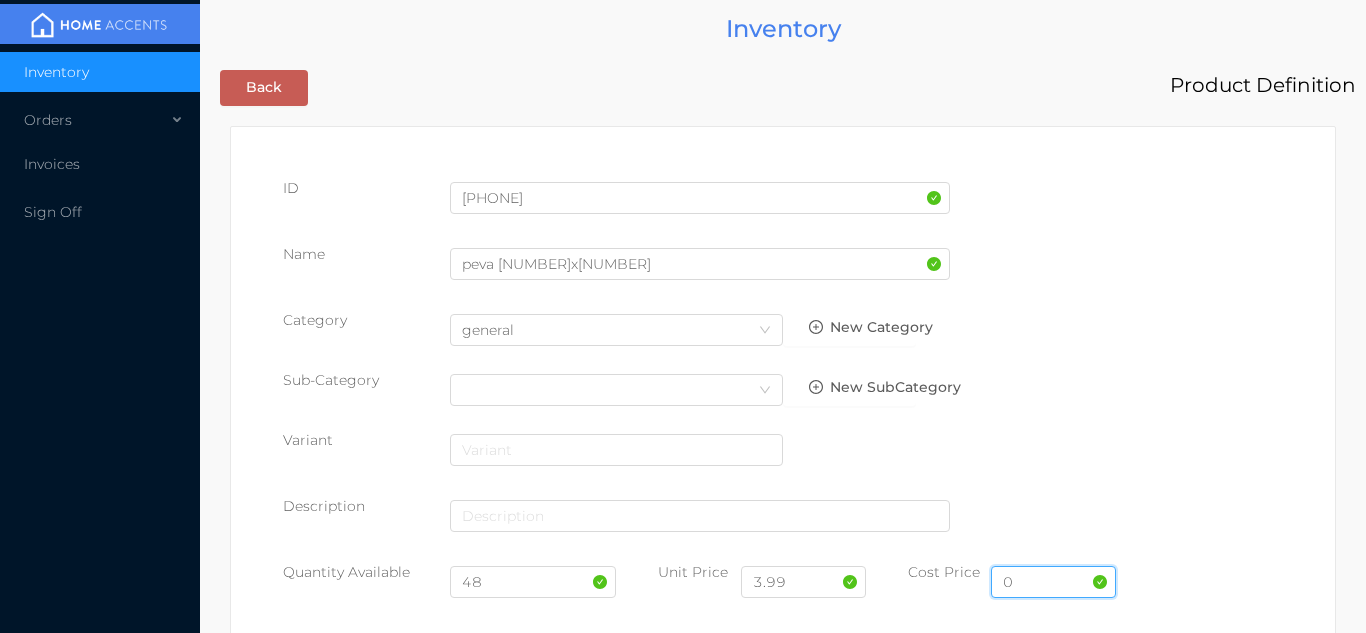 click on "0" at bounding box center (1053, 582) 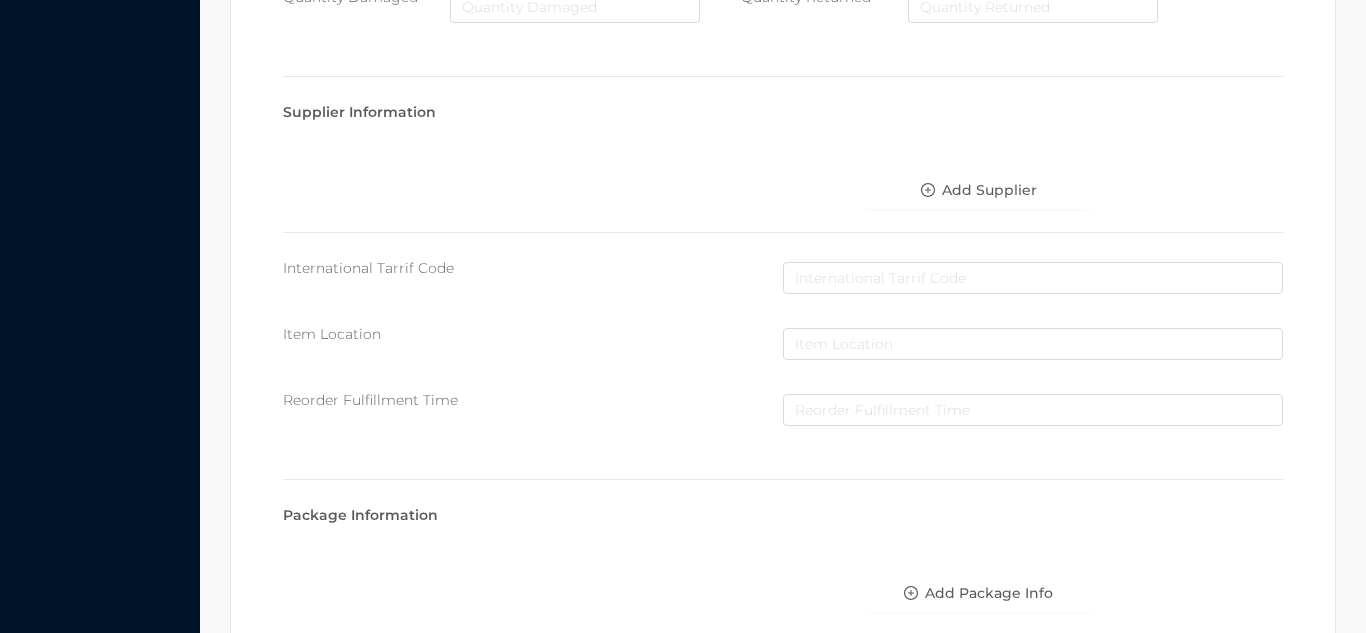 scroll, scrollTop: 1028, scrollLeft: 0, axis: vertical 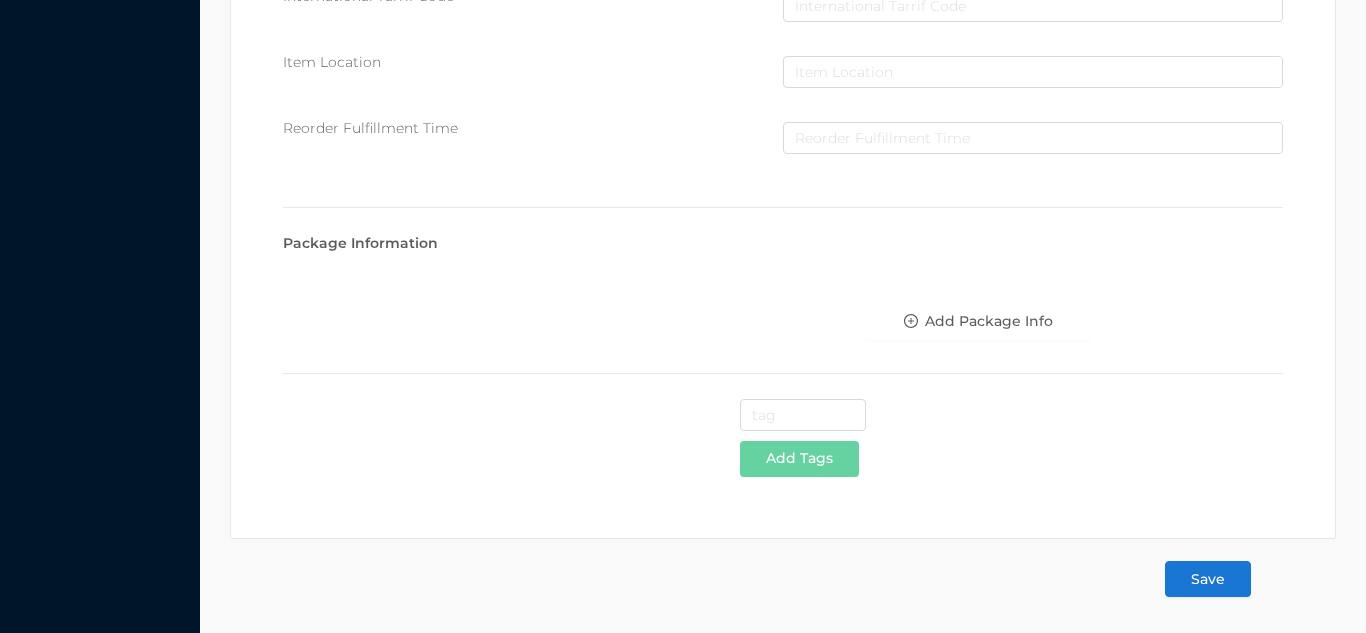 type on "2" 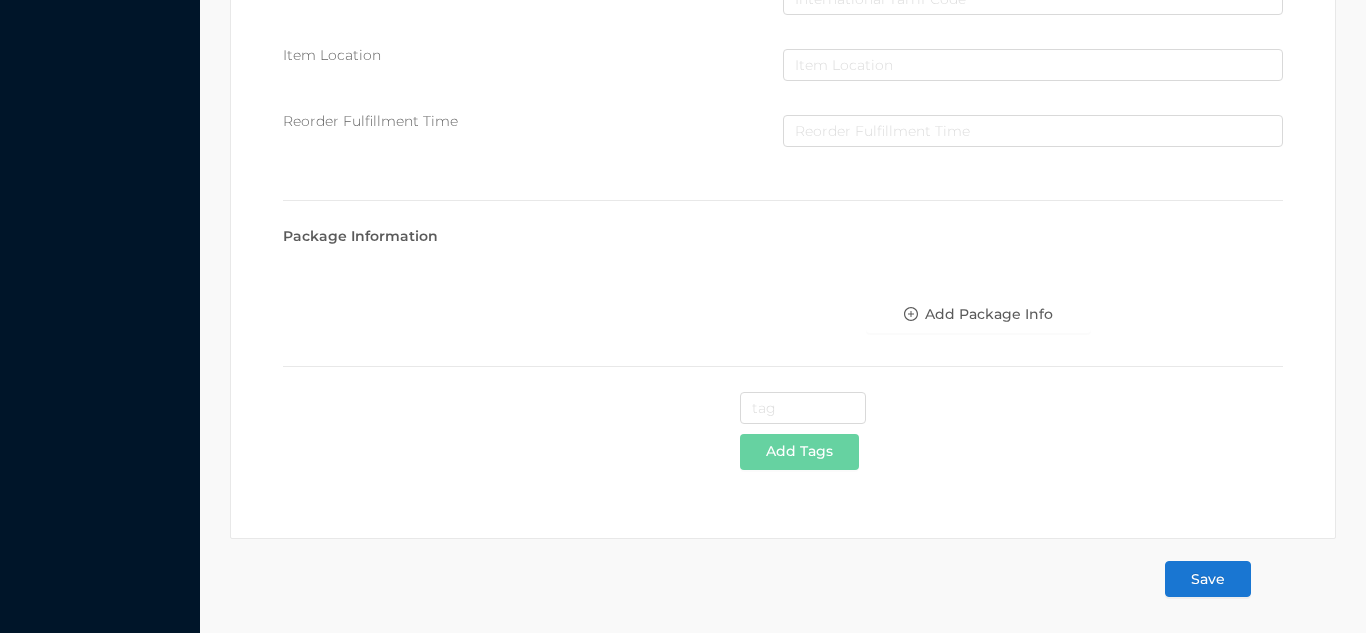 click on "Save" at bounding box center (1208, 579) 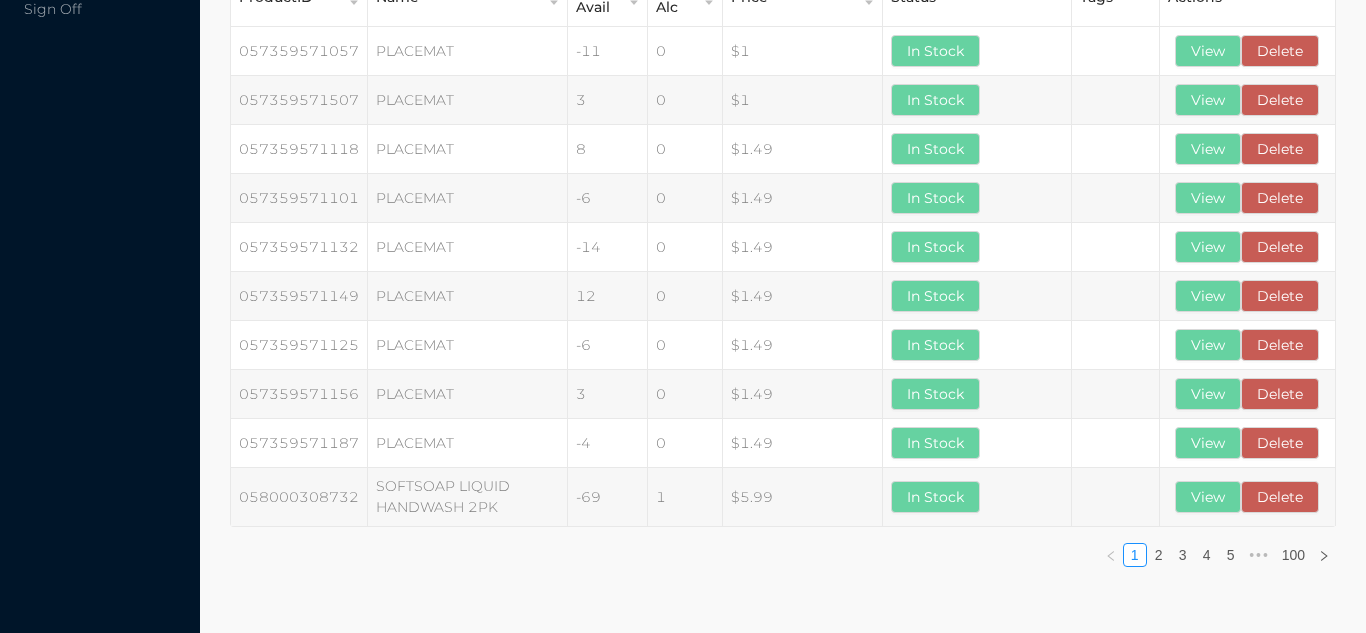 scroll, scrollTop: 0, scrollLeft: 0, axis: both 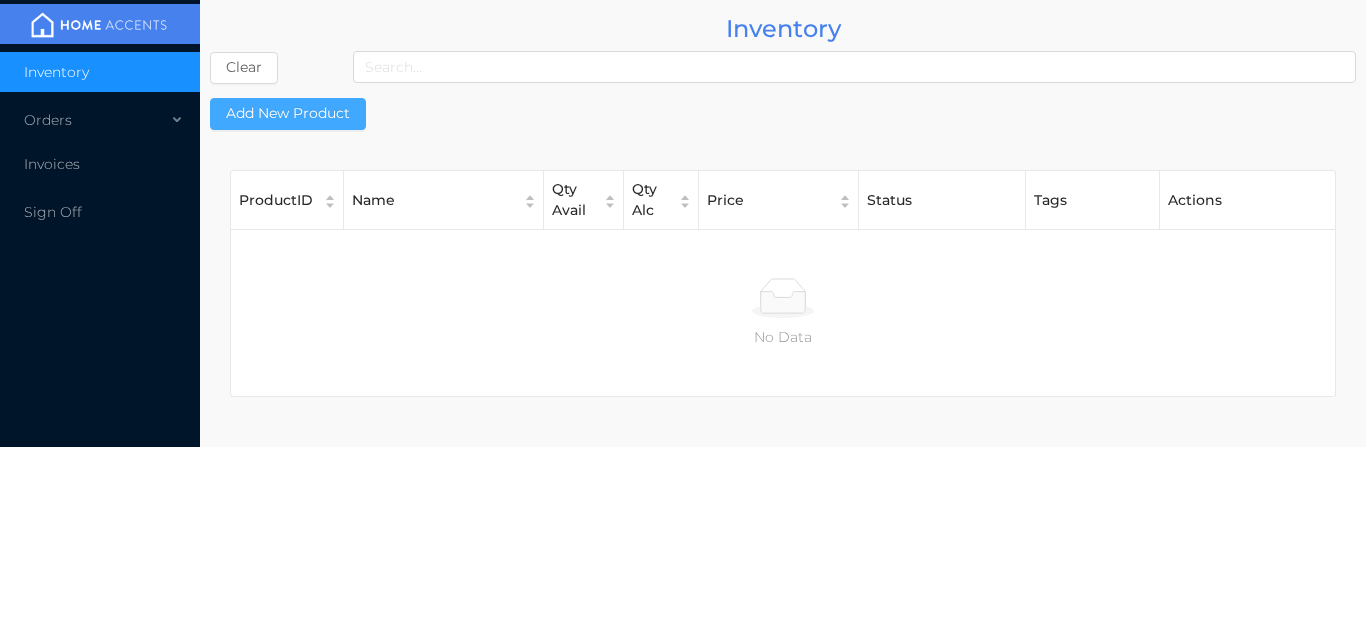 click on "Add New Product" at bounding box center (288, 114) 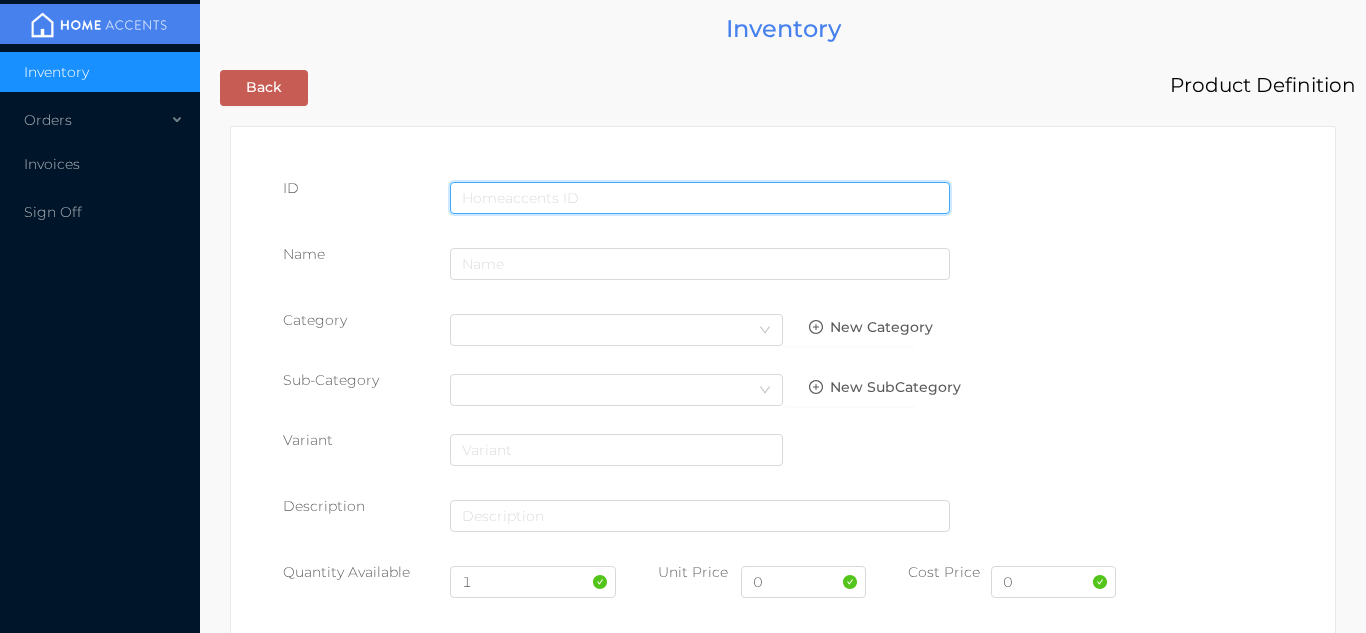click at bounding box center [700, 198] 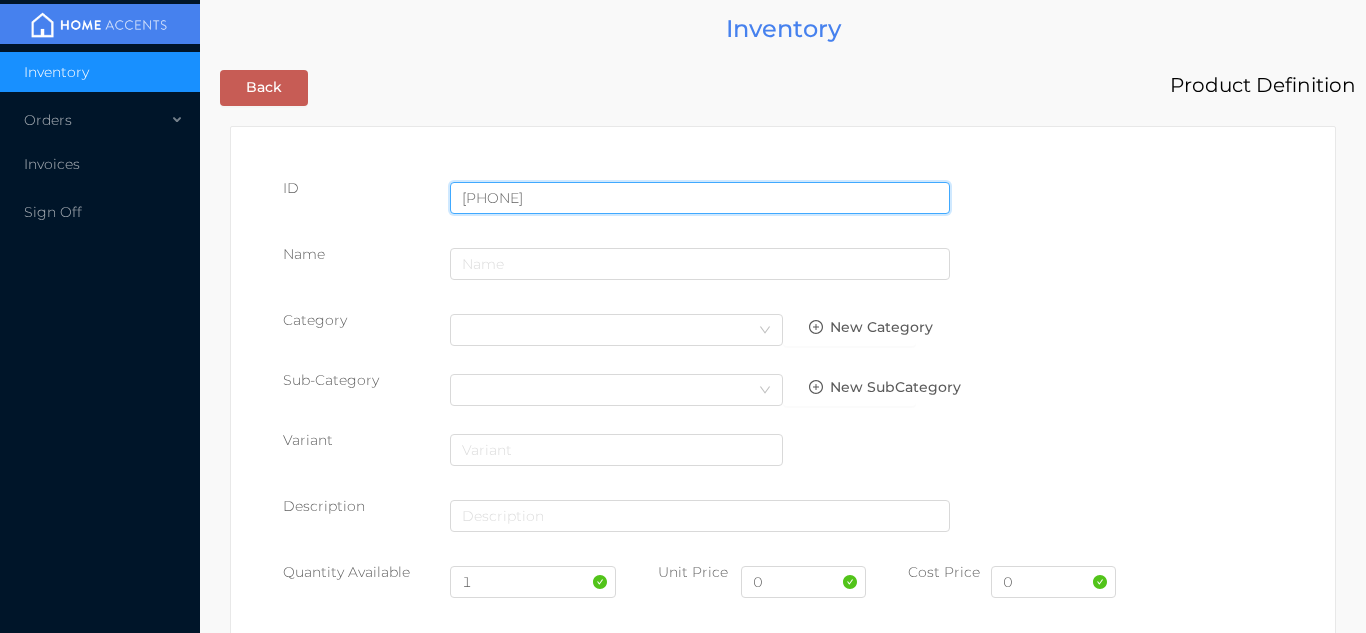 type on "725828080538" 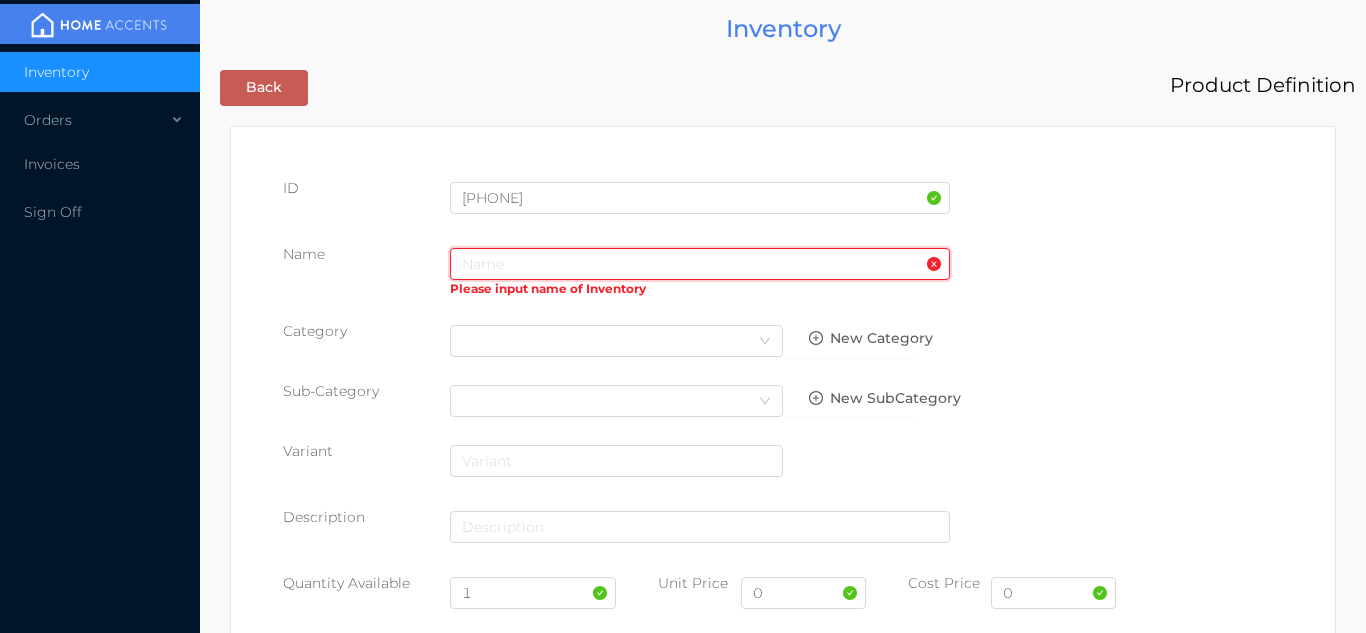click at bounding box center (700, 264) 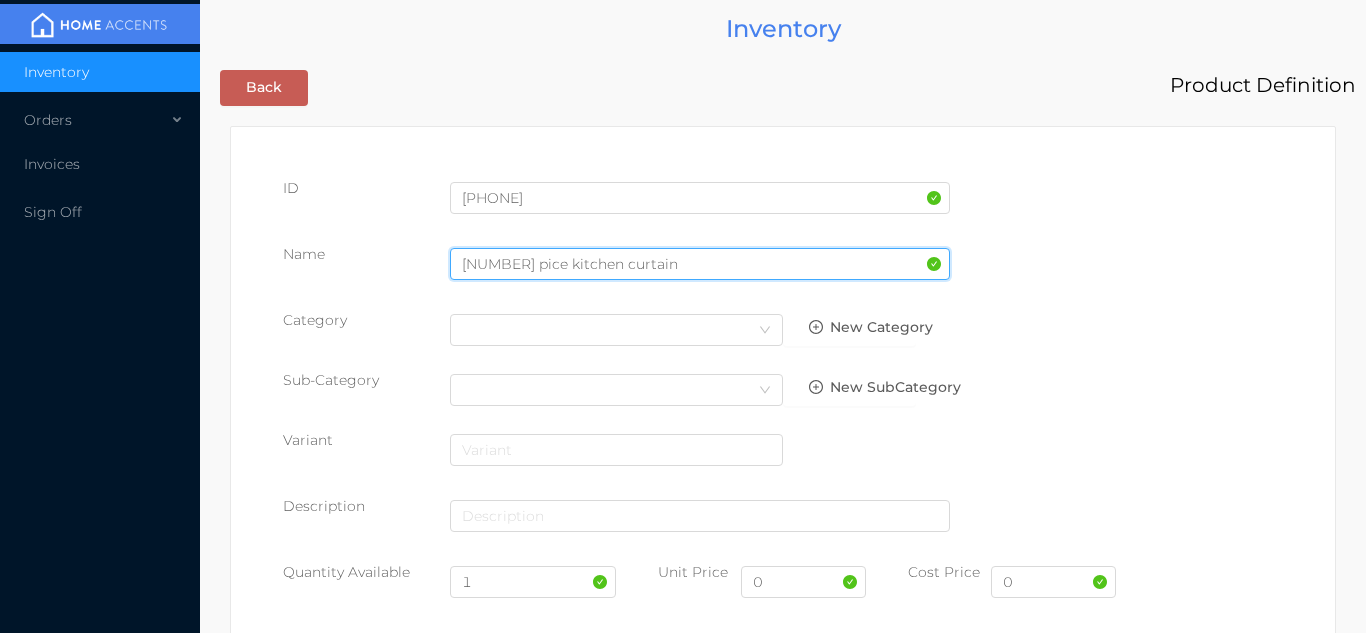 type on "3 pice kitchen curtain" 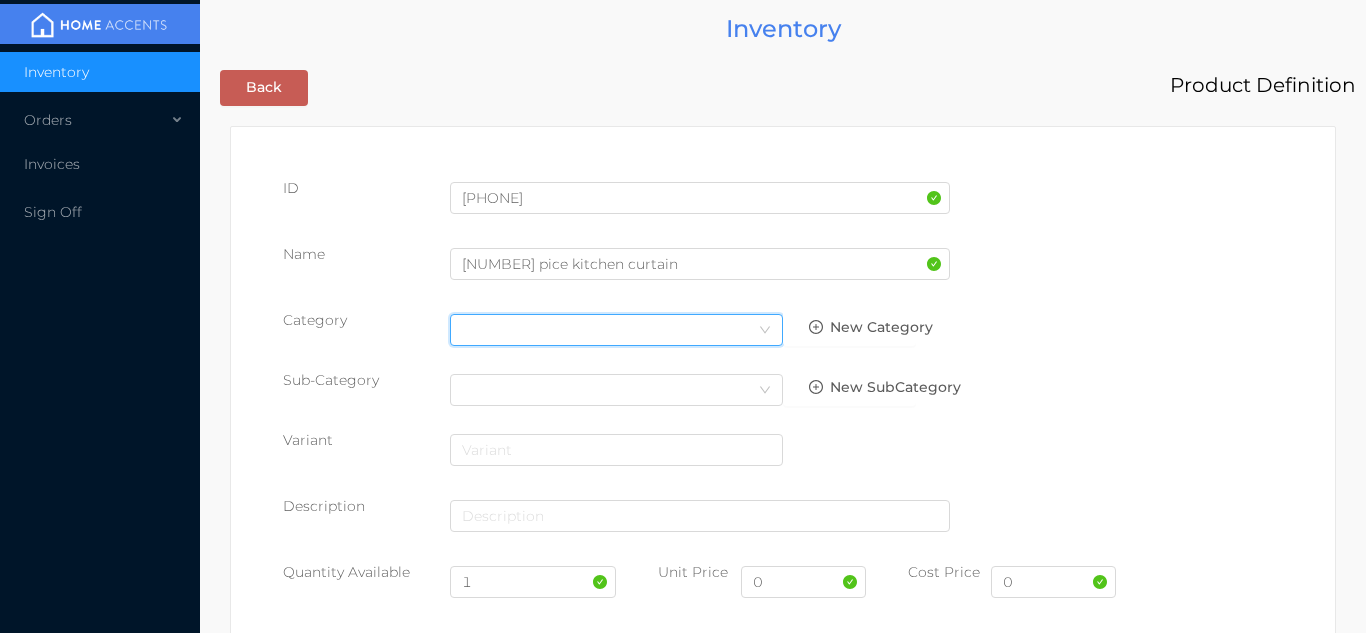 click on "Select Category" at bounding box center [616, 330] 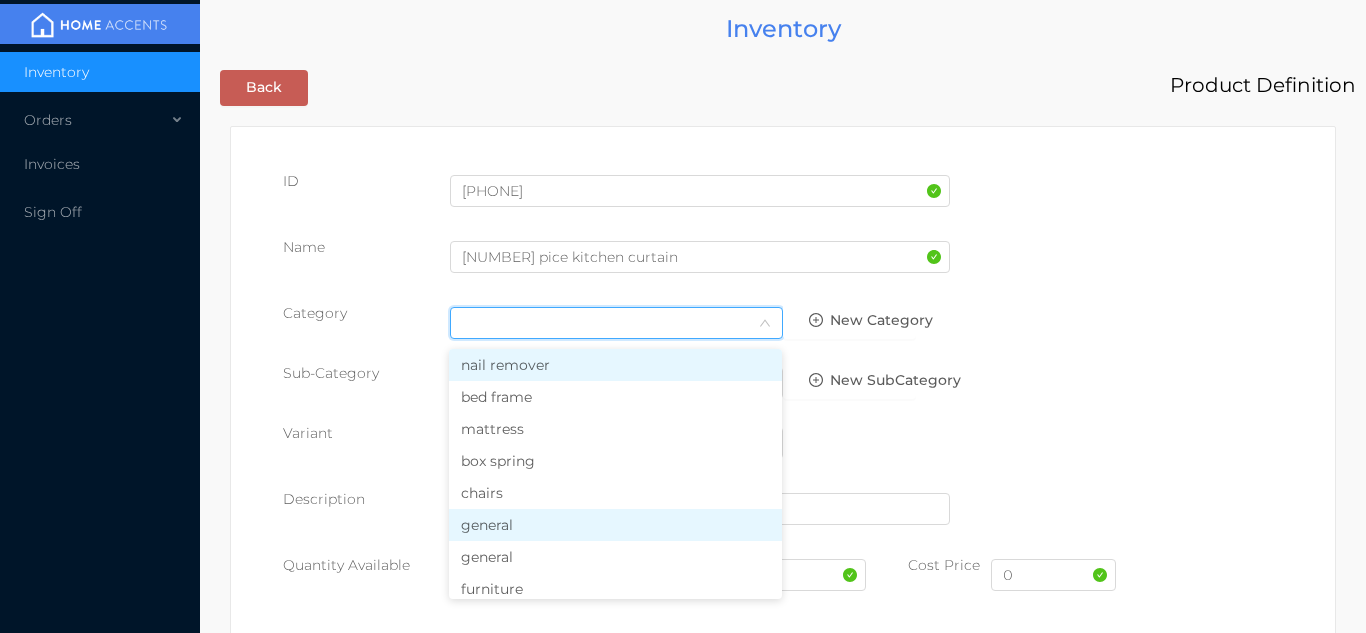 click on "general" at bounding box center [615, 525] 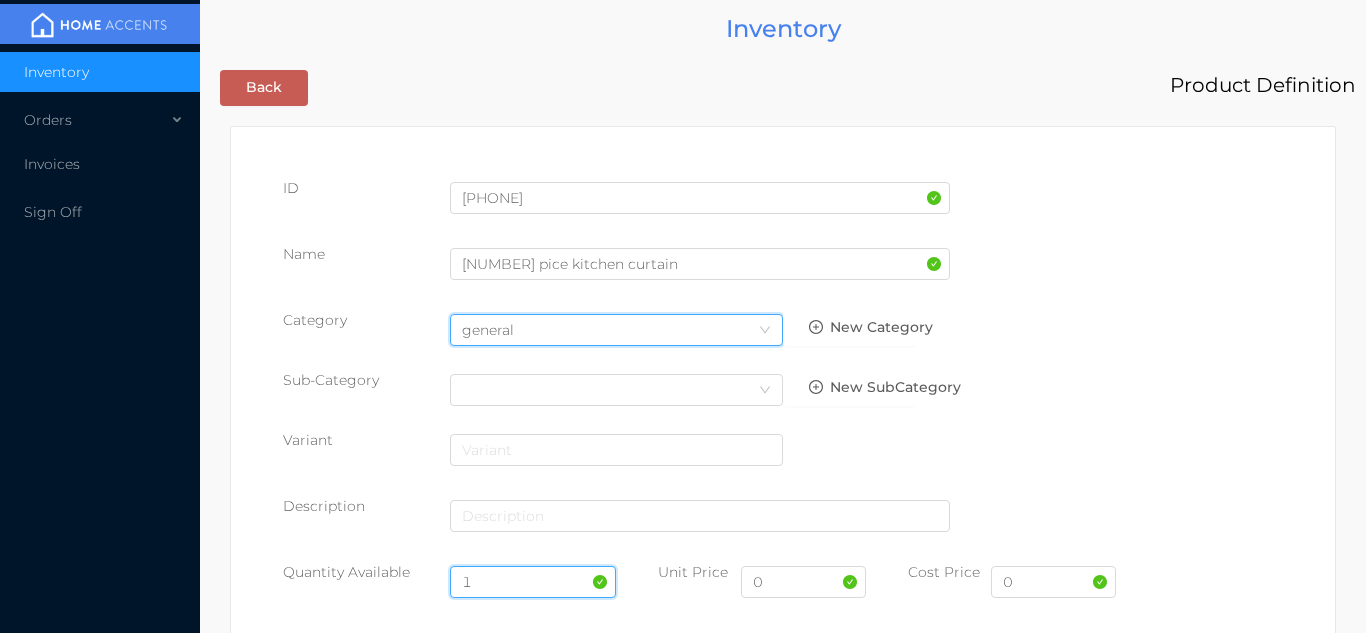 click on "1" at bounding box center (533, 582) 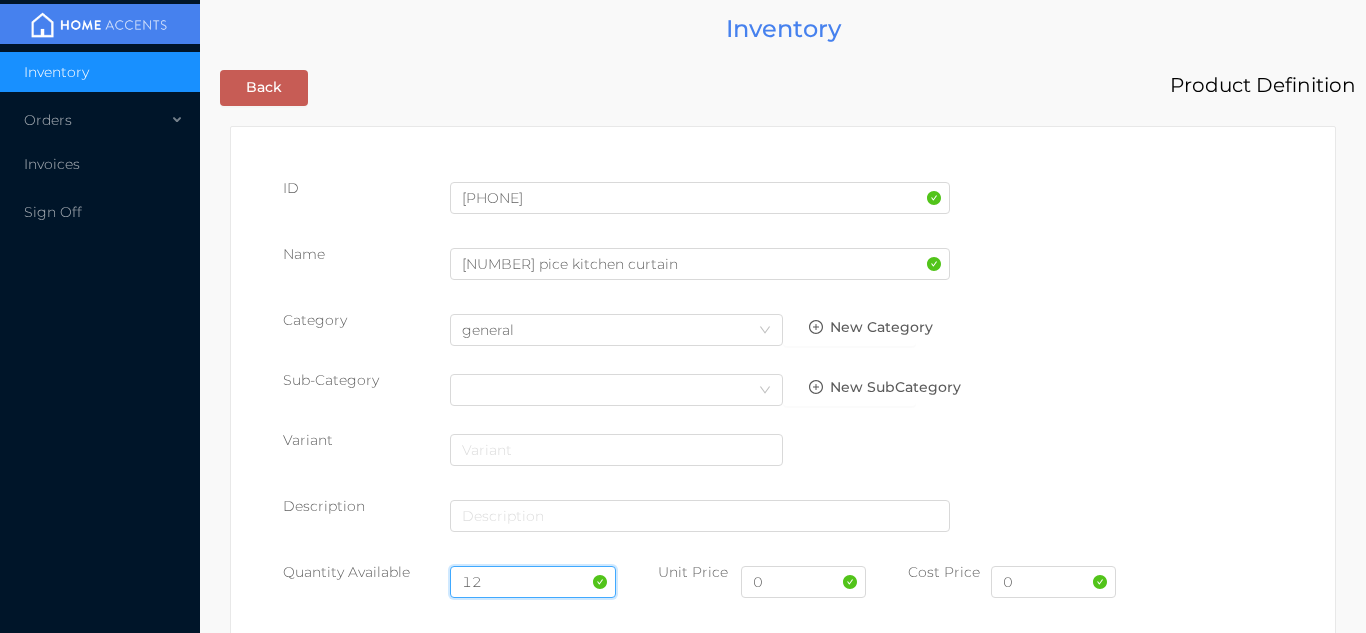 type on "12" 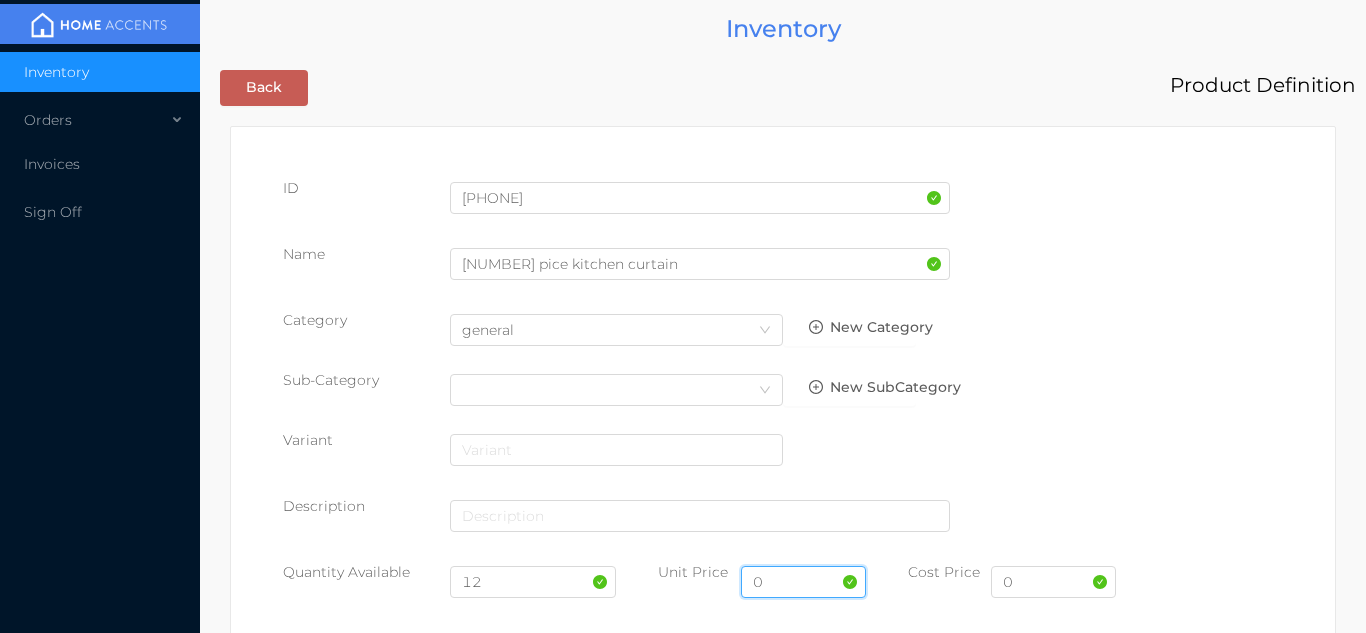 click on "0" at bounding box center (803, 582) 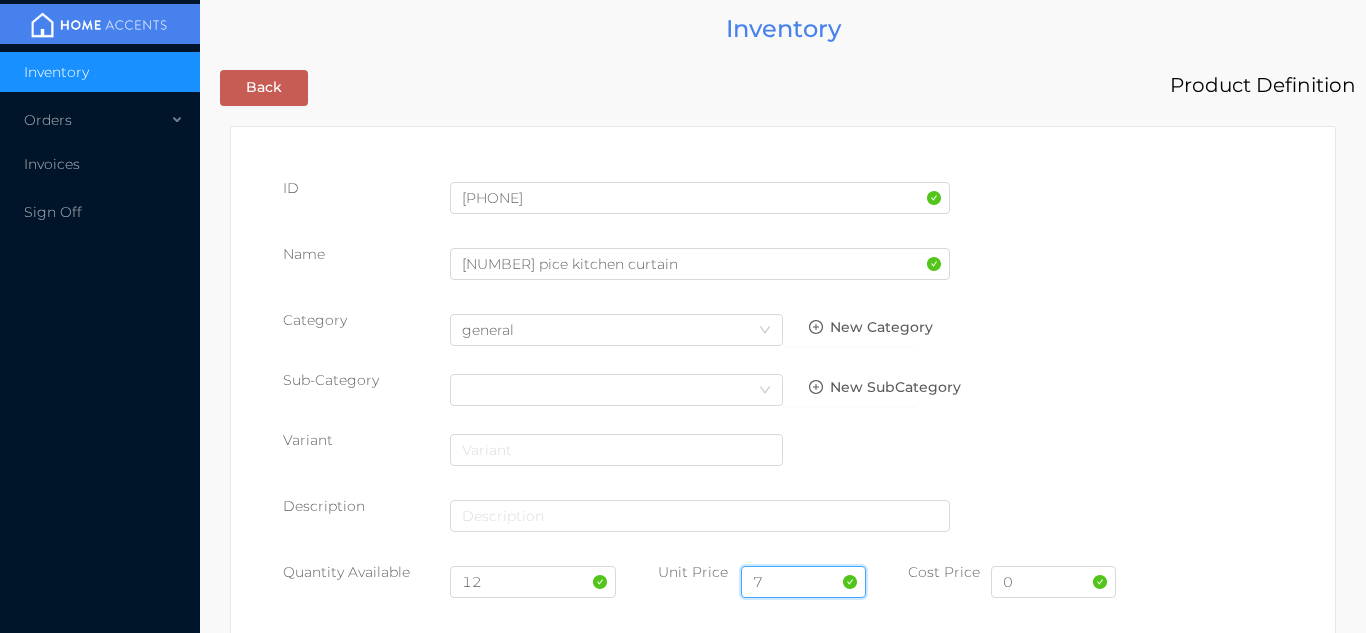 type on "7.99" 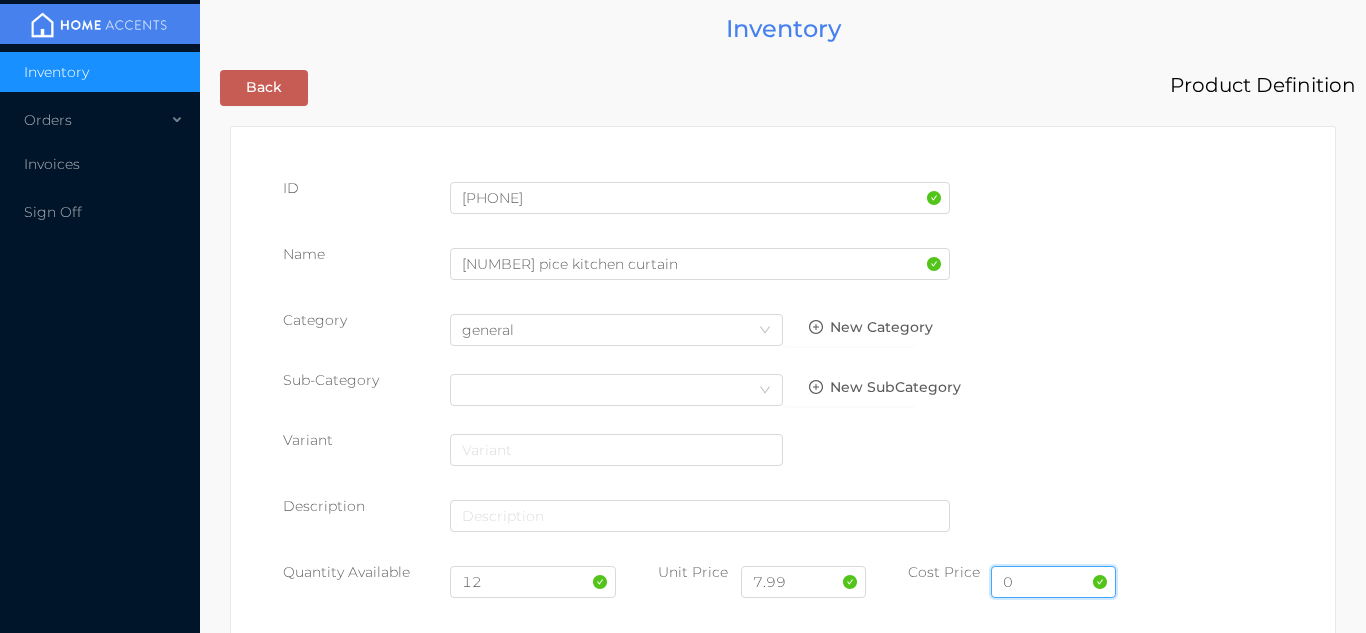 click on "0" at bounding box center (1053, 582) 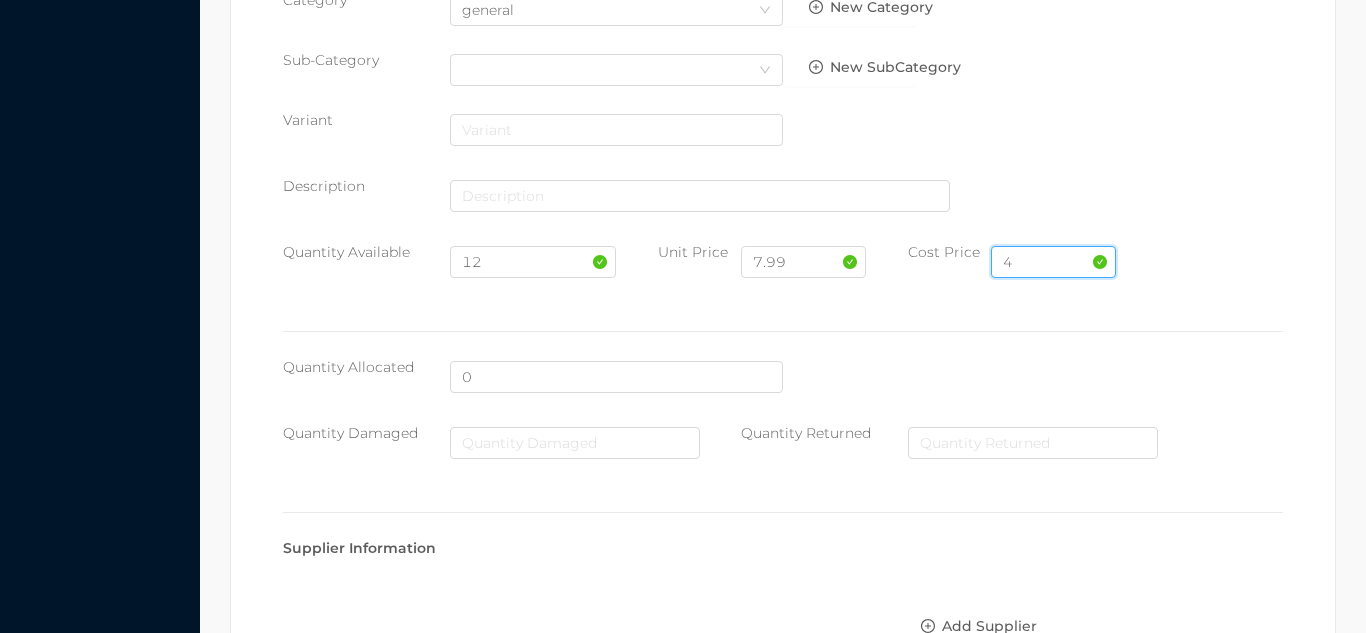 scroll, scrollTop: 1028, scrollLeft: 0, axis: vertical 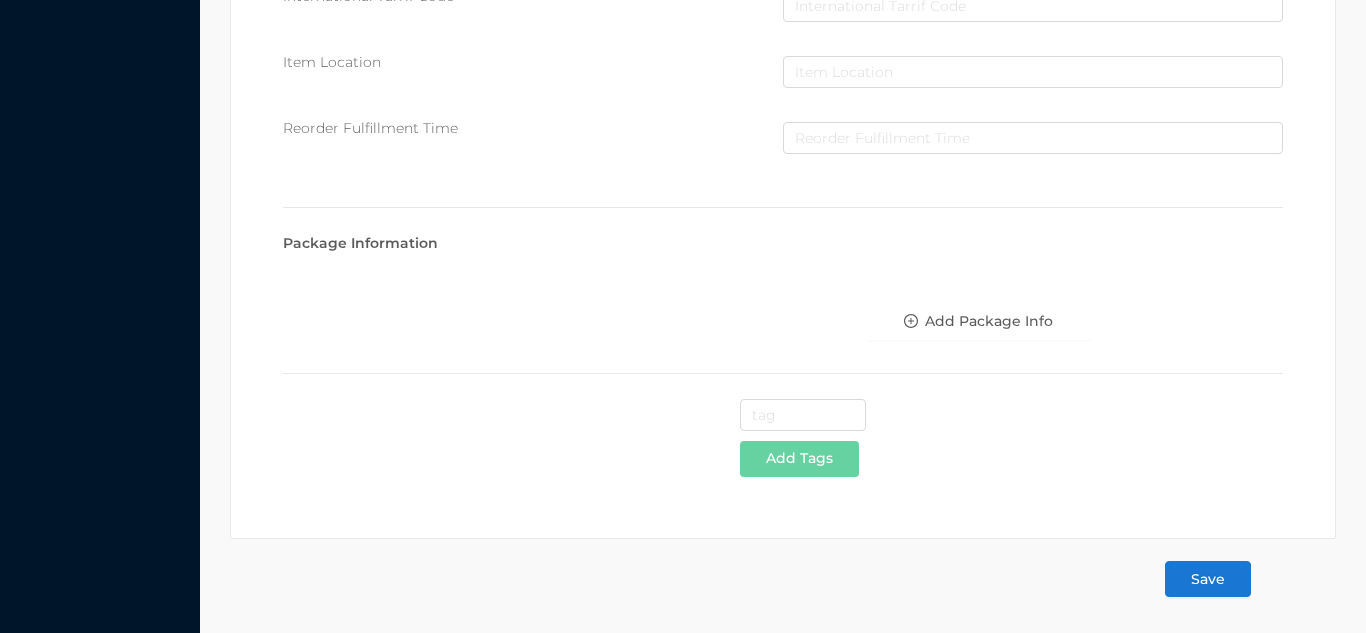 type on "4" 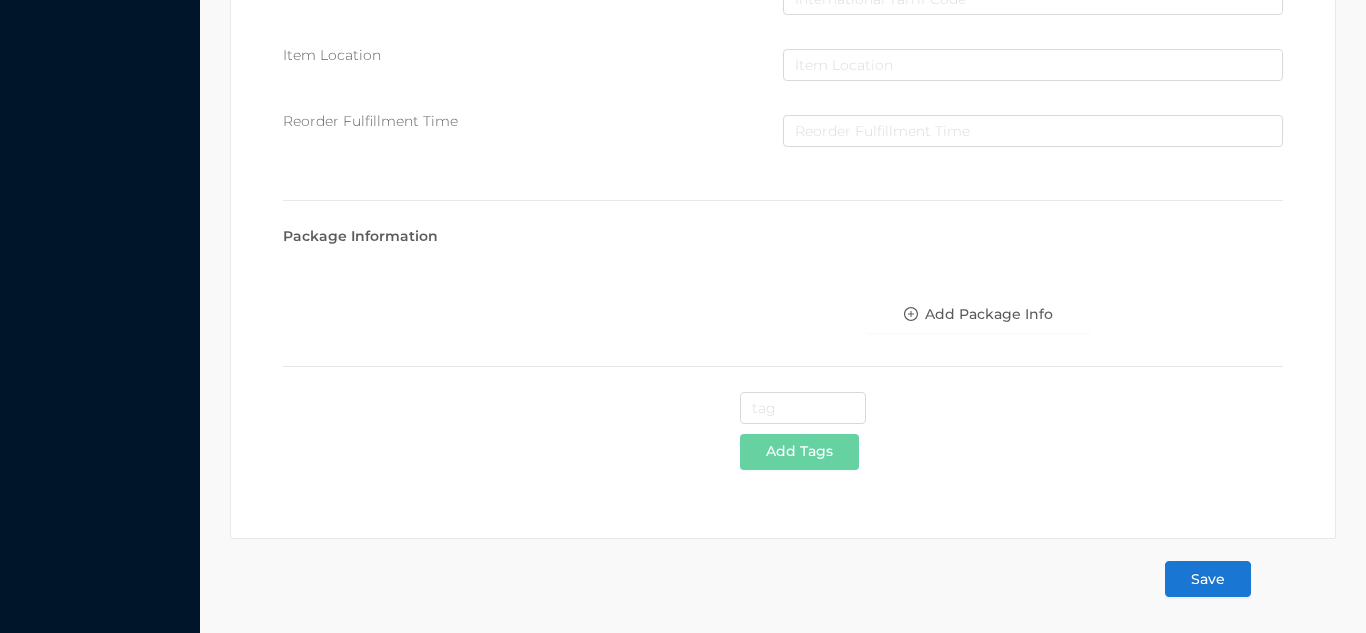 click on "Save" at bounding box center (1208, 579) 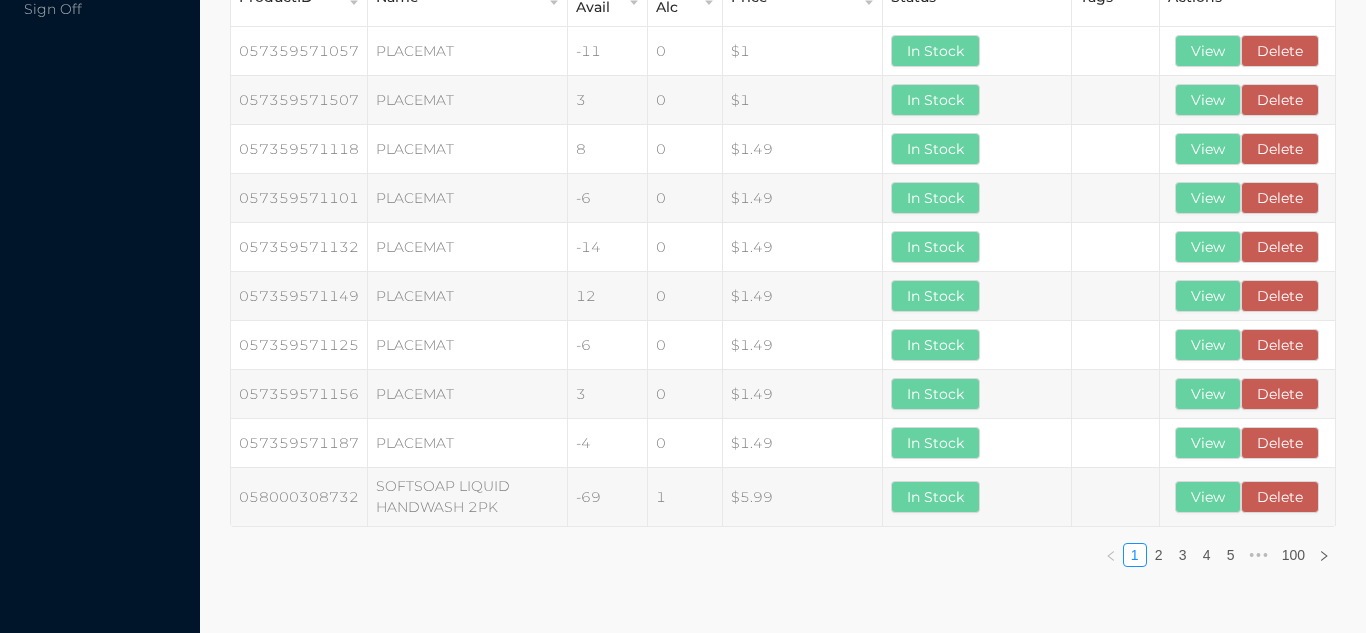 scroll, scrollTop: 0, scrollLeft: 0, axis: both 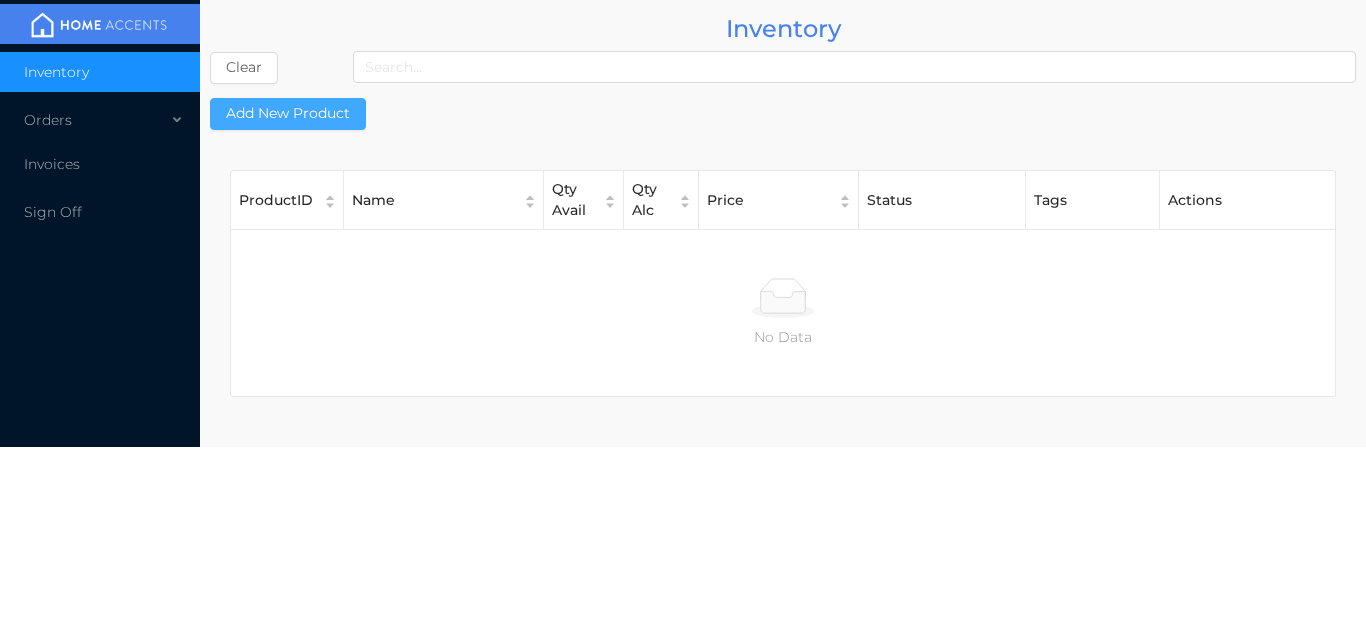 click on "Add New Product" at bounding box center [288, 114] 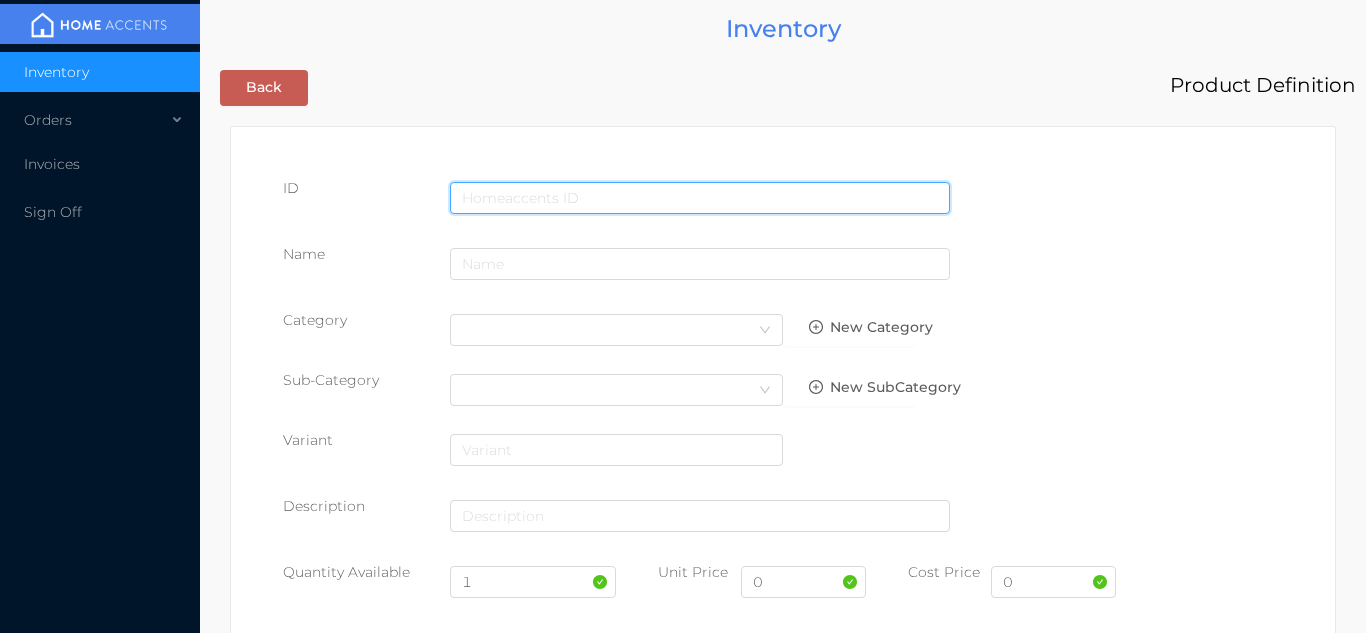 click at bounding box center [700, 198] 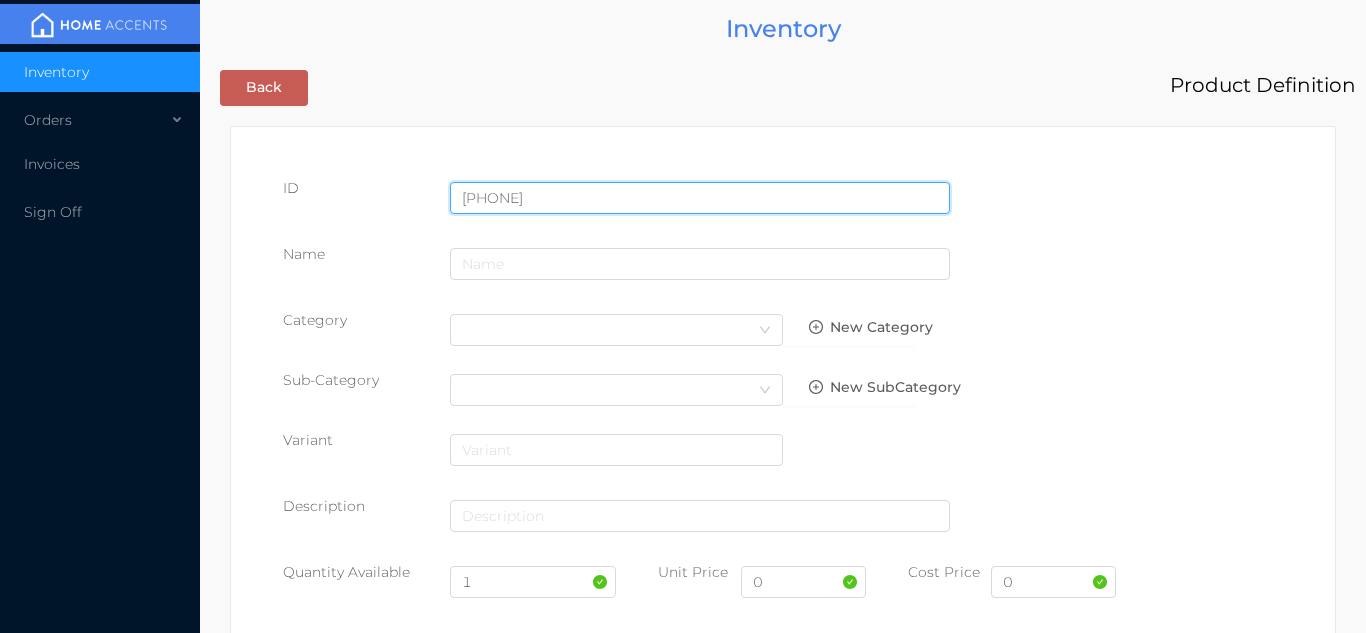 type on "725828080521" 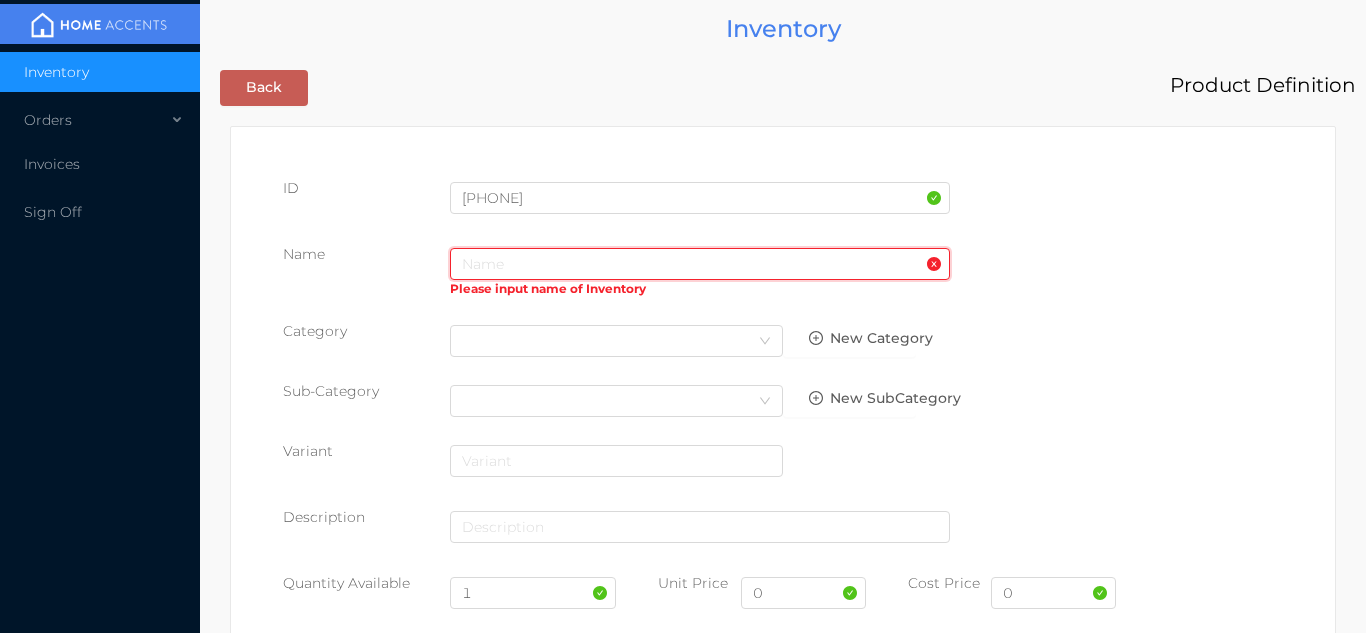 click at bounding box center [700, 264] 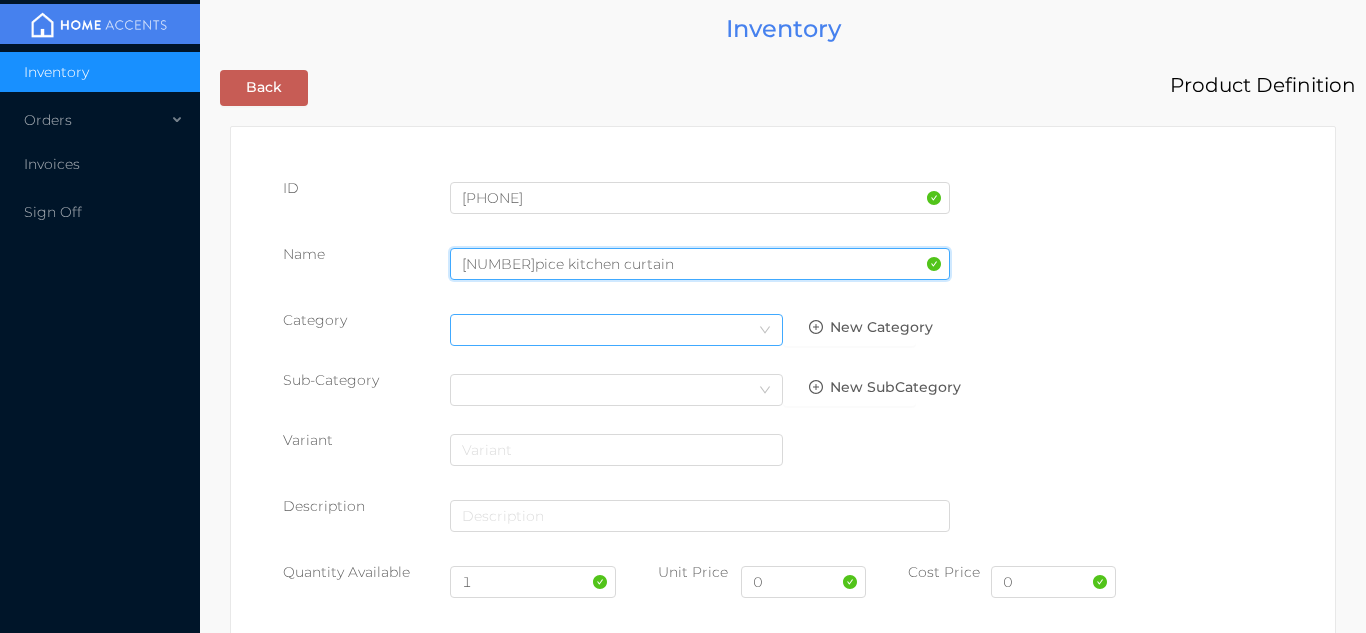 type on "3pice kitchen curtain" 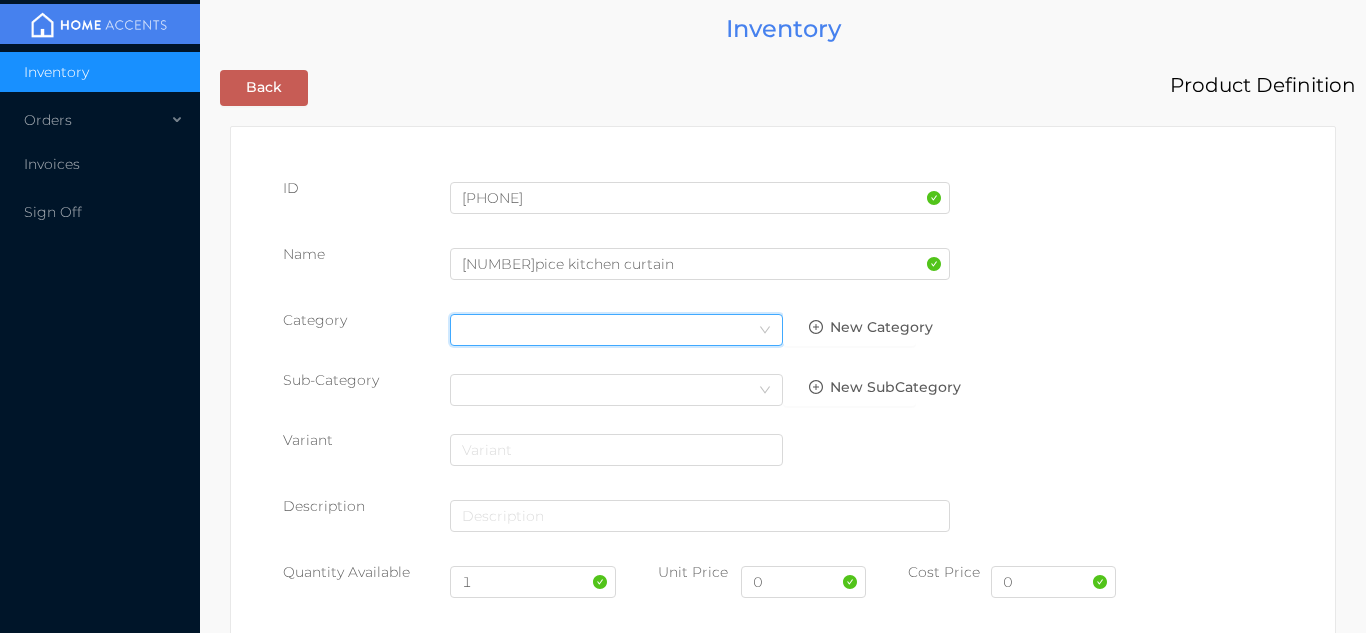 click 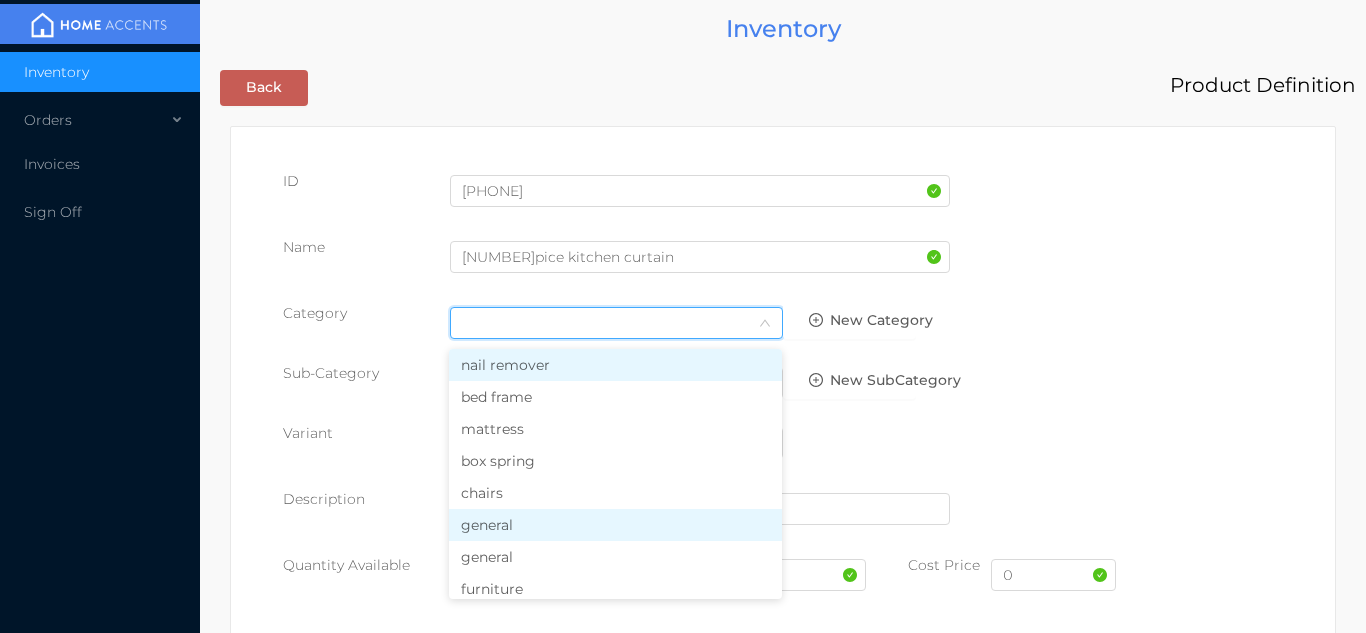 click on "general" at bounding box center [615, 525] 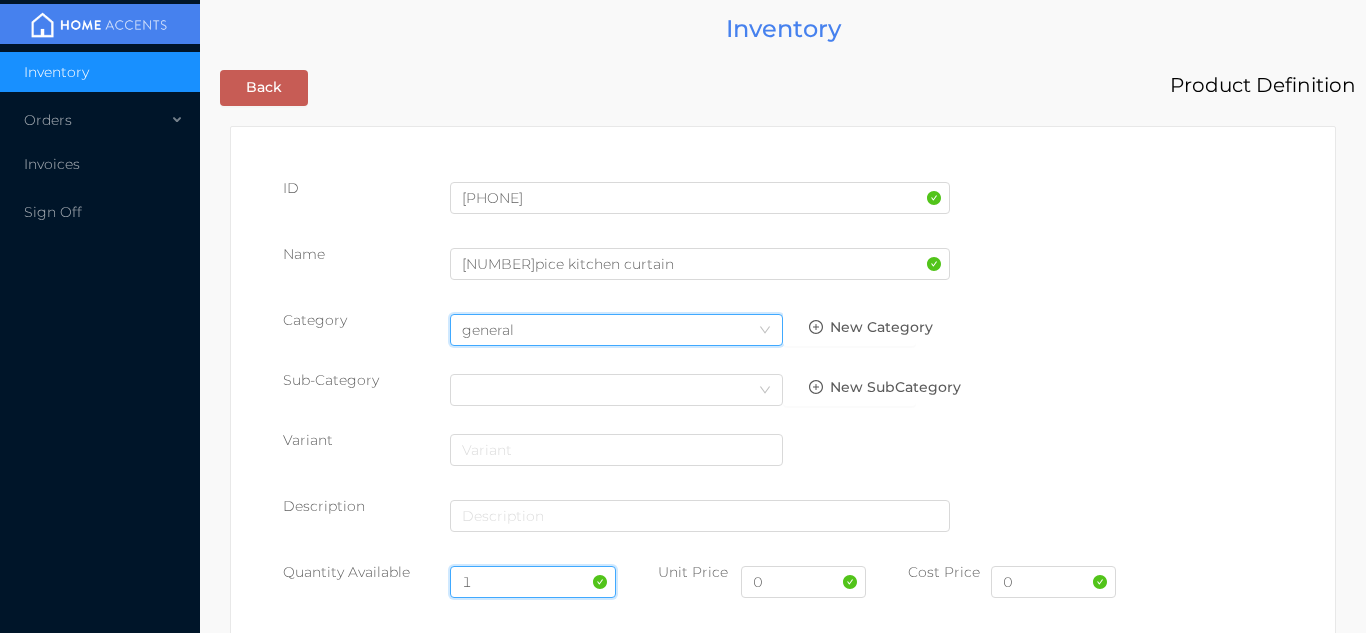 click on "1" at bounding box center (533, 582) 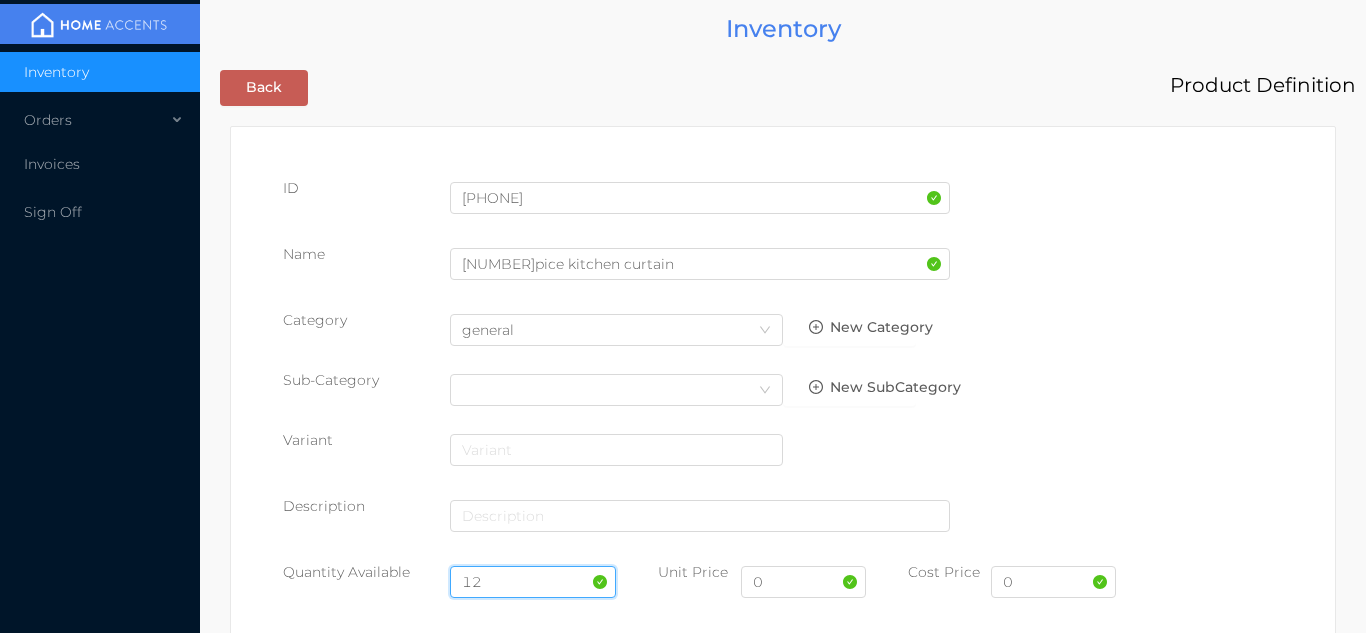 type on "12" 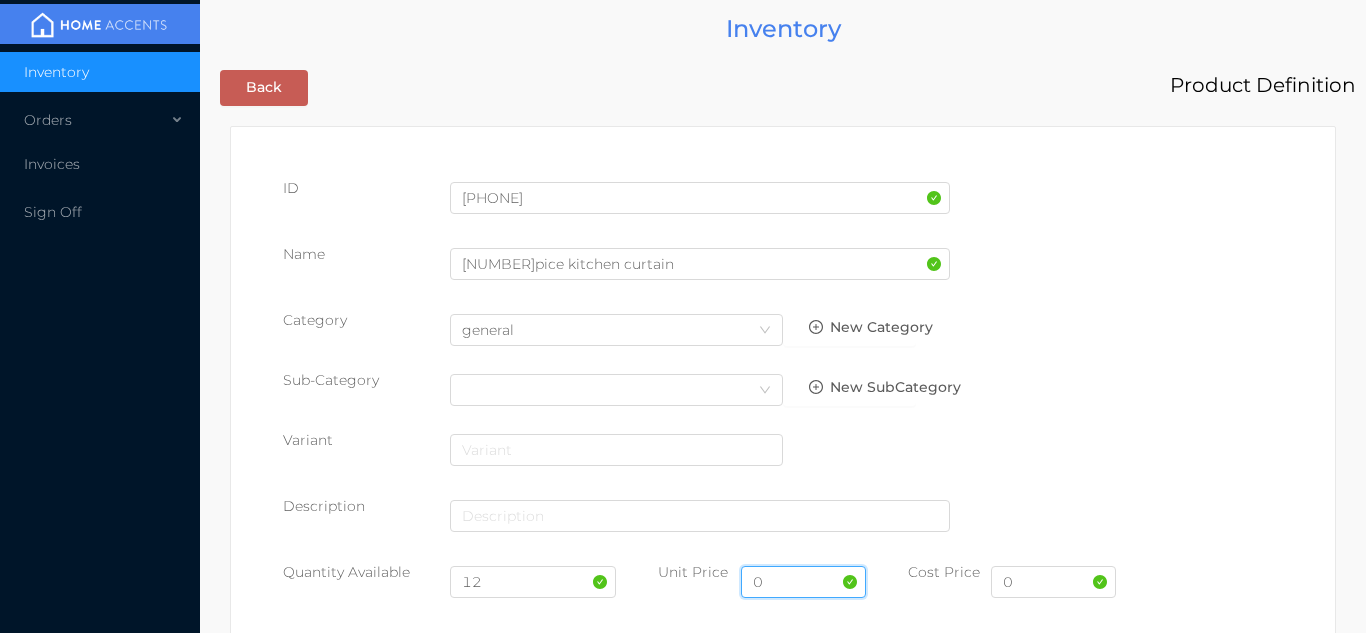 click on "0" at bounding box center [803, 582] 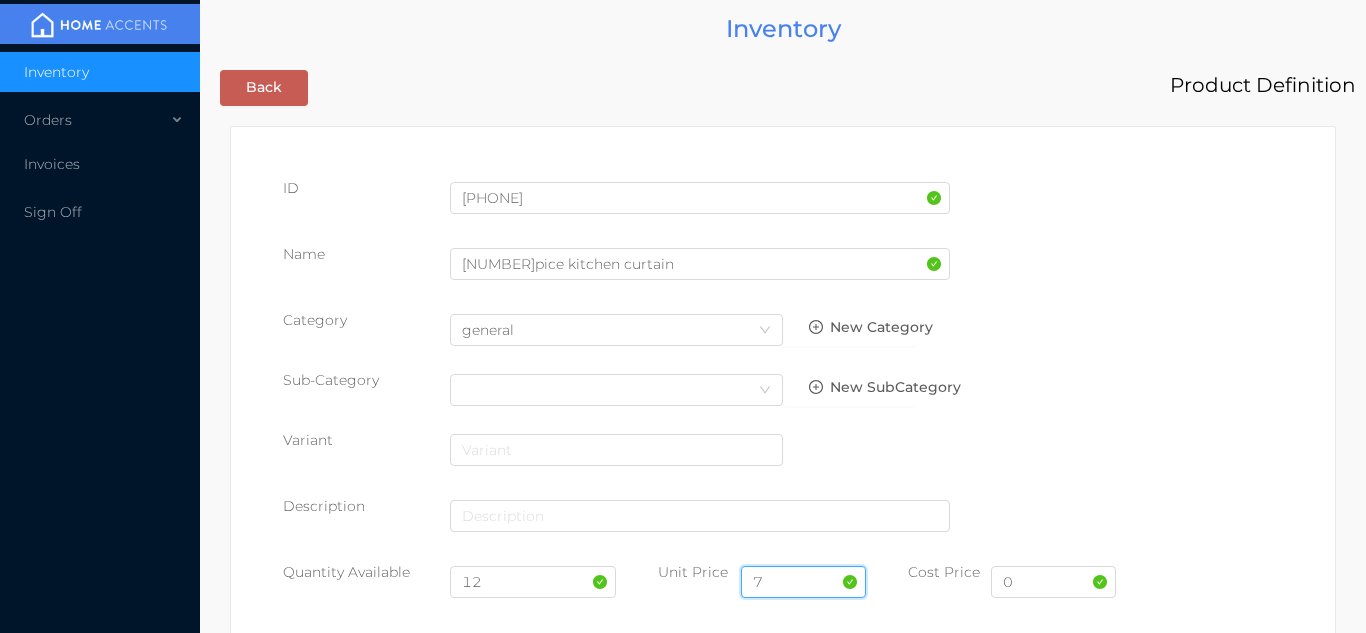 type on "7.99" 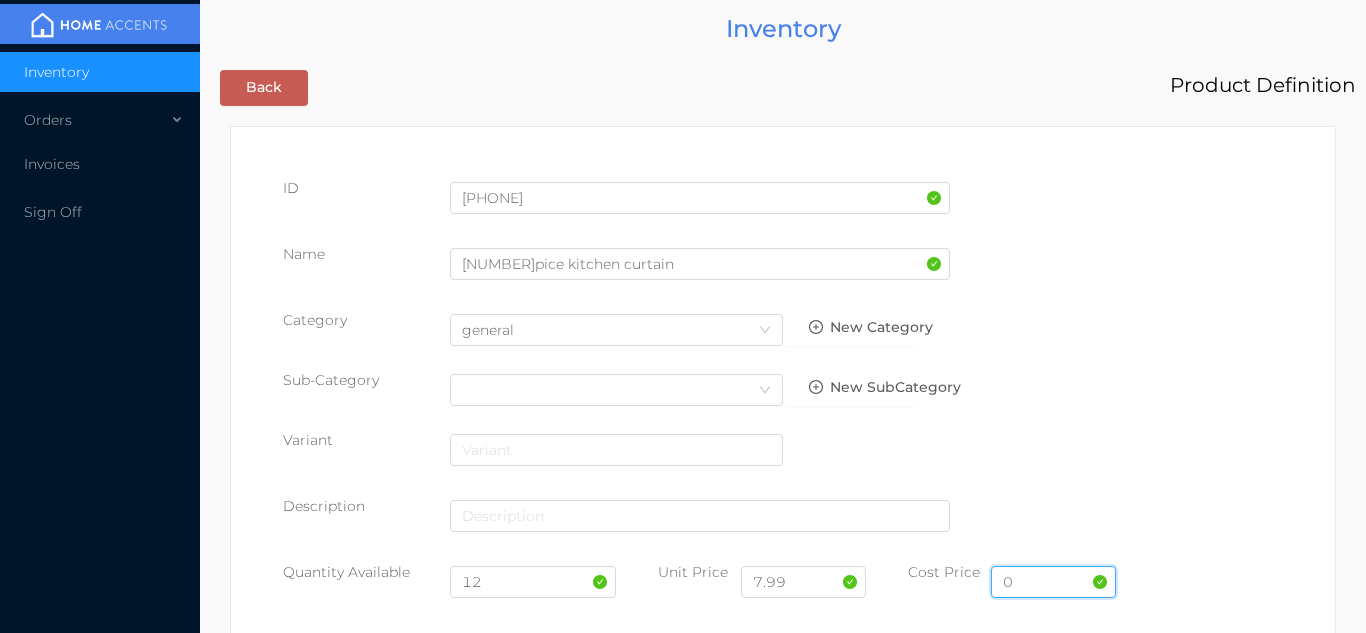 click on "0" at bounding box center (1053, 582) 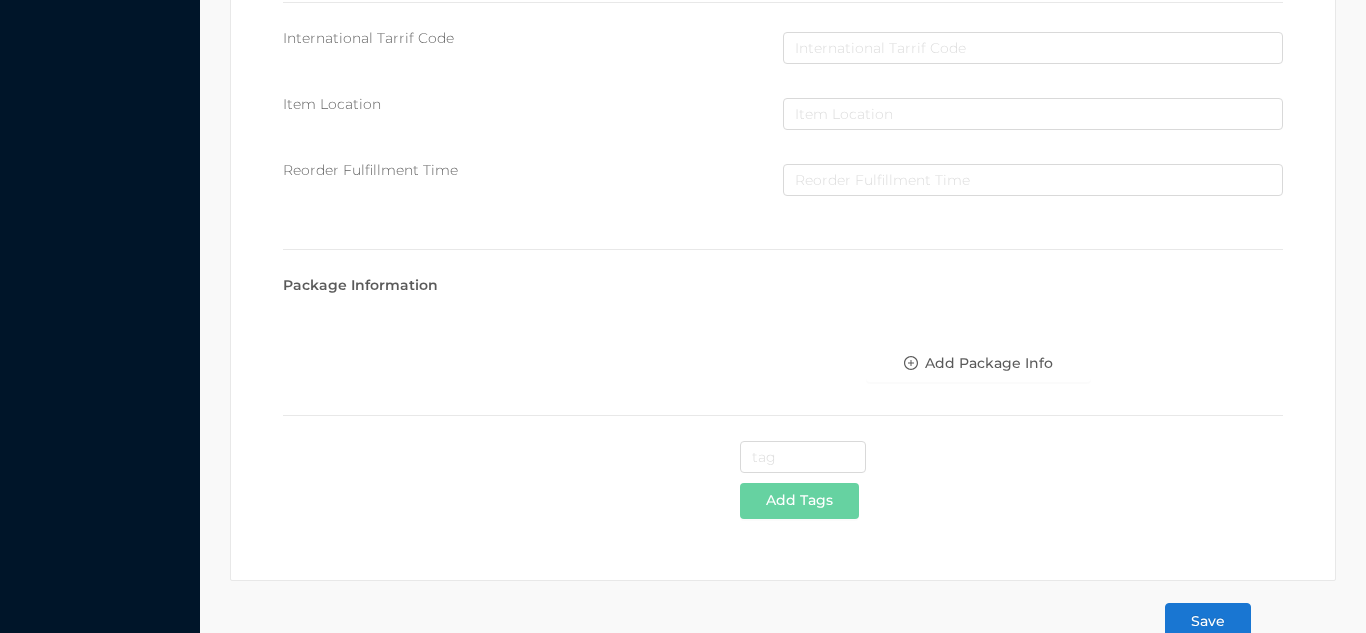 scroll, scrollTop: 1028, scrollLeft: 0, axis: vertical 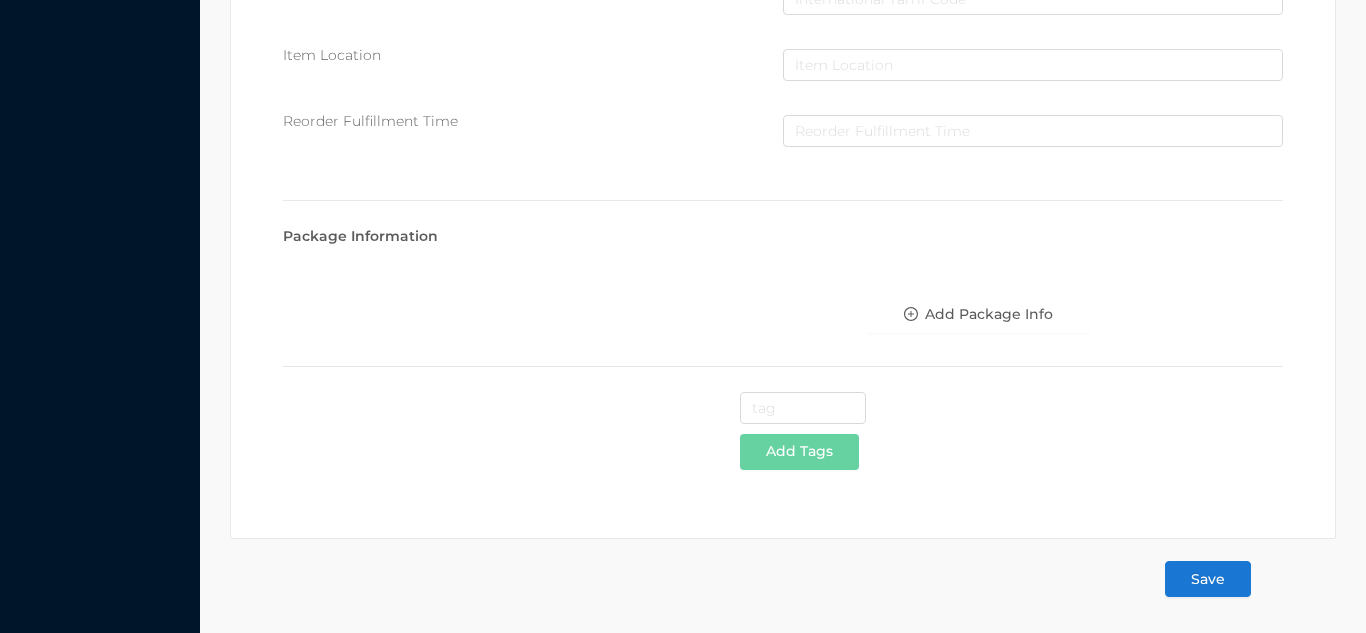 type on "4" 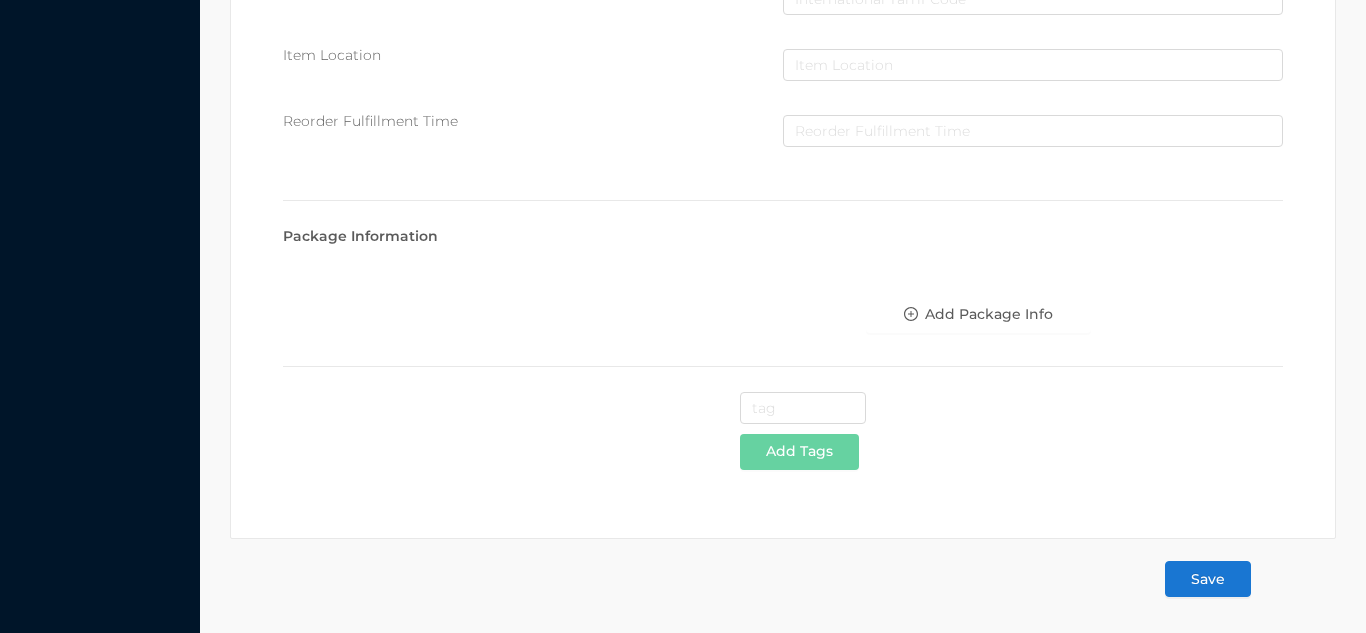 click on "Save" at bounding box center [1208, 579] 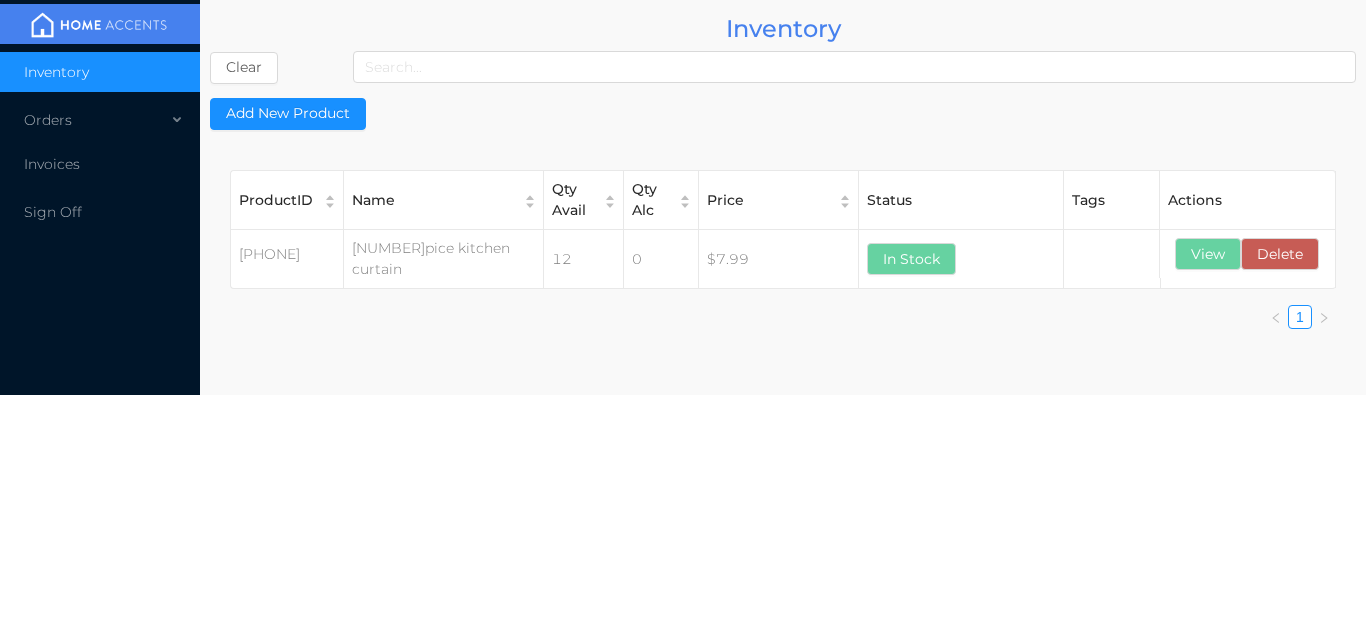 scroll, scrollTop: 0, scrollLeft: 0, axis: both 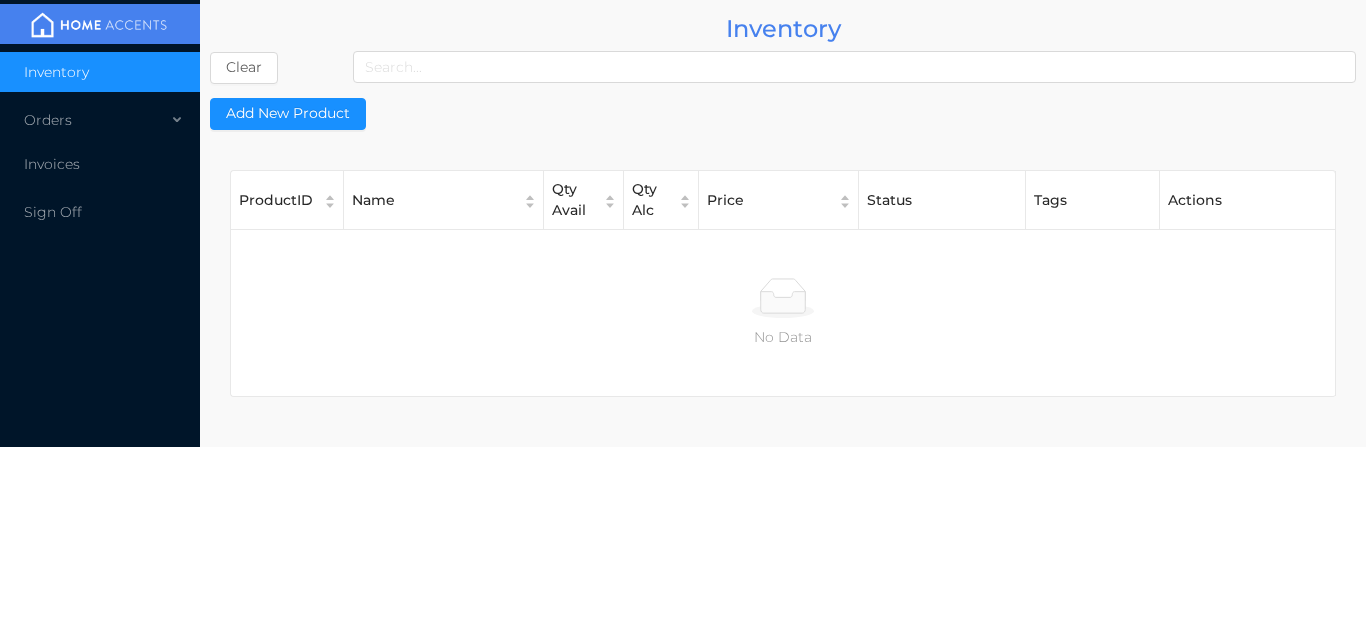 click on "Inventory" at bounding box center [100, 72] 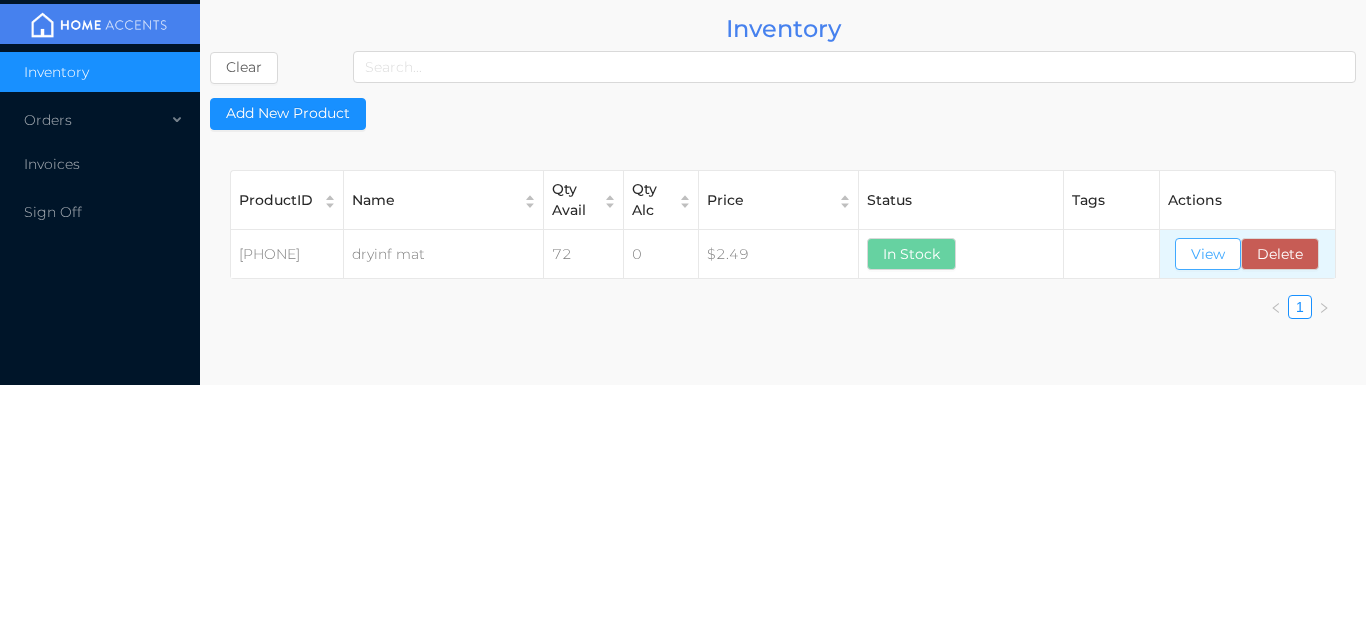 click on "View" at bounding box center [1208, 254] 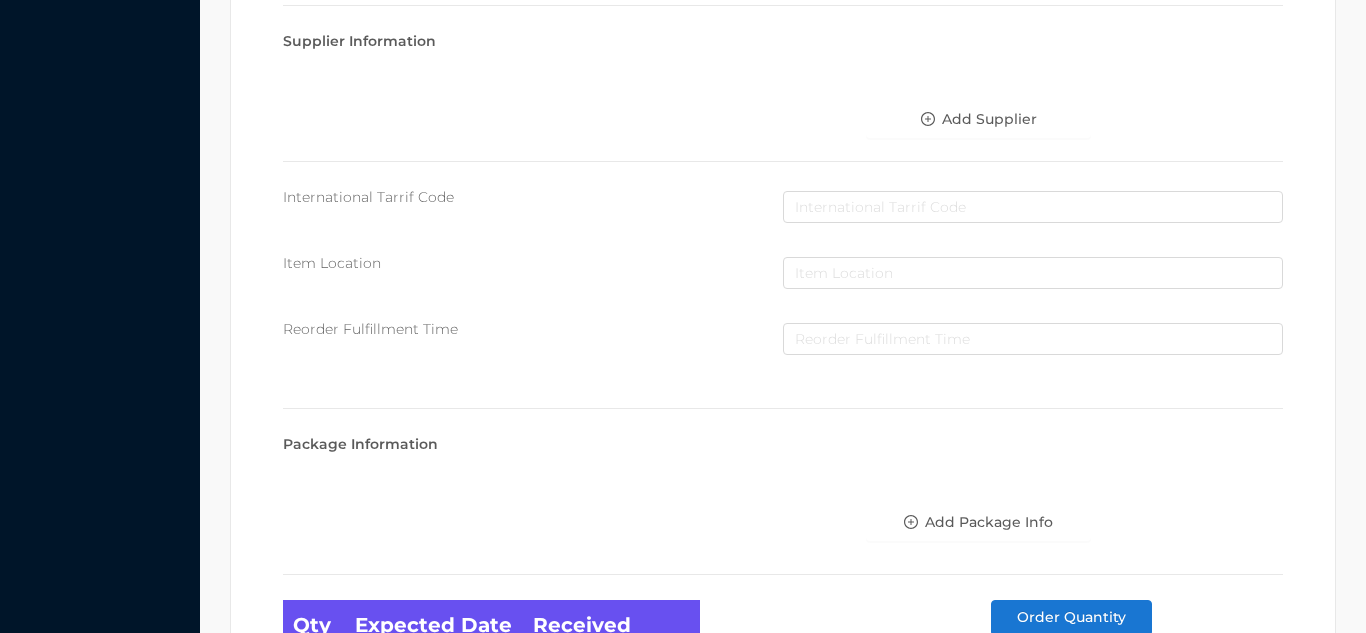 scroll, scrollTop: 1135, scrollLeft: 0, axis: vertical 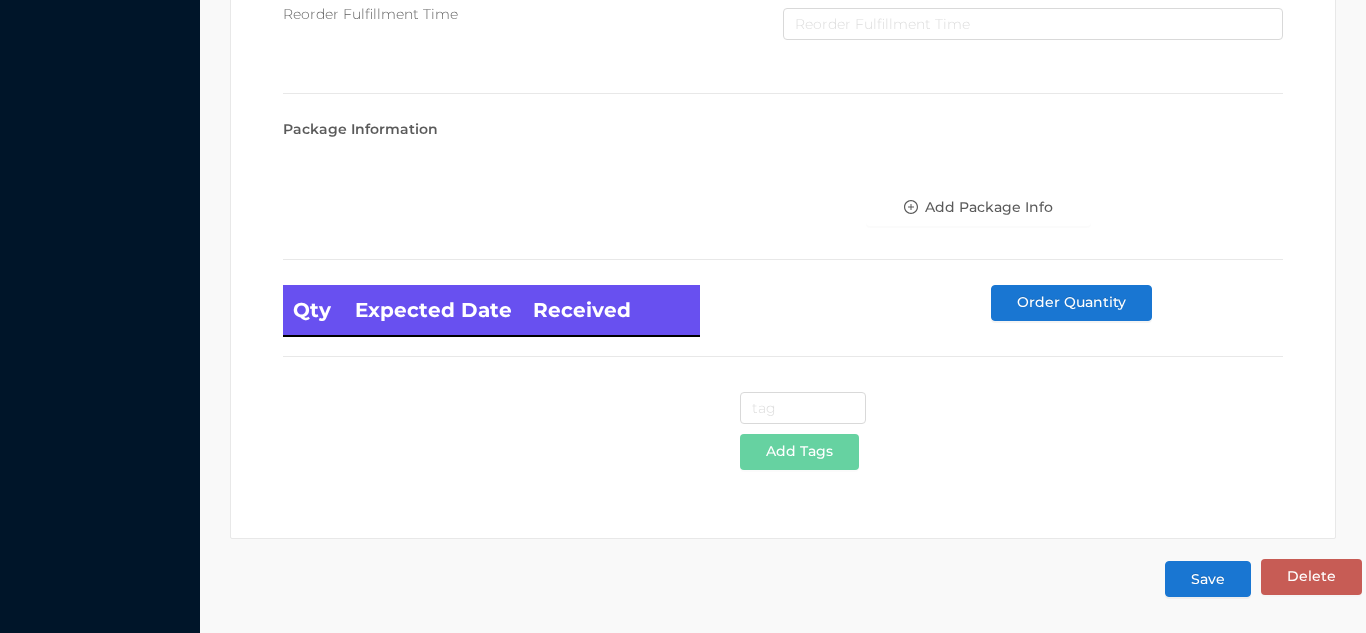 click on "Save" at bounding box center [1208, 579] 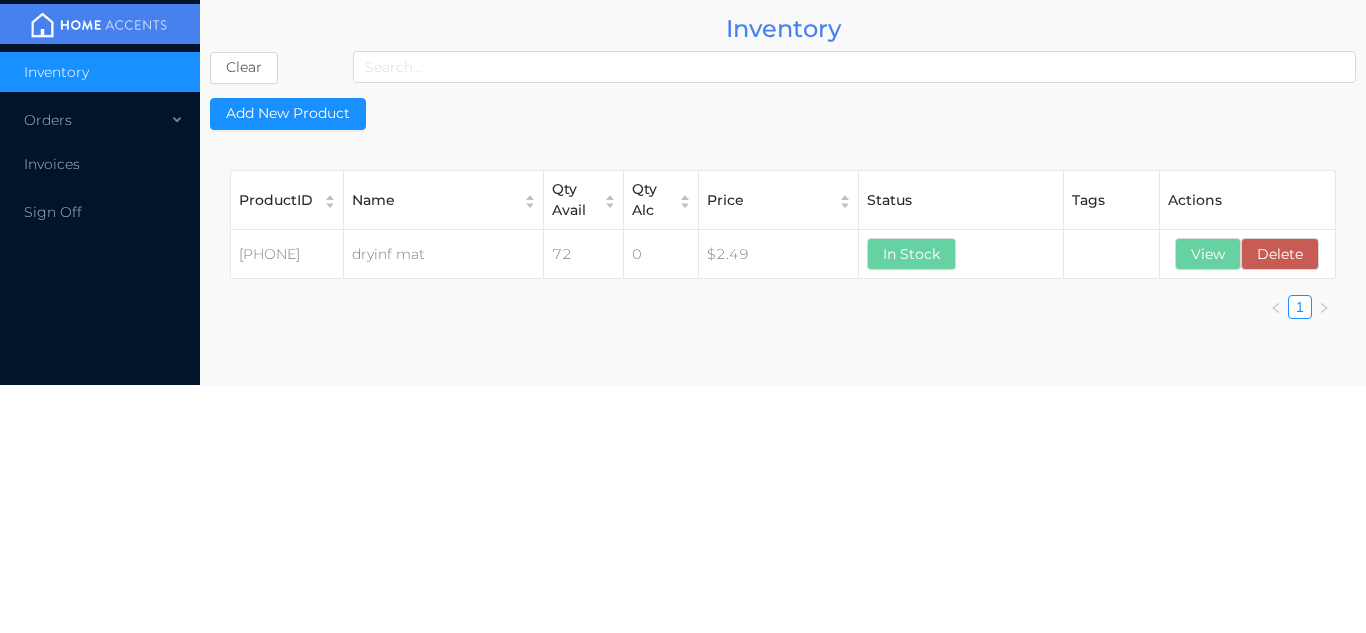 scroll, scrollTop: 0, scrollLeft: 0, axis: both 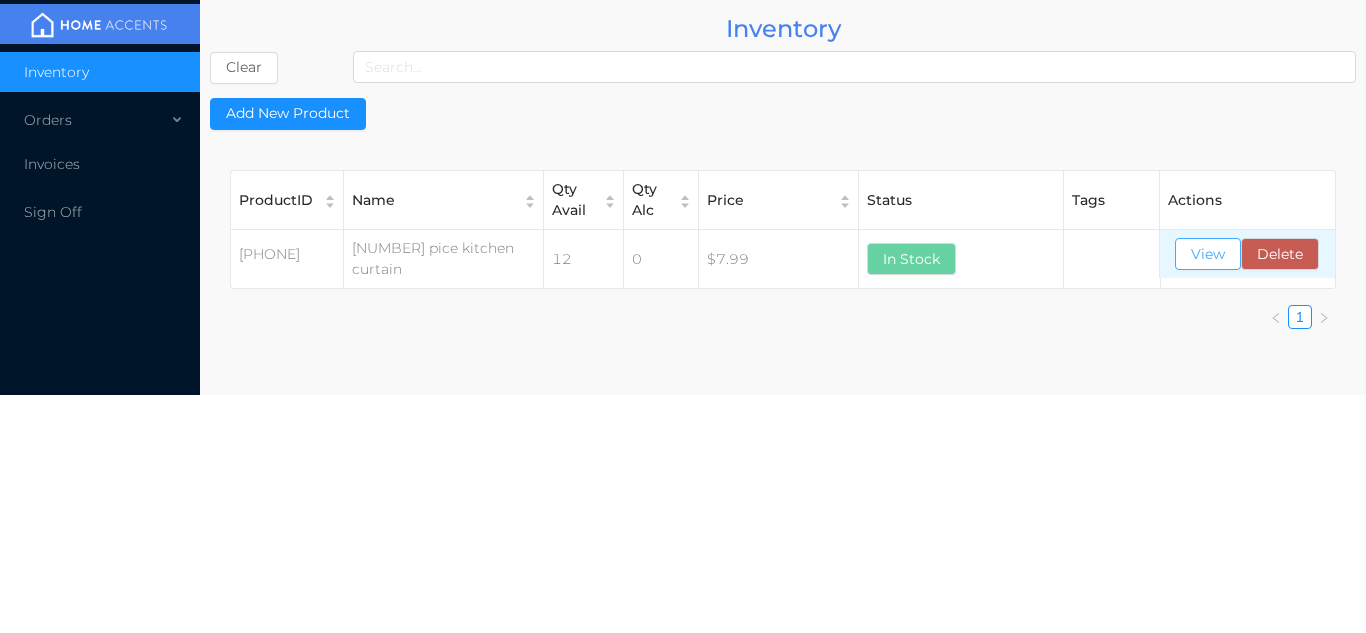 click on "View" at bounding box center (1208, 254) 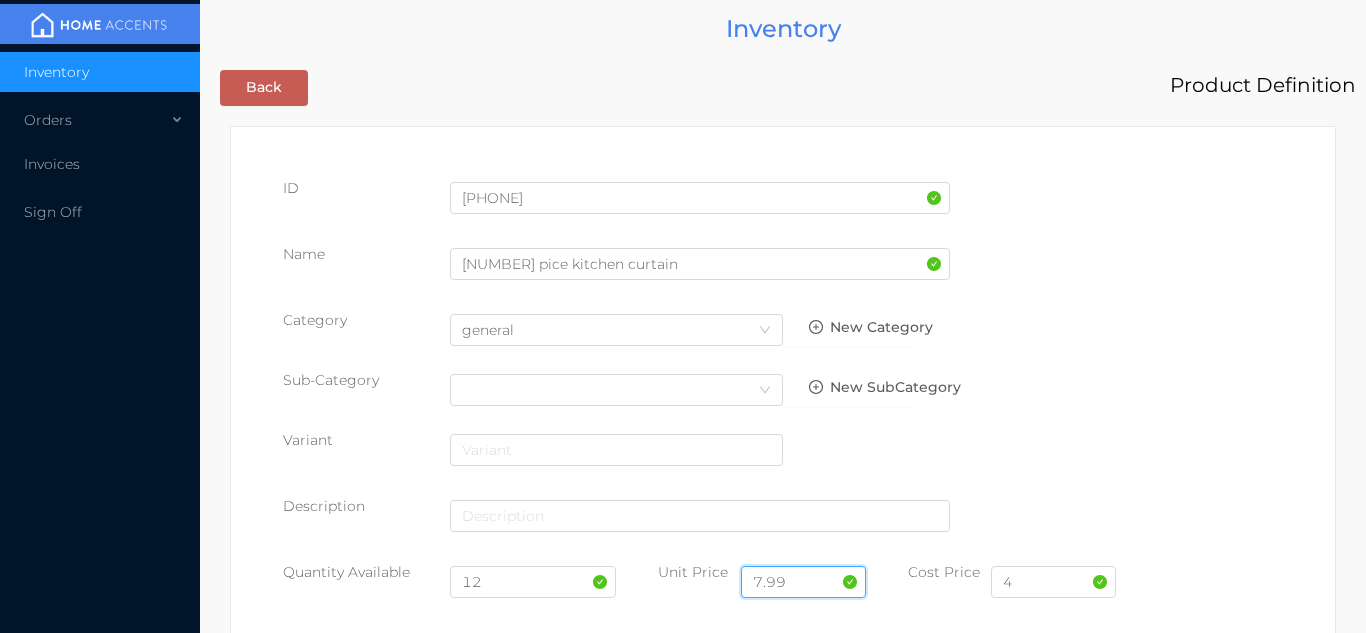 click on "7.99" at bounding box center (803, 582) 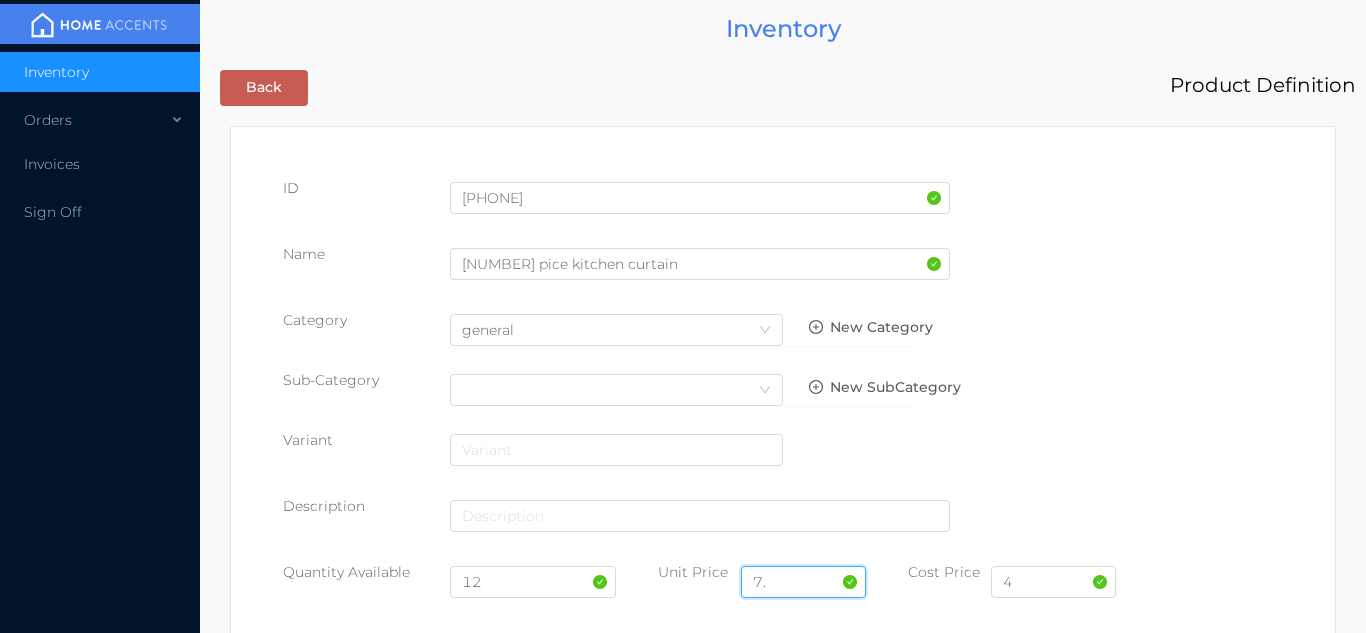 type on "7" 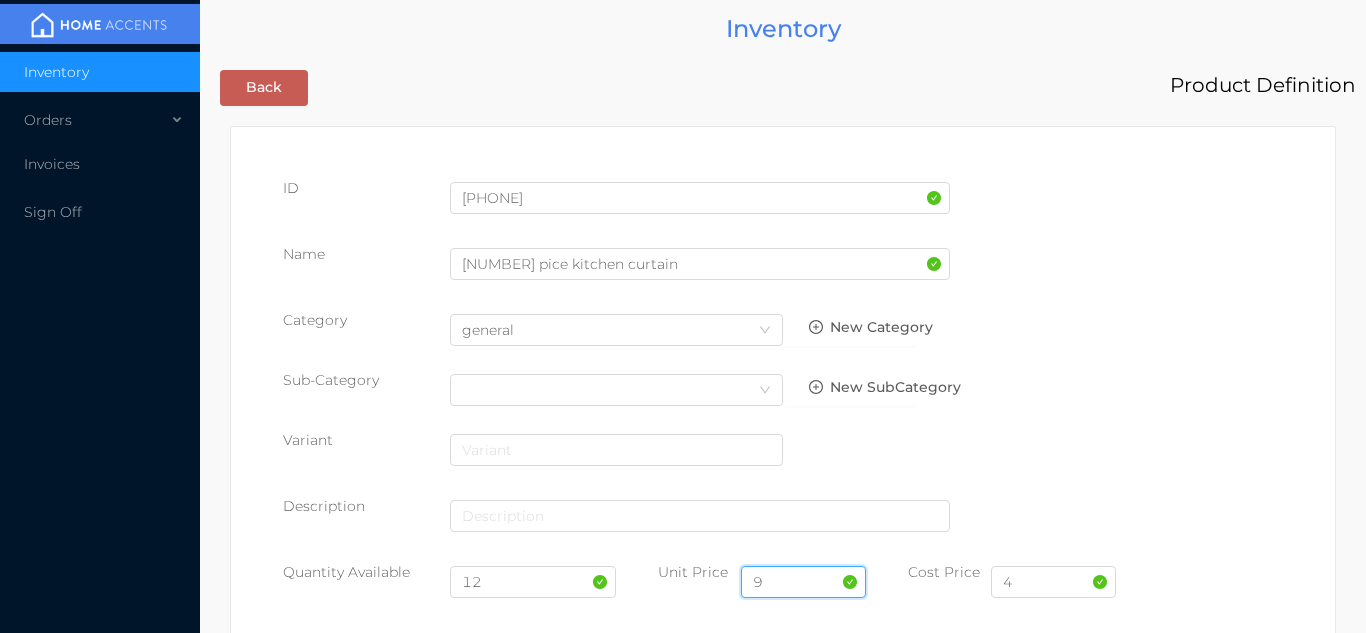 type on "9.99" 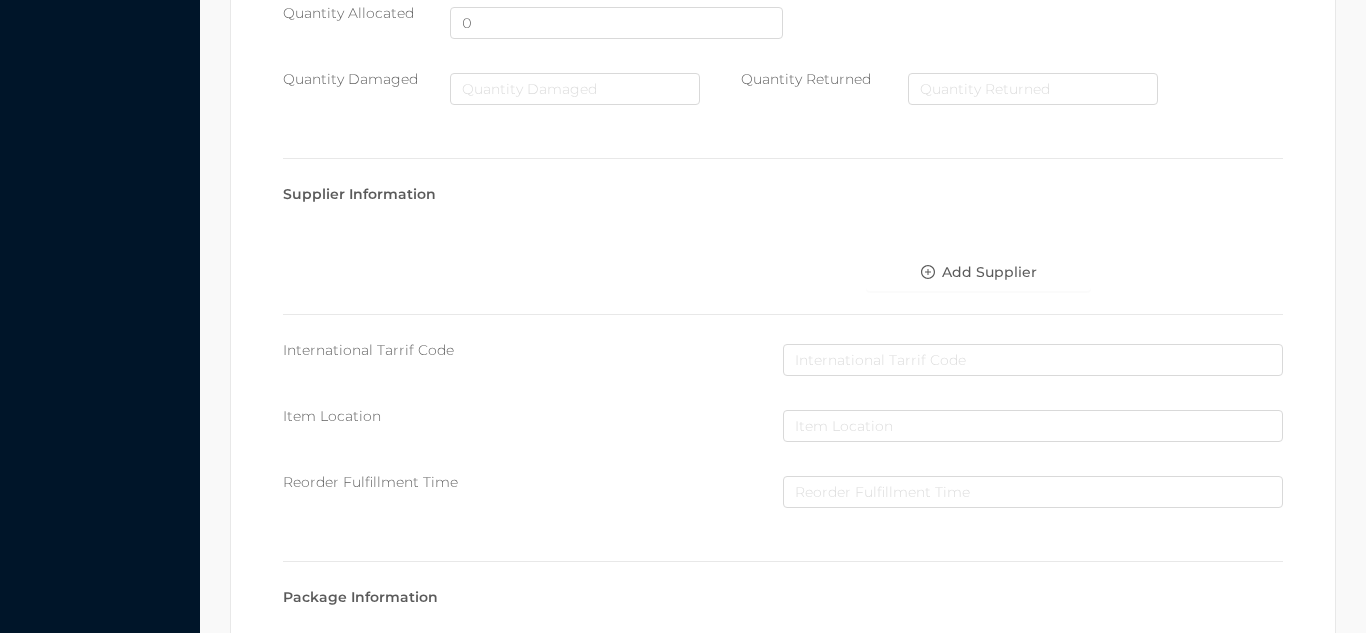 scroll, scrollTop: 1135, scrollLeft: 0, axis: vertical 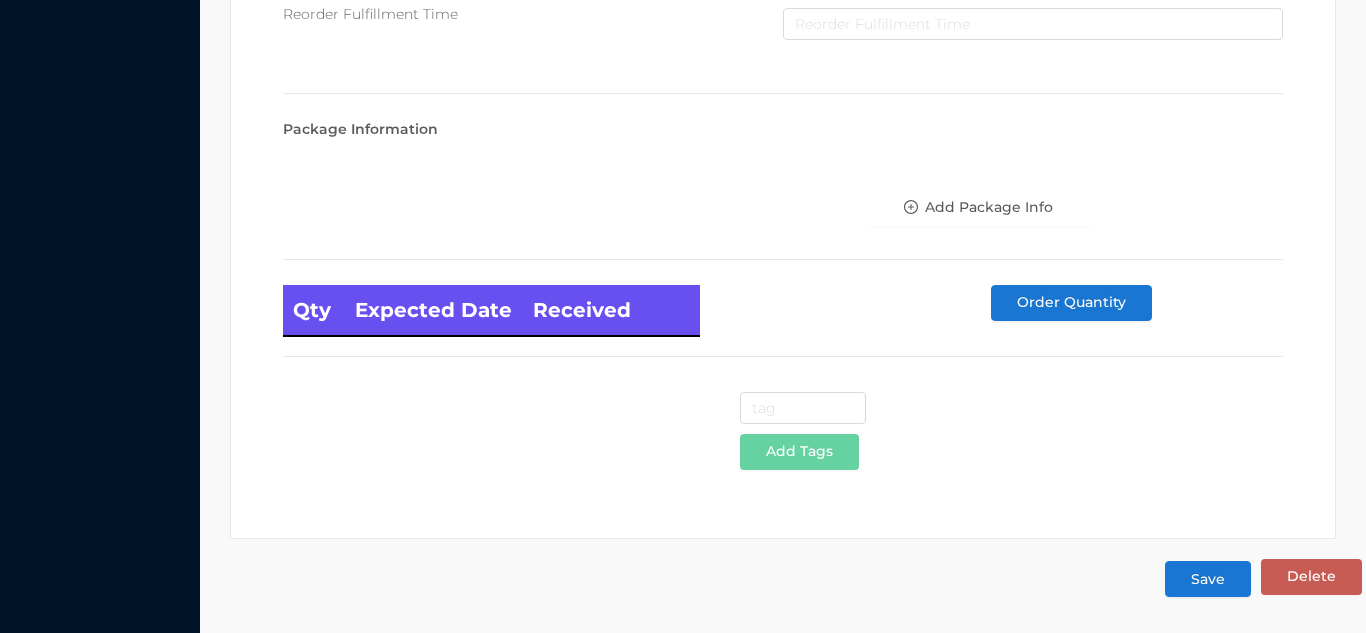 click on "Save" at bounding box center (1208, 579) 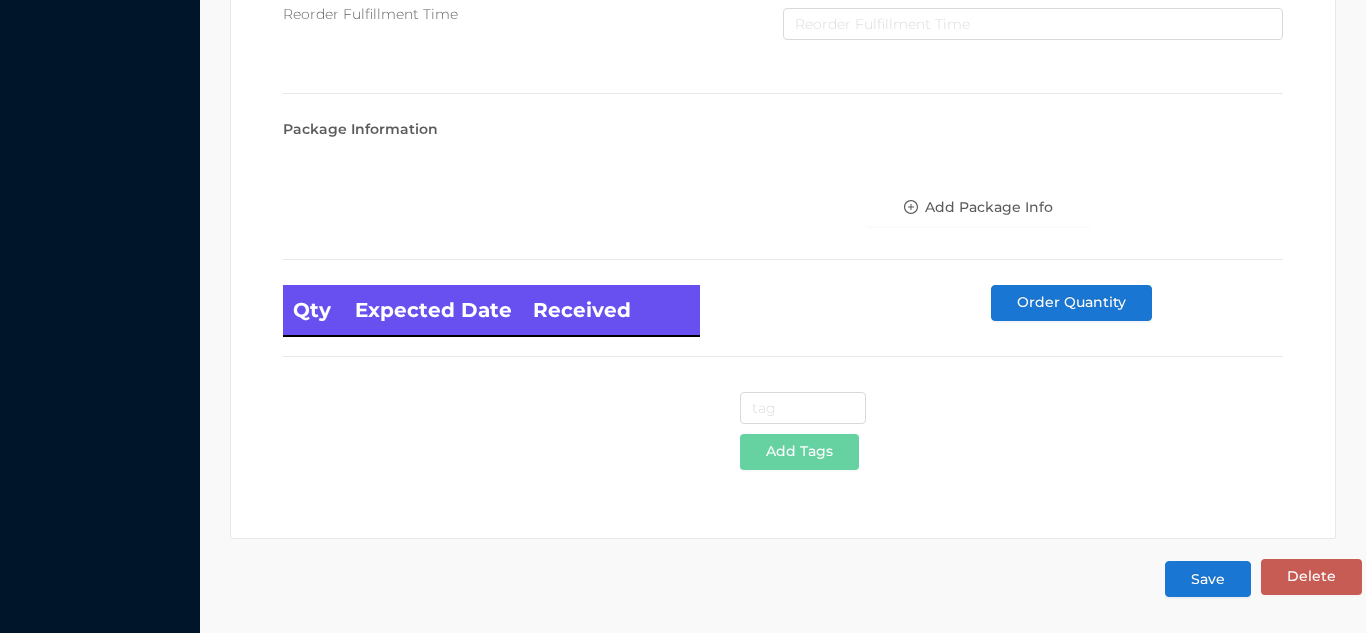 scroll, scrollTop: 0, scrollLeft: 0, axis: both 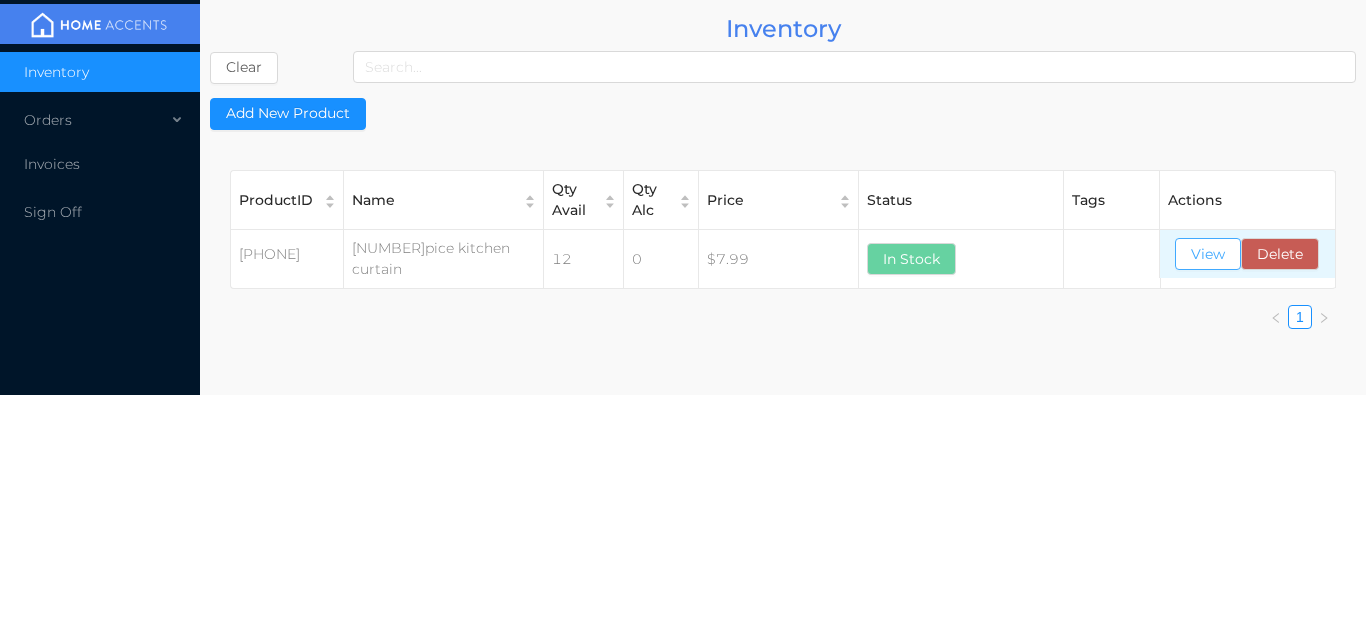 click on "View" at bounding box center [1208, 254] 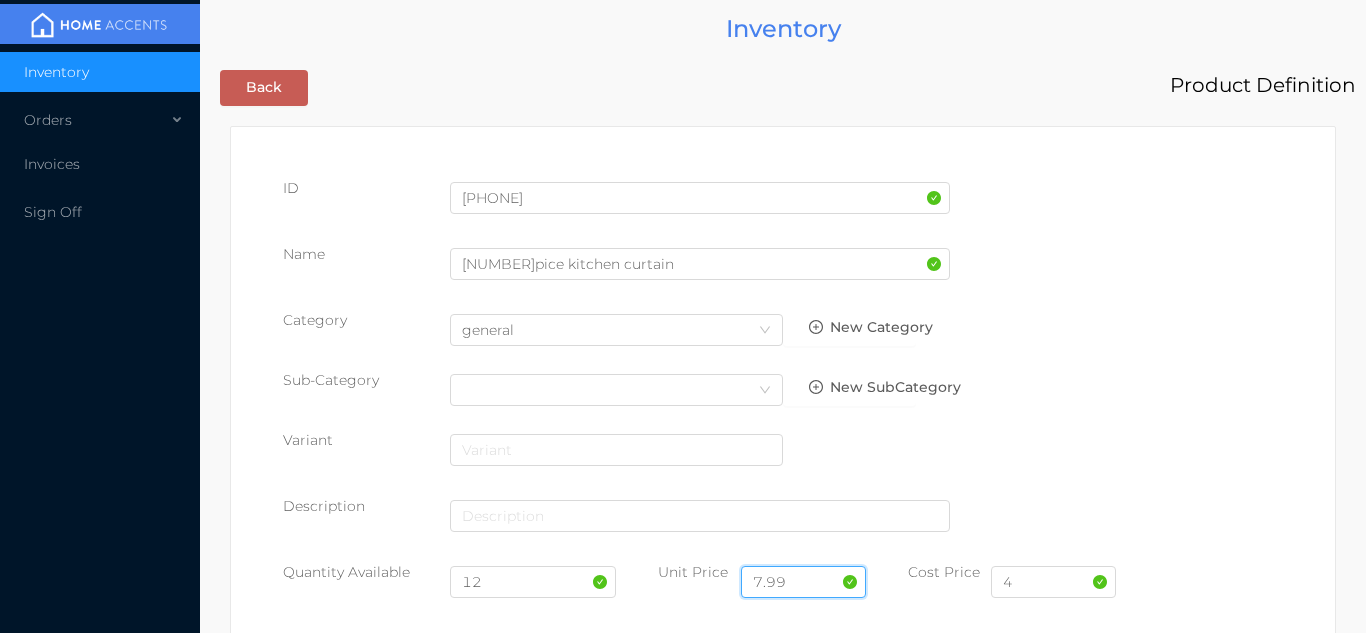 click on "7.99" at bounding box center [803, 582] 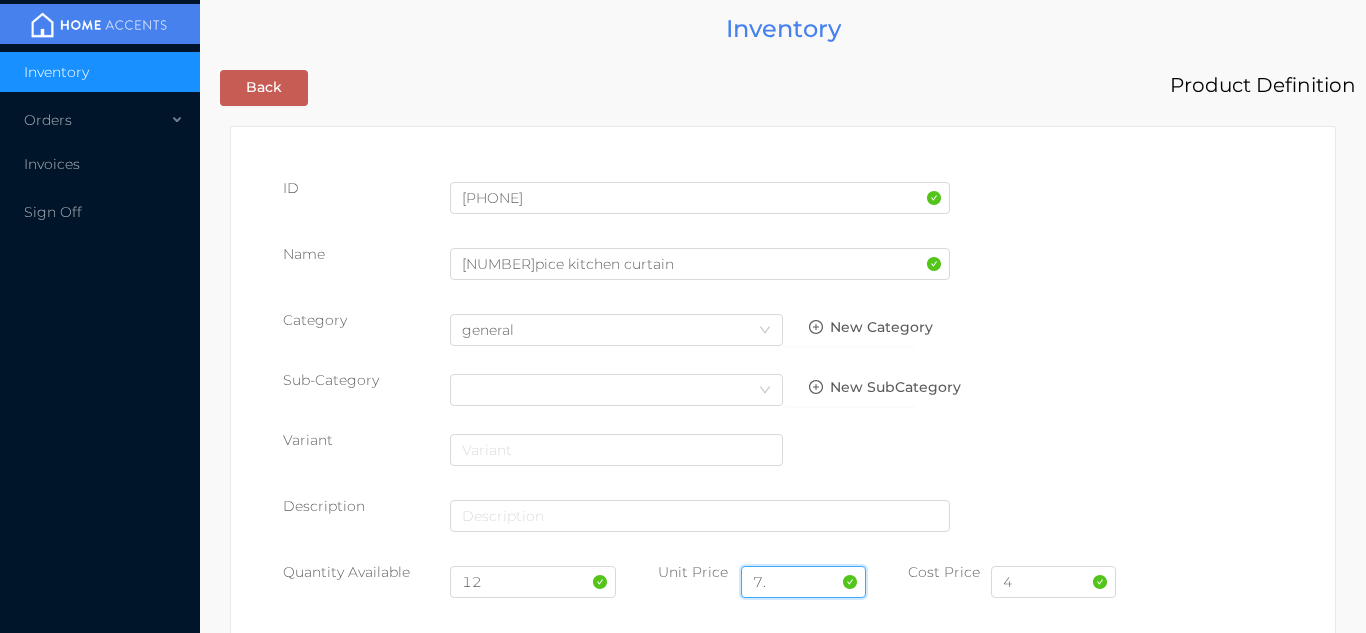 type on "7" 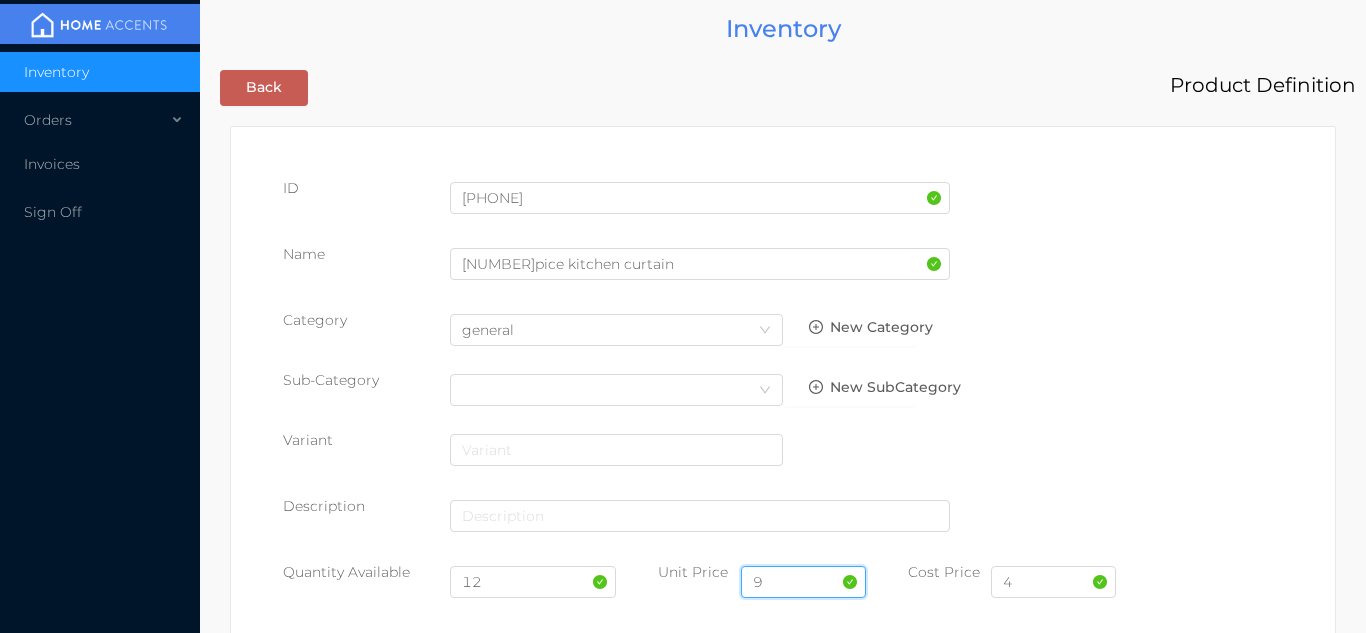 type on "9.99" 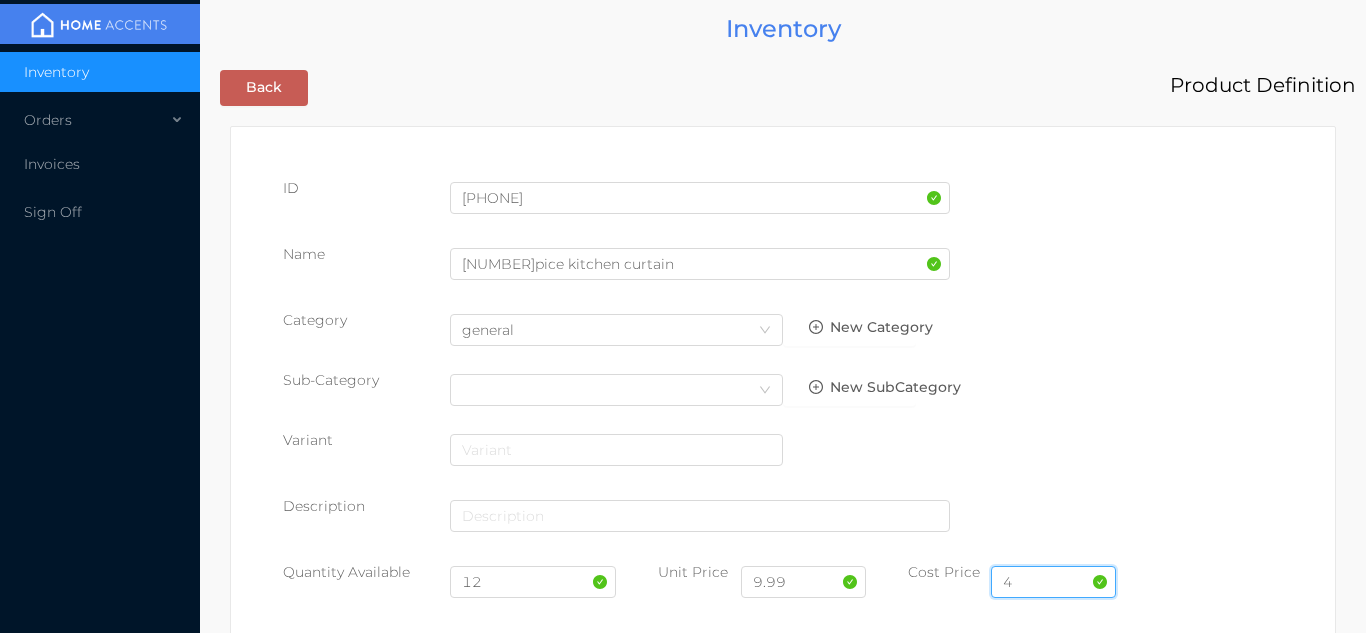 click on "4" at bounding box center [1053, 582] 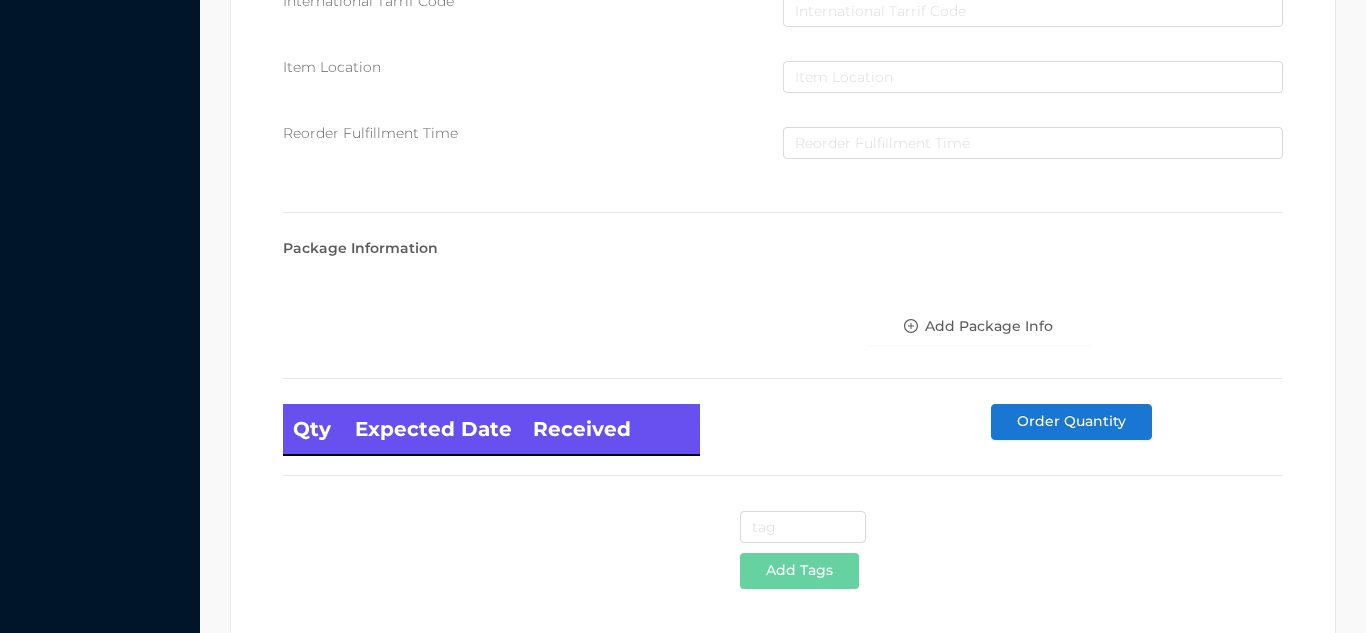 scroll, scrollTop: 1135, scrollLeft: 0, axis: vertical 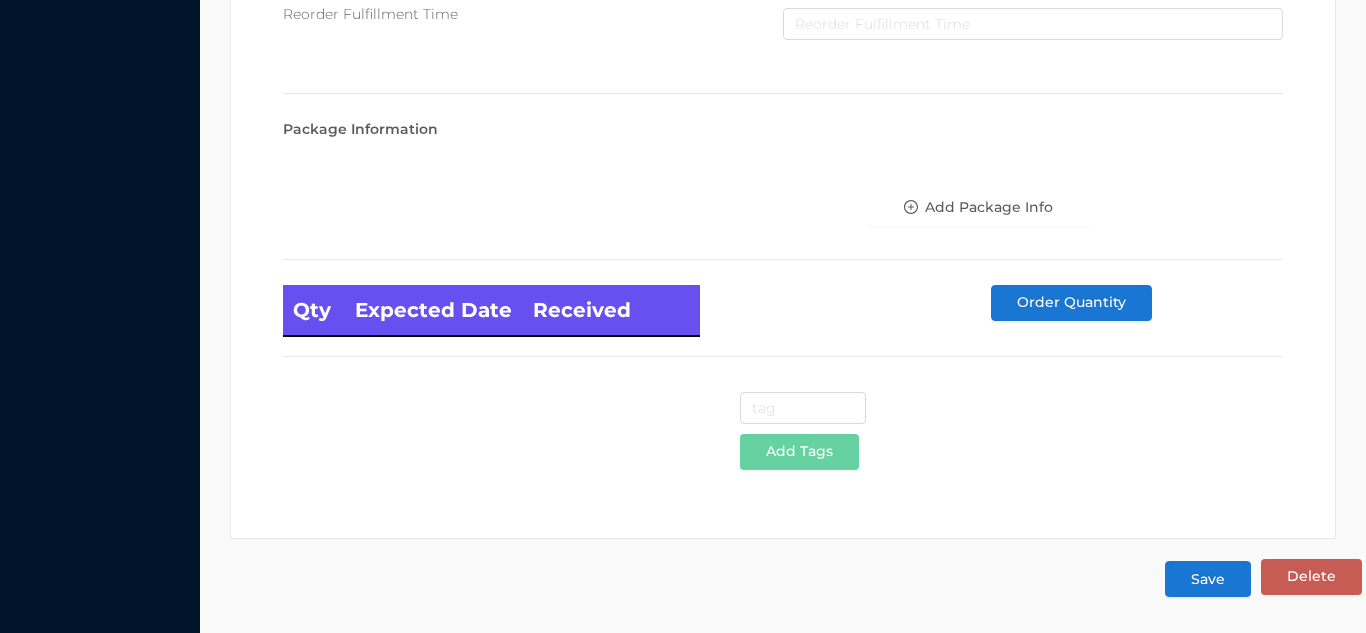 click on "Save" at bounding box center (1208, 579) 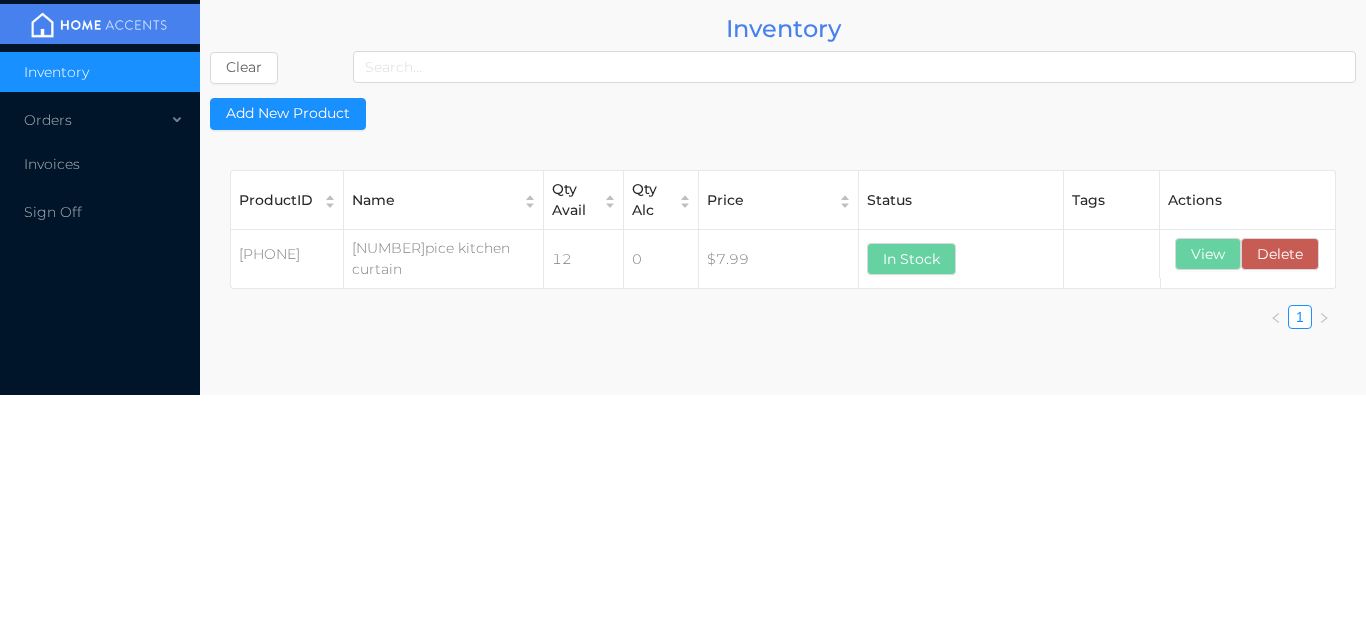 scroll, scrollTop: 0, scrollLeft: 0, axis: both 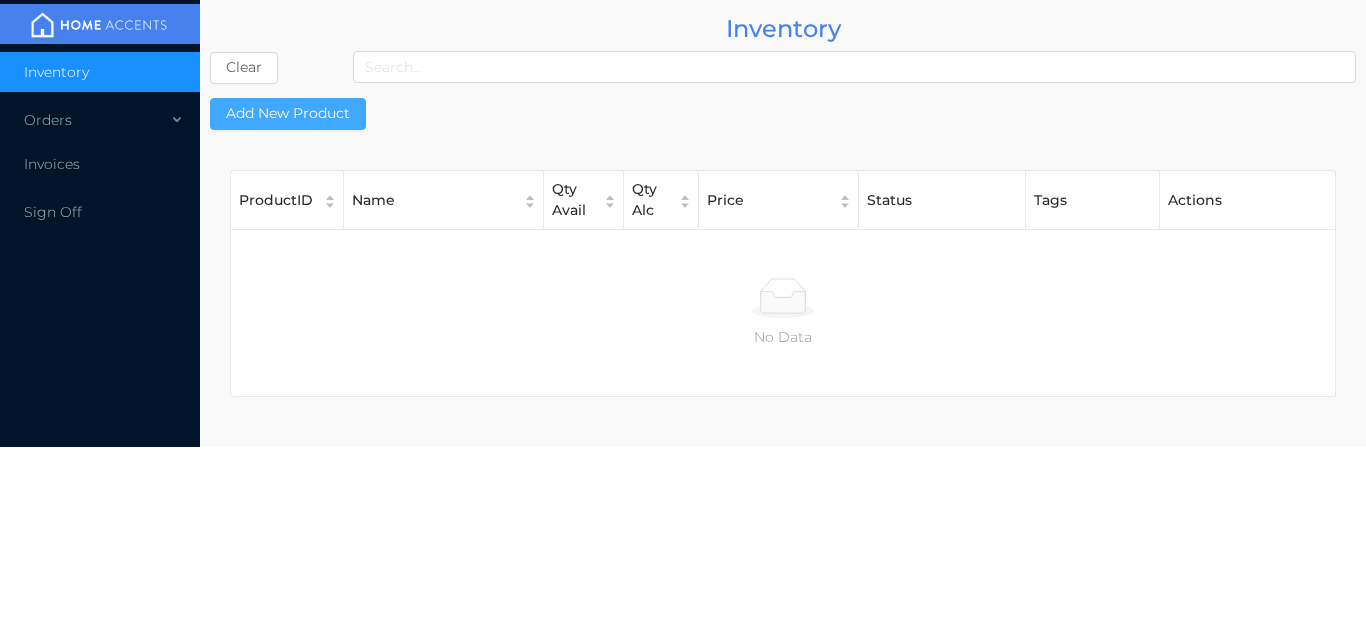 click on "Add New Product" at bounding box center (288, 114) 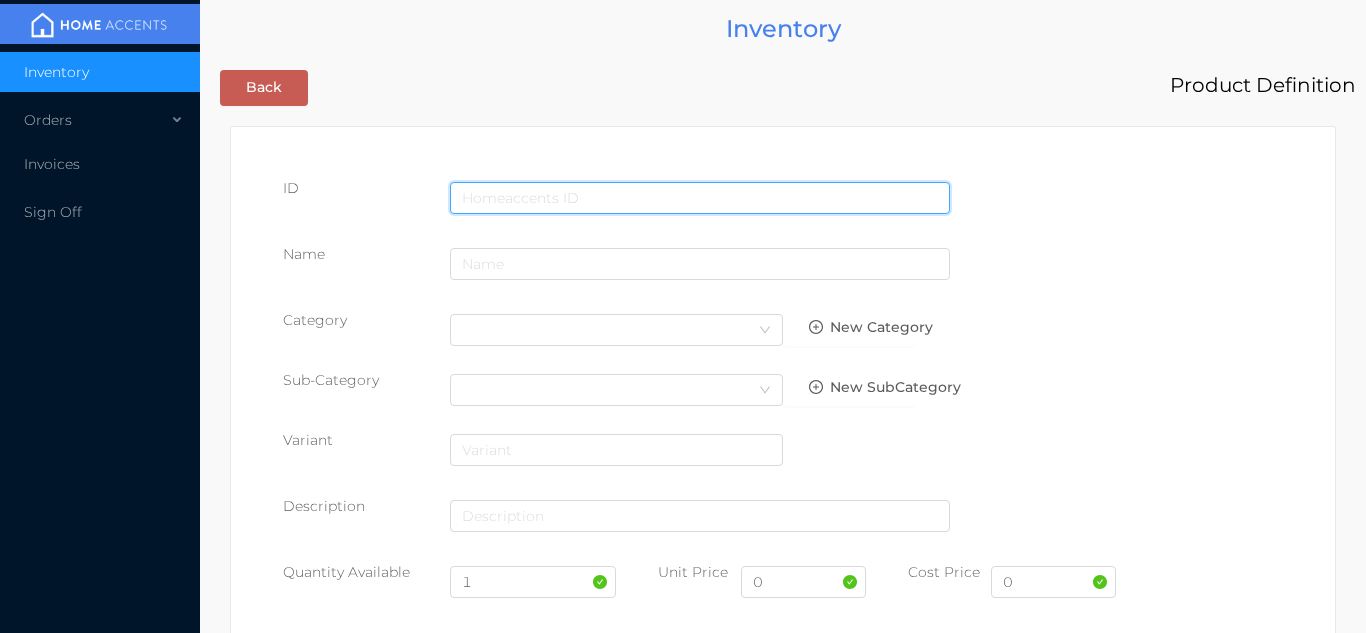 click at bounding box center [700, 198] 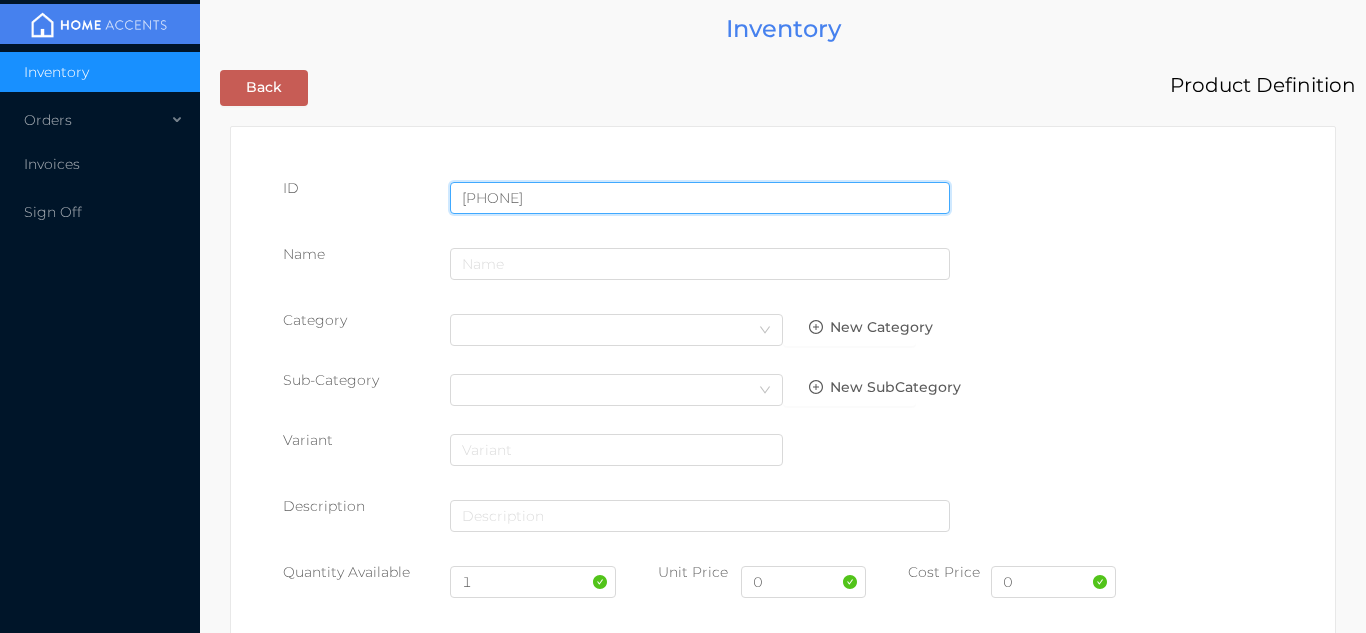 type on "725828080514" 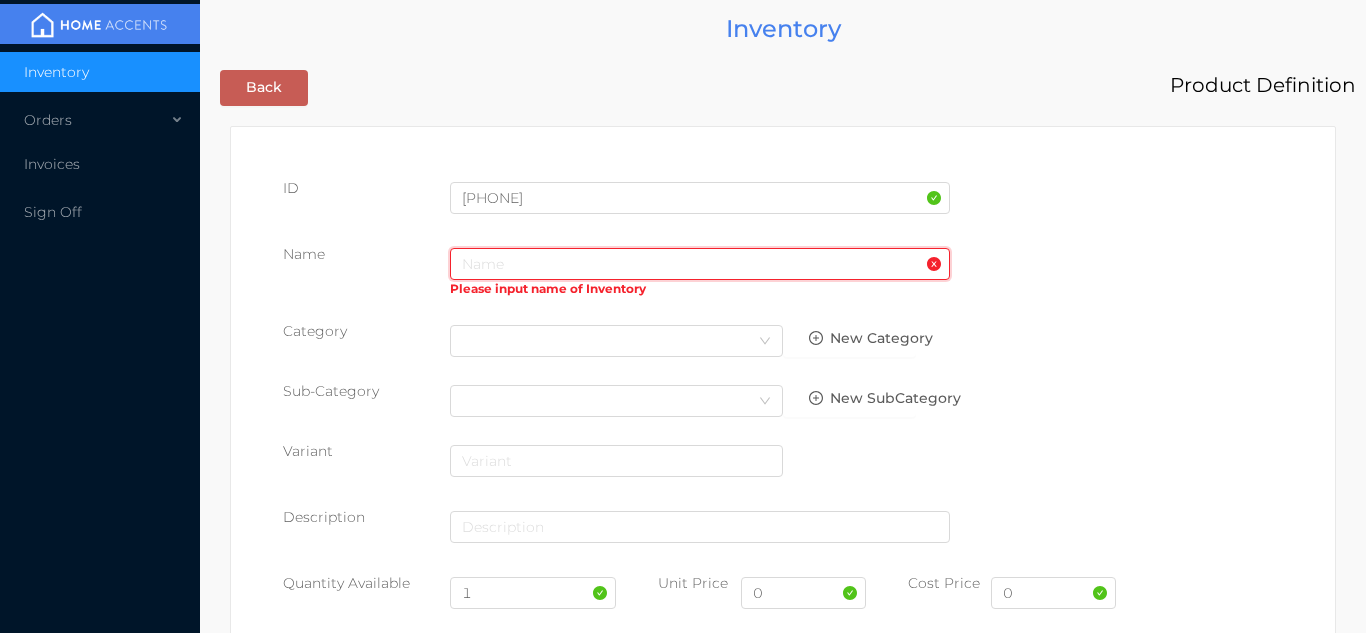 click at bounding box center [700, 264] 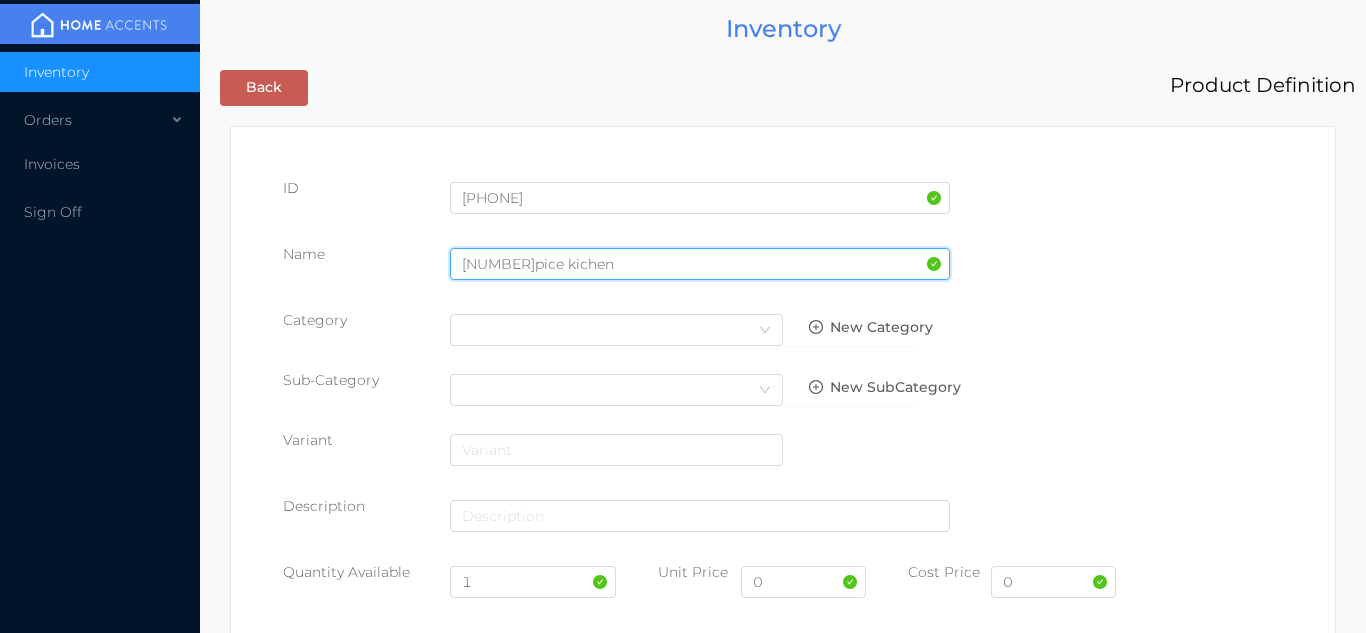 click on "3pice kichen" at bounding box center [700, 264] 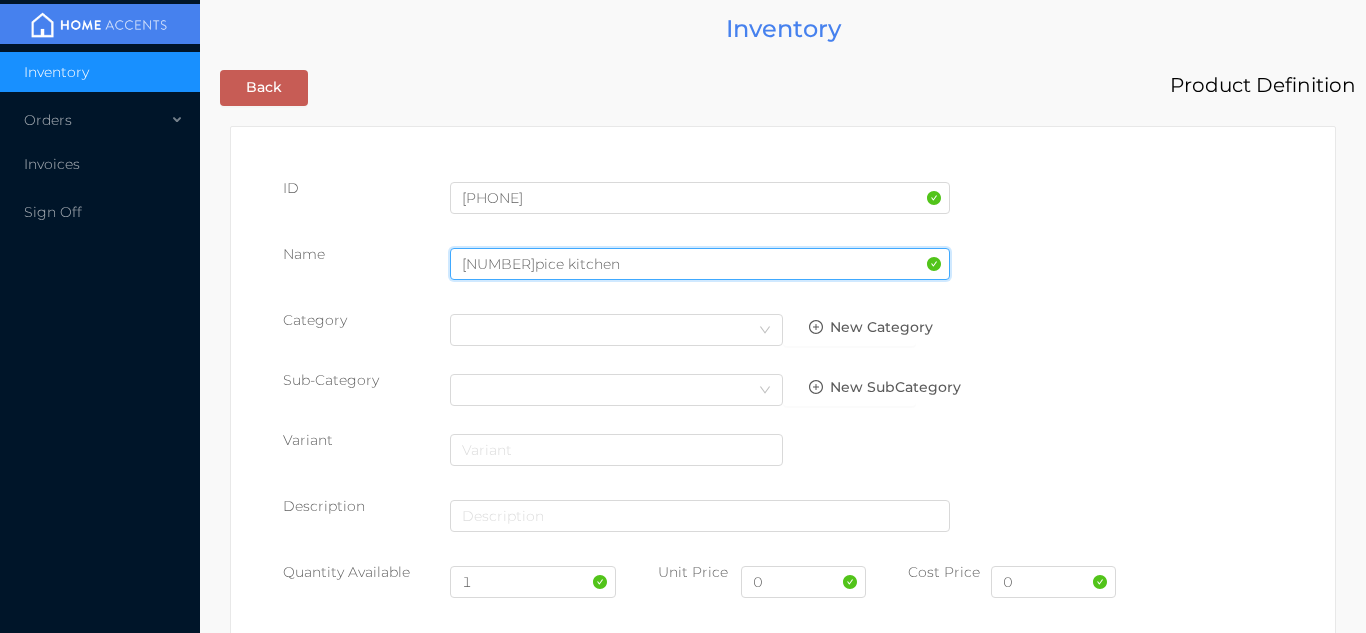 click on "3pice kitchen" at bounding box center (700, 264) 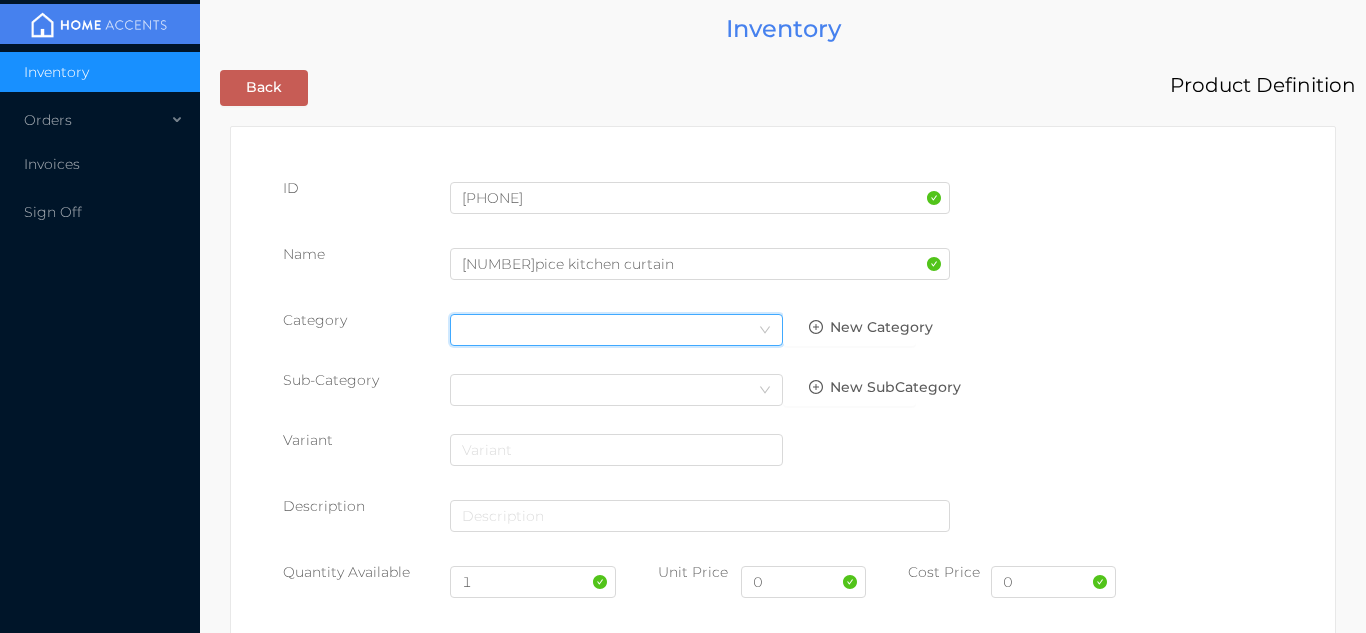 click 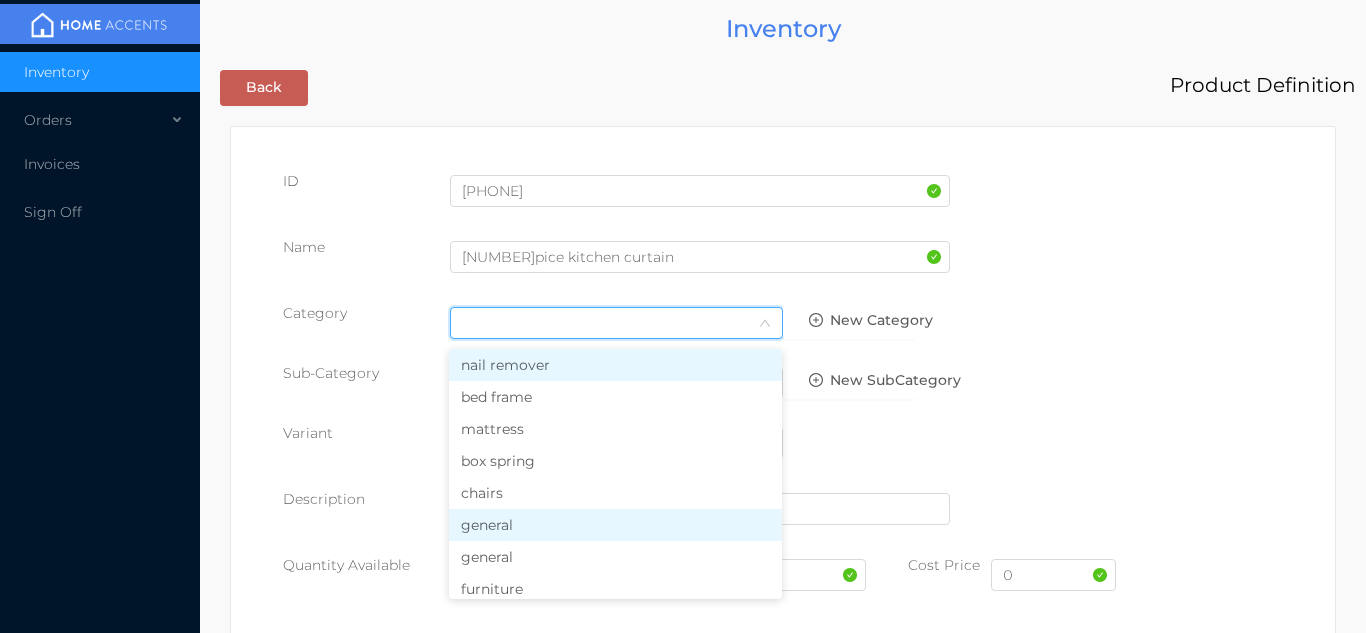 click on "general" at bounding box center (615, 525) 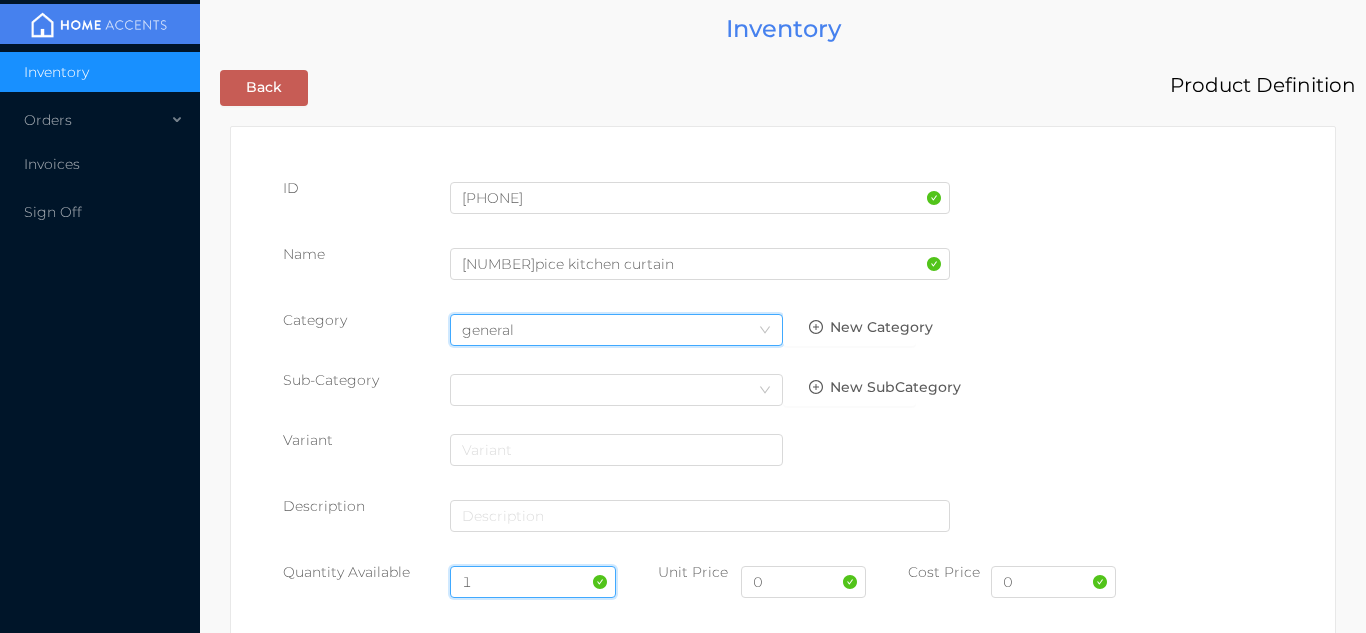 click on "1" at bounding box center [533, 582] 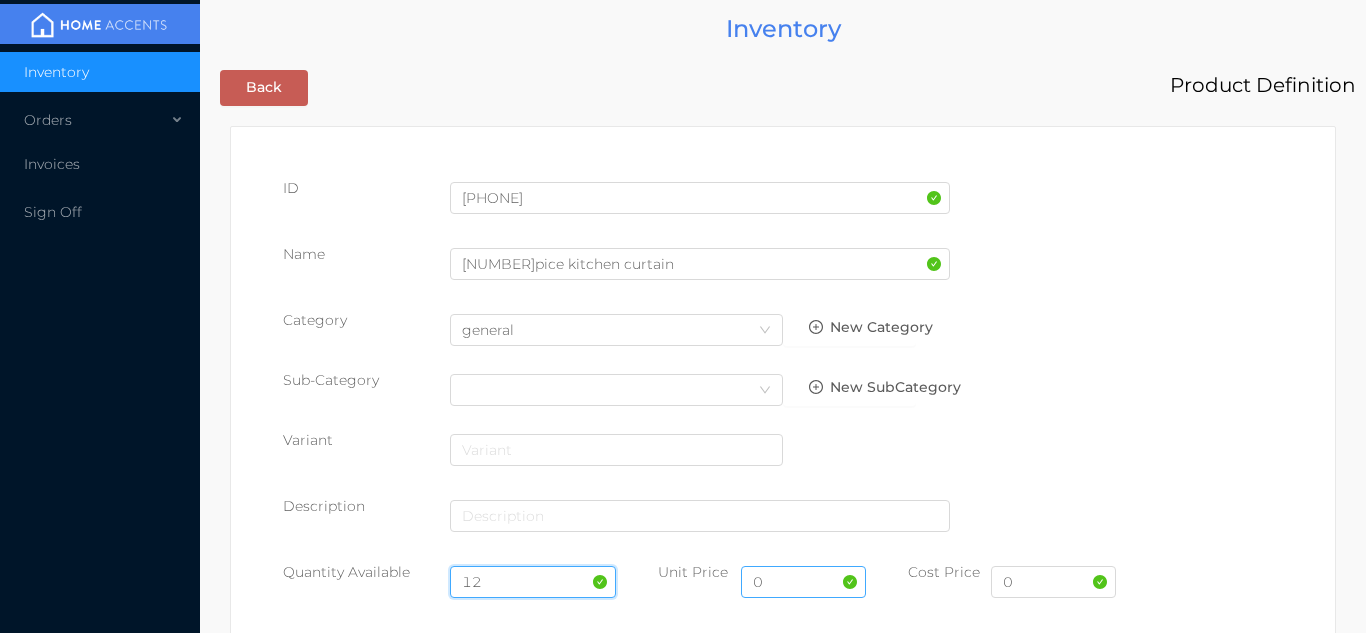type on "12" 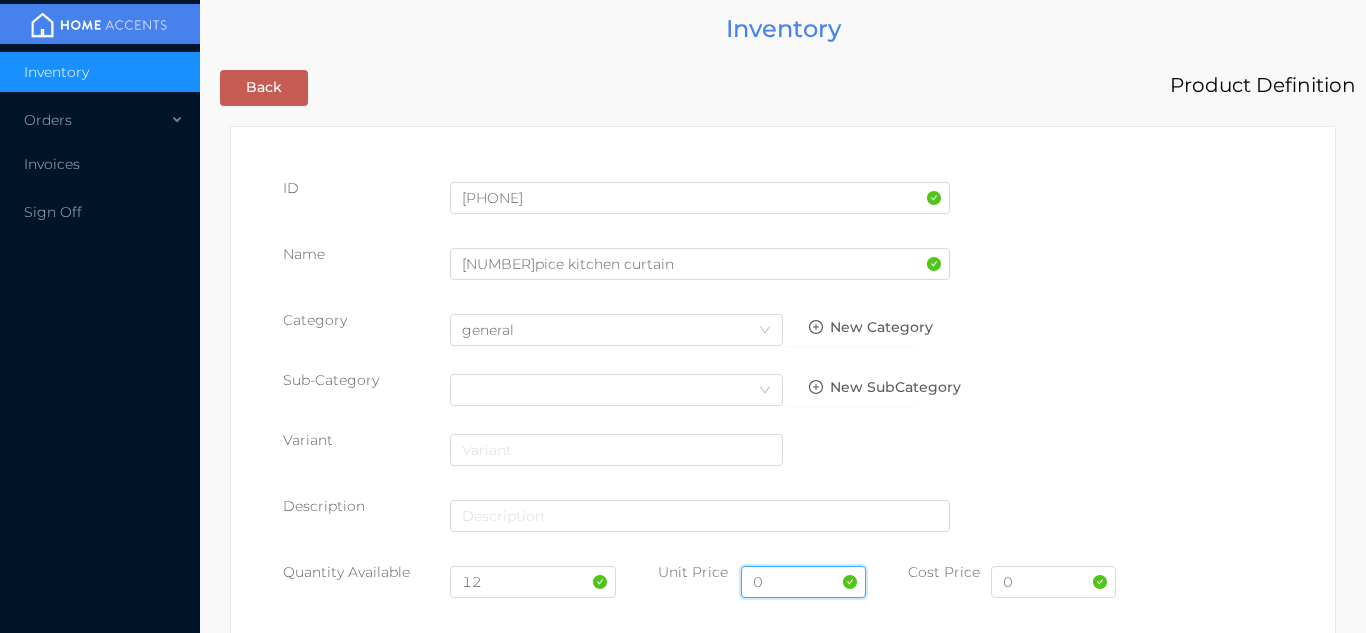 click on "0" at bounding box center [803, 582] 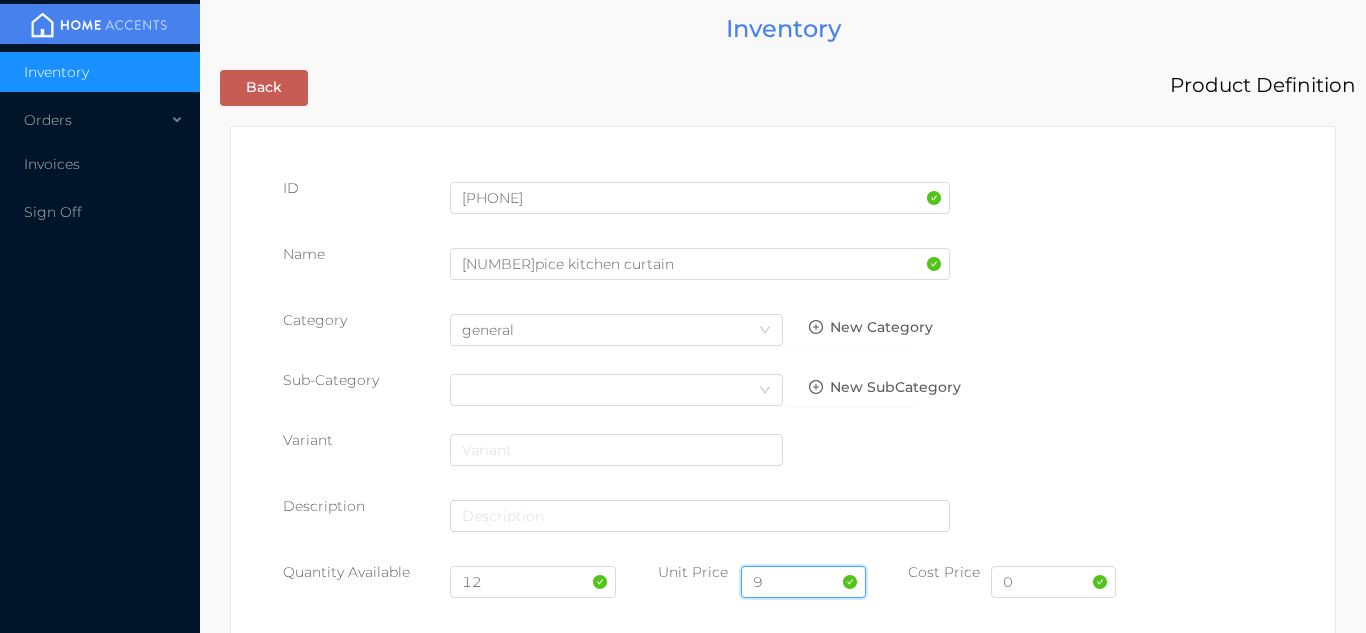 type on "9.99" 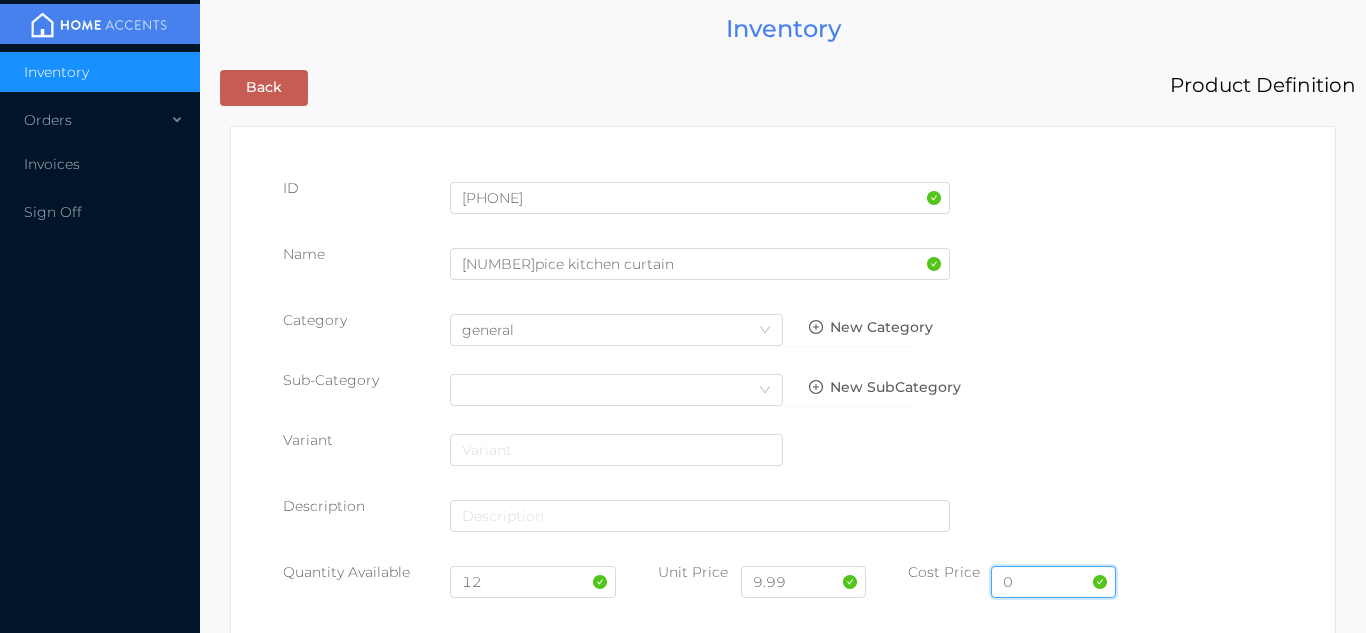 click on "0" at bounding box center [1053, 582] 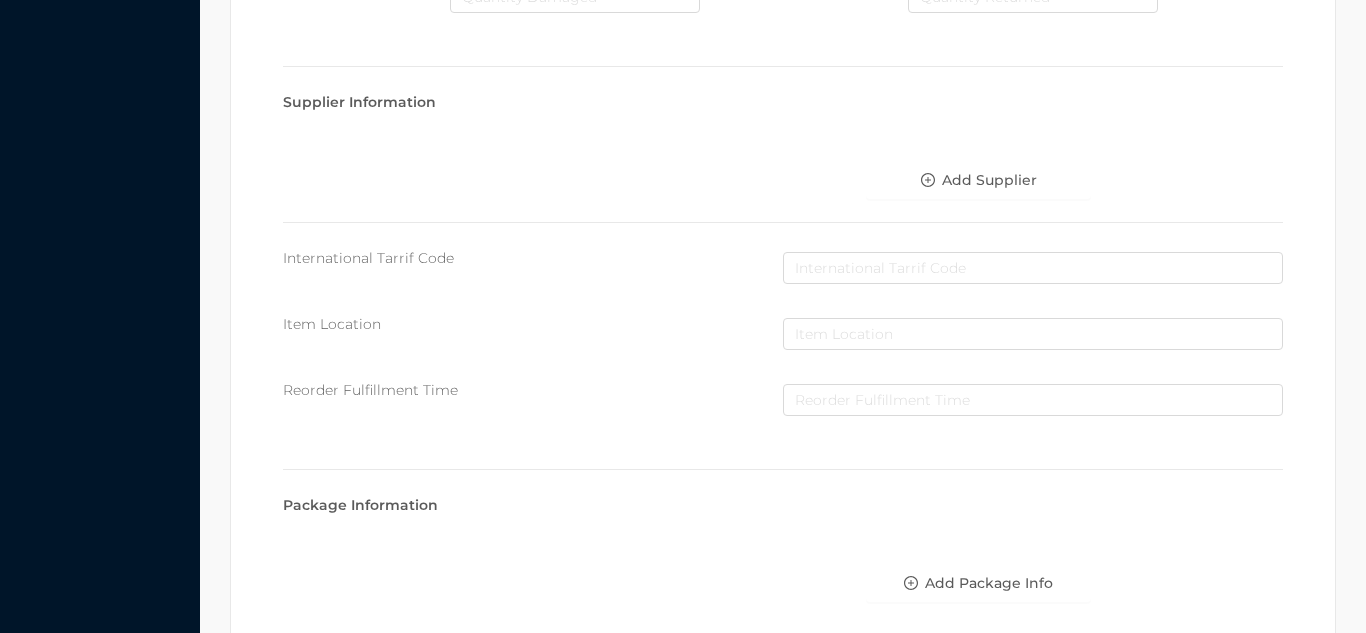 scroll, scrollTop: 1028, scrollLeft: 0, axis: vertical 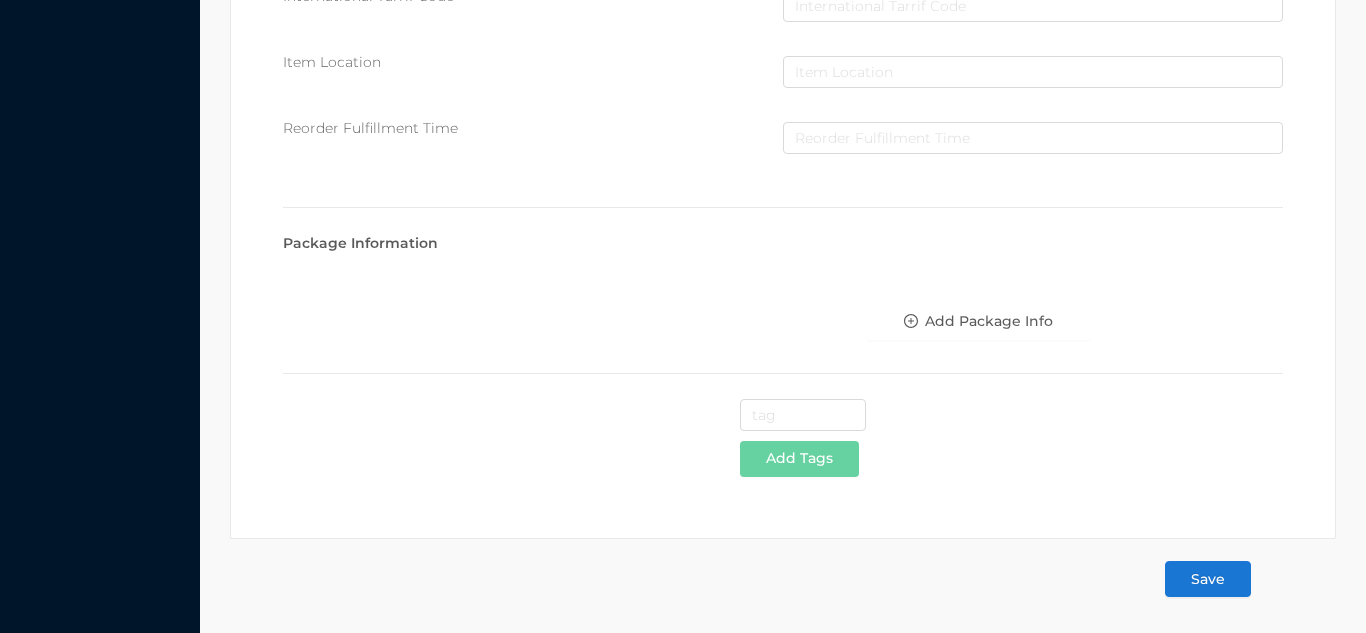 type on "4" 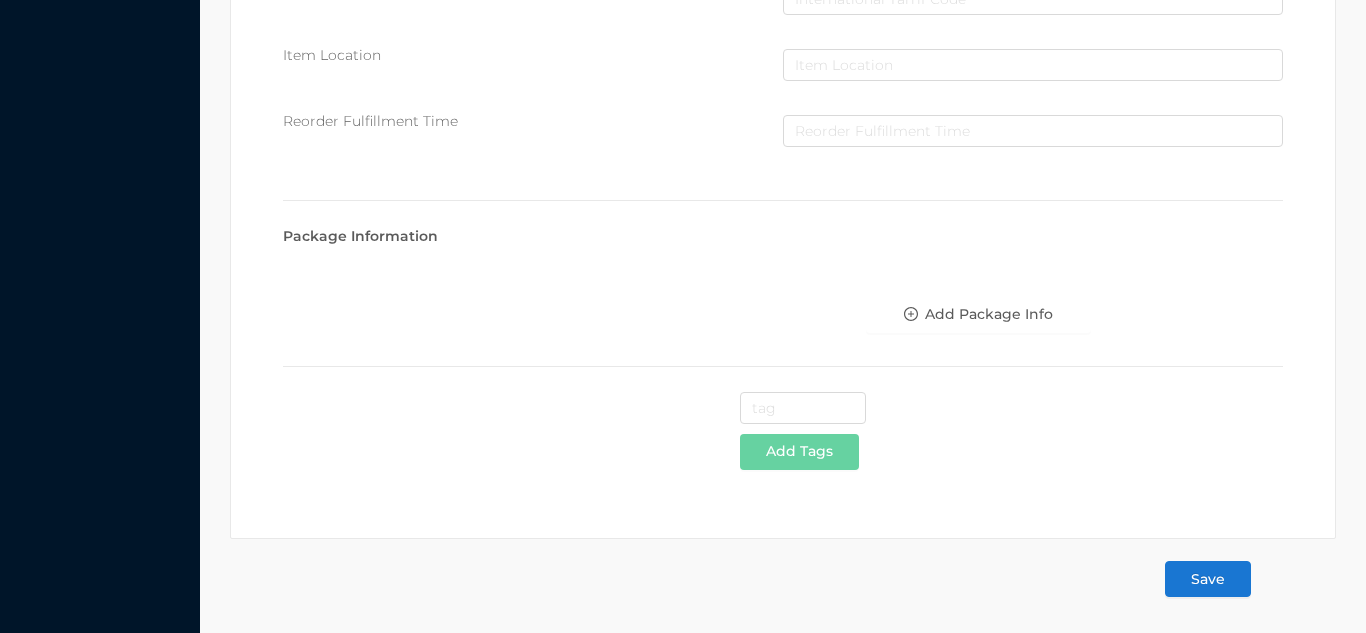 click on "Save" at bounding box center (1208, 579) 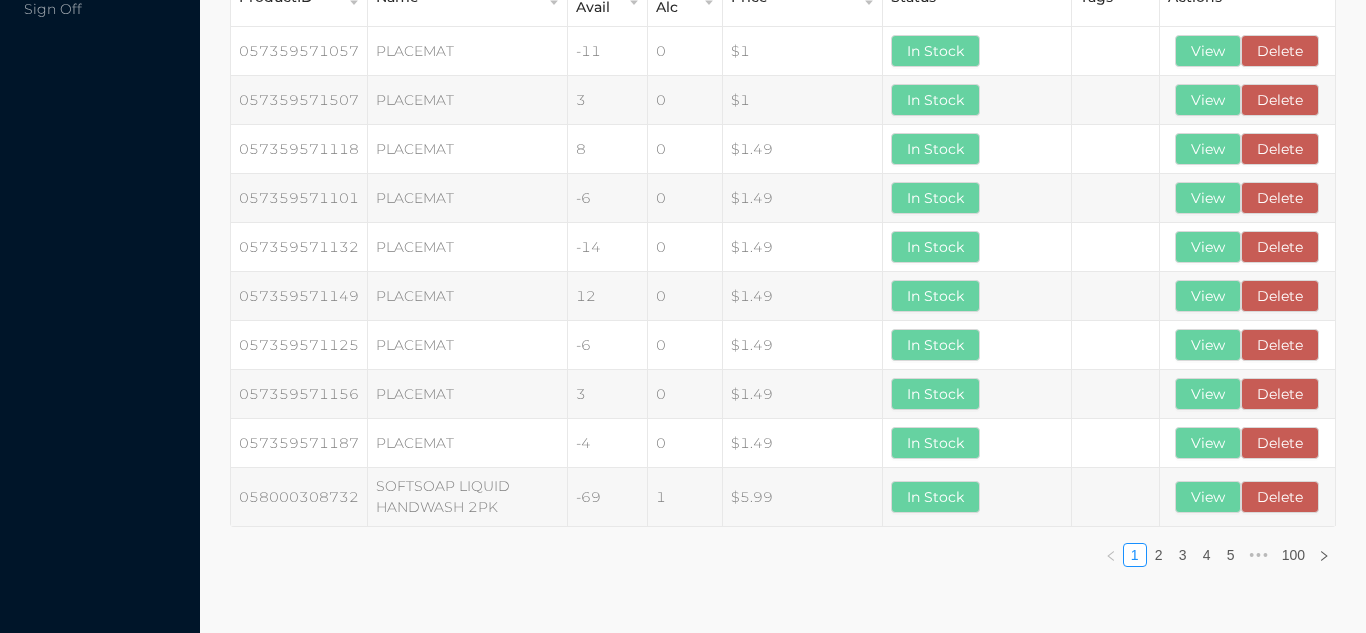 scroll, scrollTop: 0, scrollLeft: 0, axis: both 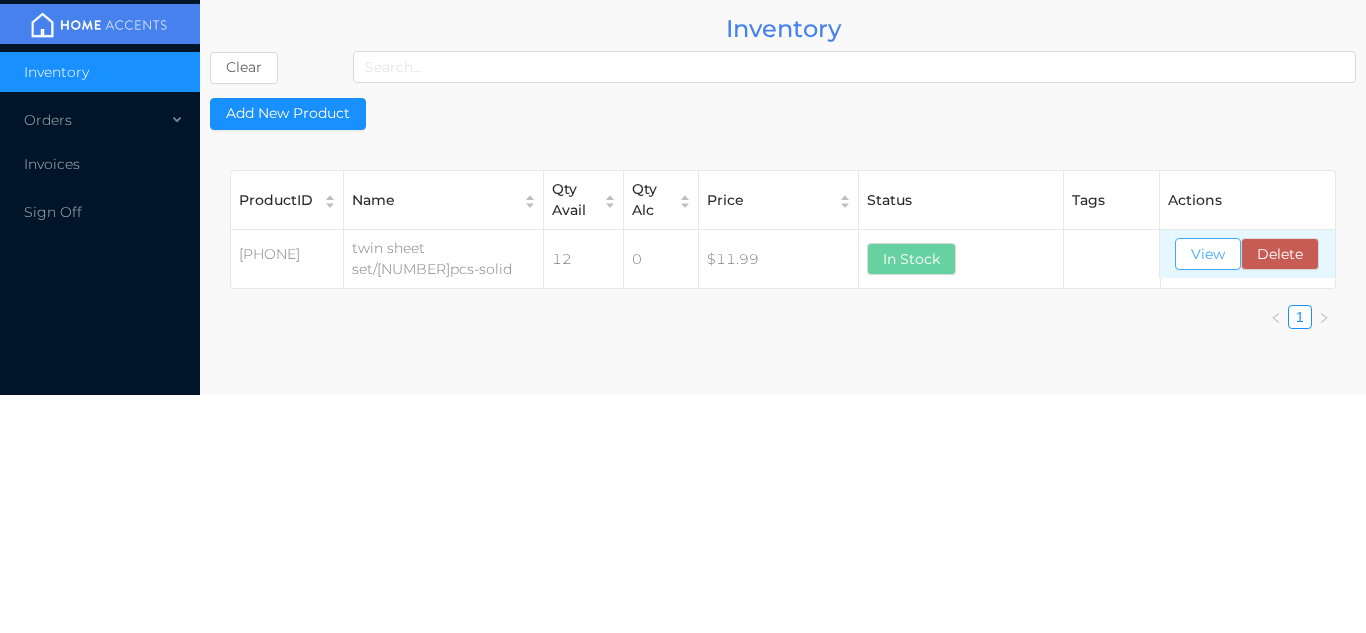 click on "View" at bounding box center (1208, 254) 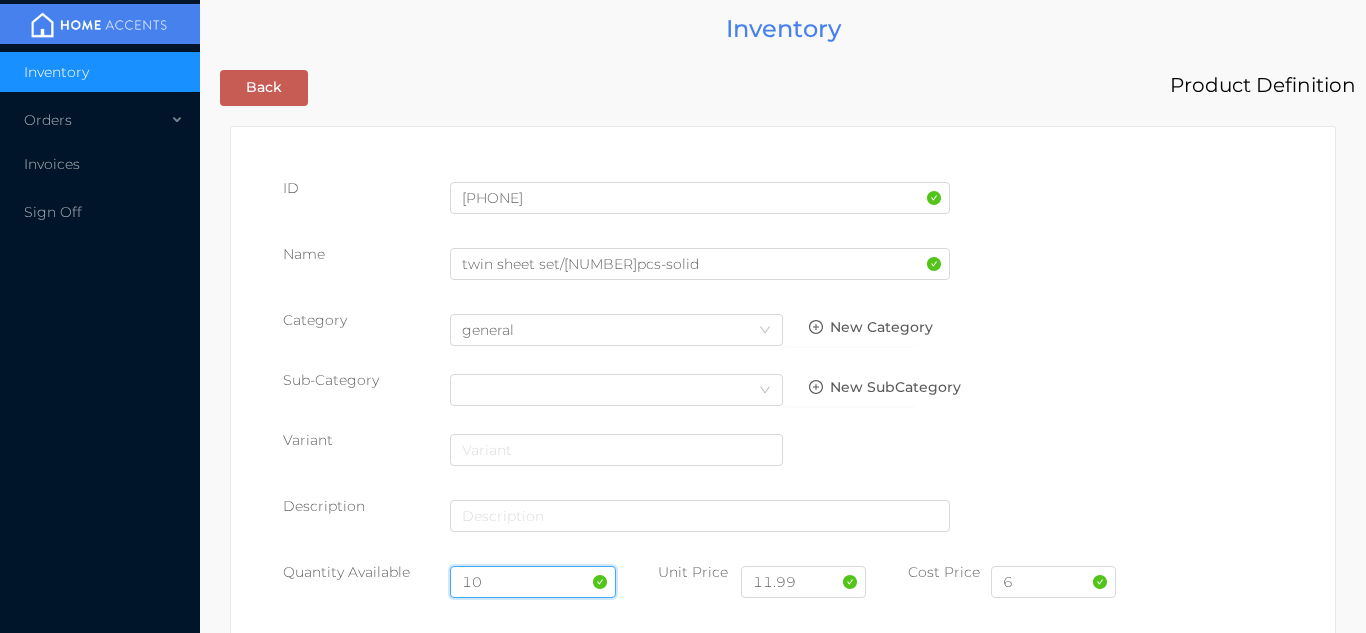 click on "10" at bounding box center (533, 582) 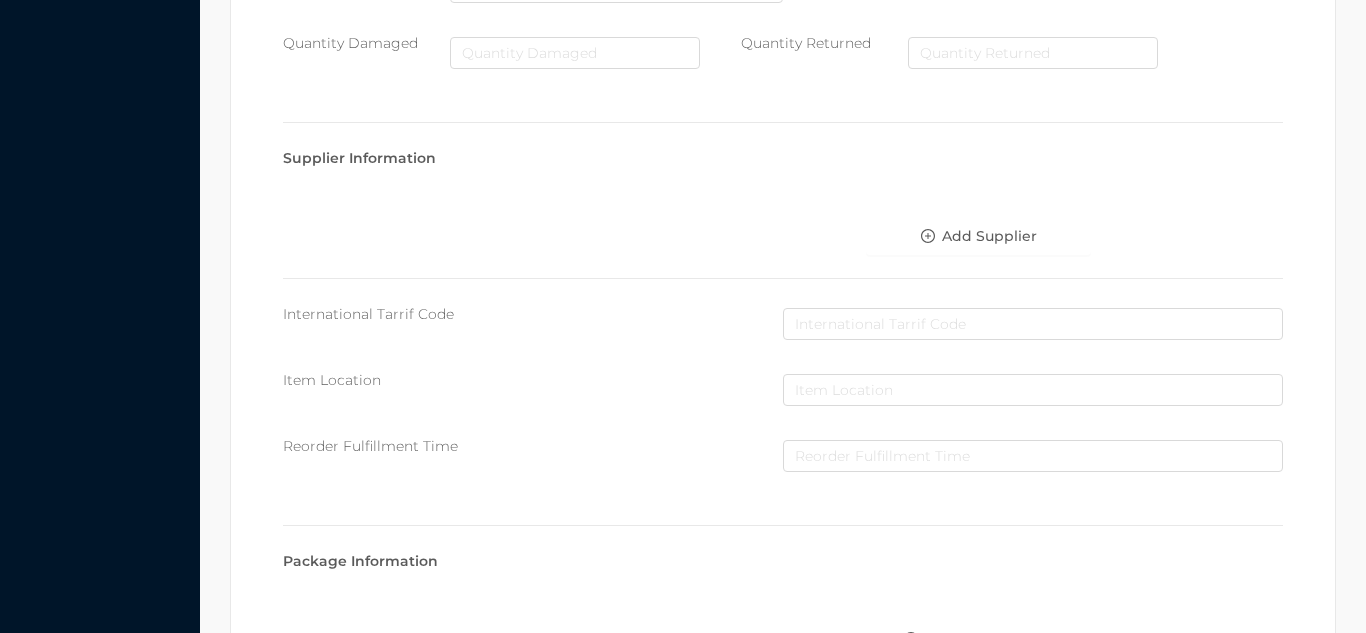 scroll, scrollTop: 1135, scrollLeft: 0, axis: vertical 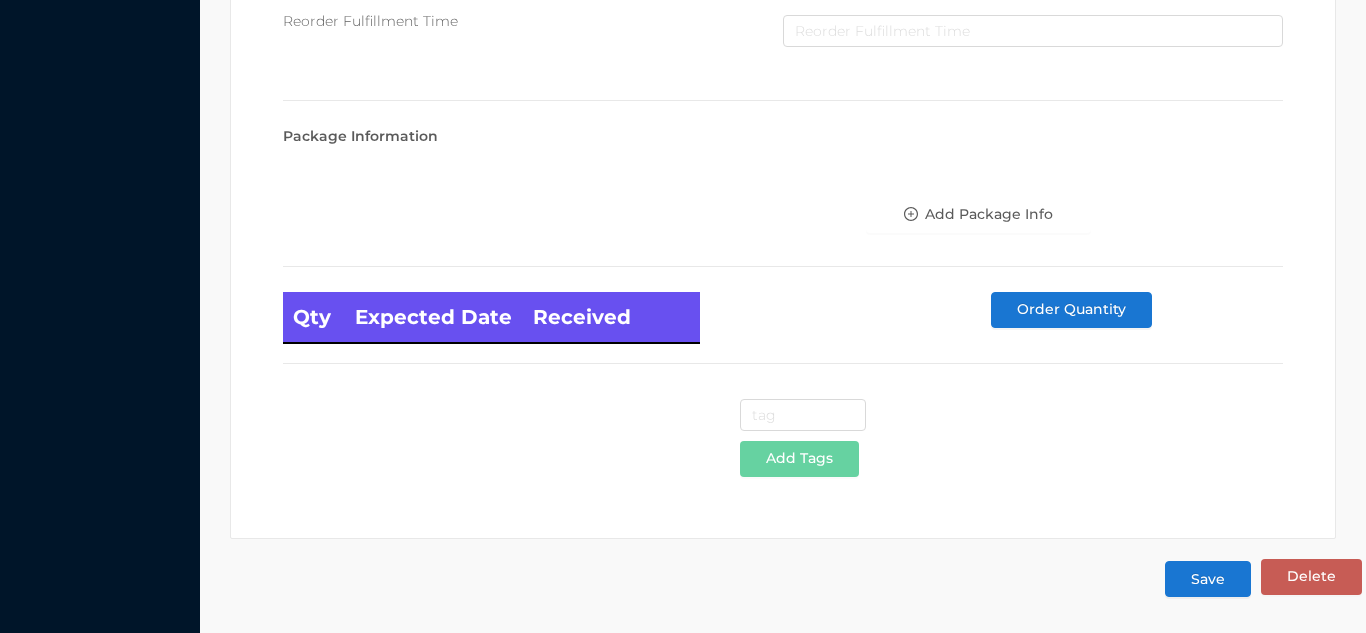 type on "60" 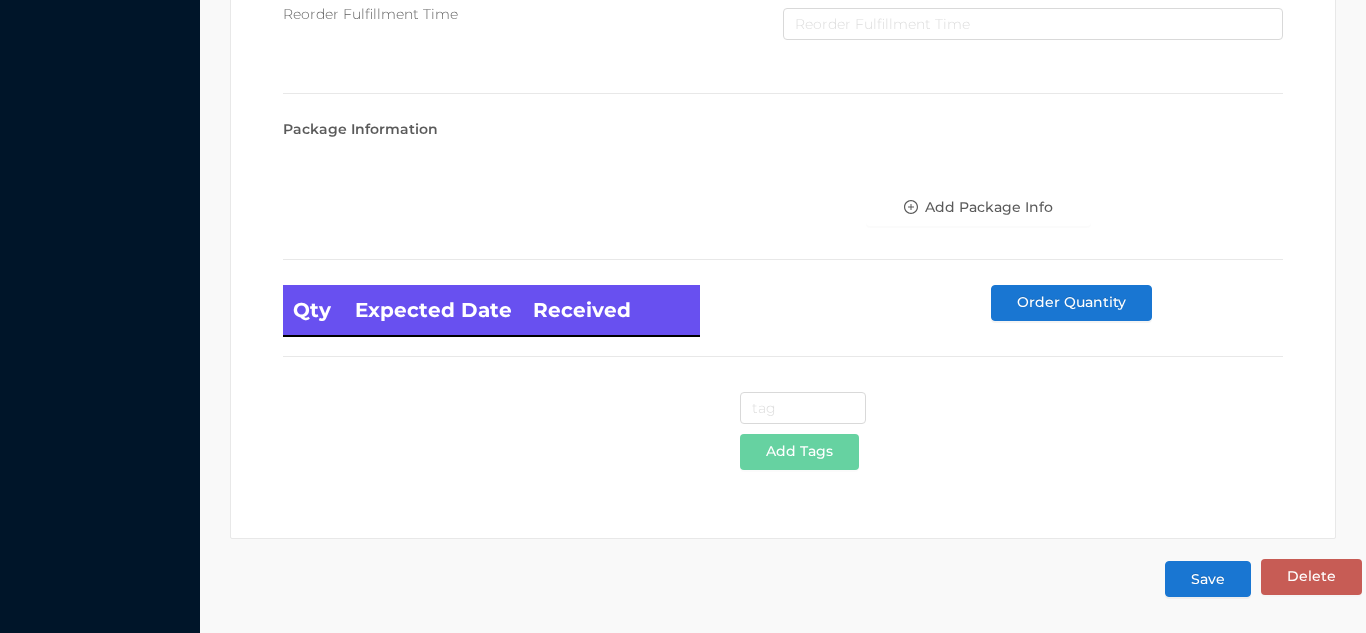 click on "Save" at bounding box center (1208, 579) 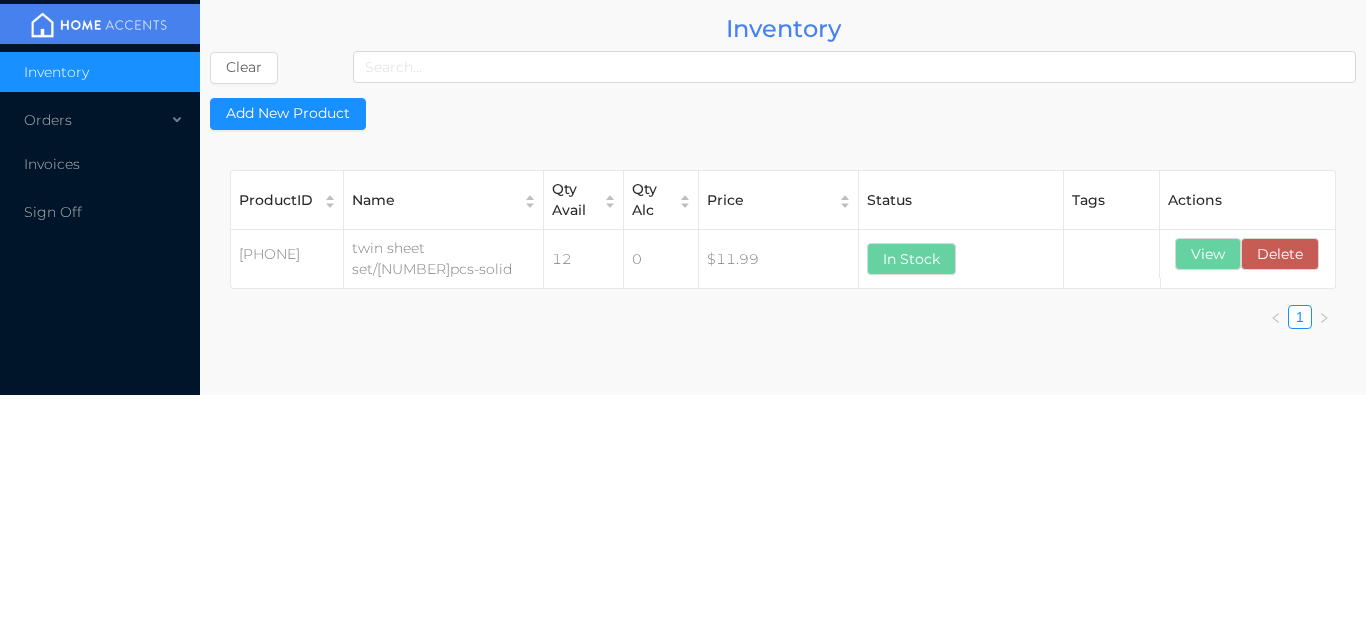 scroll, scrollTop: 0, scrollLeft: 0, axis: both 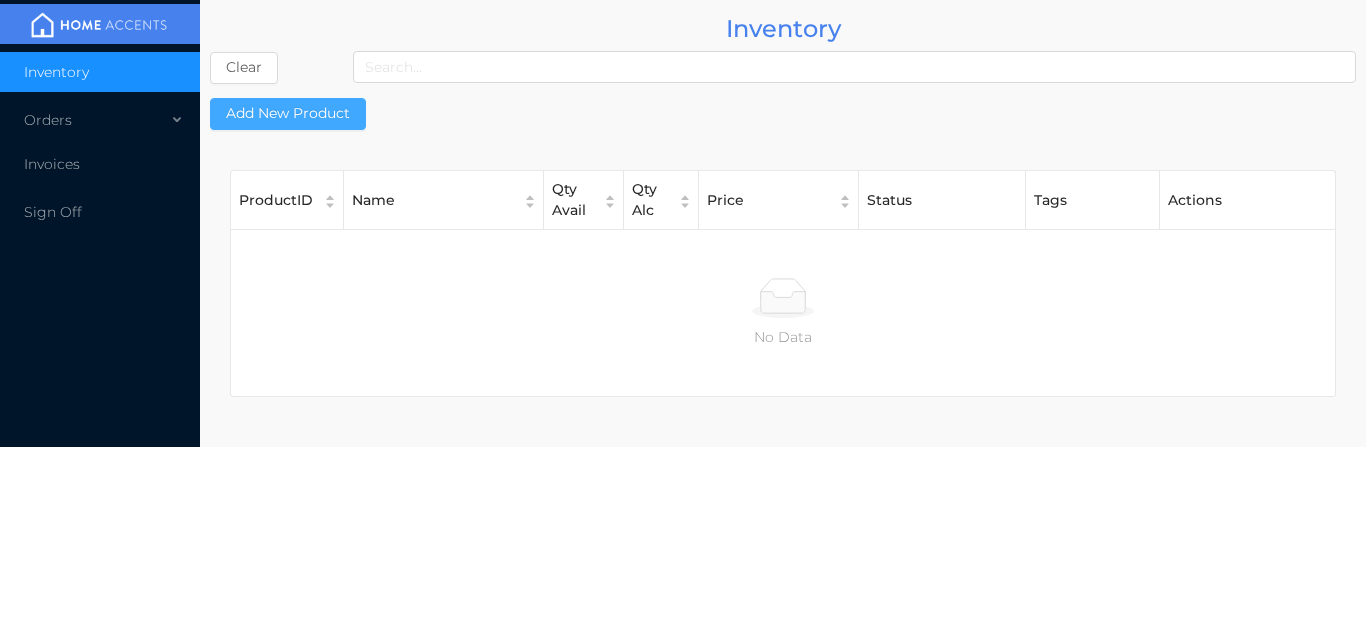 click on "Add New Product" at bounding box center (288, 114) 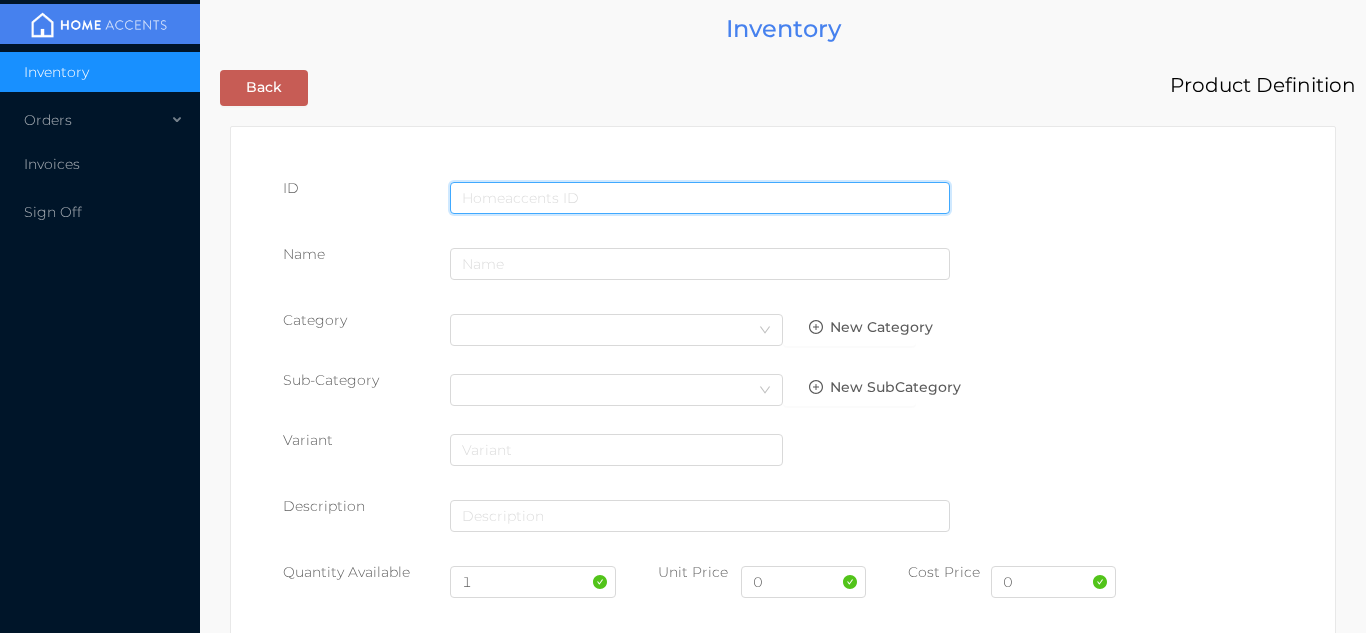click at bounding box center (700, 198) 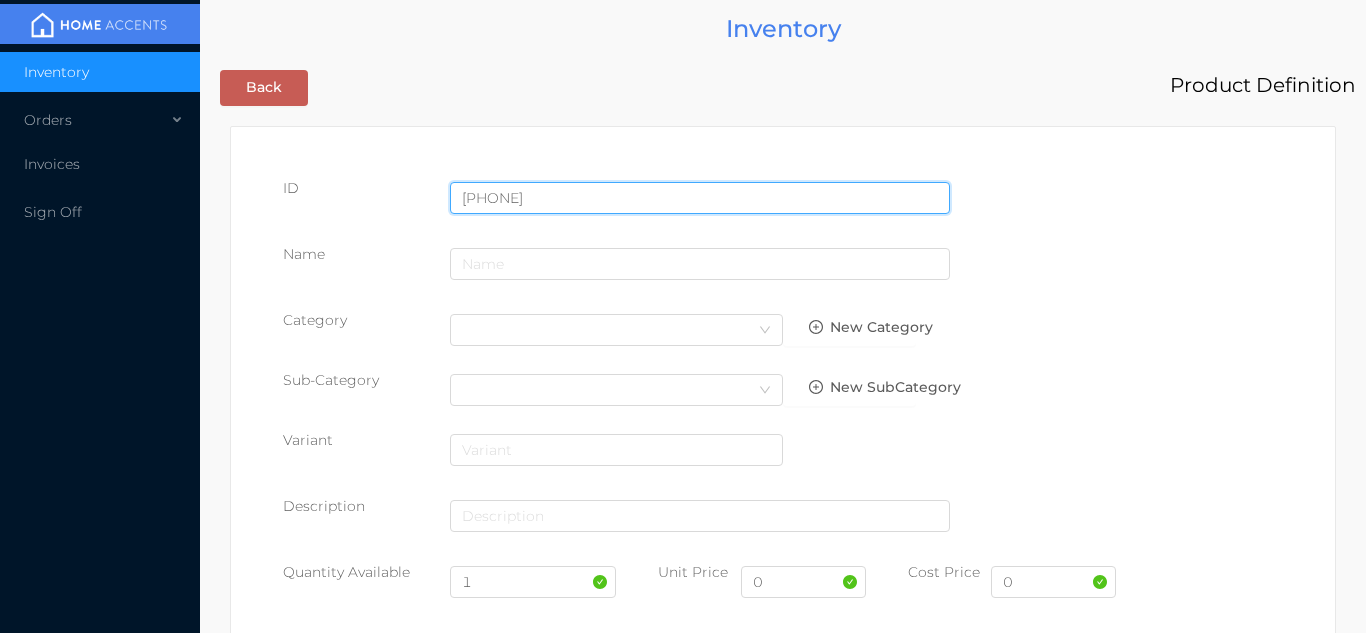type on "[PHONE]" 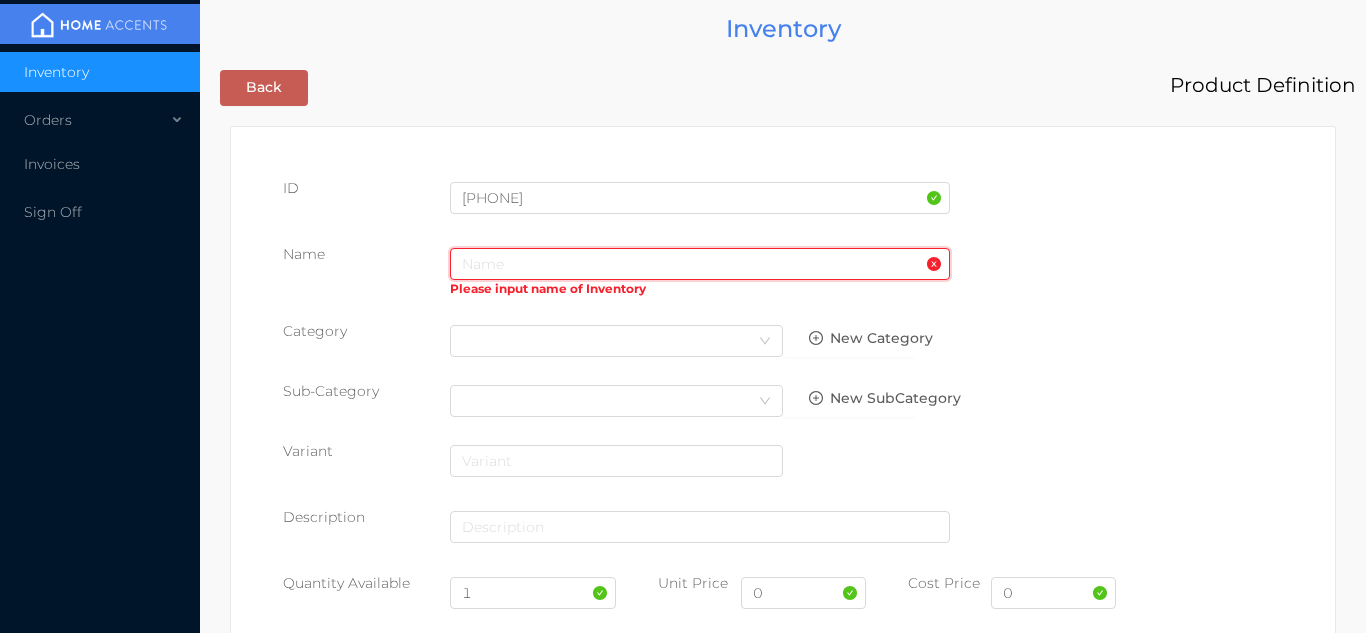 click at bounding box center [700, 264] 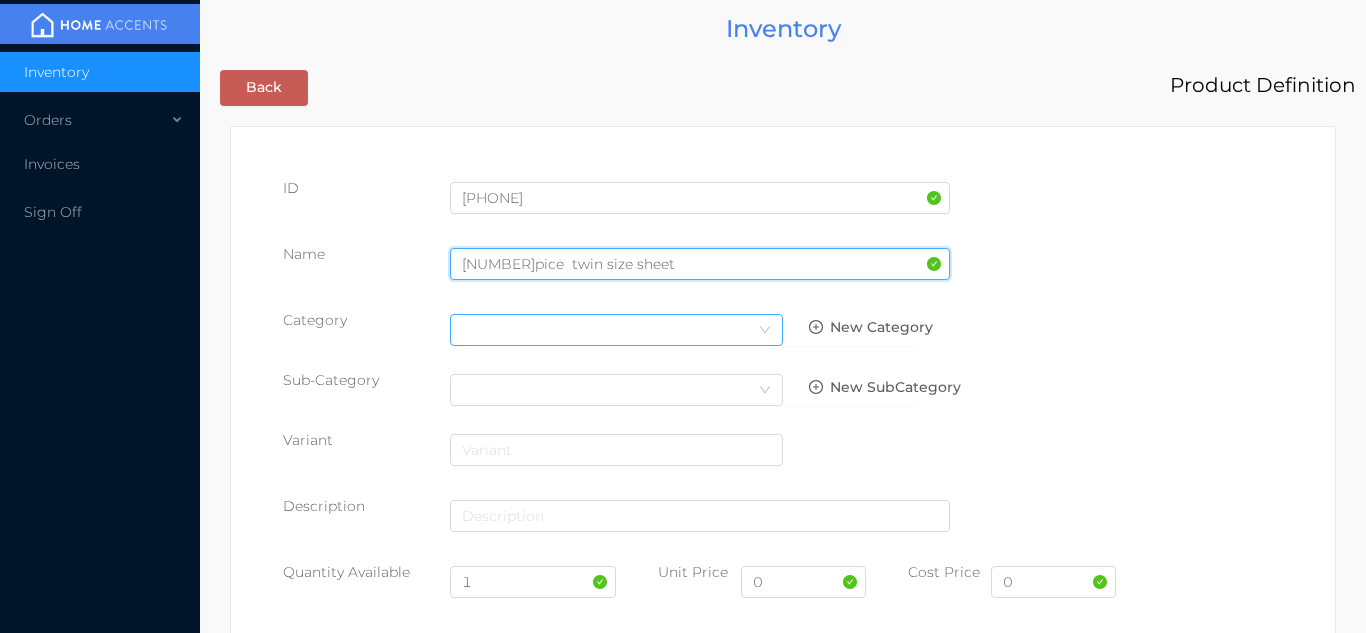 type on "3pice  twin size sheet" 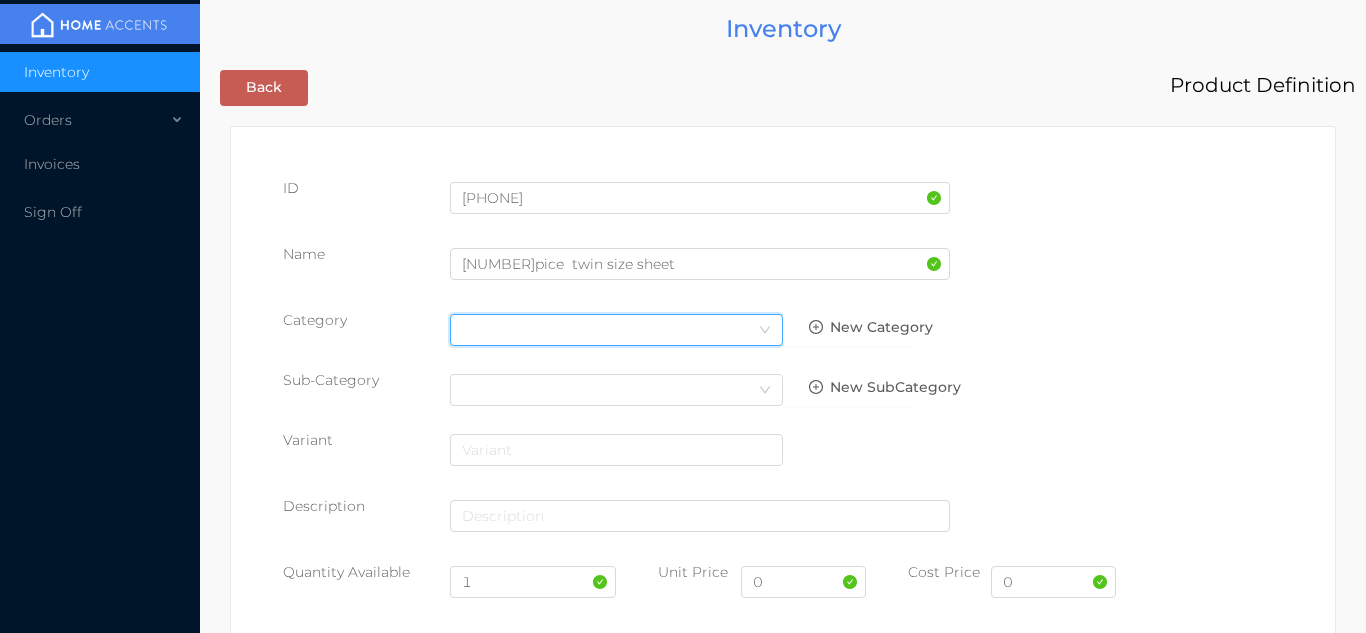 click 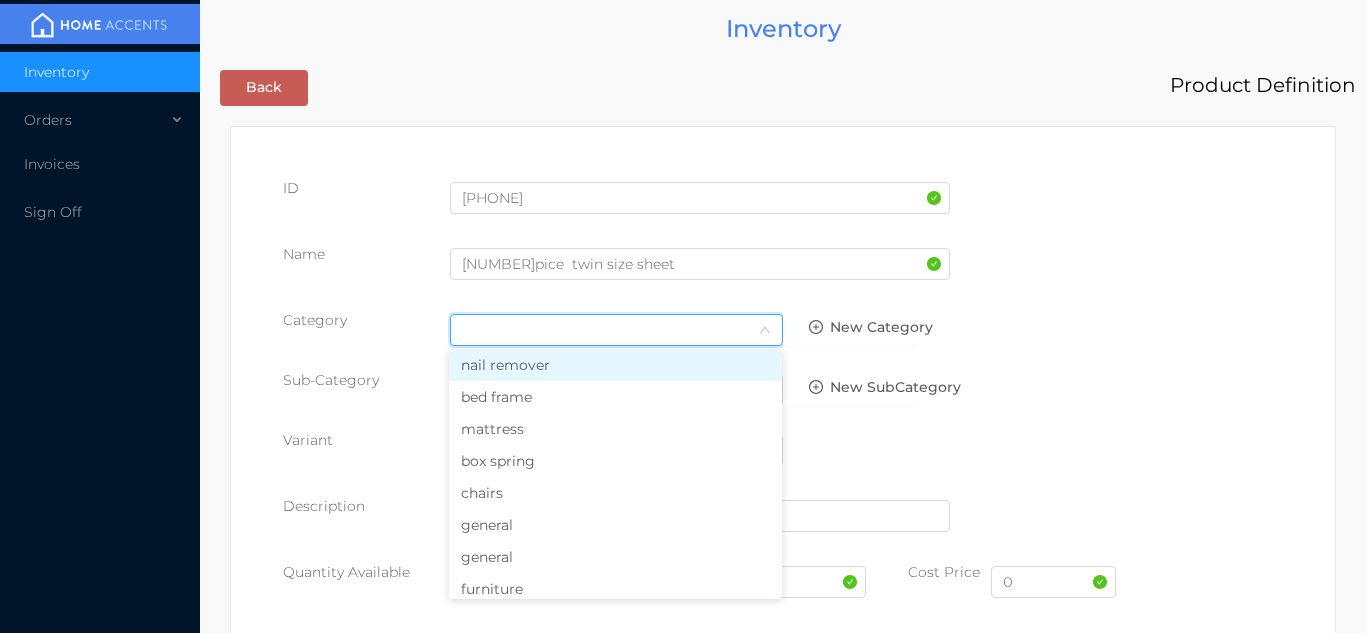 click on "general" at bounding box center (615, 557) 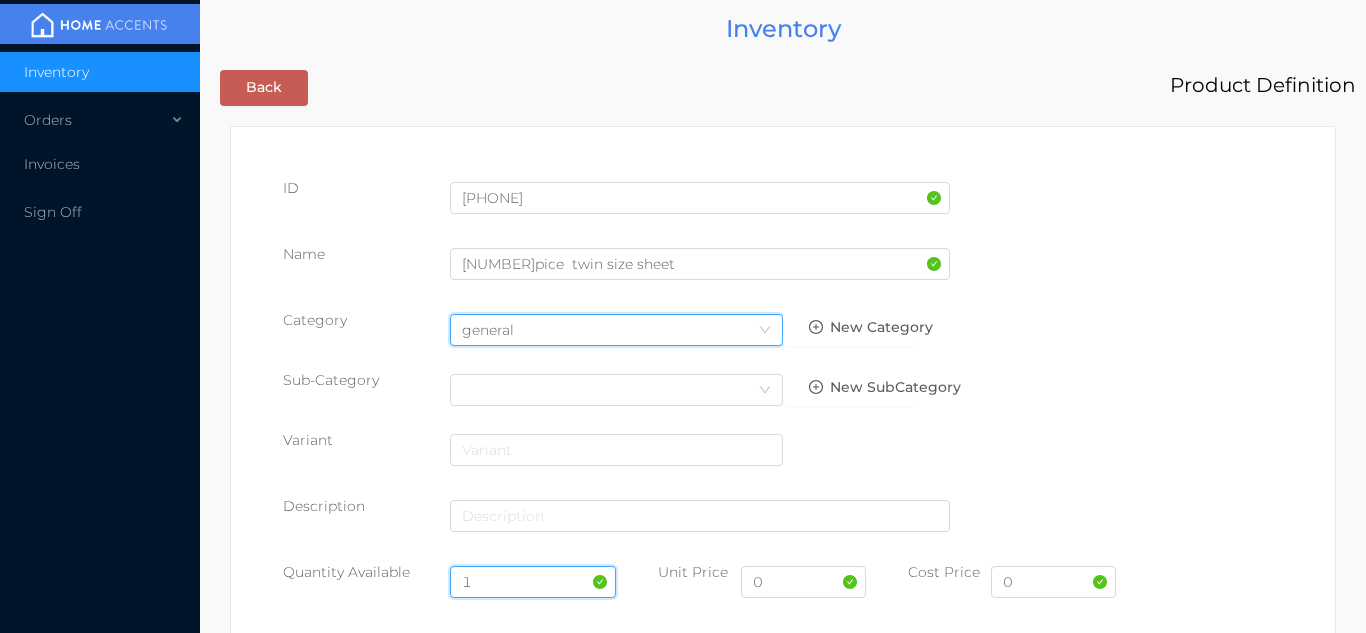 click on "1" at bounding box center (533, 582) 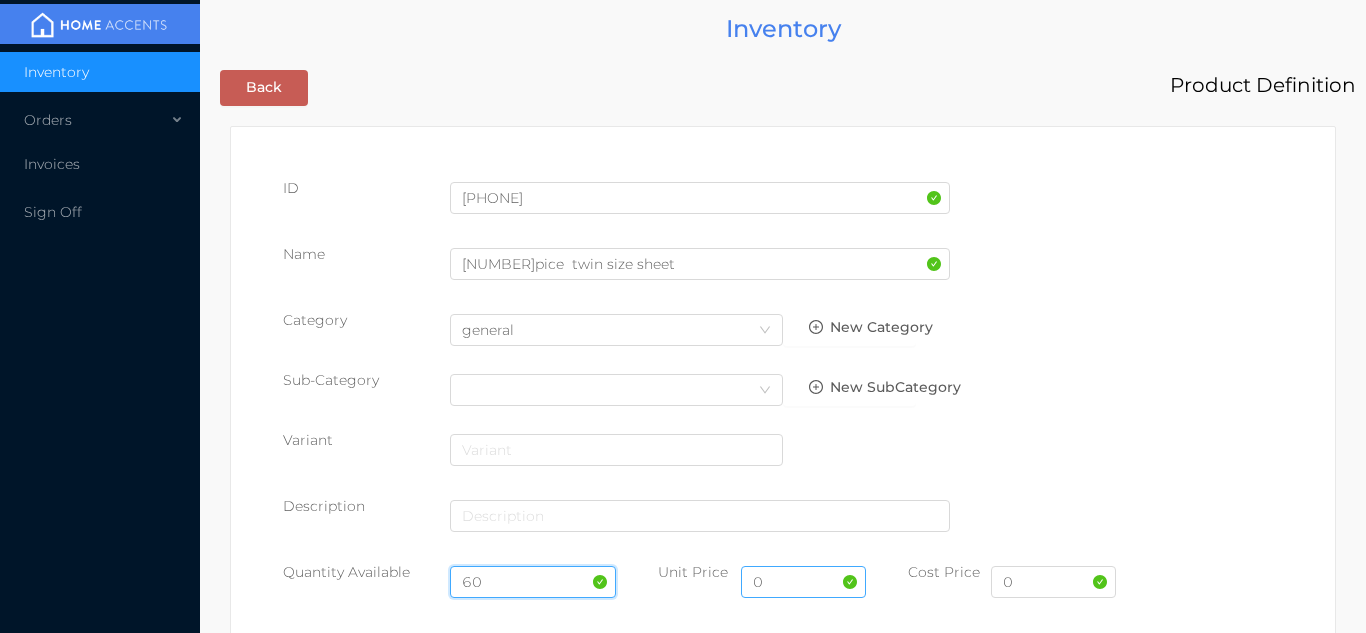 type on "60" 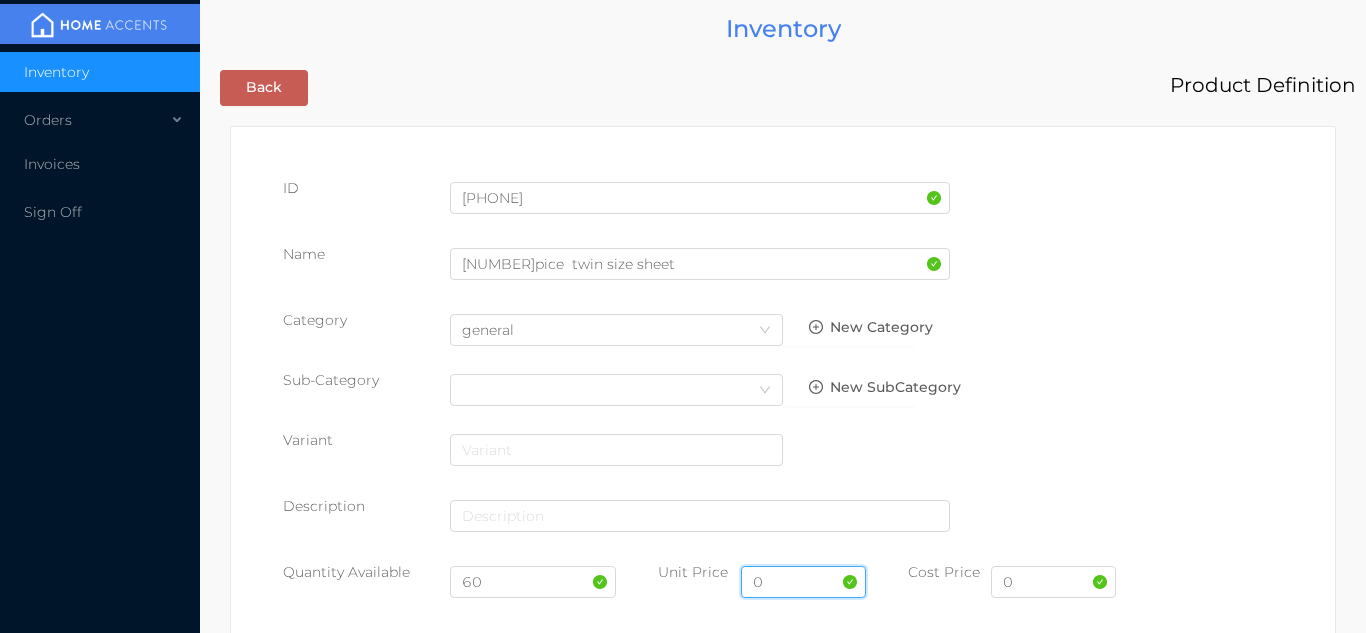 click on "0" at bounding box center [803, 582] 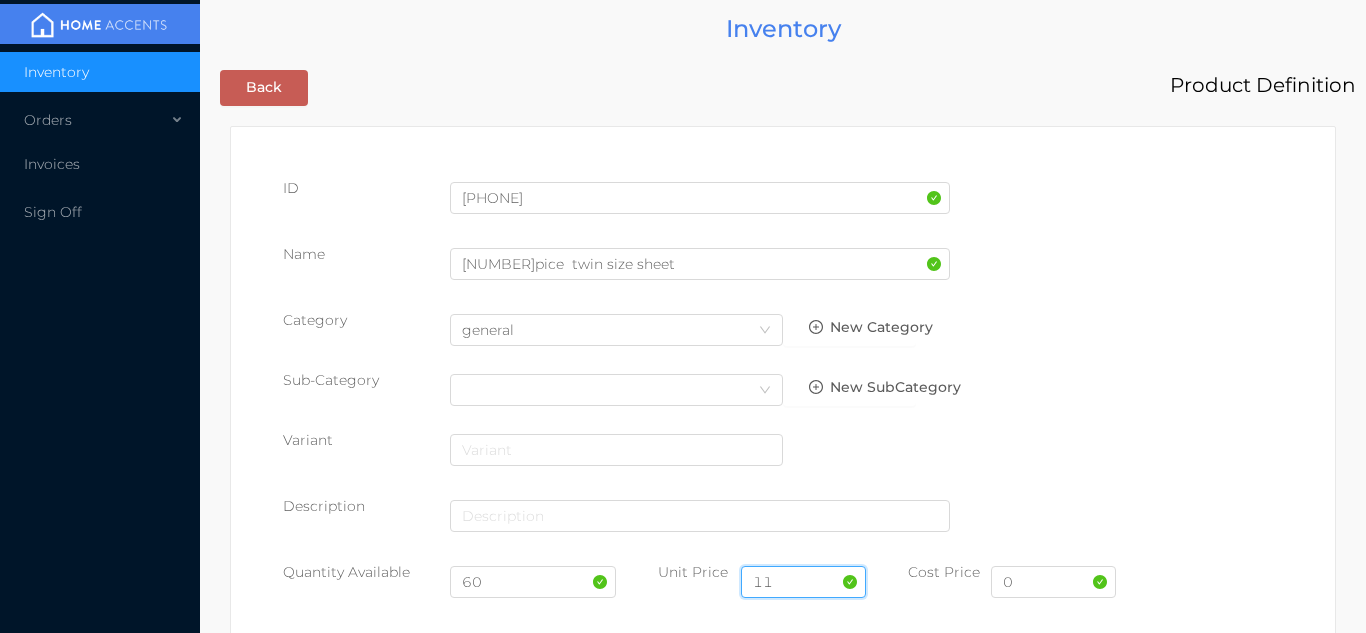 type on "11.99" 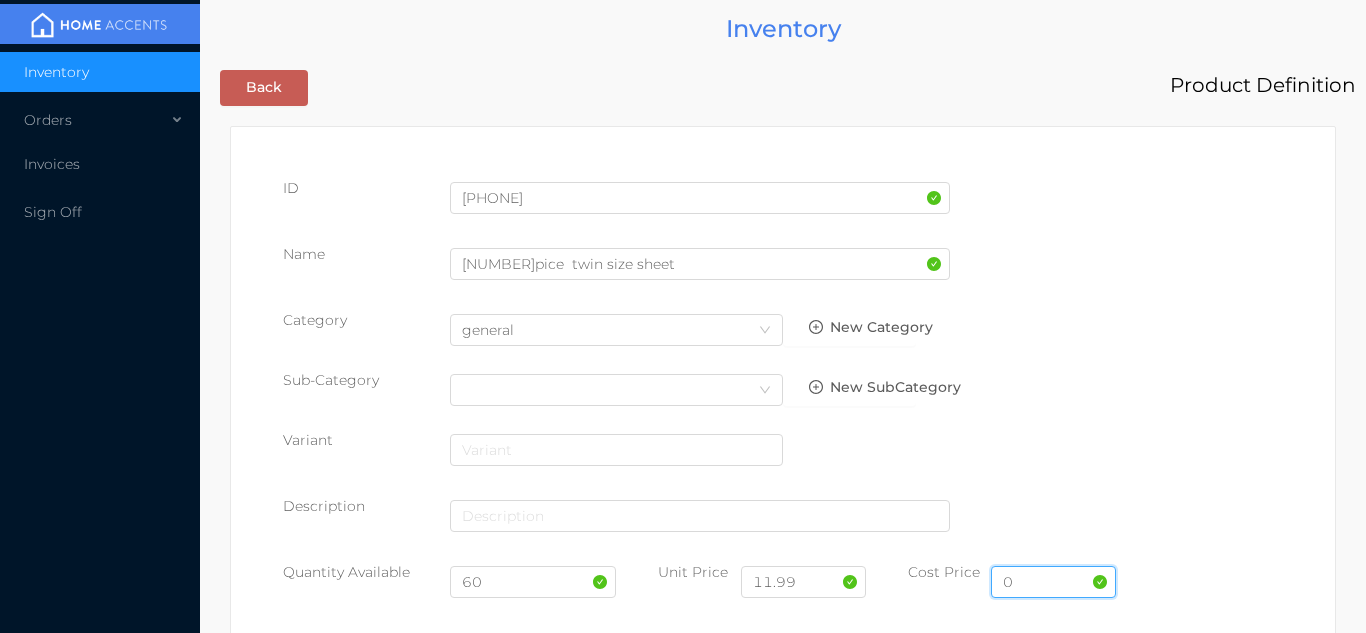 click on "0" at bounding box center (1053, 582) 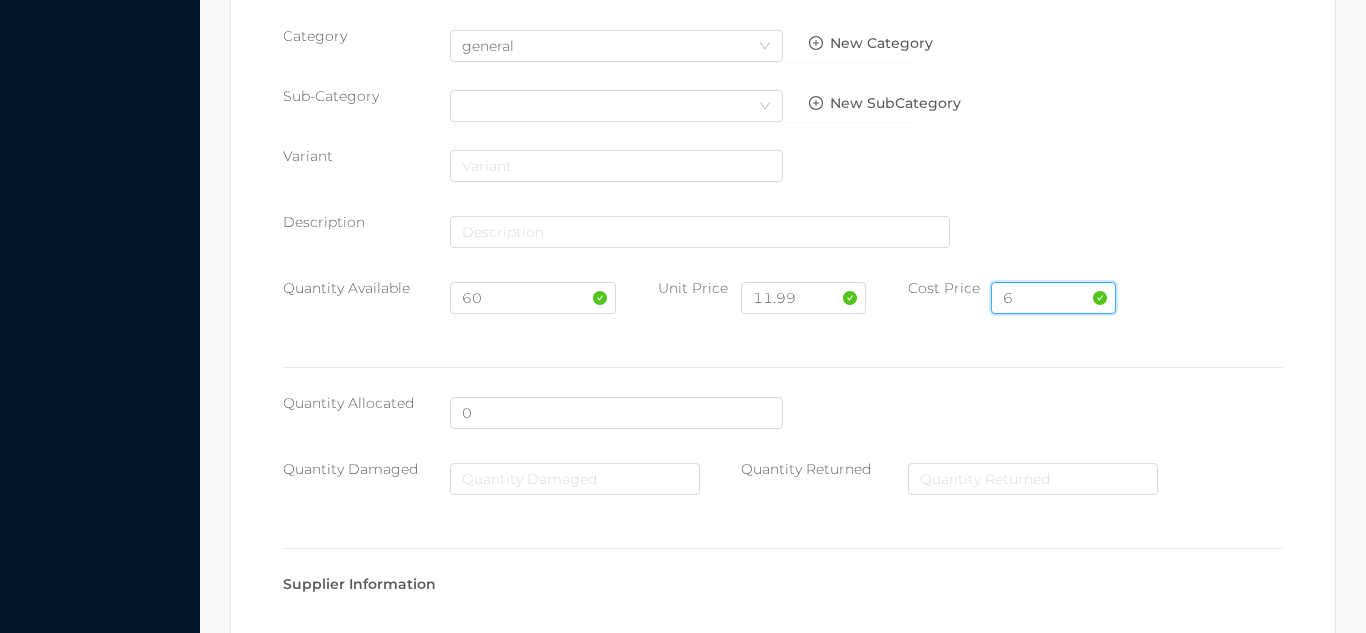 scroll, scrollTop: 1028, scrollLeft: 0, axis: vertical 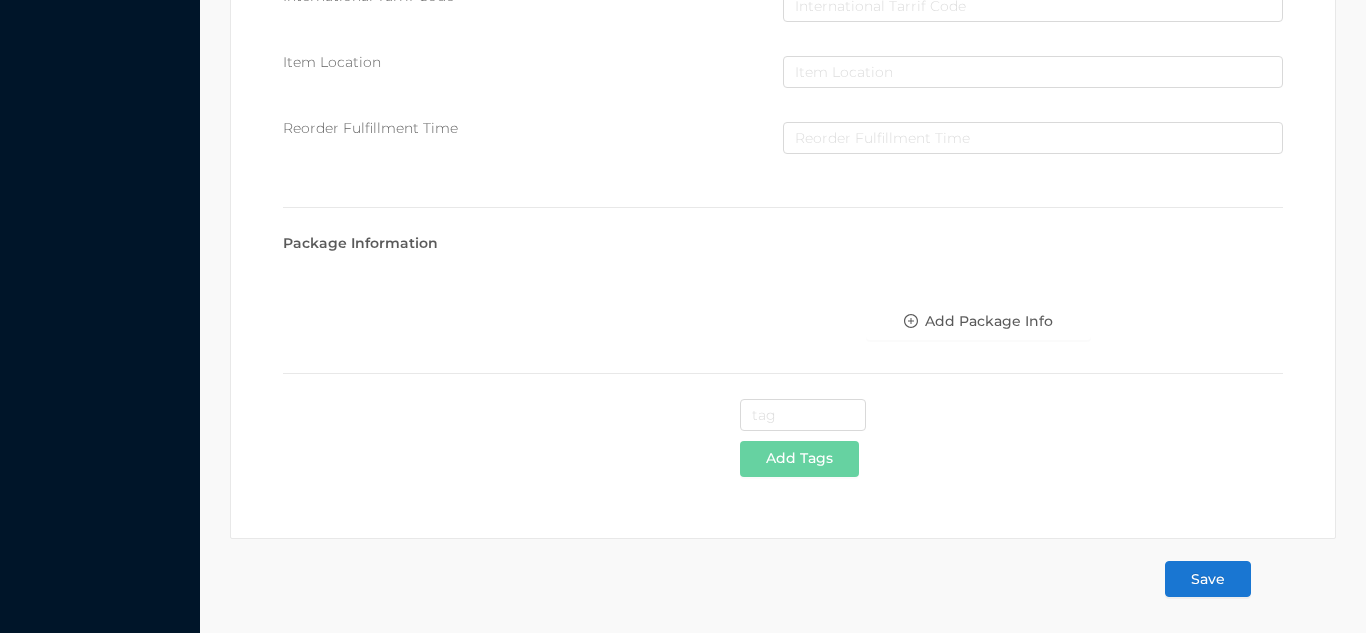 type on "6" 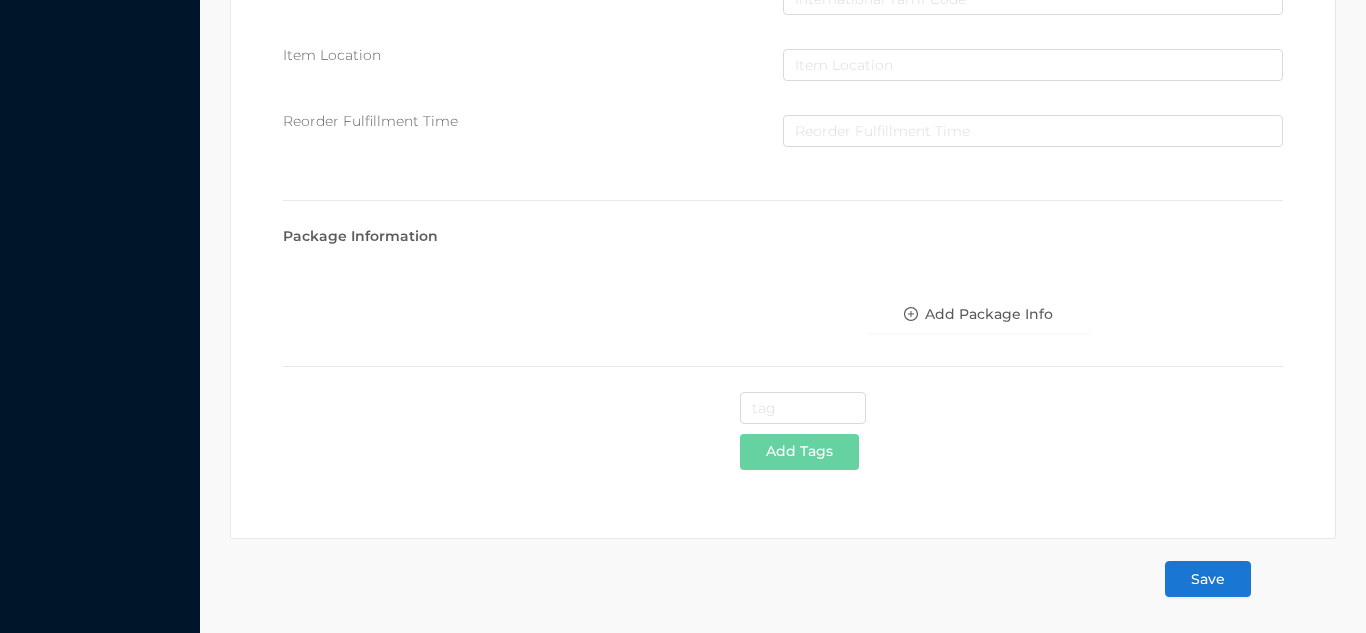 click on "Save" at bounding box center (1208, 579) 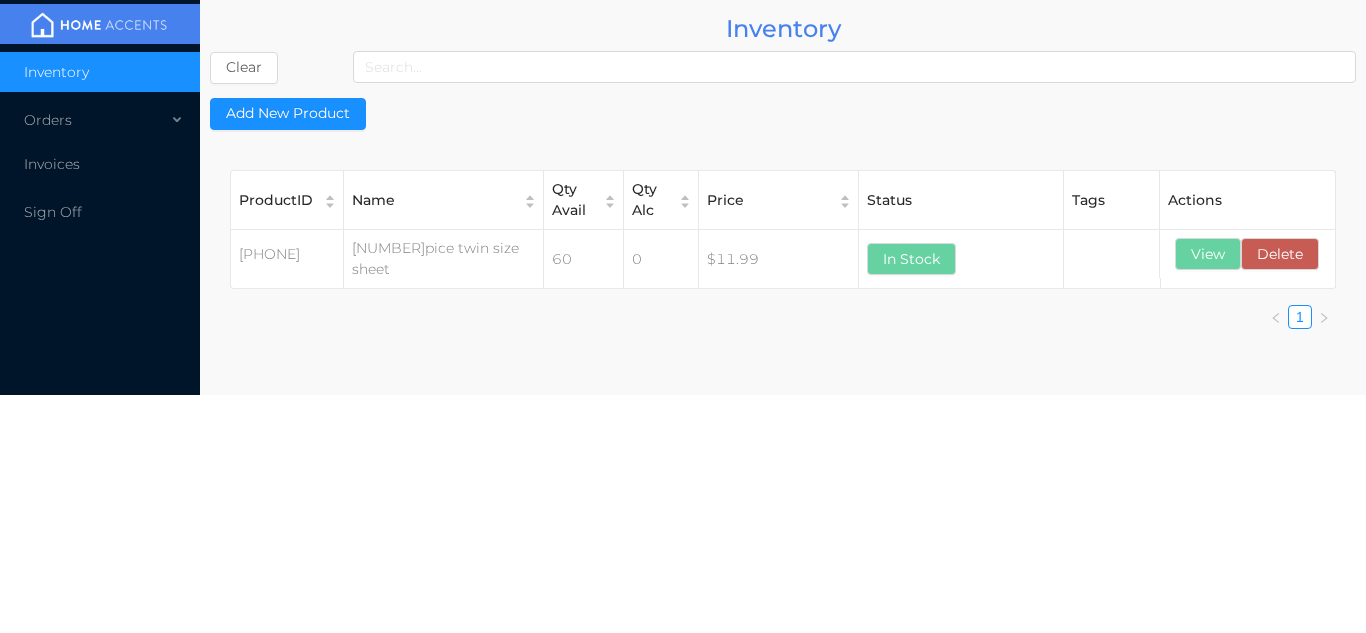 scroll, scrollTop: 0, scrollLeft: 0, axis: both 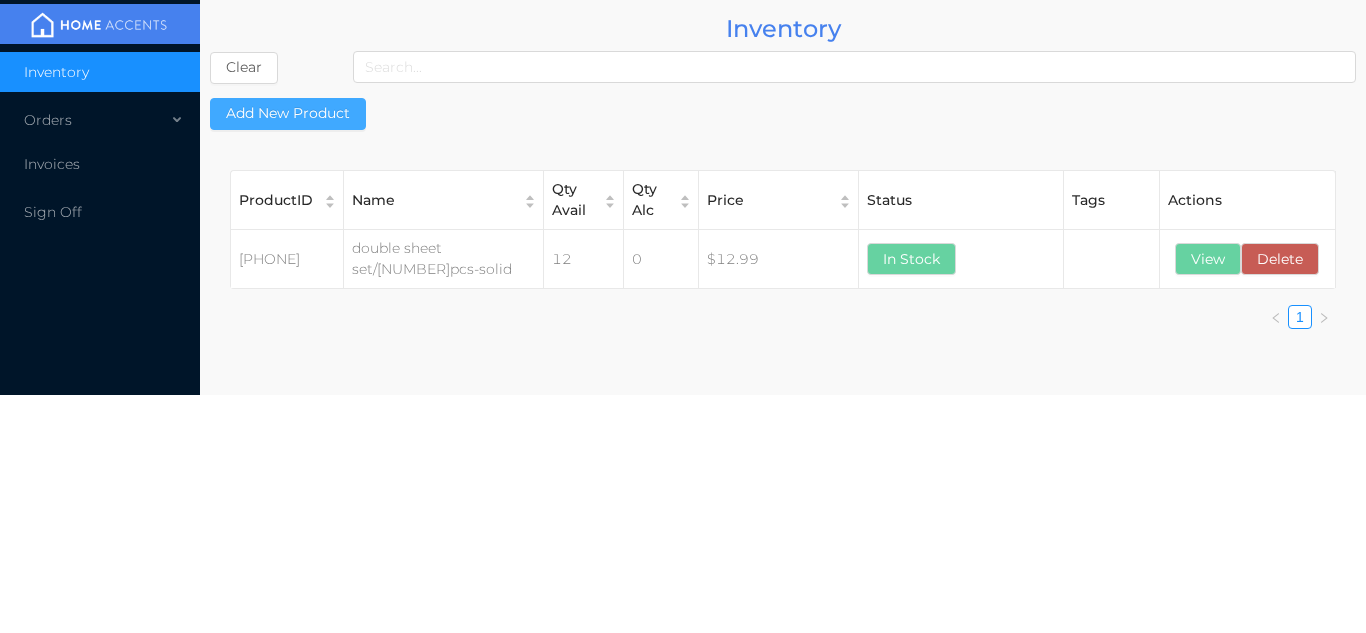 click on "Add New Product" at bounding box center [288, 114] 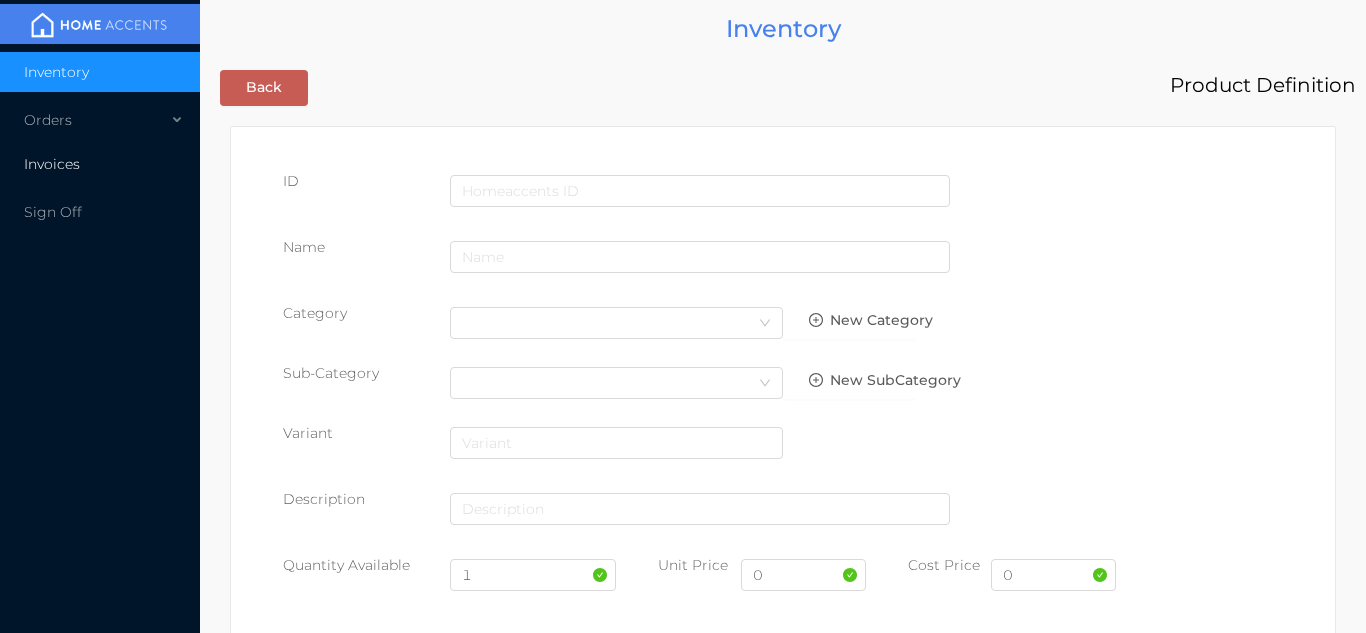 click on "Invoices" at bounding box center [100, 164] 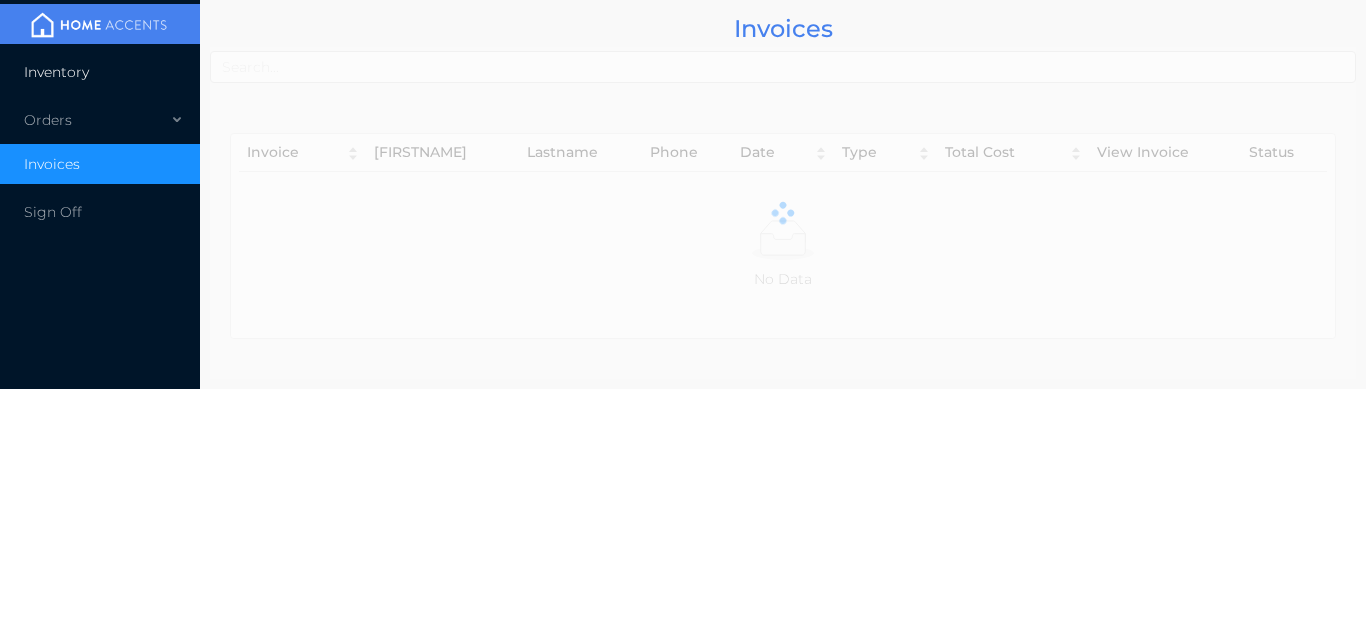 click on "Inventory" at bounding box center (100, 72) 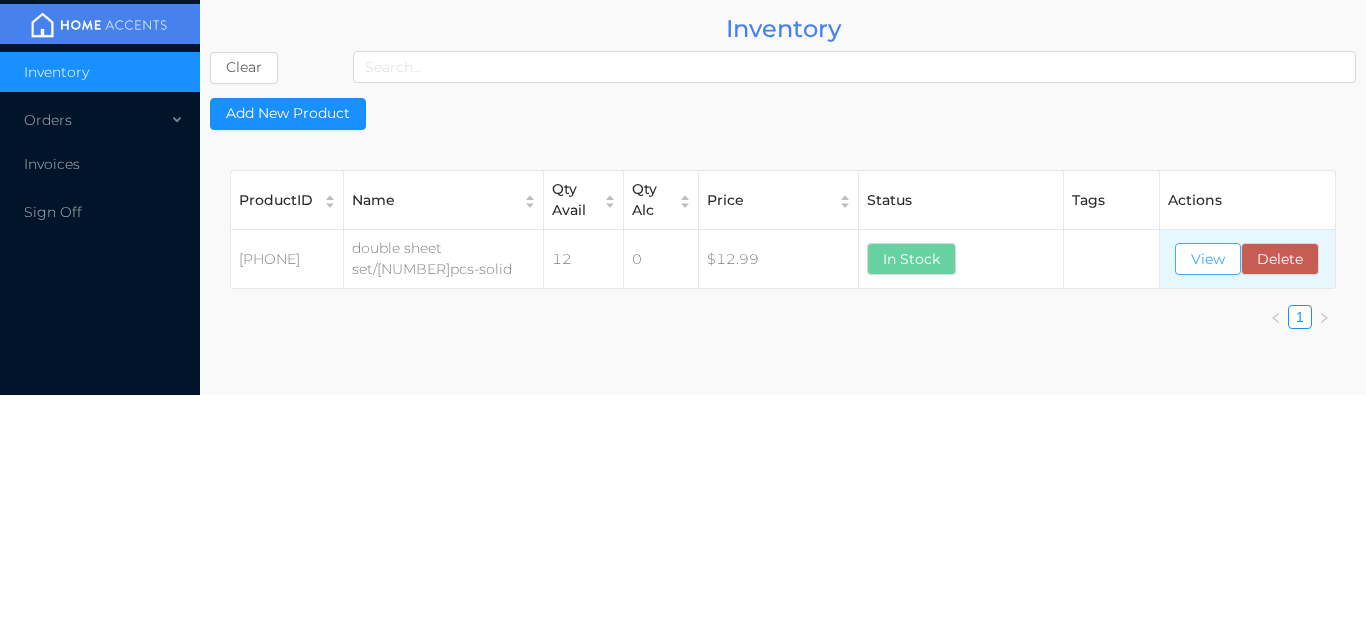 click on "View" at bounding box center [1208, 259] 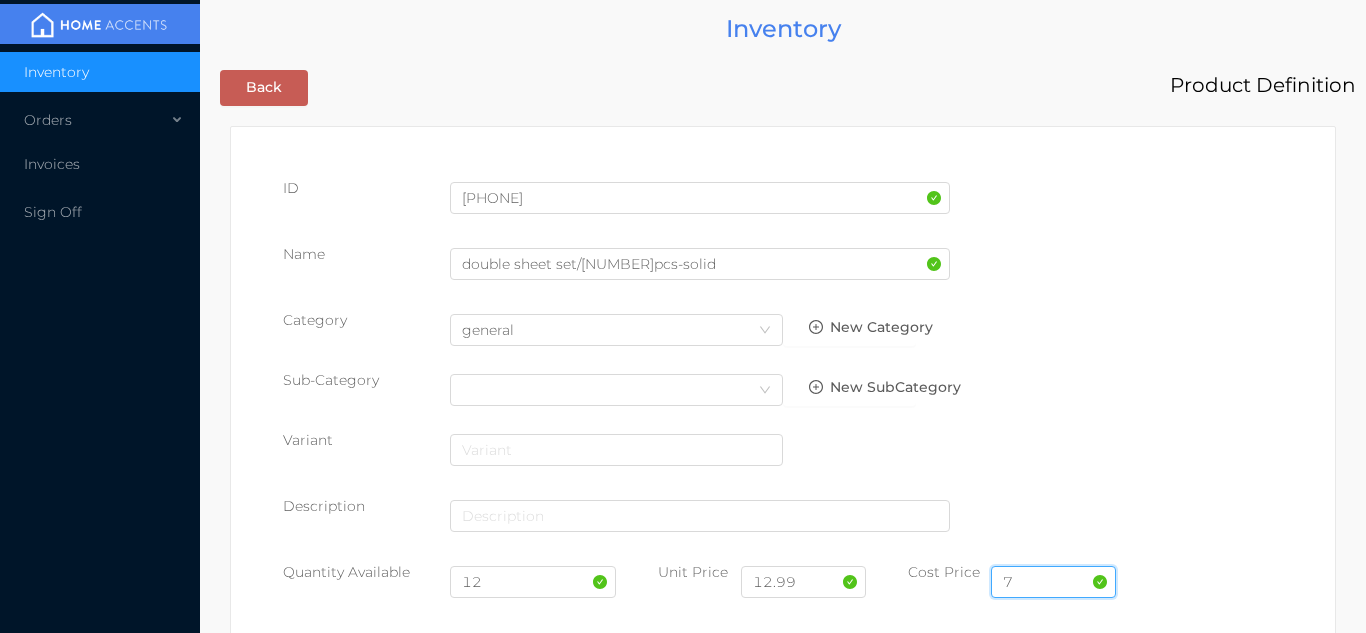 click on "7" at bounding box center [1053, 582] 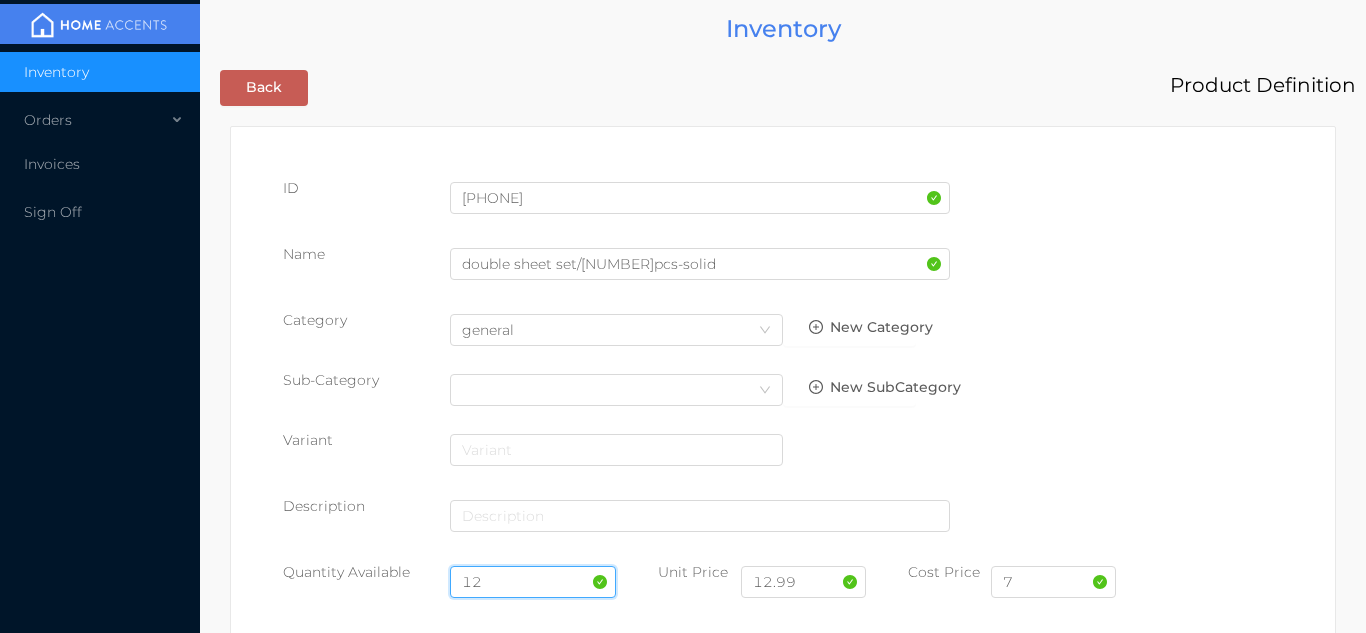 click on "12" at bounding box center (533, 582) 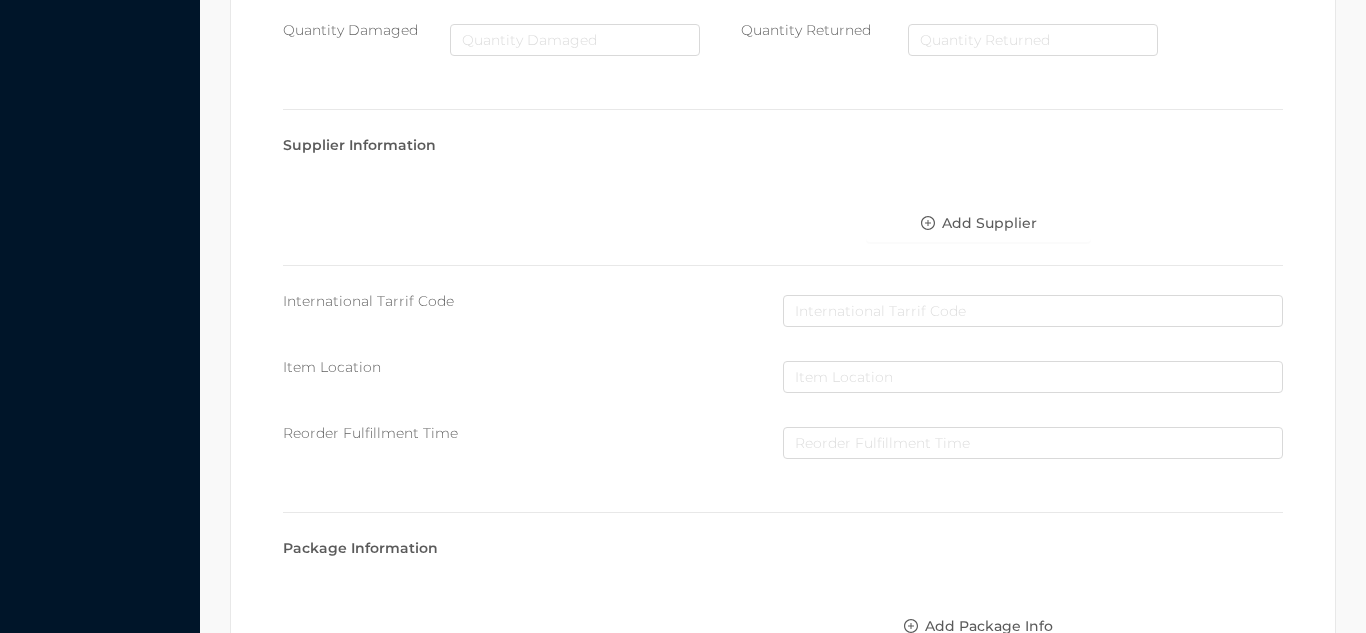 scroll, scrollTop: 1135, scrollLeft: 0, axis: vertical 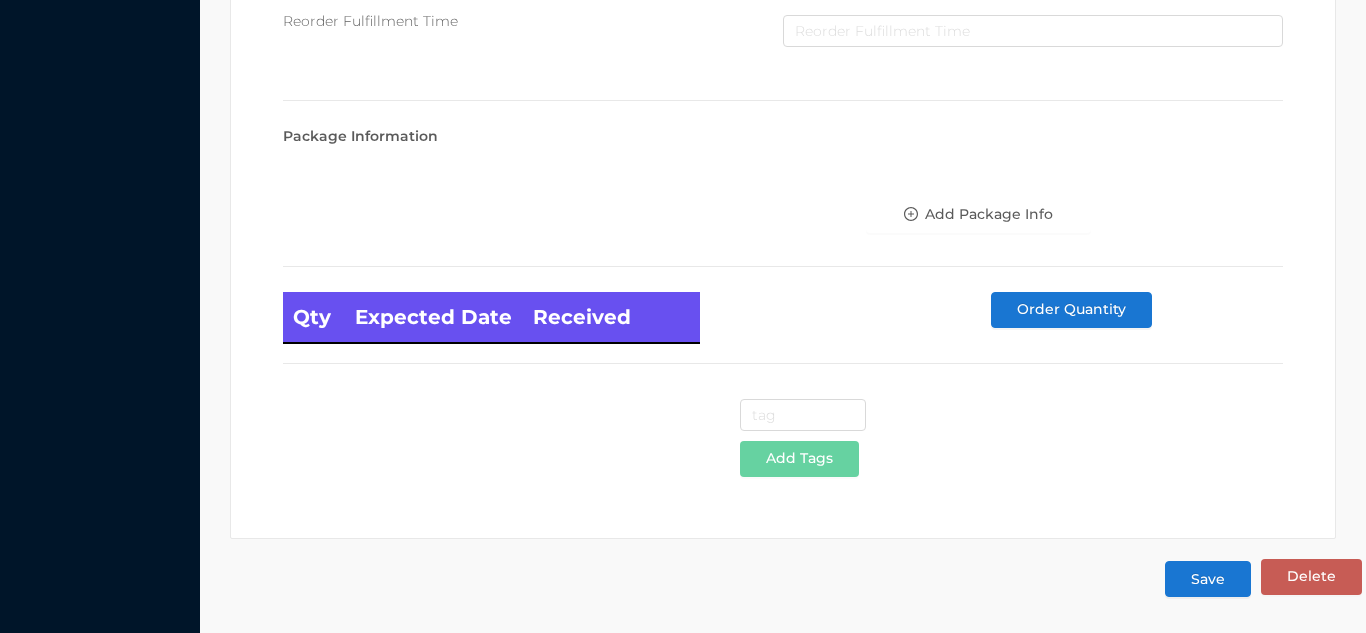 type on "60" 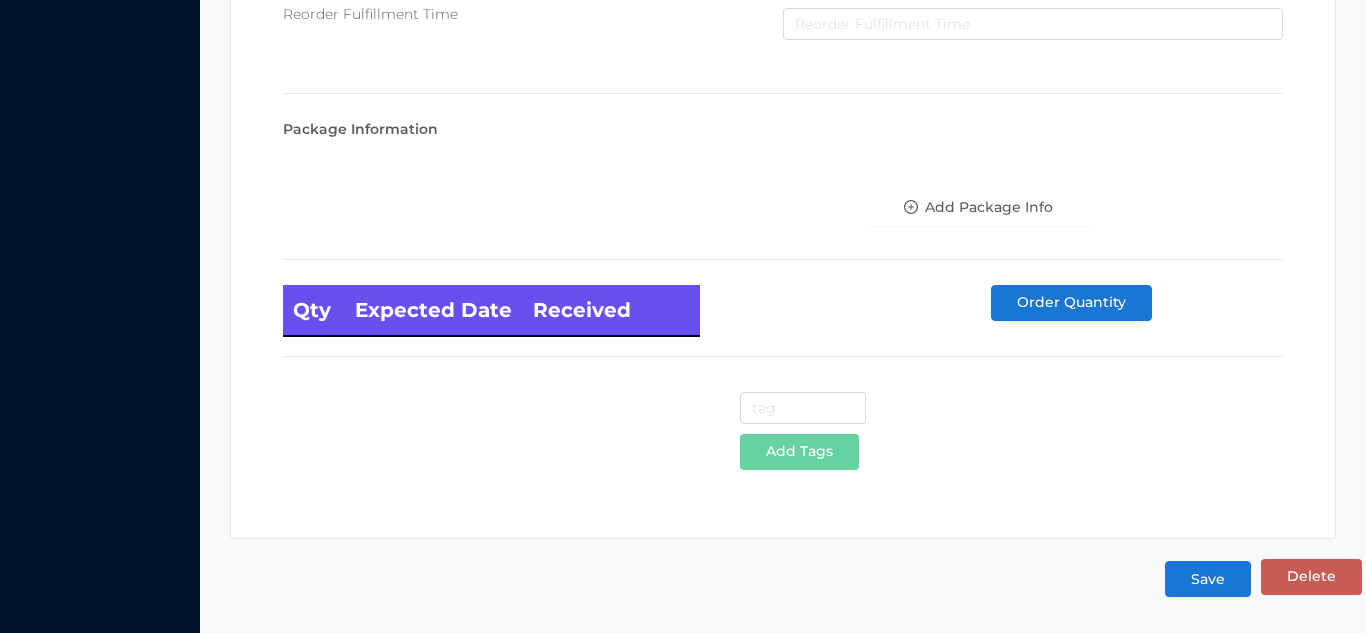 click on "Save" at bounding box center [1208, 579] 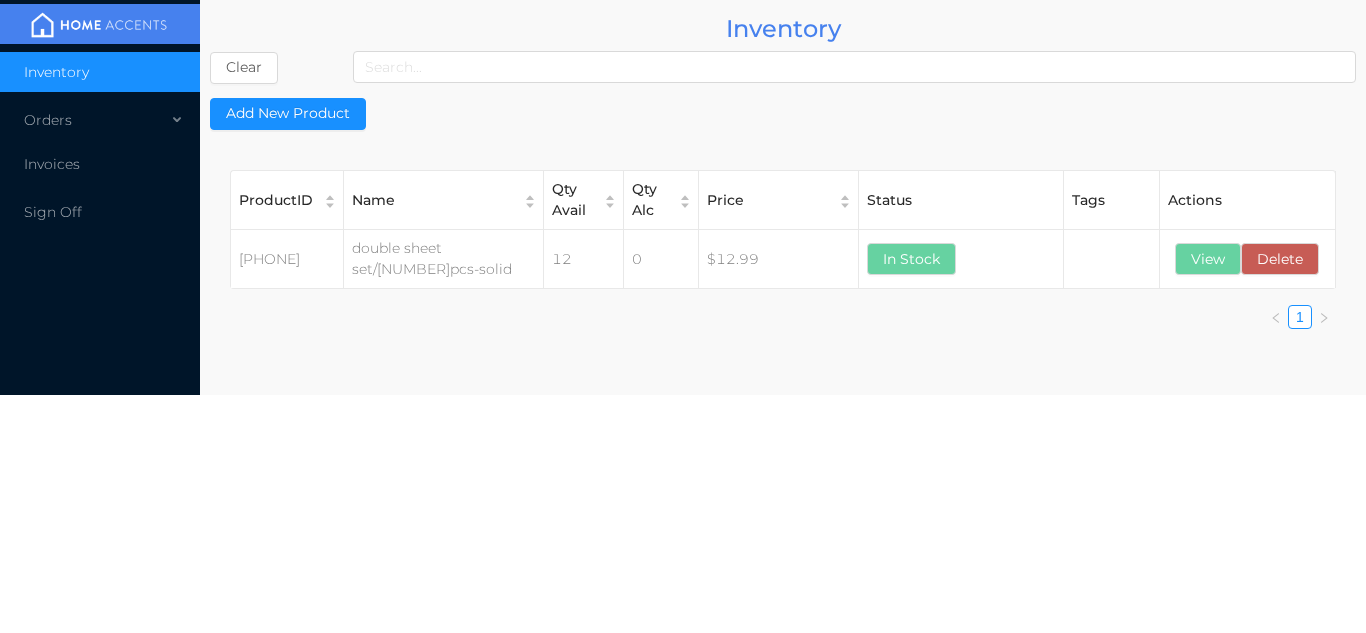 scroll, scrollTop: 0, scrollLeft: 0, axis: both 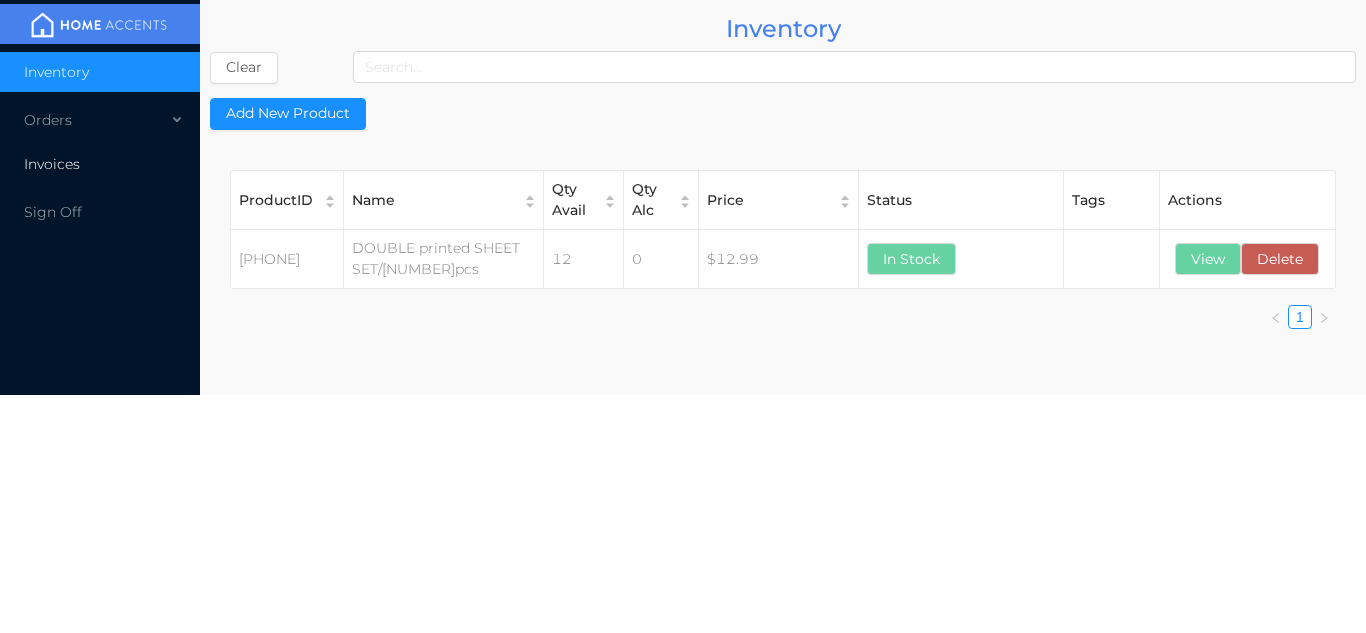 click on "Invoices" at bounding box center [100, 164] 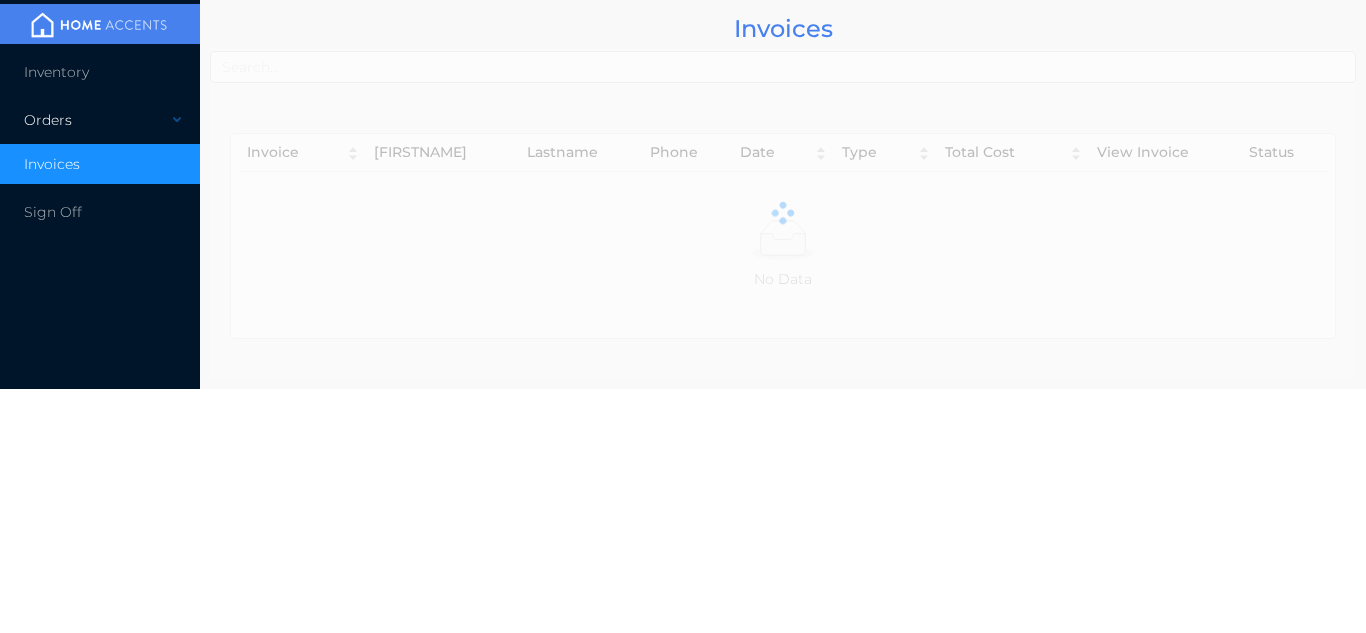 click on "Orders" at bounding box center [100, 120] 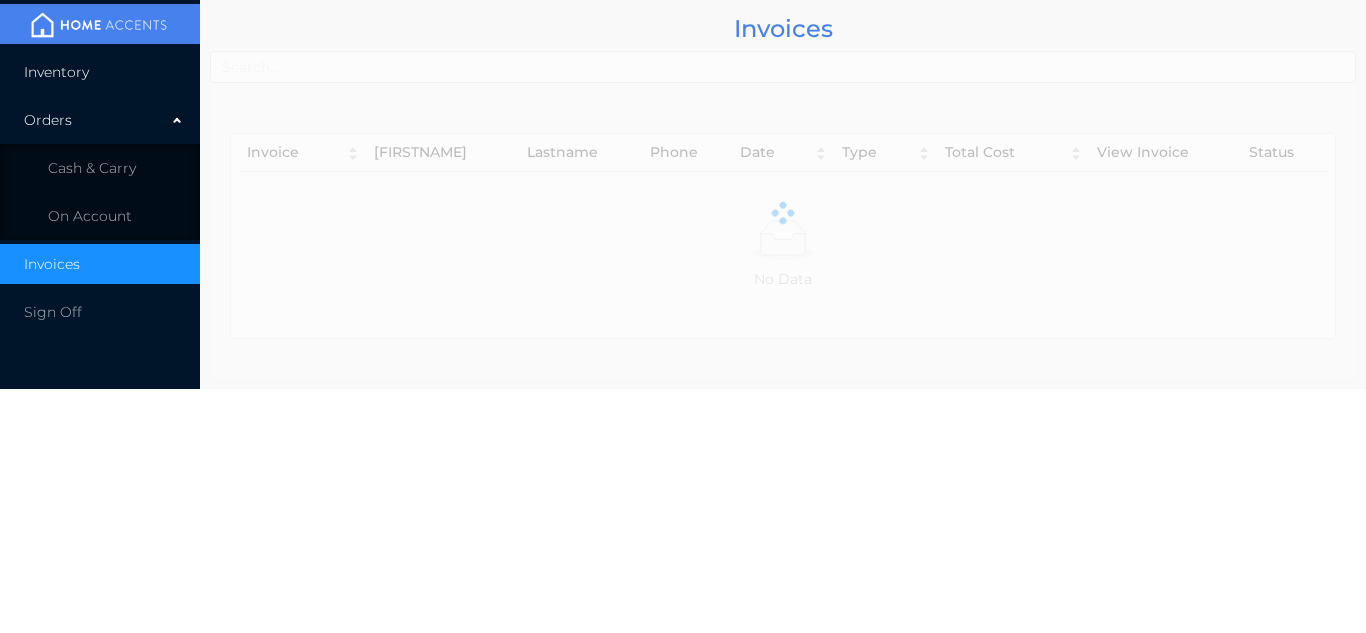 click on "Inventory" at bounding box center [100, 72] 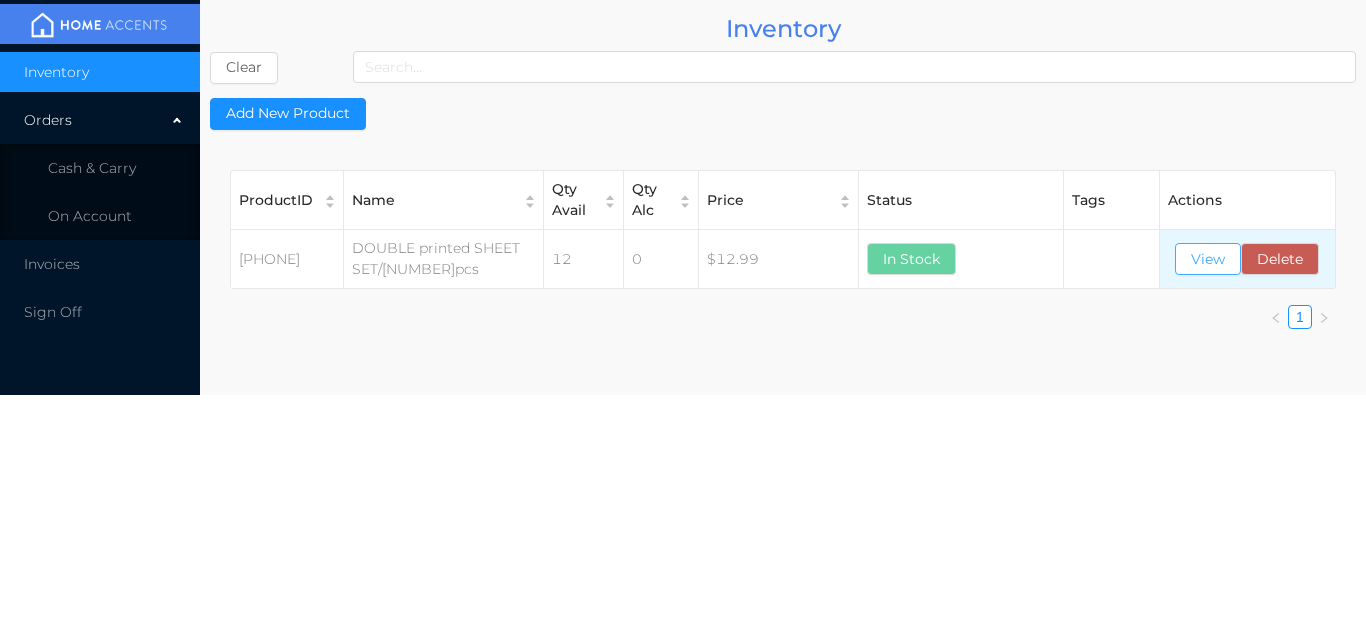 click on "View" at bounding box center [1208, 259] 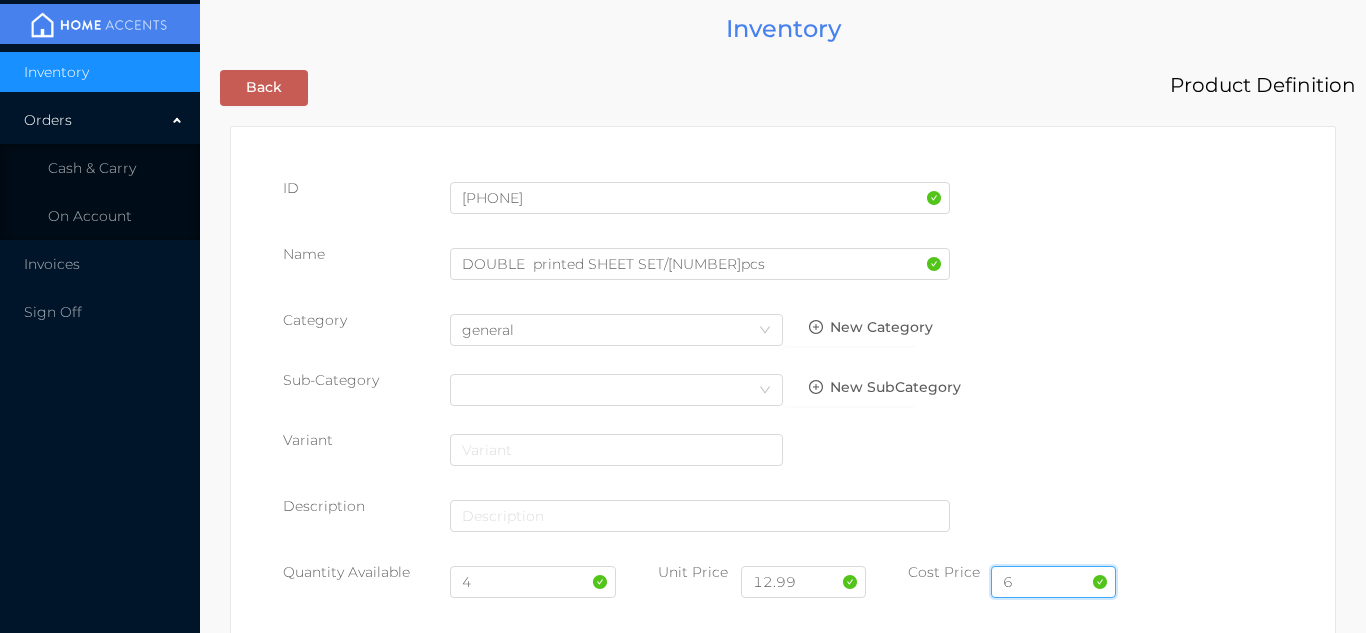 click on "6" at bounding box center (1053, 582) 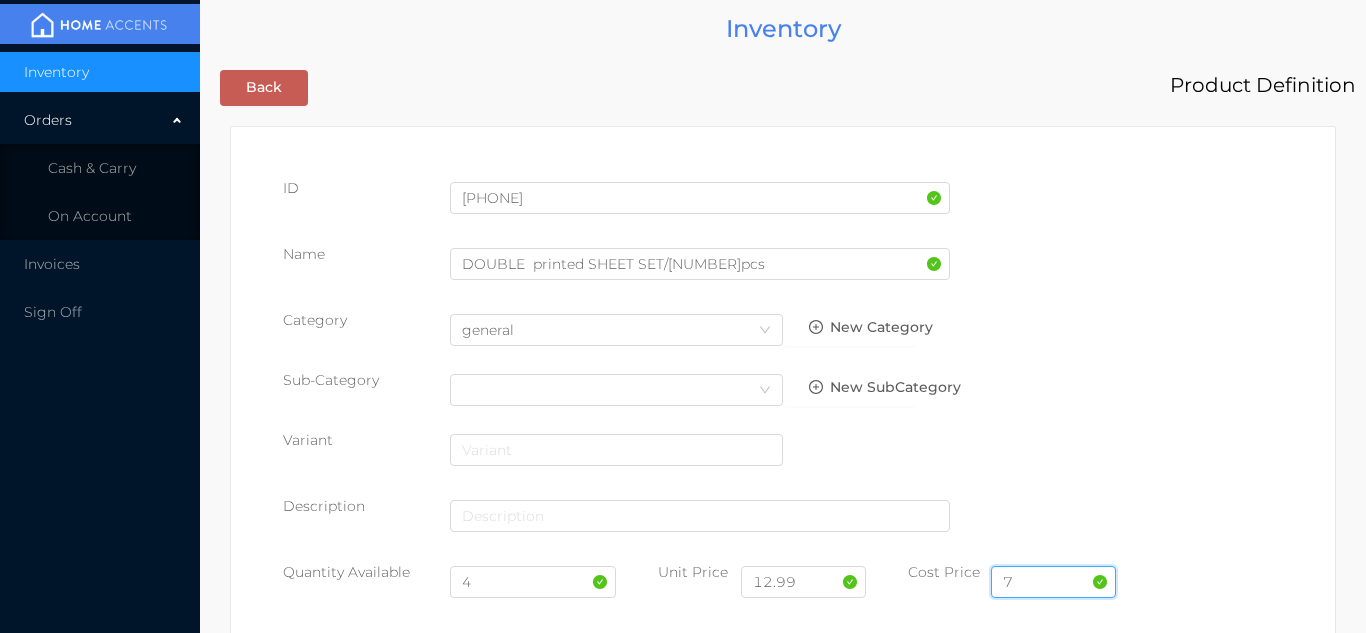 type on "7" 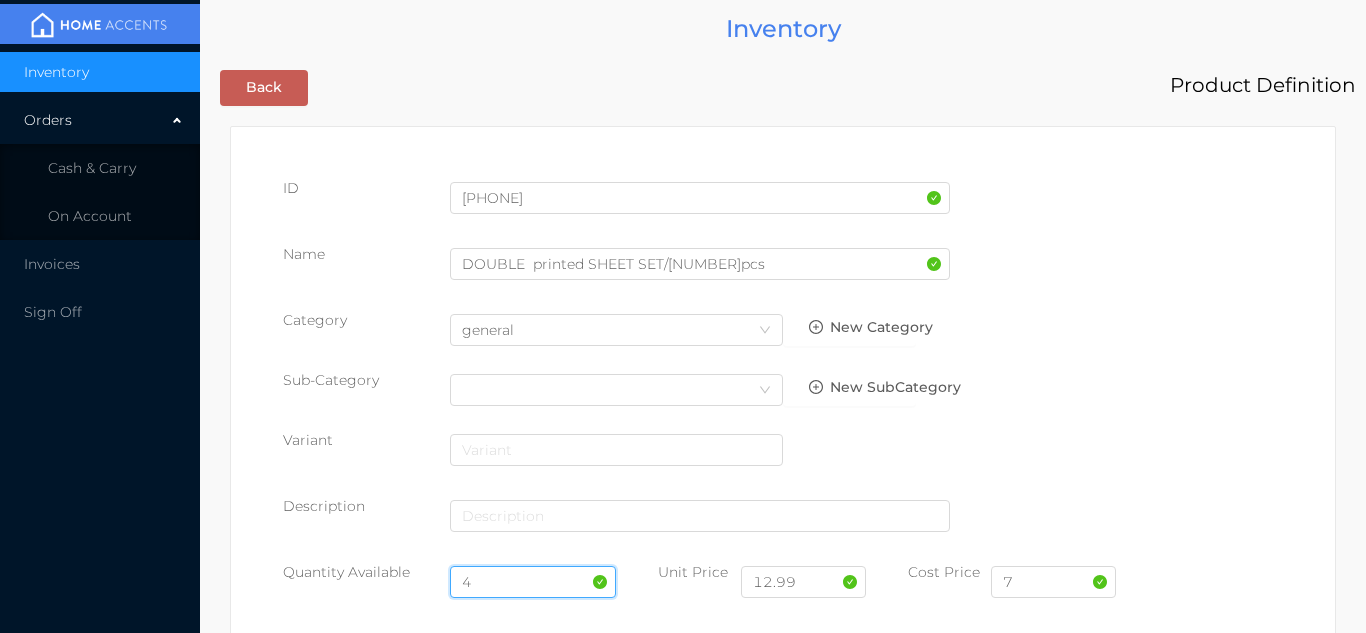 click on "4" at bounding box center [533, 582] 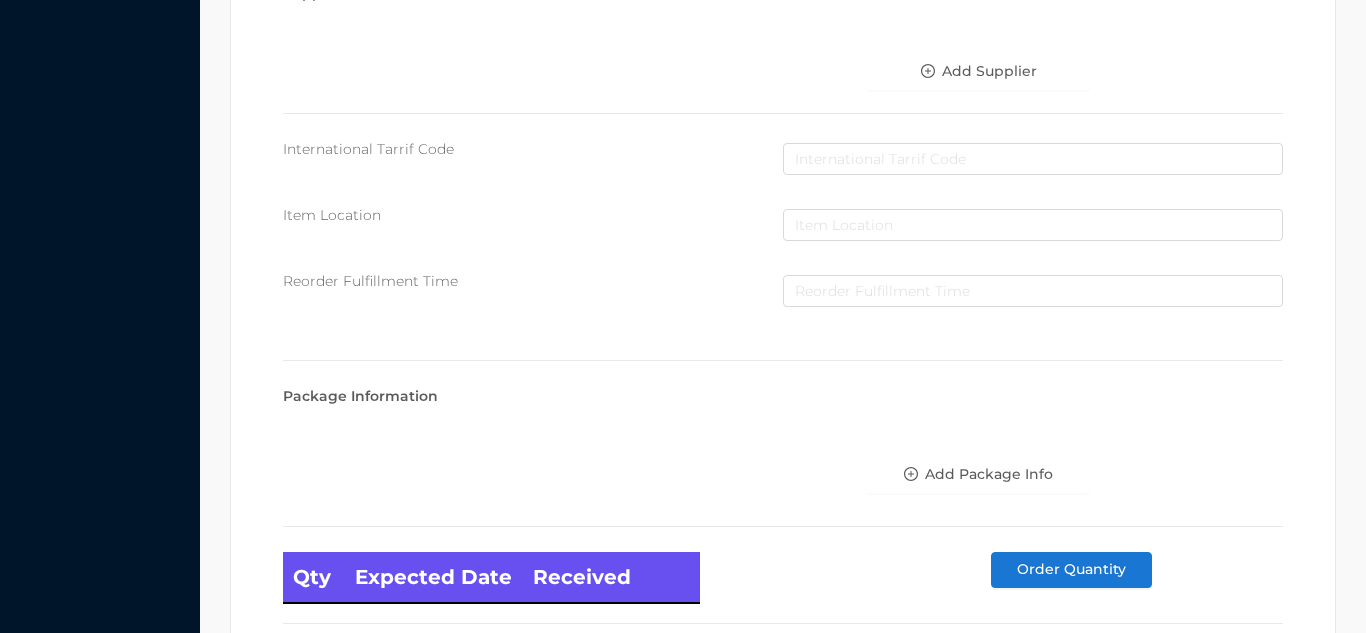 scroll, scrollTop: 1135, scrollLeft: 0, axis: vertical 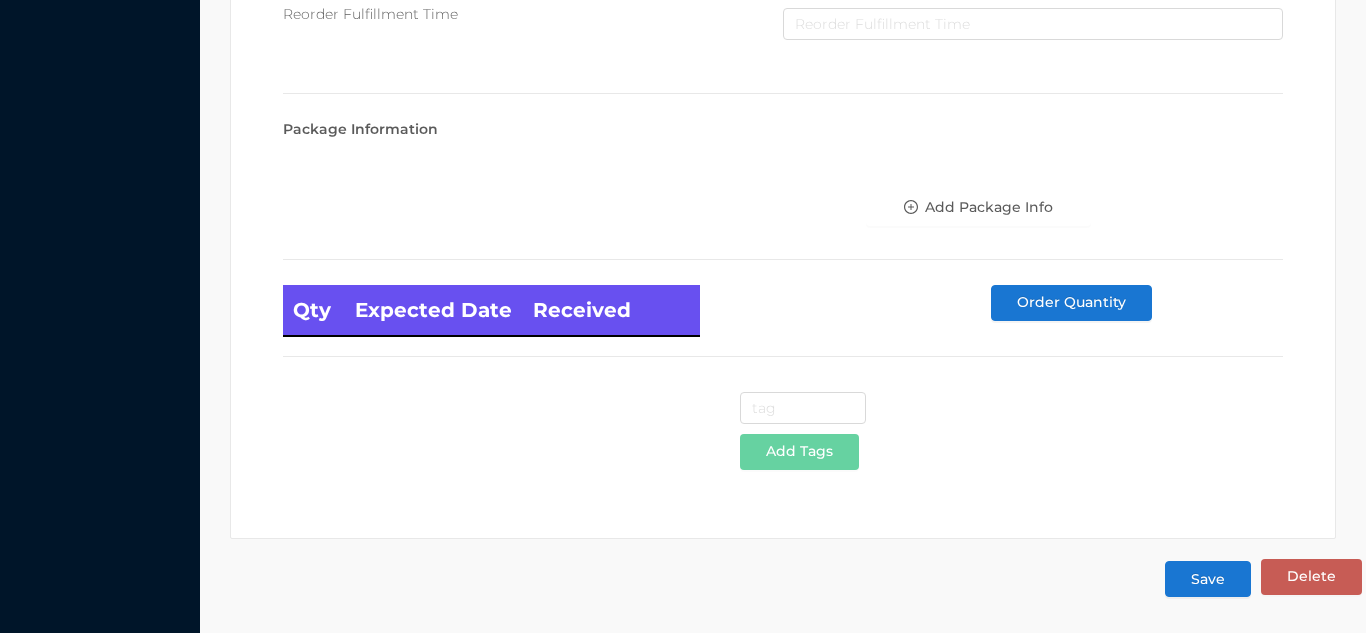 type on "60" 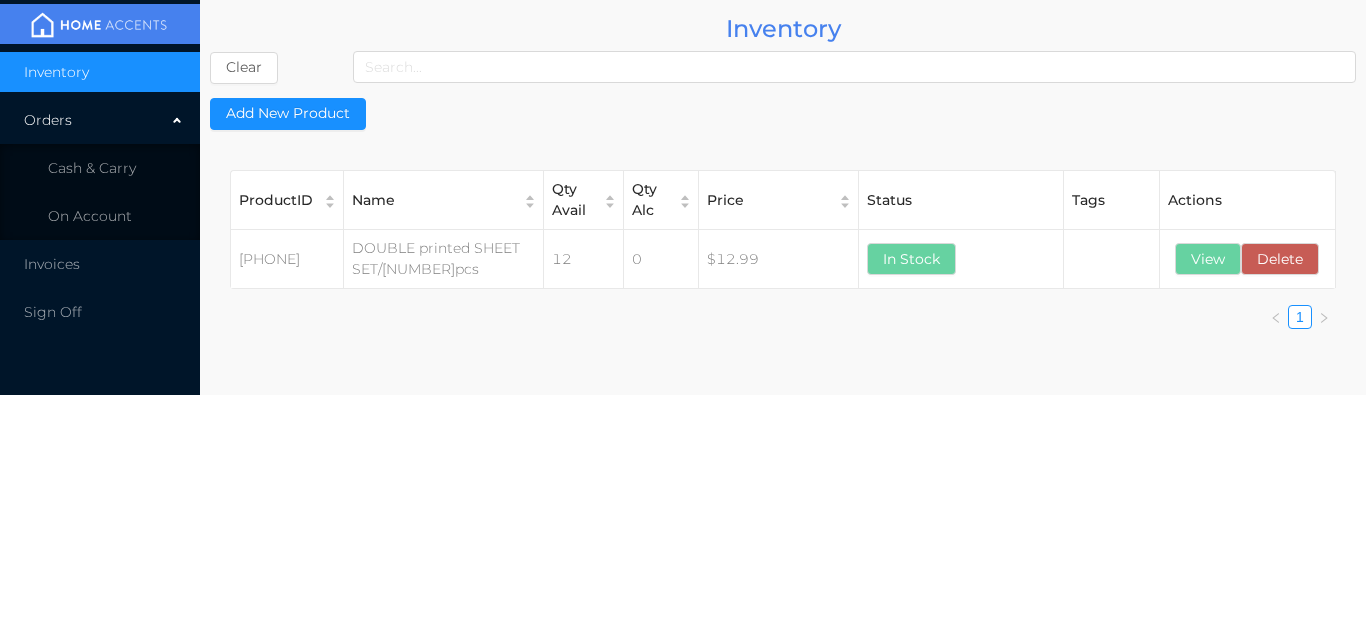 scroll, scrollTop: 0, scrollLeft: 0, axis: both 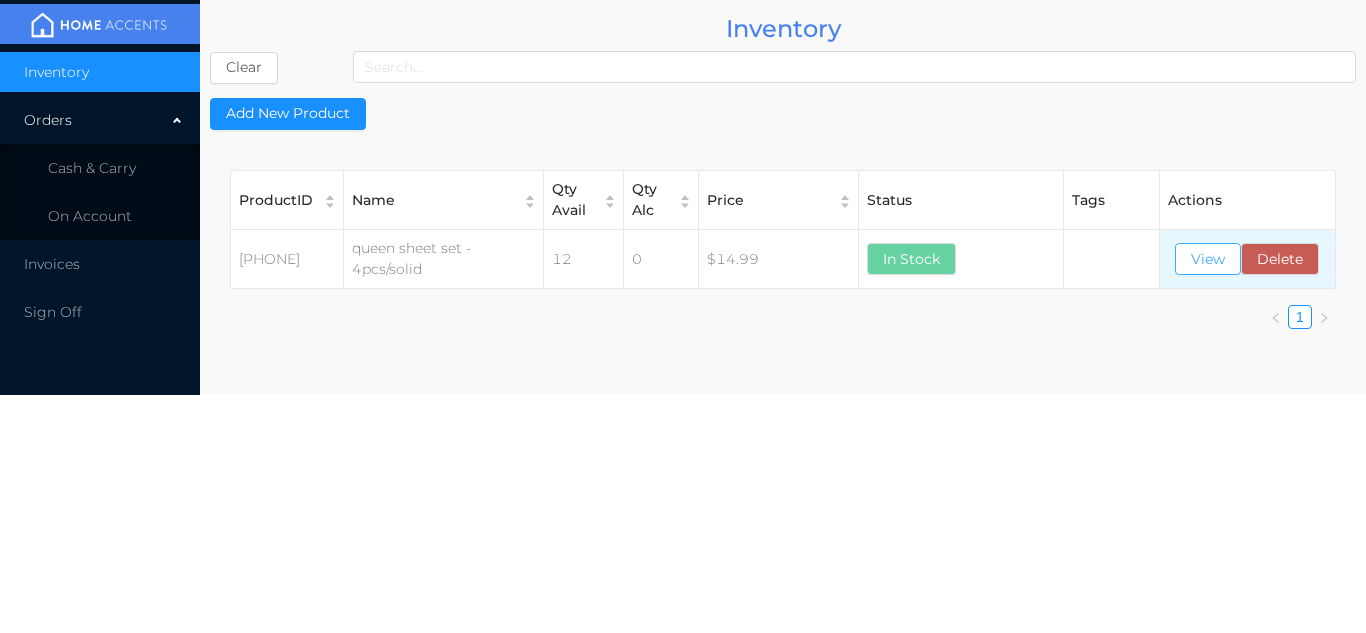 click on "View" at bounding box center (1208, 259) 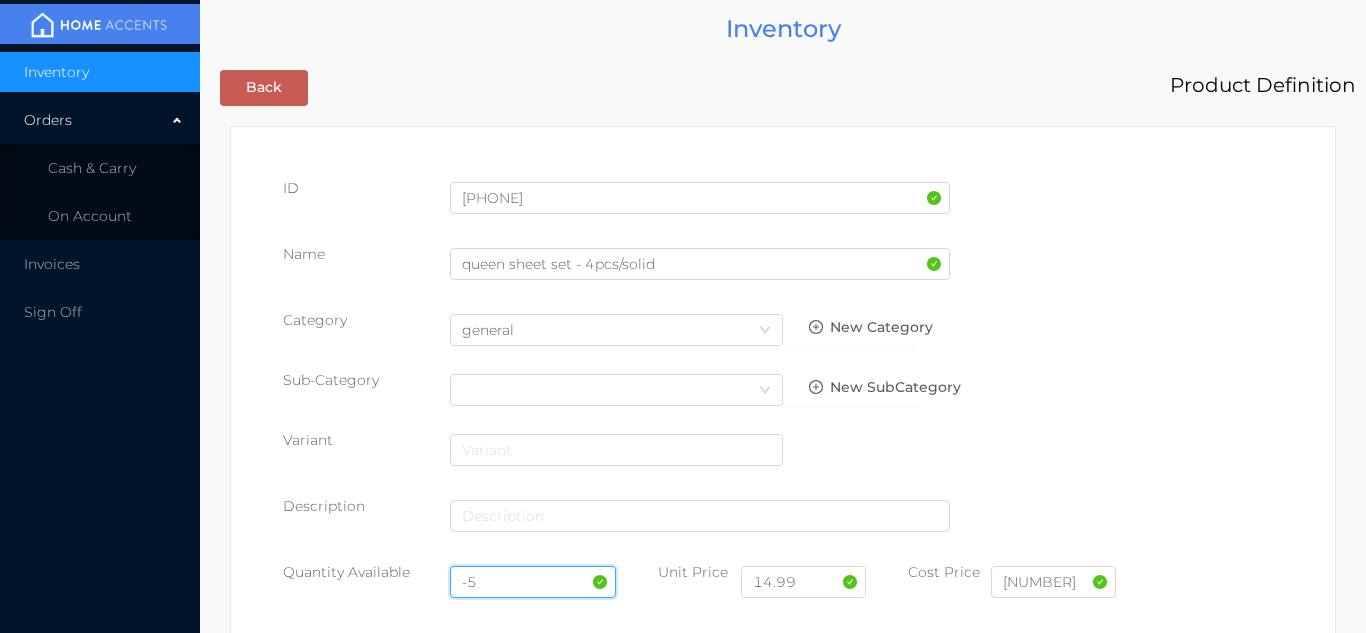 click on "-5" at bounding box center (533, 582) 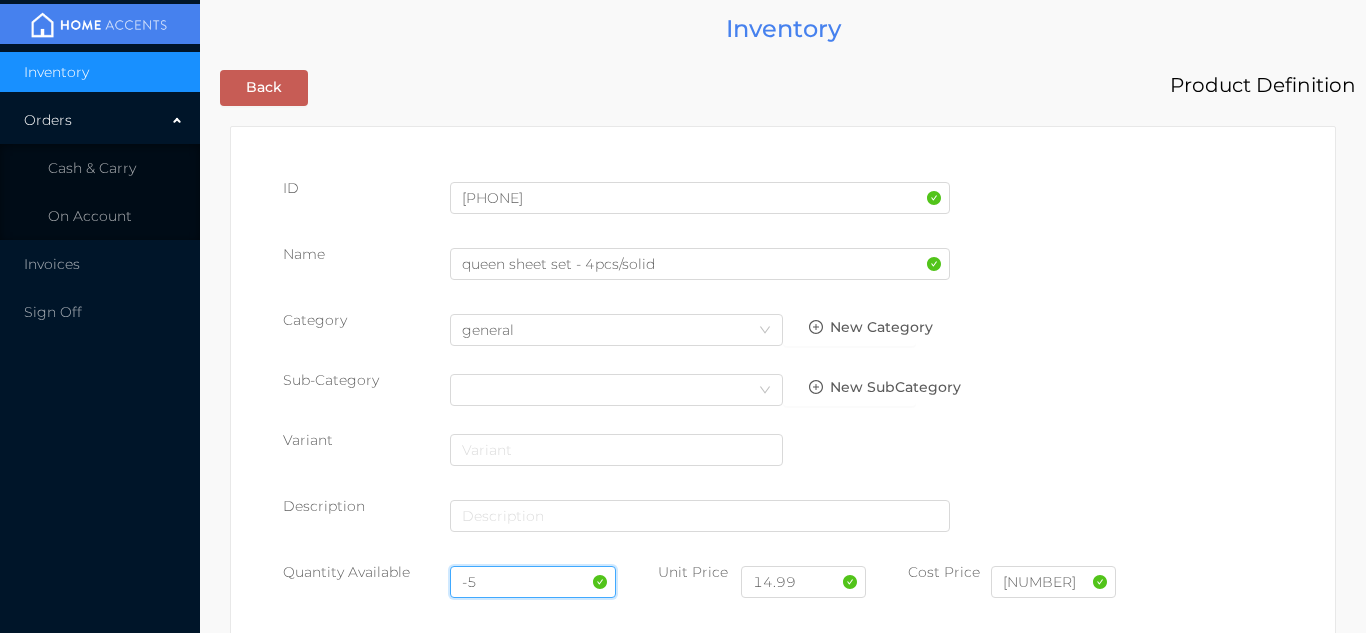 type on "-" 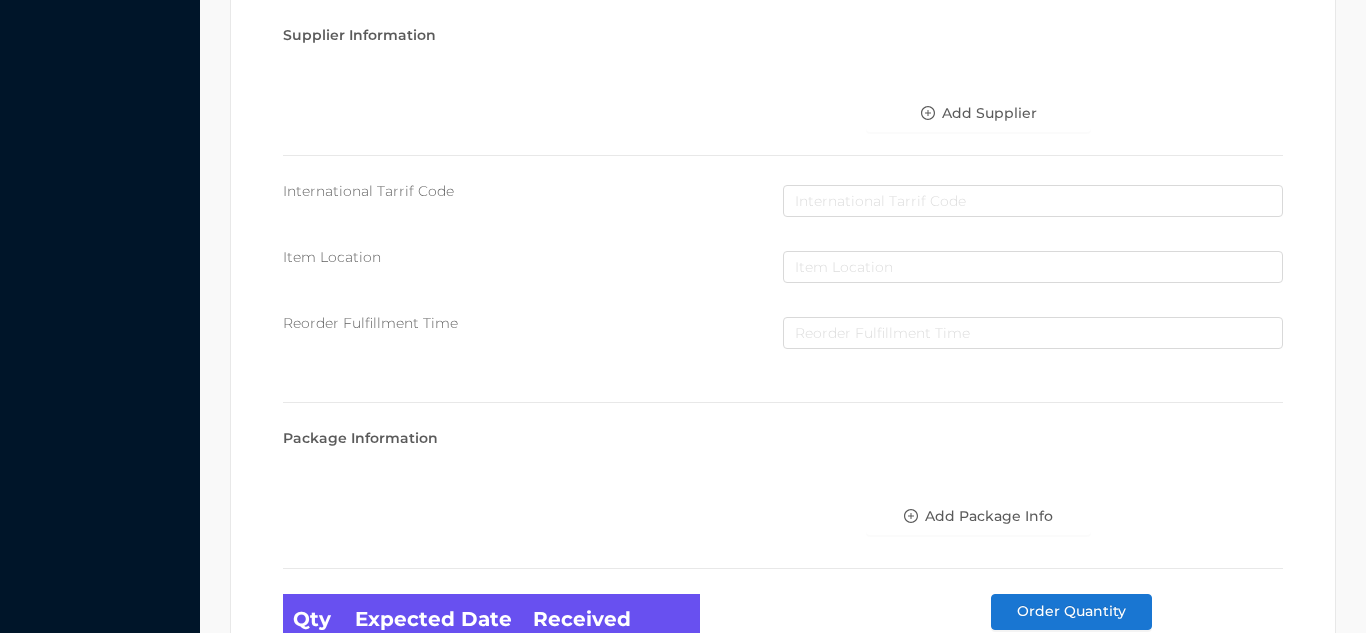 scroll, scrollTop: 1135, scrollLeft: 0, axis: vertical 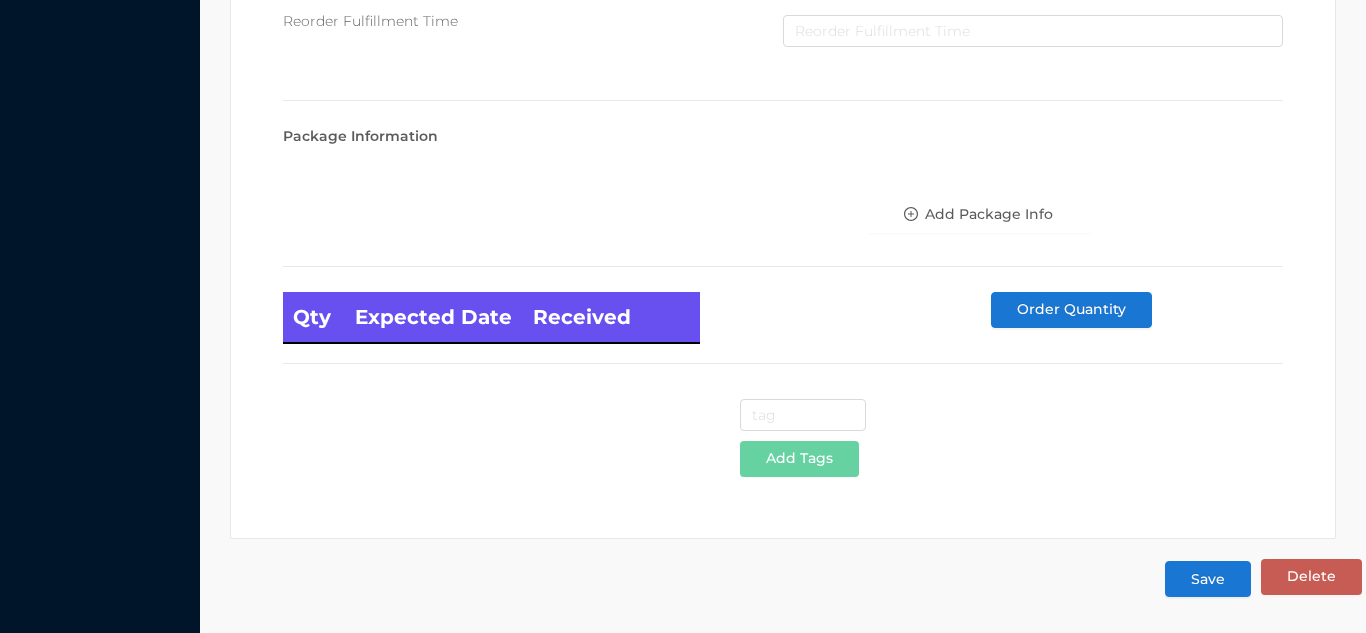 type on "120" 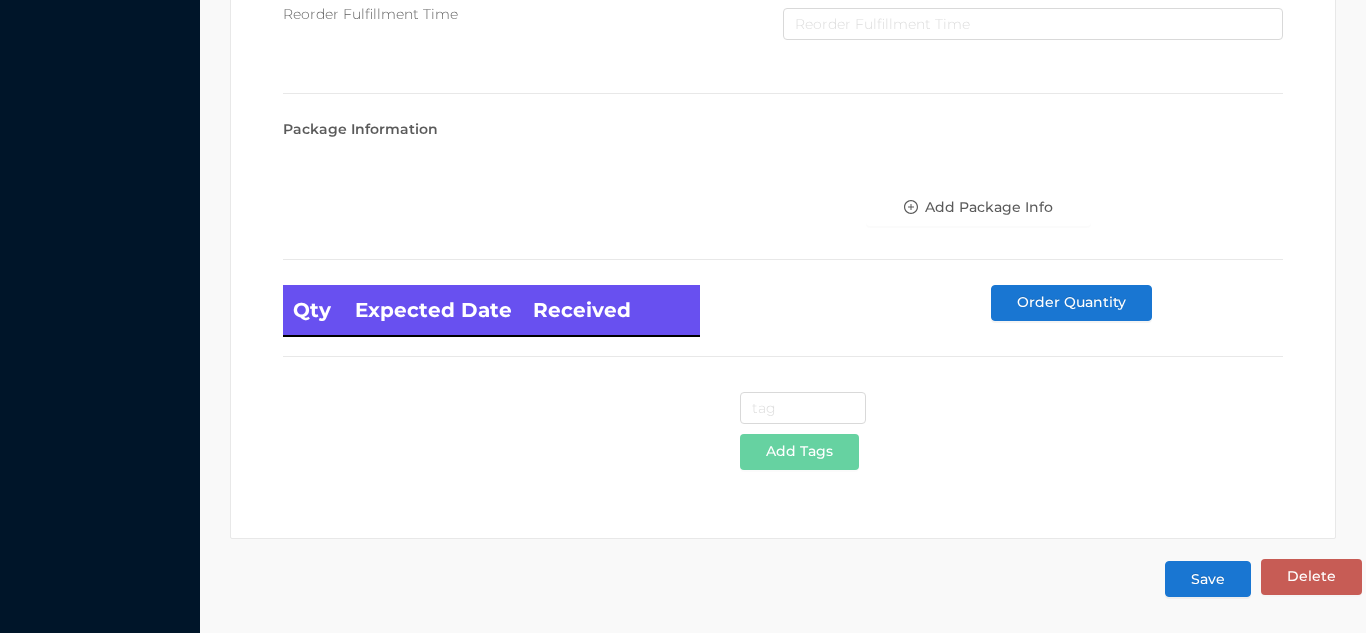 click on "Save" at bounding box center [1208, 579] 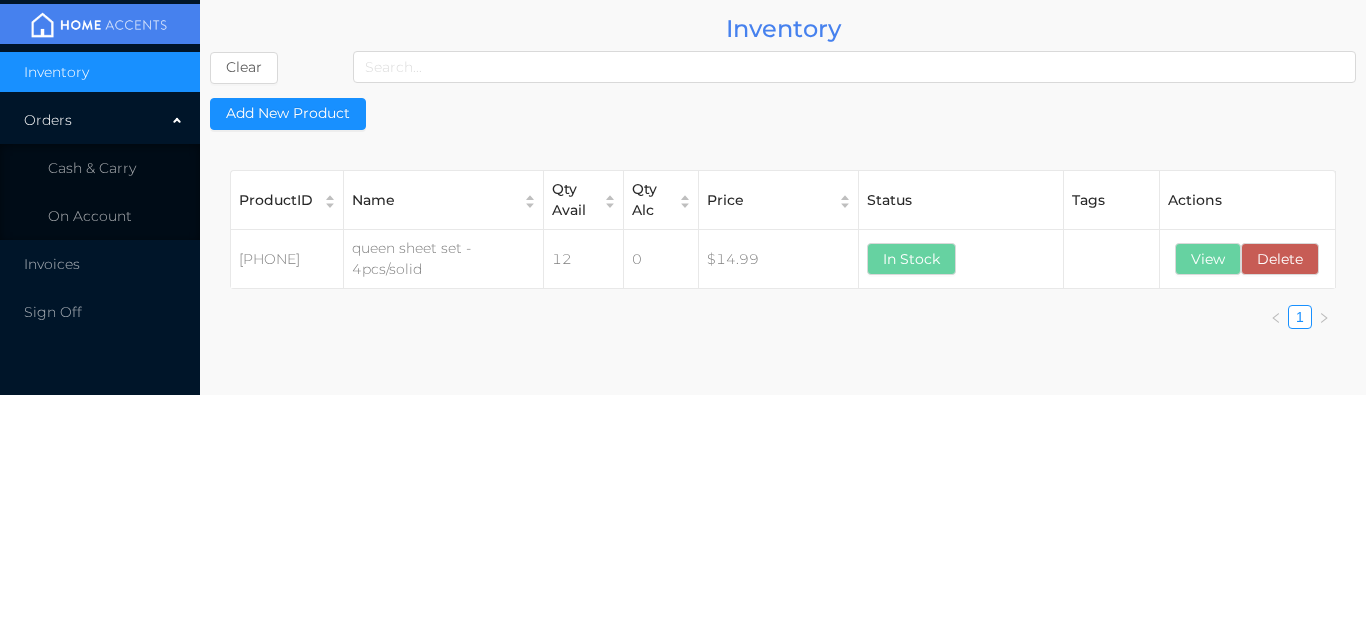 scroll, scrollTop: 0, scrollLeft: 0, axis: both 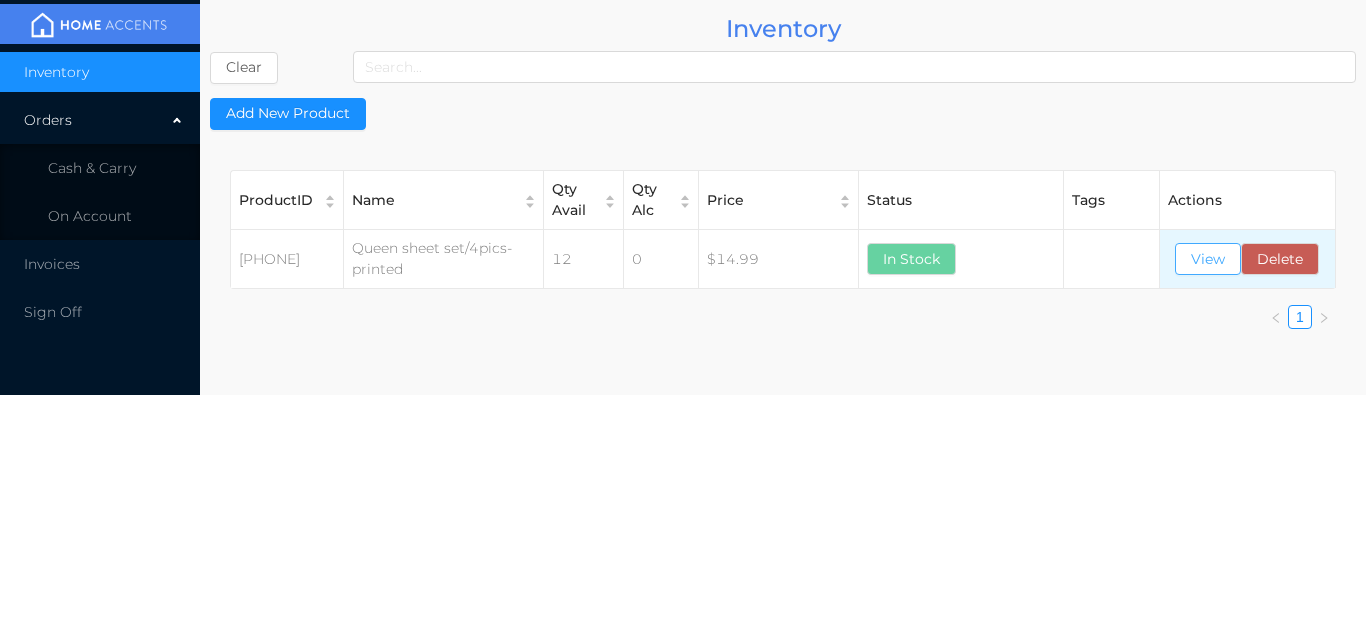 click on "View" at bounding box center [1208, 259] 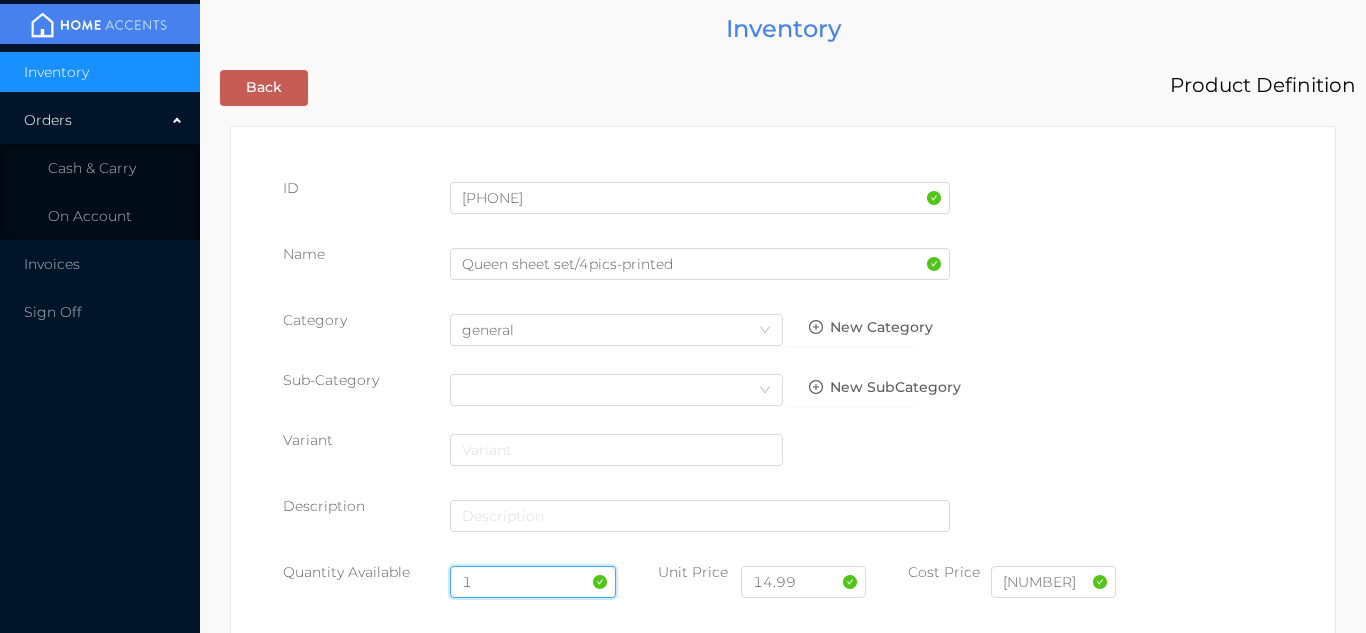 click on "1" at bounding box center [533, 582] 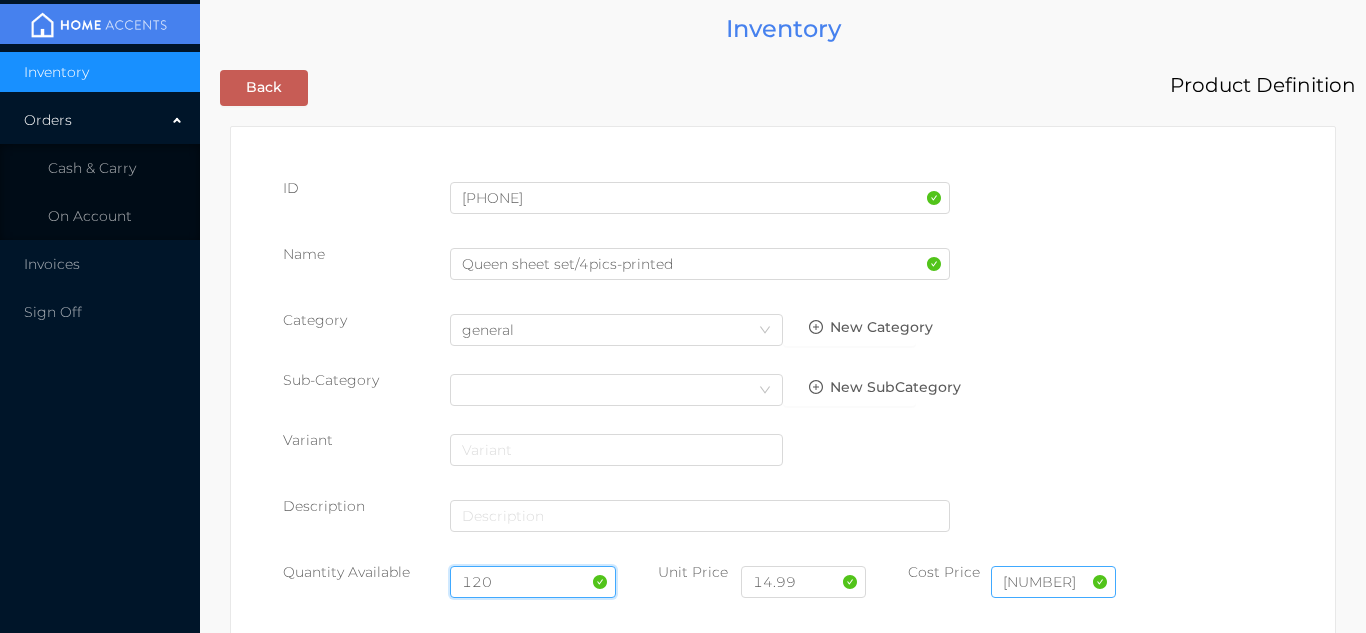 type on "120" 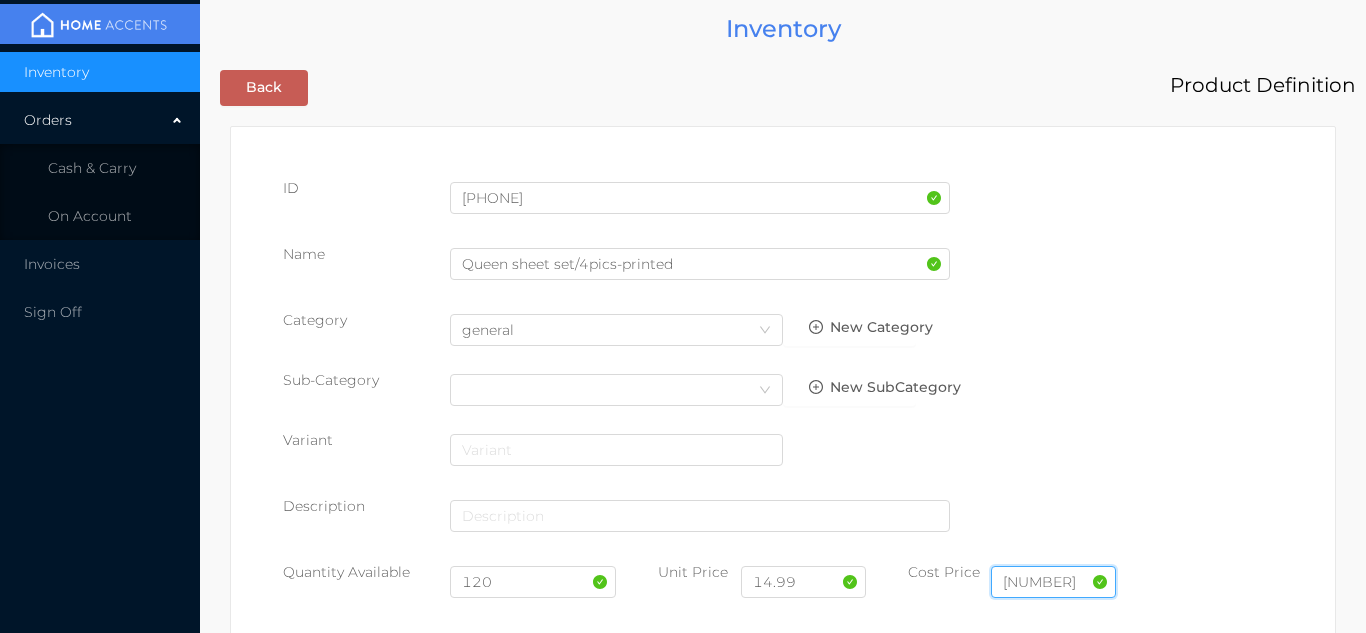 click on "7.5" at bounding box center [1053, 582] 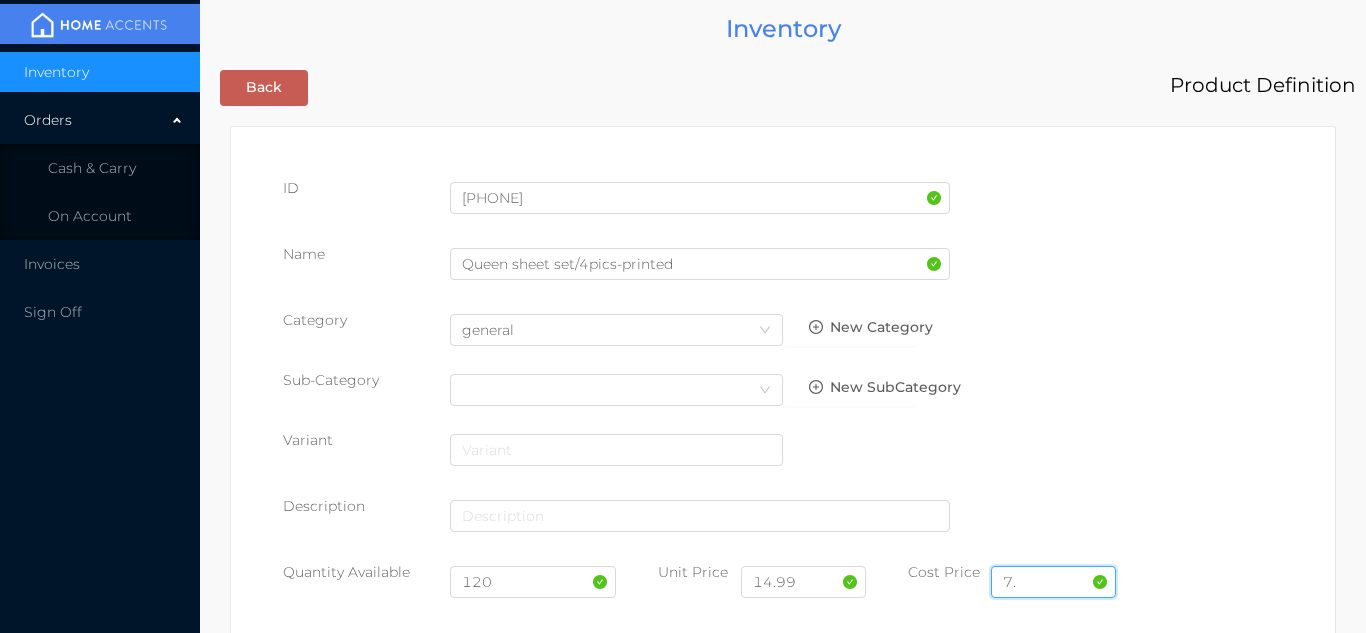 type on "7" 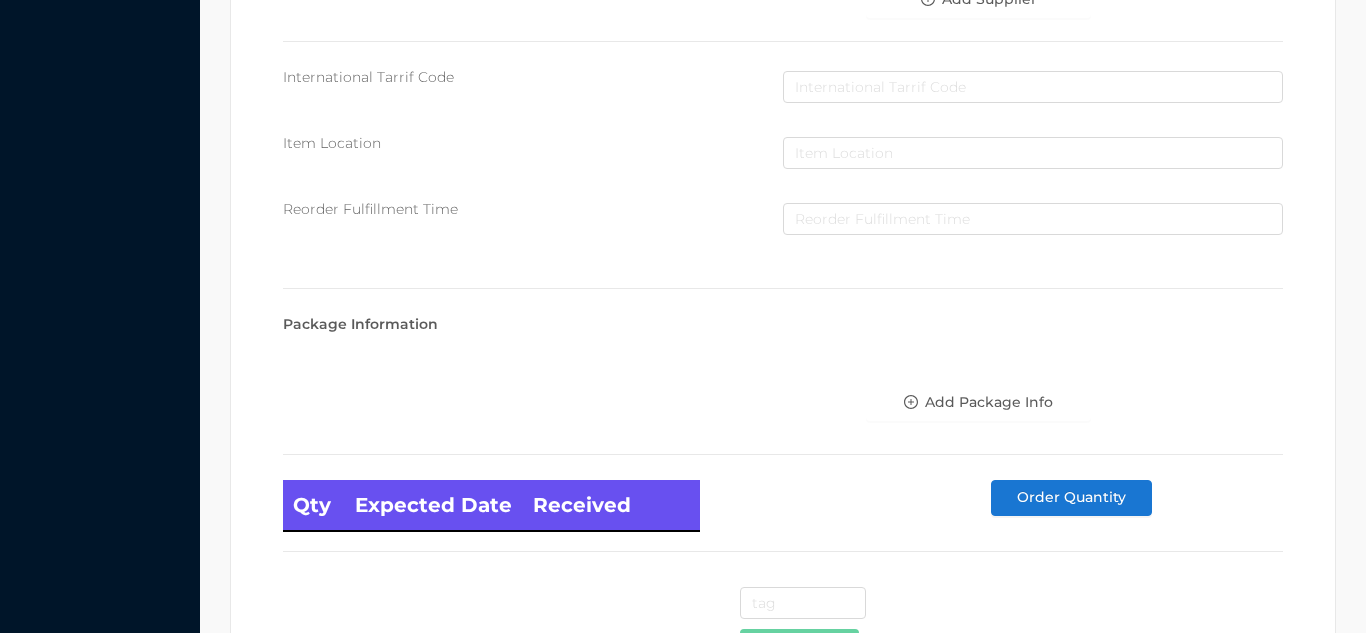 scroll, scrollTop: 1135, scrollLeft: 0, axis: vertical 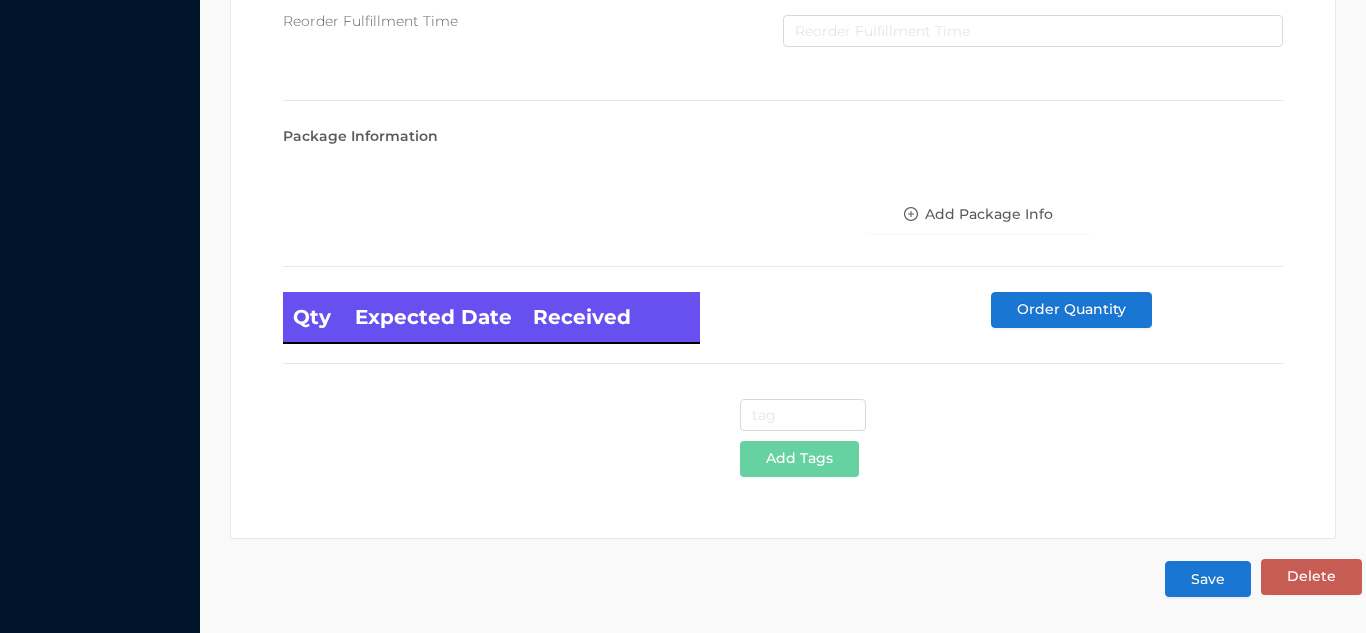 type on "8" 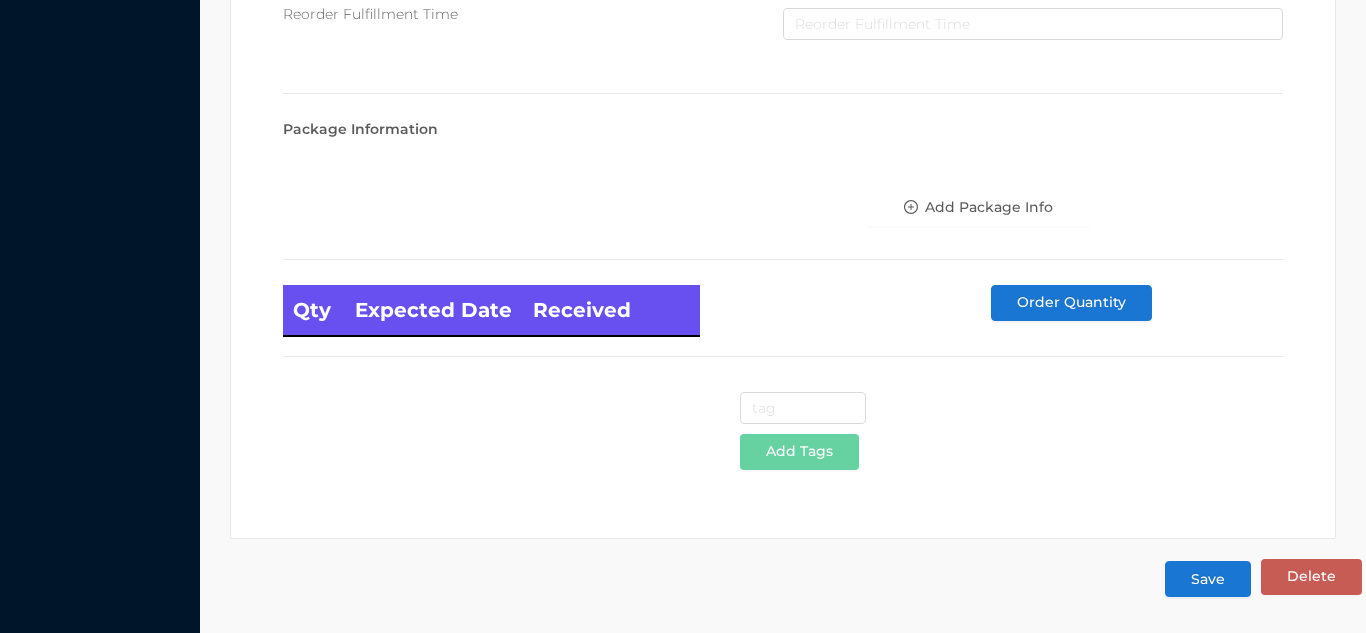 click on "Save" at bounding box center [1208, 579] 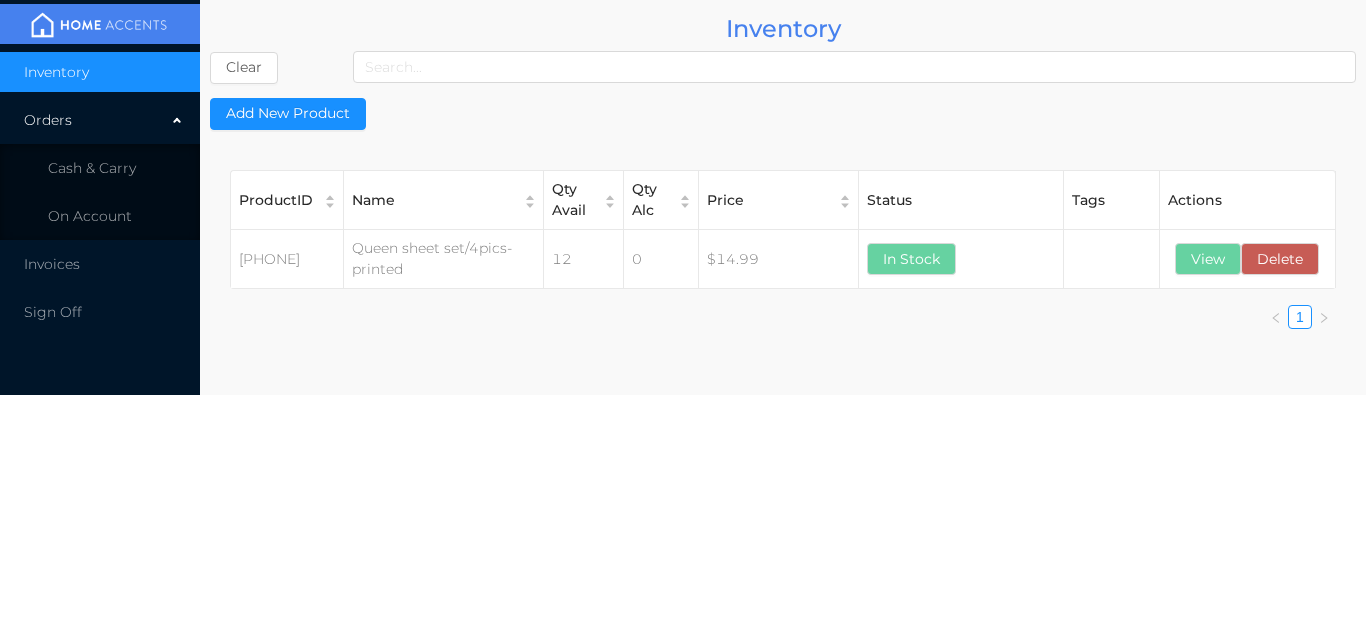scroll, scrollTop: 0, scrollLeft: 0, axis: both 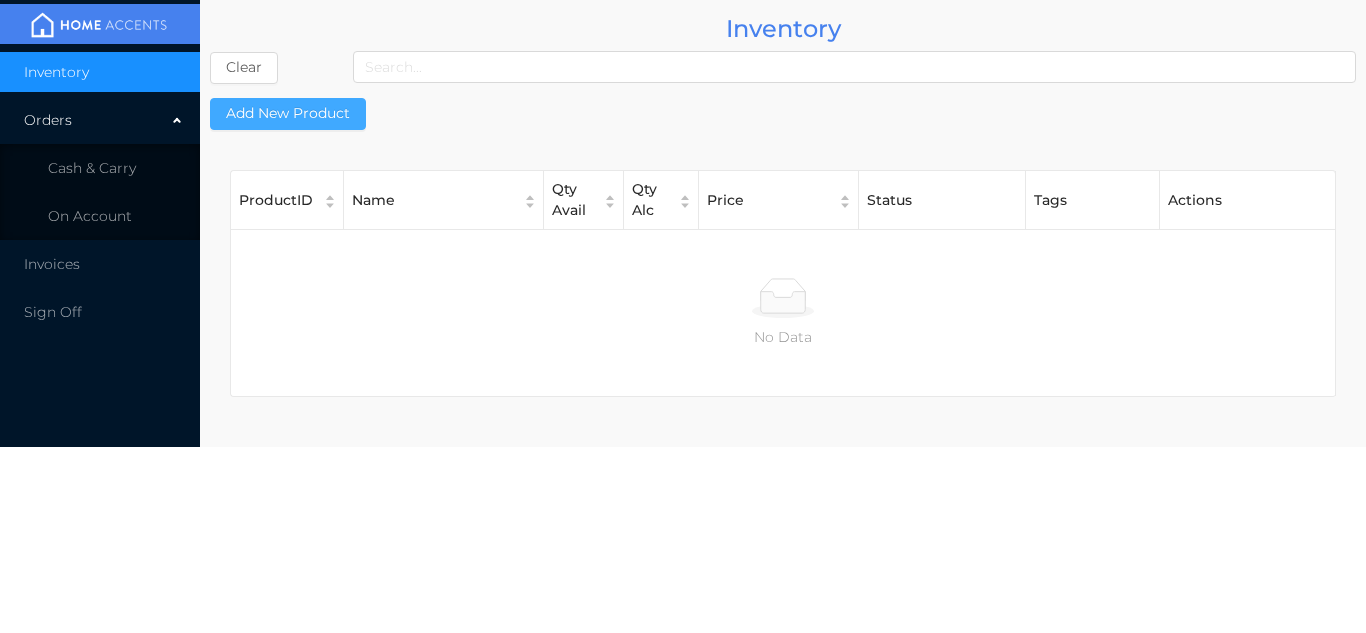 click on "Add New Product" at bounding box center (288, 114) 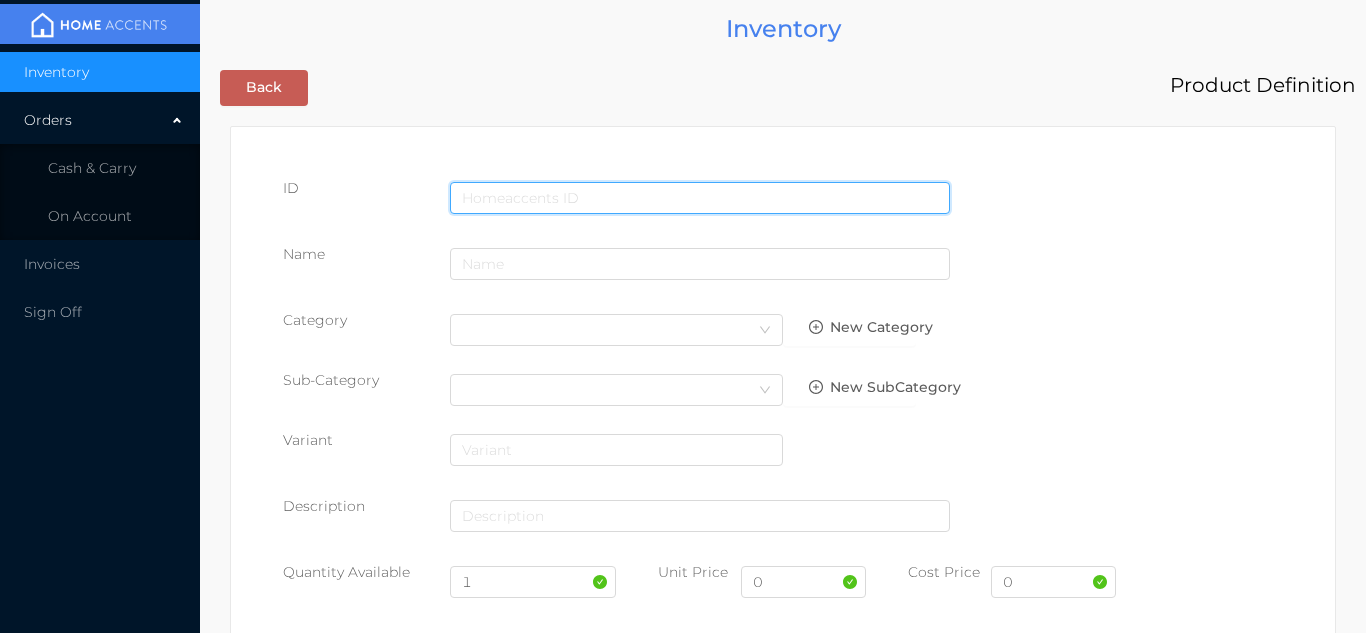 click at bounding box center (700, 198) 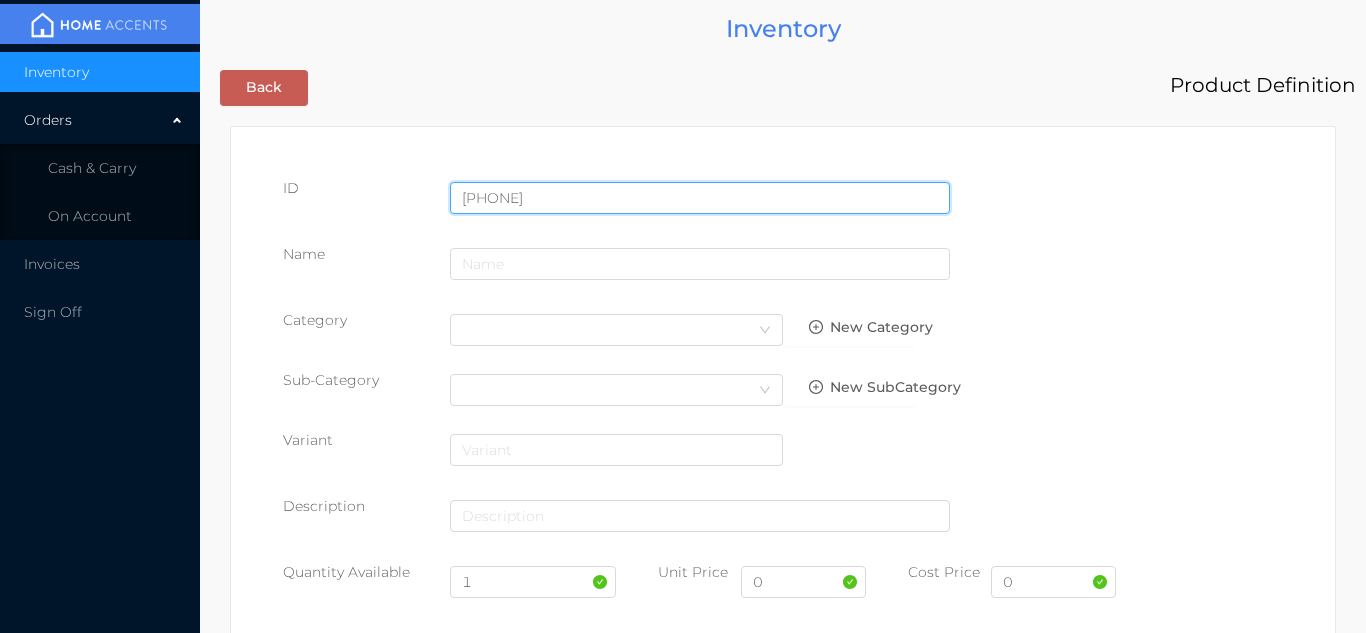 type on "725828037280" 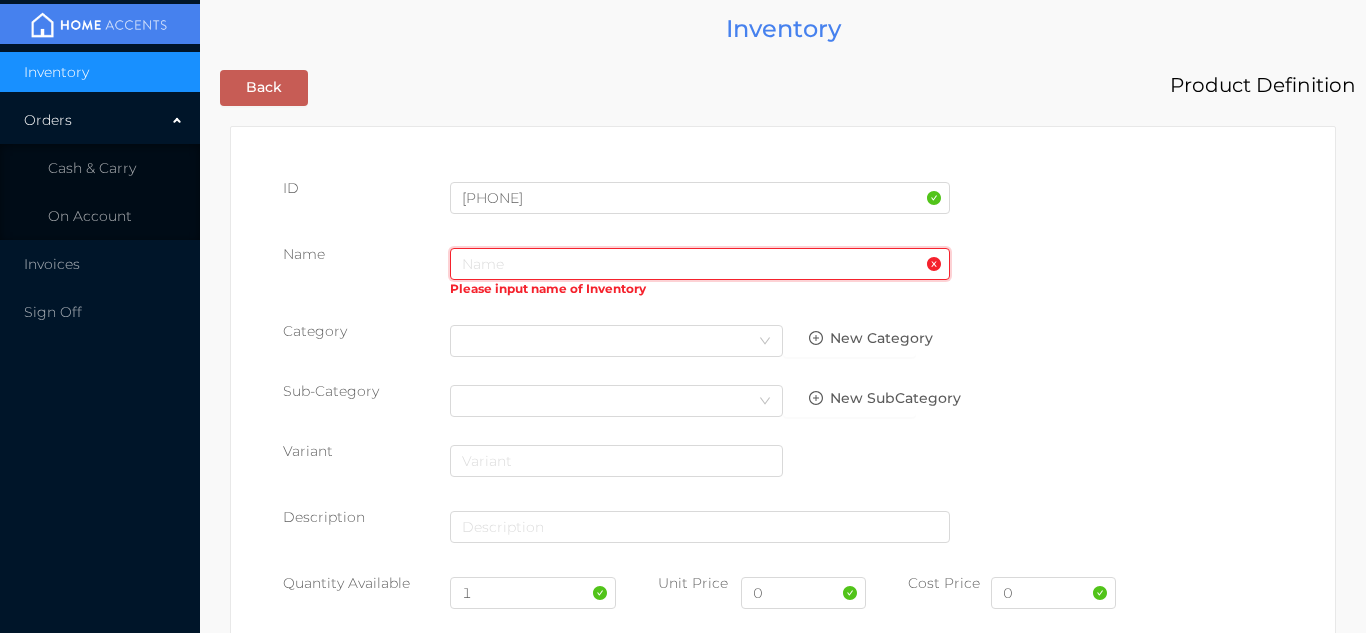 click at bounding box center [700, 264] 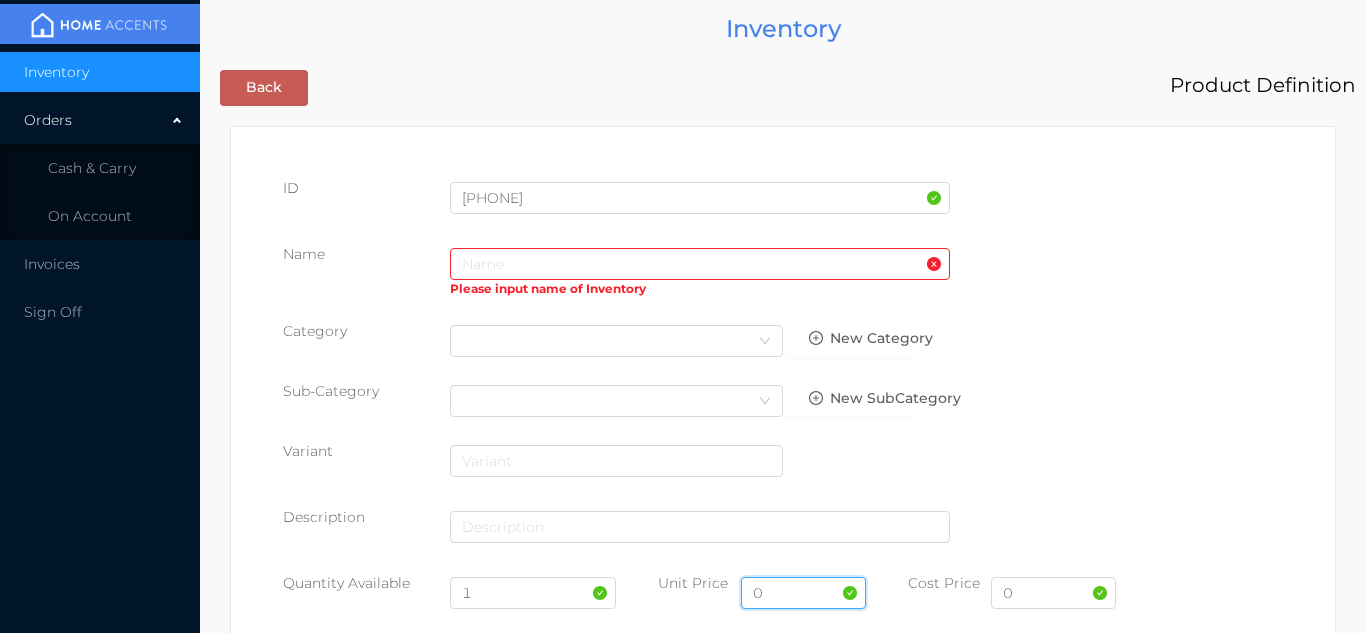click on "0" at bounding box center [803, 593] 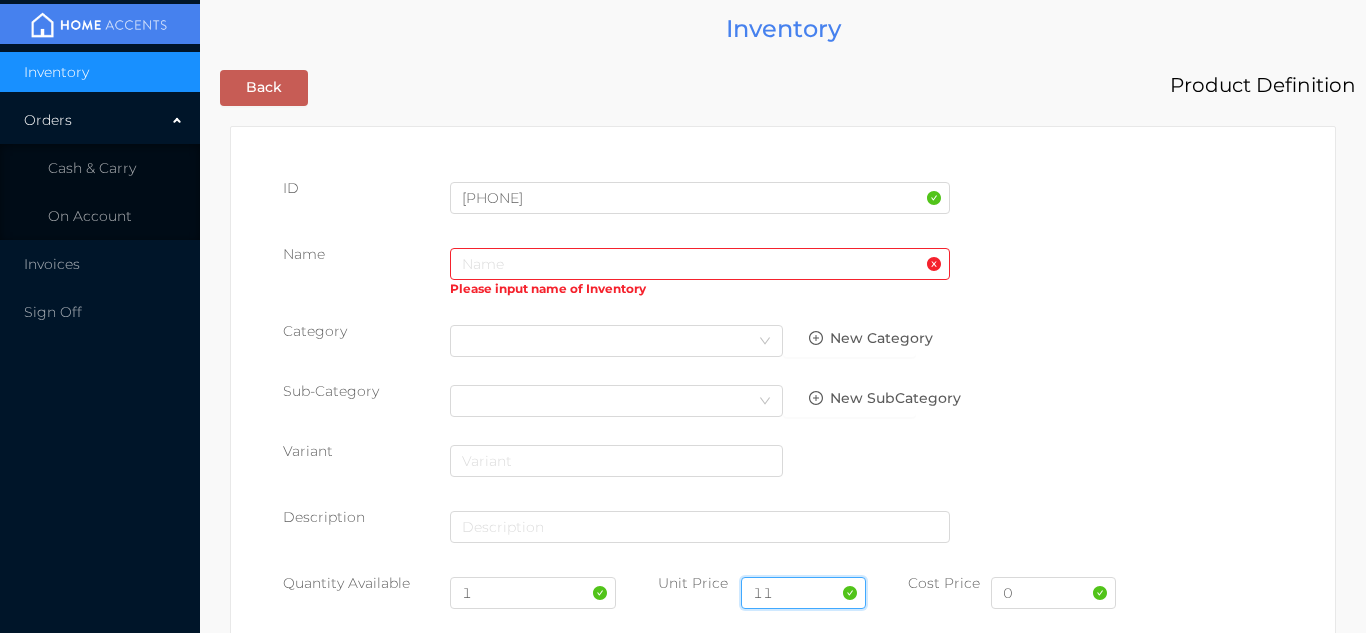 type on "11.99" 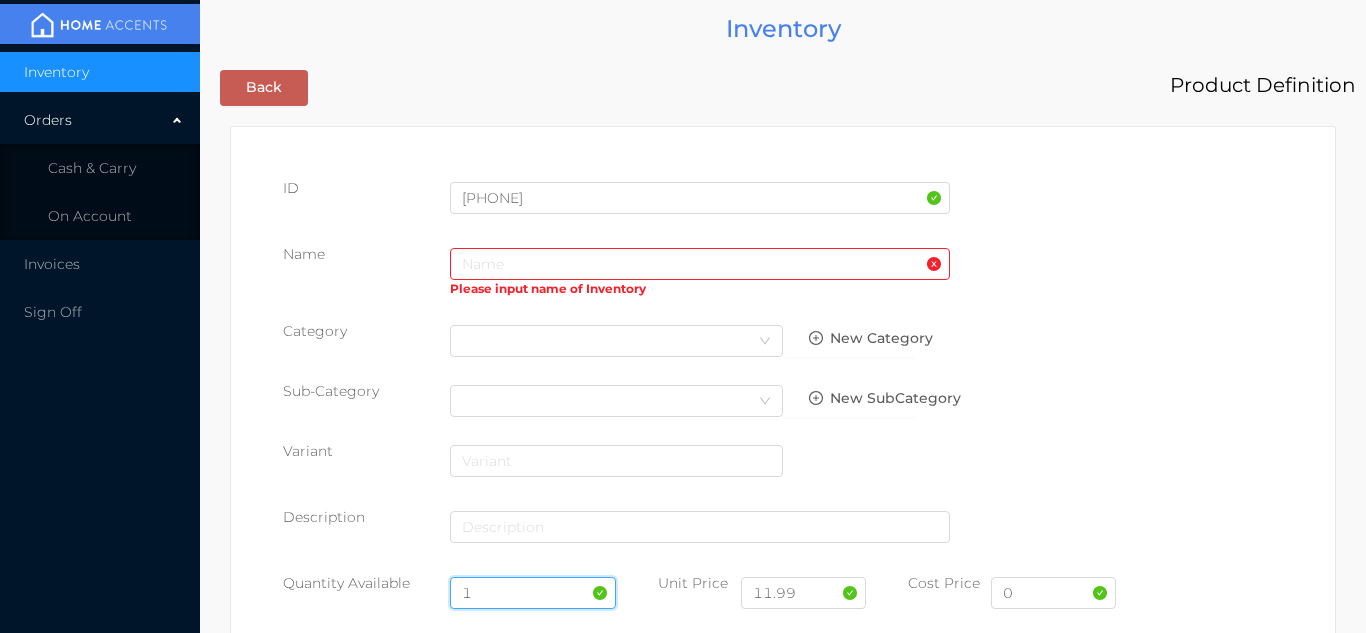 click on "1" at bounding box center [533, 593] 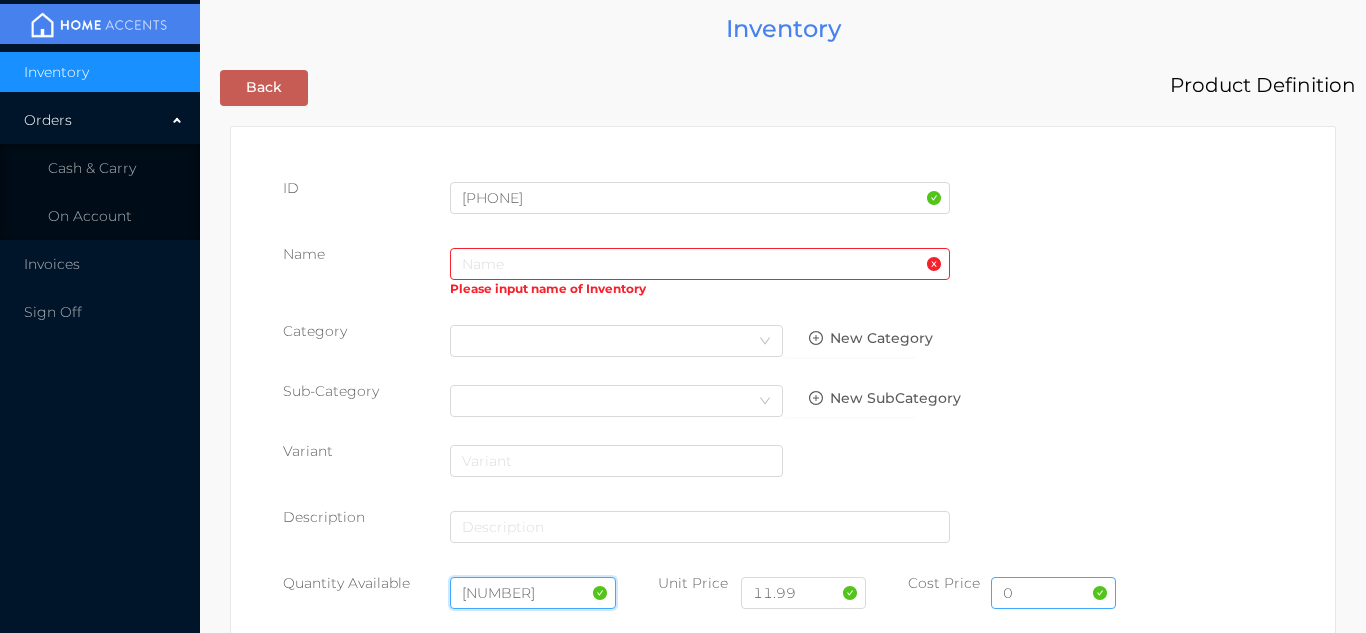 type on "32" 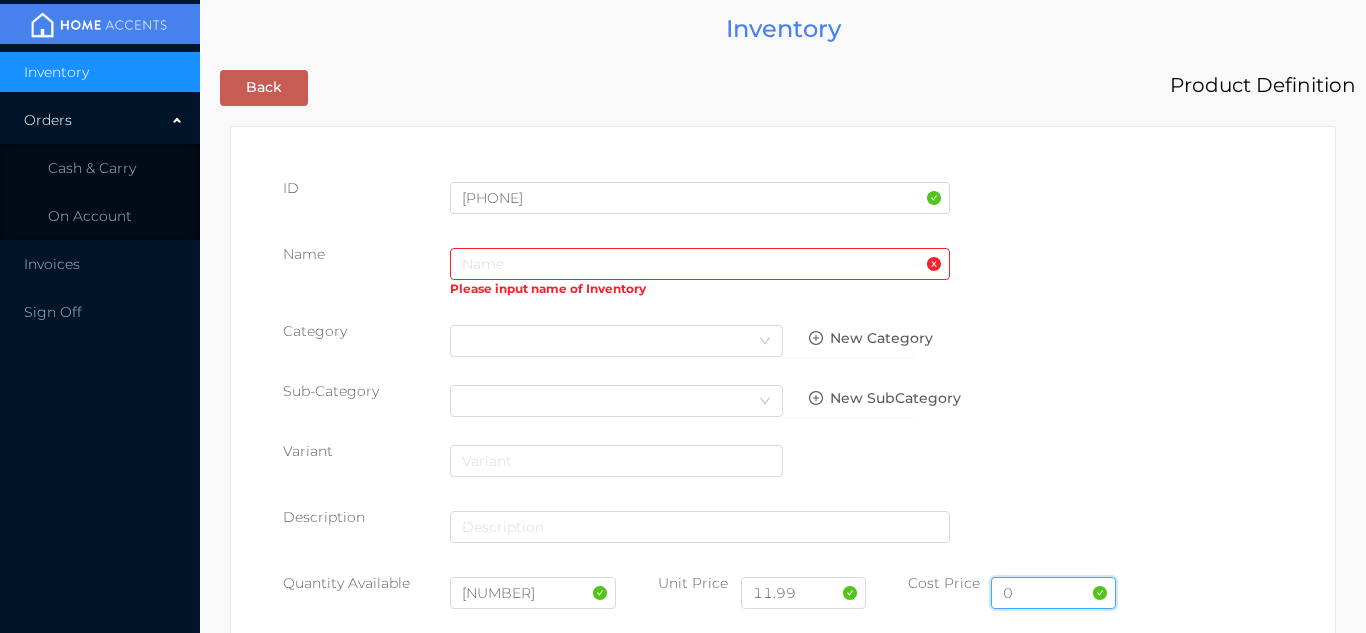 click on "0" at bounding box center [1053, 593] 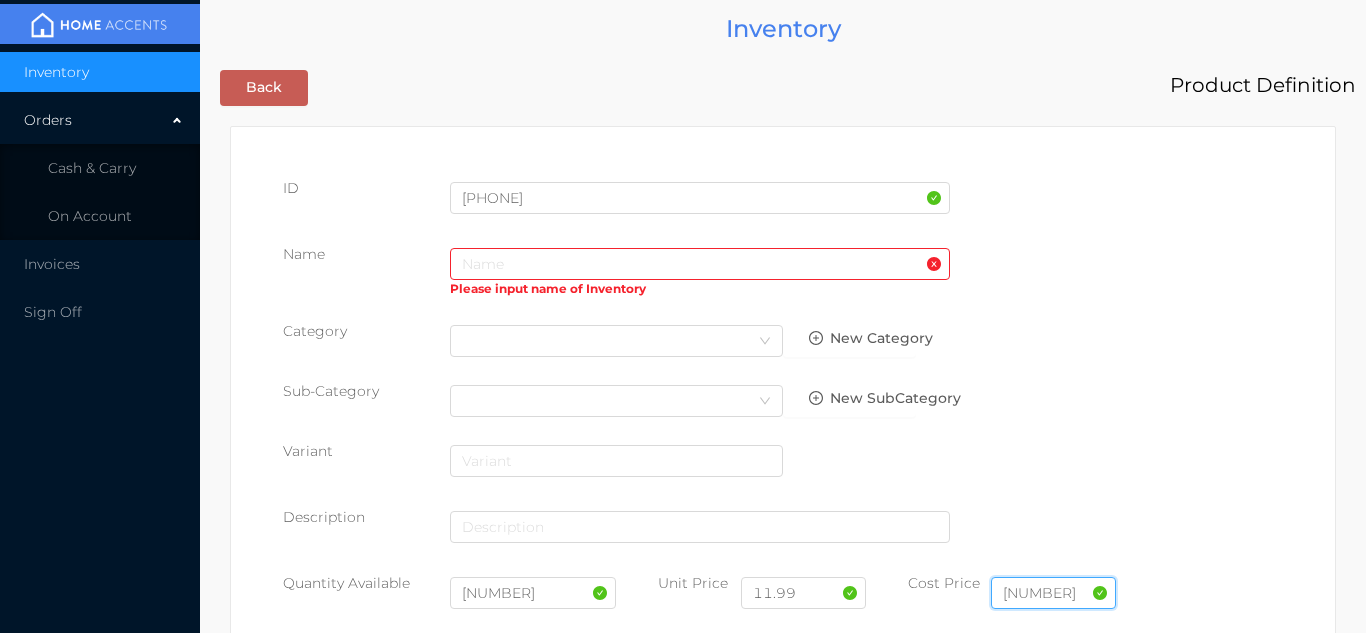 type on "5.25" 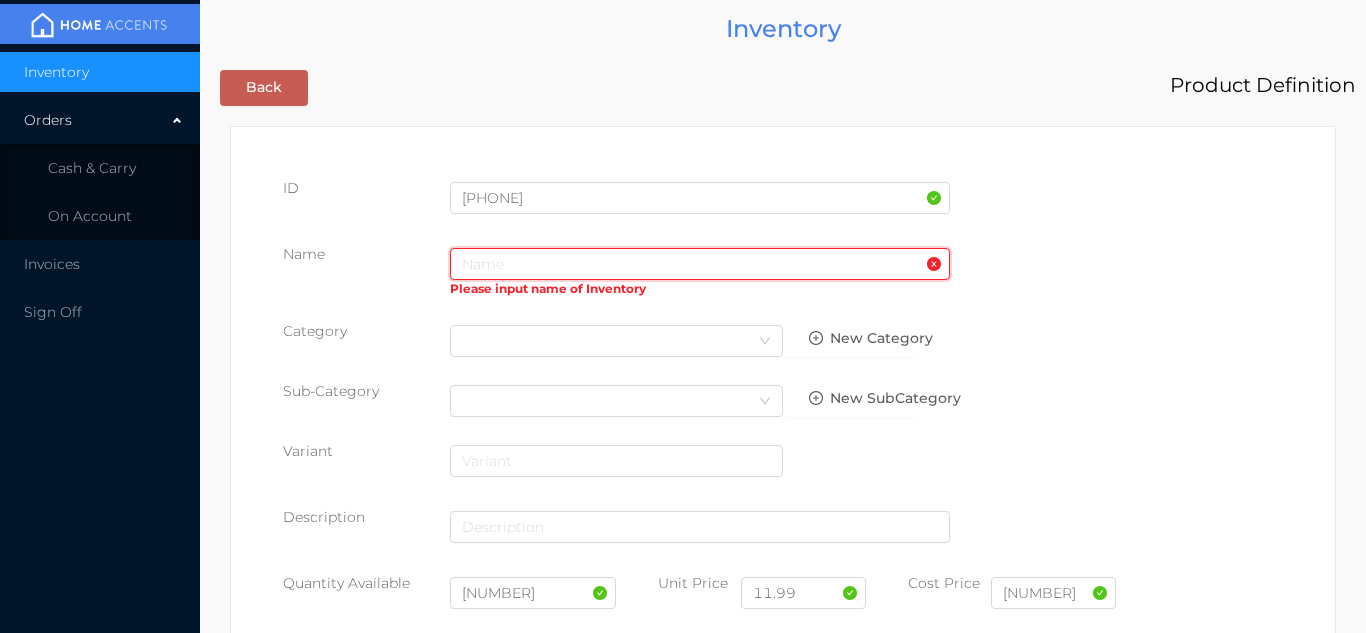 click at bounding box center (700, 264) 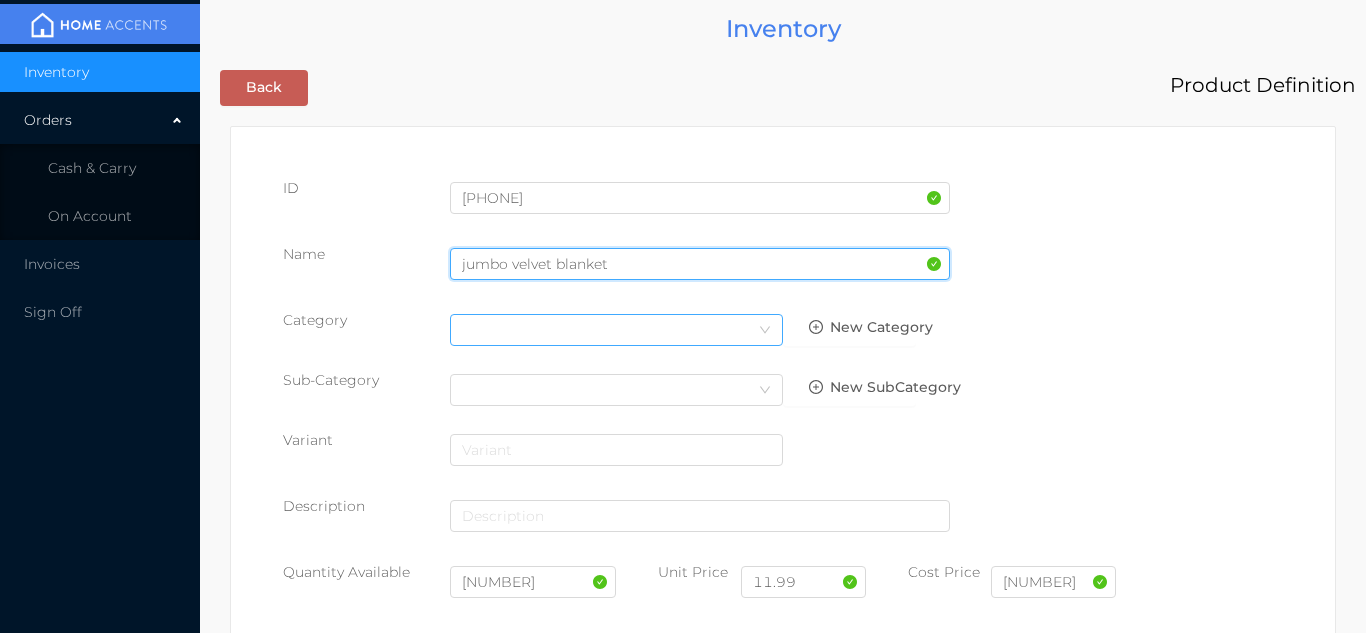 type on "jumbo velvet blanket" 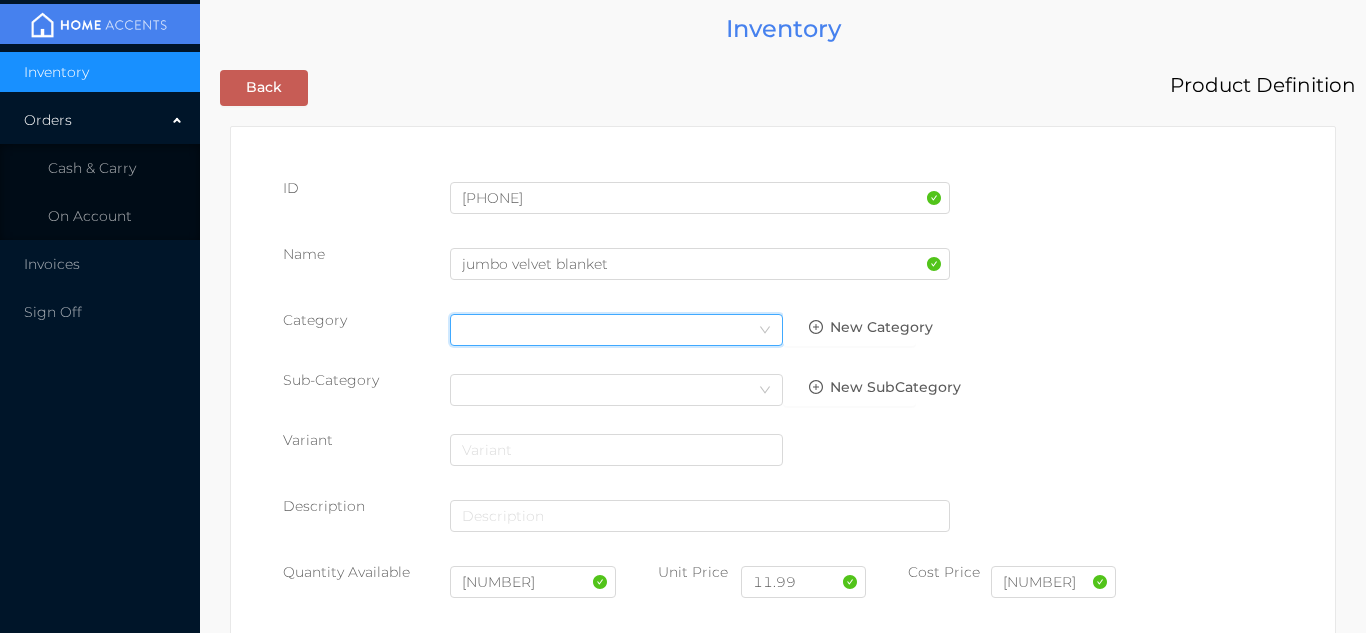 click at bounding box center [765, 331] 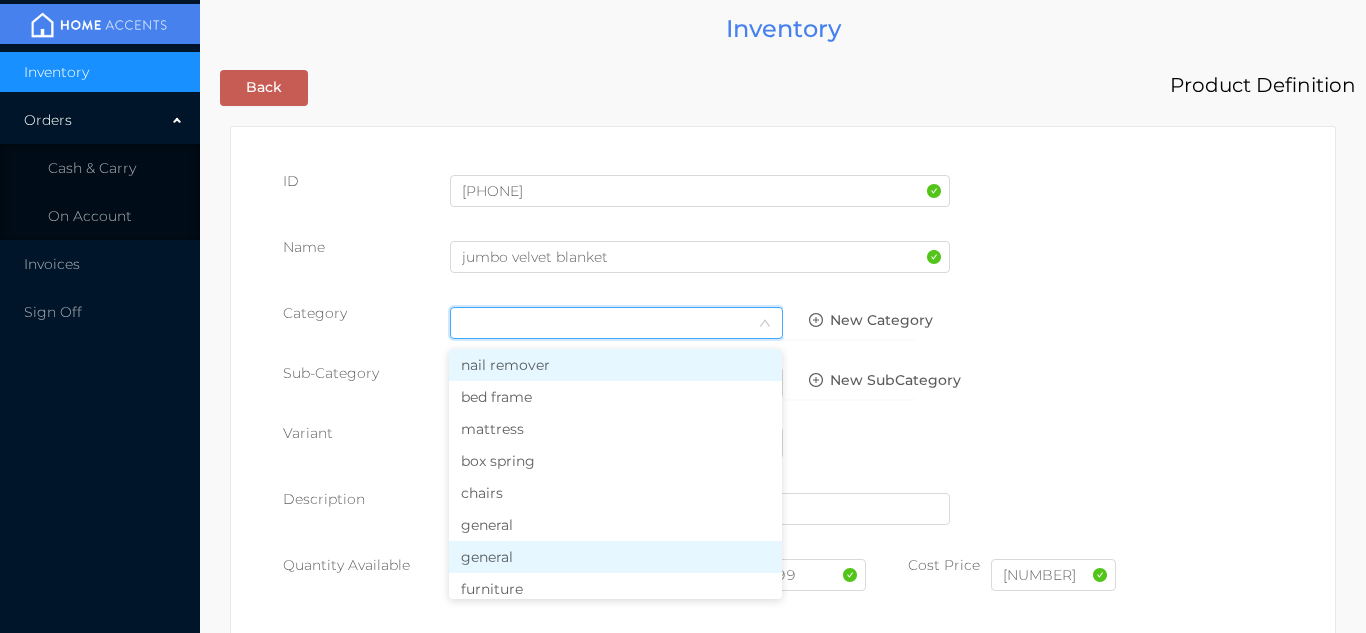 click on "general" at bounding box center [615, 557] 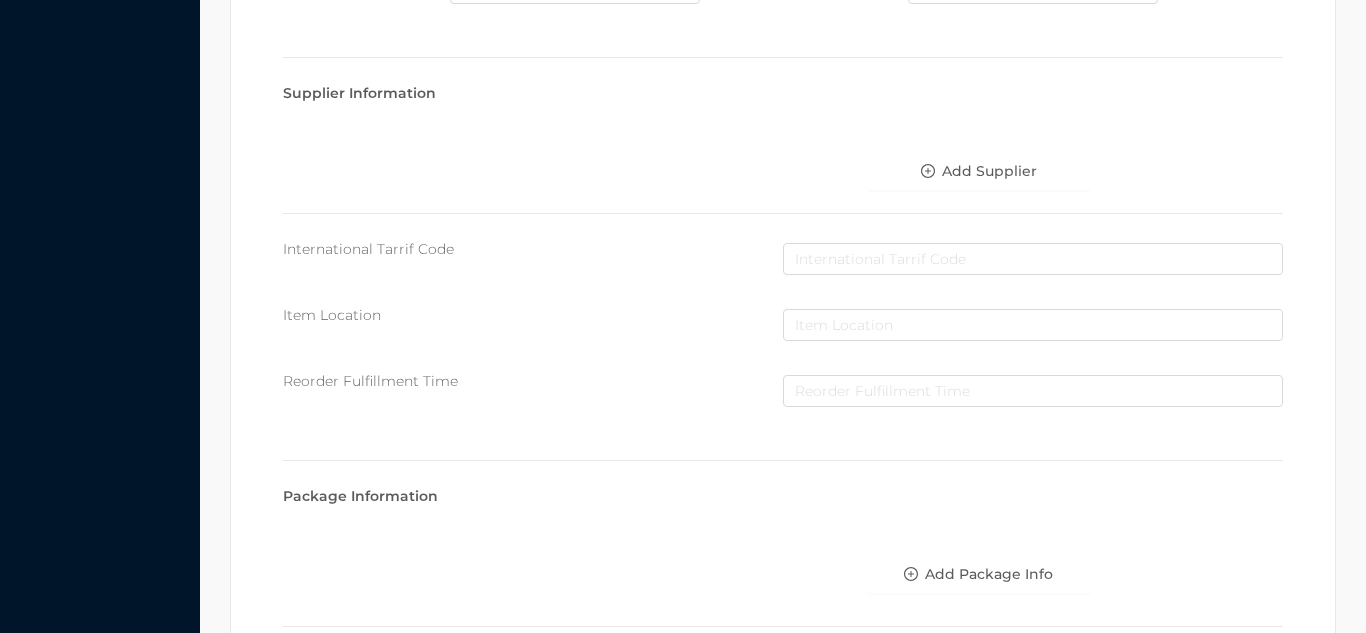 scroll, scrollTop: 1028, scrollLeft: 0, axis: vertical 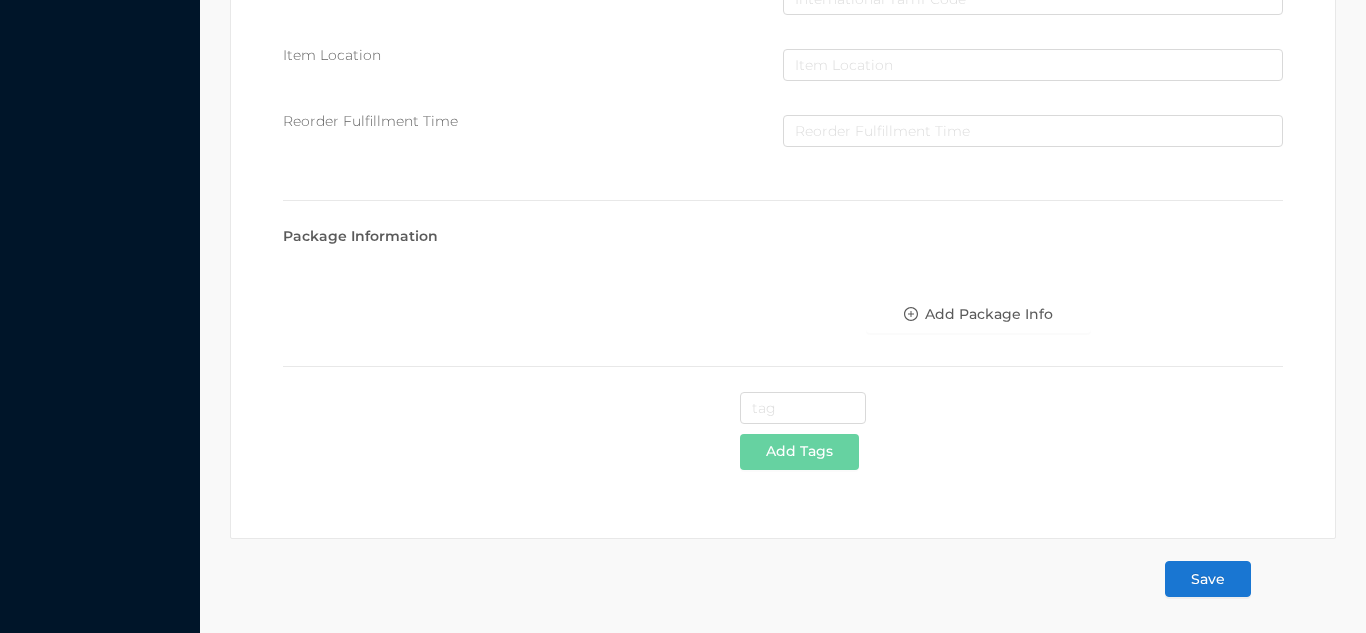 click on "Save" at bounding box center [1208, 579] 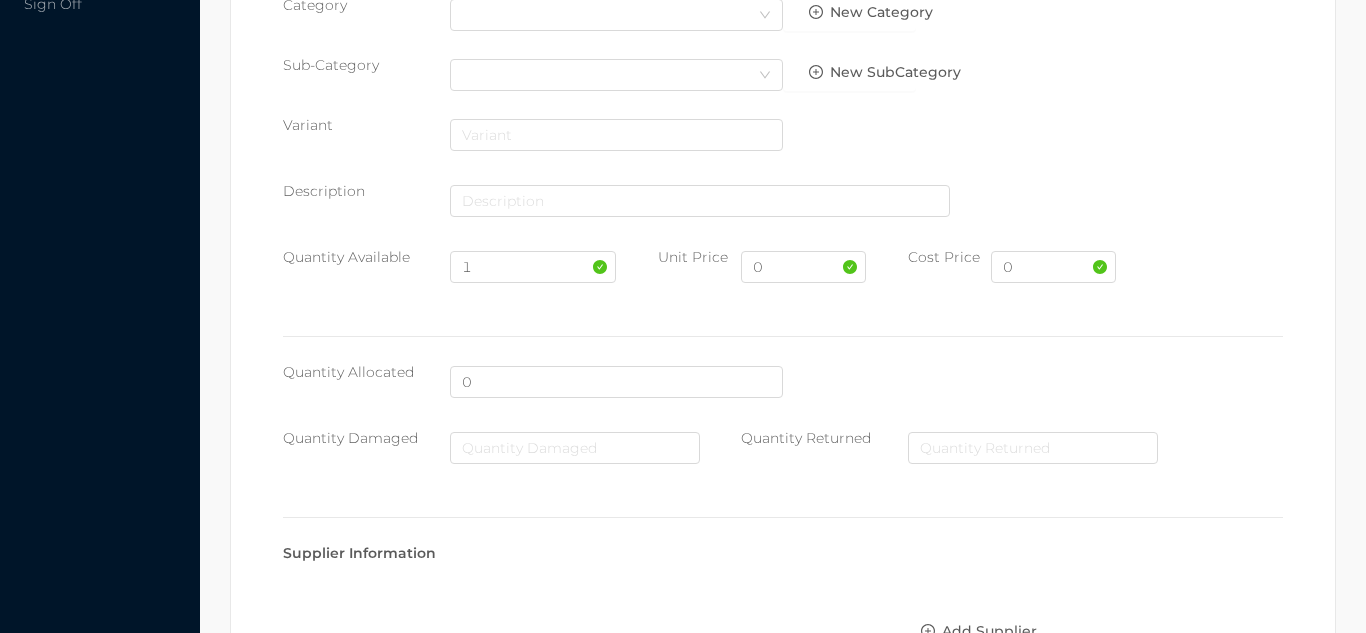 scroll, scrollTop: 0, scrollLeft: 0, axis: both 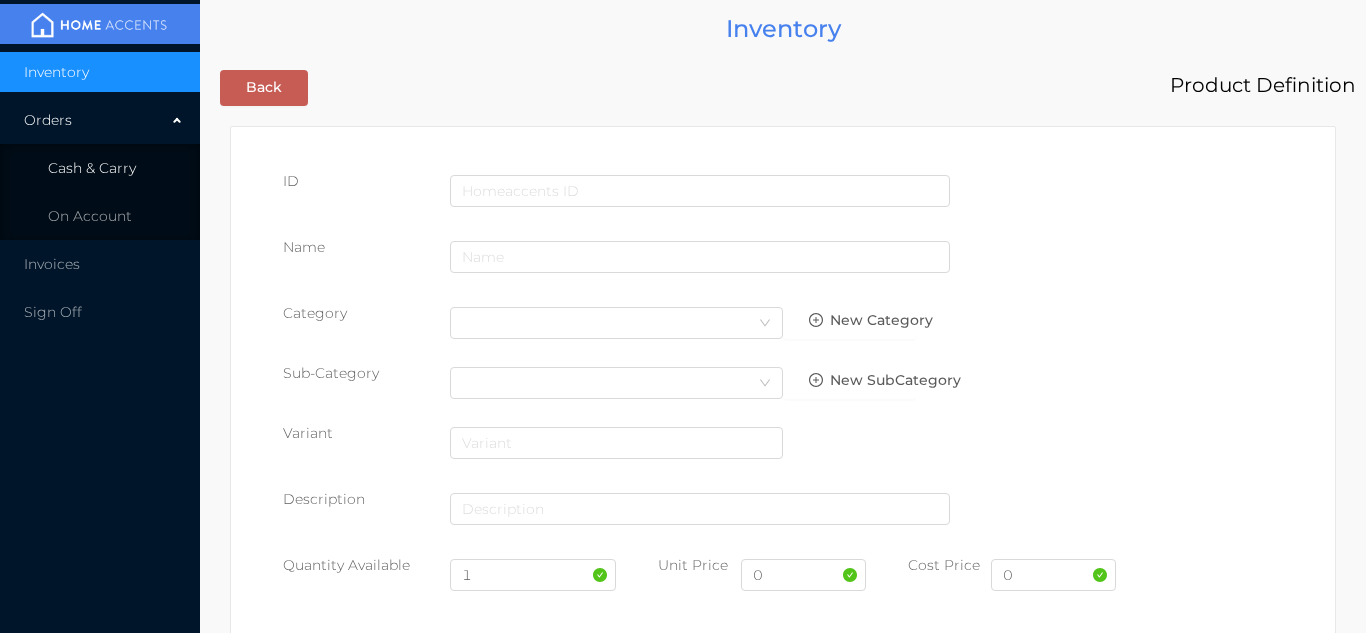 click on "Cash & Carry" at bounding box center (100, 168) 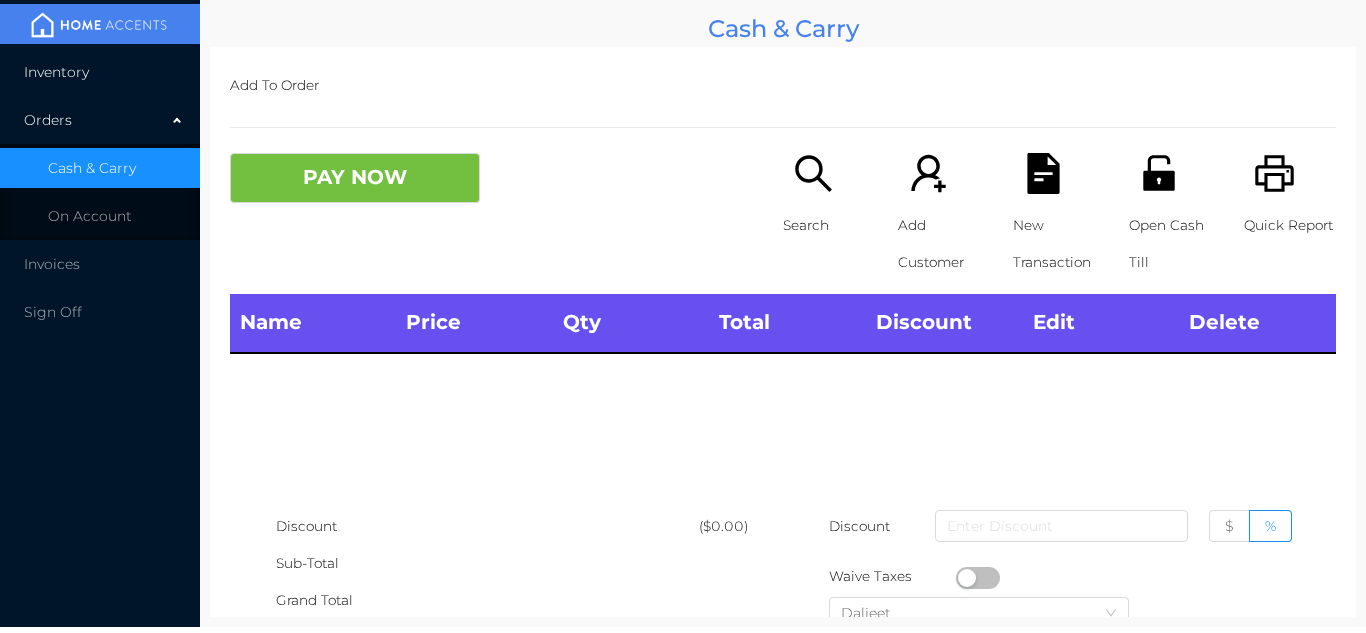 click on "Inventory" at bounding box center [100, 72] 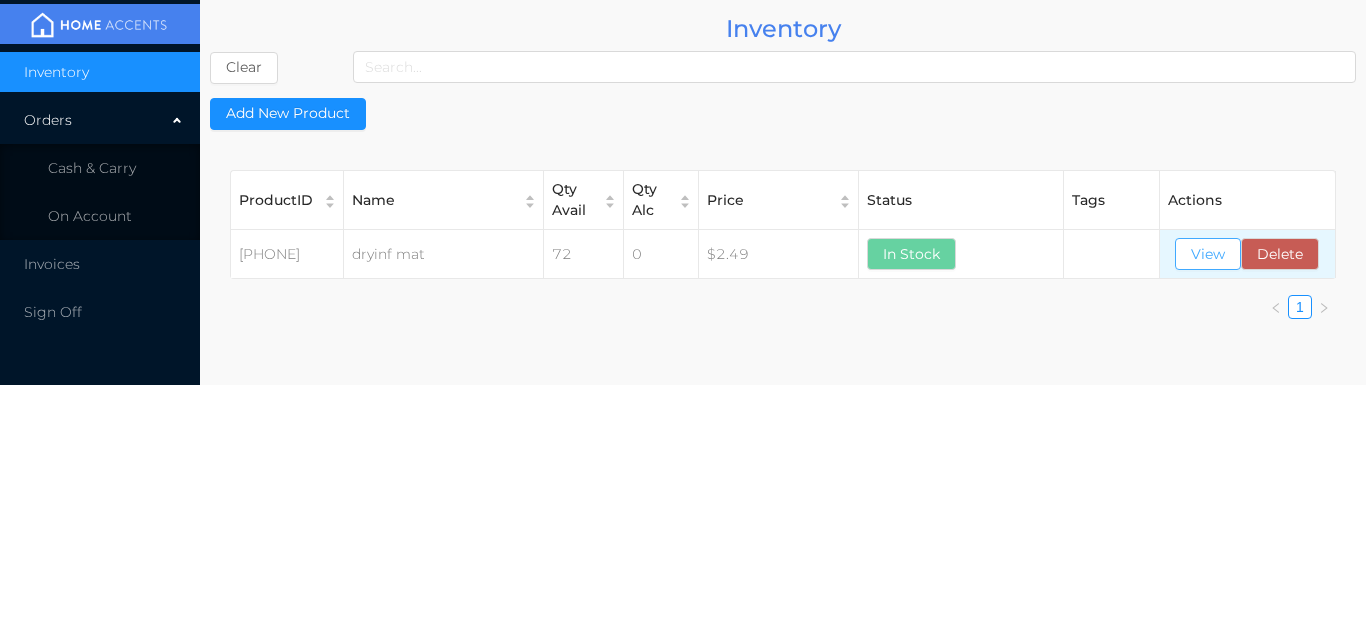 click on "View" at bounding box center (1208, 254) 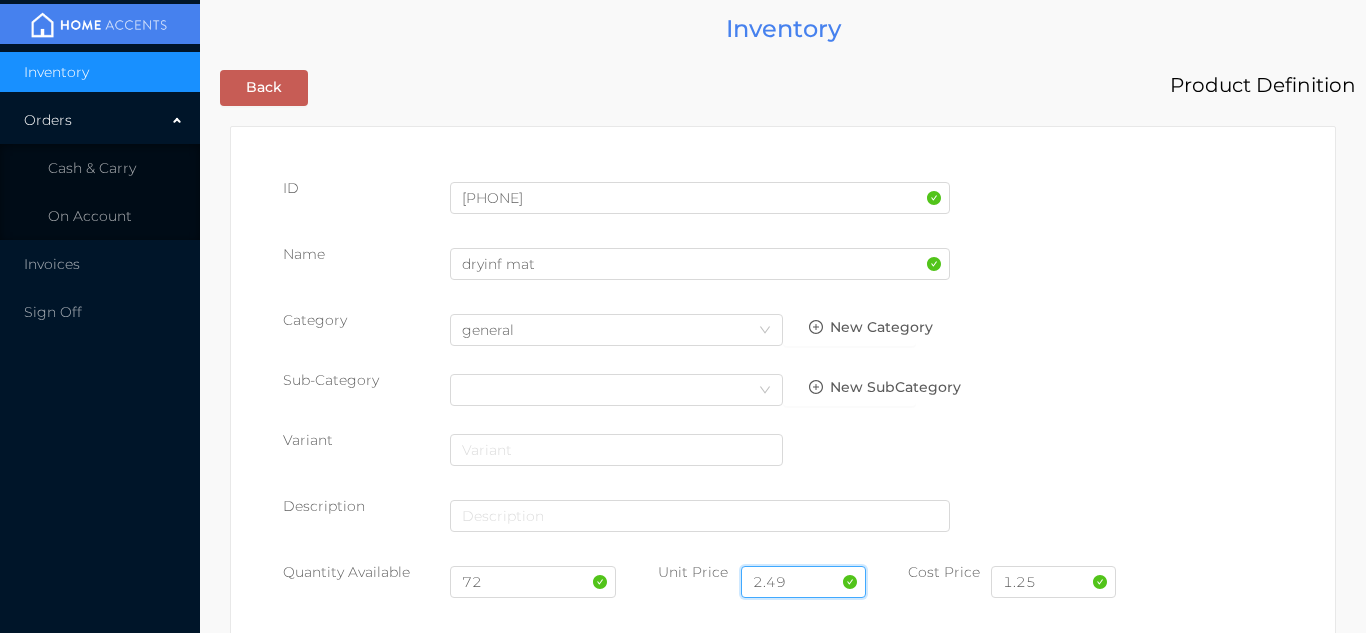 click on "2.49" at bounding box center [803, 582] 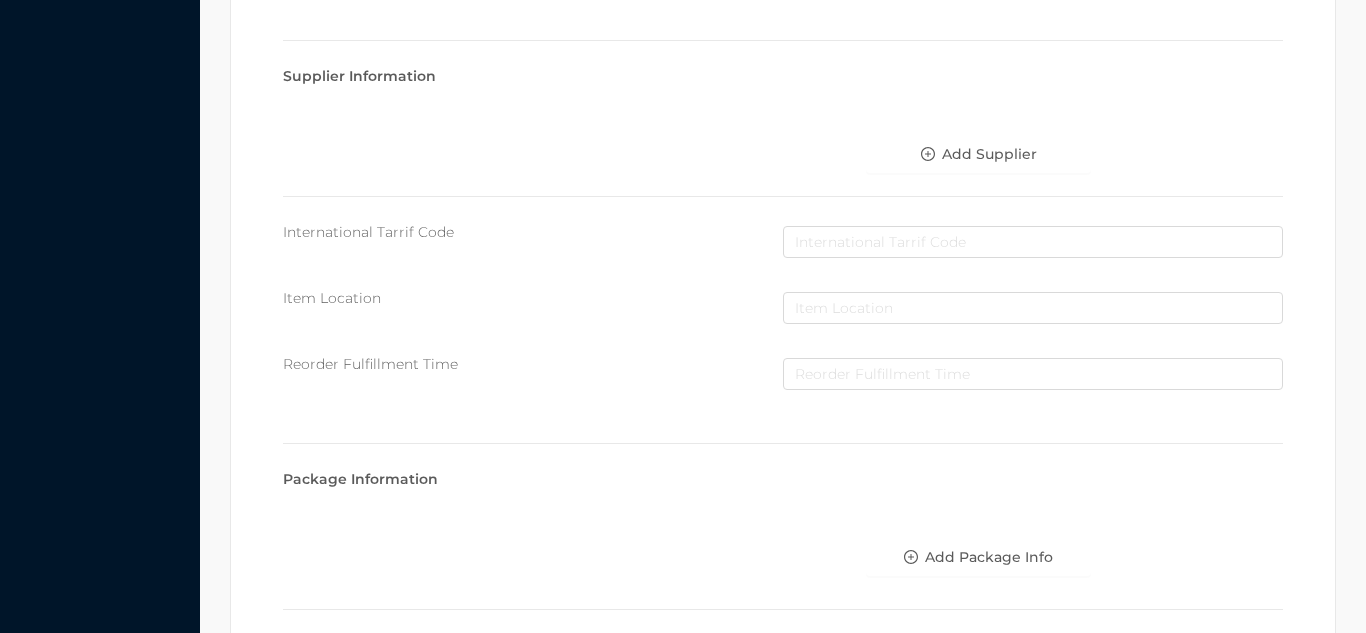 scroll, scrollTop: 1135, scrollLeft: 0, axis: vertical 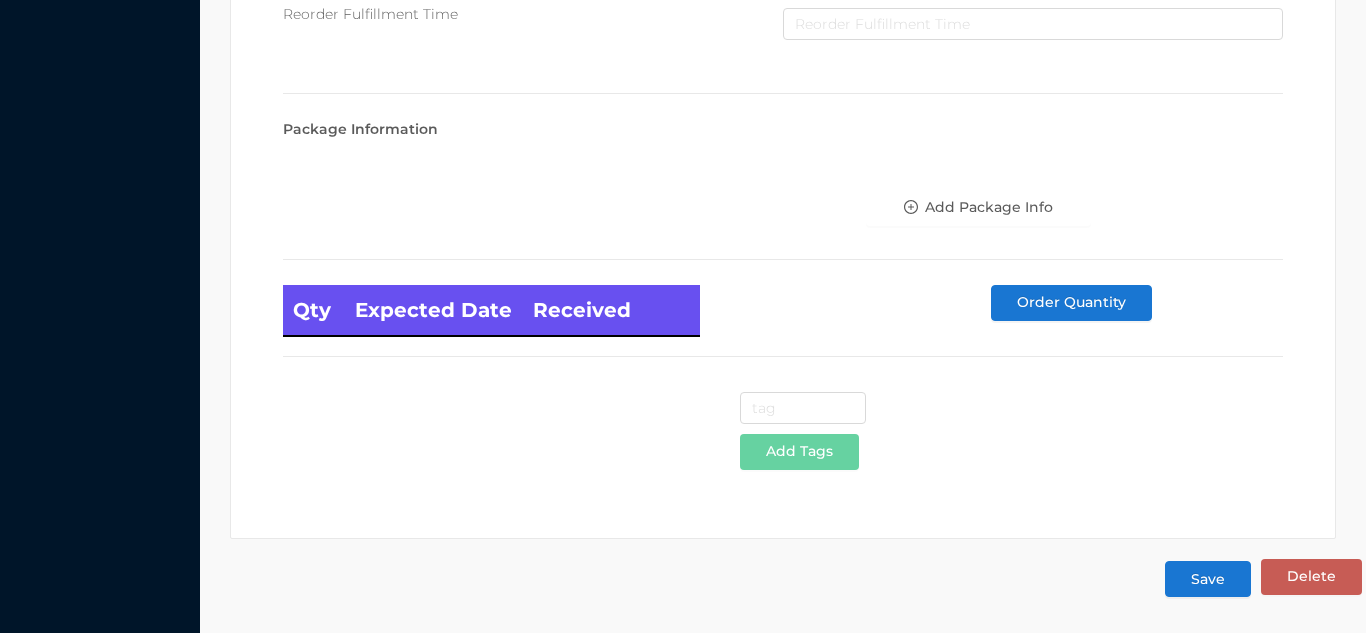 type on "2.99" 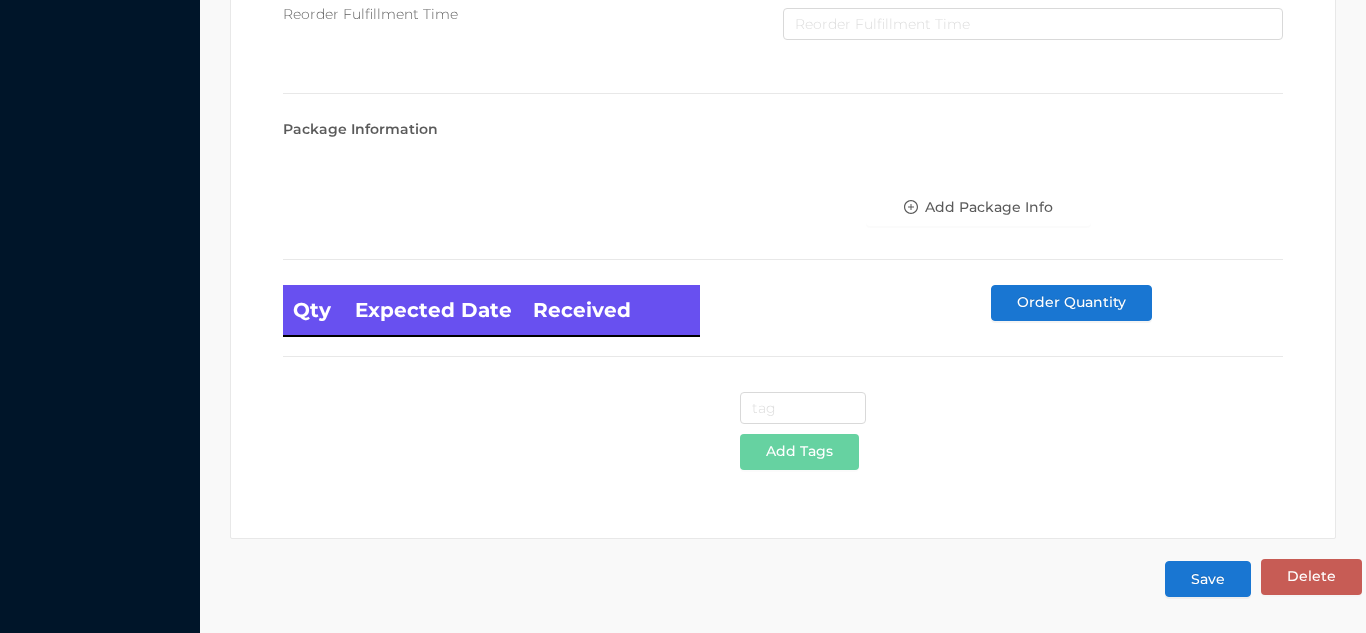 click on "Save" at bounding box center [1208, 579] 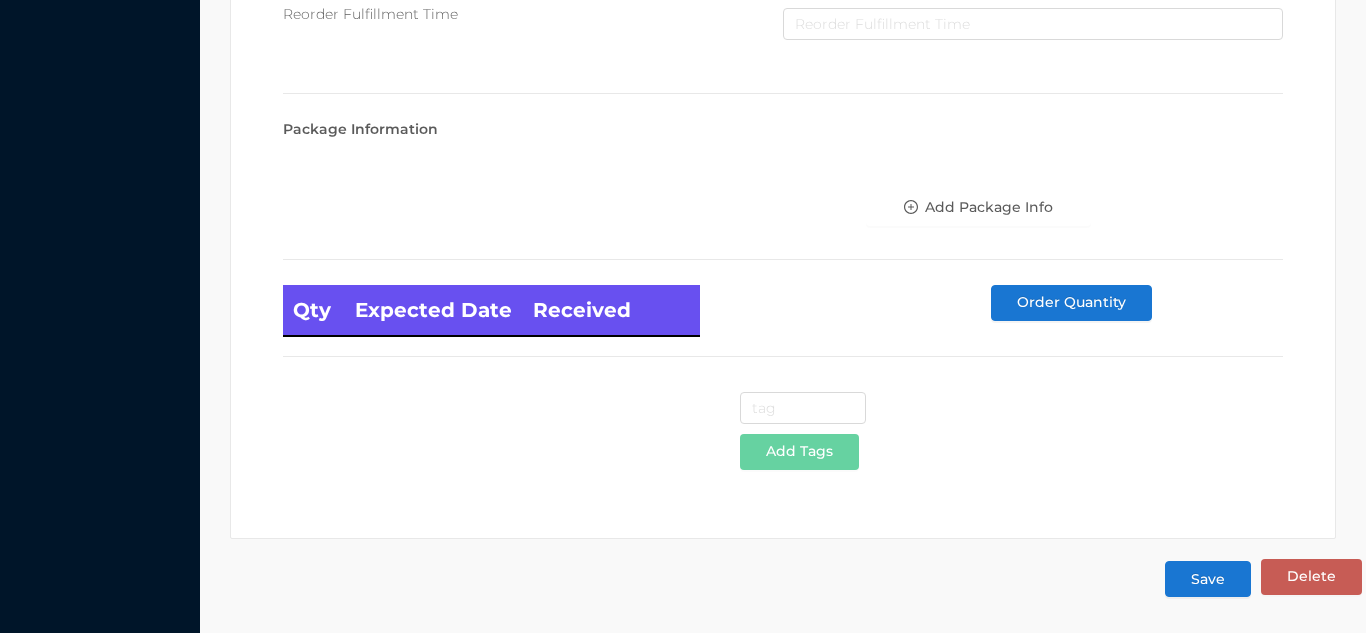 scroll, scrollTop: 0, scrollLeft: 0, axis: both 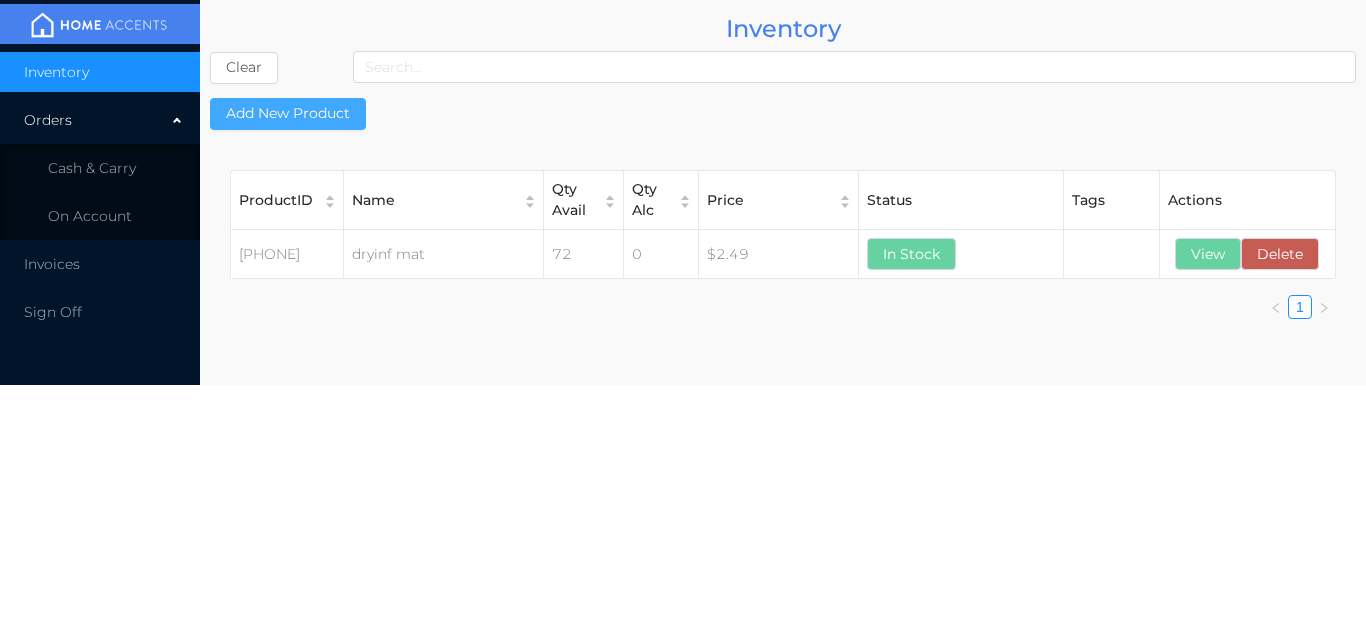 click on "Add New Product" at bounding box center [288, 114] 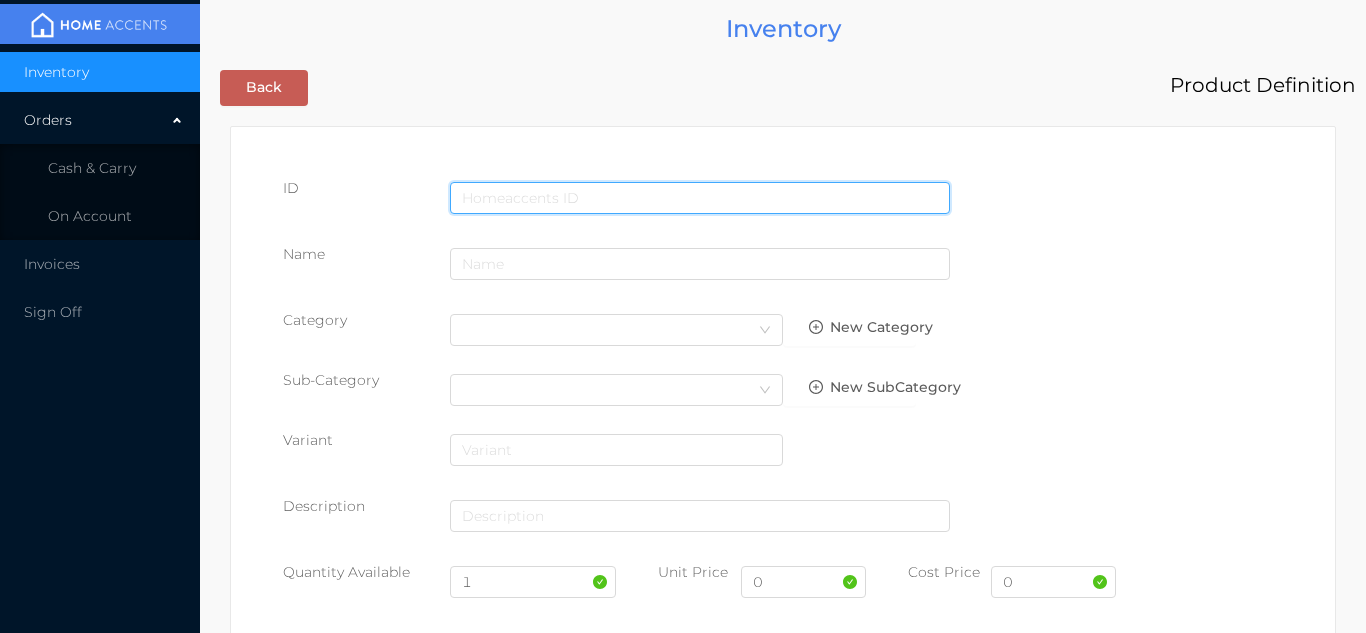 click at bounding box center [700, 198] 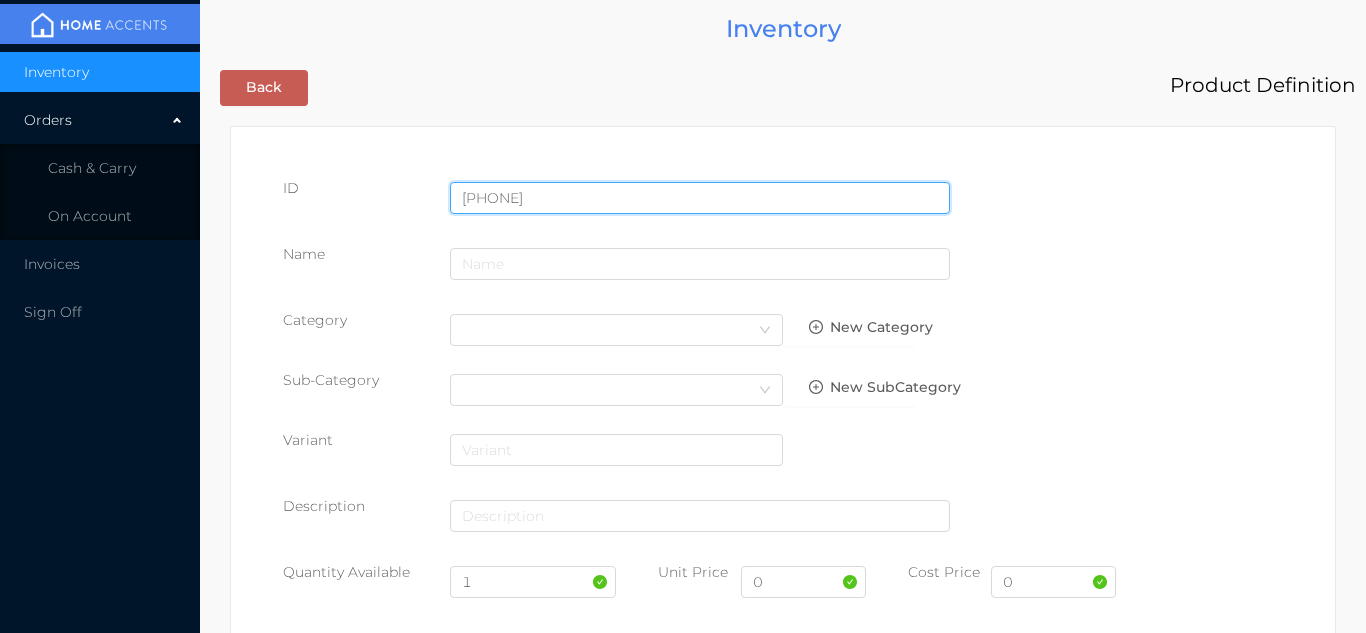 type on "725828077675" 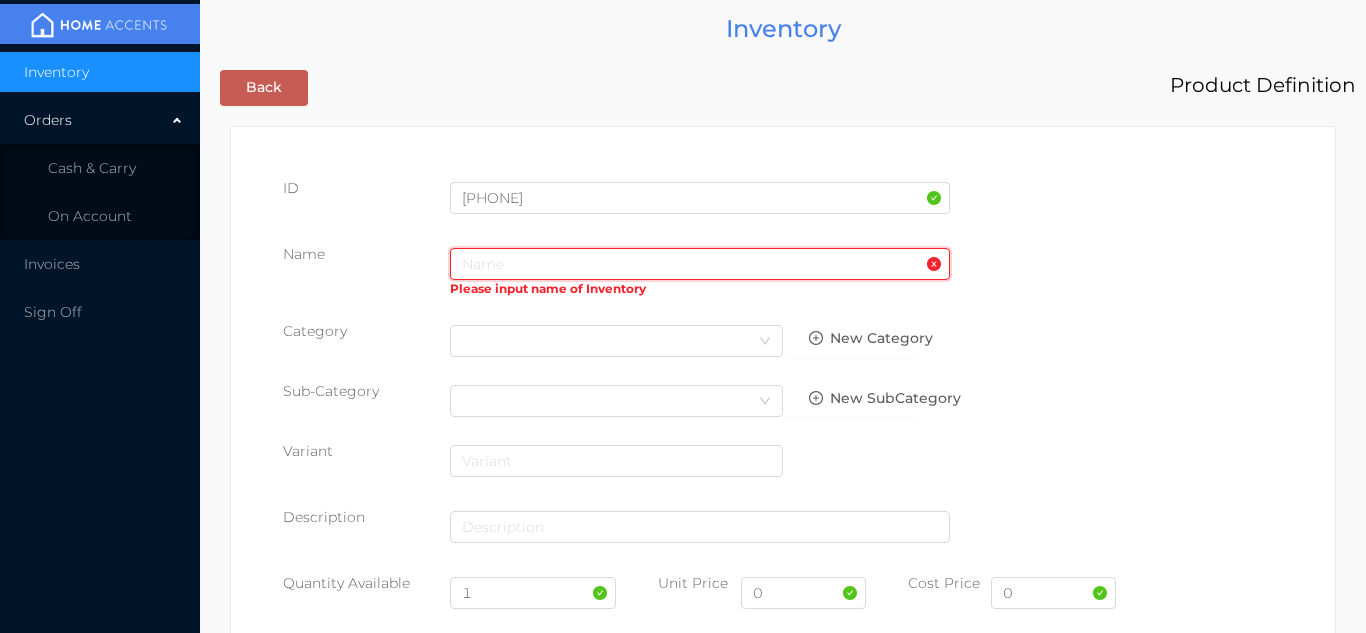 click at bounding box center (700, 264) 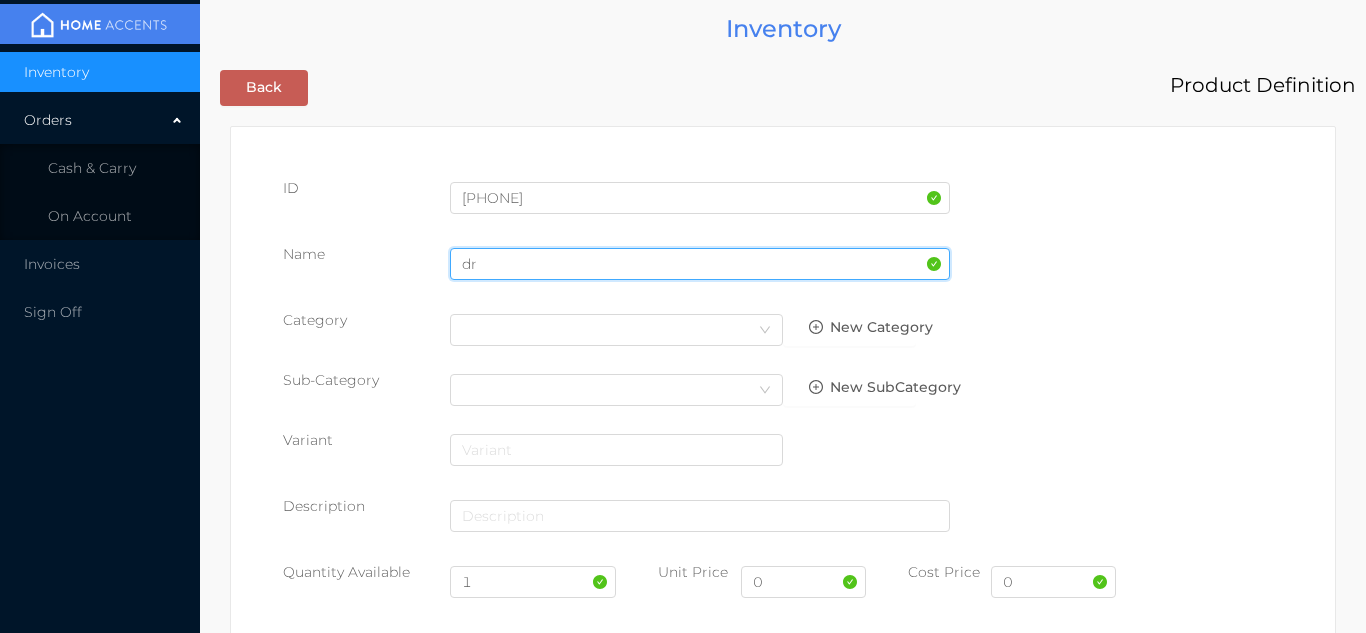 type on "dryinf mat" 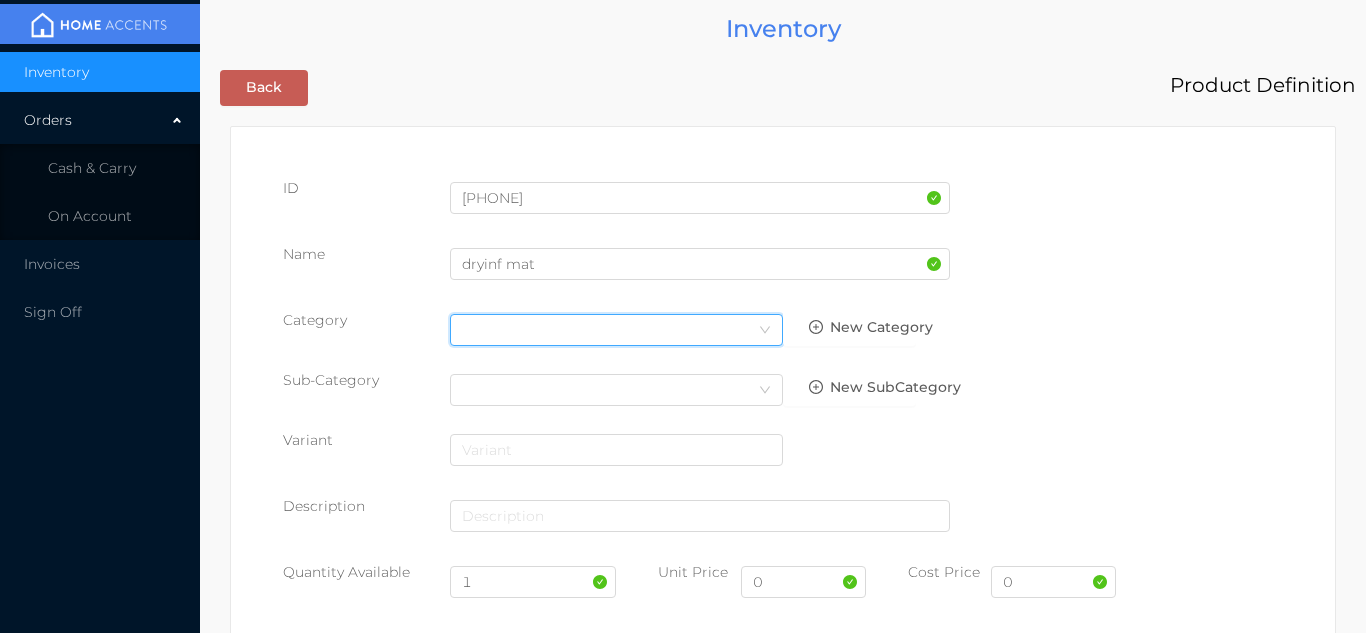 click 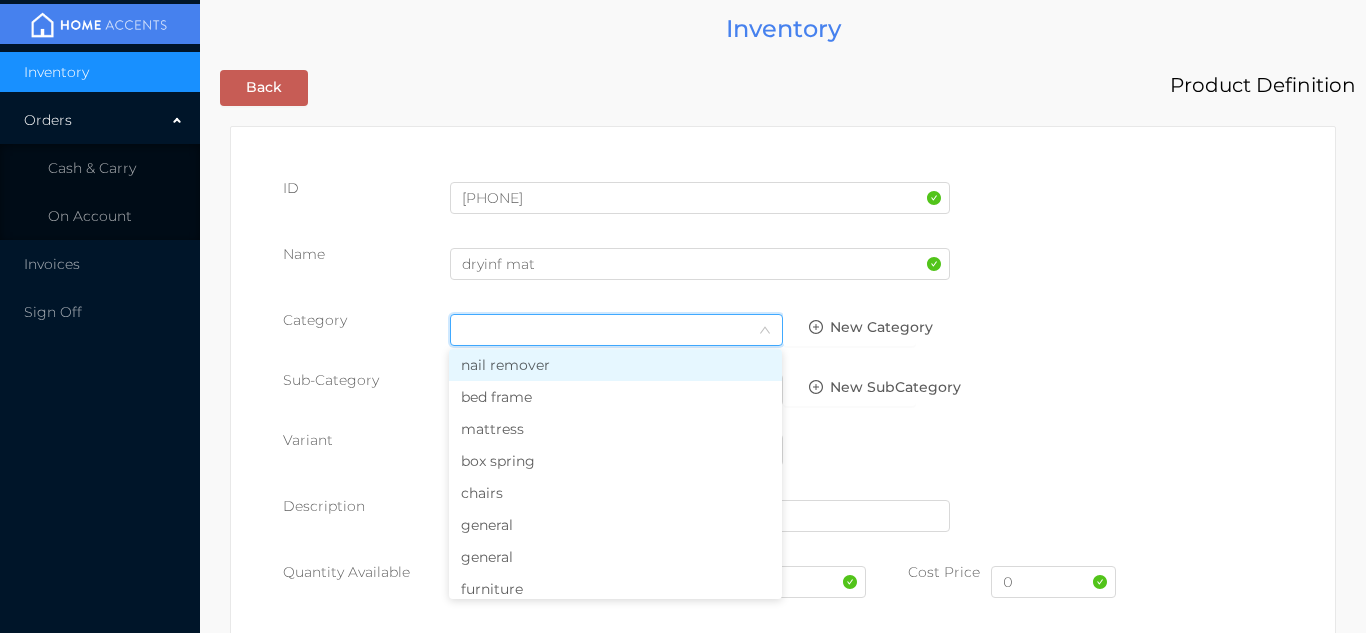 click on "general" at bounding box center (615, 525) 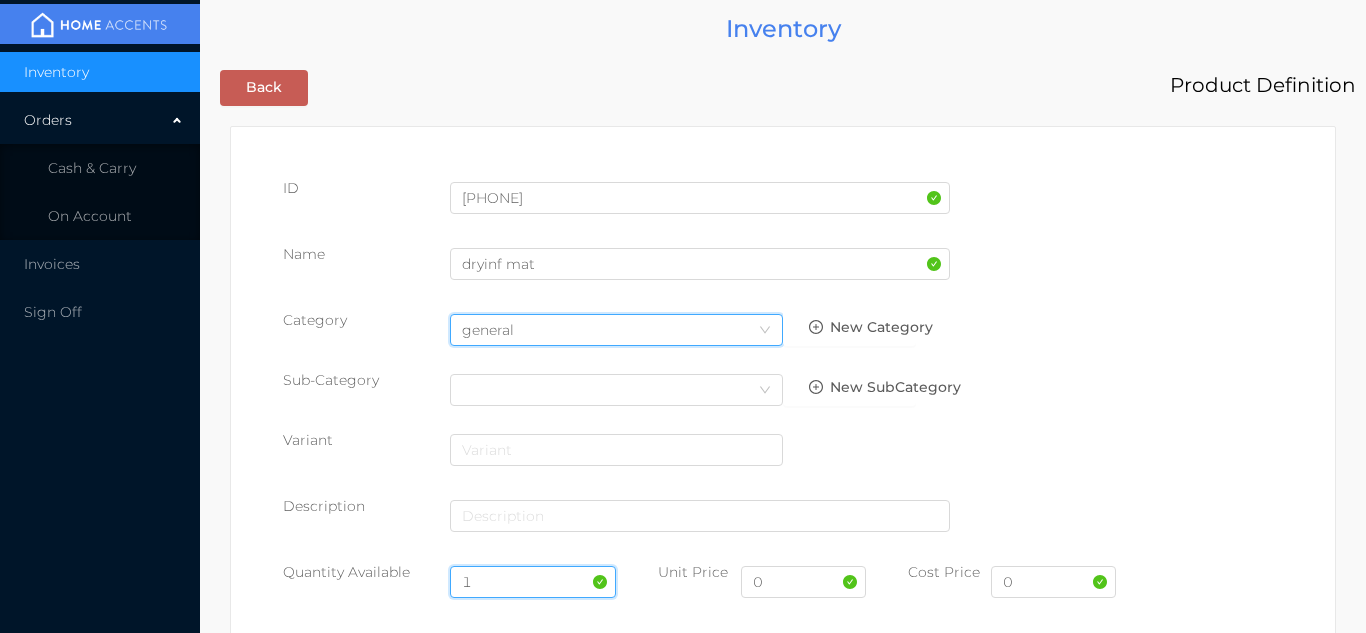 click on "1" at bounding box center [533, 582] 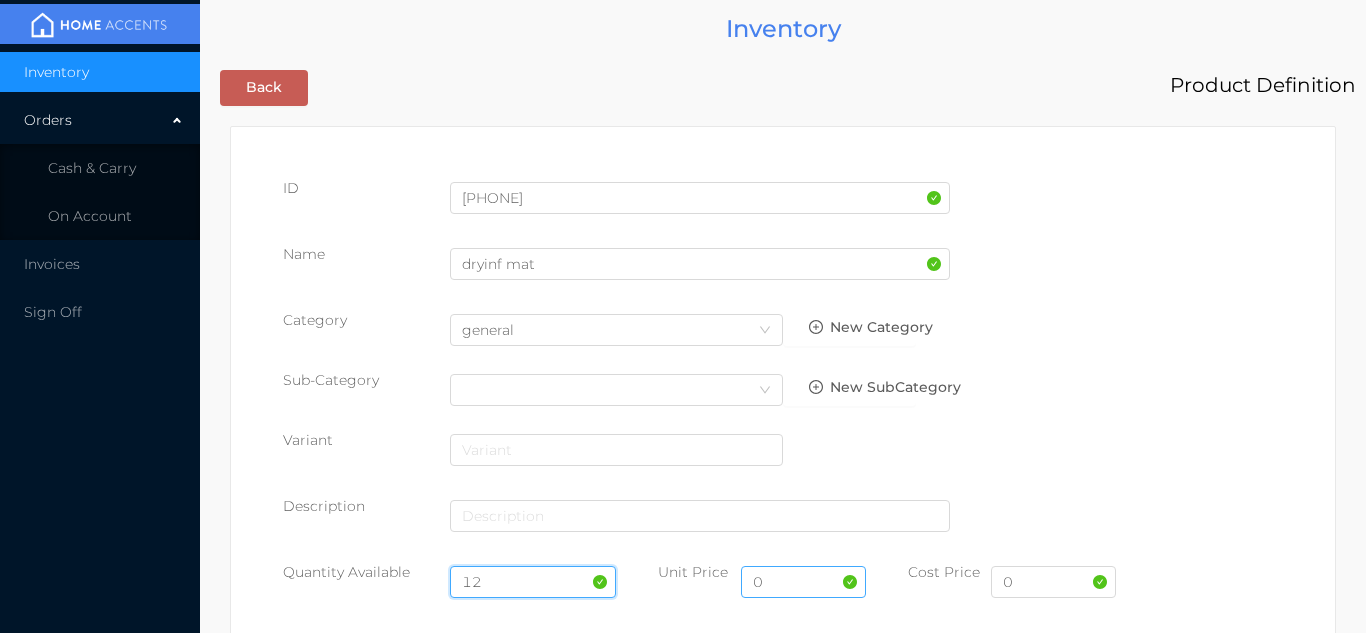 type on "12" 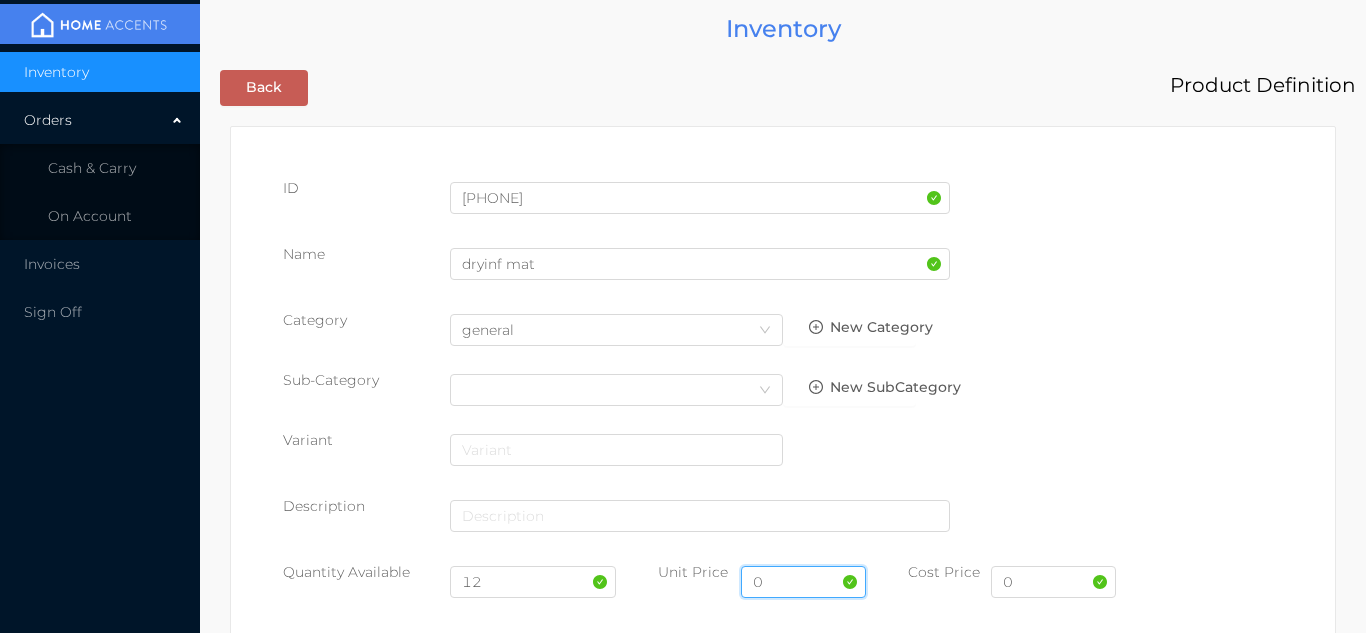 click on "0" at bounding box center (803, 582) 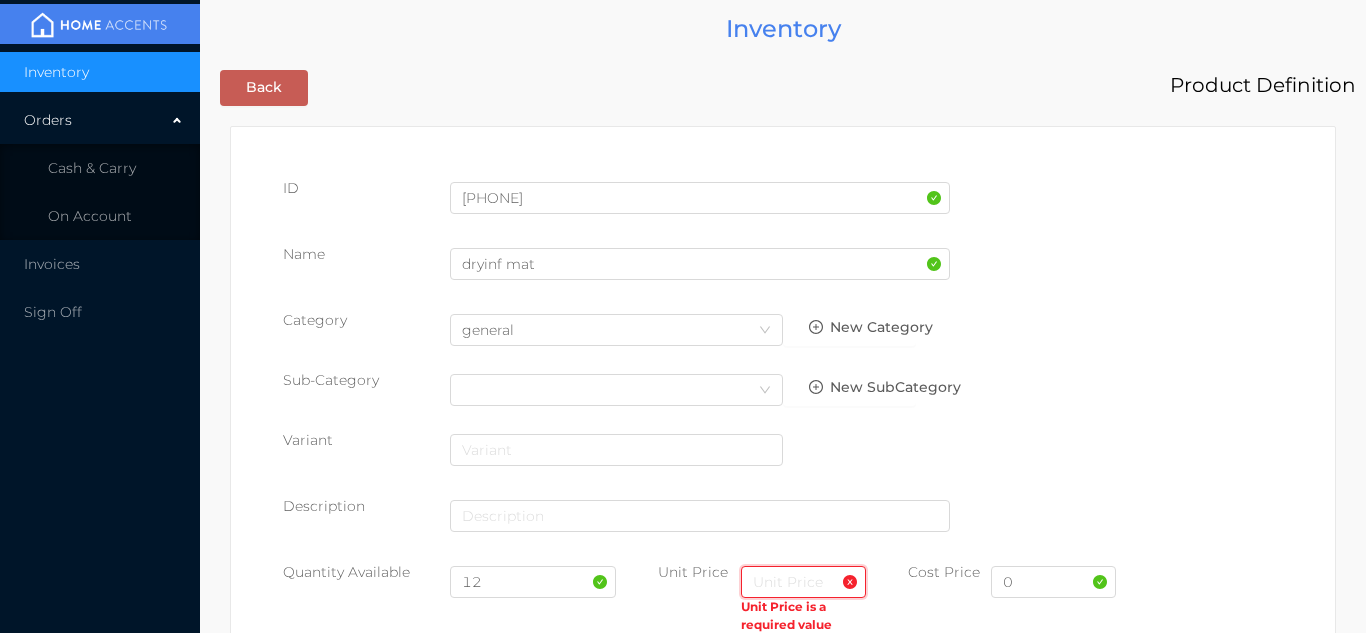 type on "3" 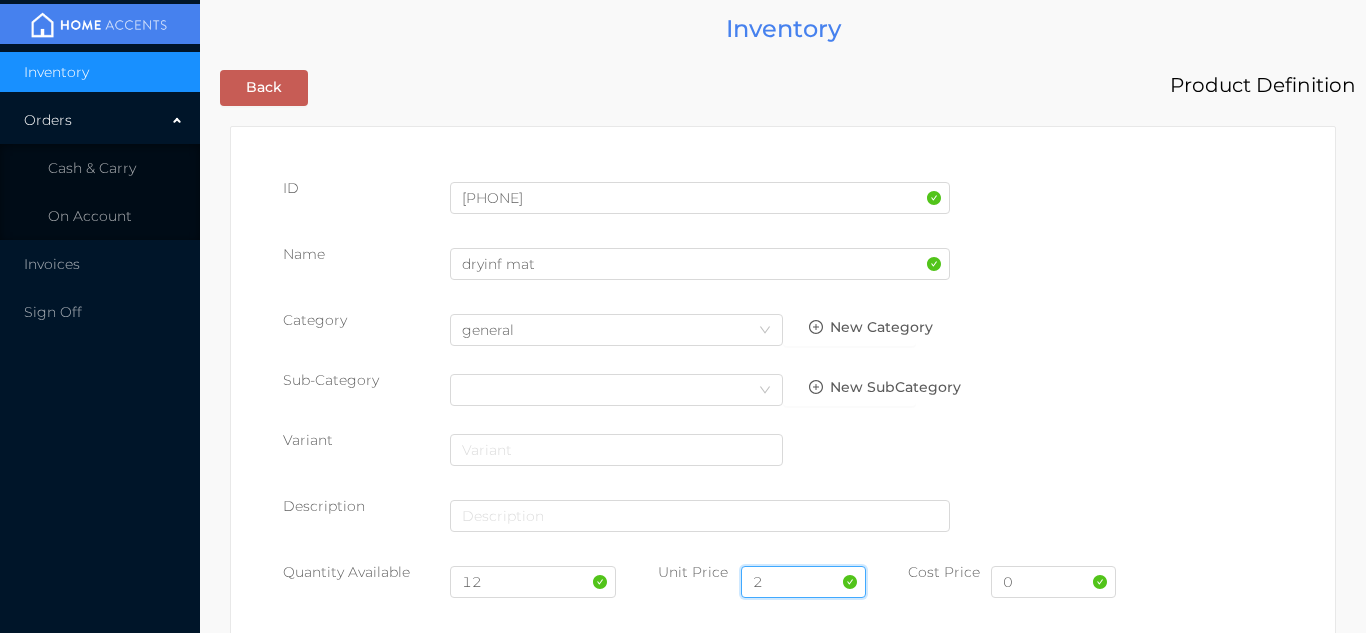 type on "2.99" 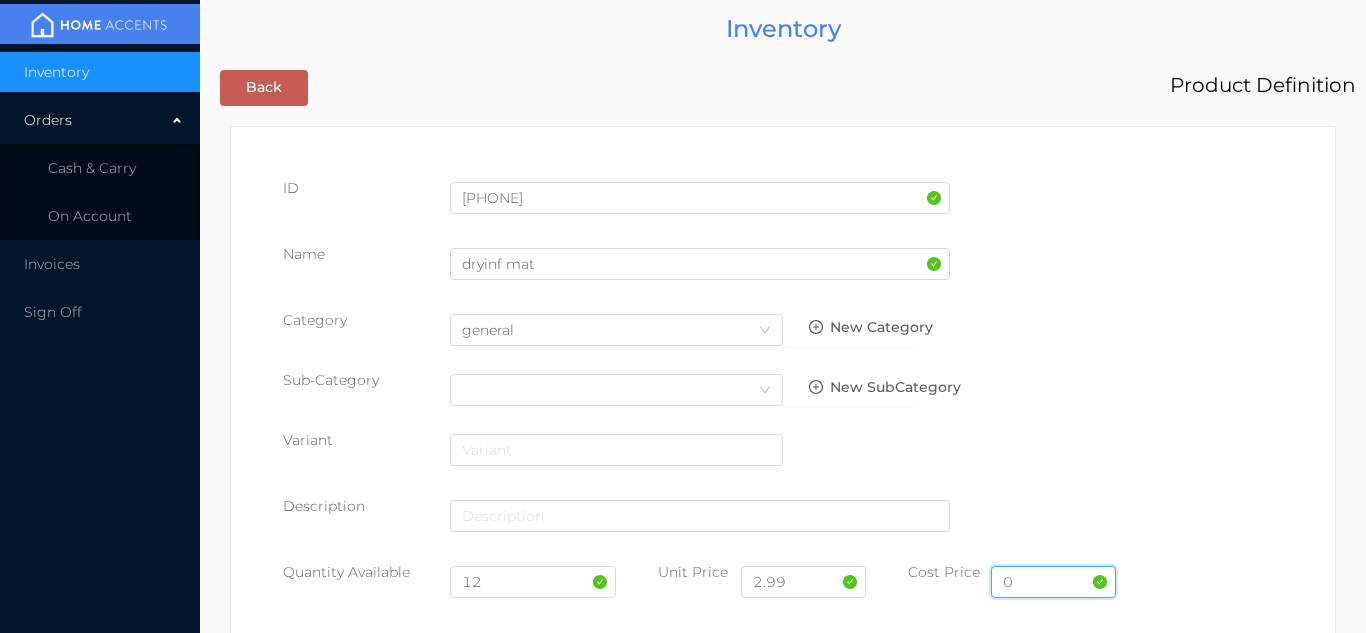 click on "0" at bounding box center [1053, 582] 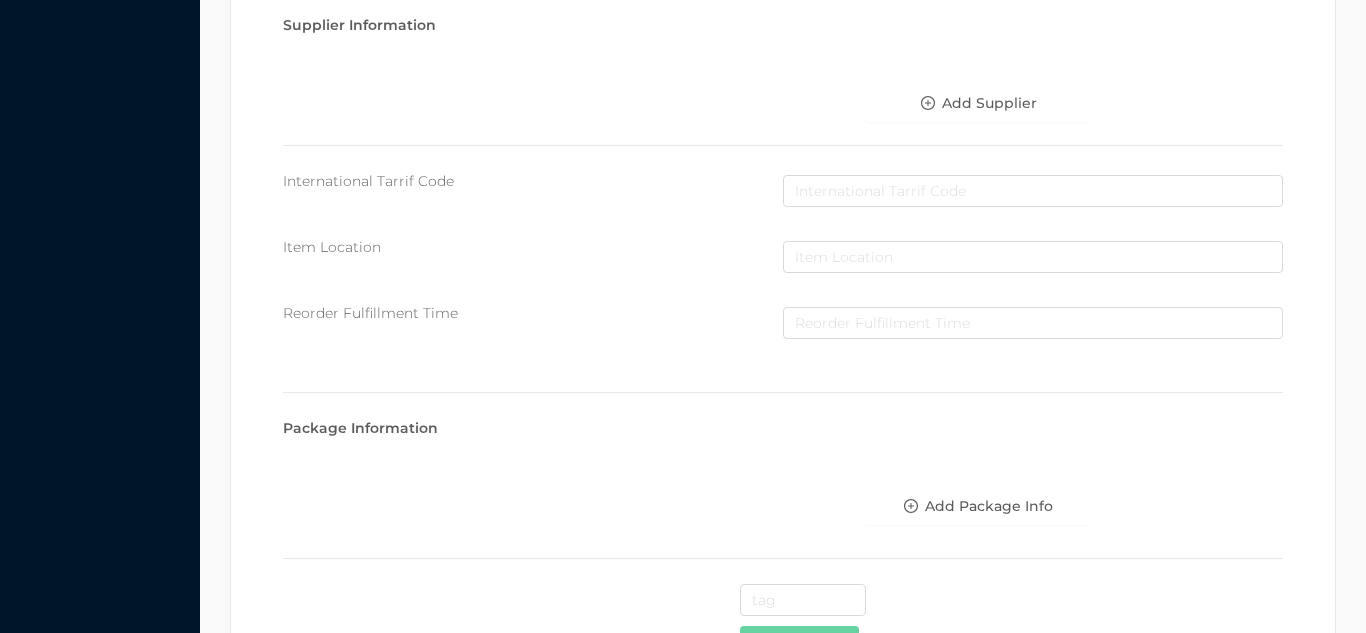 scroll, scrollTop: 1028, scrollLeft: 0, axis: vertical 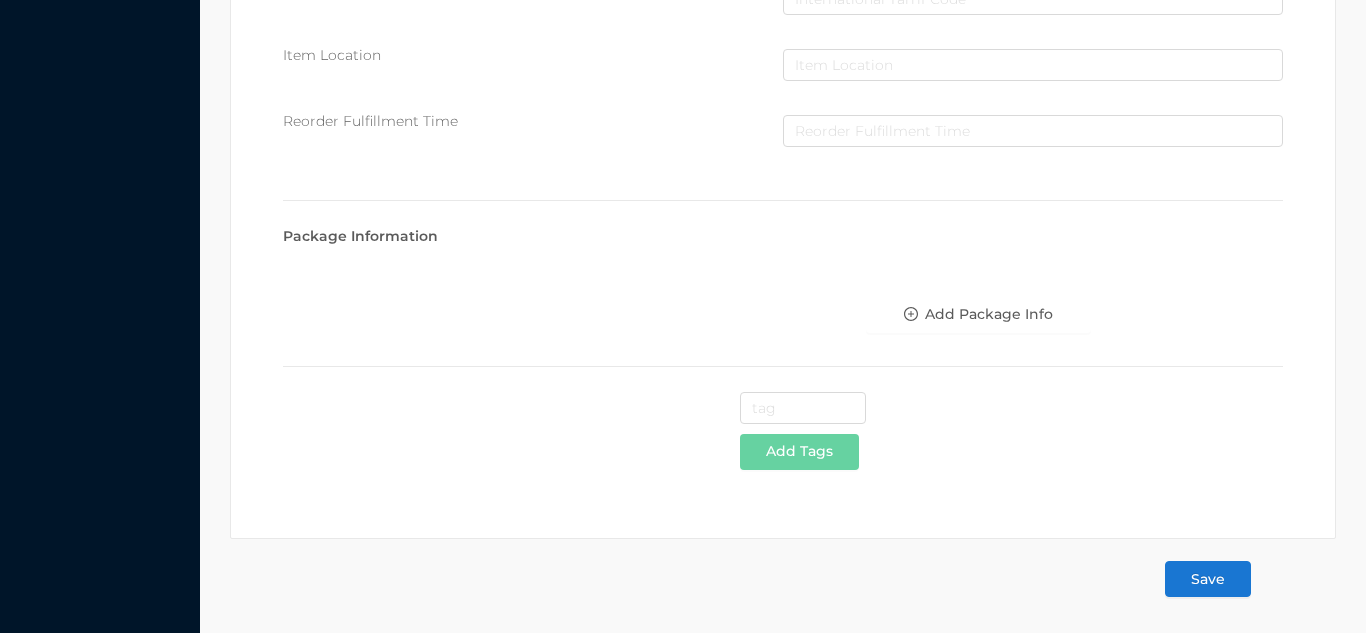 type on "1.25" 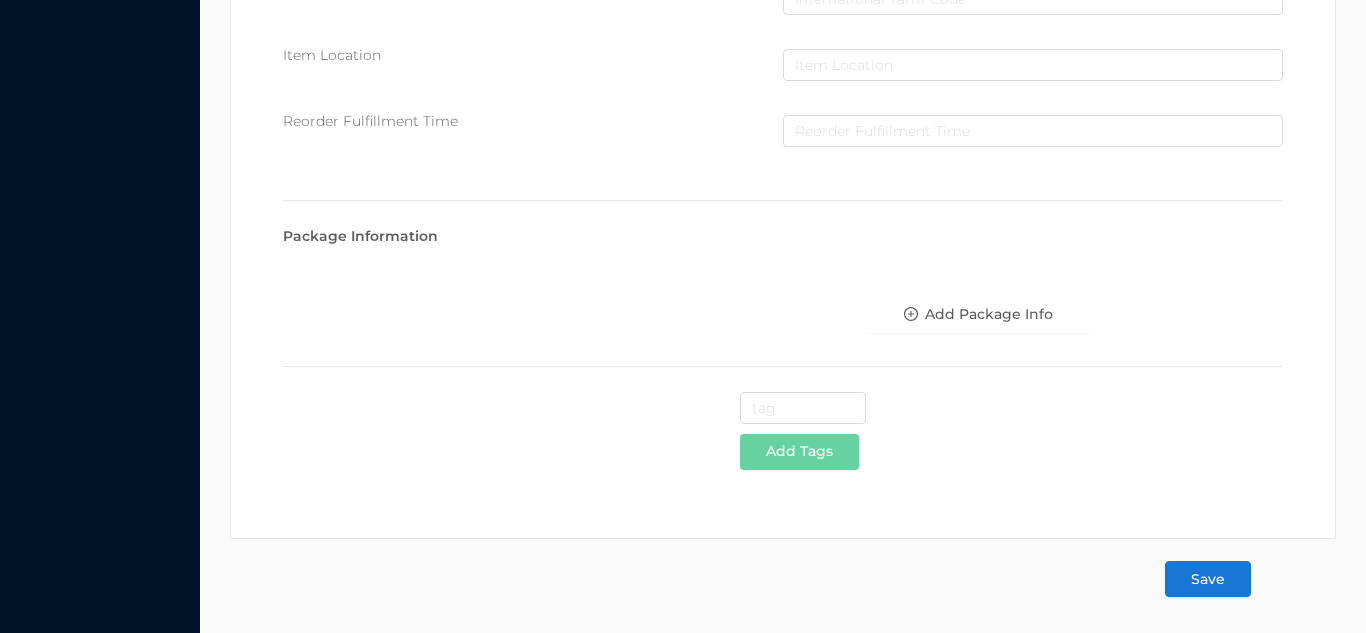 click on "Save" at bounding box center (1208, 579) 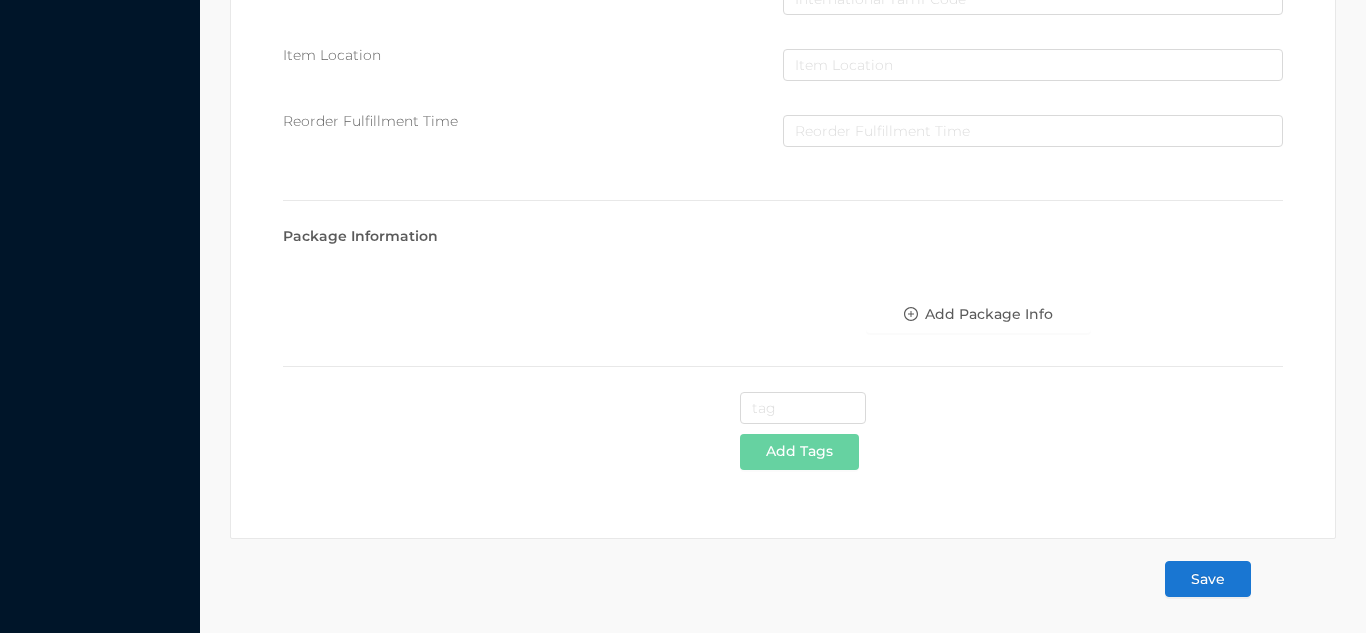 click on "Save" at bounding box center (1208, 579) 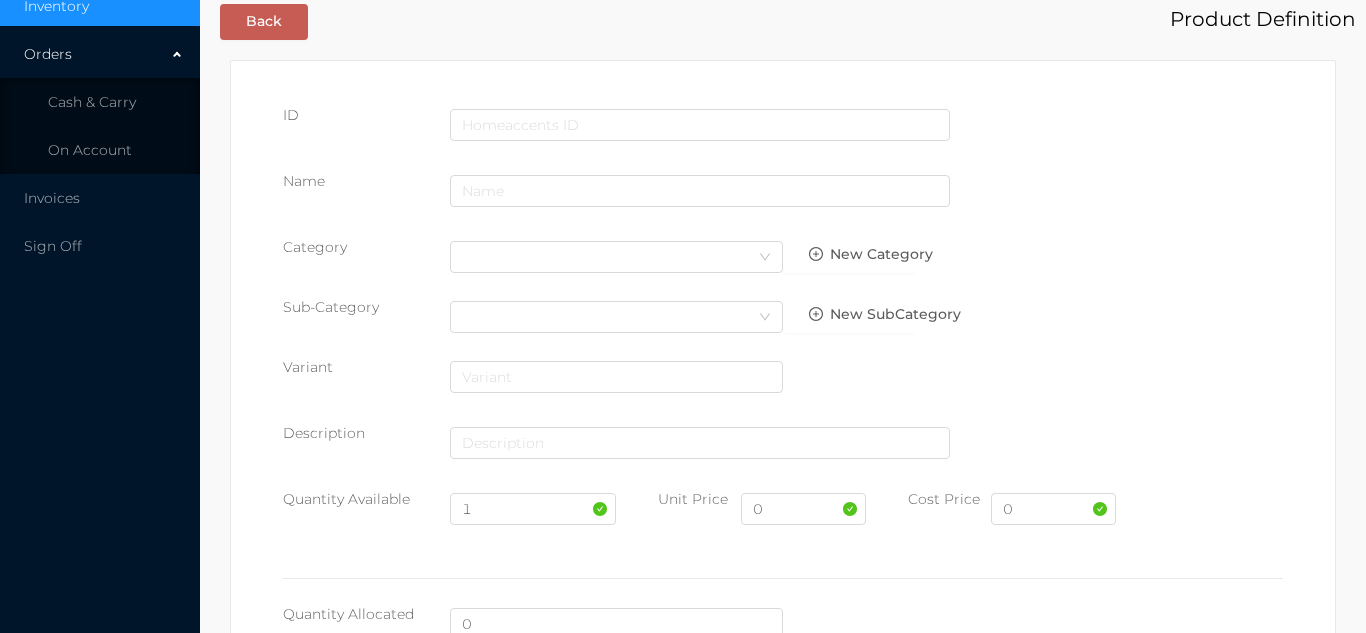scroll, scrollTop: 0, scrollLeft: 0, axis: both 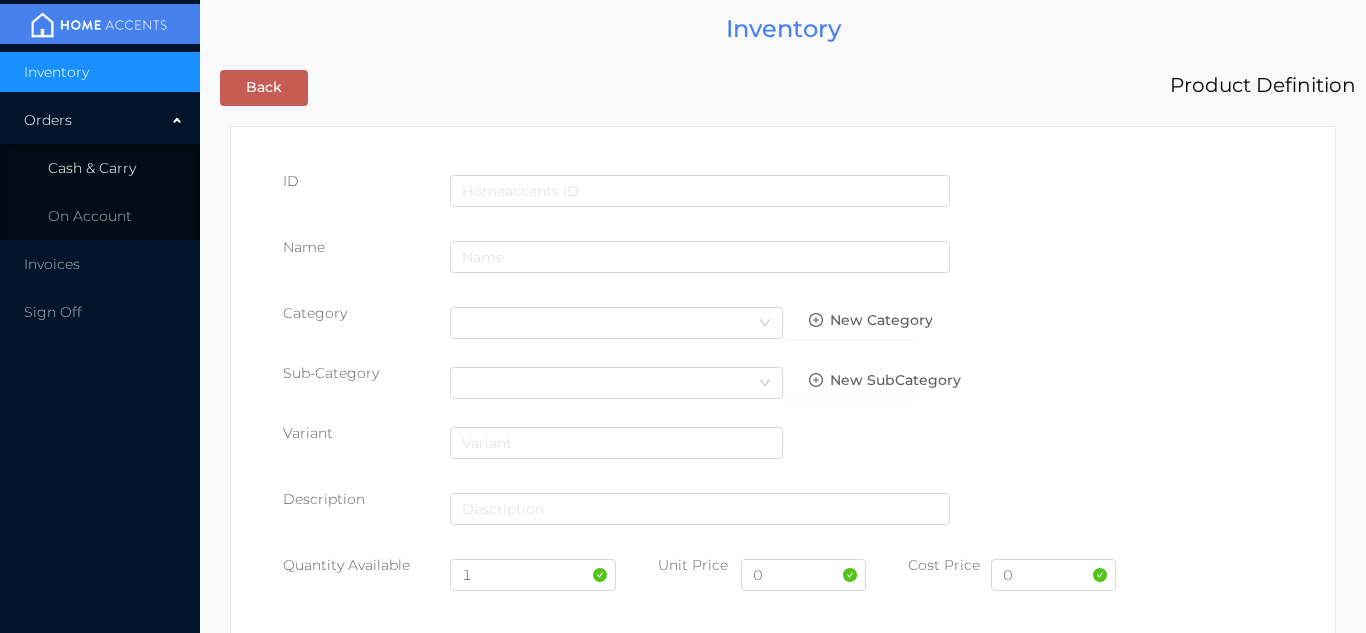 click on "Cash & Carry" at bounding box center [92, 168] 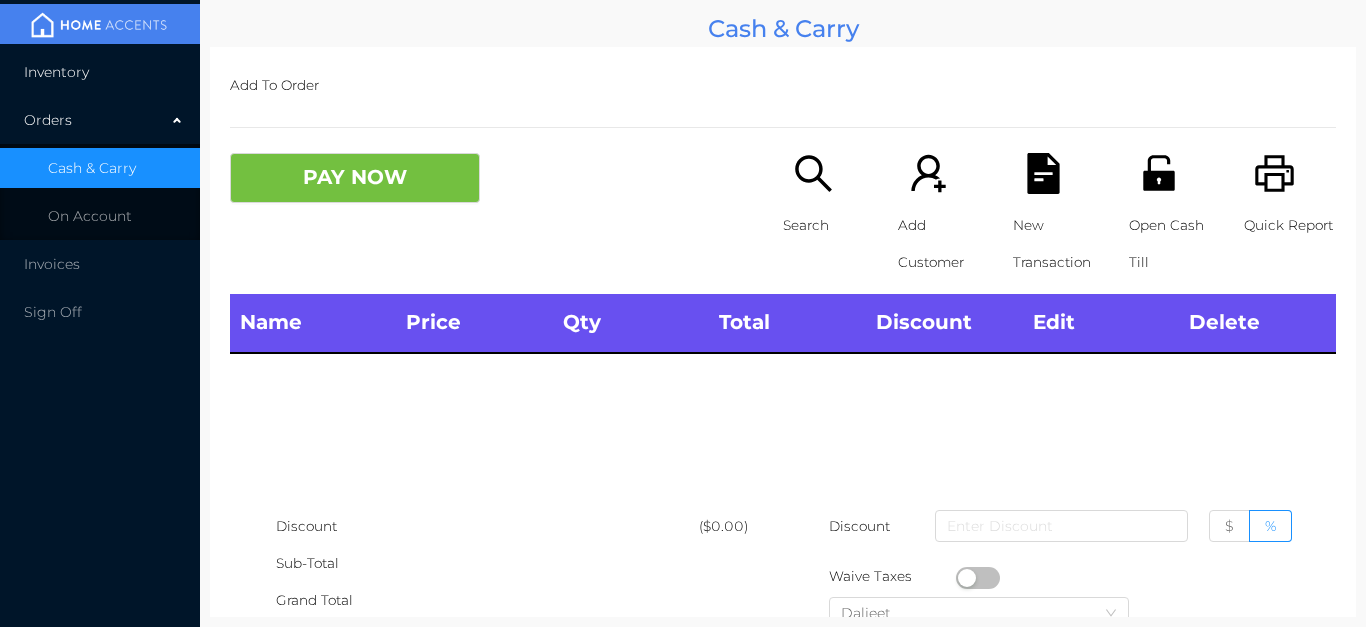 click on "Inventory" at bounding box center (100, 72) 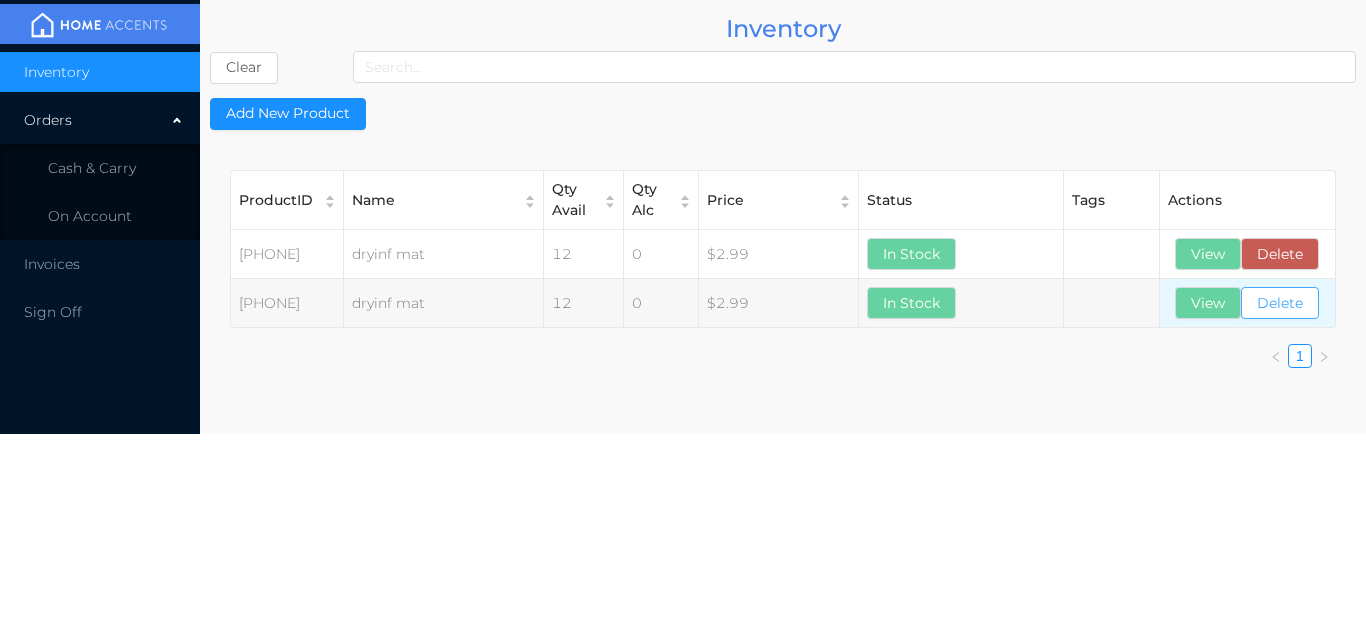 click on "Delete" at bounding box center (1280, 303) 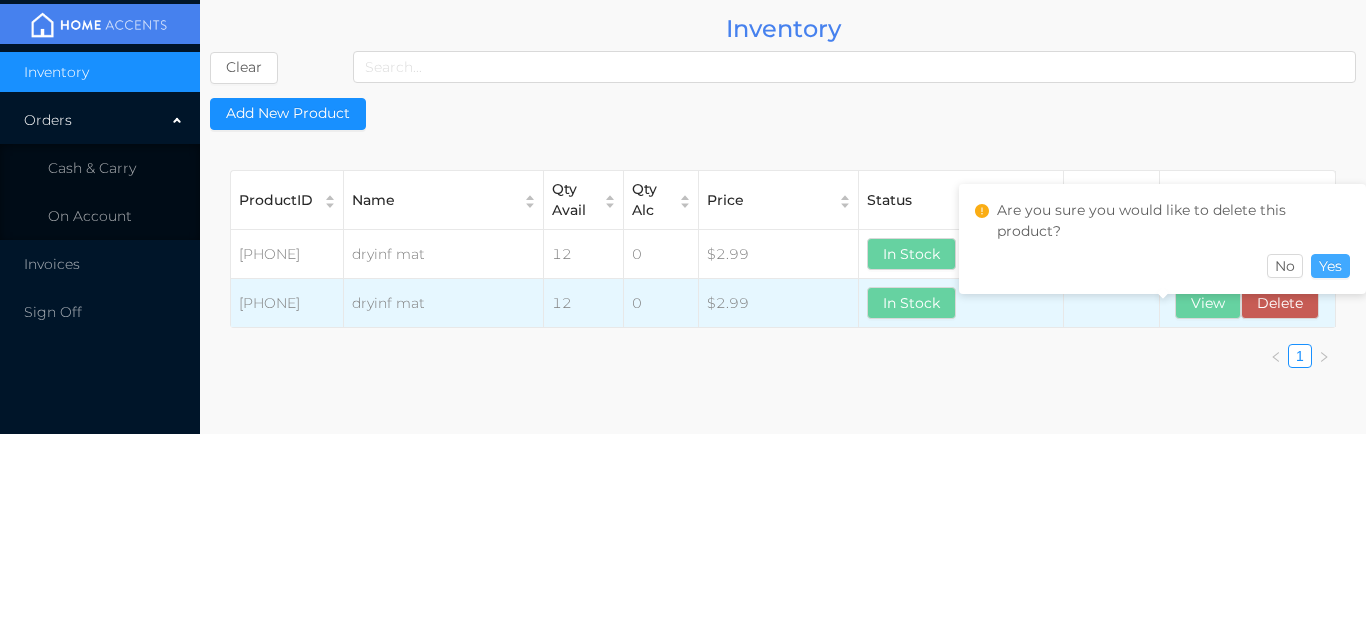 click on "Yes" at bounding box center [1330, 266] 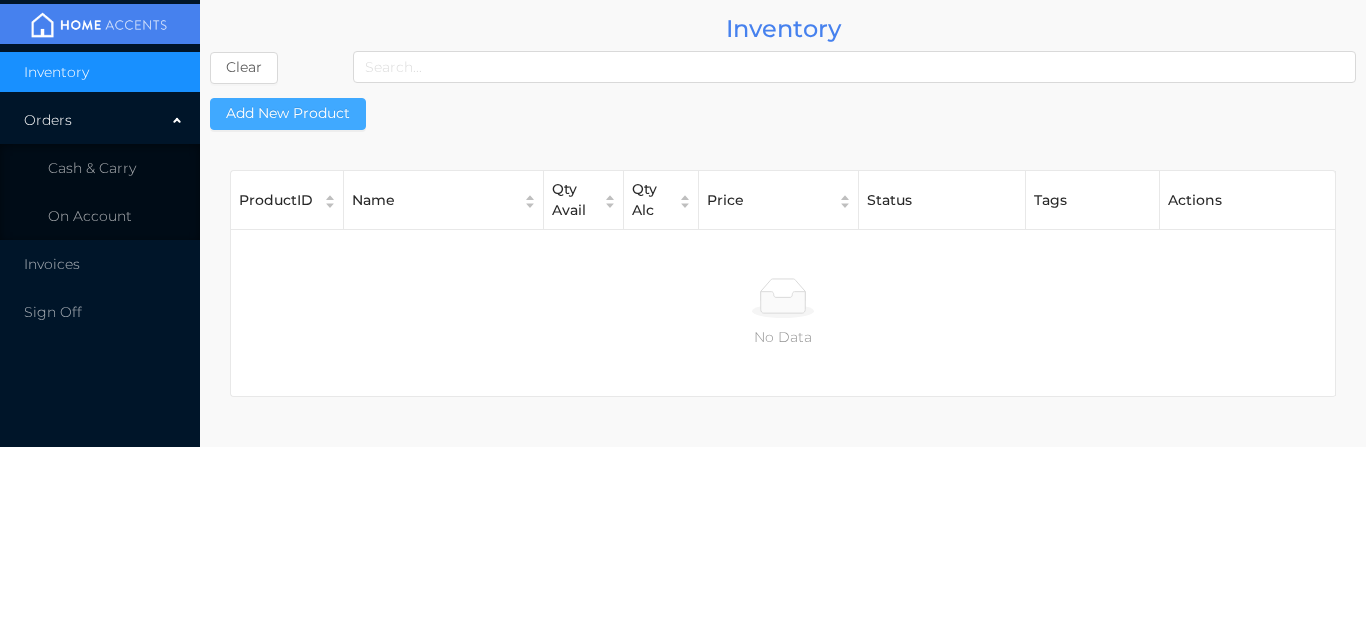 click on "Add New Product" at bounding box center (288, 114) 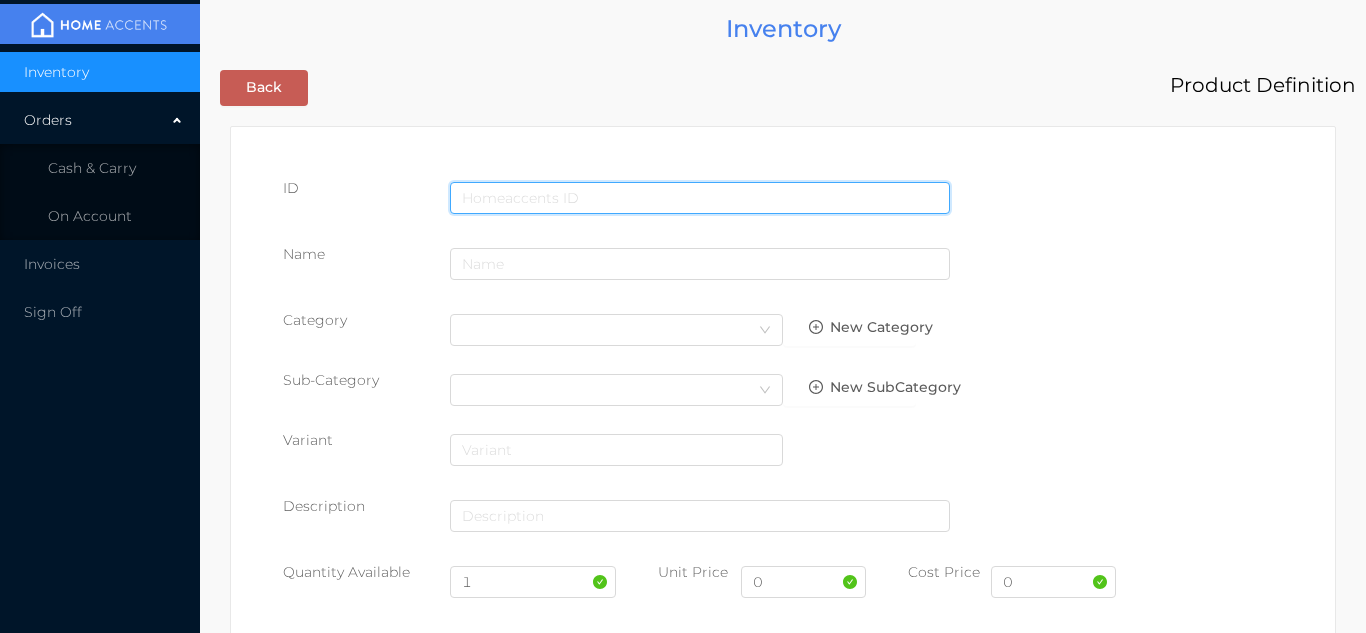 click at bounding box center (700, 198) 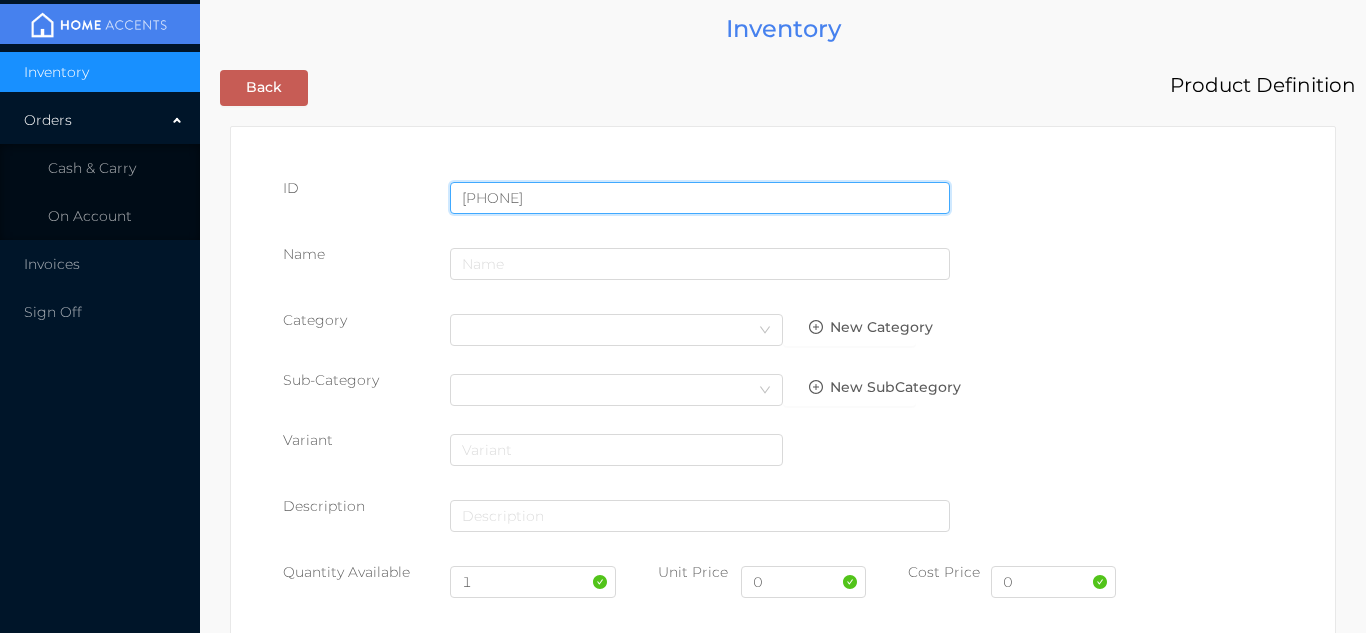 type on "725828077668" 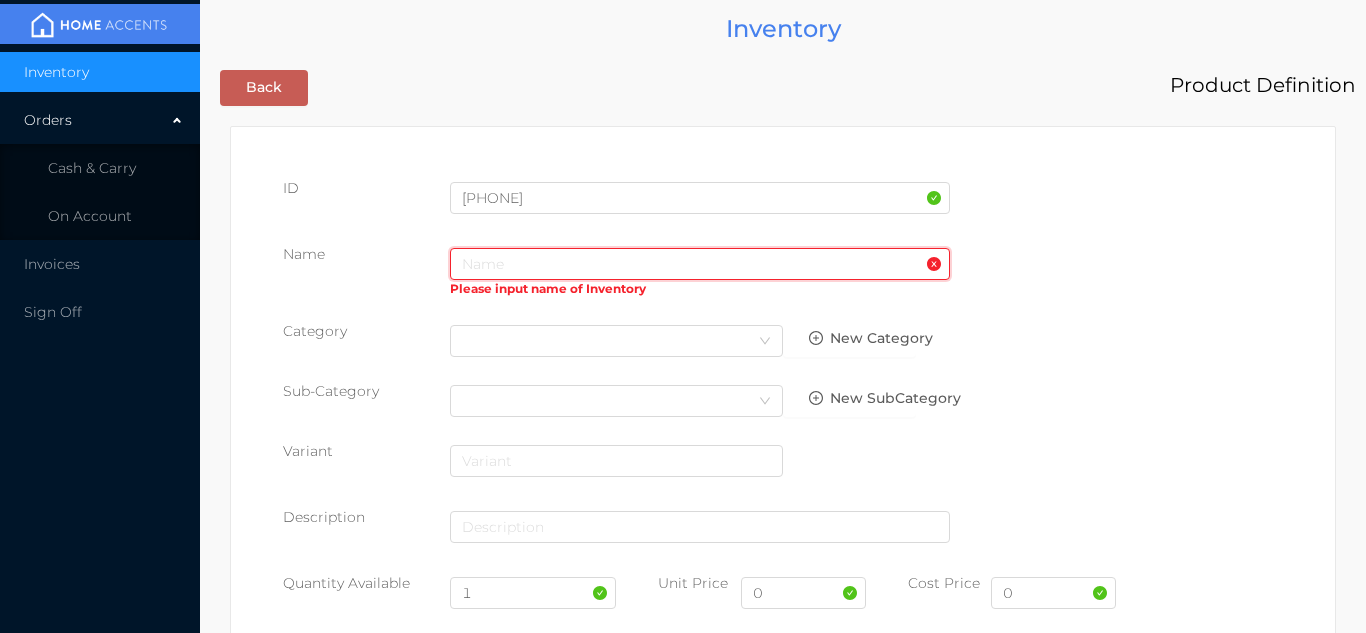 click at bounding box center [700, 264] 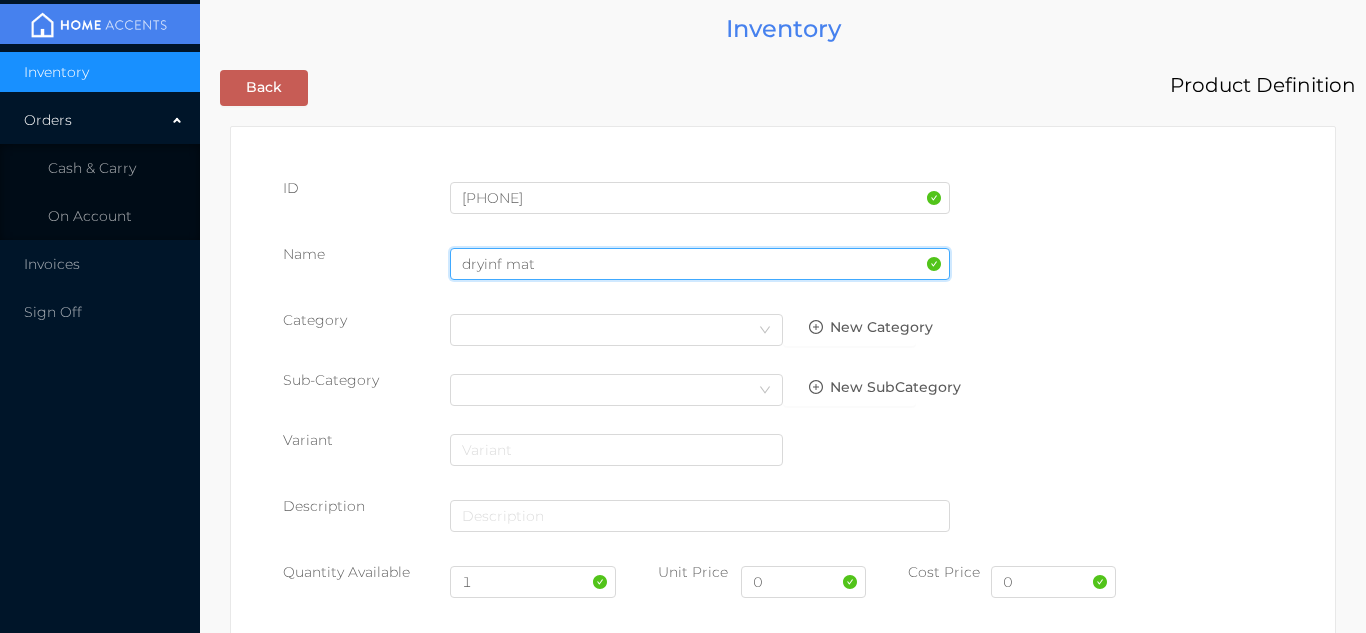 click on "dryinf mat" at bounding box center [700, 264] 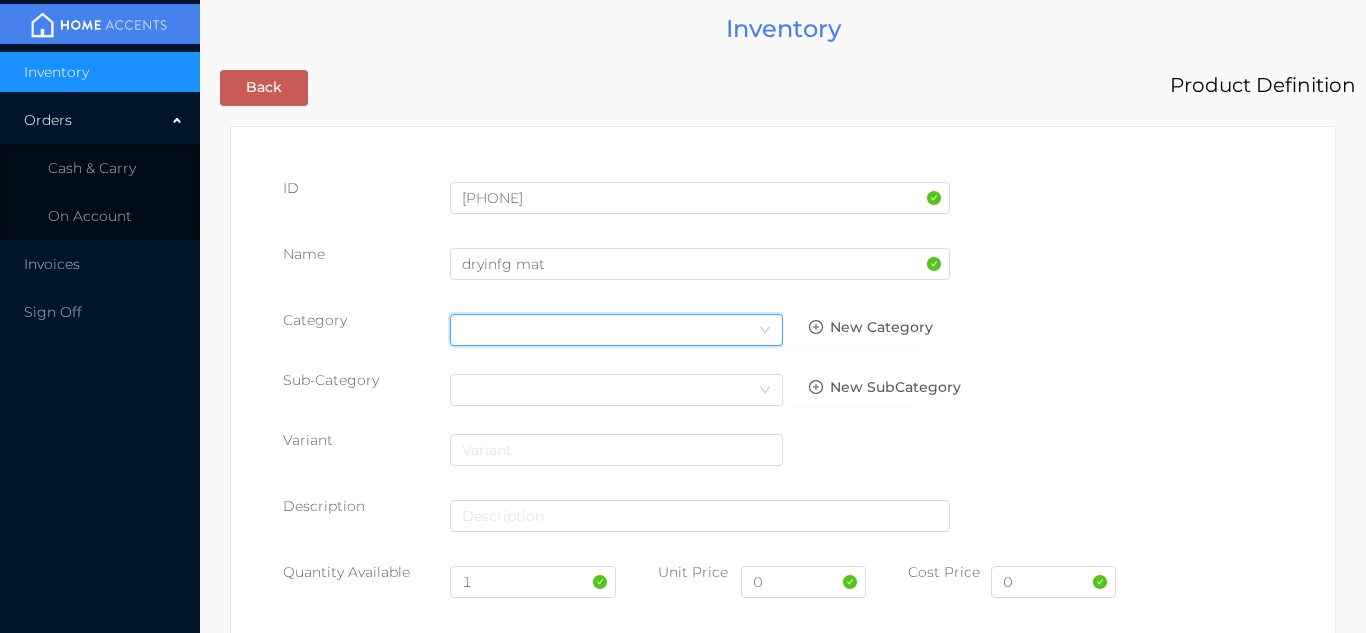 click on "Select Category" at bounding box center (616, 330) 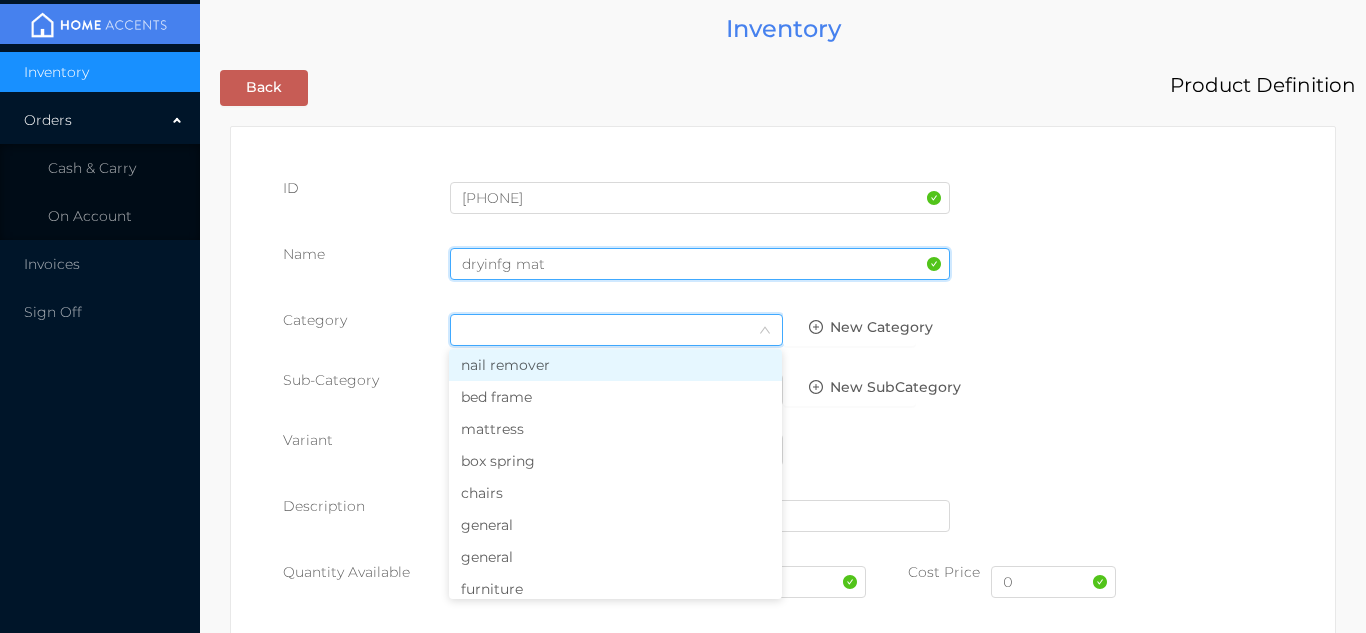 click on "dryinfg mat" at bounding box center [700, 264] 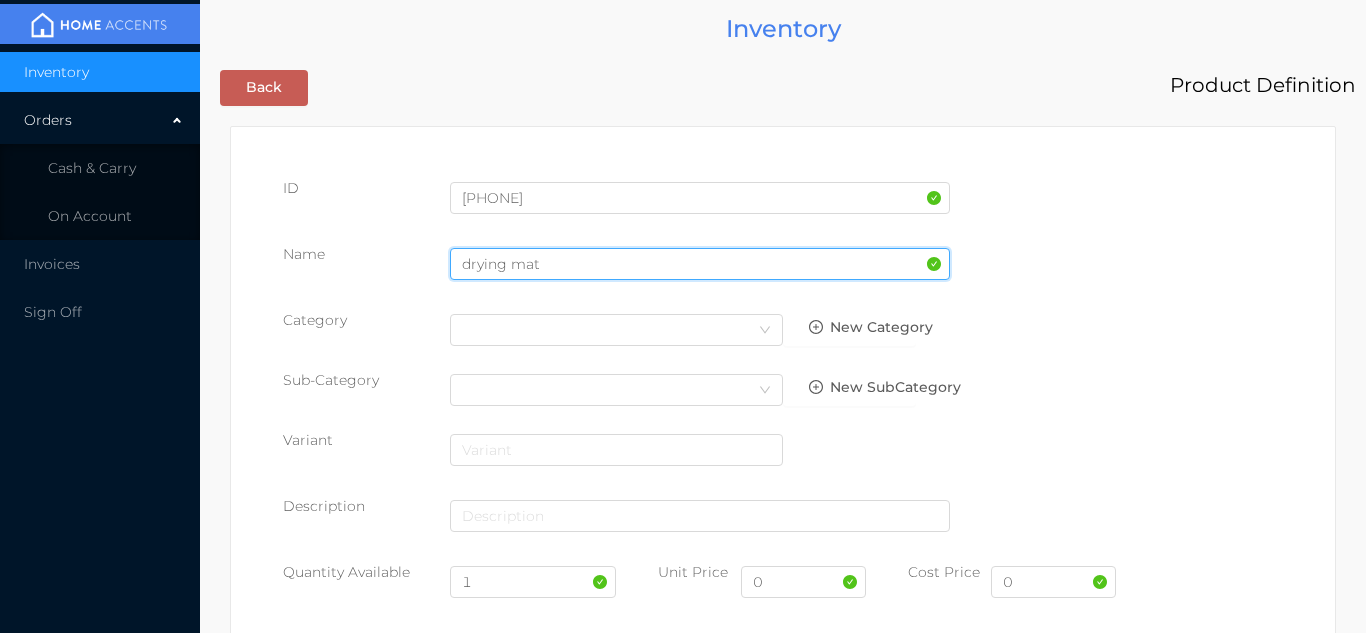 type on "drying mat" 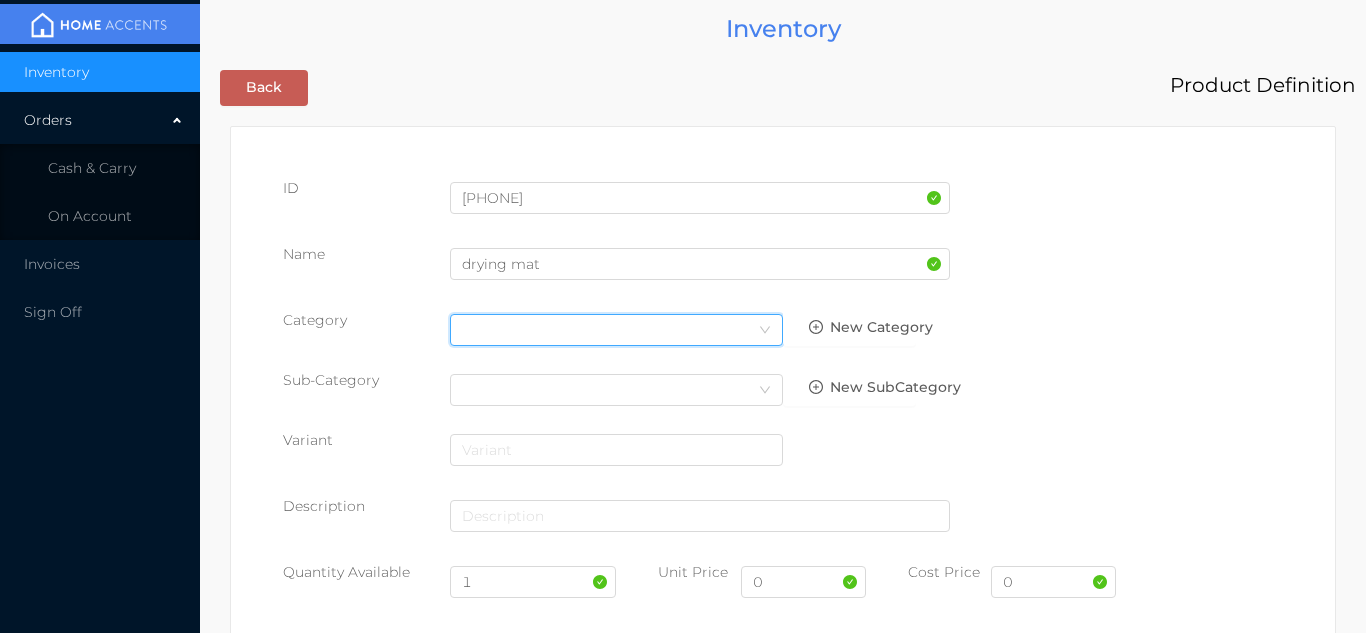 click on "Select Category" at bounding box center (616, 330) 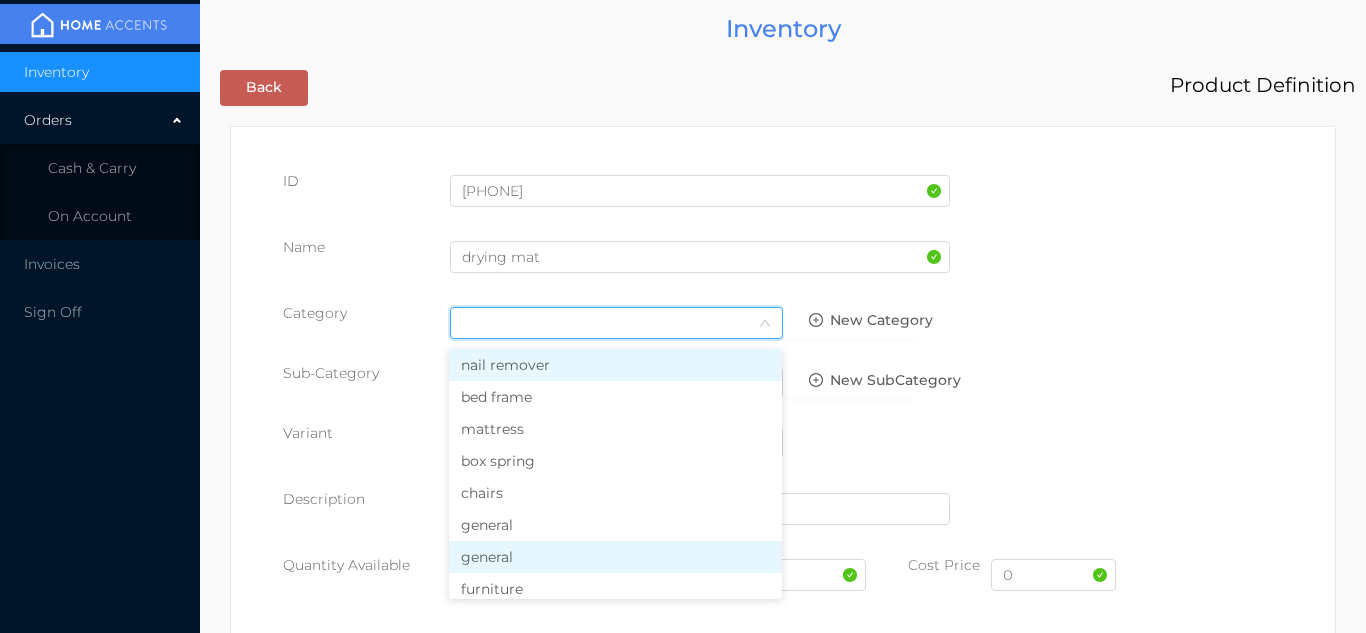 click on "general" at bounding box center (615, 557) 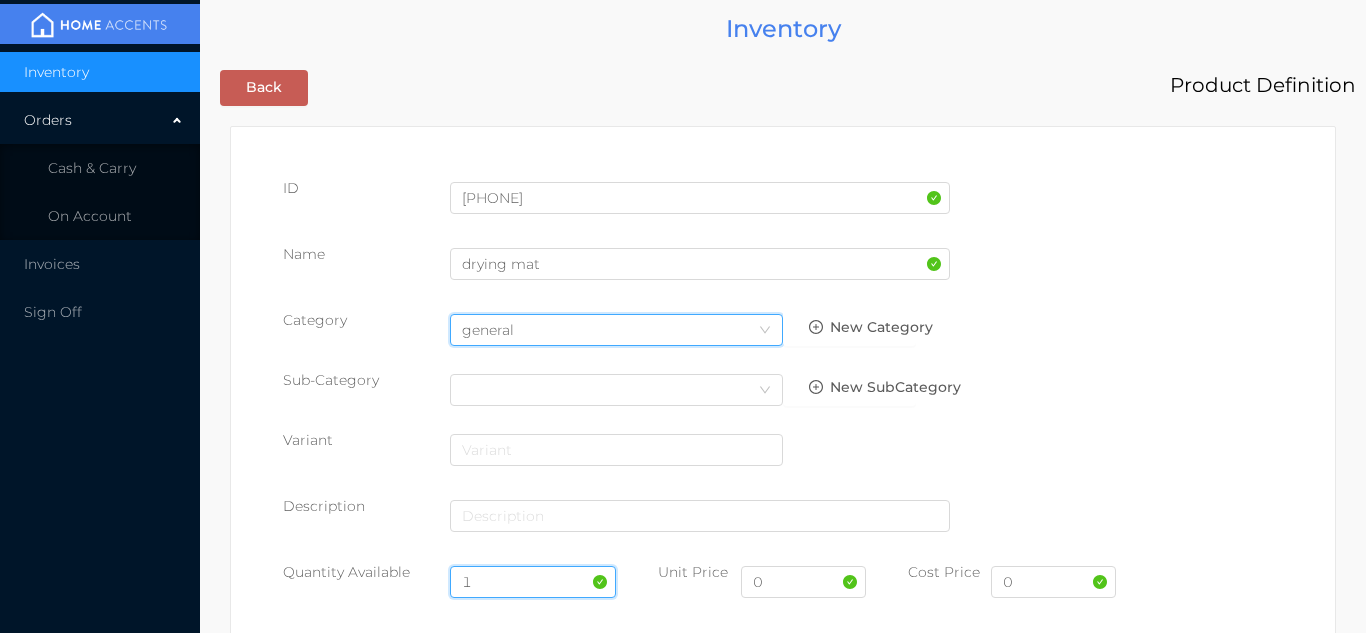 click on "1" at bounding box center (533, 582) 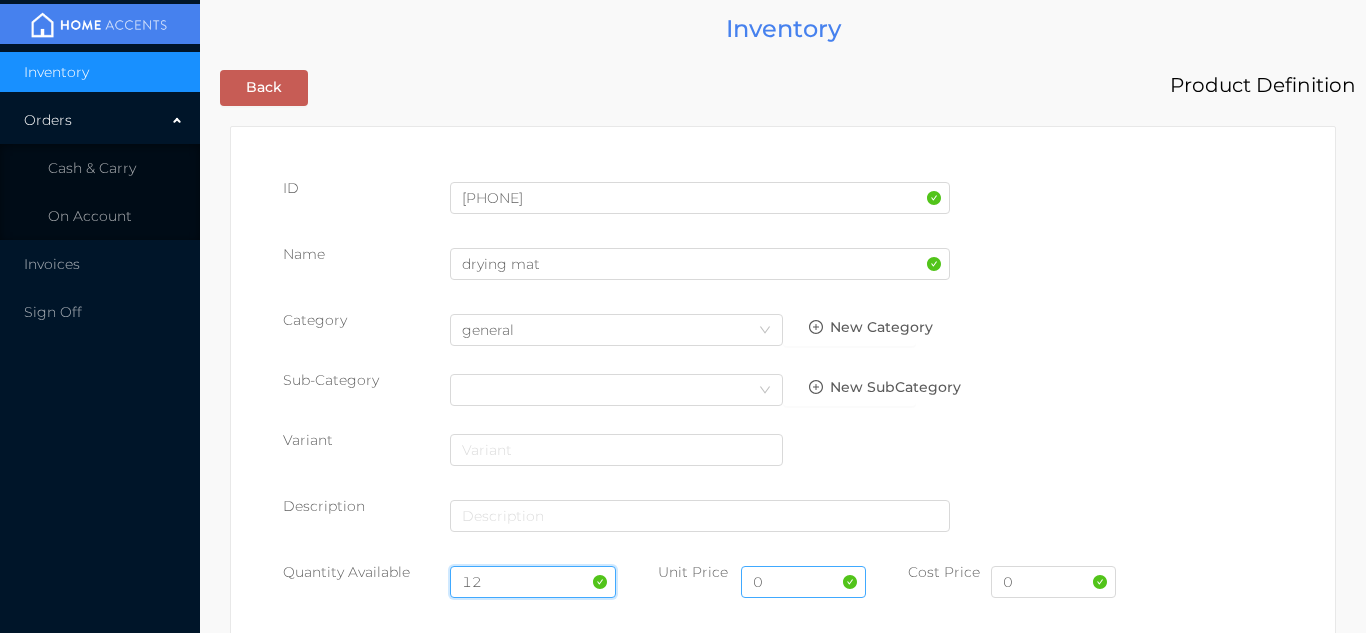 type on "12" 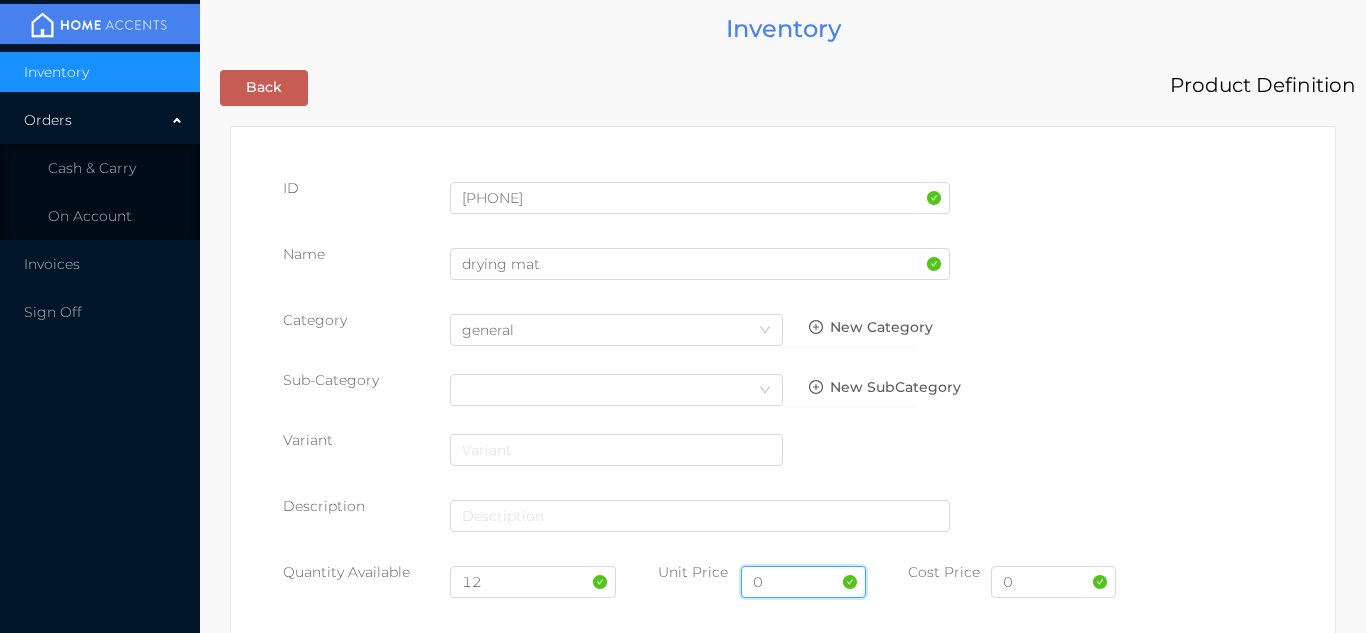 click on "0" at bounding box center [803, 582] 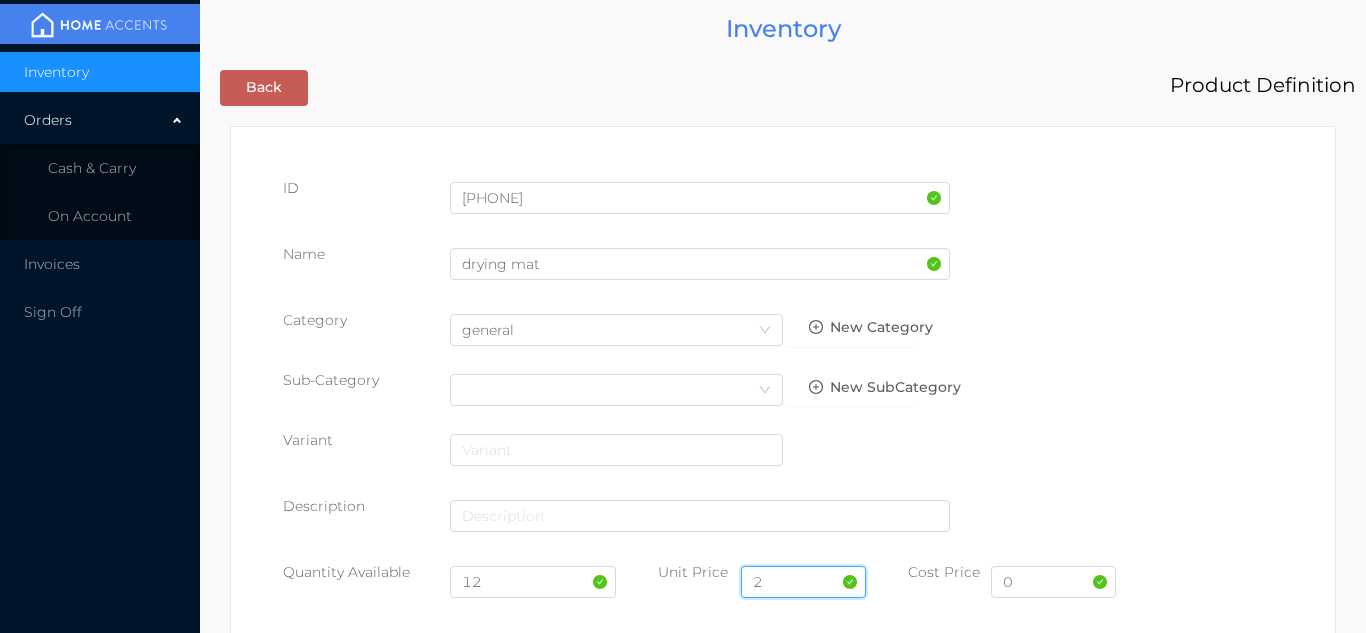 type on "2.99" 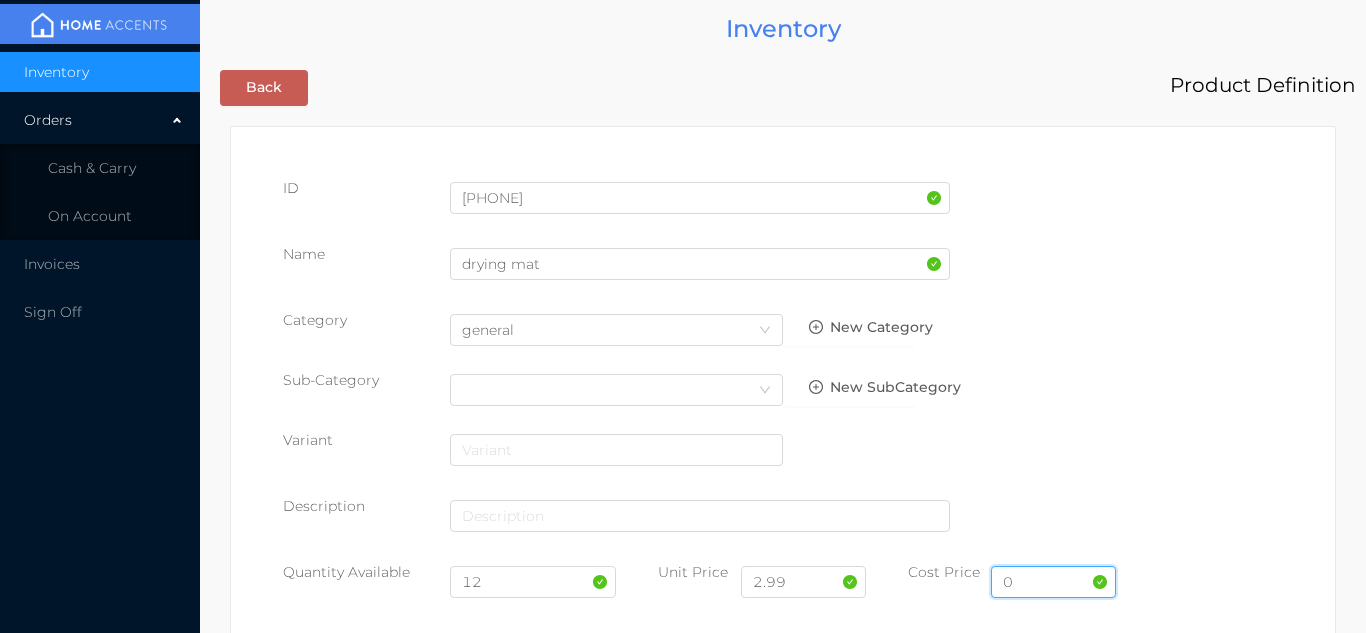 click on "0" at bounding box center (1053, 582) 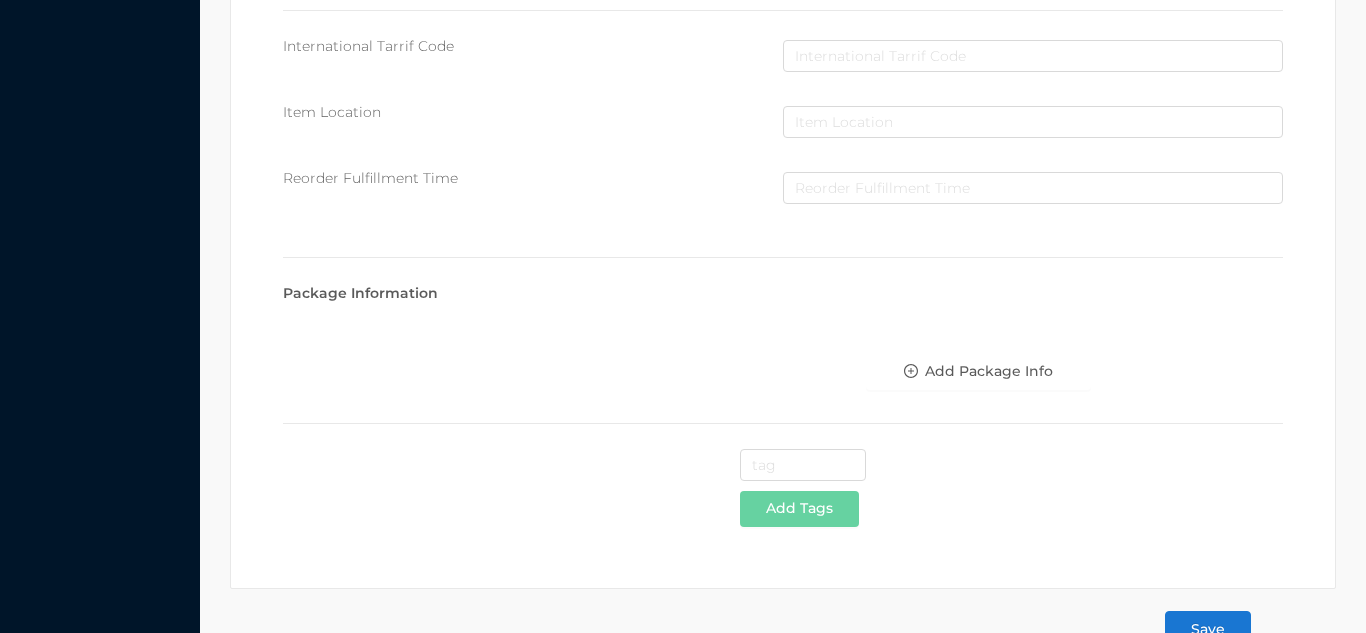 scroll, scrollTop: 1028, scrollLeft: 0, axis: vertical 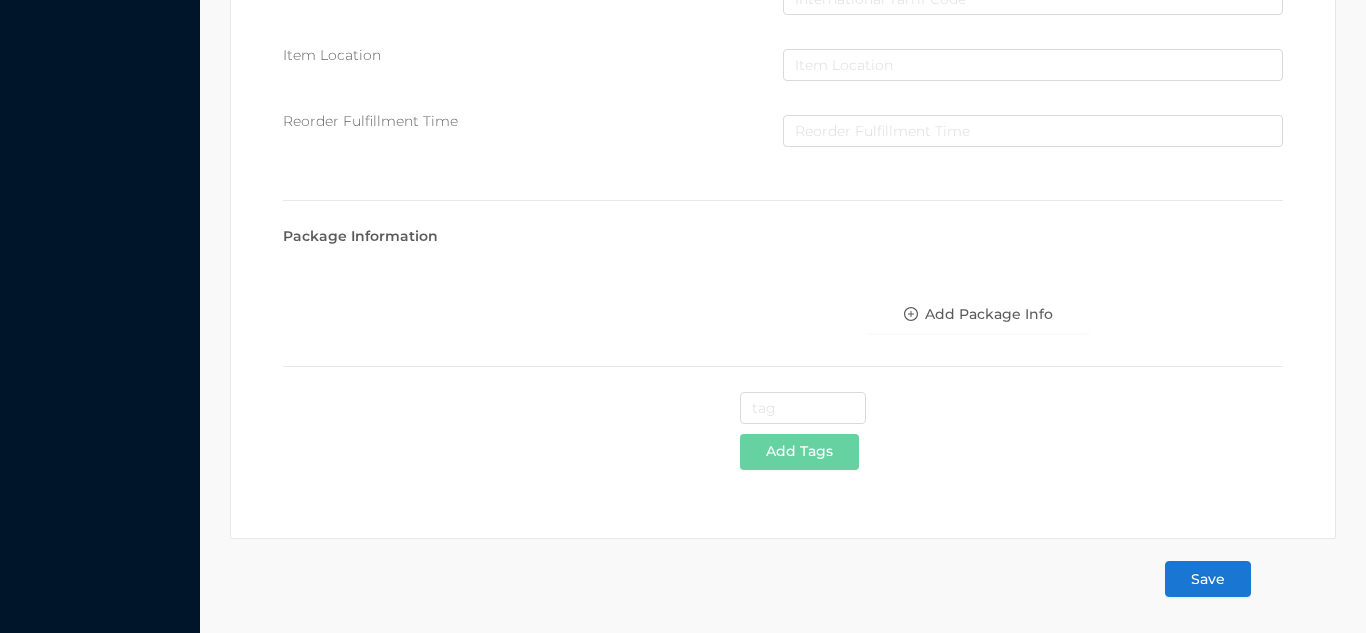 type on "1.25" 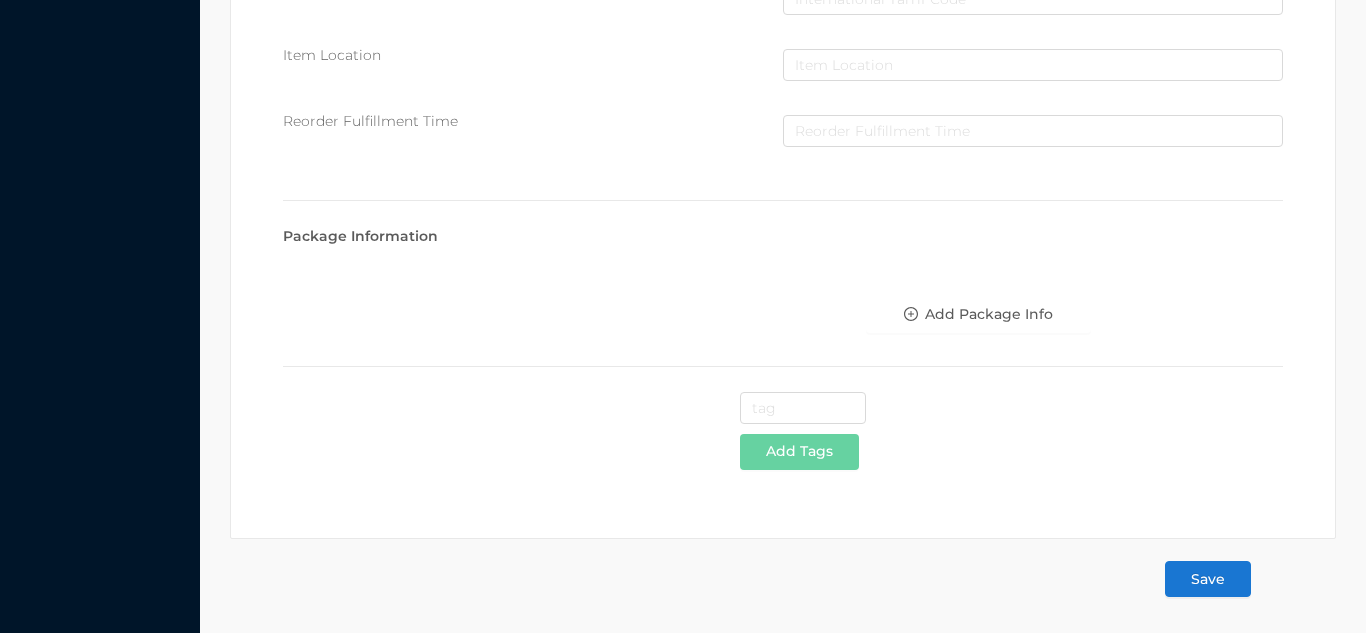 click on "Save" at bounding box center (1208, 579) 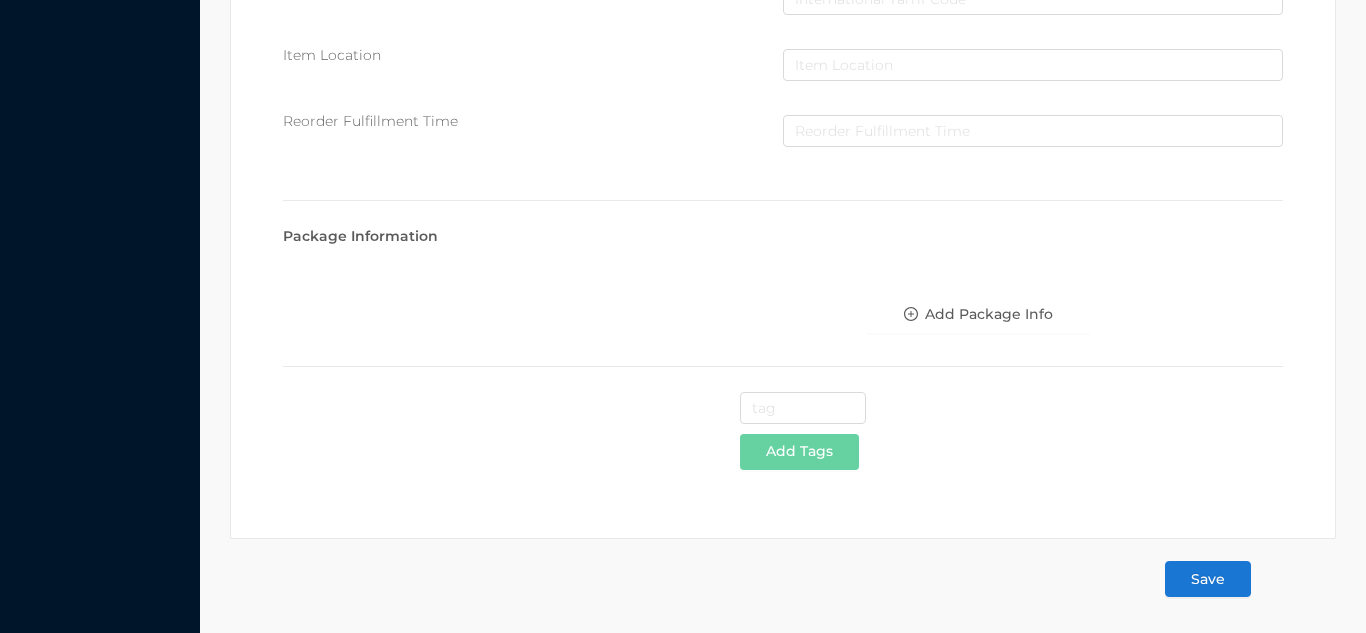 type 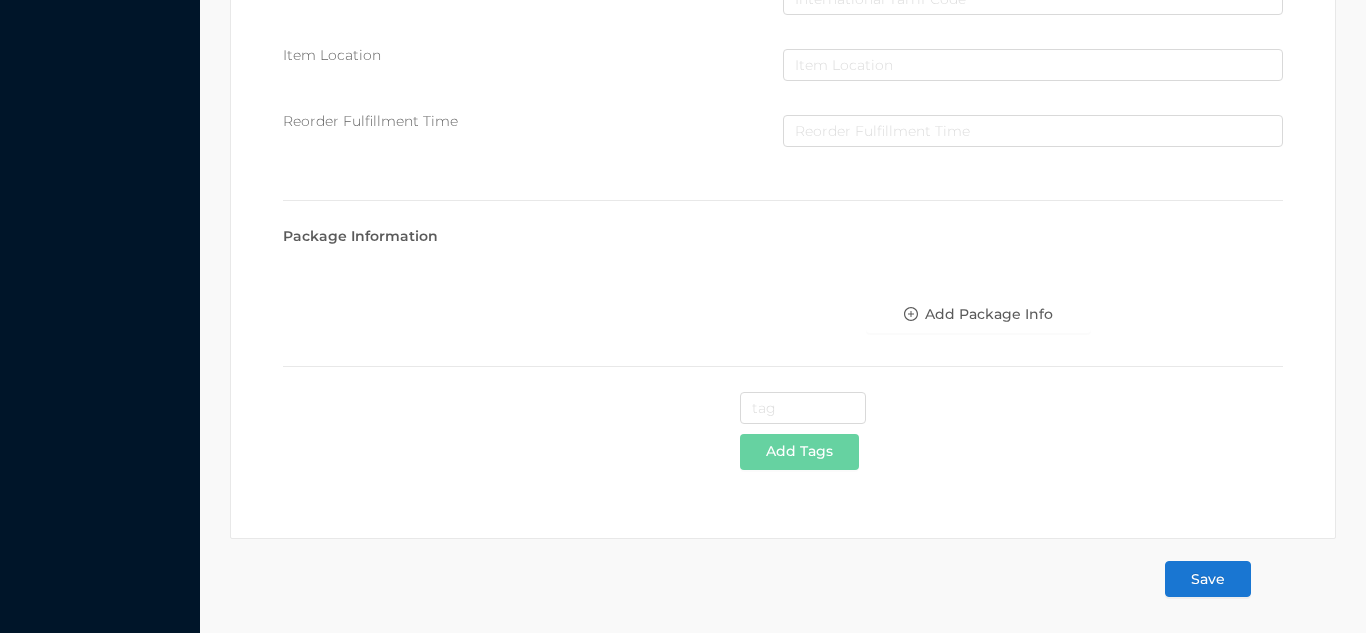 click on "Save" at bounding box center [1208, 579] 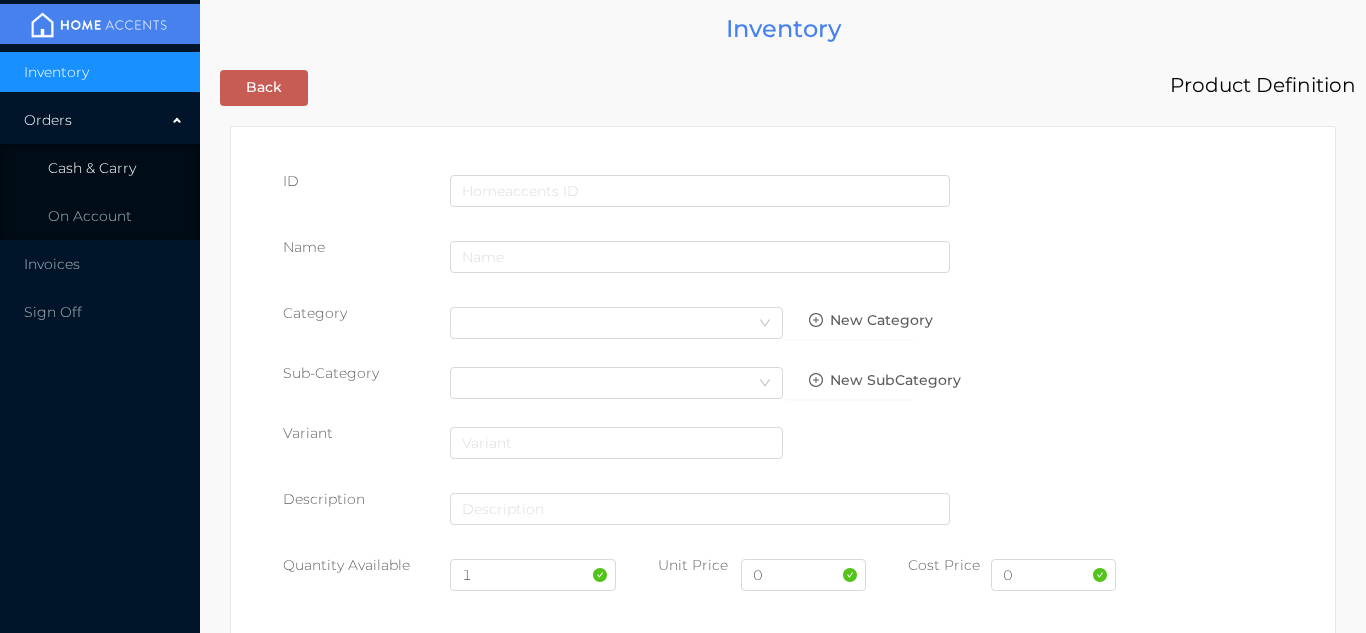 click on "Cash & Carry" at bounding box center [92, 168] 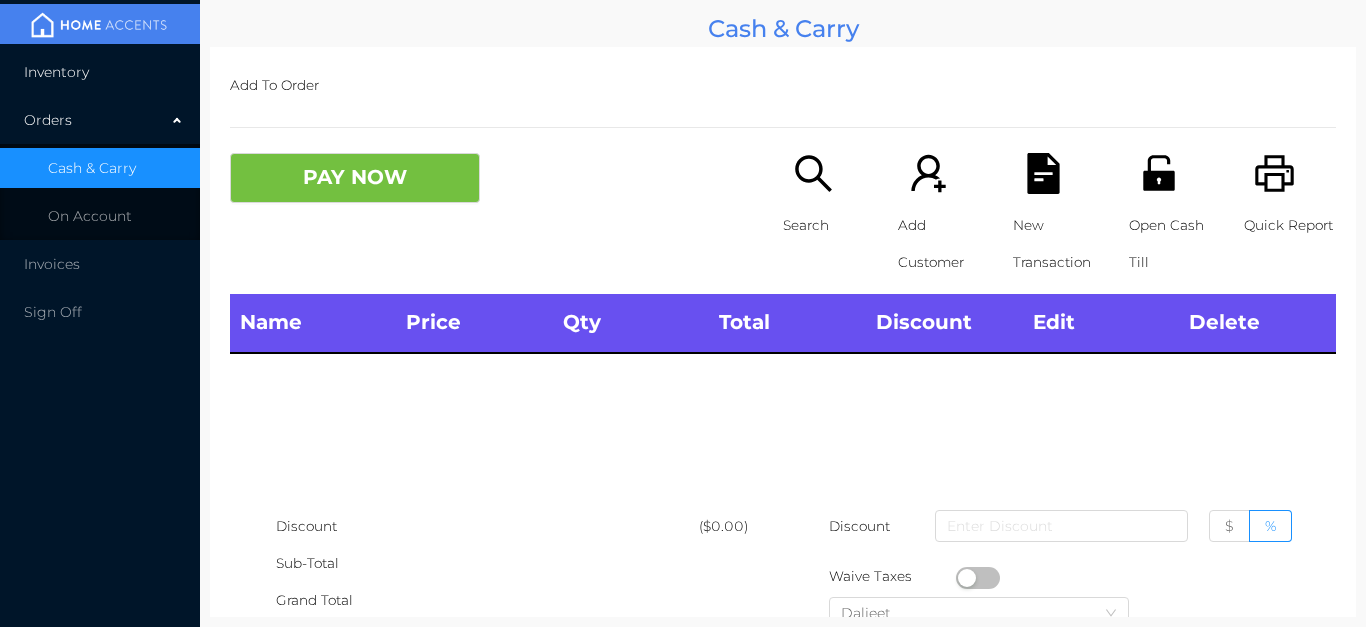 click on "Inventory" at bounding box center [100, 72] 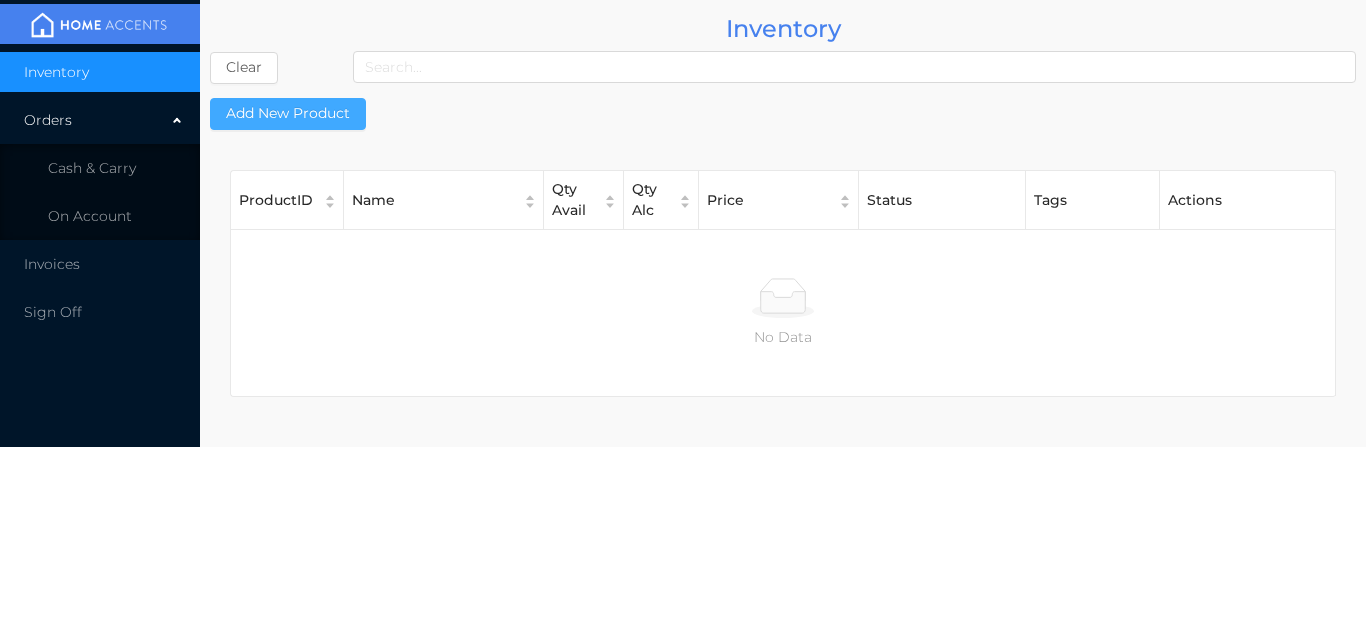 click on "Add New Product" at bounding box center [288, 114] 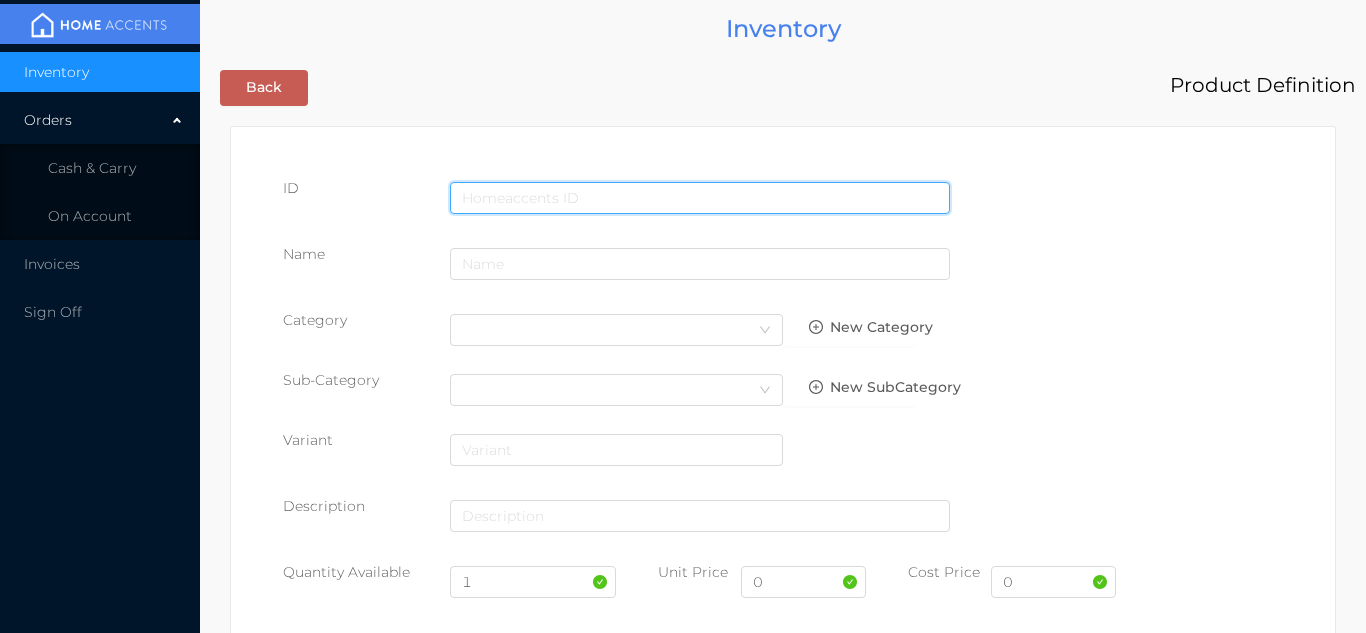 click at bounding box center (700, 198) 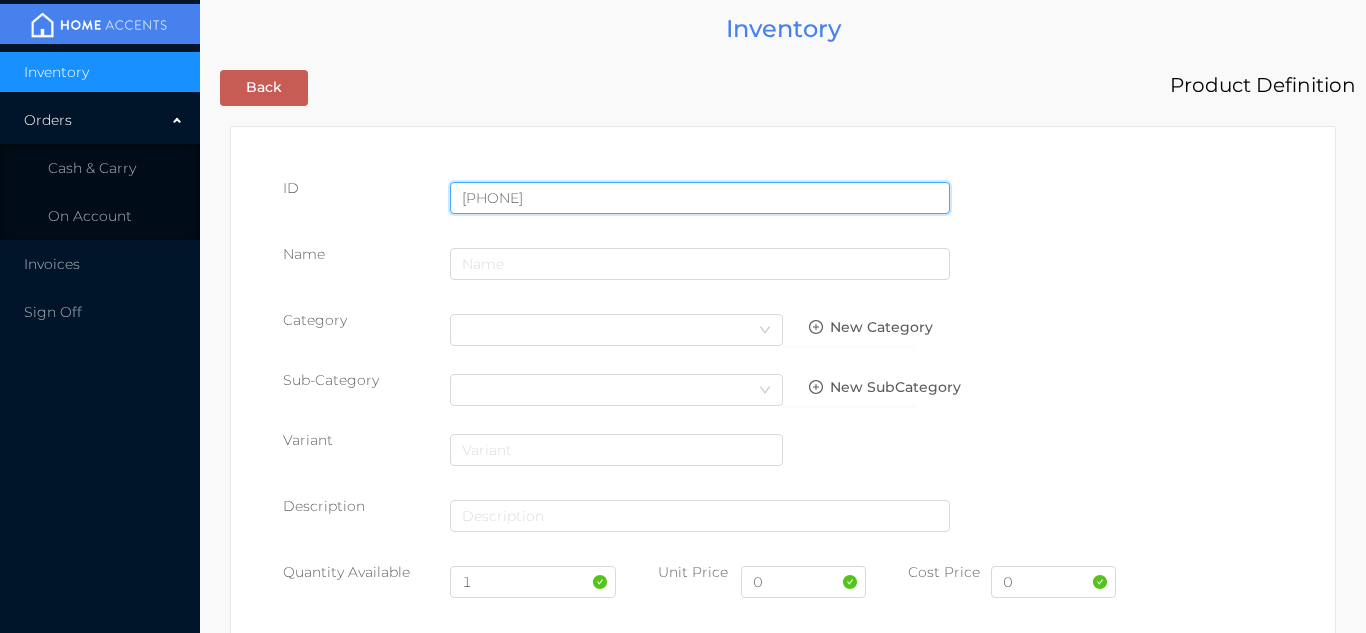 type on "725828083416" 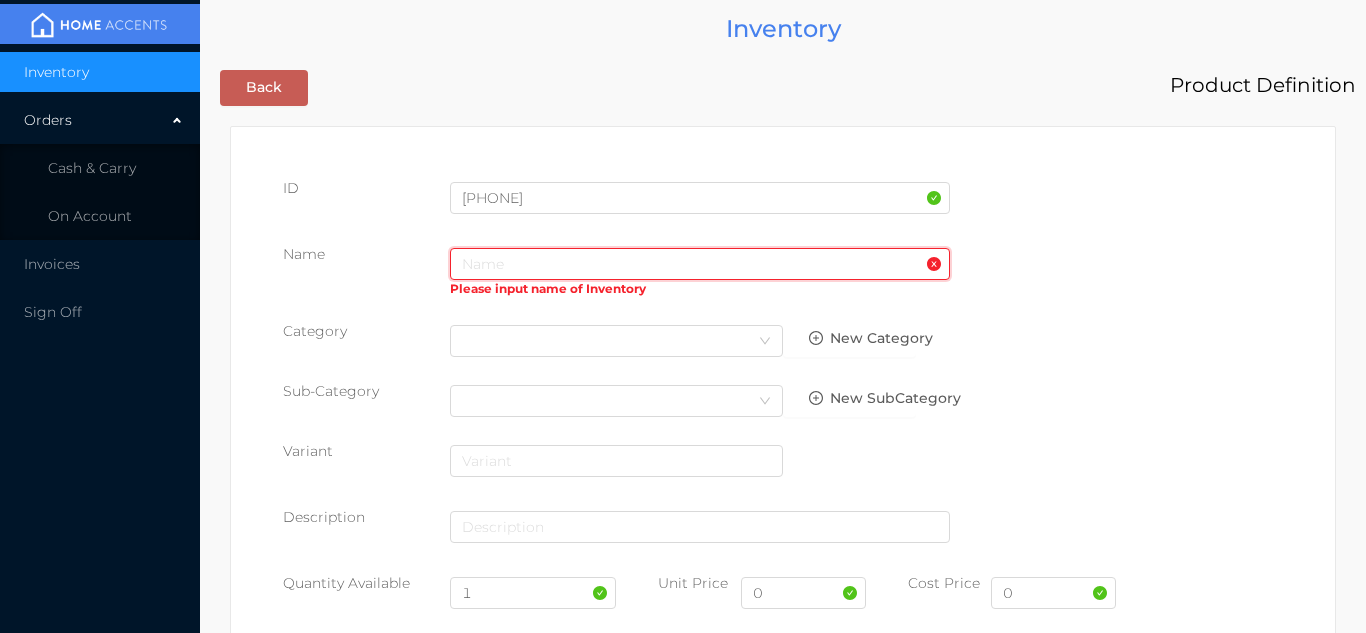 click at bounding box center [700, 264] 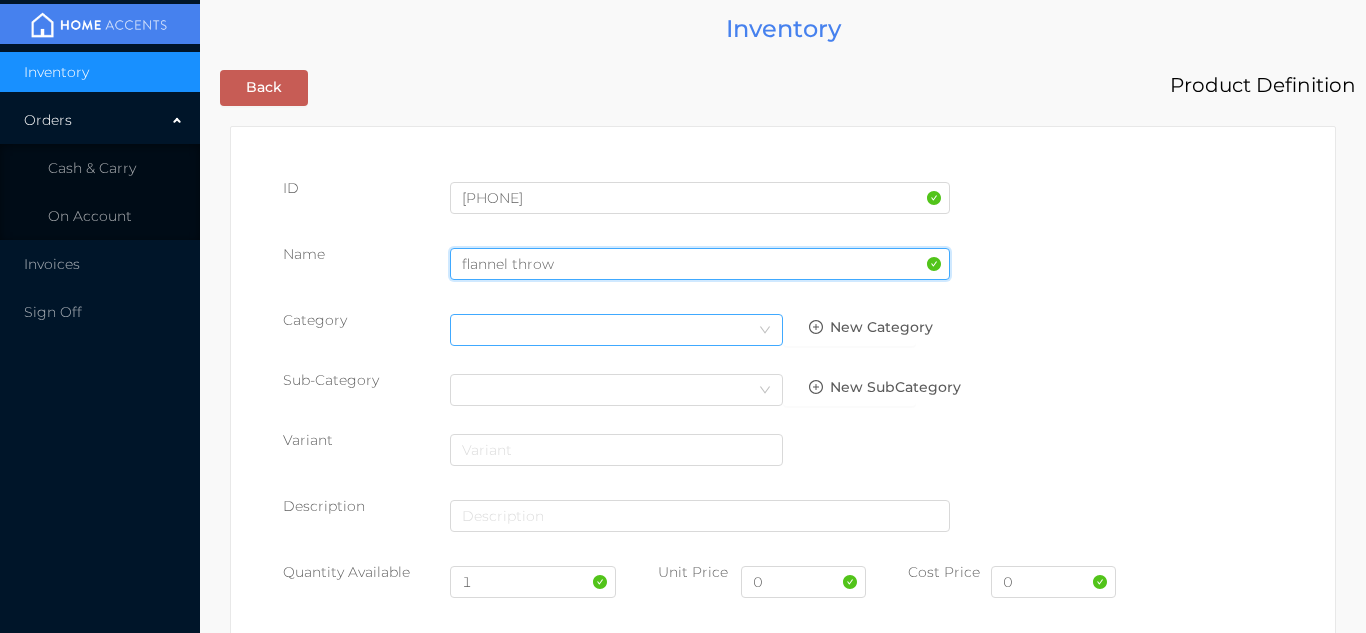 type on "flannel throw" 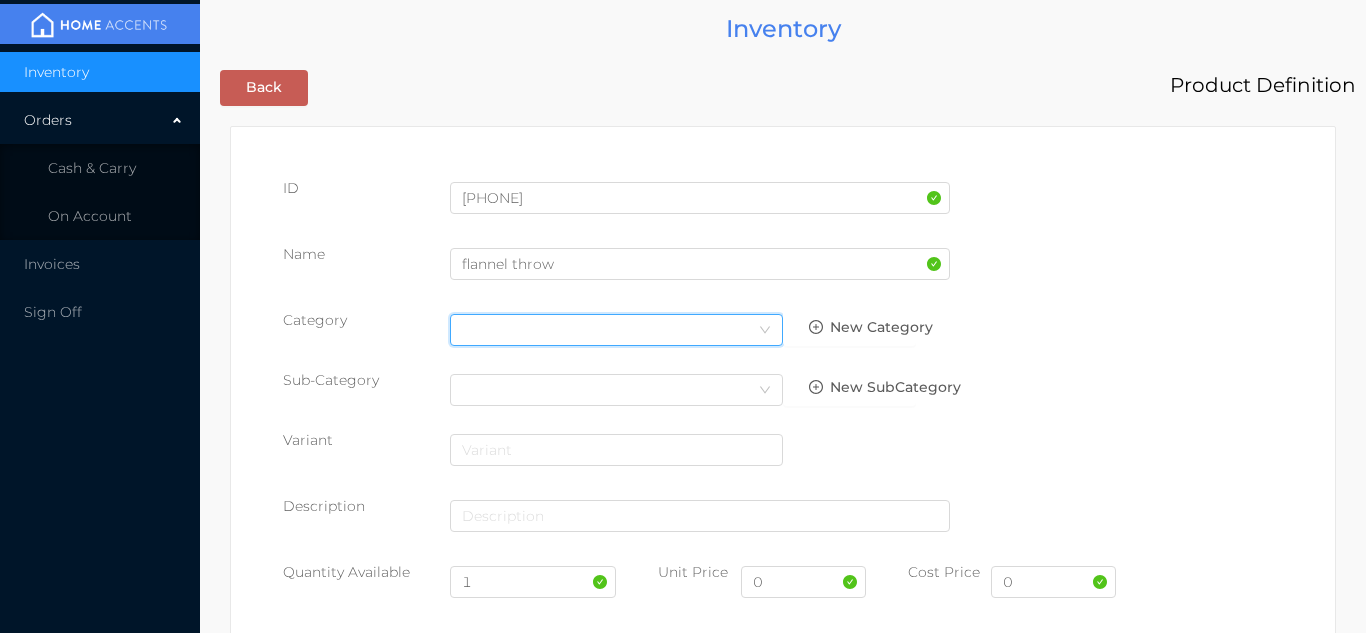 click 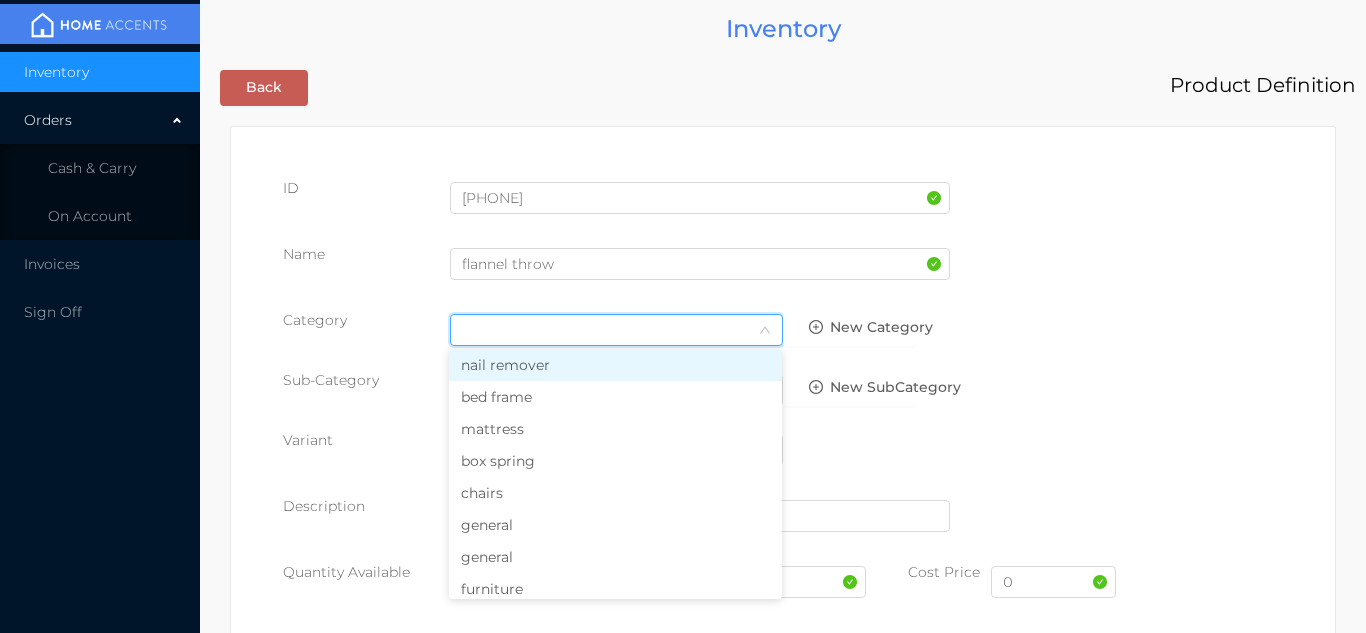 click on "general" at bounding box center (615, 525) 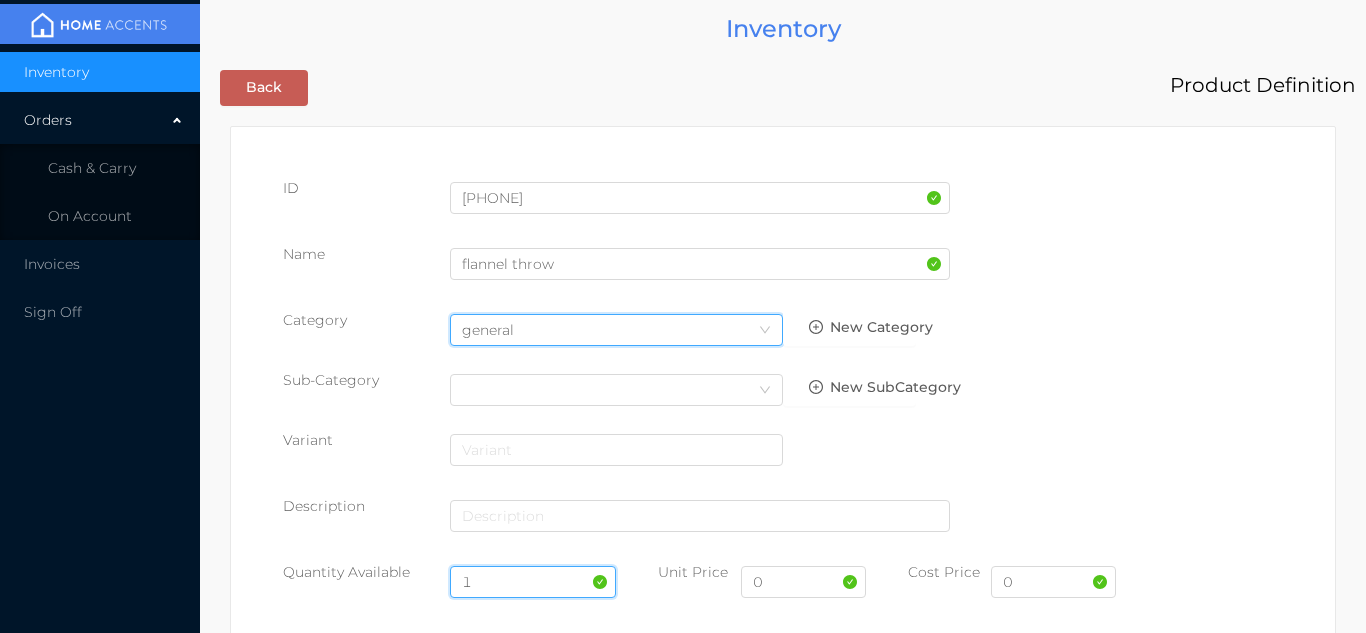 click on "1" at bounding box center (533, 582) 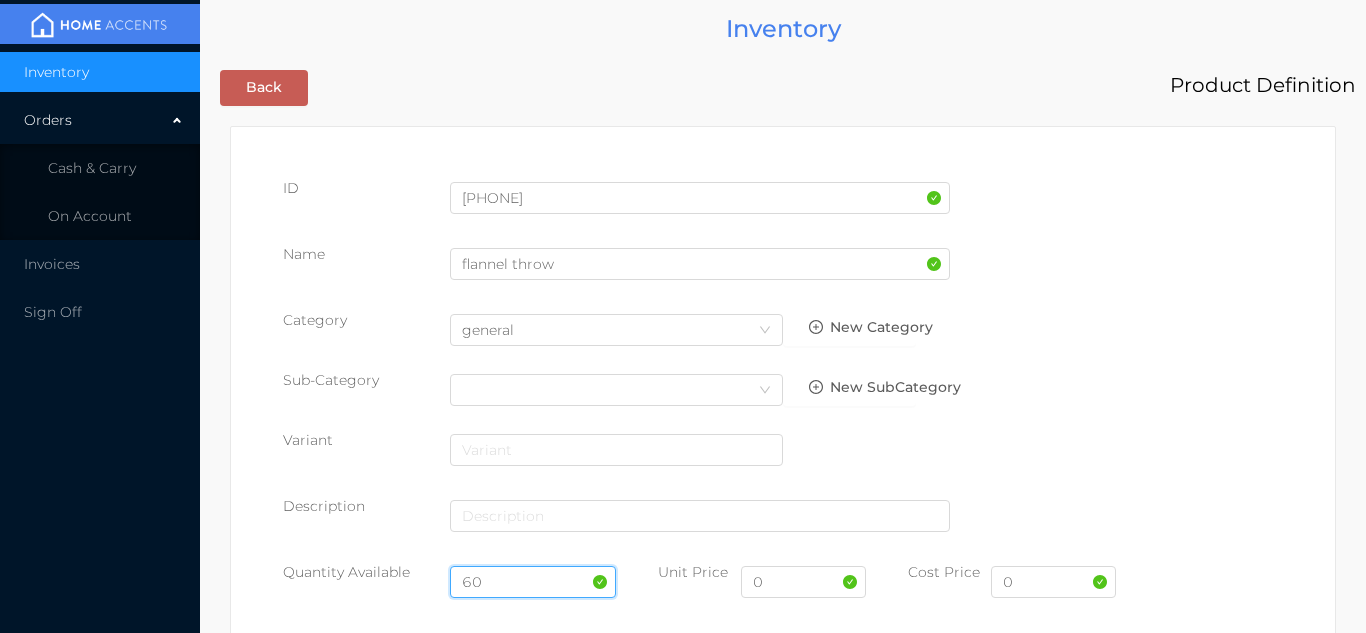type on "60" 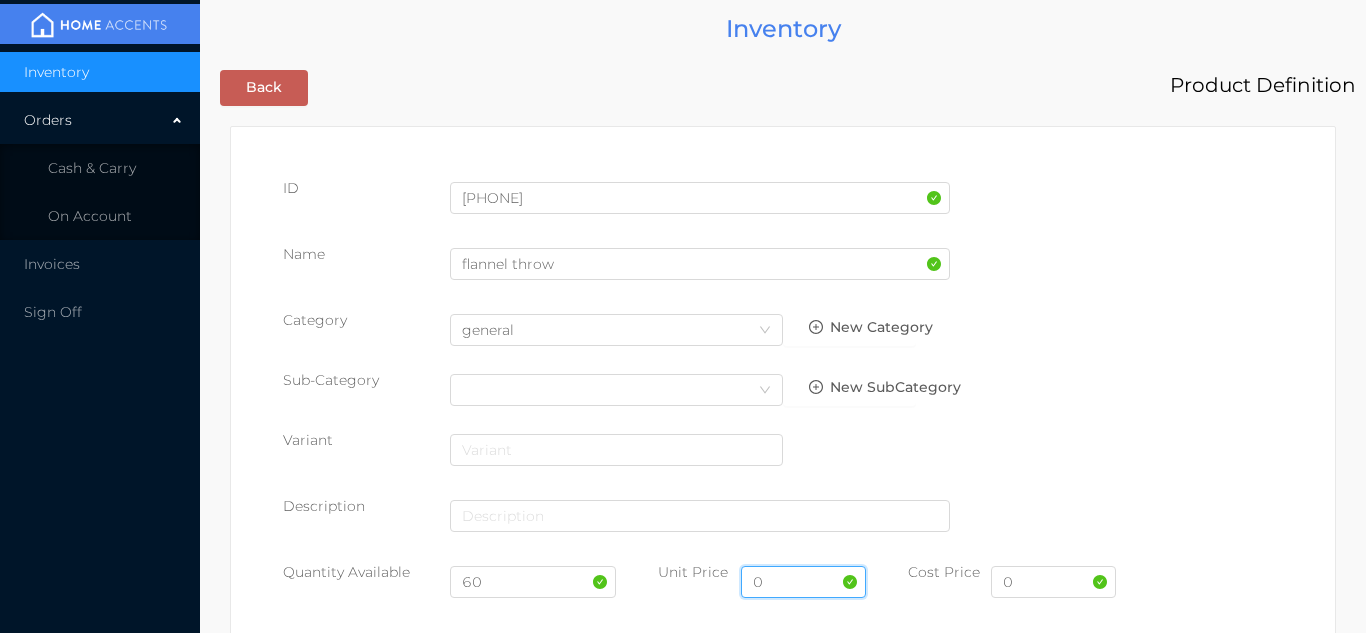 click on "0" at bounding box center [803, 582] 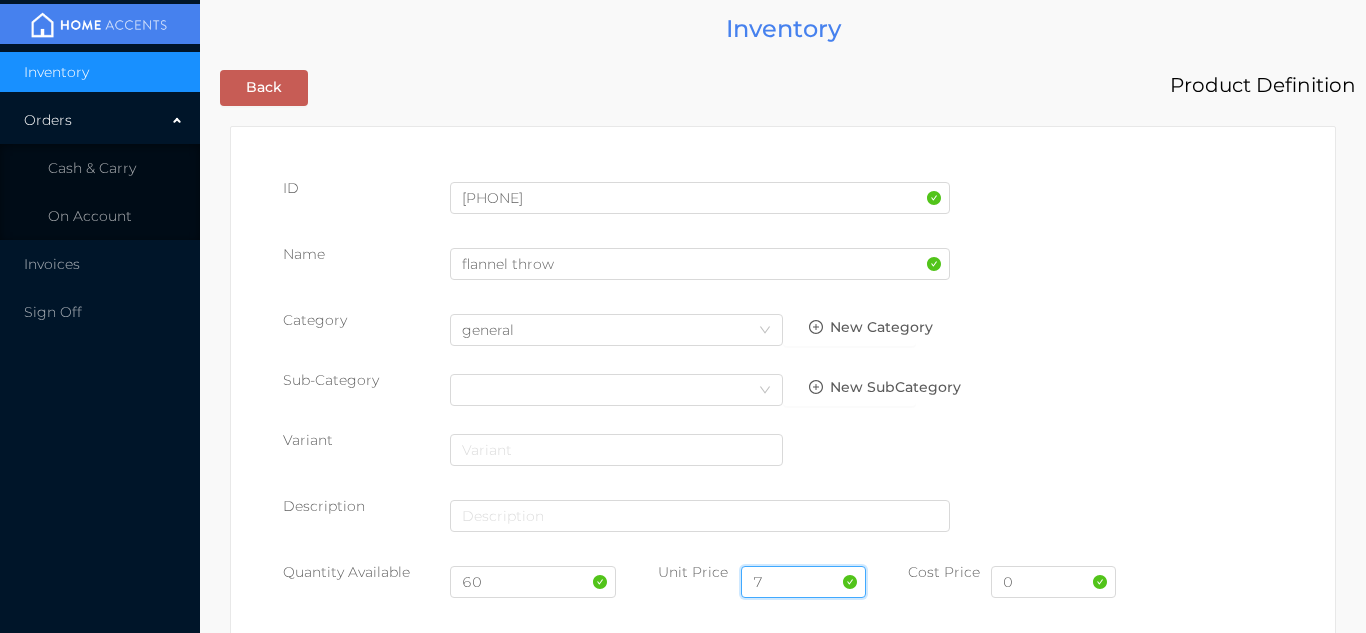 type on "7.99" 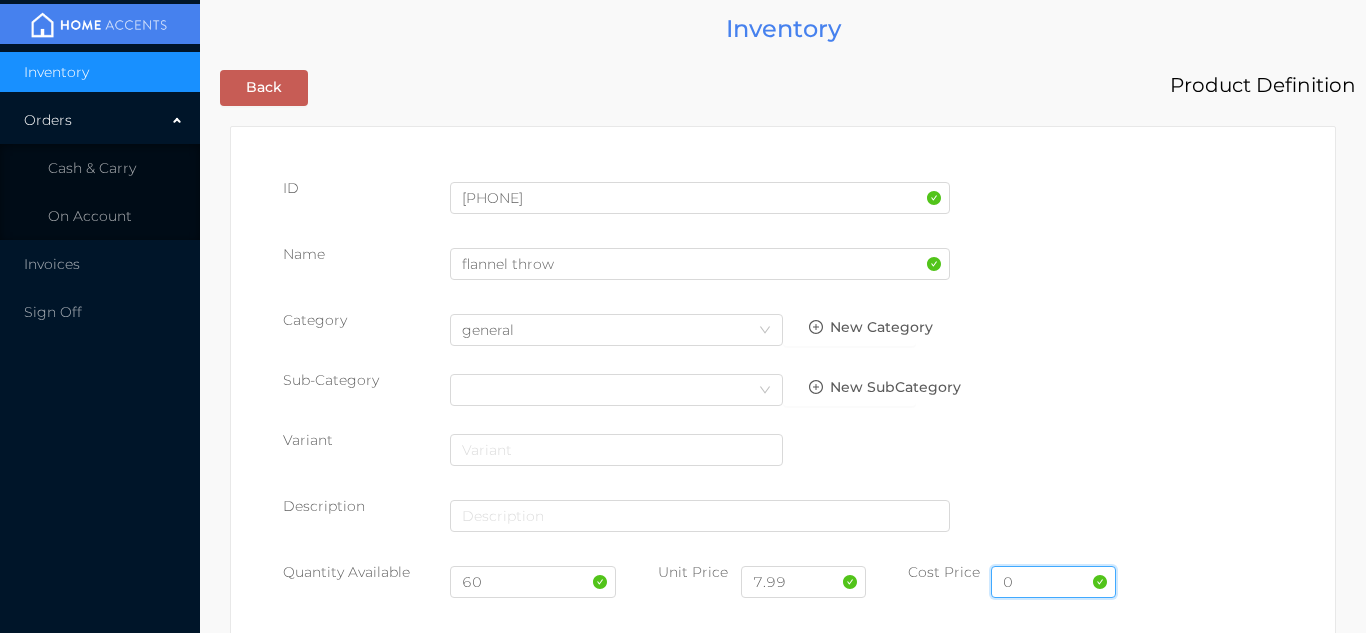 click on "0" at bounding box center (1053, 582) 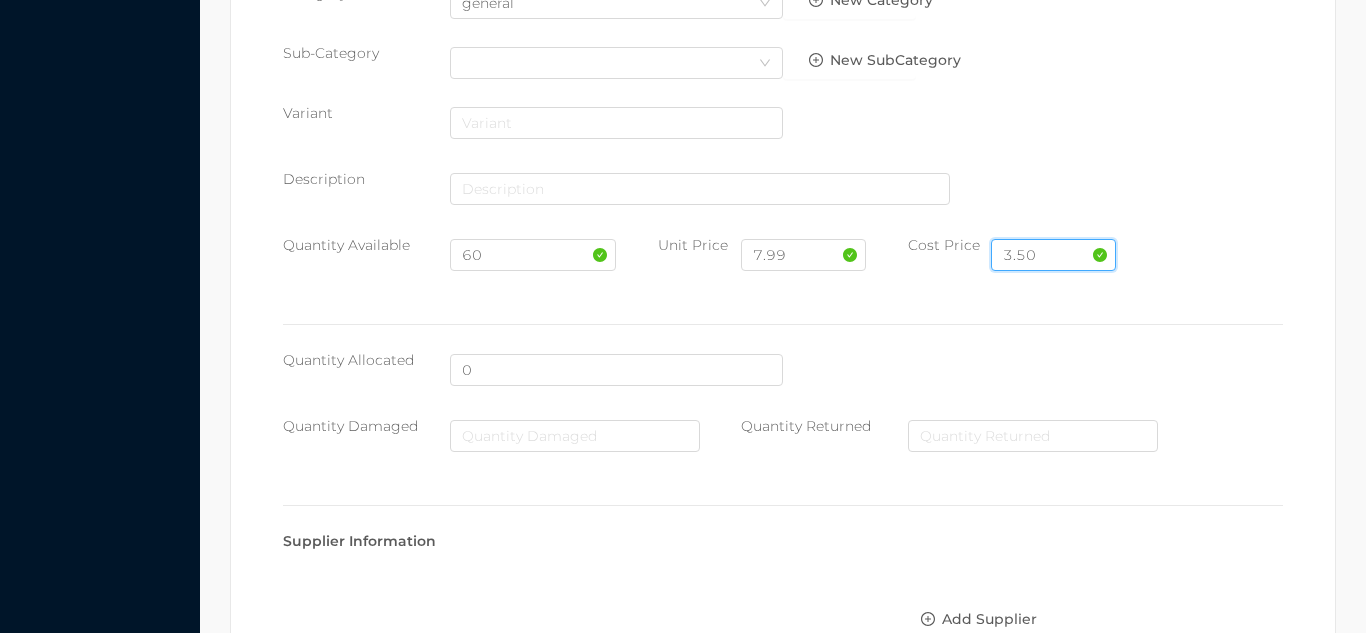 scroll, scrollTop: 1028, scrollLeft: 0, axis: vertical 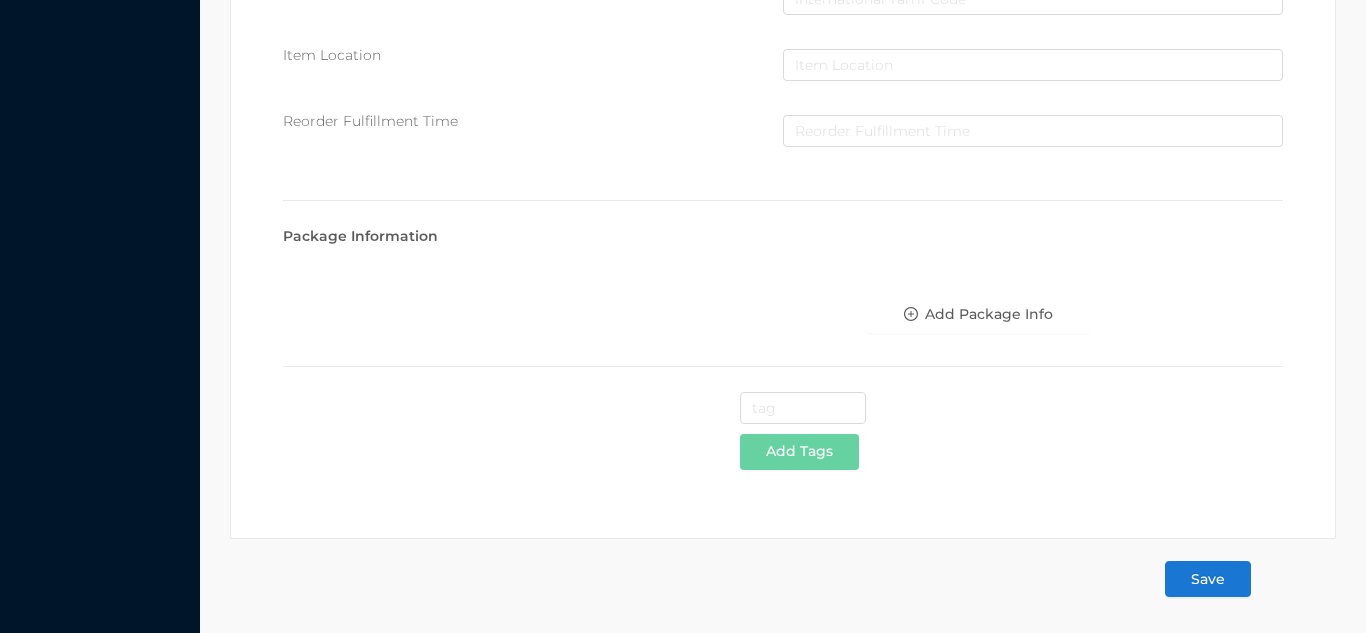 type on "3.50" 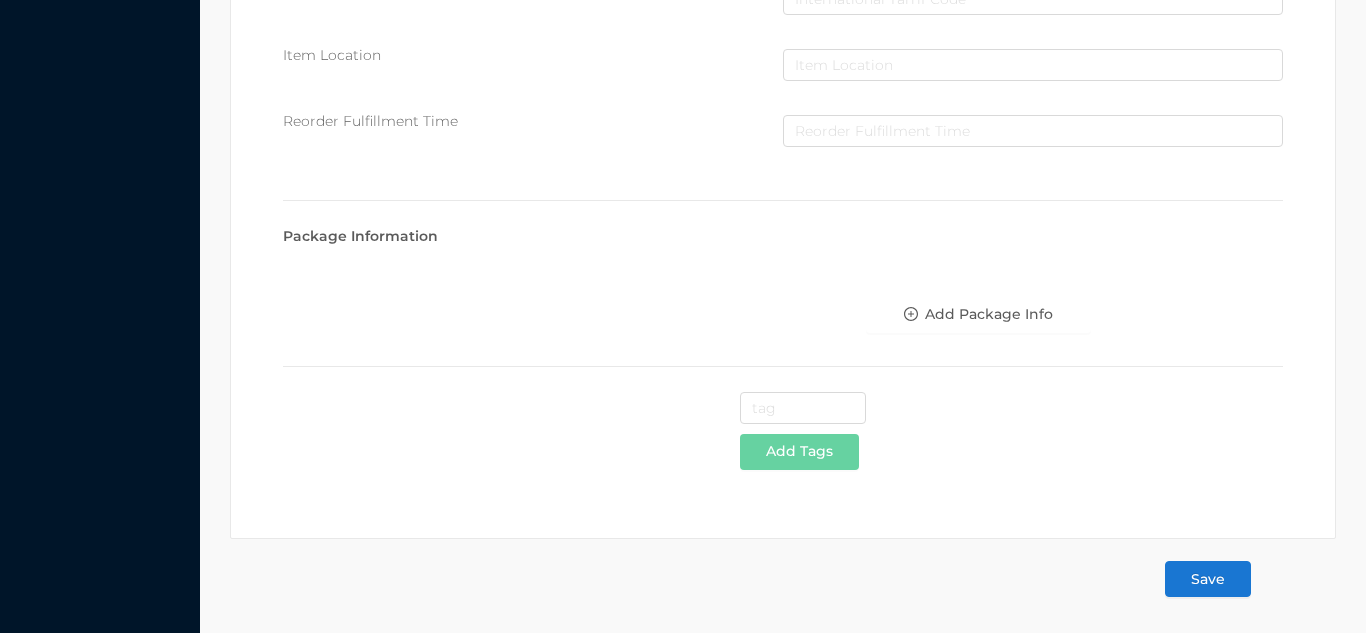 click on "Save" at bounding box center (1208, 579) 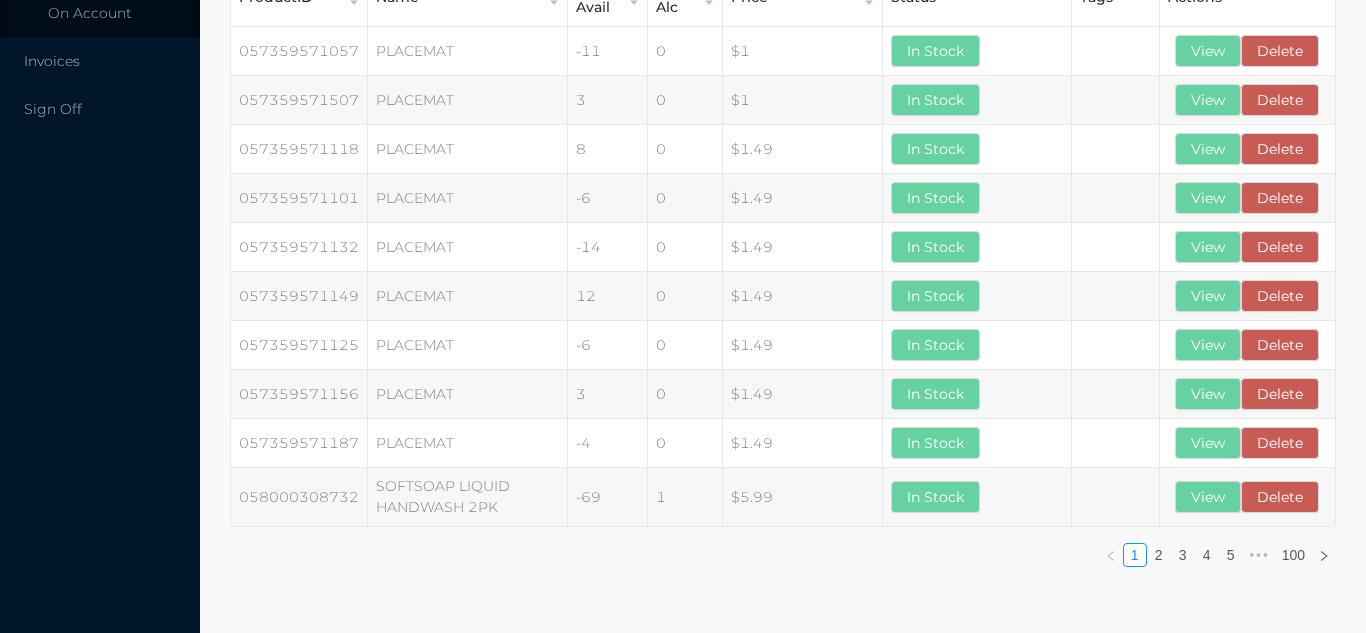 scroll, scrollTop: 203, scrollLeft: 0, axis: vertical 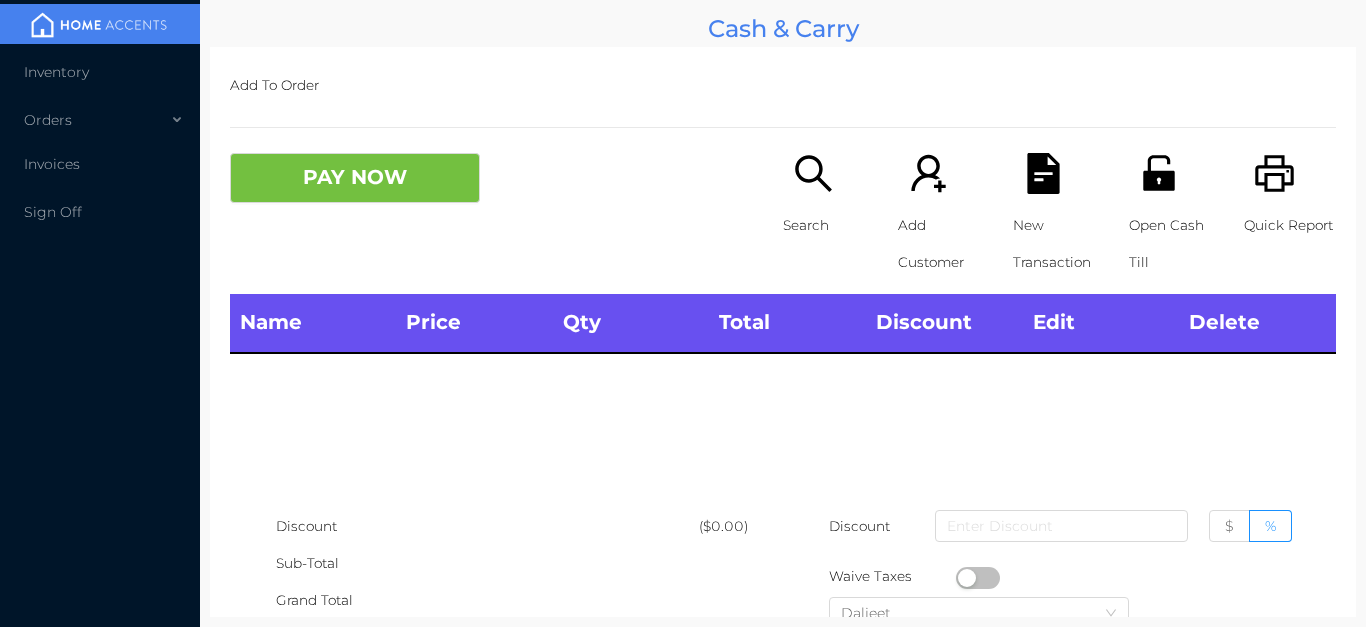 type 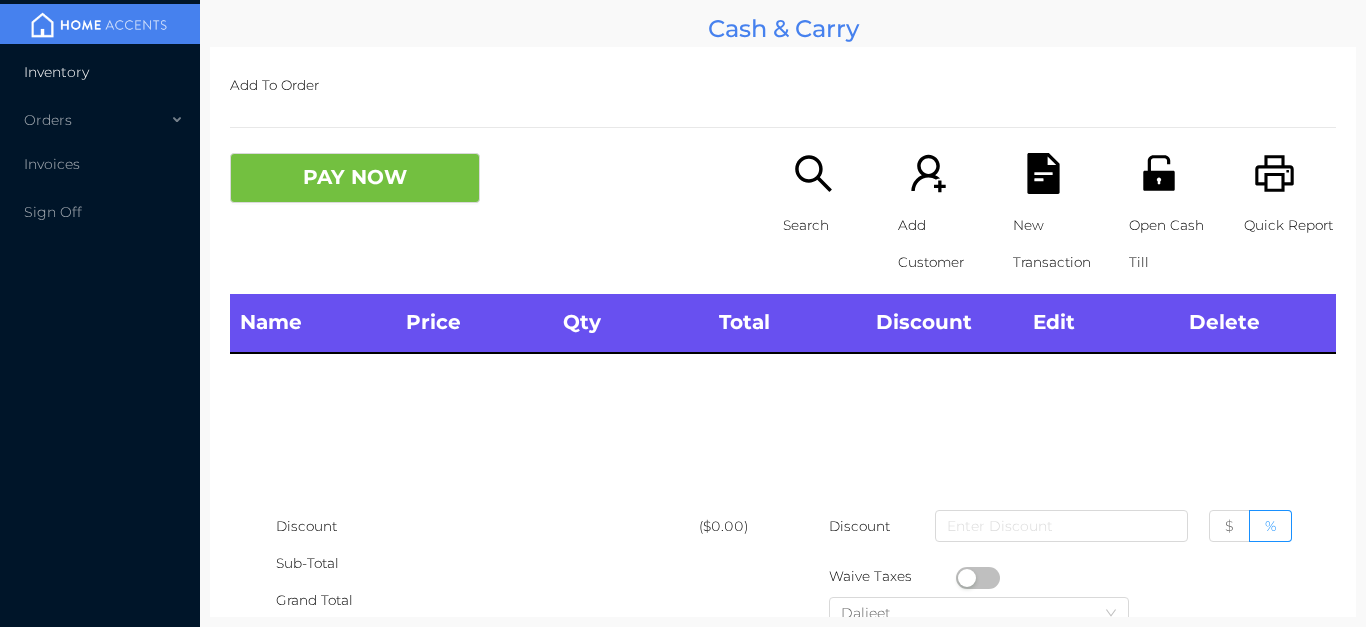 click on "Inventory" at bounding box center [100, 72] 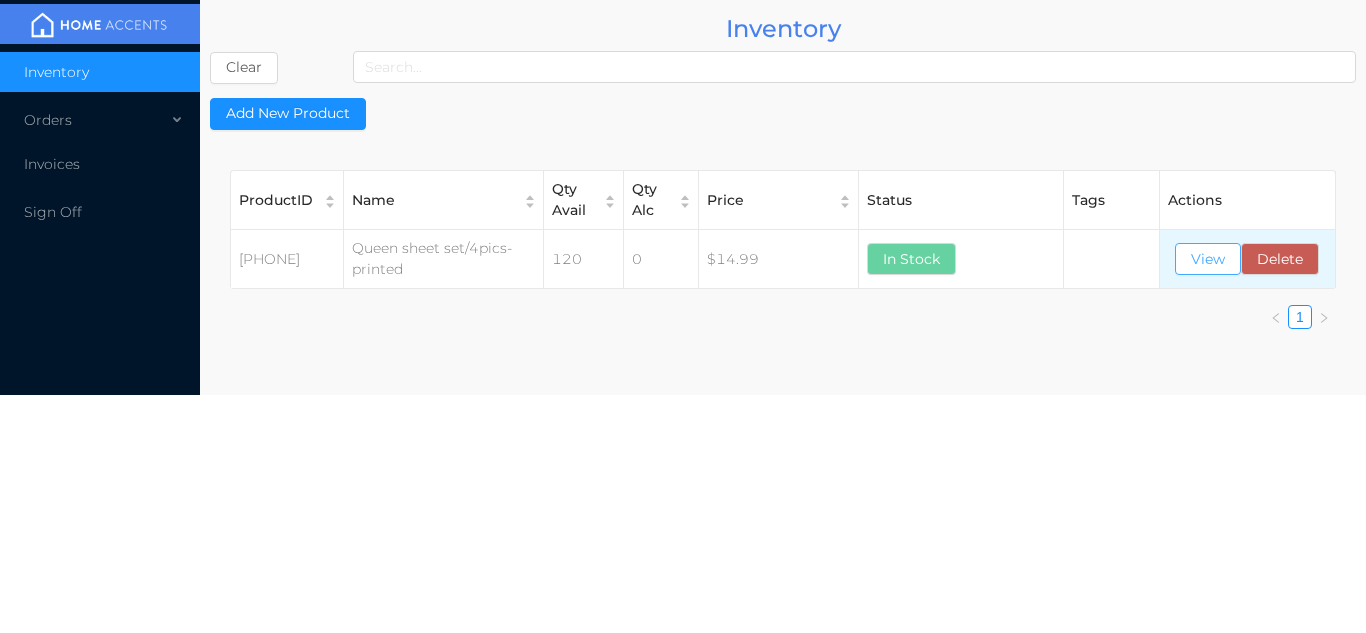 click on "View" at bounding box center [1208, 259] 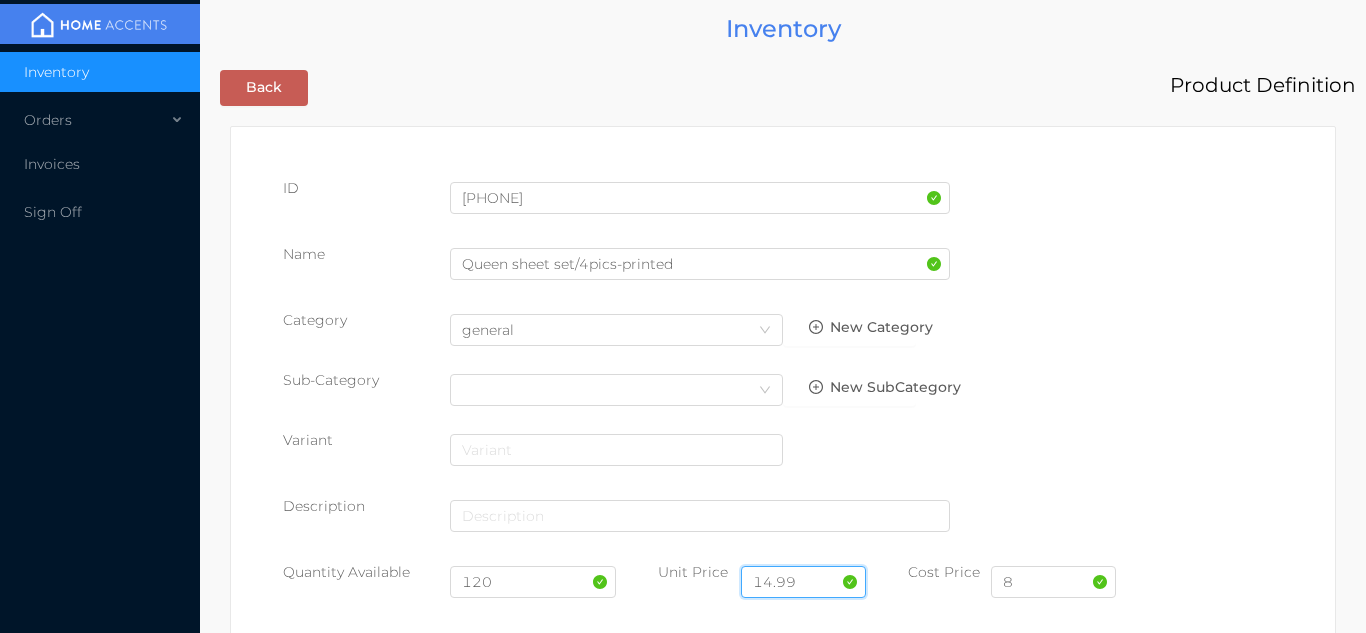click on "14.99" at bounding box center [803, 582] 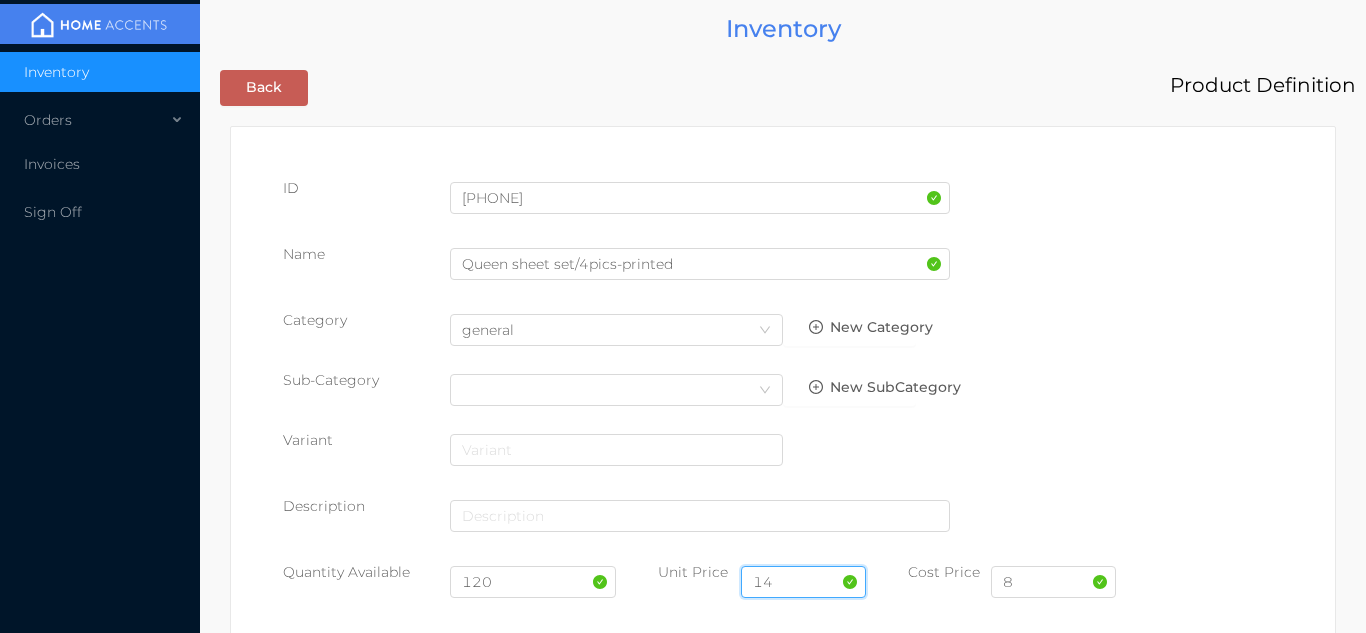 type on "1" 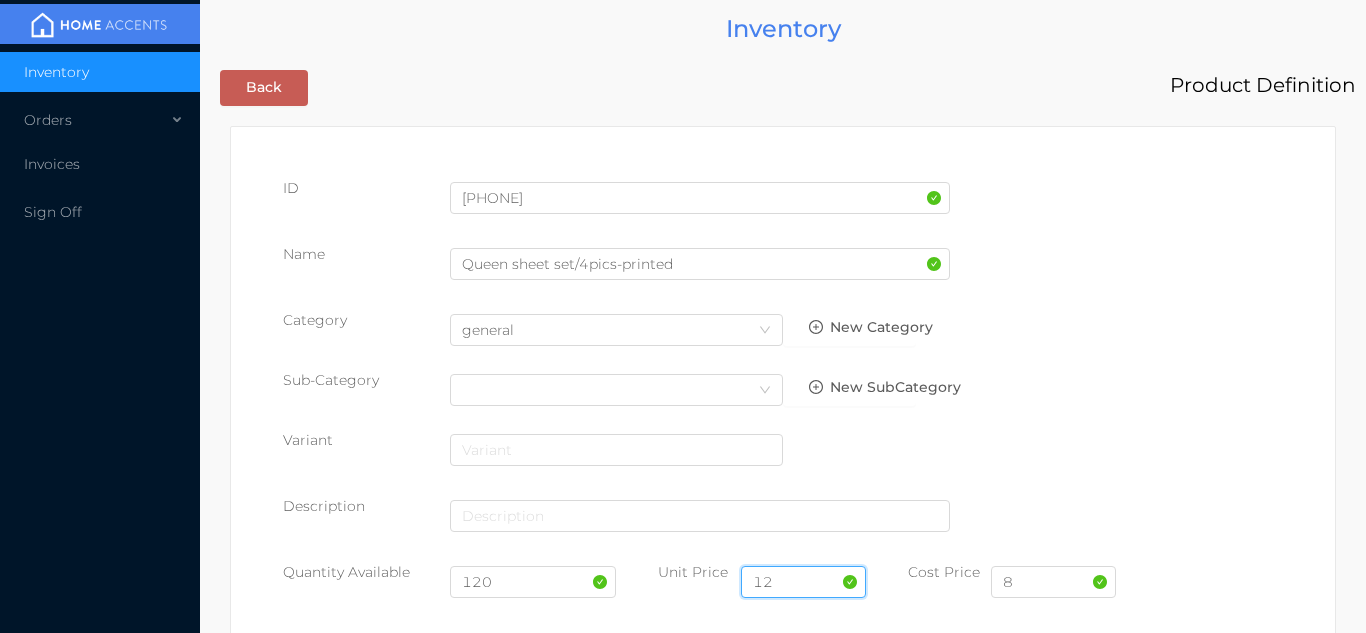 type on "12.99" 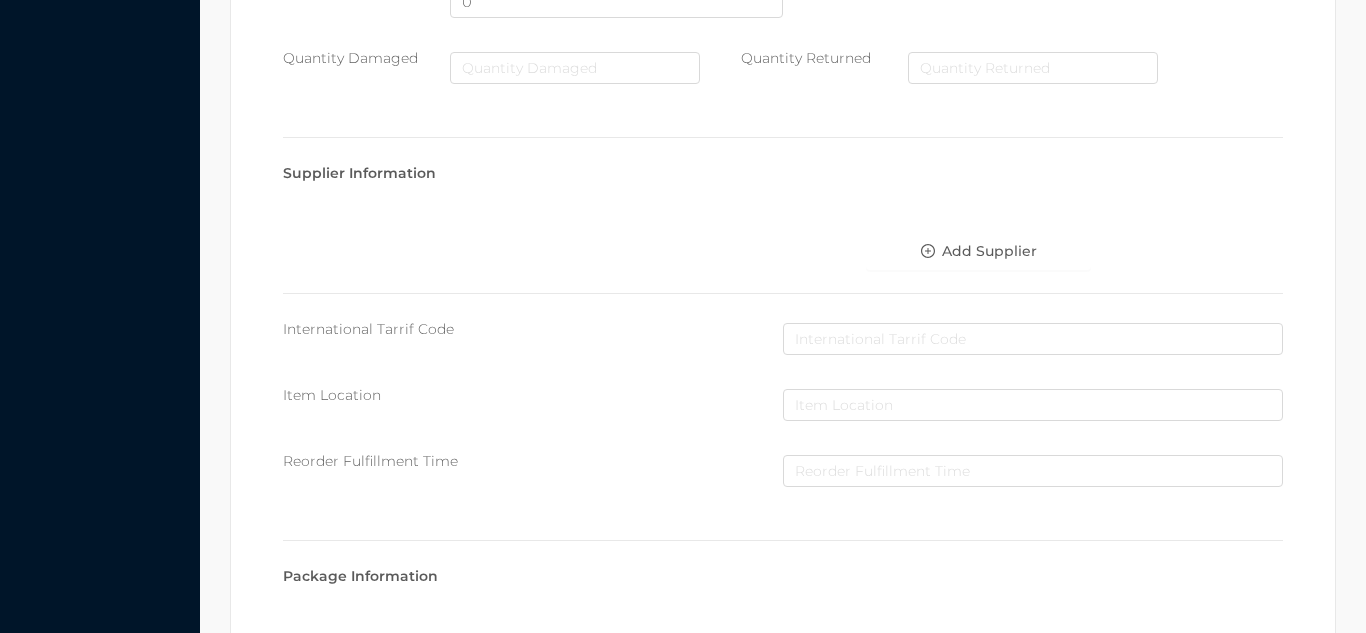 scroll, scrollTop: 1135, scrollLeft: 0, axis: vertical 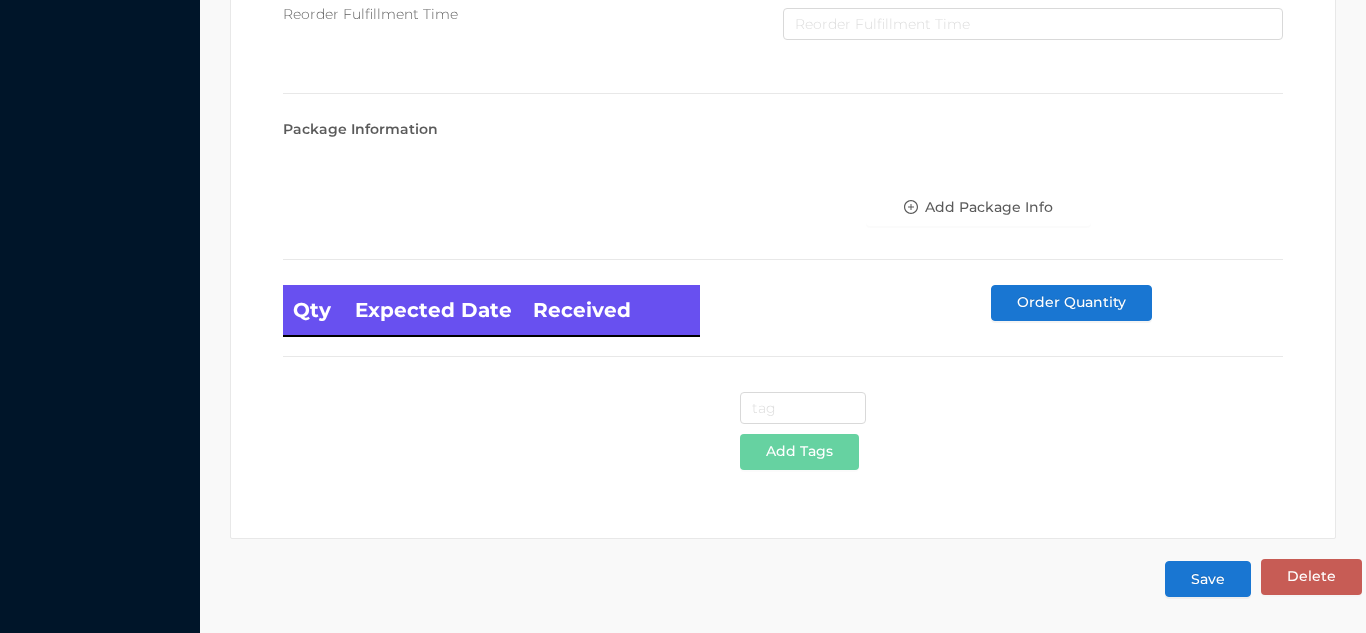 click on "Save" at bounding box center [1208, 579] 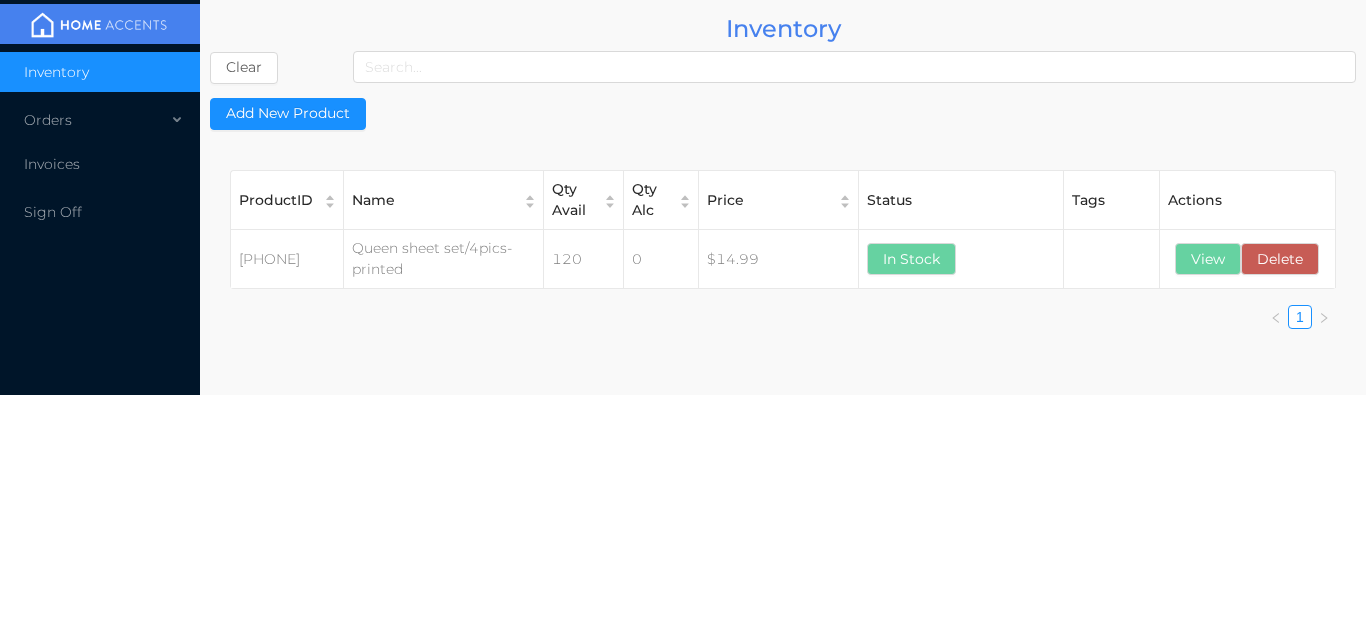 scroll, scrollTop: 0, scrollLeft: 0, axis: both 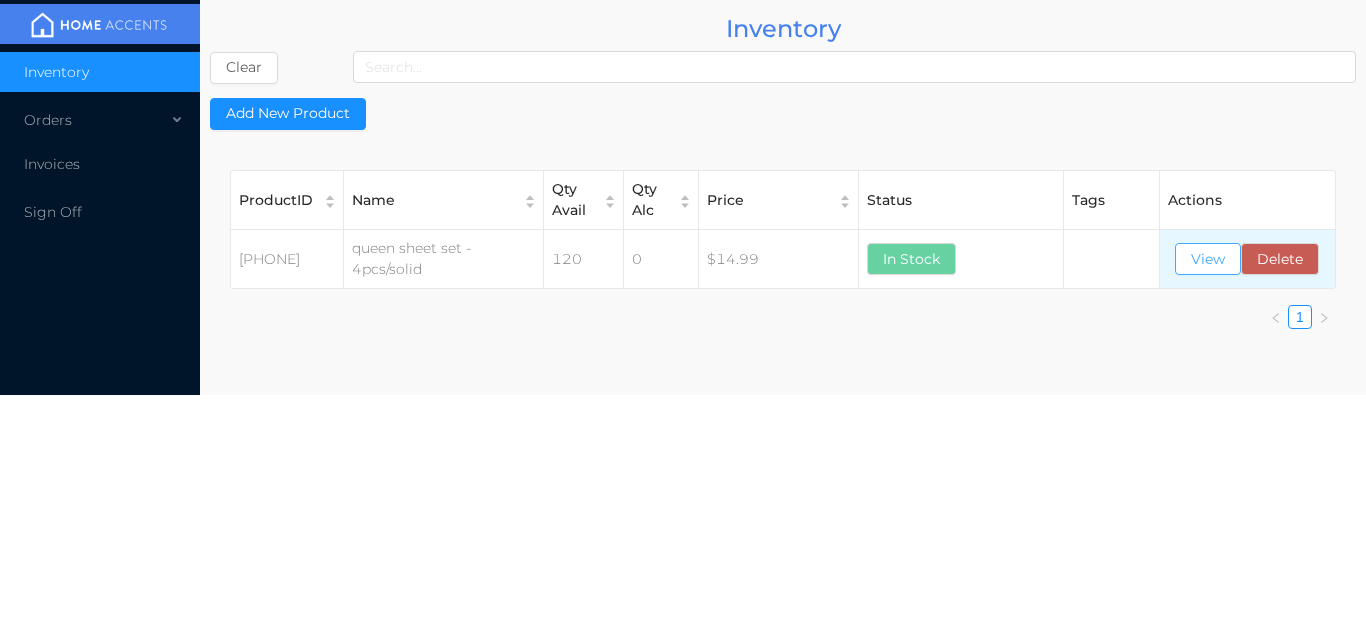 click on "View" at bounding box center (1208, 259) 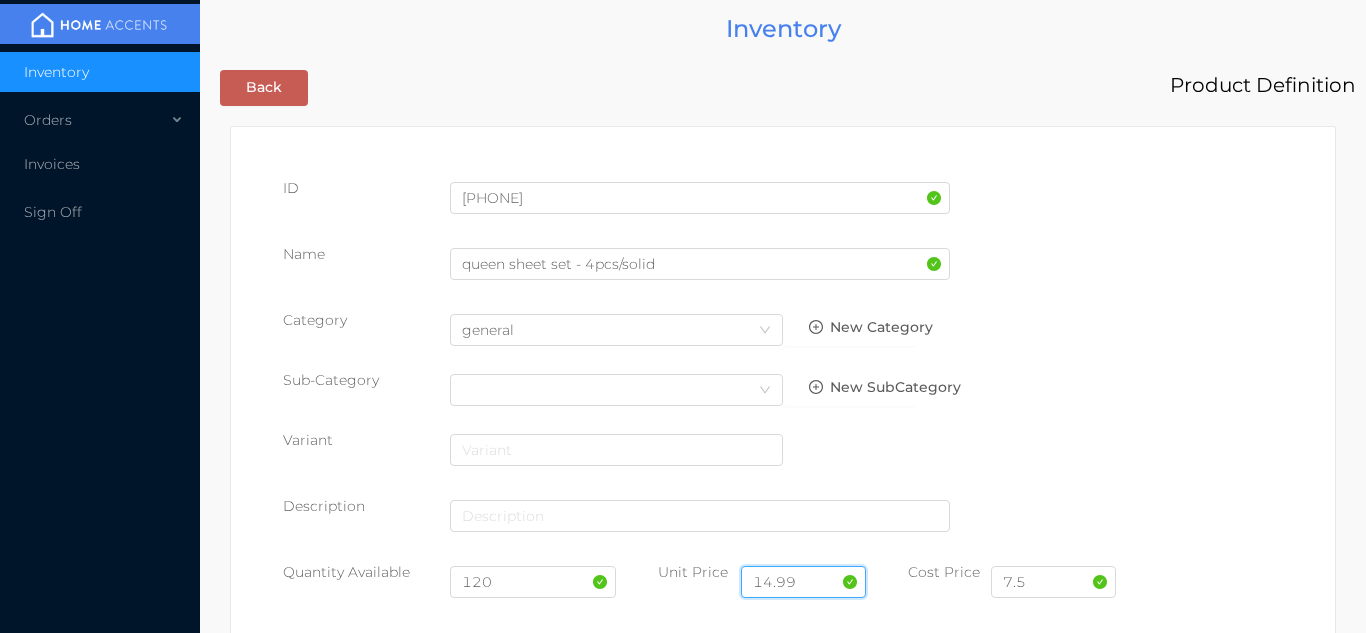 click on "14.99" at bounding box center (803, 582) 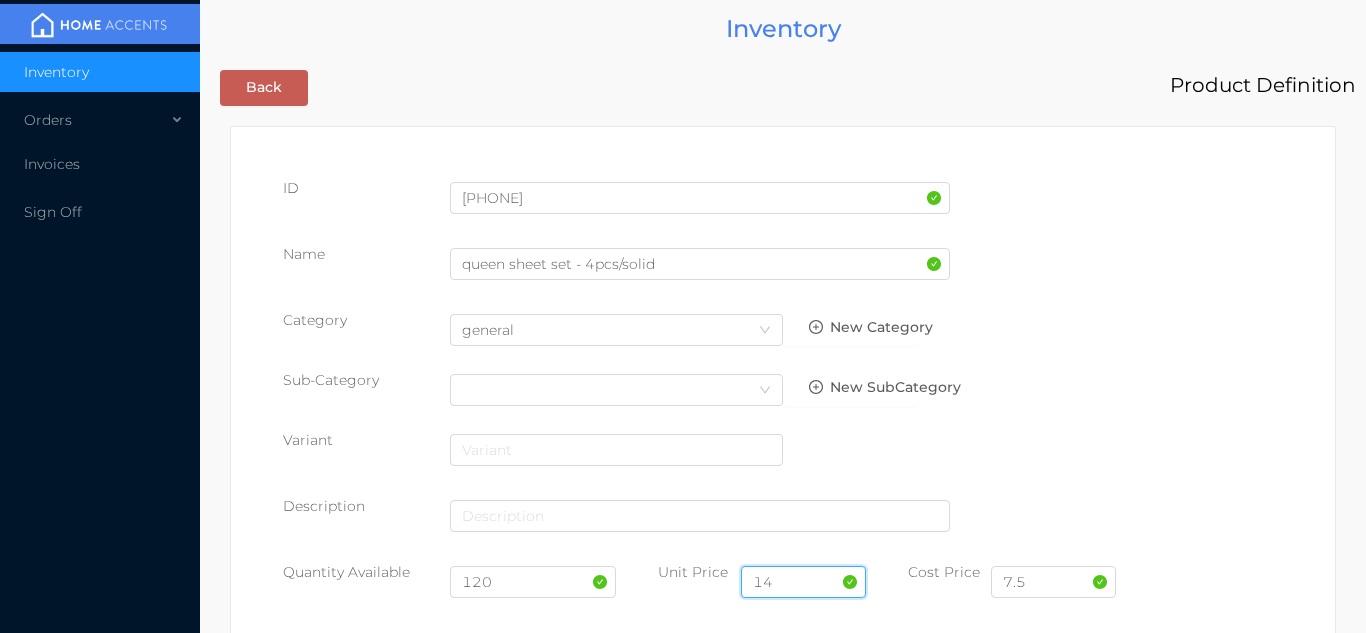type on "1" 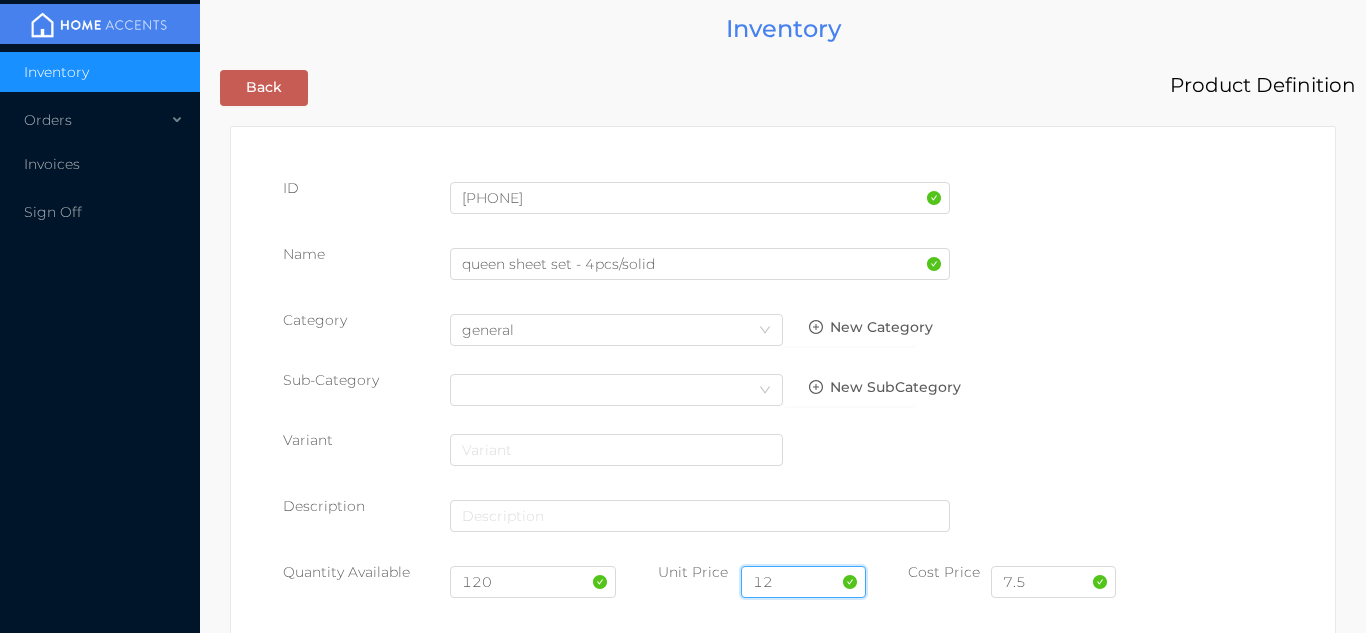 type on "12.99" 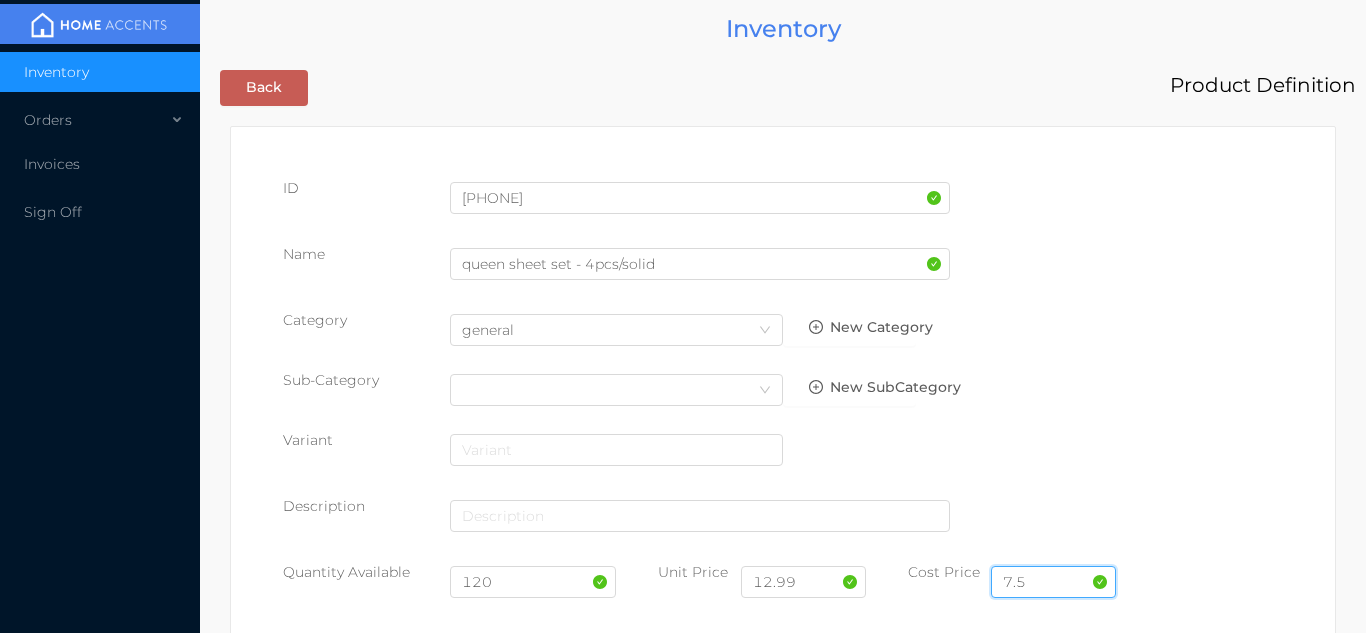 click on "7.5" at bounding box center [1053, 582] 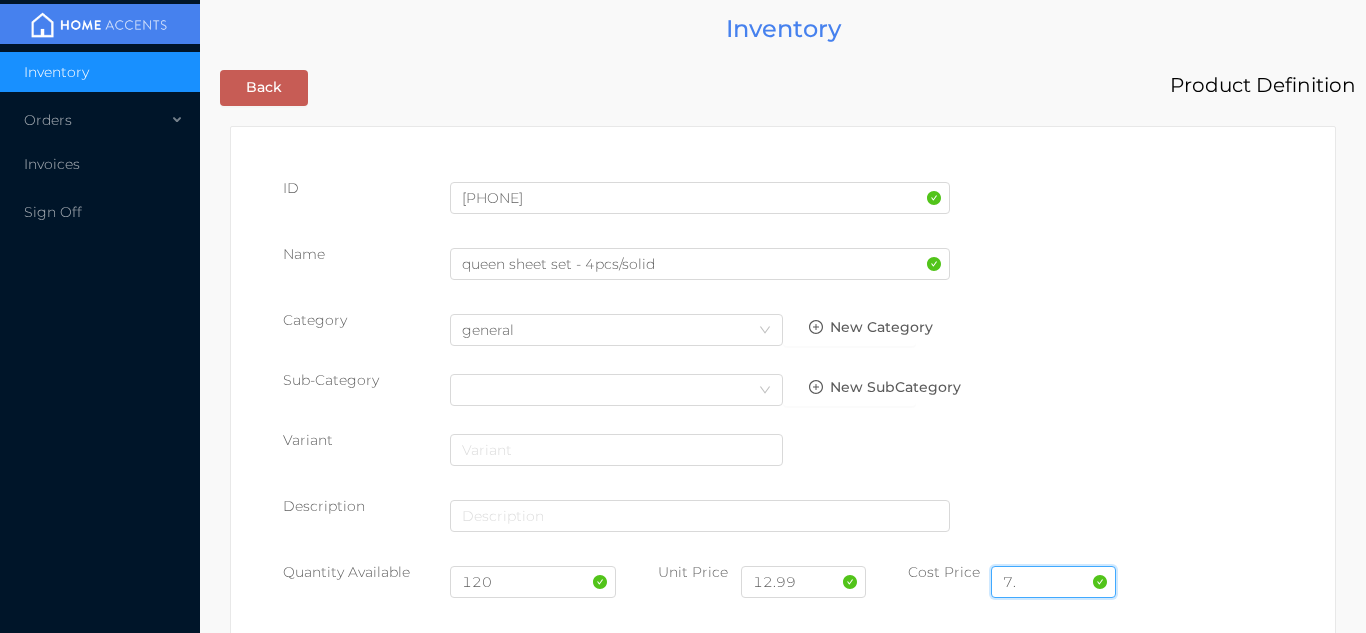 type on "7" 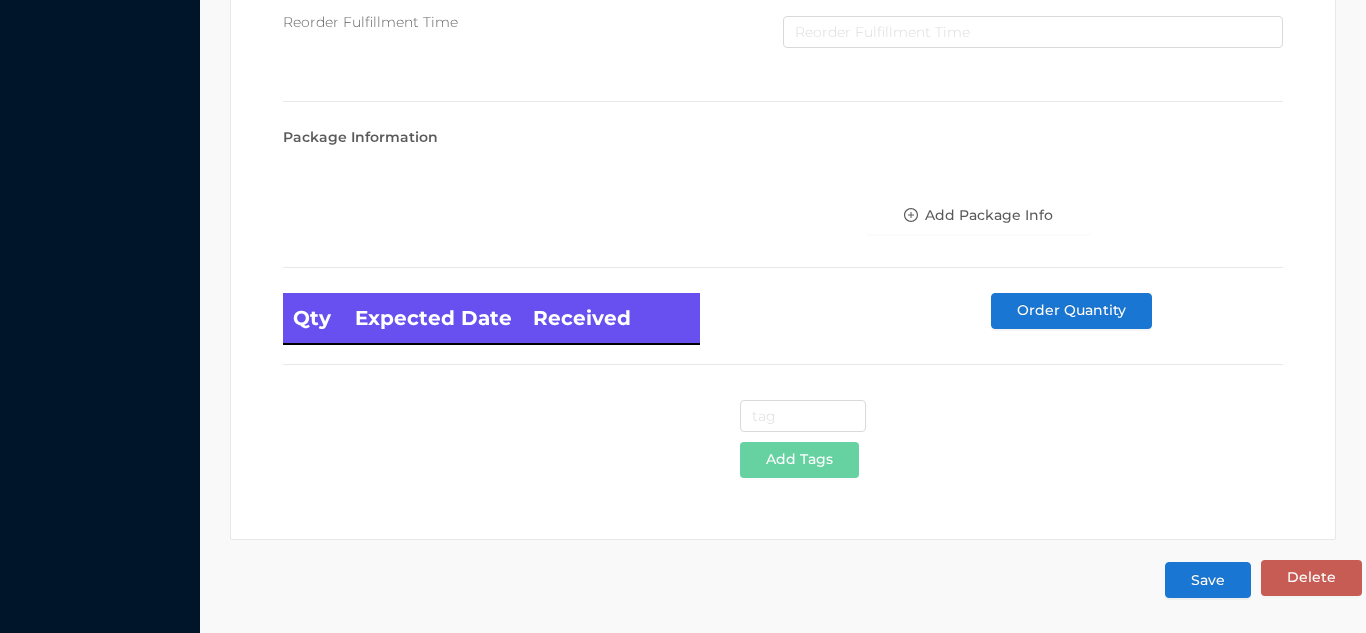 scroll, scrollTop: 1135, scrollLeft: 0, axis: vertical 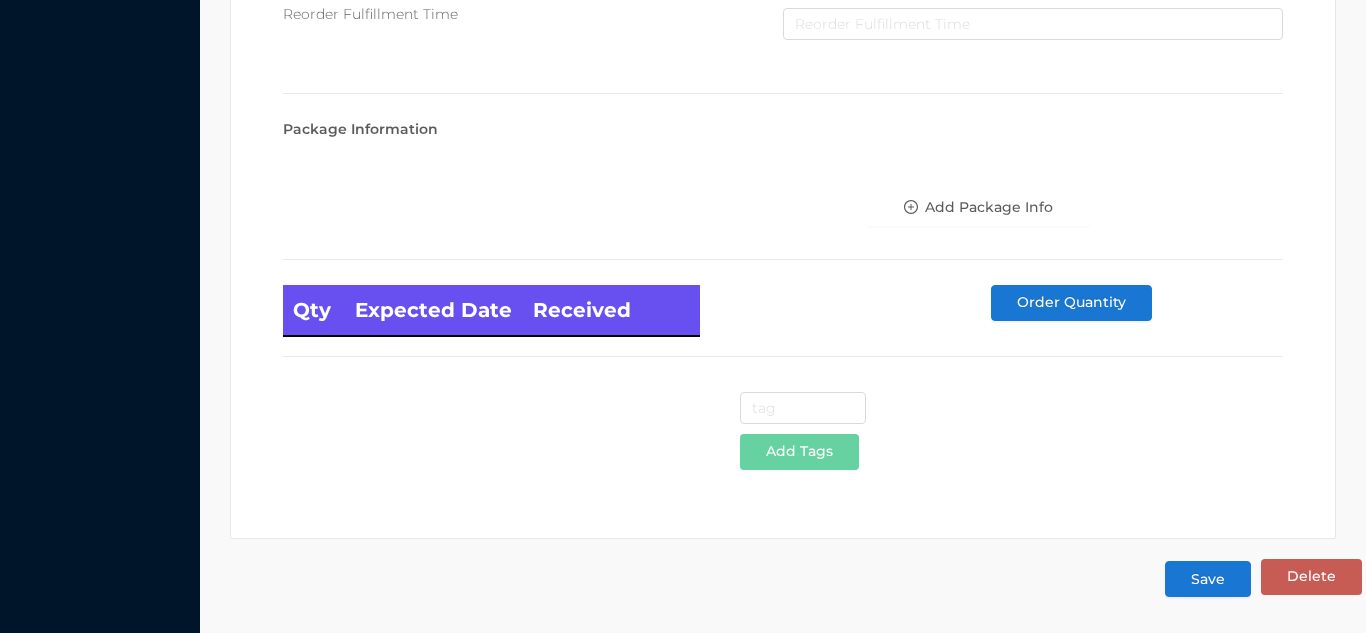 type on "8" 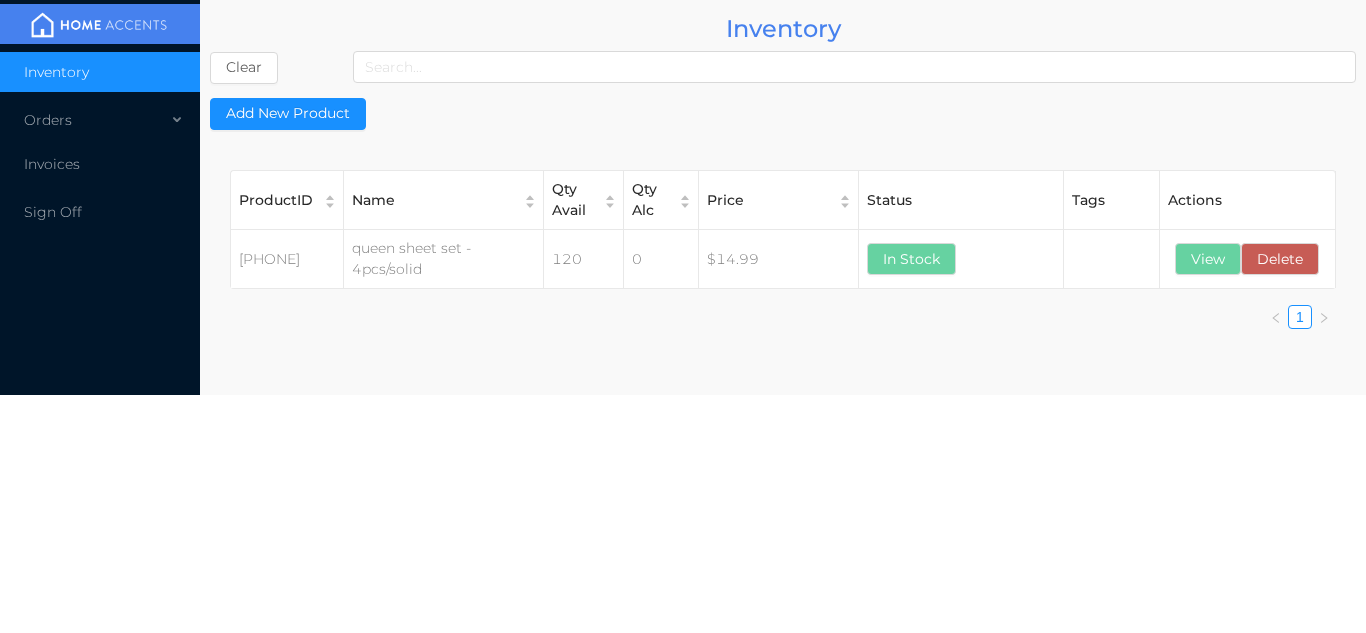 scroll, scrollTop: 0, scrollLeft: 0, axis: both 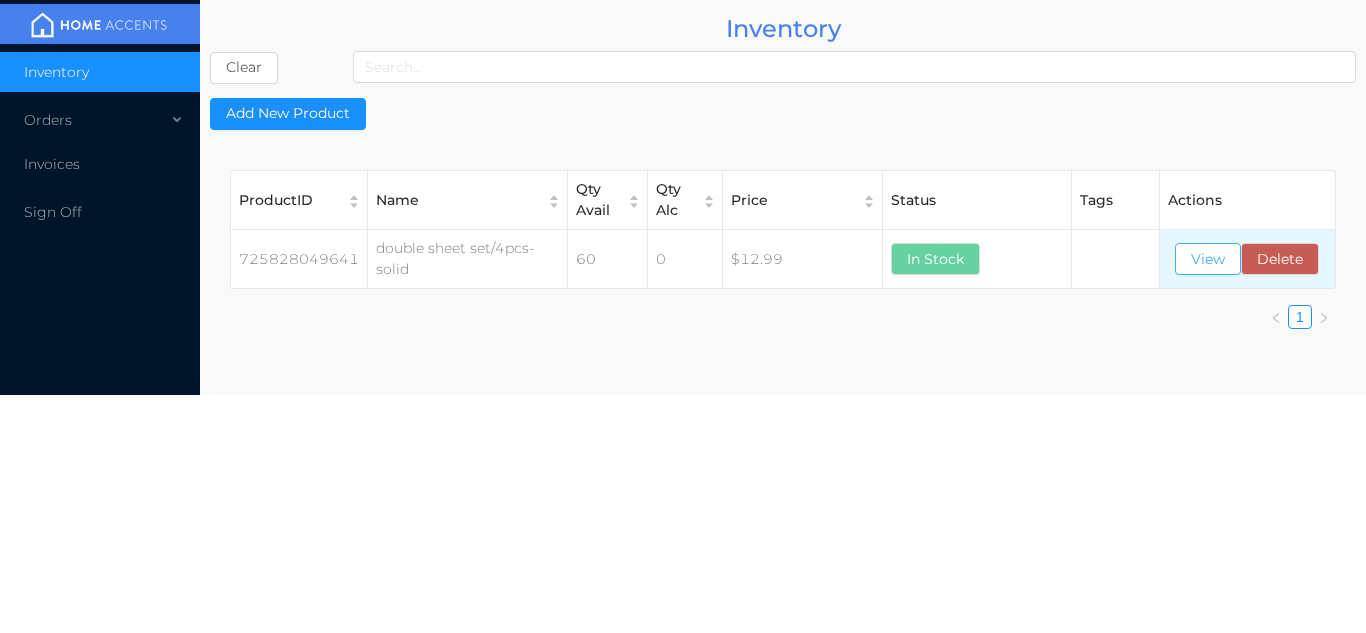 click on "View" at bounding box center [1208, 259] 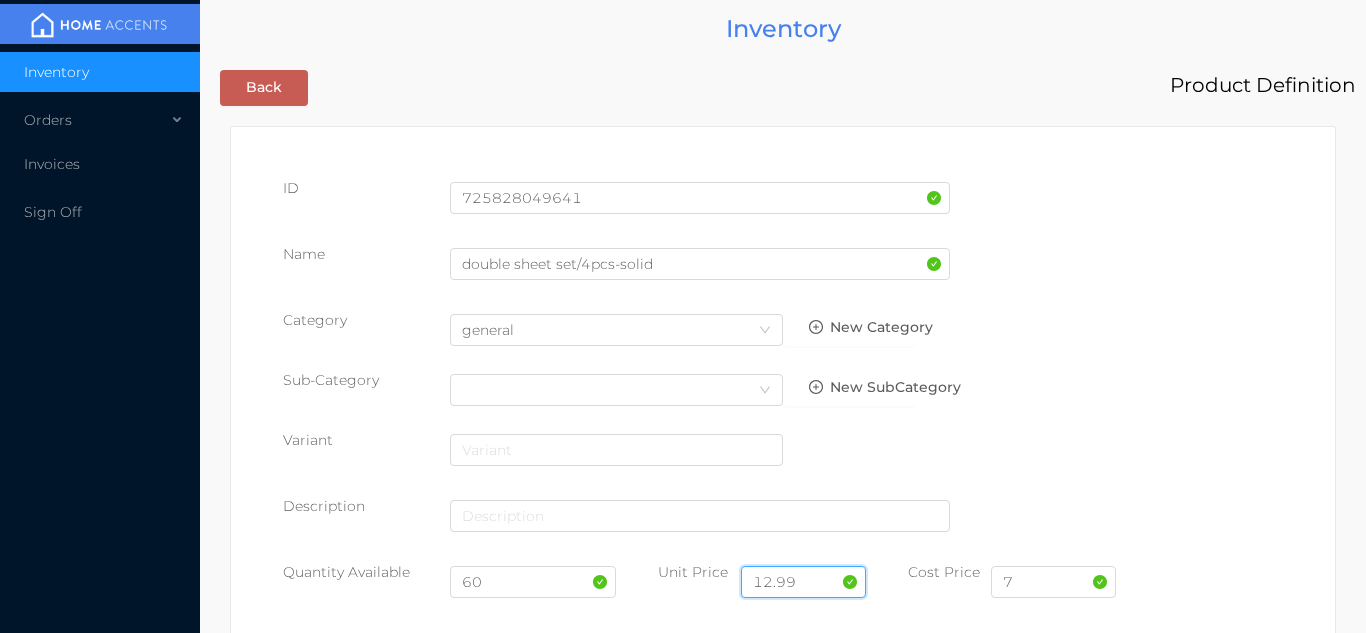click on "12.99" at bounding box center (803, 582) 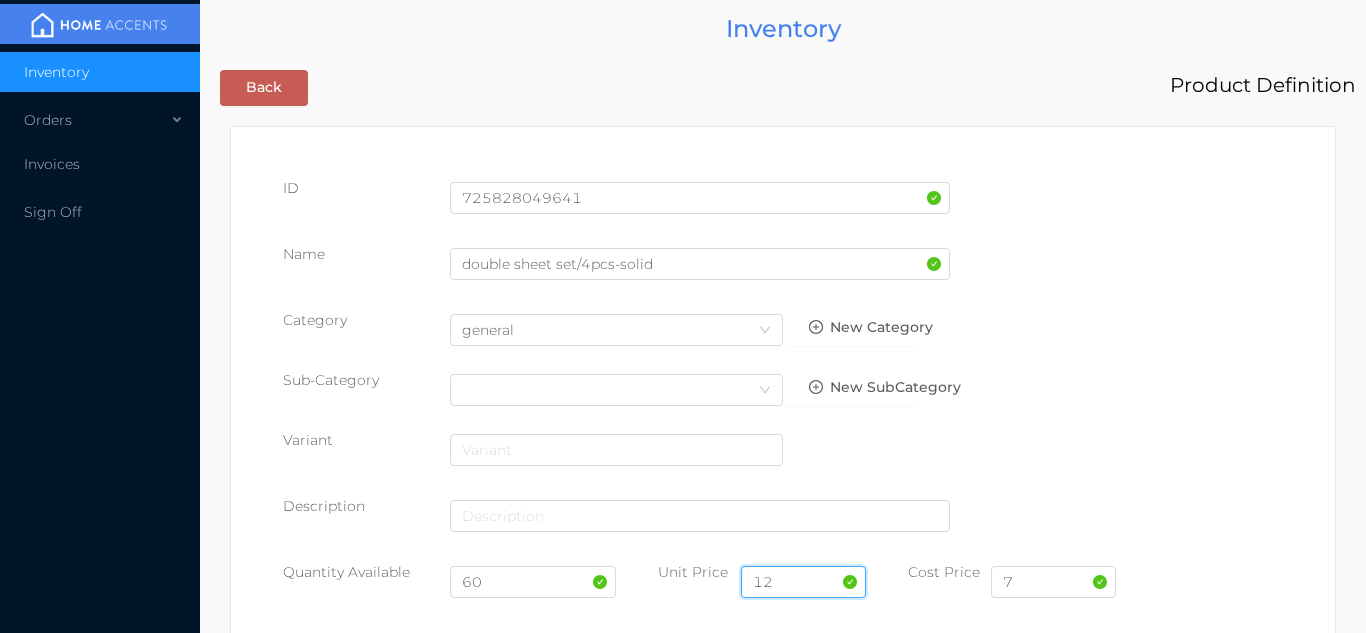 type on "1" 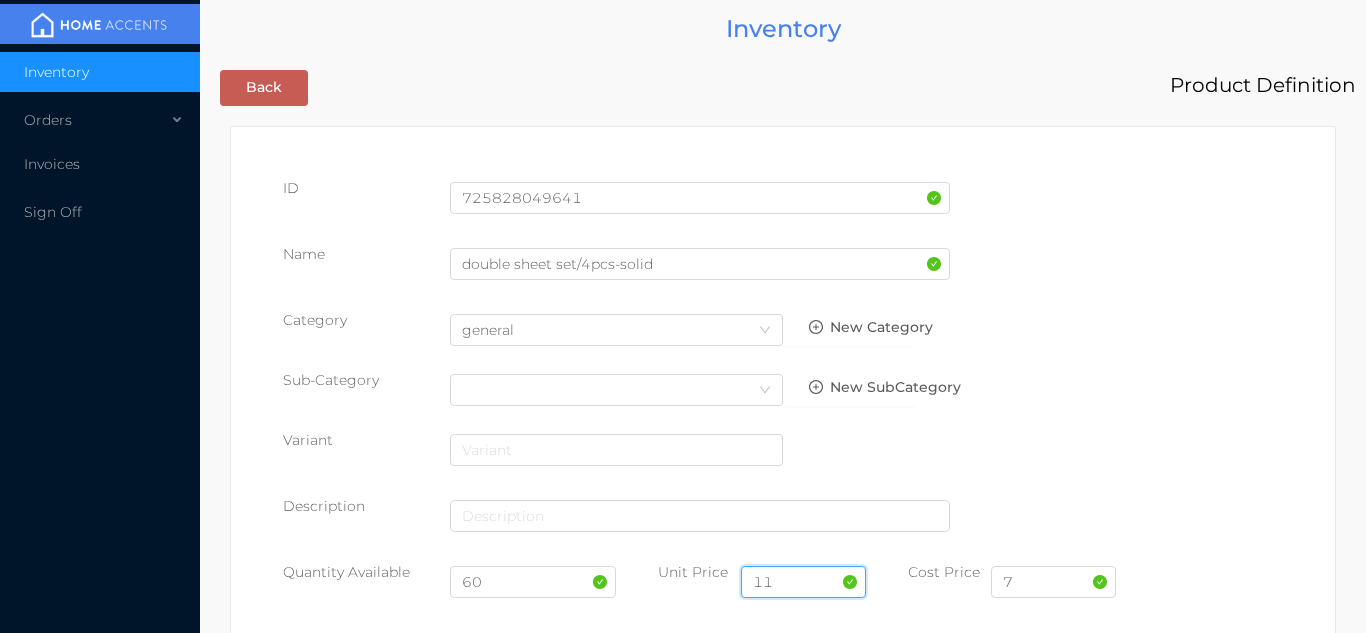 type on "11.99" 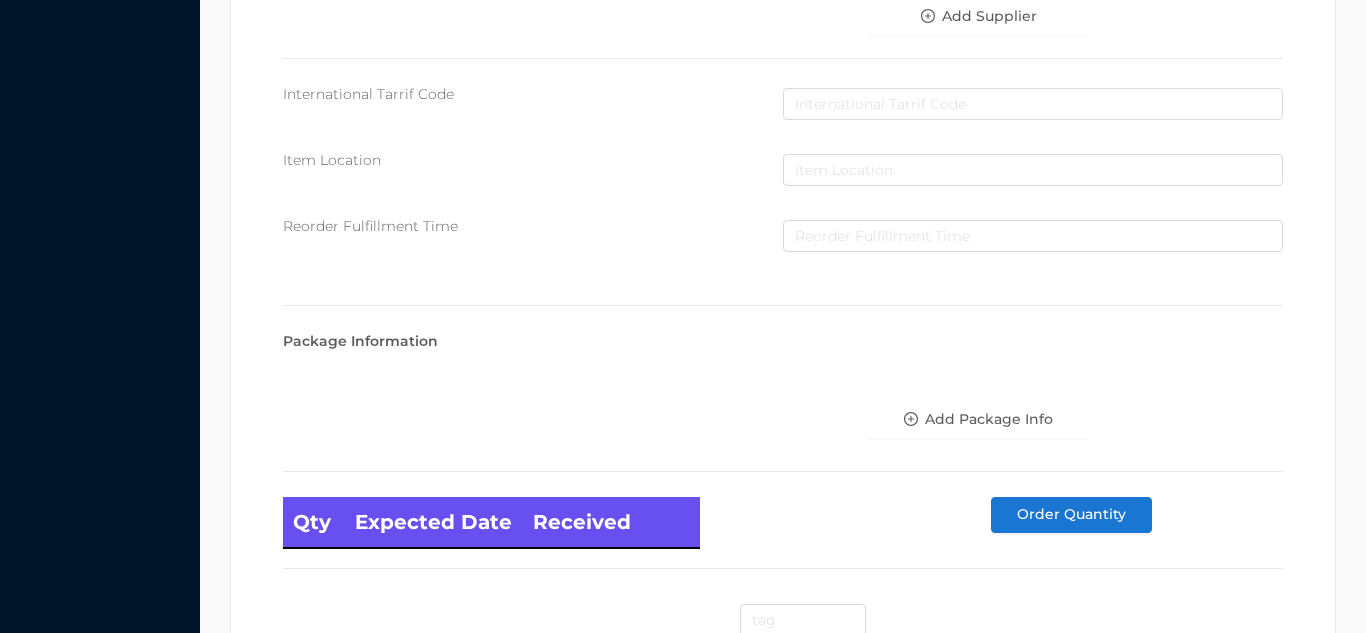 scroll, scrollTop: 1135, scrollLeft: 0, axis: vertical 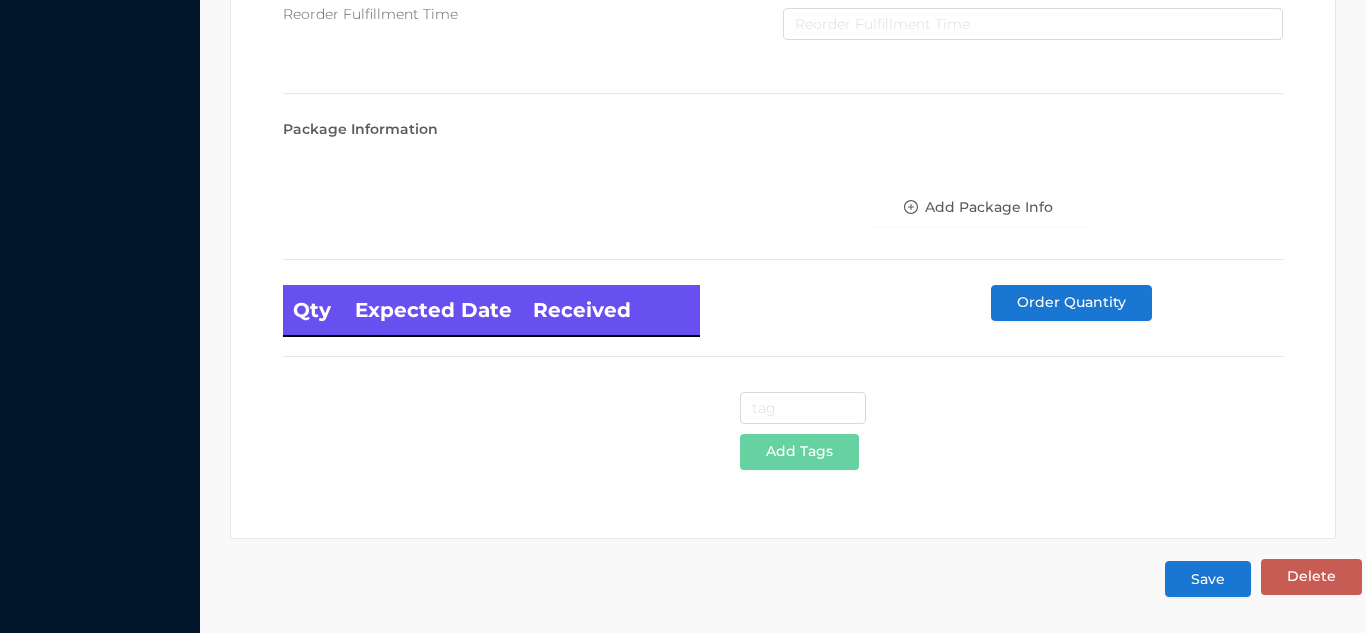 click on "Save" at bounding box center [1208, 579] 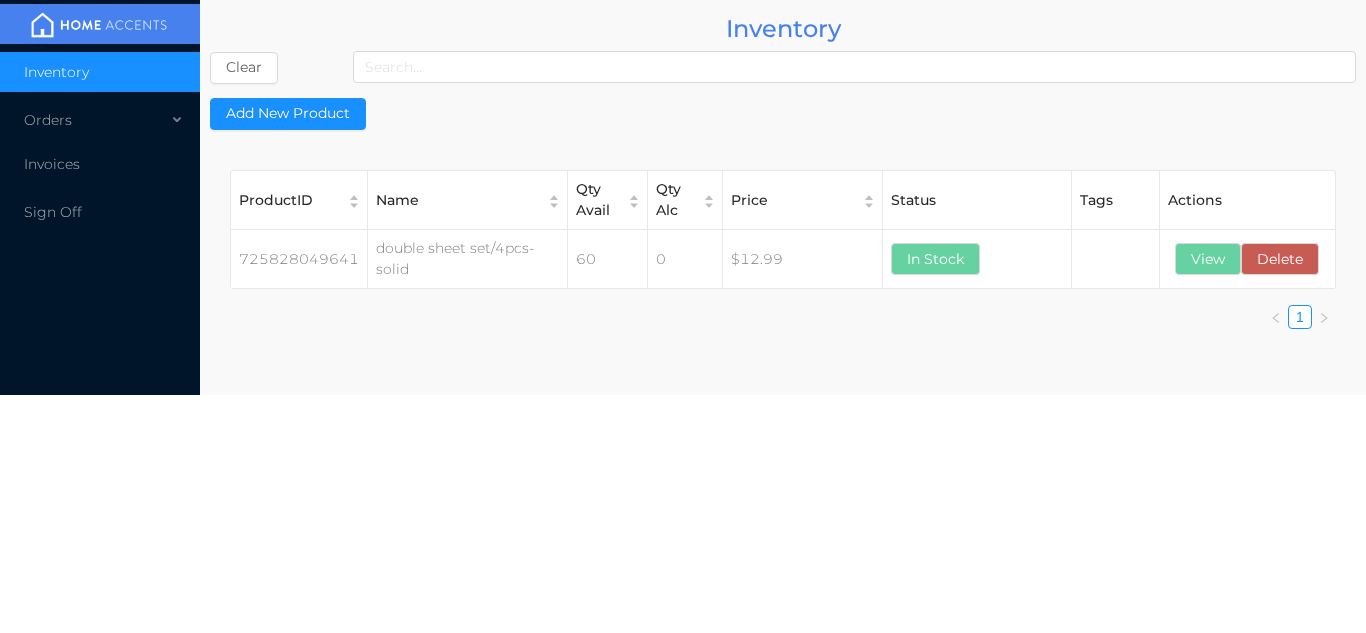 scroll, scrollTop: 0, scrollLeft: 0, axis: both 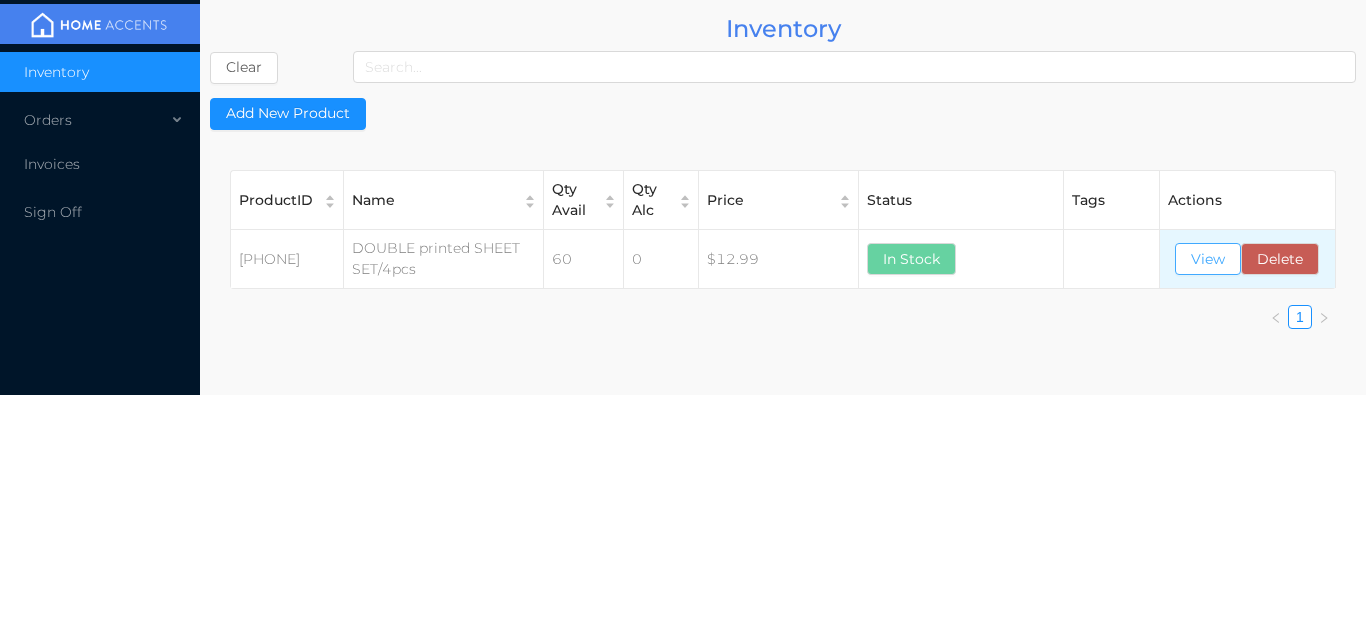 click on "View" at bounding box center [1208, 259] 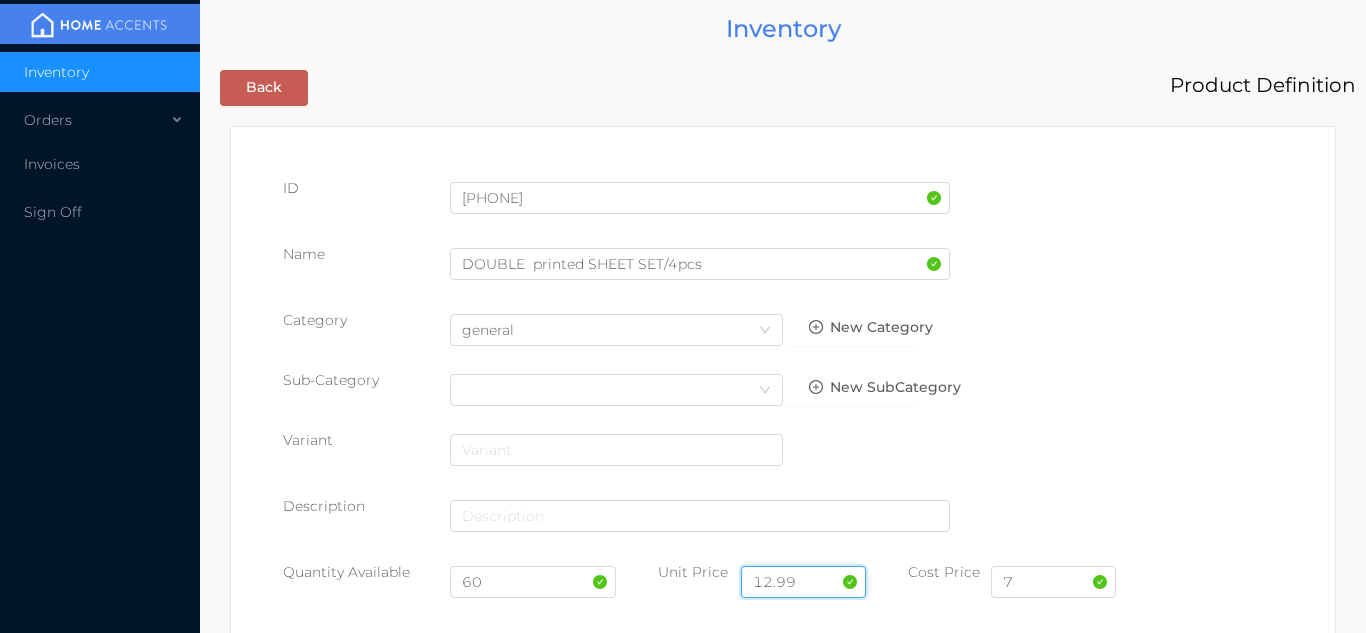 click on "12.99" at bounding box center (803, 582) 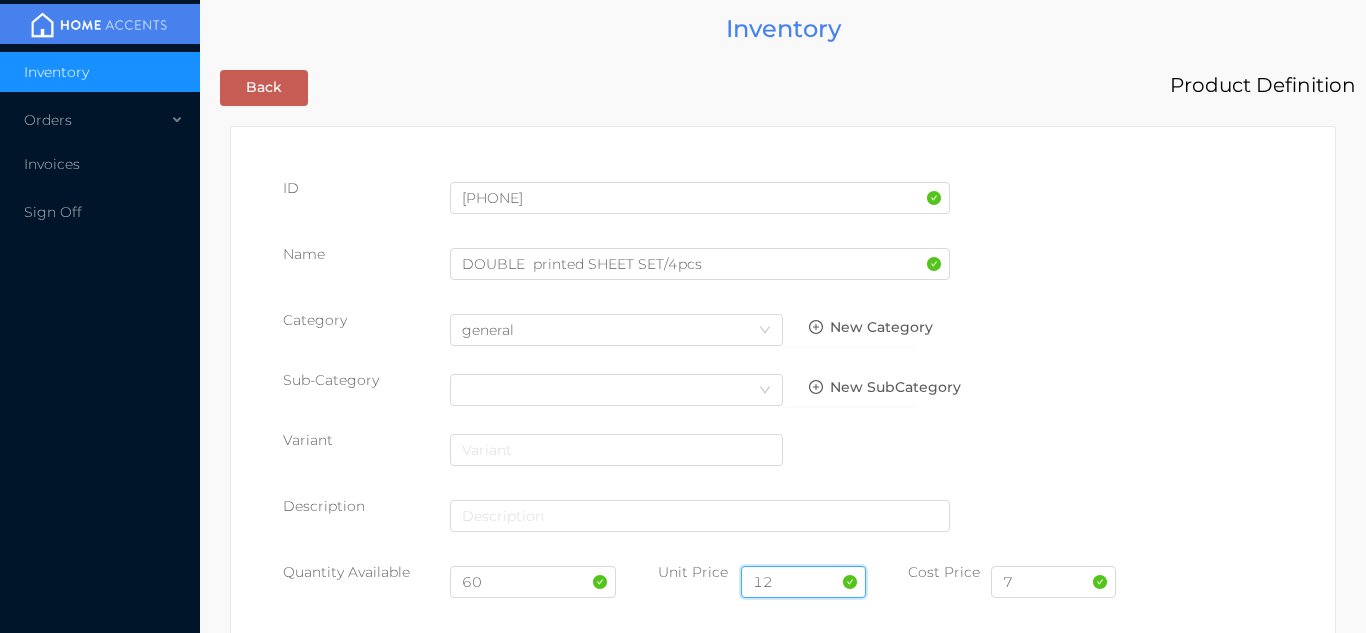 type on "1" 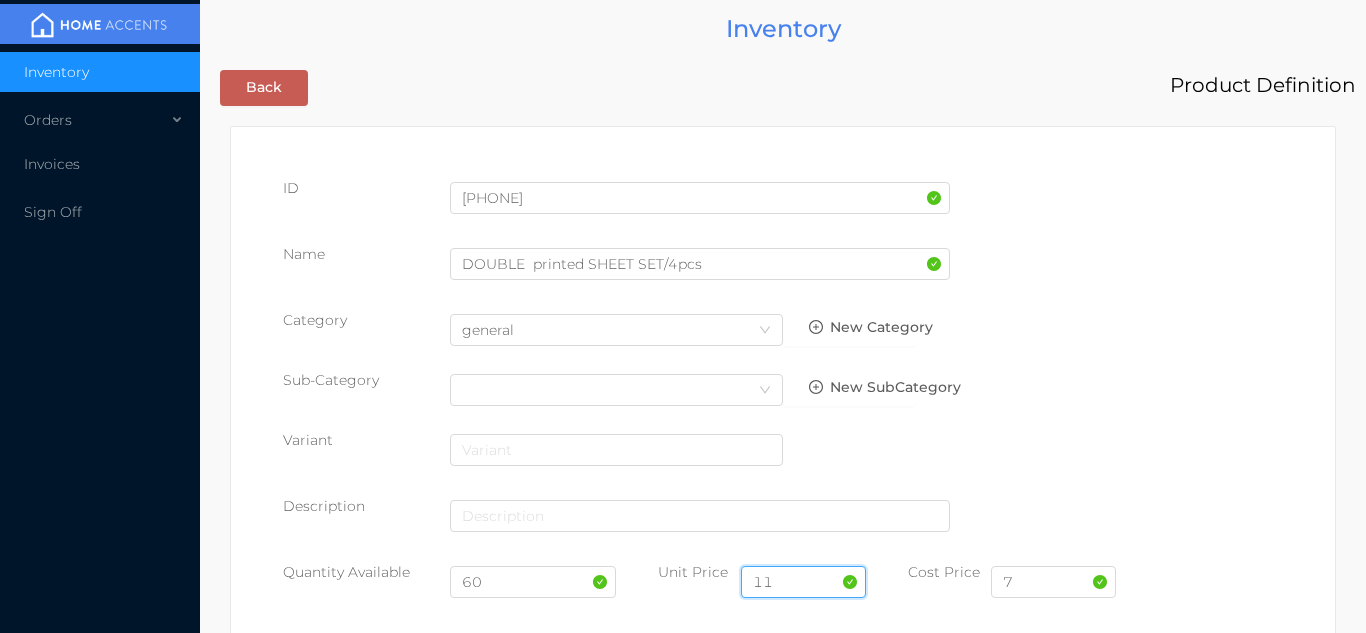 type on "11.99" 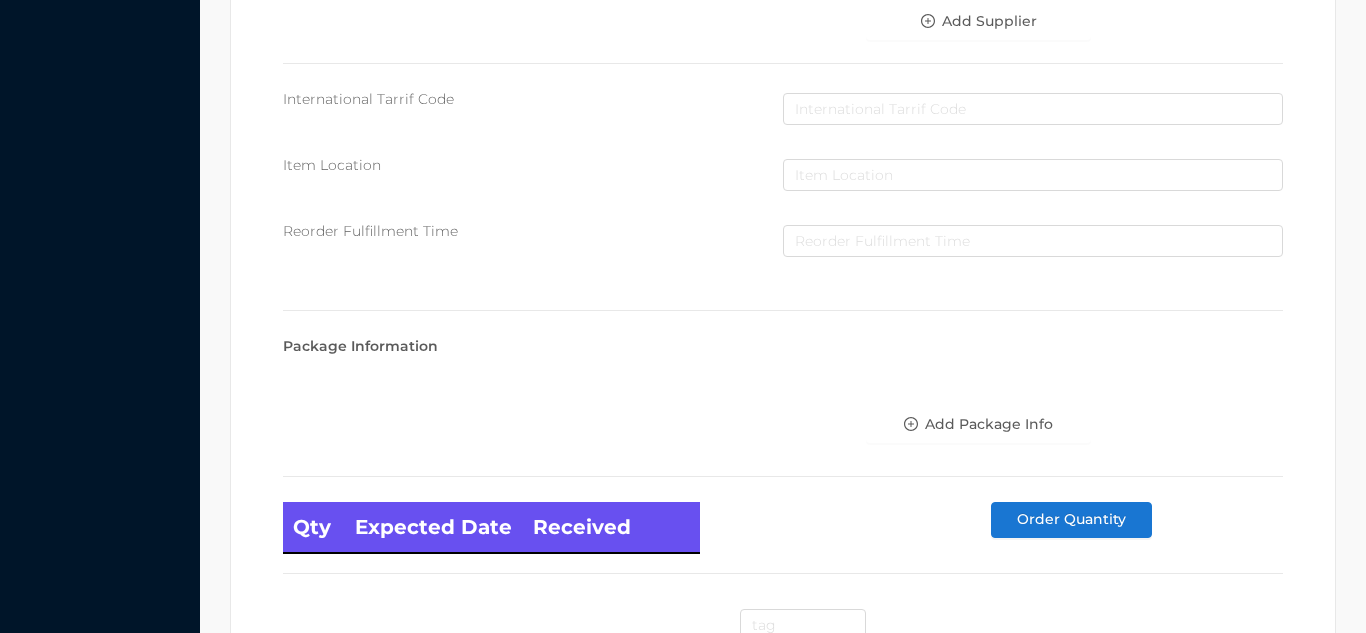 scroll, scrollTop: 1135, scrollLeft: 0, axis: vertical 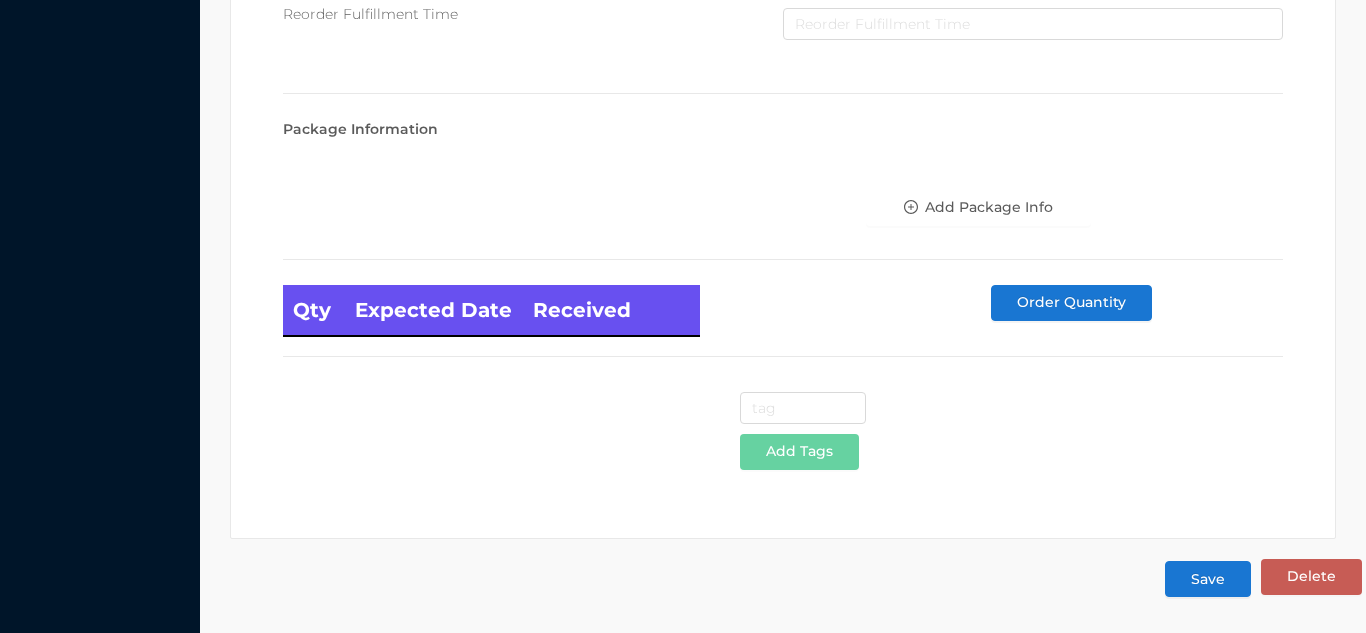 click on "Save" at bounding box center (1208, 579) 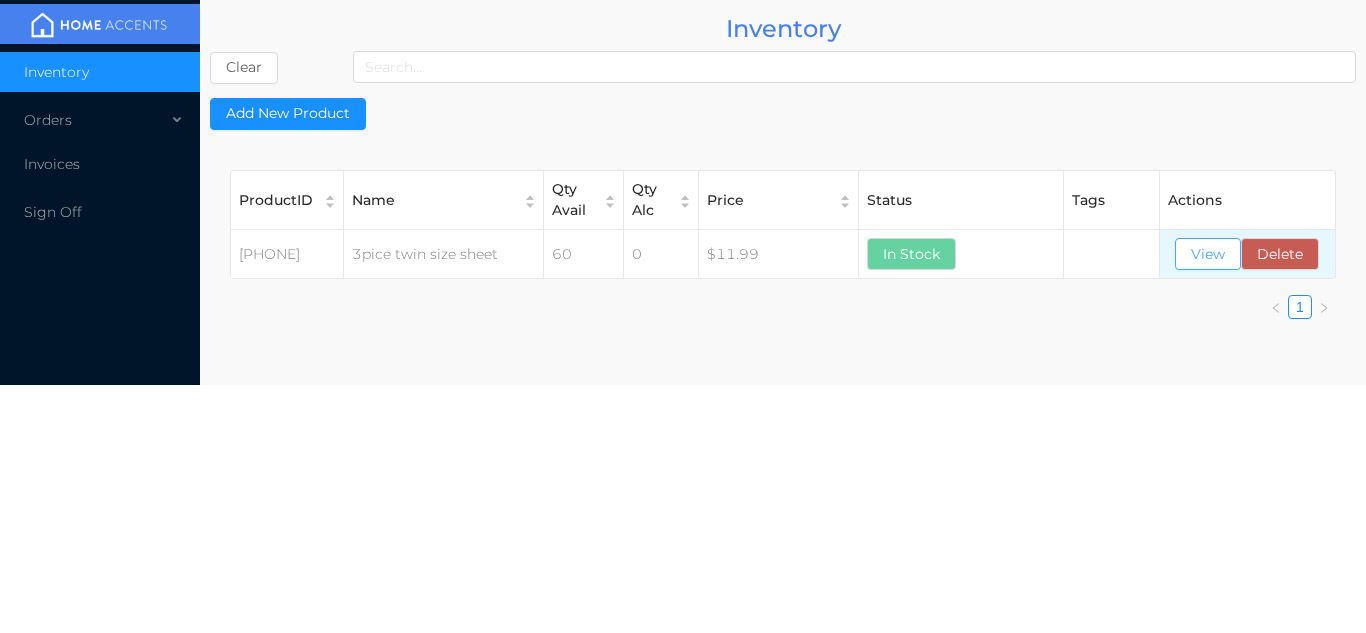 click on "View" at bounding box center (1208, 254) 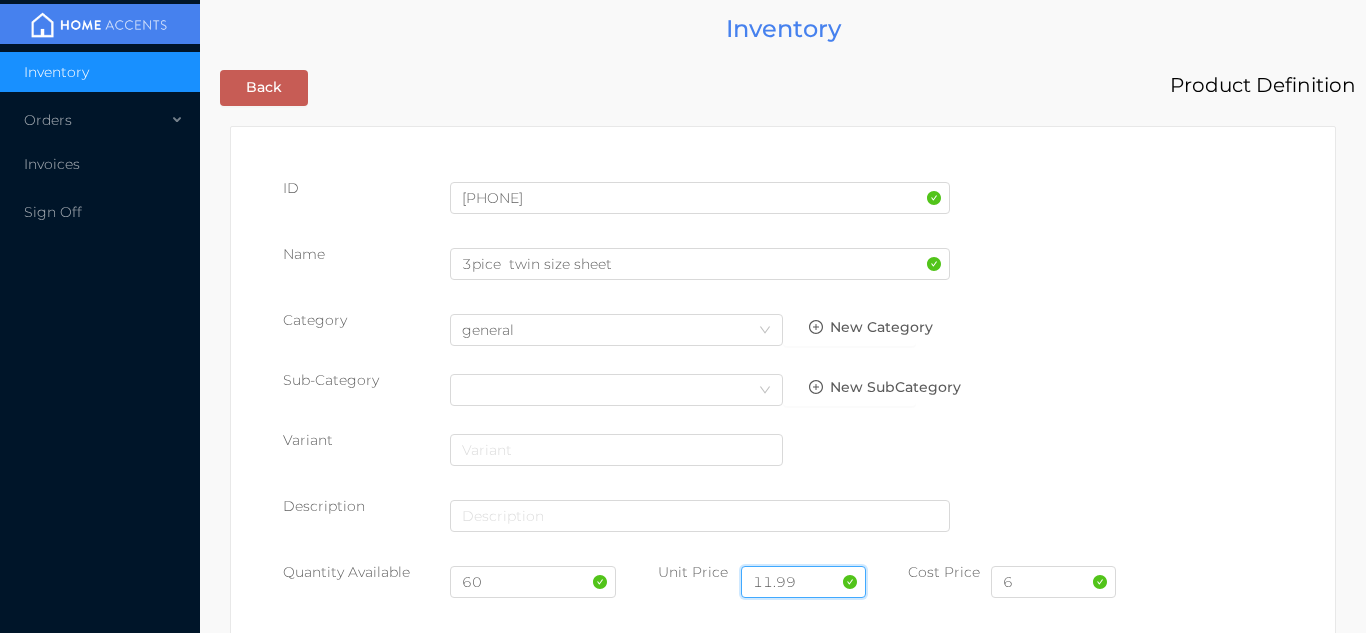 click on "11.99" at bounding box center [803, 582] 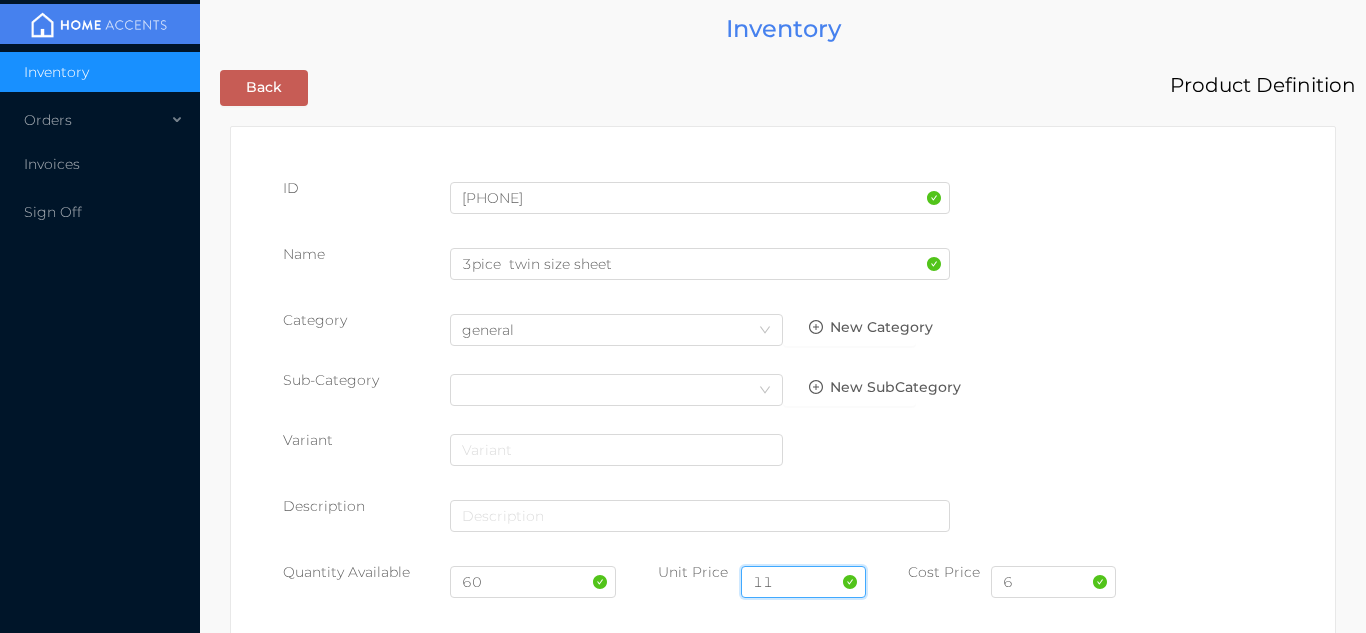 type on "1" 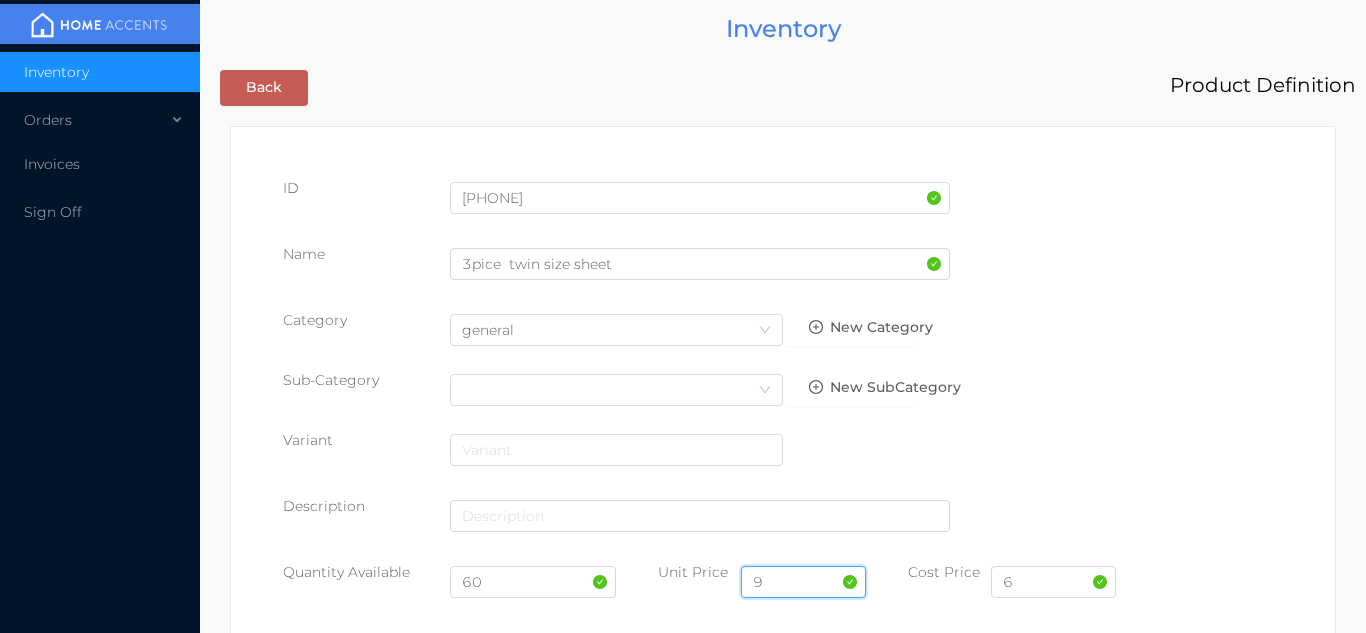 type on "9.99" 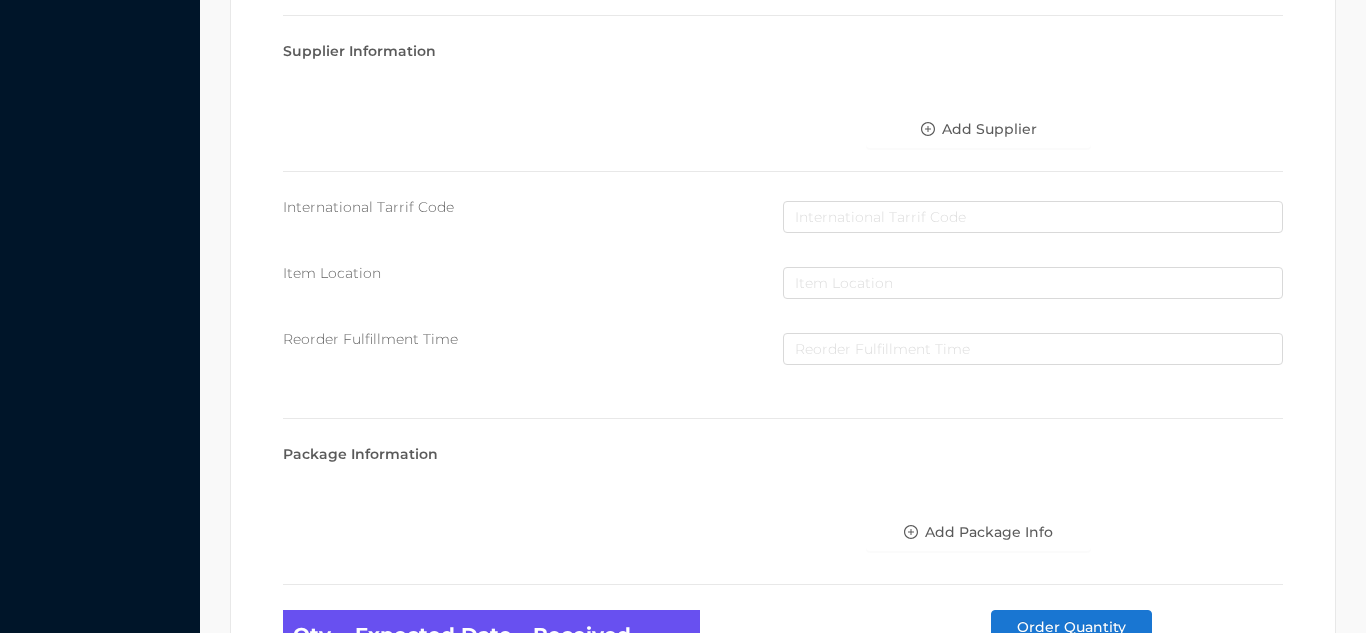 scroll, scrollTop: 1135, scrollLeft: 0, axis: vertical 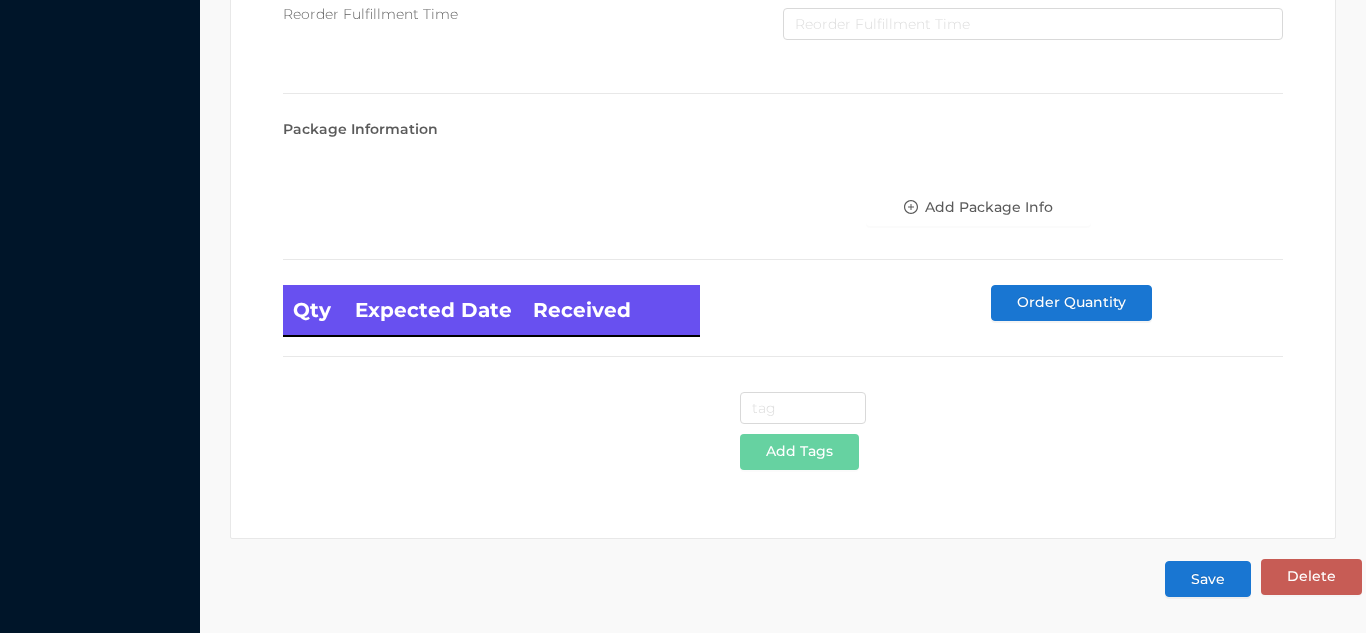 click on "Save" at bounding box center [1208, 579] 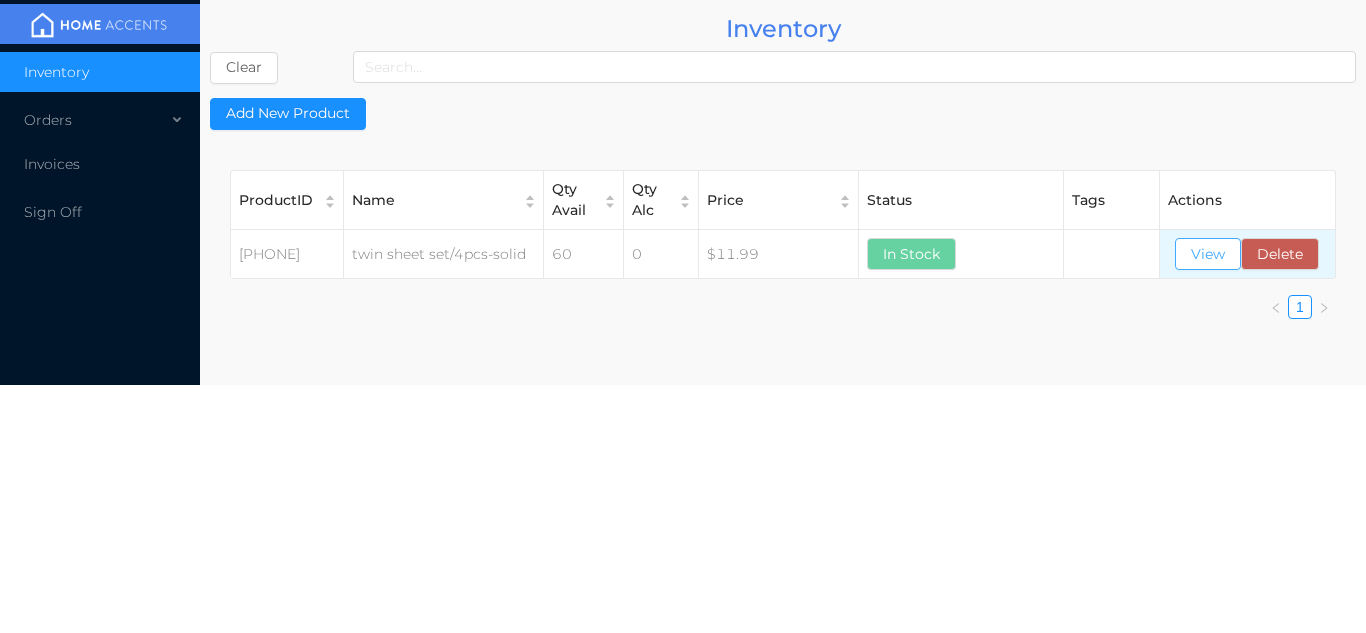 click on "View" at bounding box center (1208, 254) 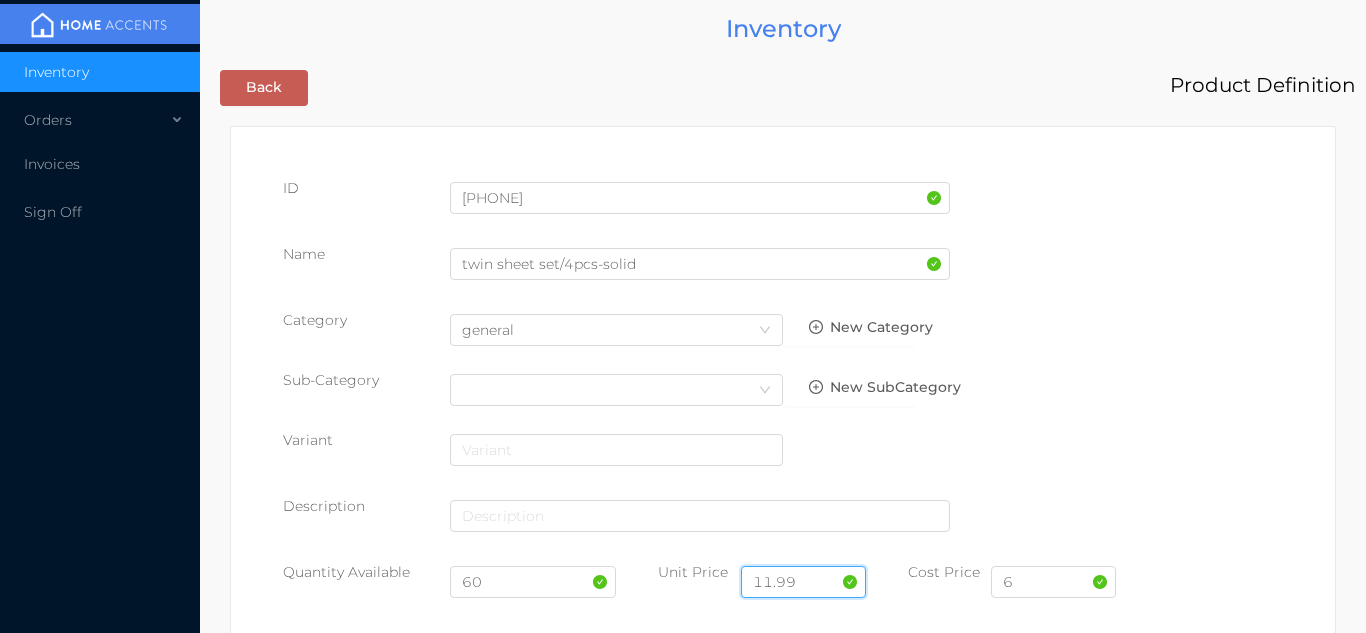 click on "11.99" at bounding box center (803, 582) 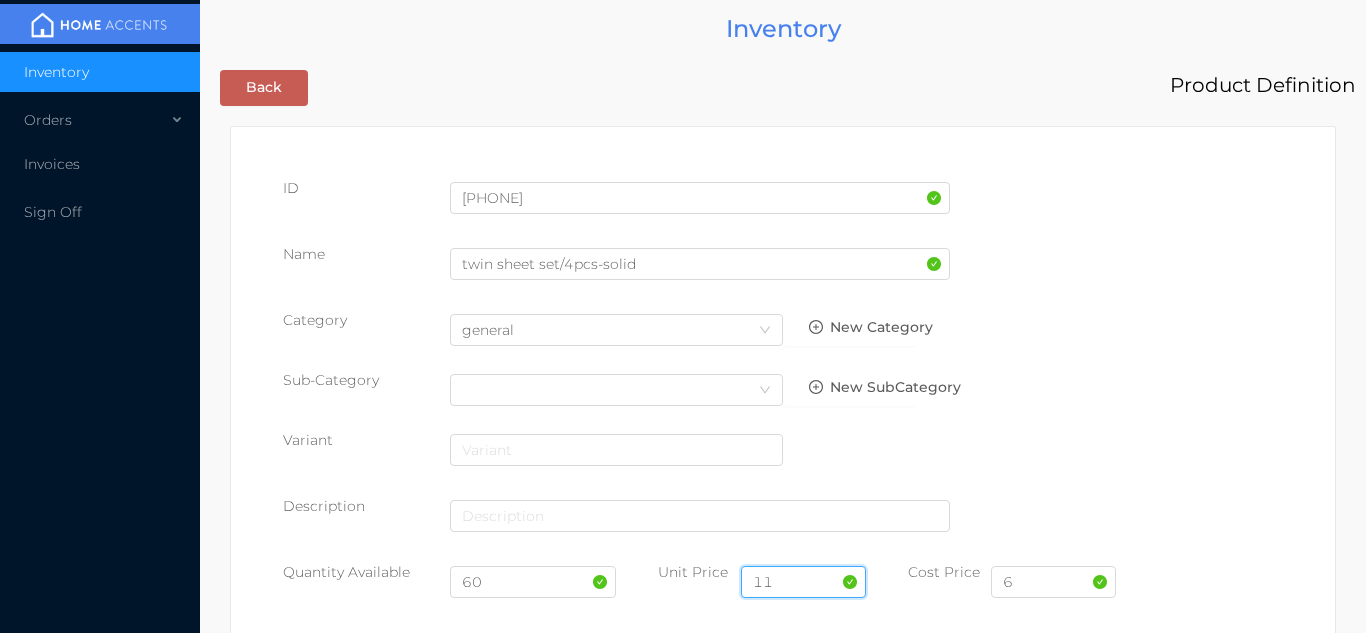 type on "1" 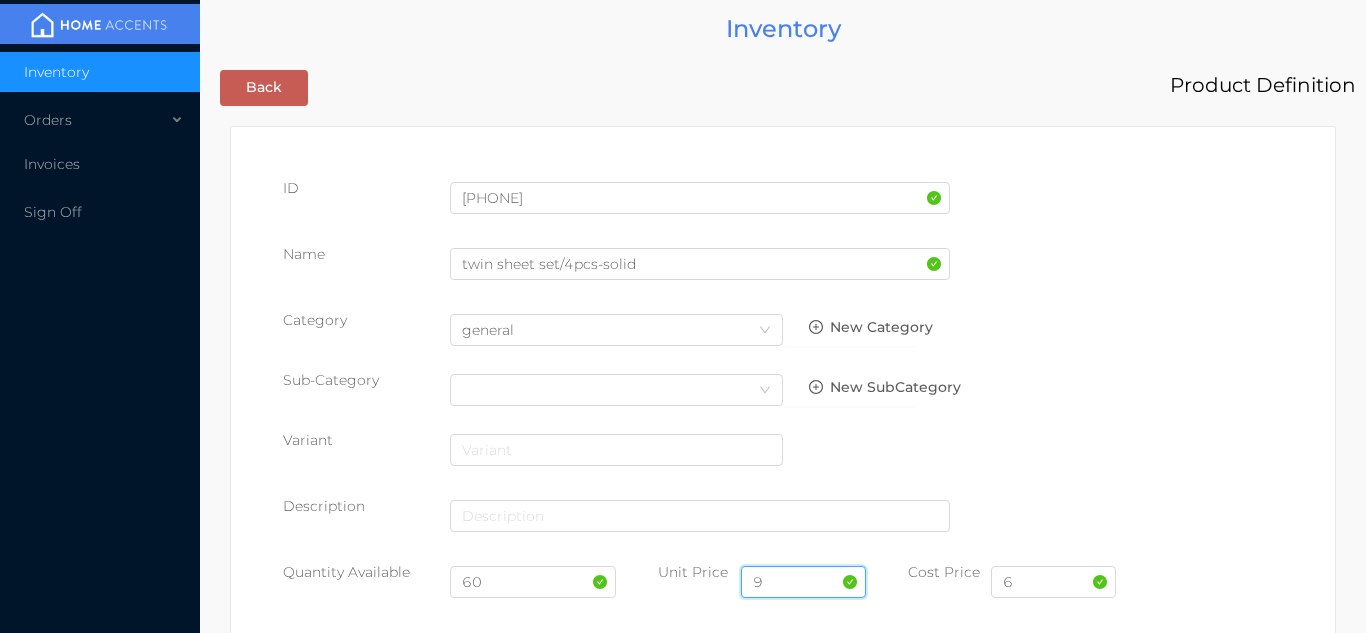 type on "9.99" 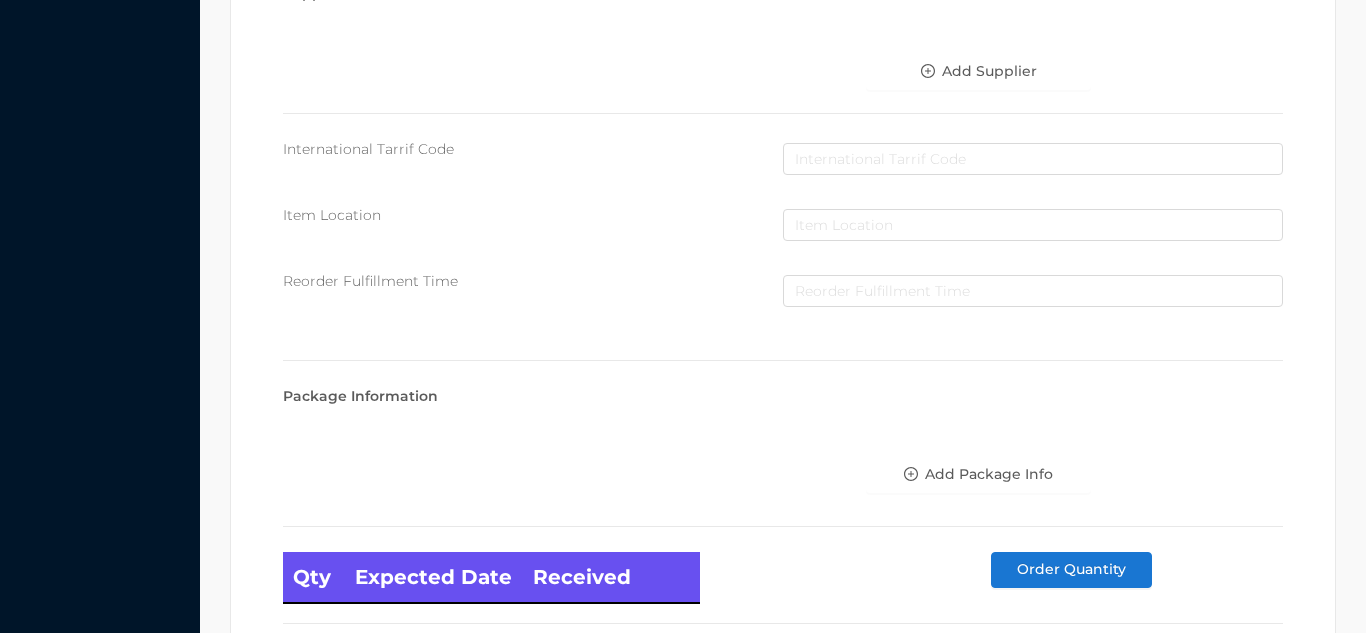 scroll, scrollTop: 1135, scrollLeft: 0, axis: vertical 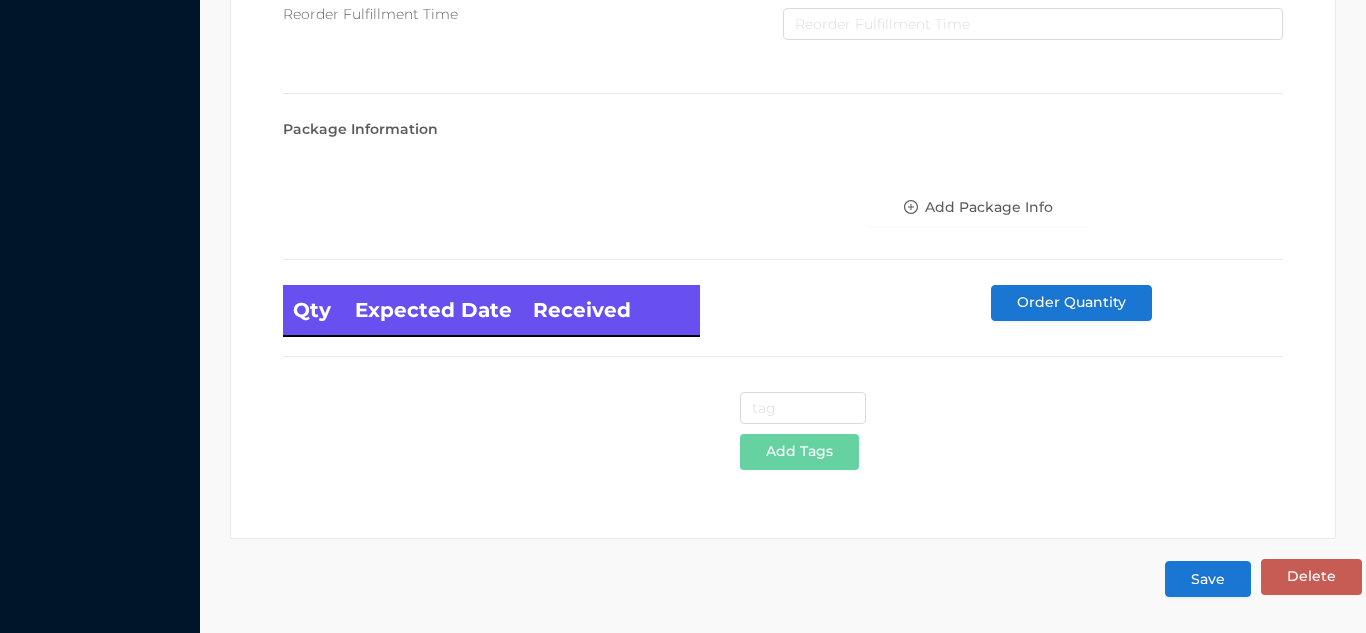click on "Save" at bounding box center [1208, 579] 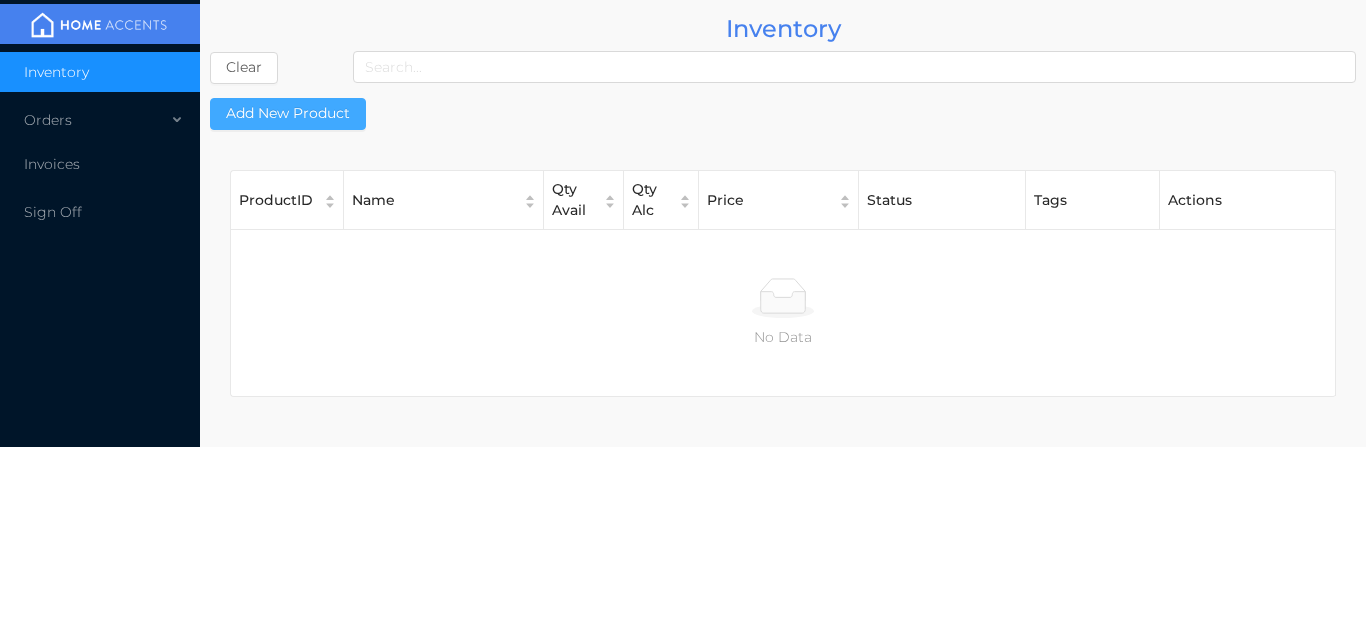 click on "Add New Product" at bounding box center (288, 114) 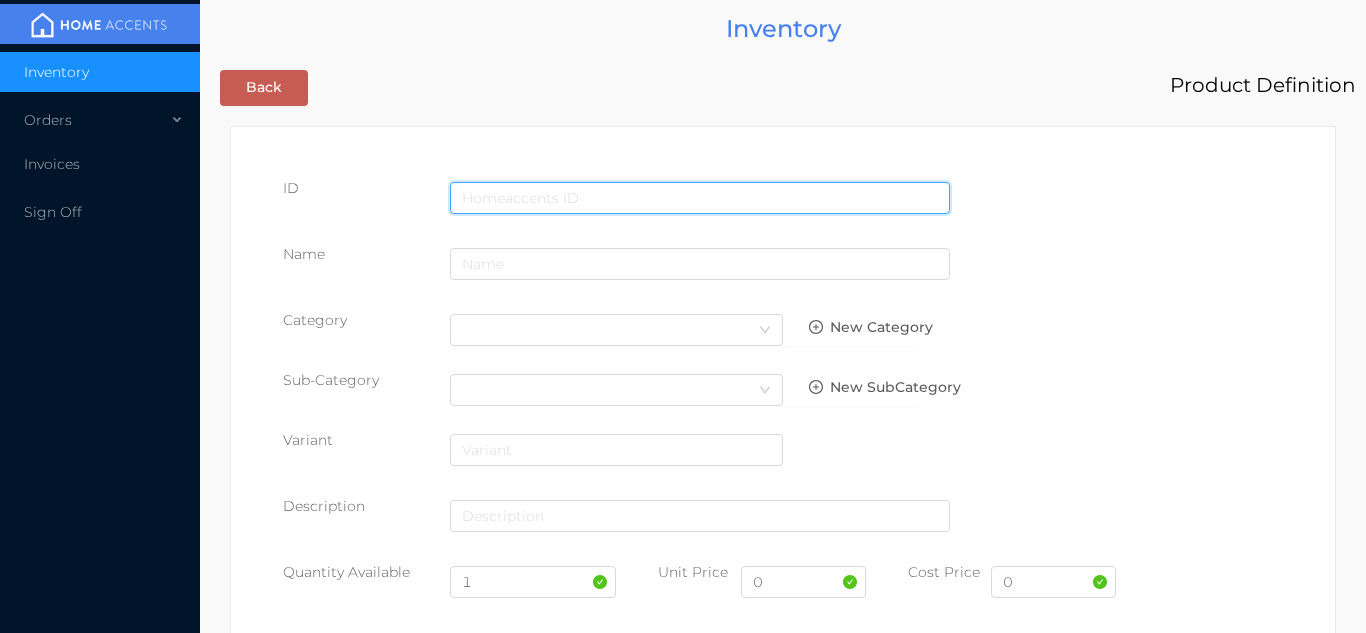 click at bounding box center (700, 198) 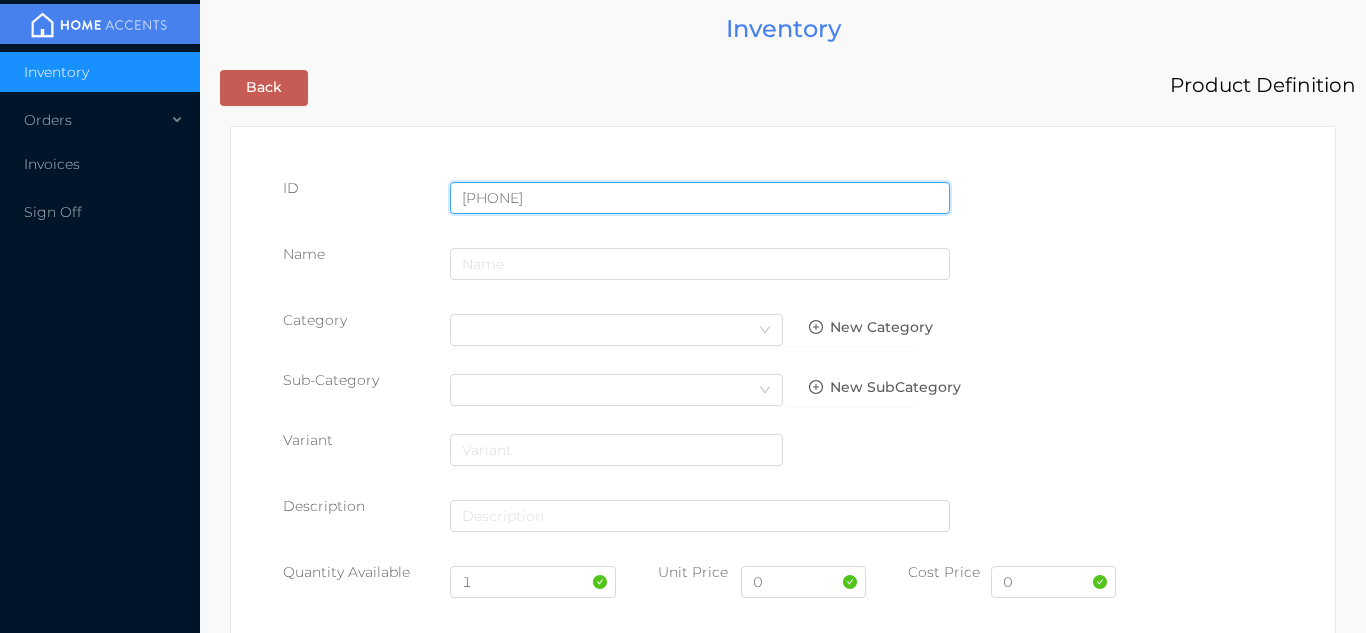 type on "[PHONE]" 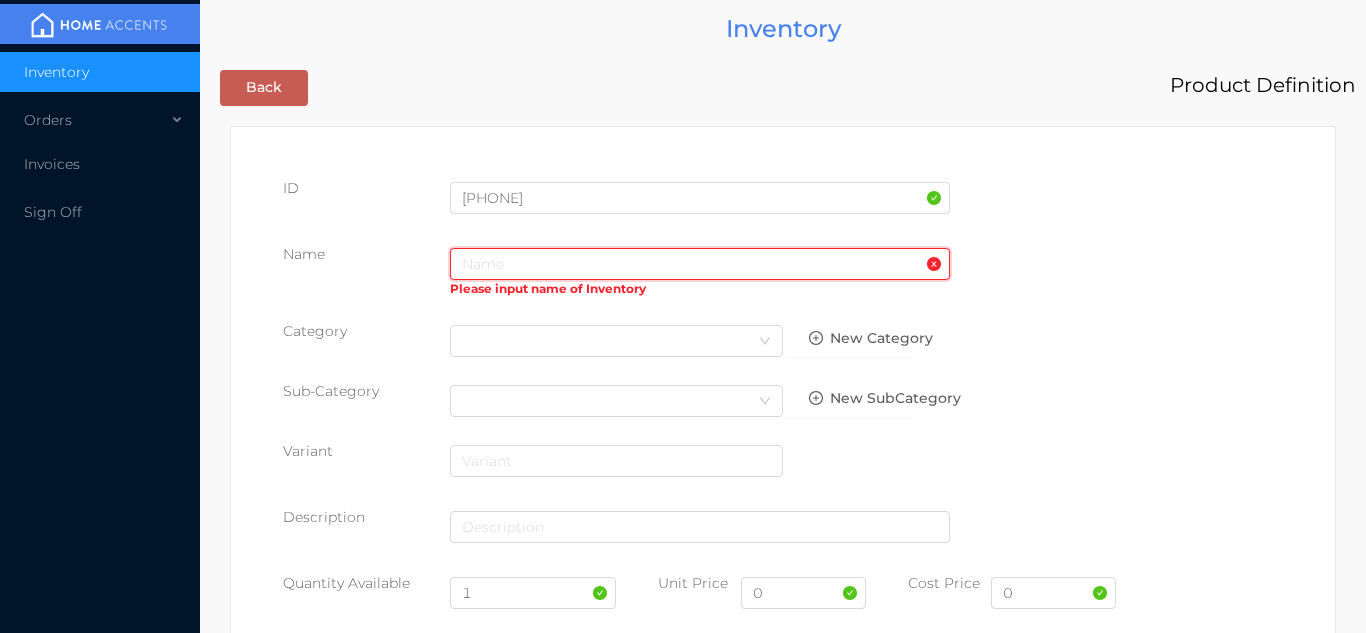 click at bounding box center (700, 264) 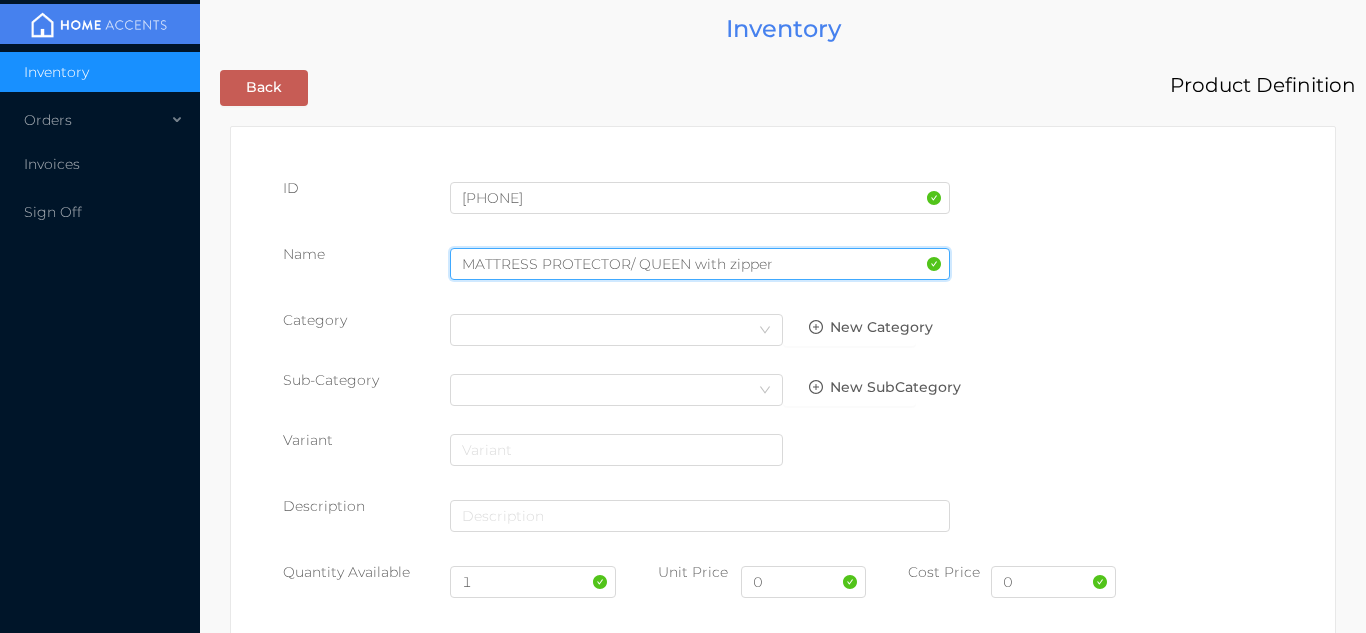click on "MATTRESS PROTECTOR/ QUEEN with zipper" at bounding box center [700, 264] 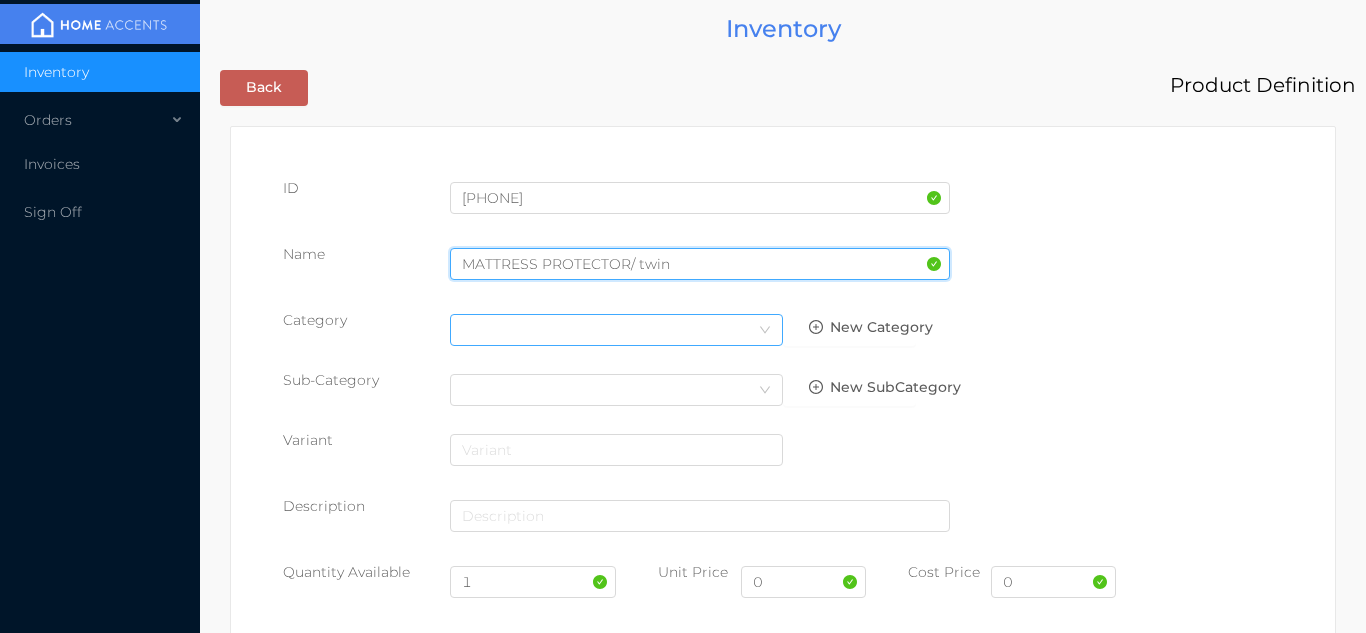 type on "MATTRESS PROTECTOR/ twin" 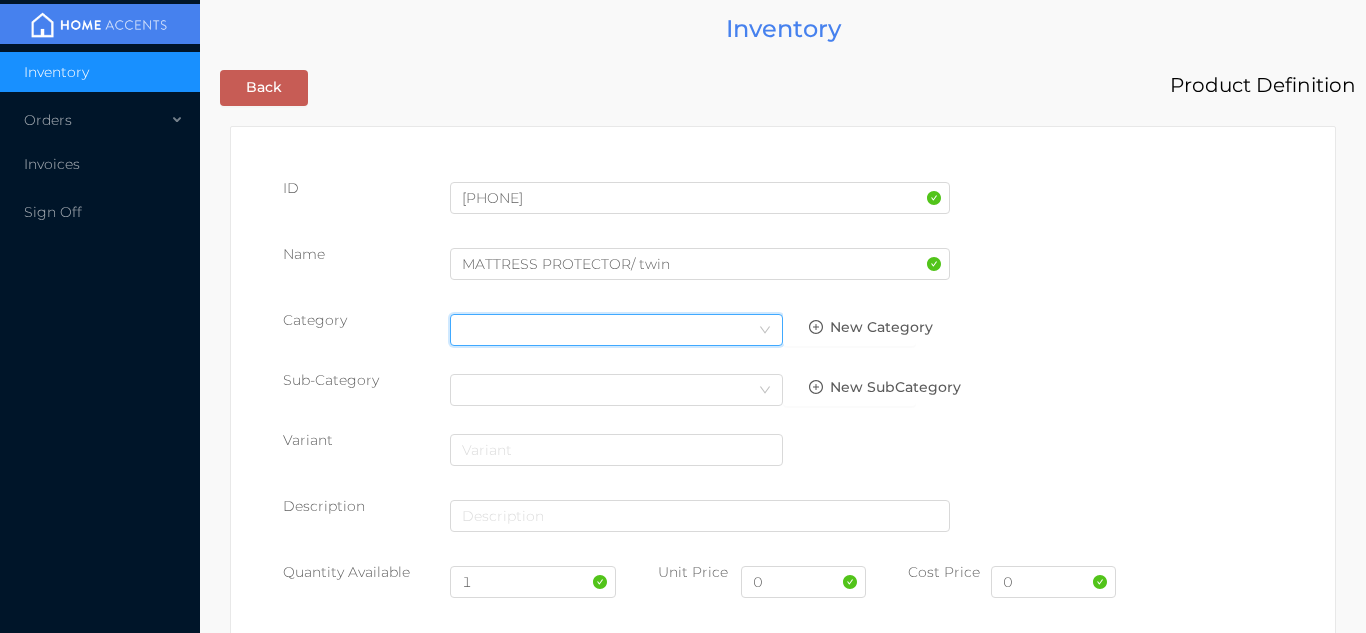 click 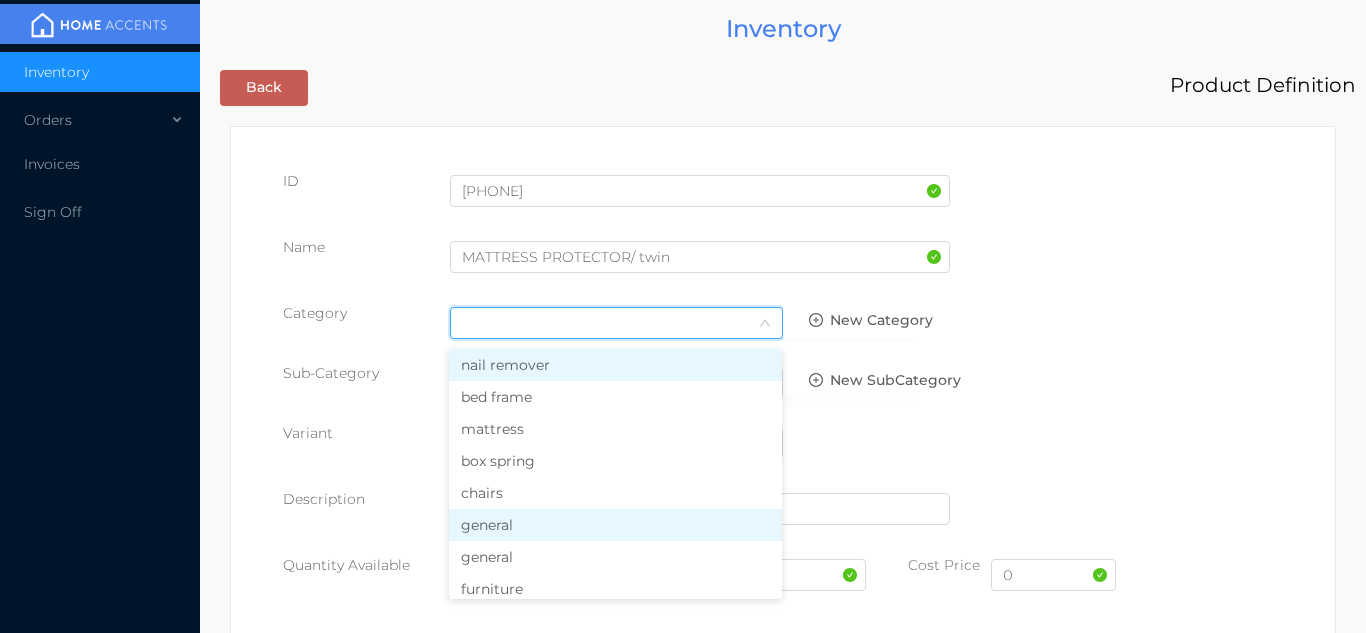 click on "general" at bounding box center (615, 525) 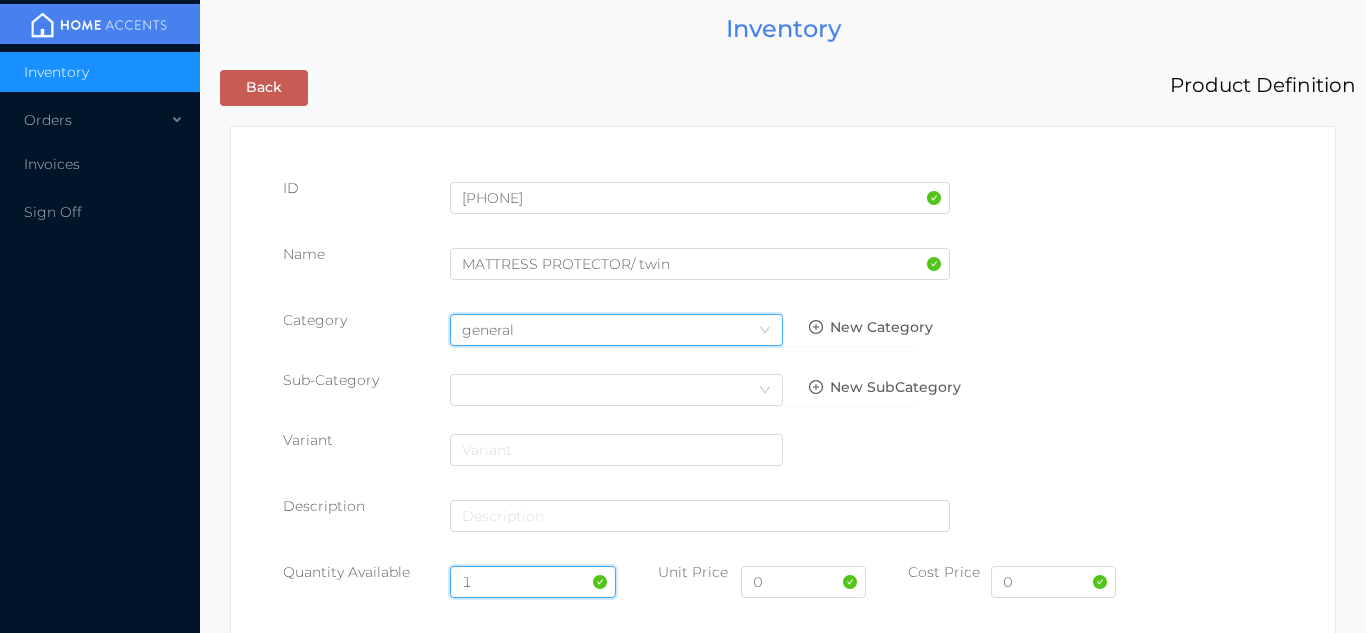 click on "1" at bounding box center [533, 582] 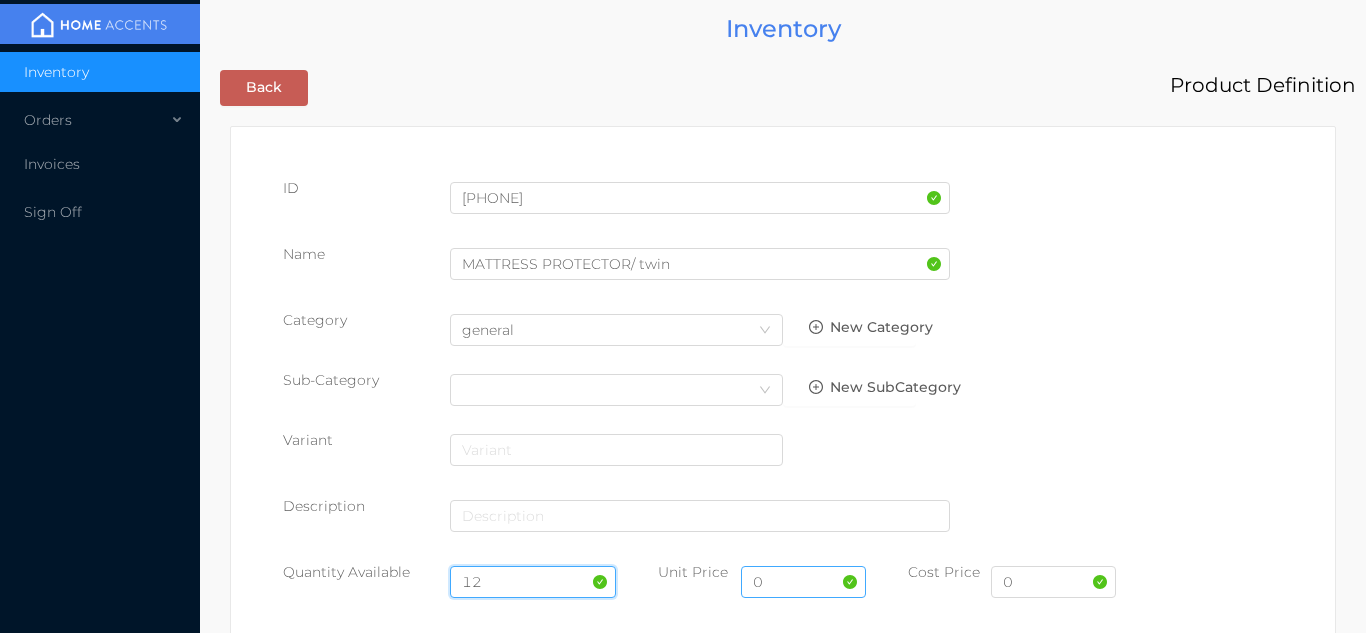type on "12" 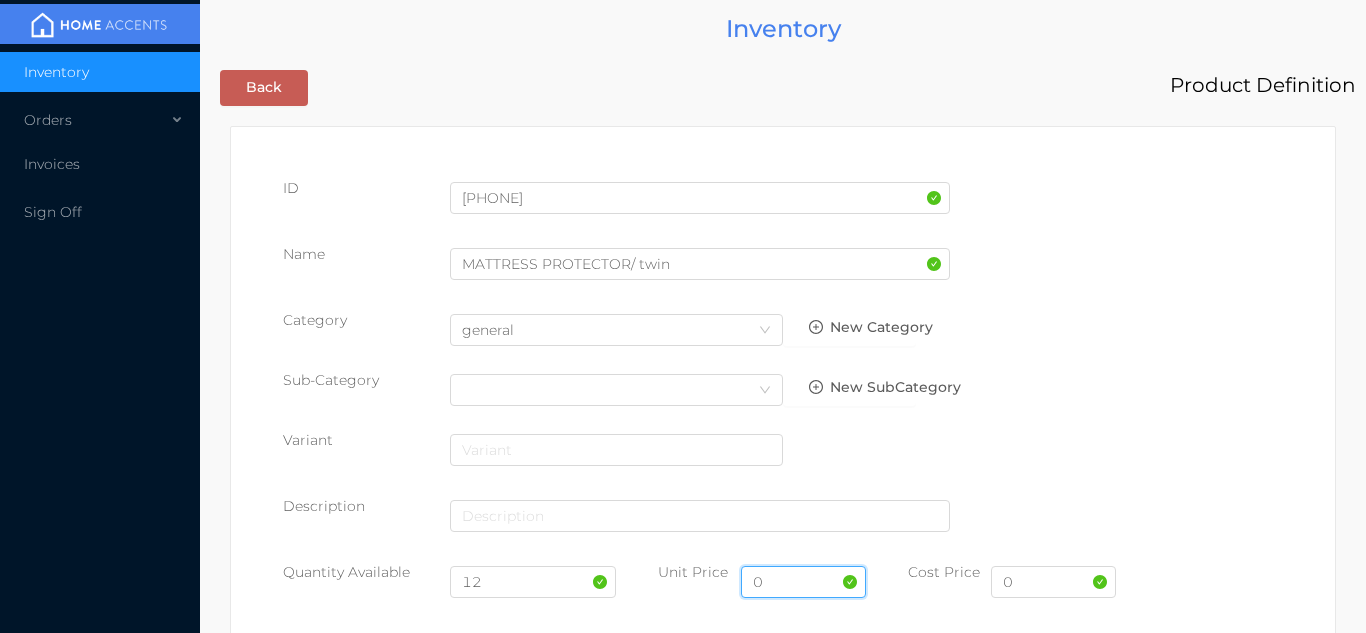 click on "0" at bounding box center [803, 582] 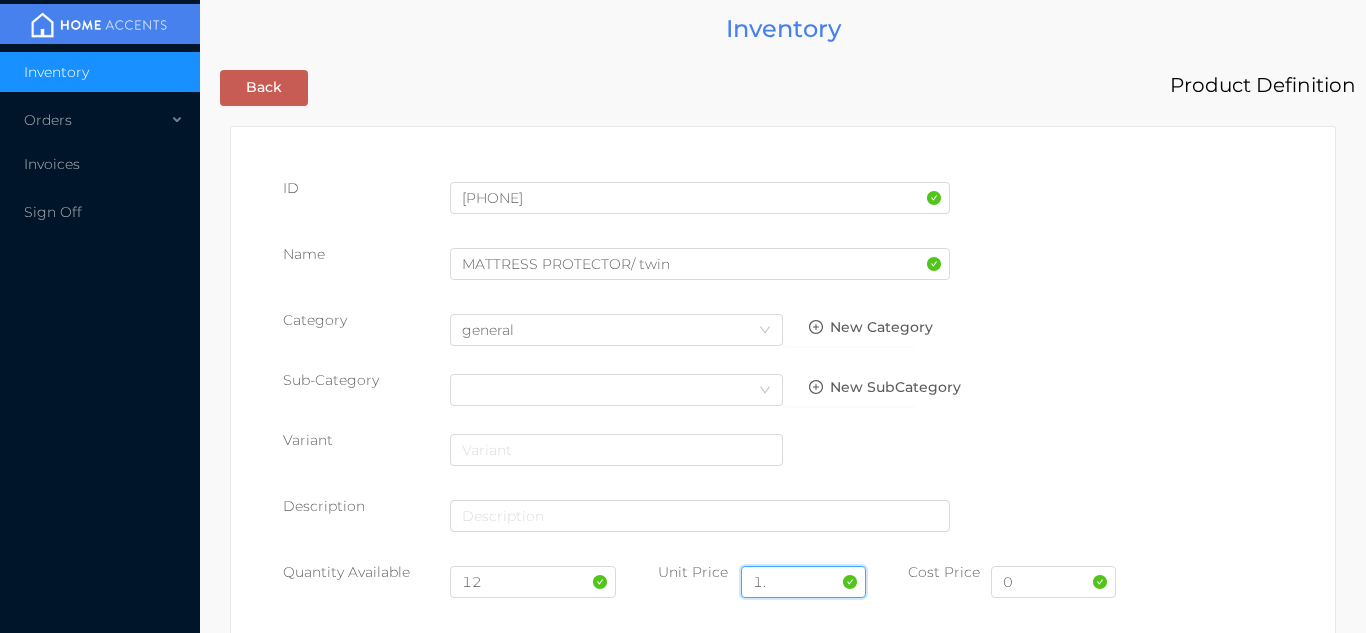 type on "1" 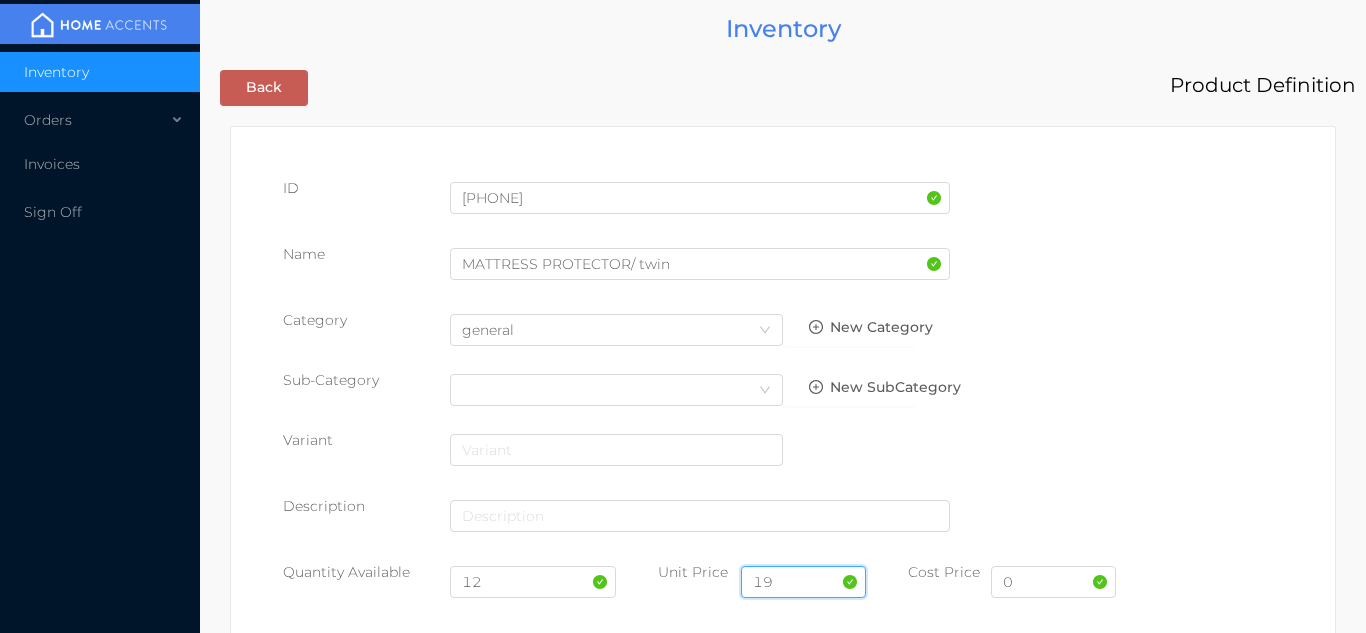 type on "19.99" 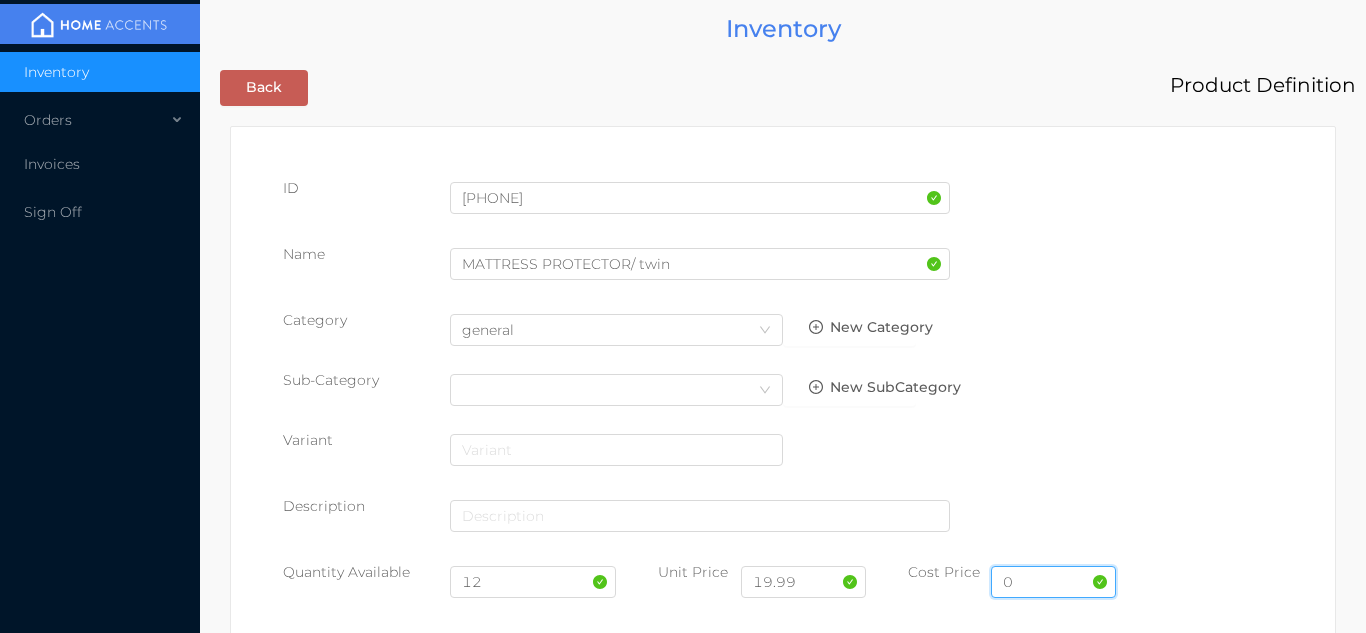 click on "0" at bounding box center (1053, 582) 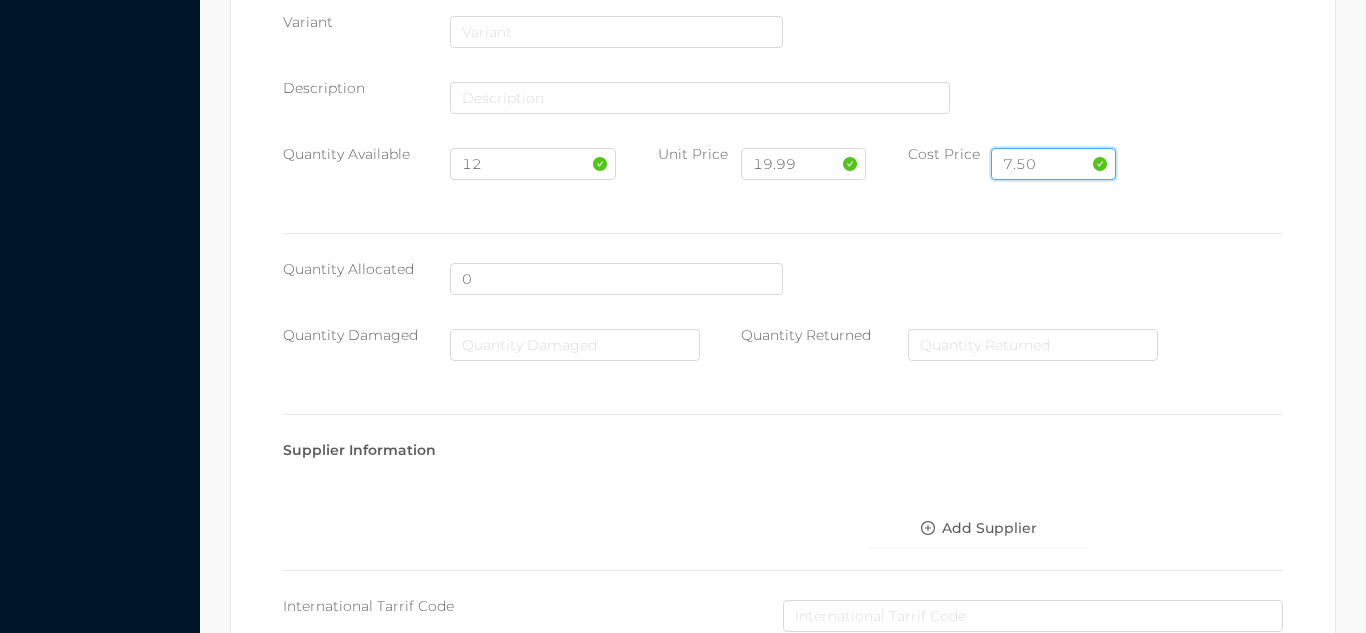 scroll, scrollTop: 1028, scrollLeft: 0, axis: vertical 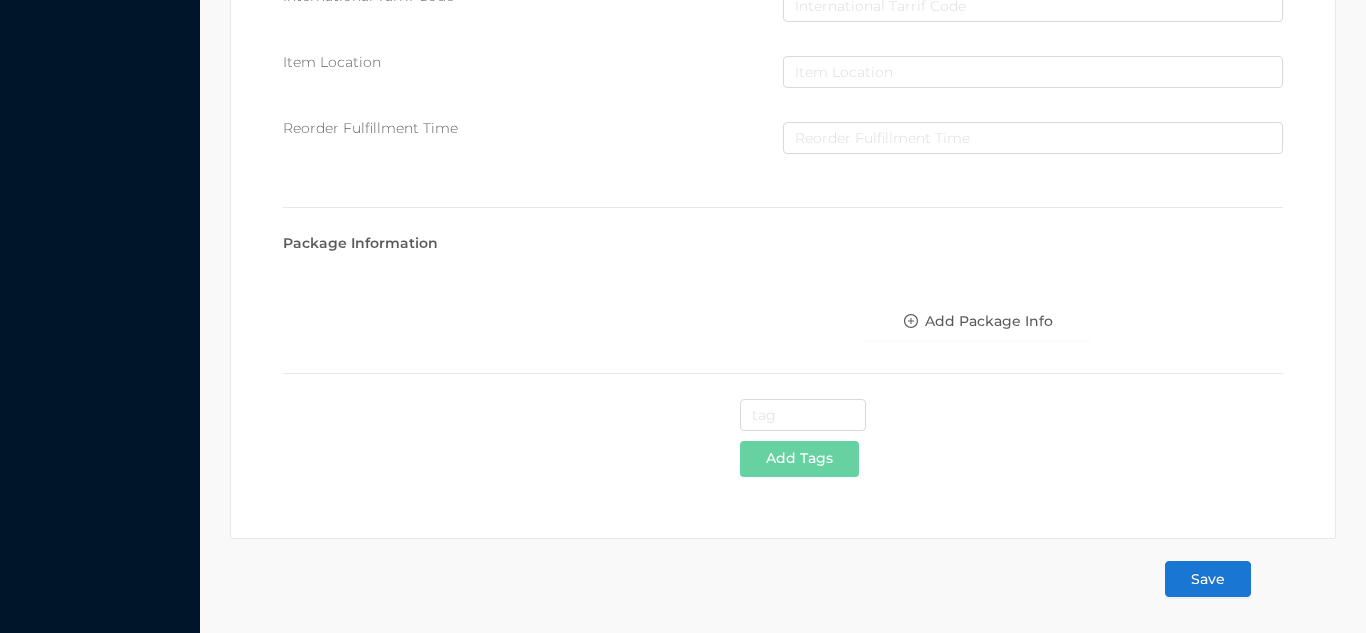 type on "7.50" 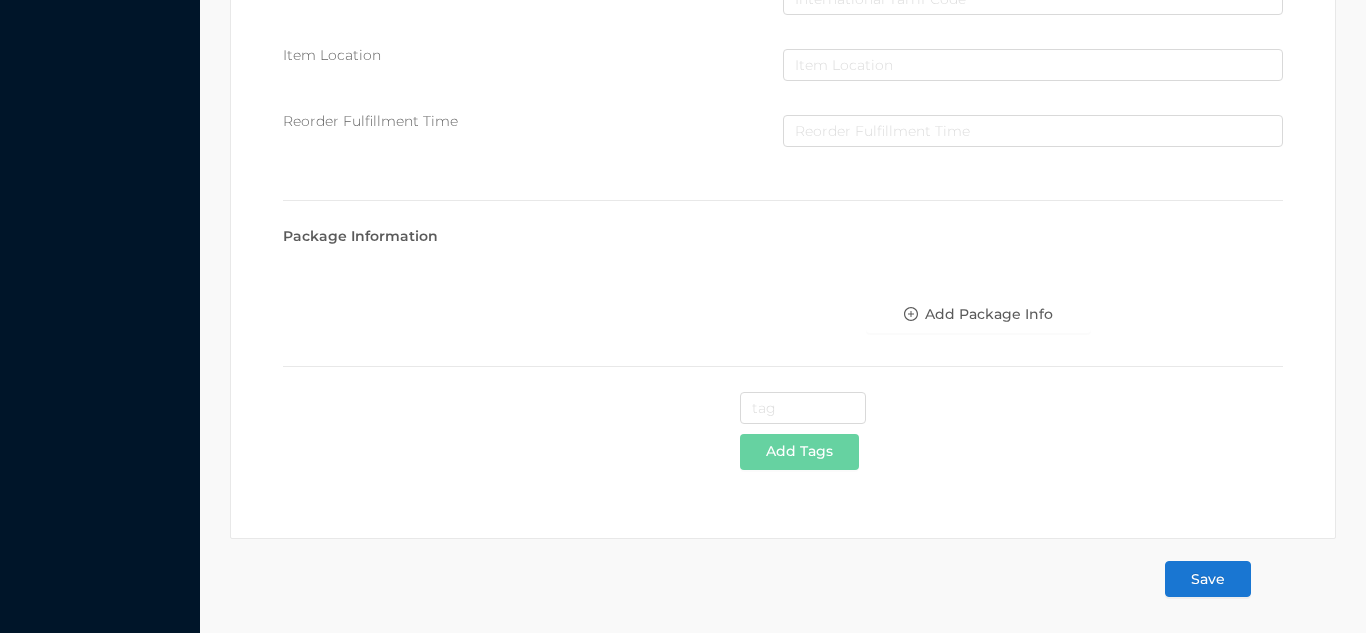 click on "Save" at bounding box center (1208, 579) 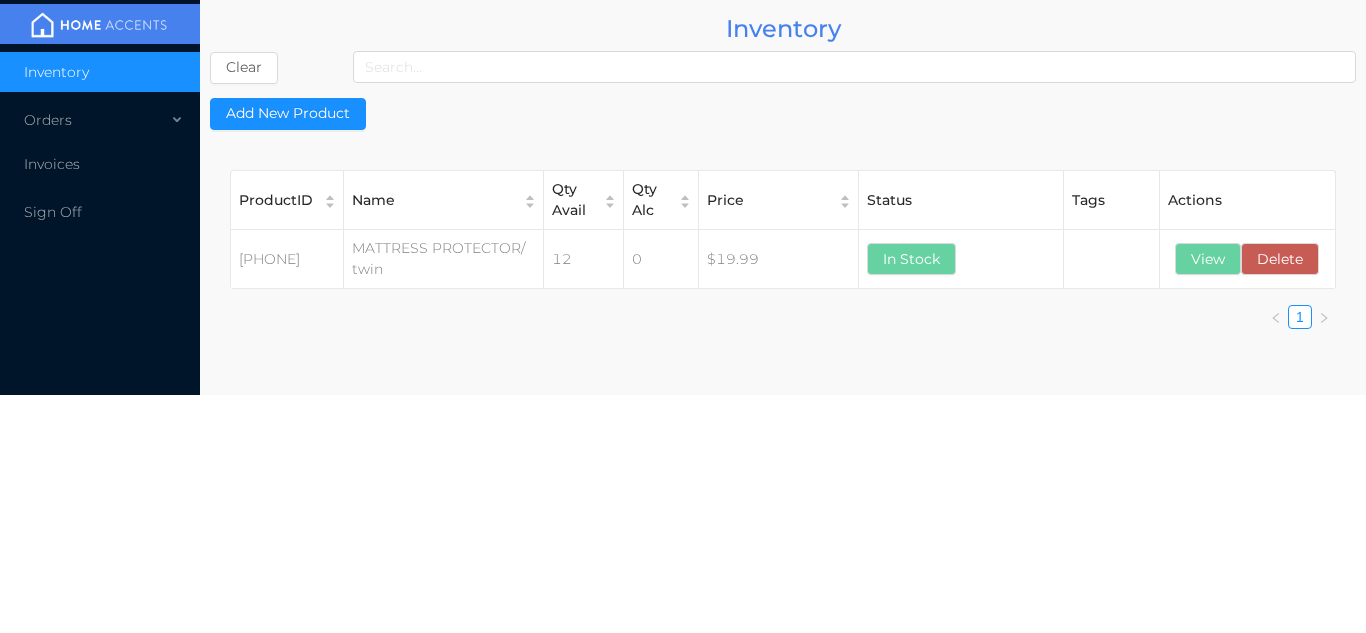 scroll, scrollTop: 0, scrollLeft: 0, axis: both 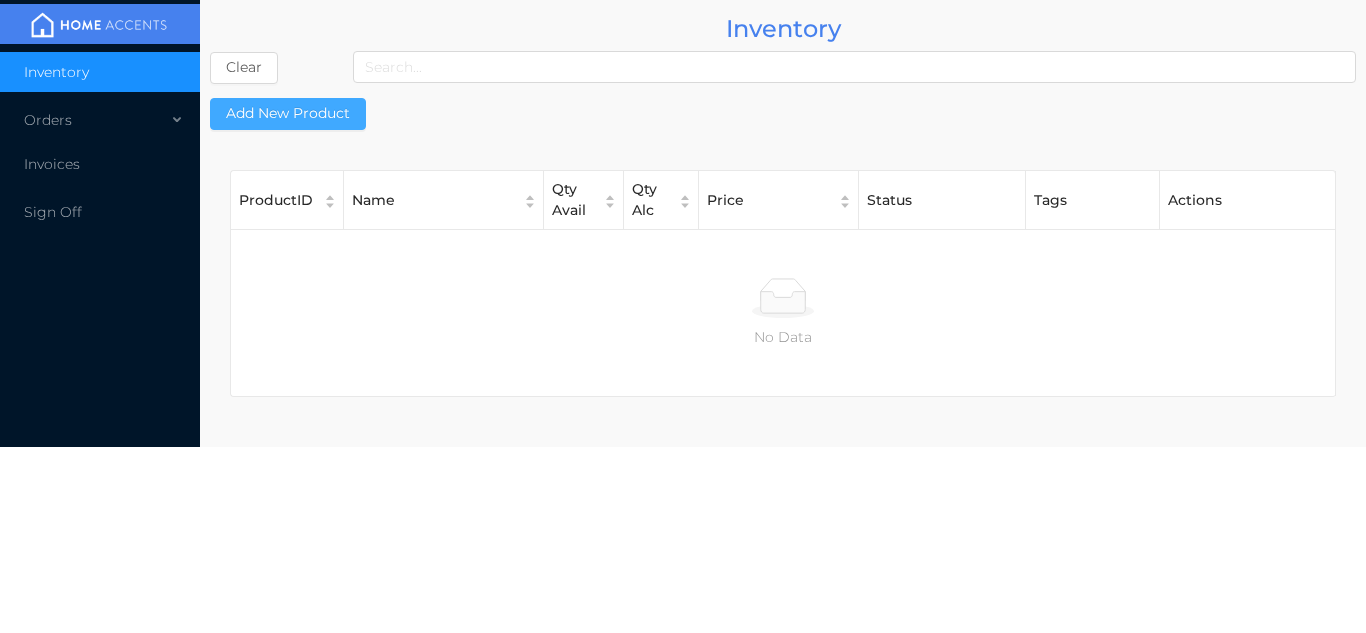 click on "Add New Product" at bounding box center [288, 114] 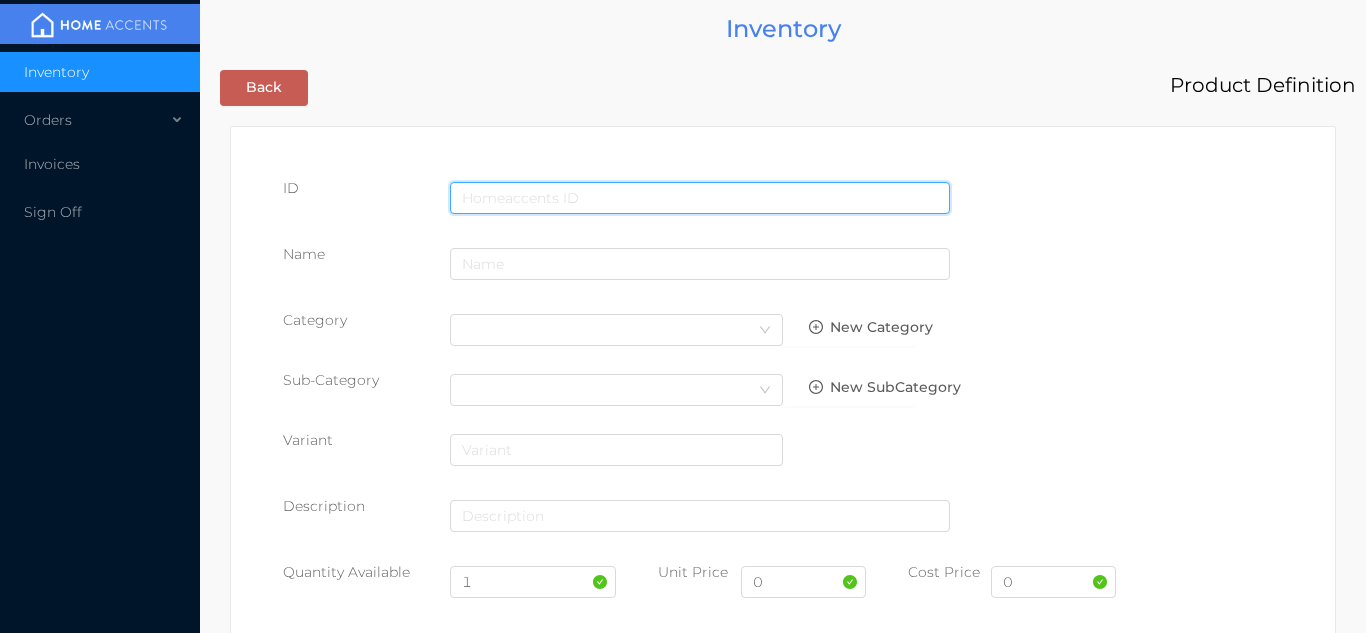 click at bounding box center (700, 198) 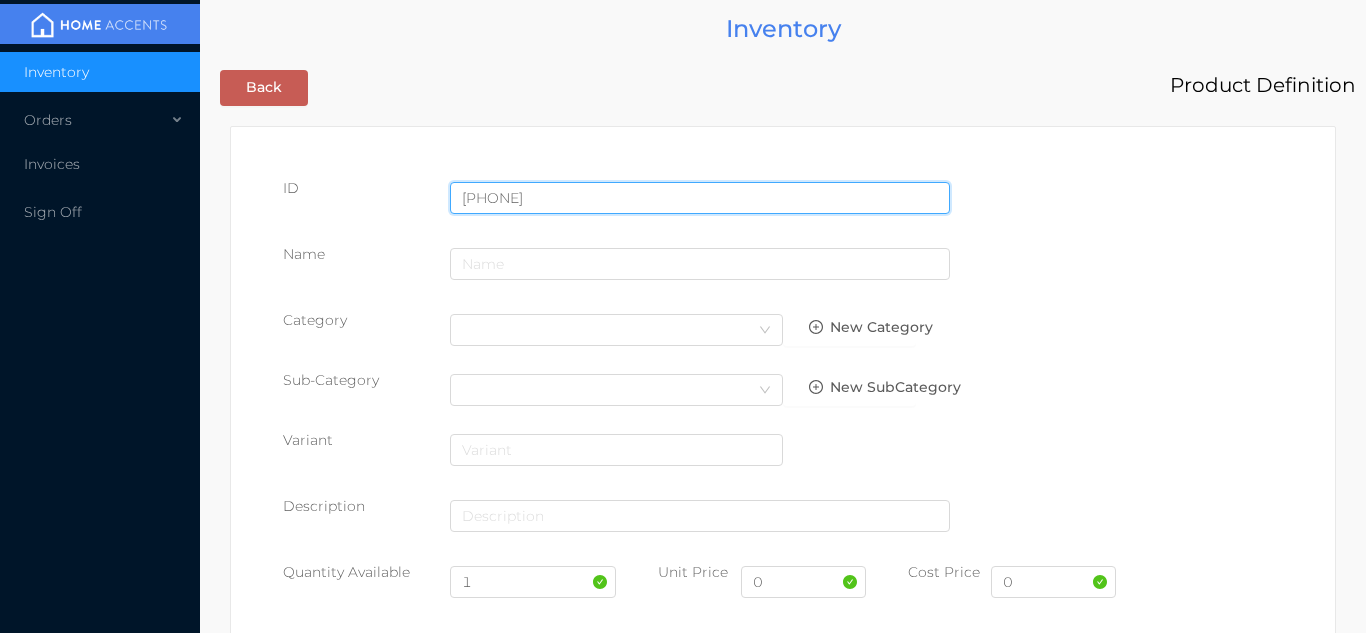 type on "[PHONE]" 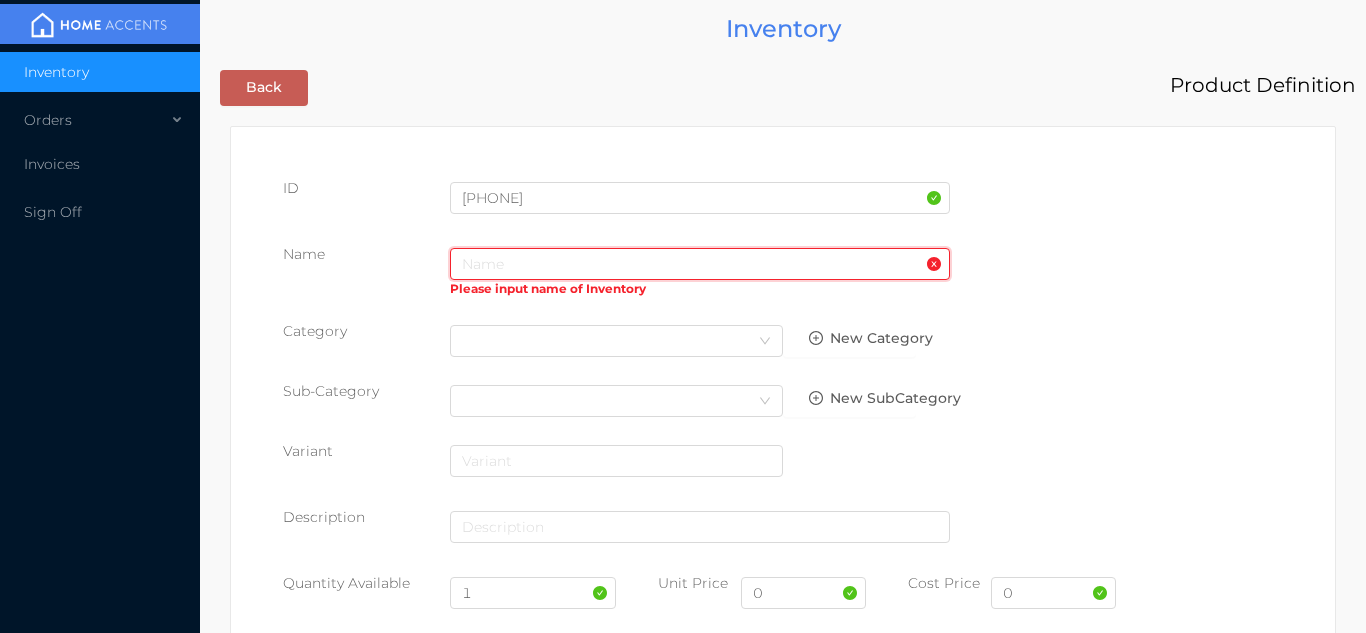 click at bounding box center (700, 264) 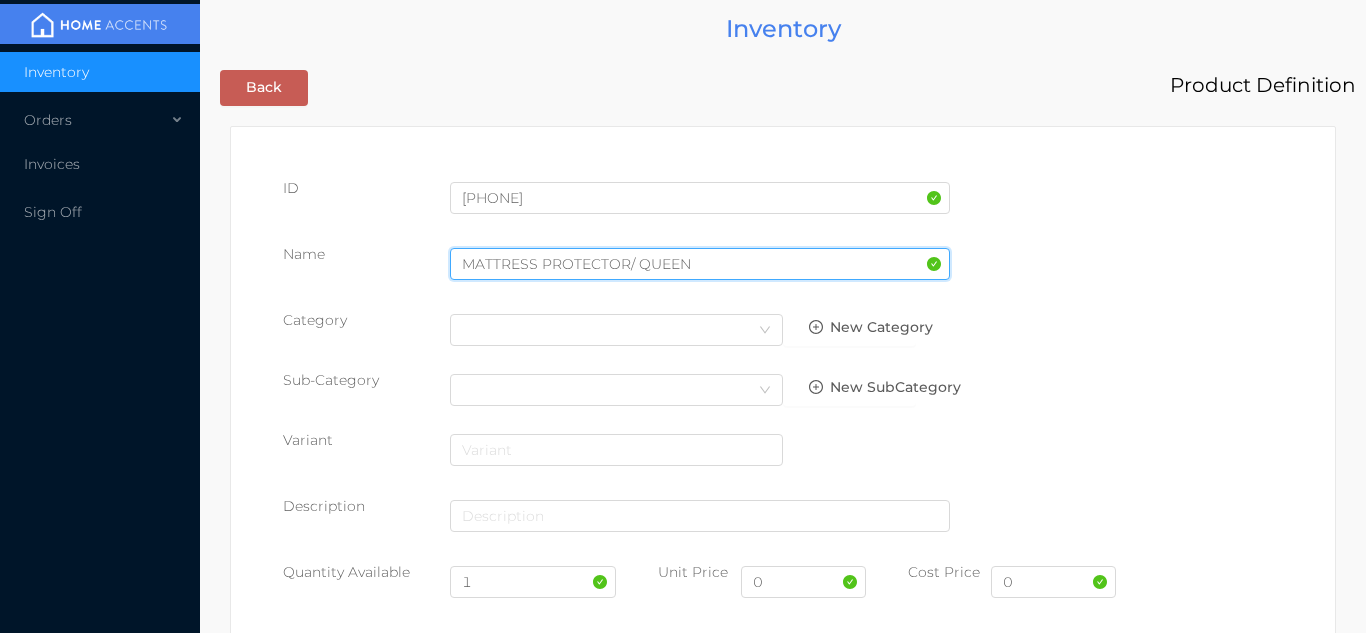 type on "MATTRESS PROTECTOR/ QUEEN" 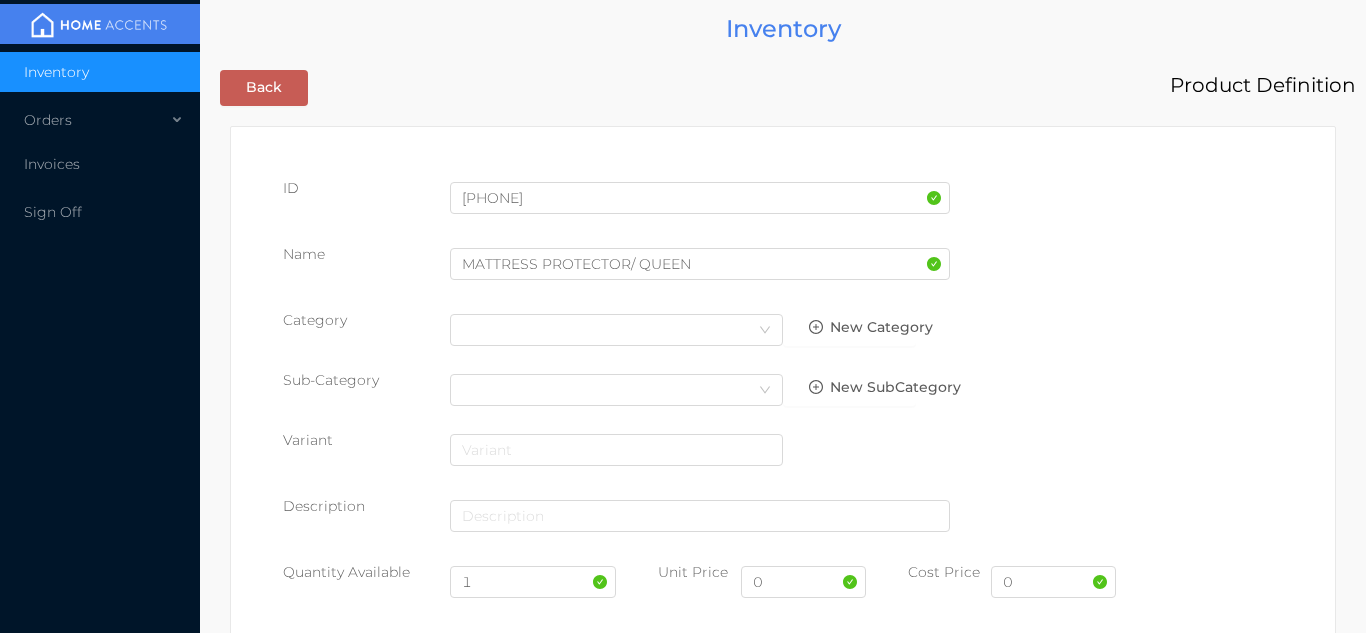 click on "Category Select Category   New Category" at bounding box center (783, 335) 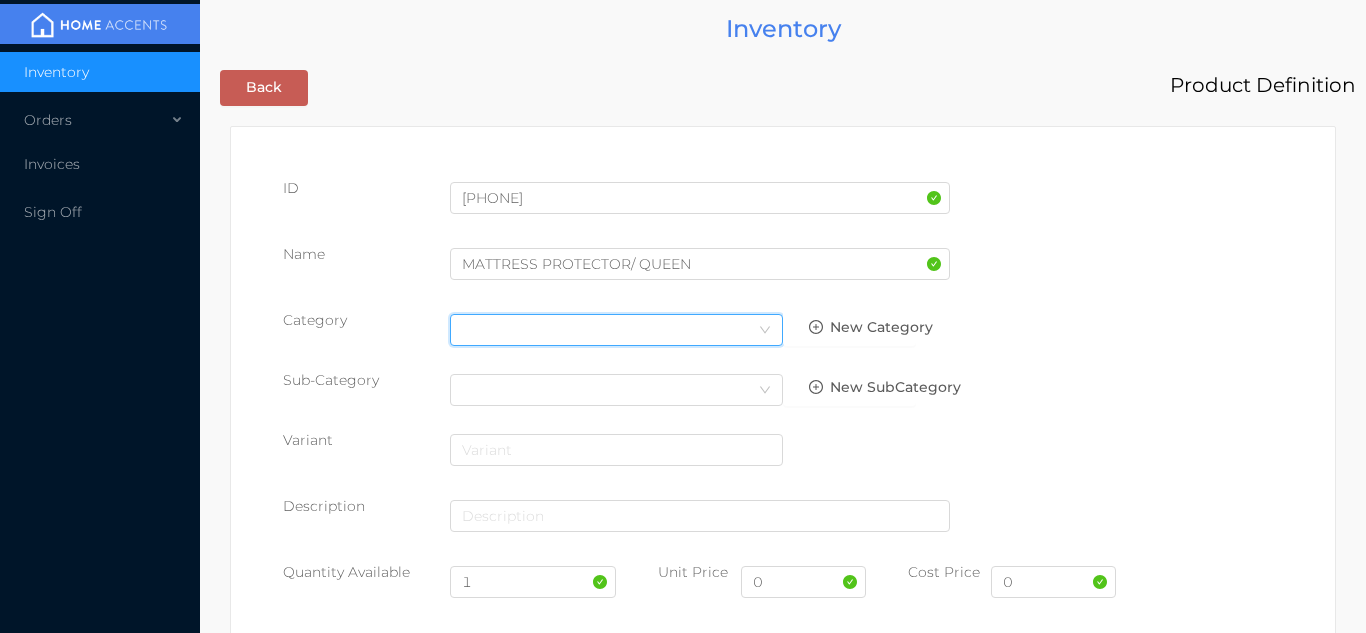 click 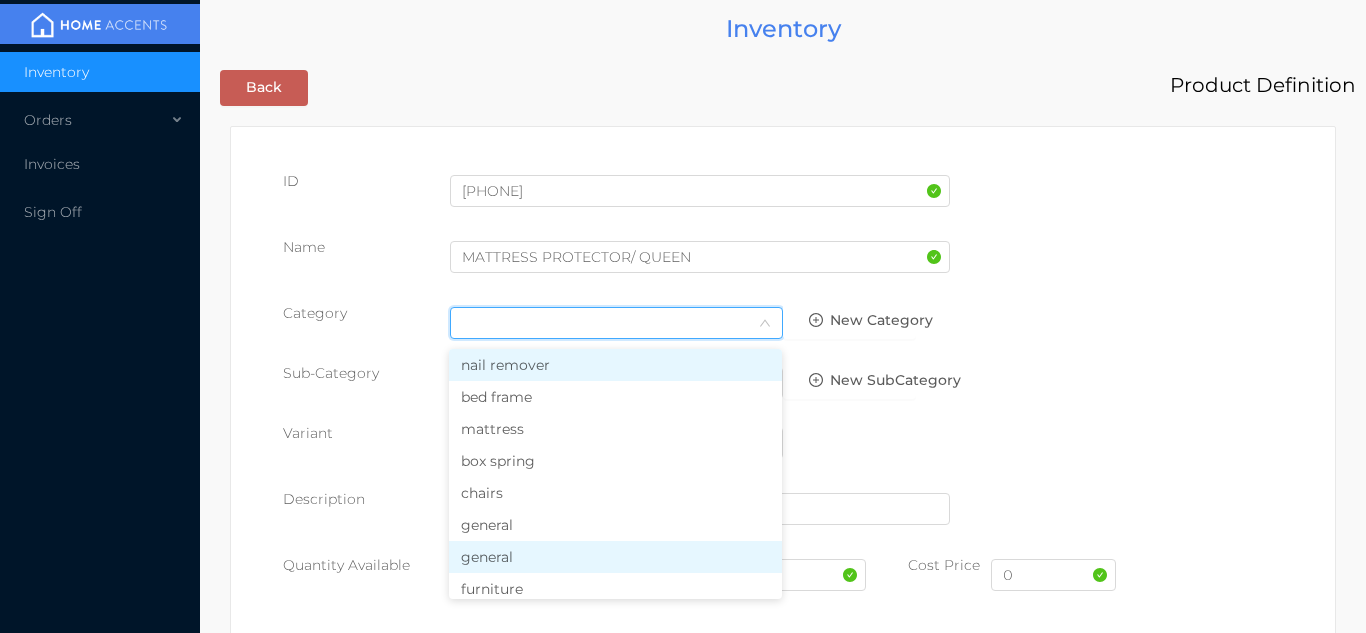 click on "general" at bounding box center [615, 557] 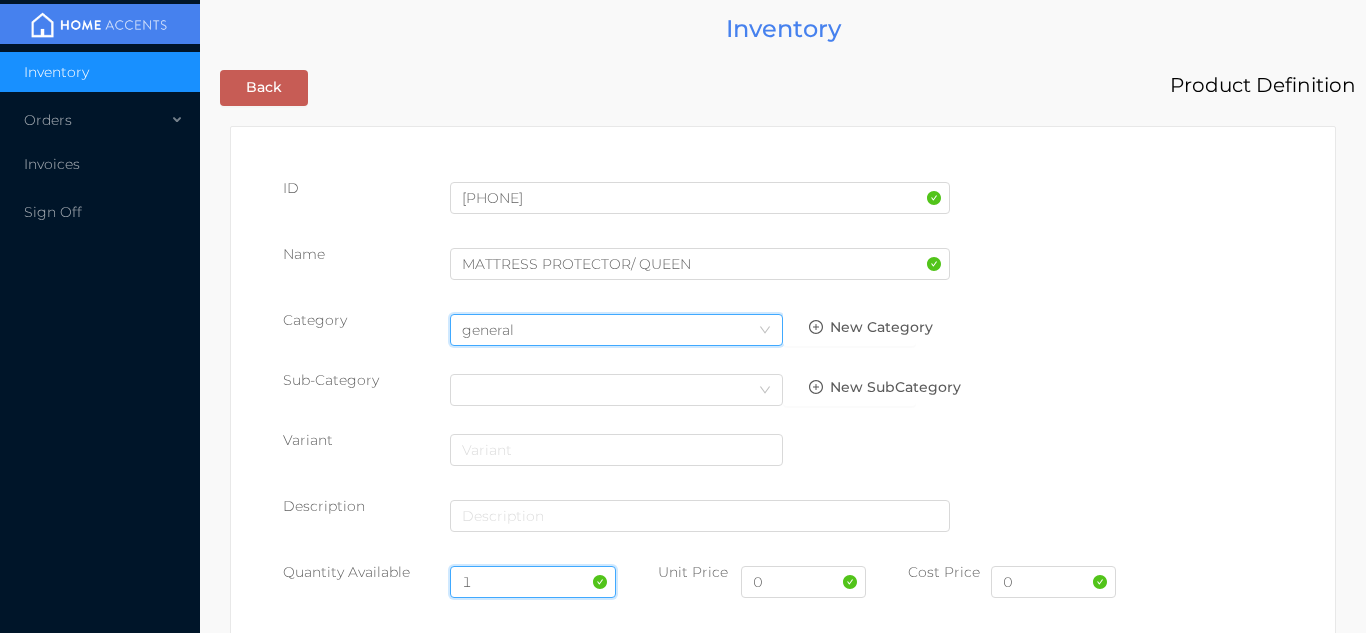click on "1" at bounding box center [533, 582] 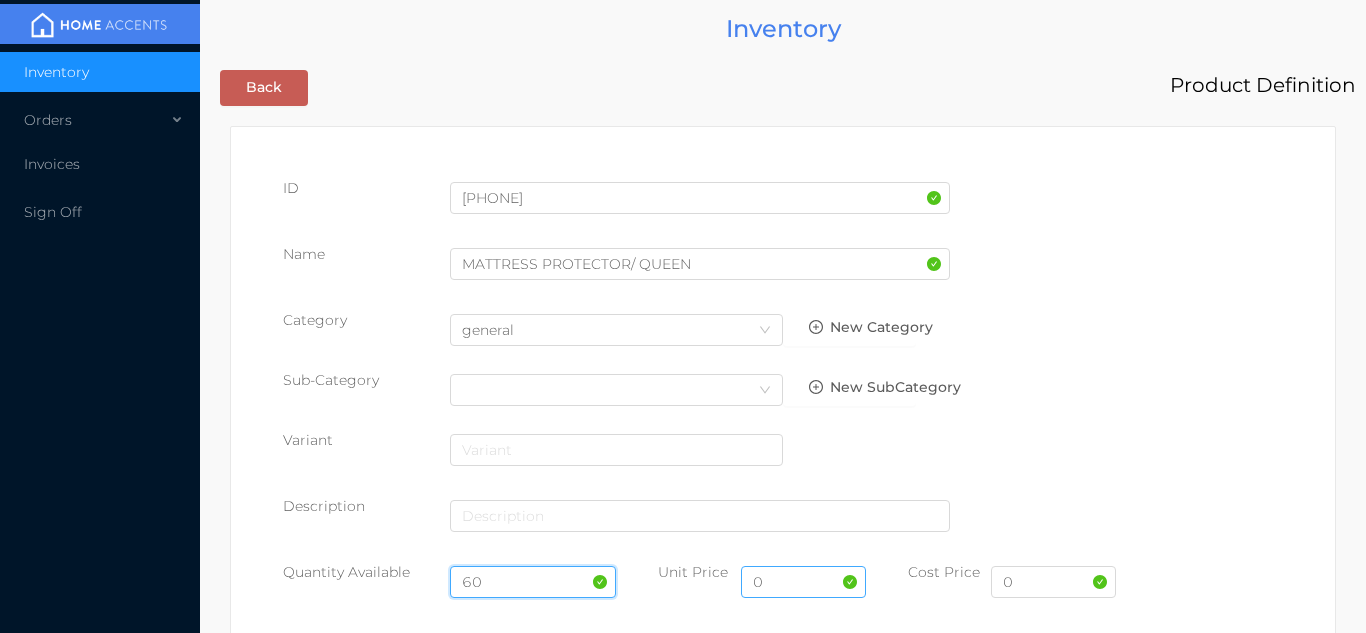 type on "60" 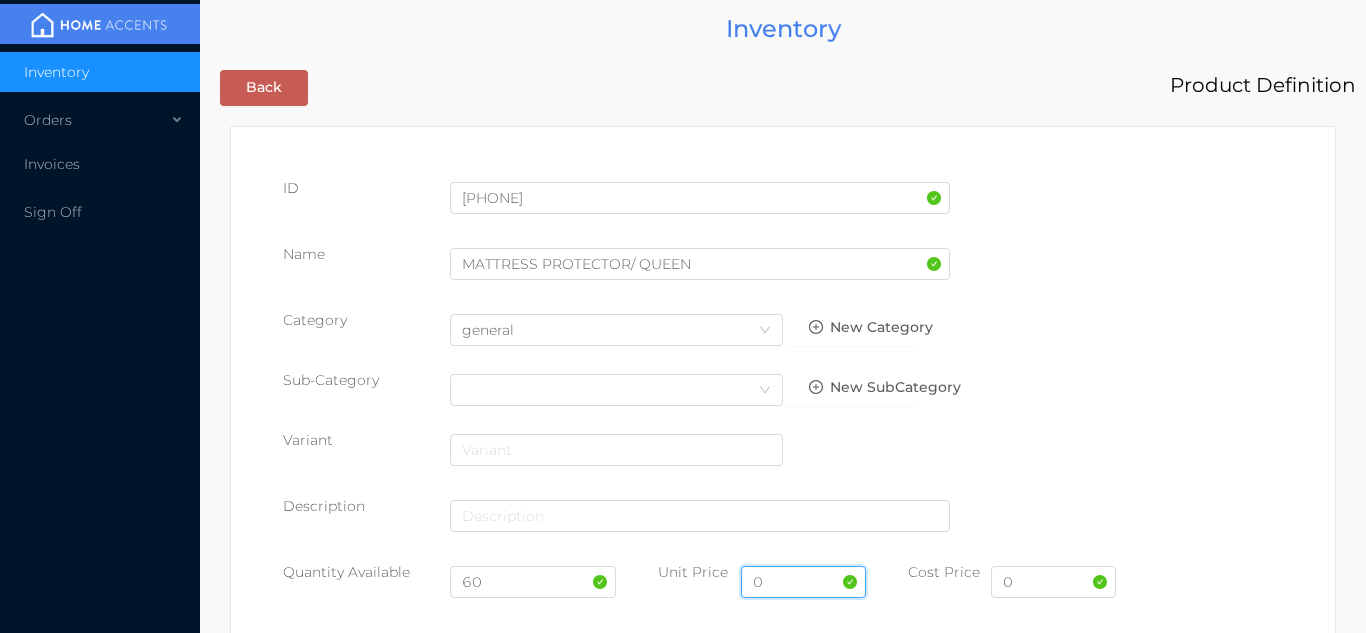 click on "0" at bounding box center [803, 582] 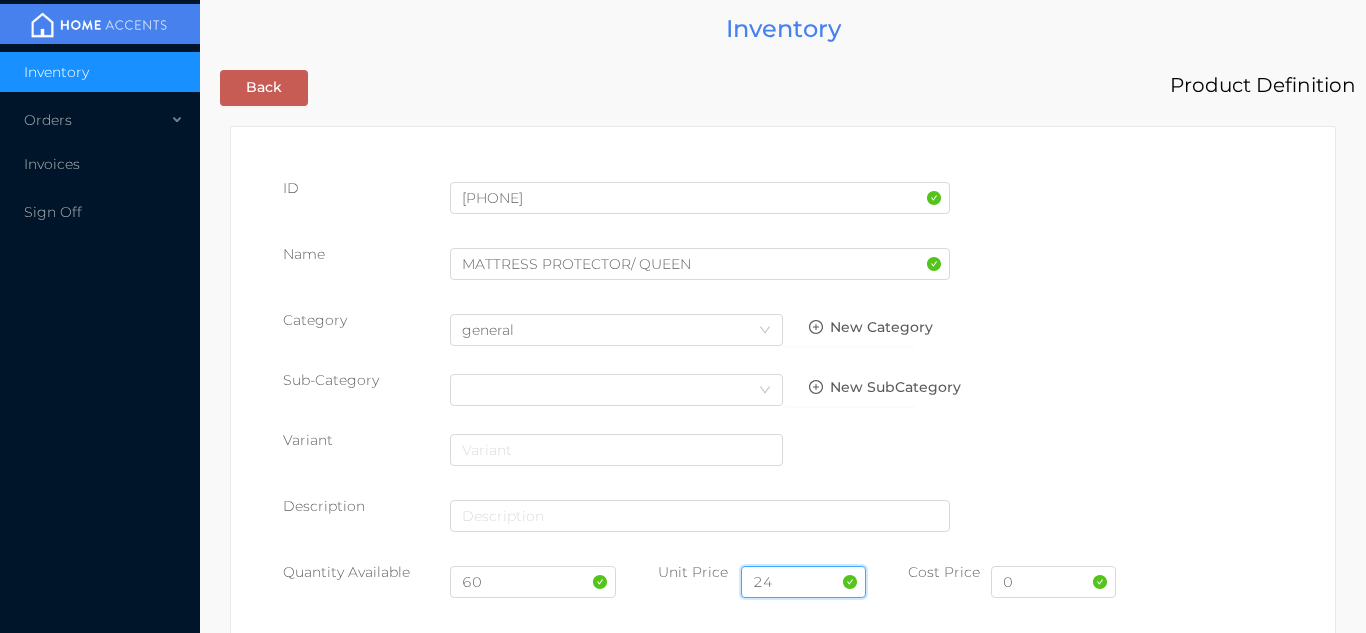 type on "24.99" 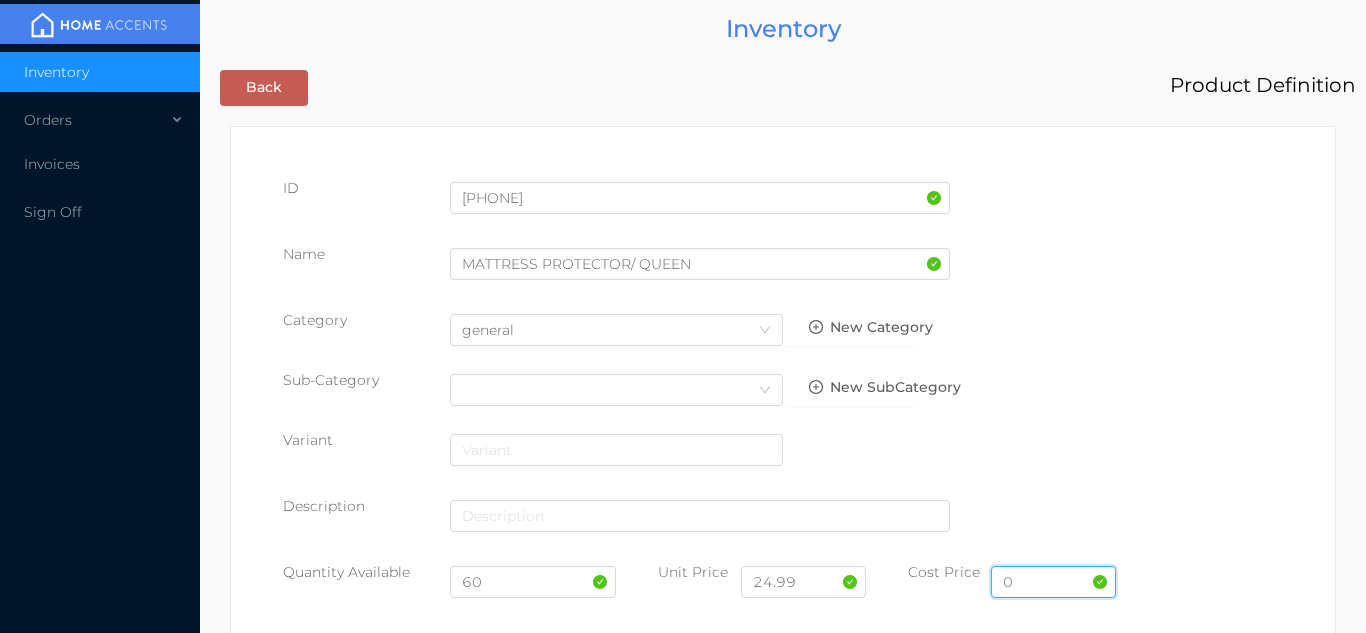 click on "0" at bounding box center (1053, 582) 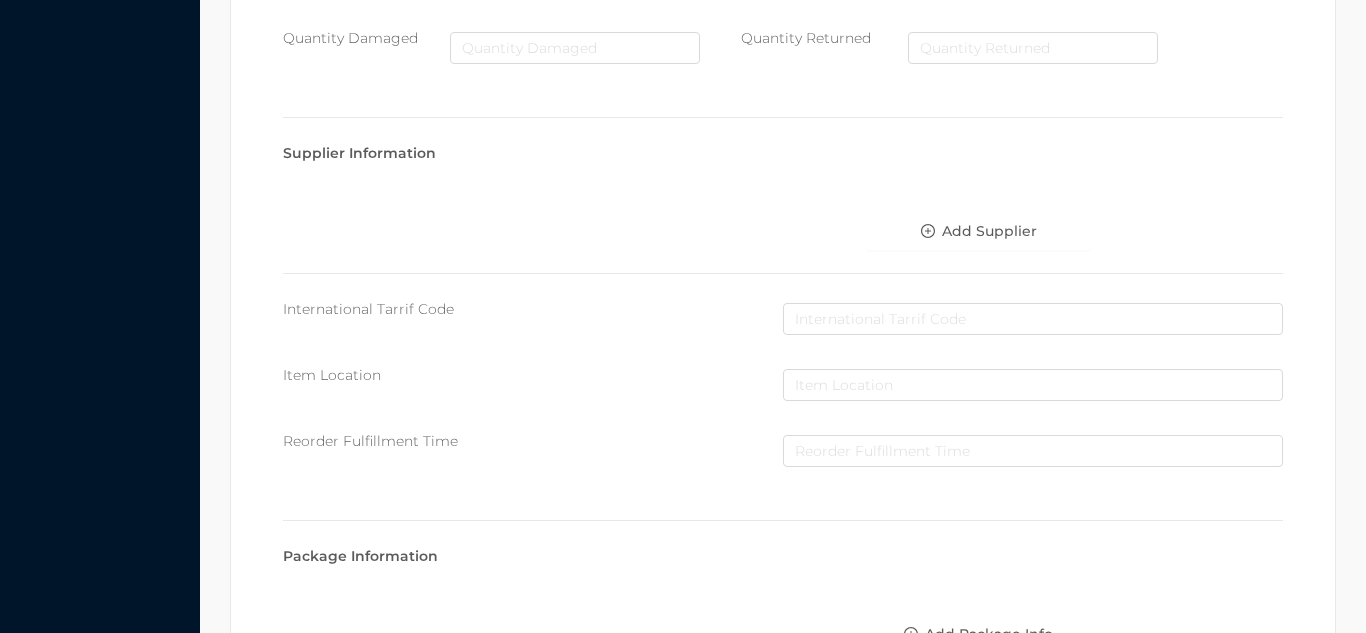 scroll, scrollTop: 1028, scrollLeft: 0, axis: vertical 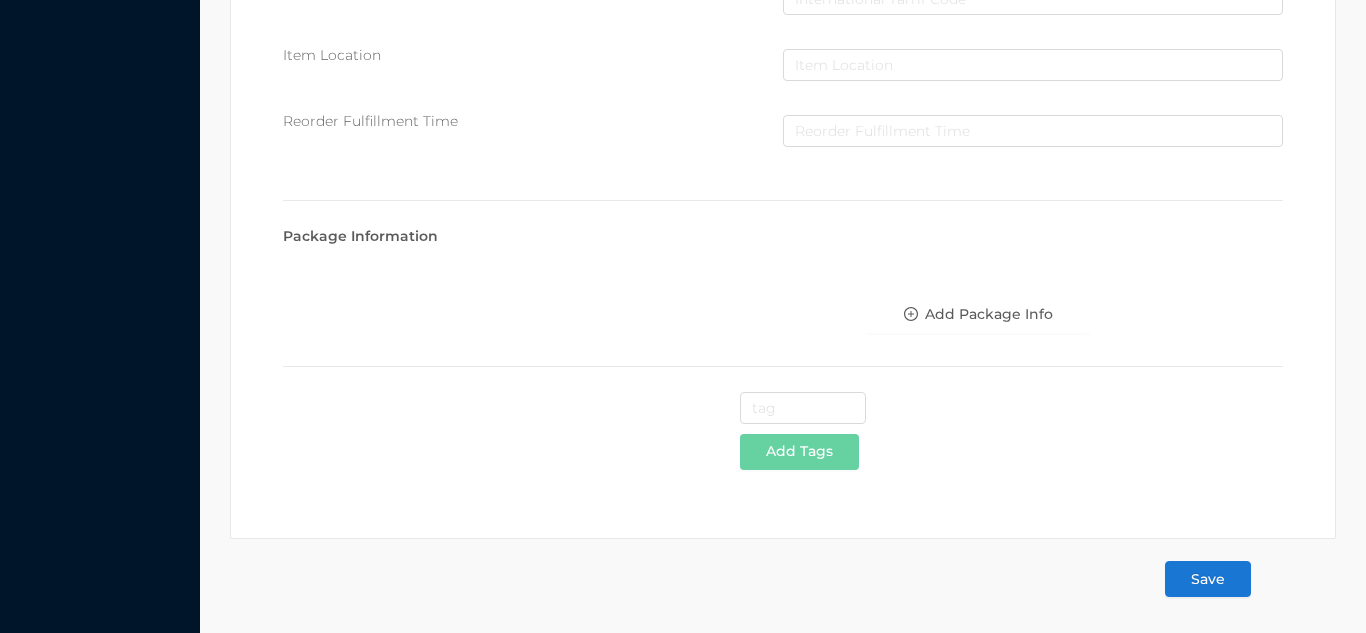 type on "10" 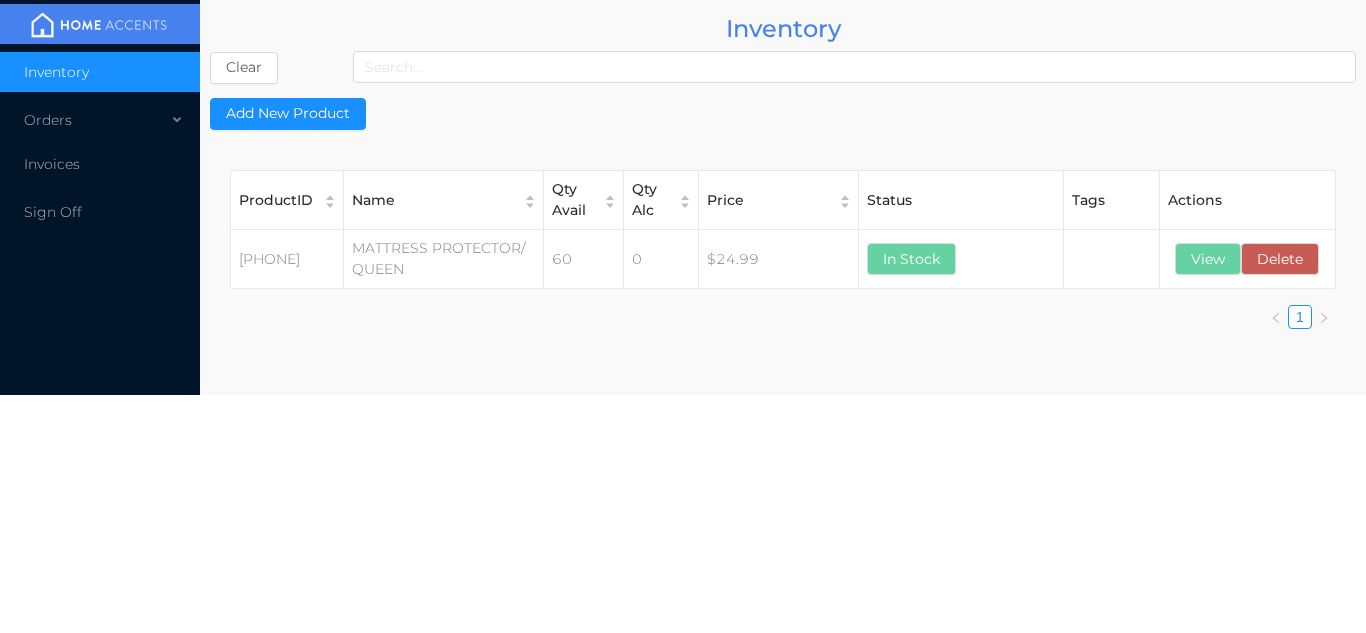 scroll, scrollTop: 0, scrollLeft: 0, axis: both 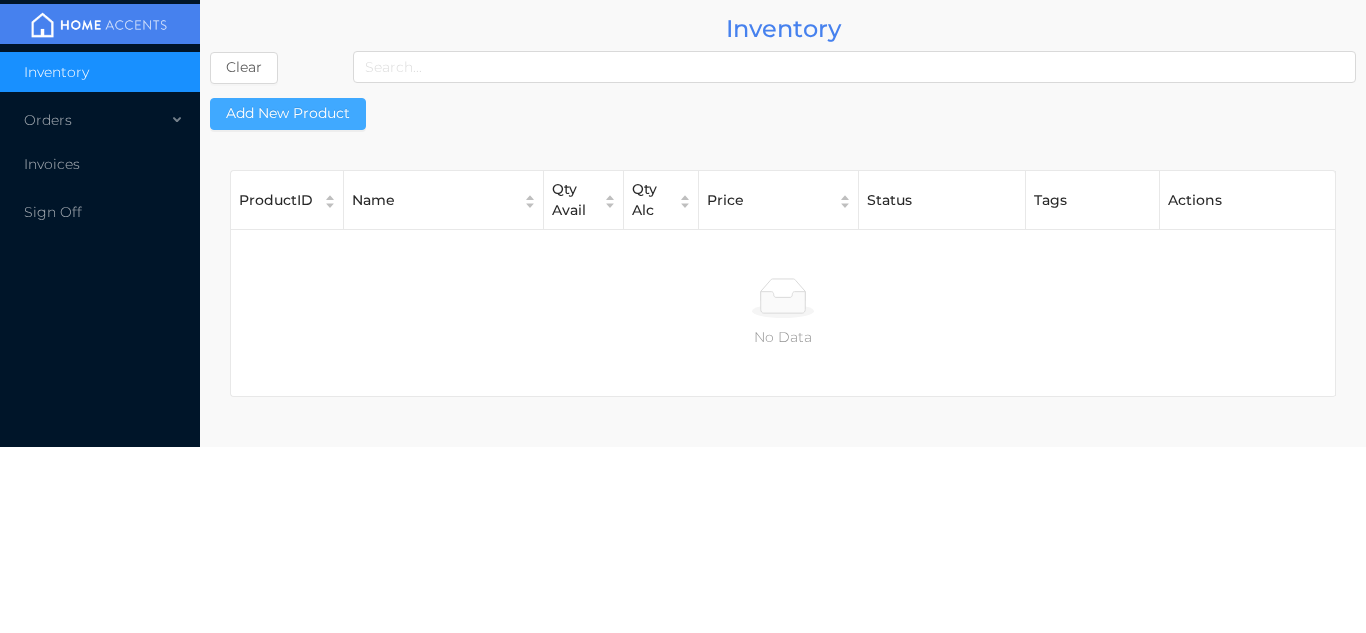 click on "Add New Product" at bounding box center (288, 114) 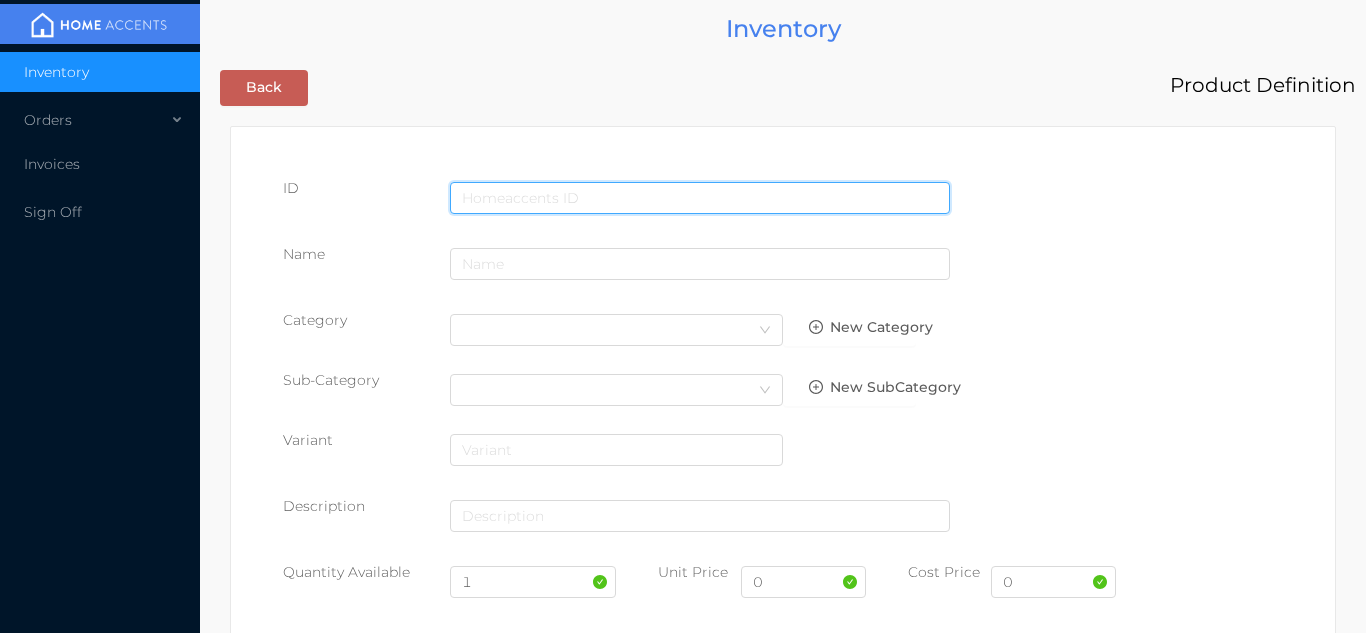 click at bounding box center [700, 198] 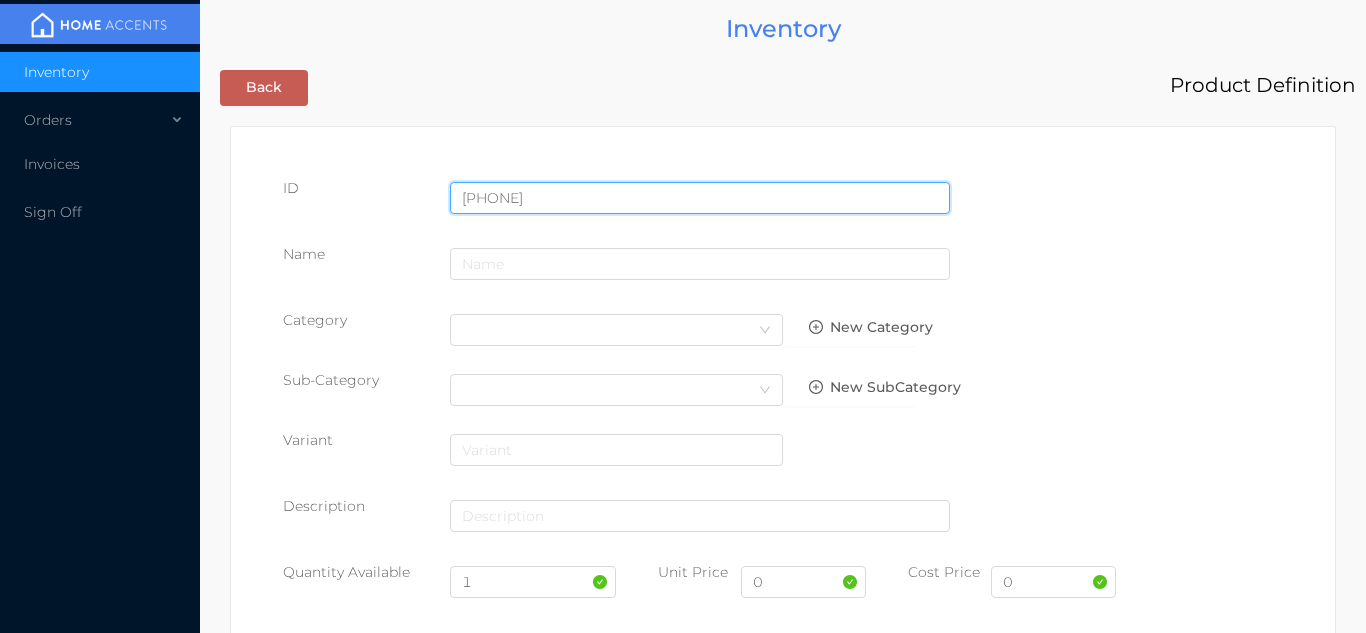 type on "[PHONE]" 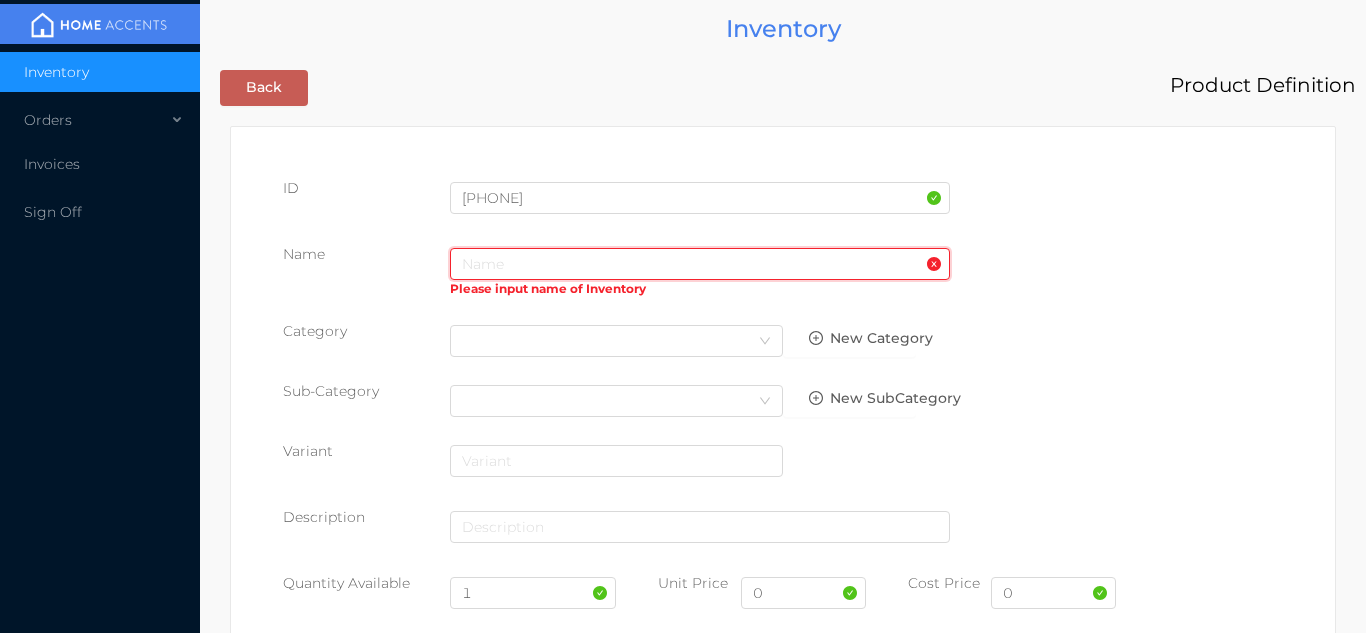 click at bounding box center [700, 264] 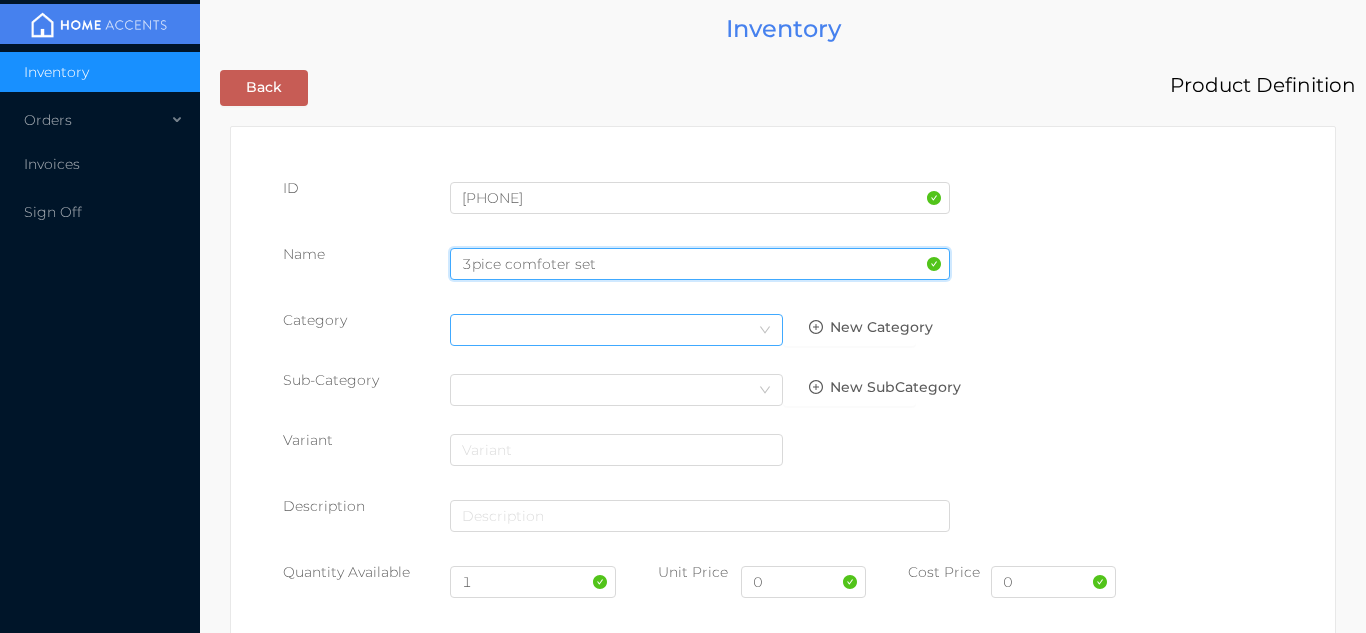 type on "3pice comfoter set" 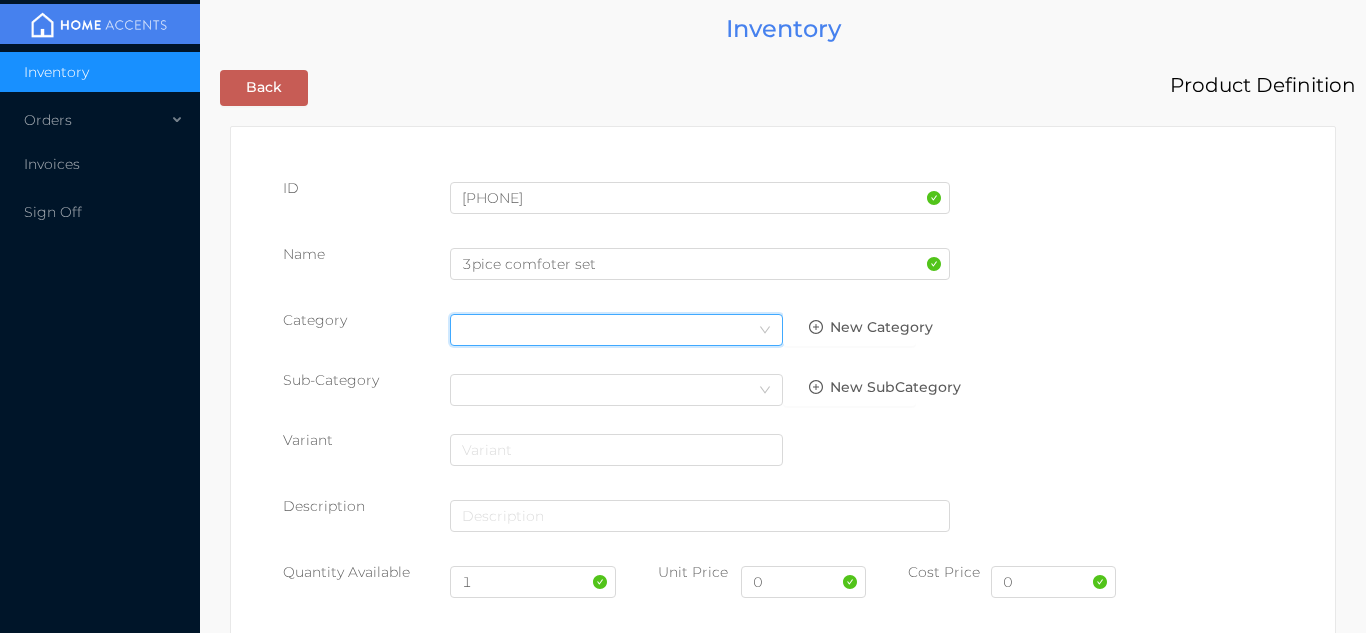 click 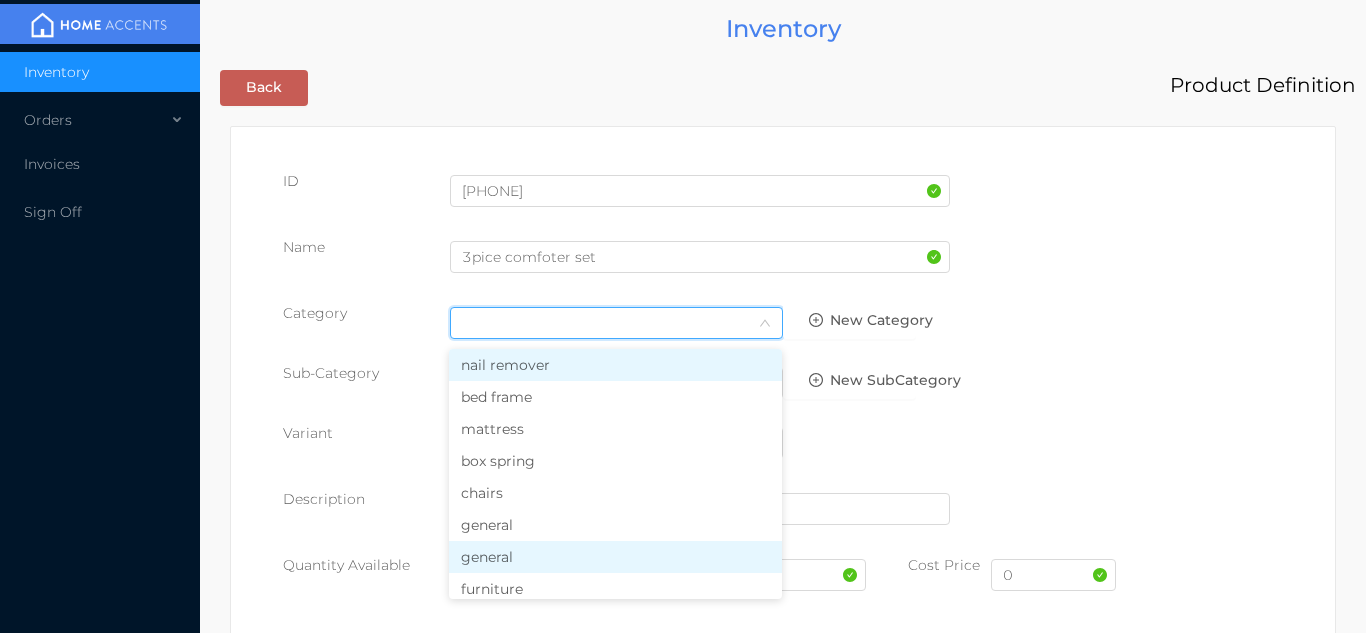 click on "general" at bounding box center [615, 557] 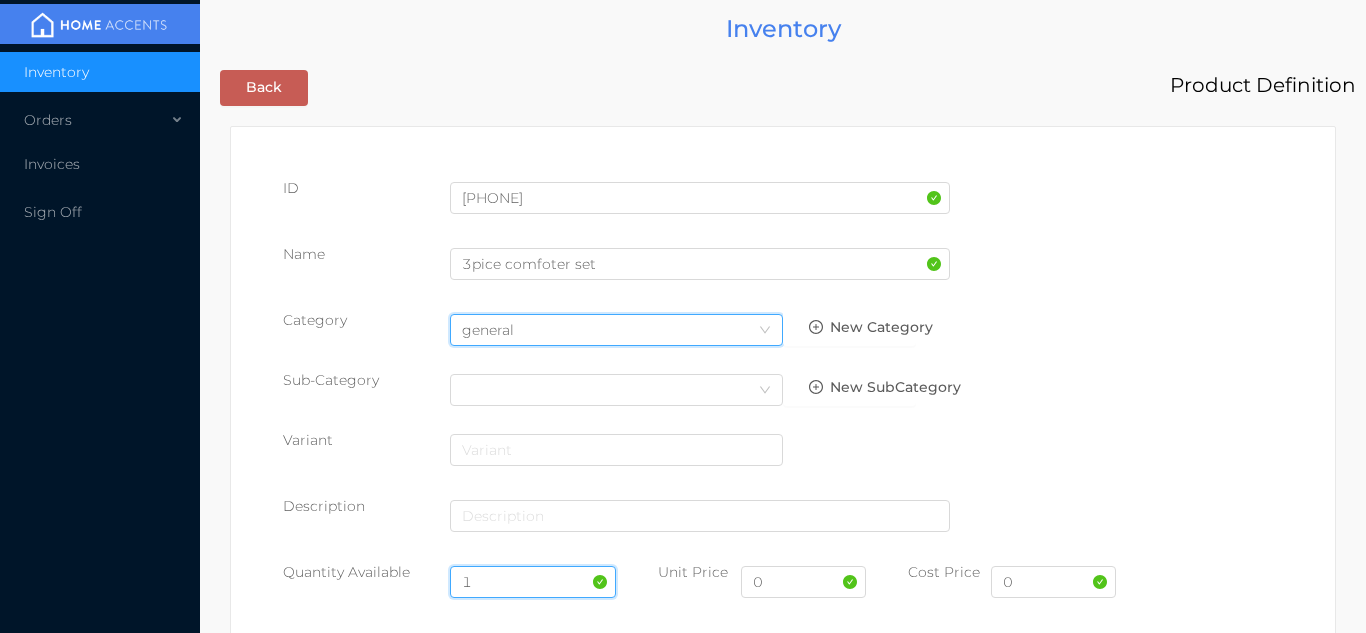 click on "1" at bounding box center [533, 582] 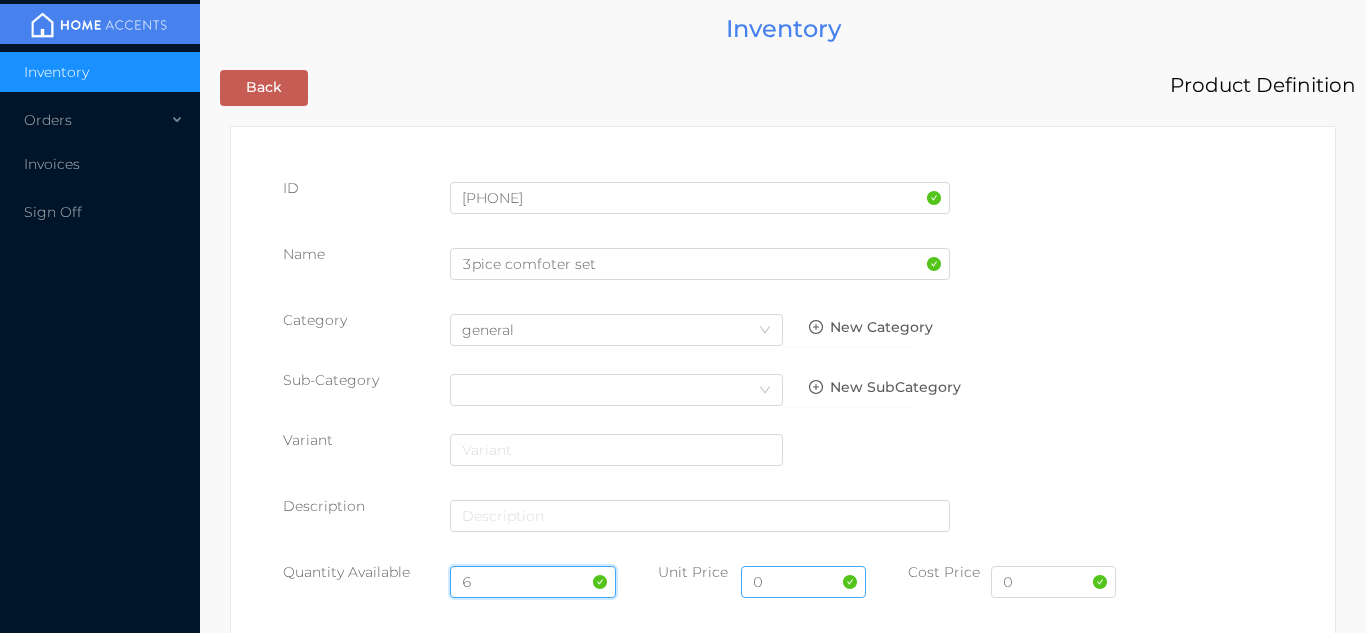 type on "6" 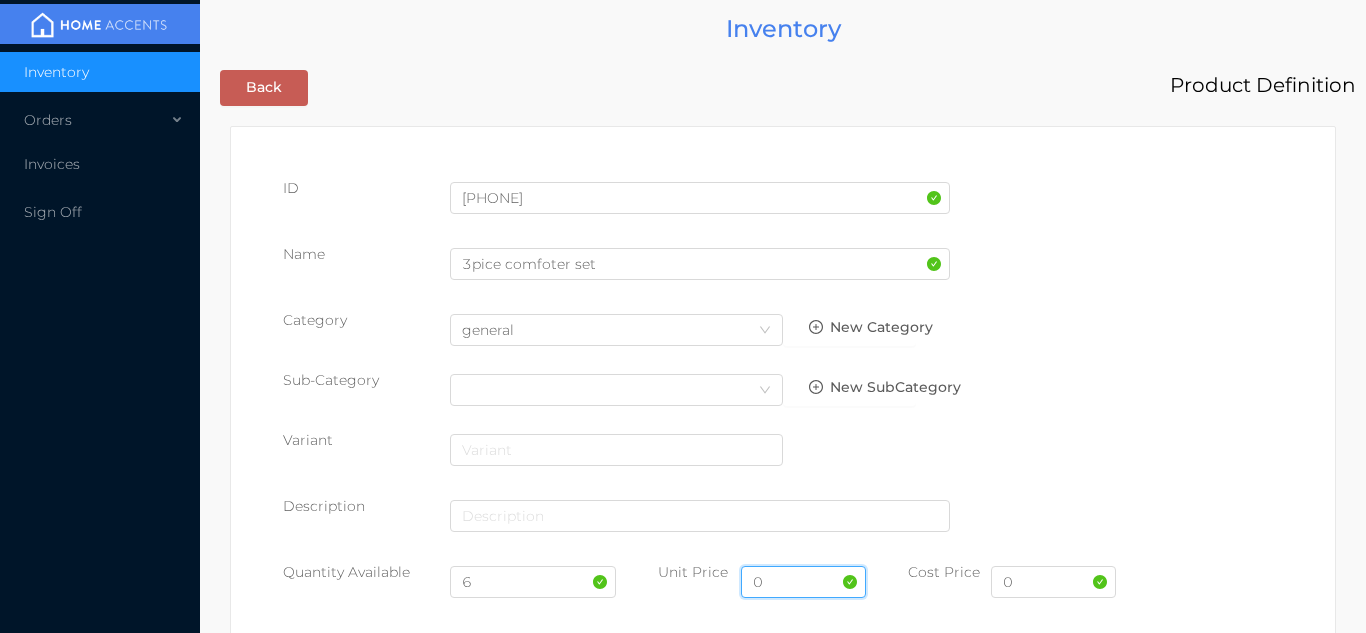 click on "0" at bounding box center (803, 582) 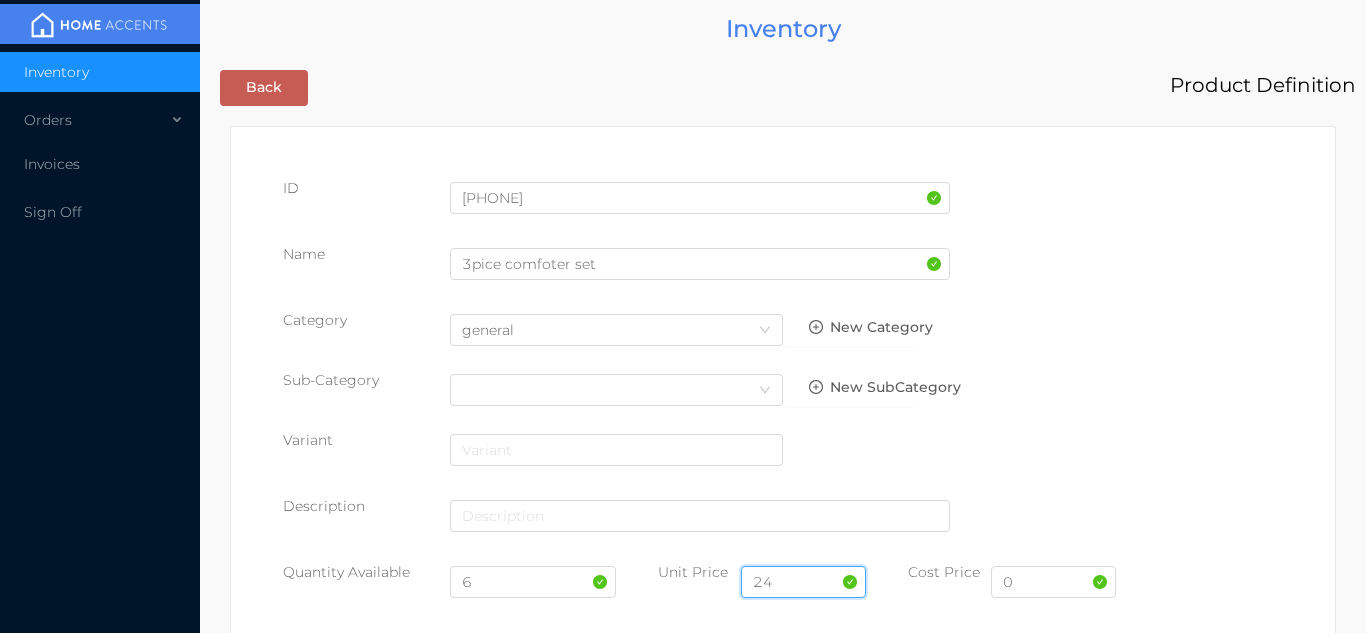 type on "24.99" 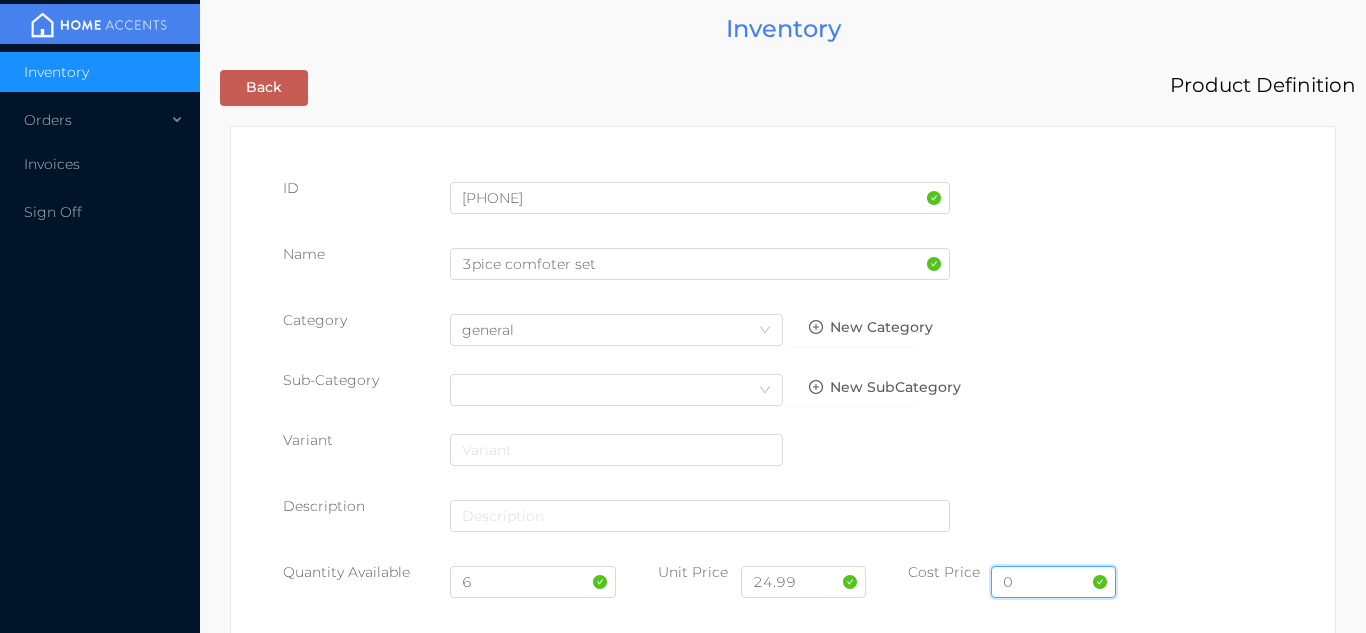click on "0" at bounding box center [1053, 582] 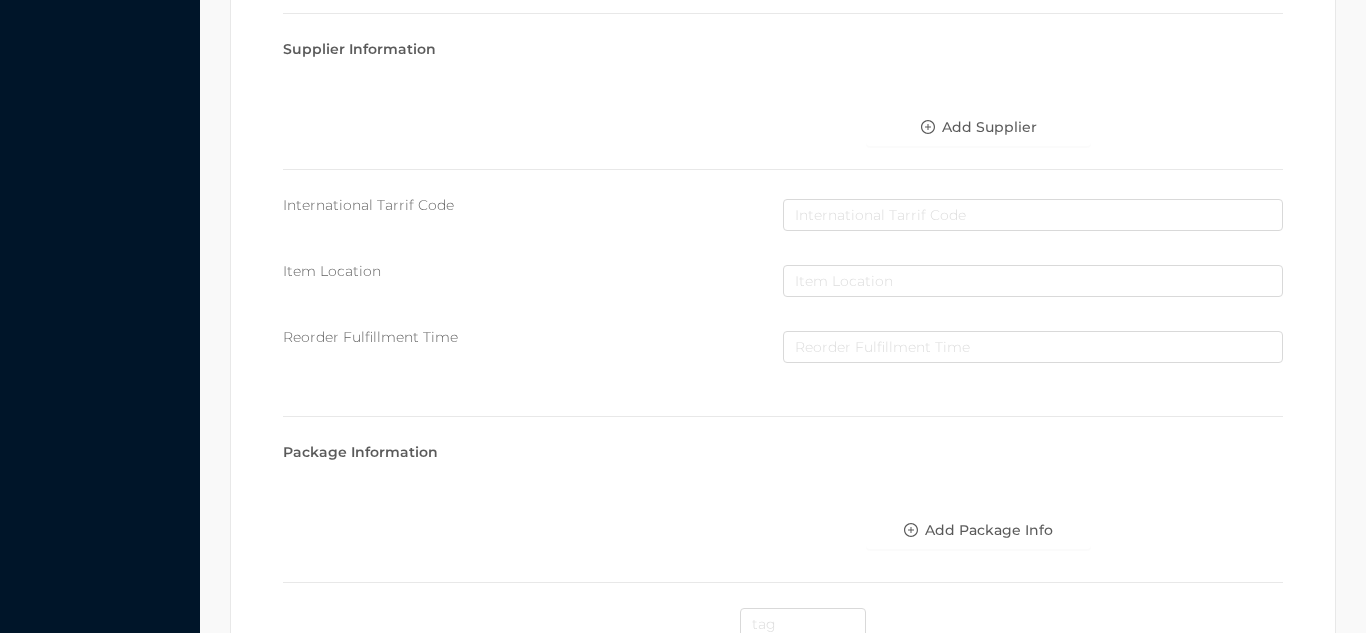scroll, scrollTop: 1028, scrollLeft: 0, axis: vertical 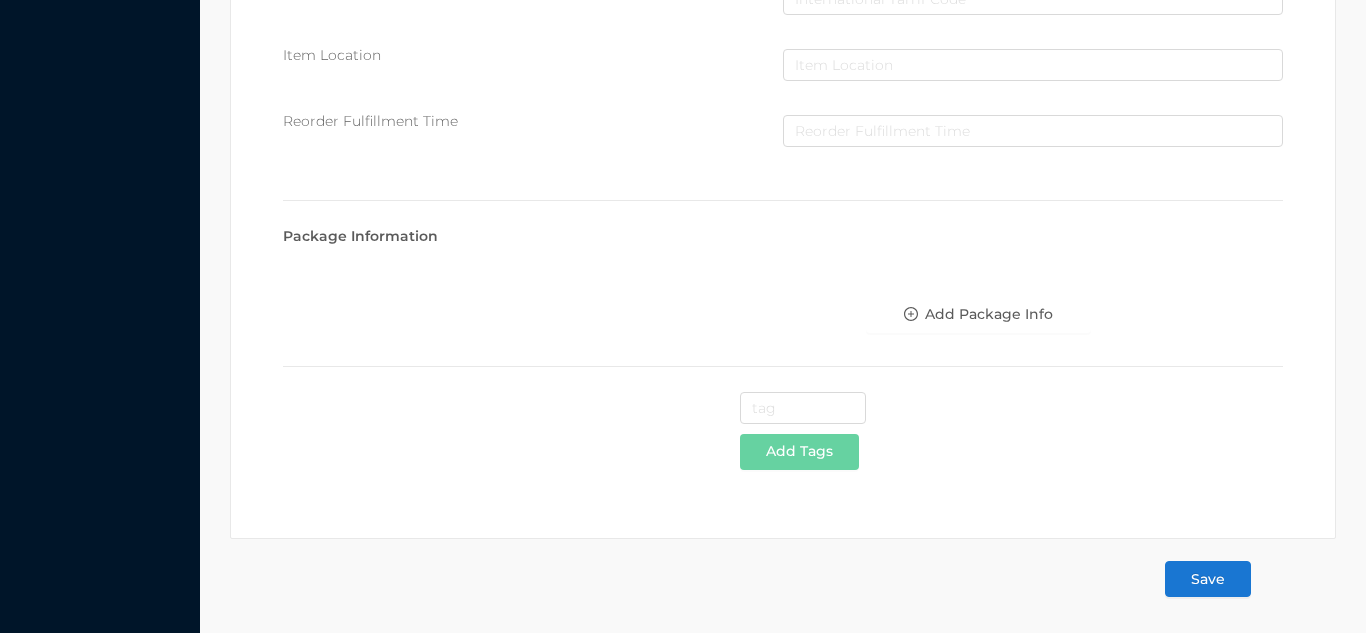 type on "12" 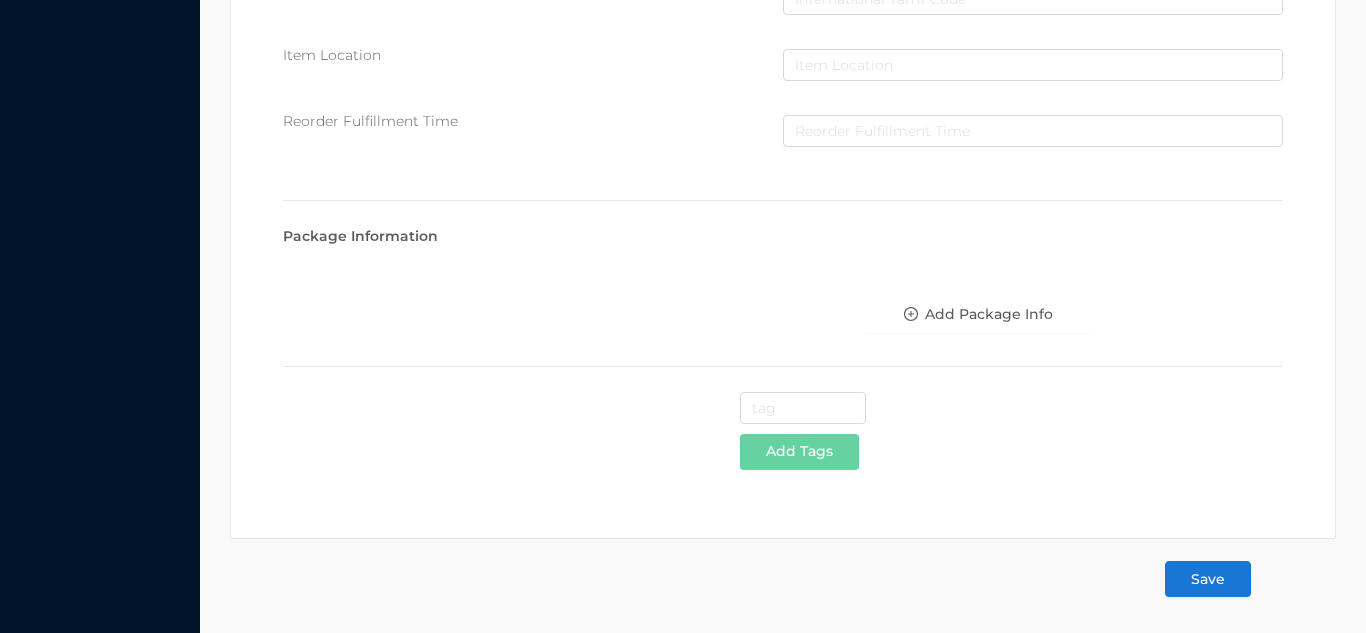click on "Save" at bounding box center [1208, 579] 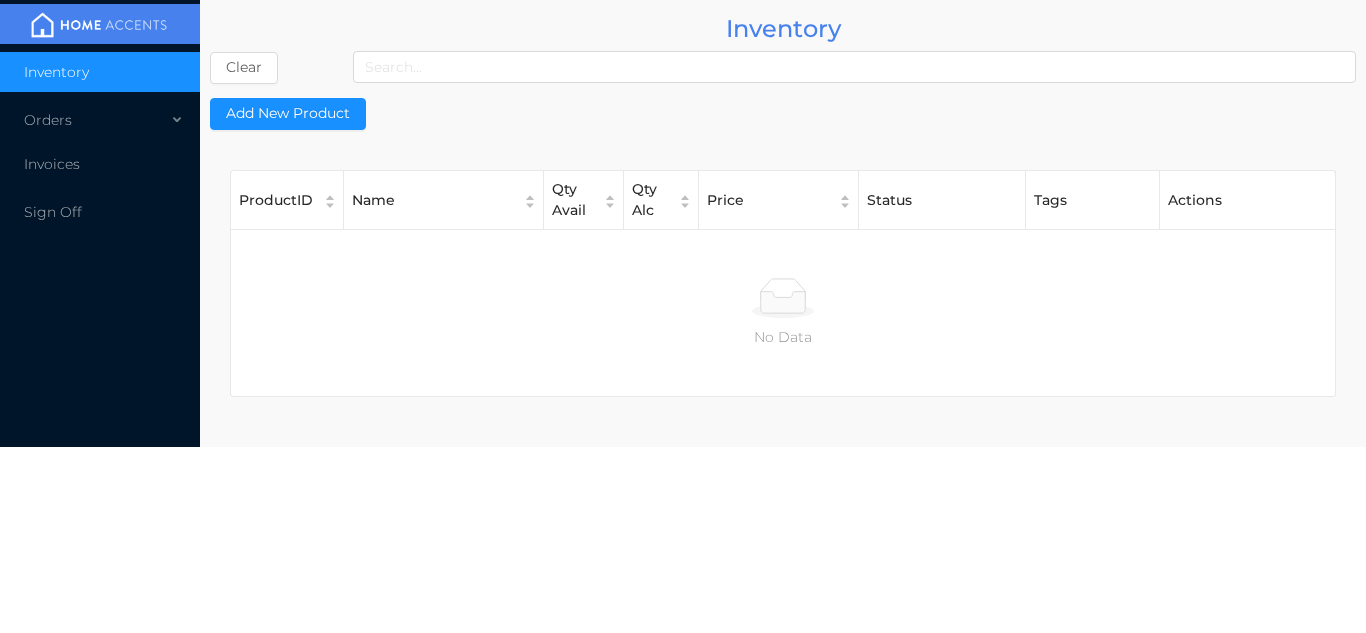 scroll, scrollTop: 0, scrollLeft: 0, axis: both 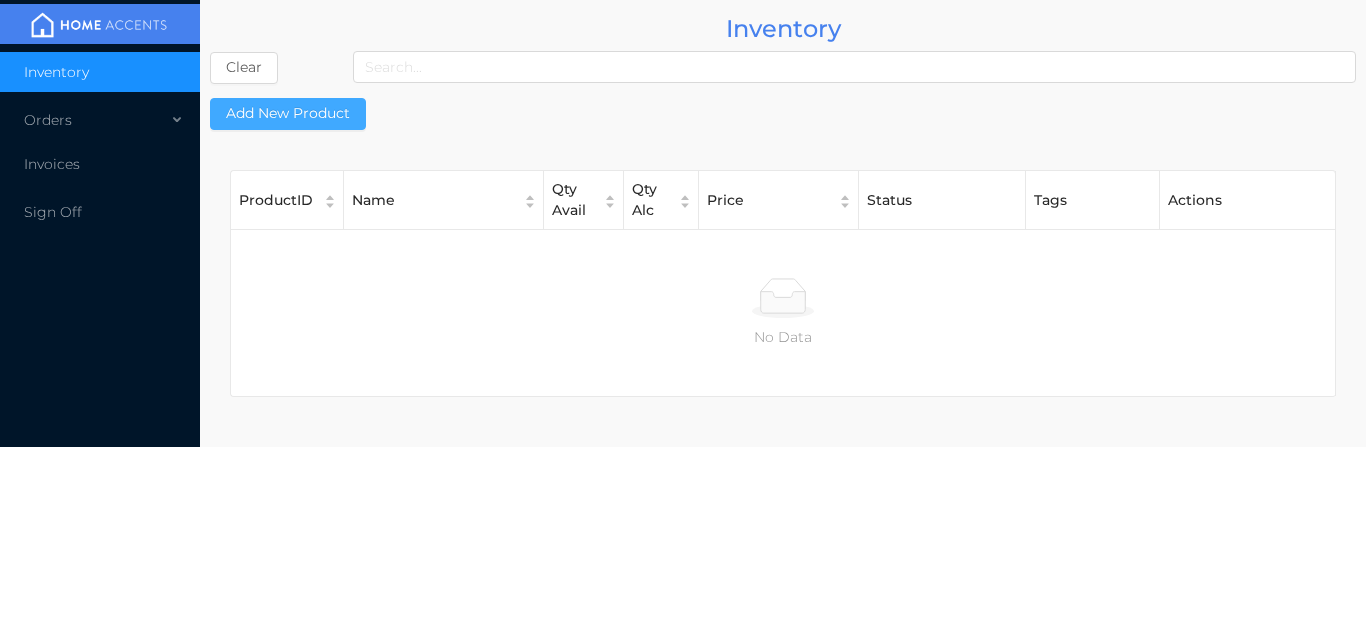 click on "Add New Product" at bounding box center (288, 114) 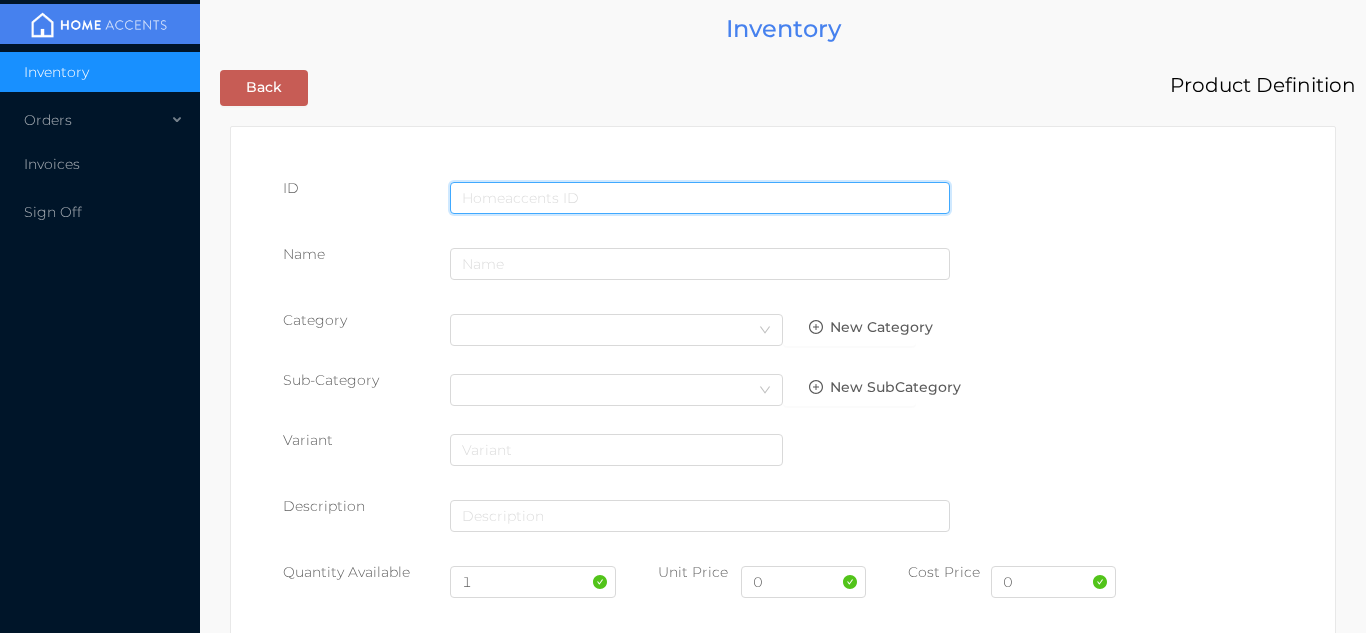 click at bounding box center [700, 198] 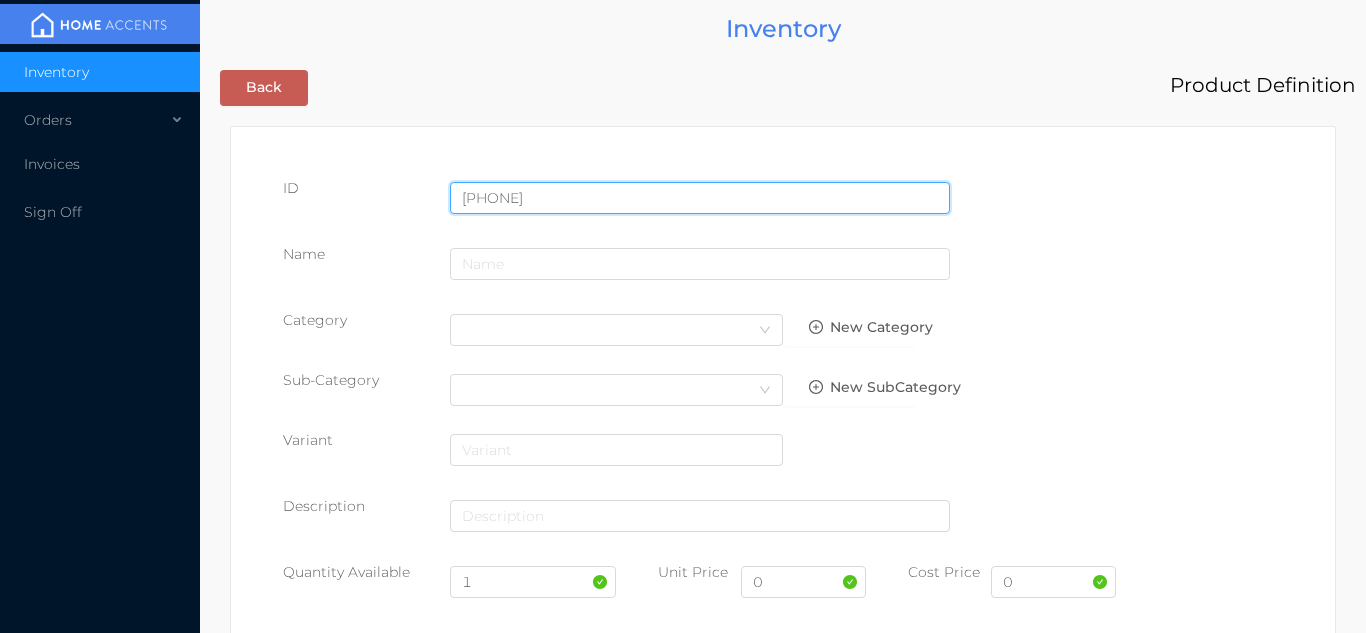 type on "[PHONE]" 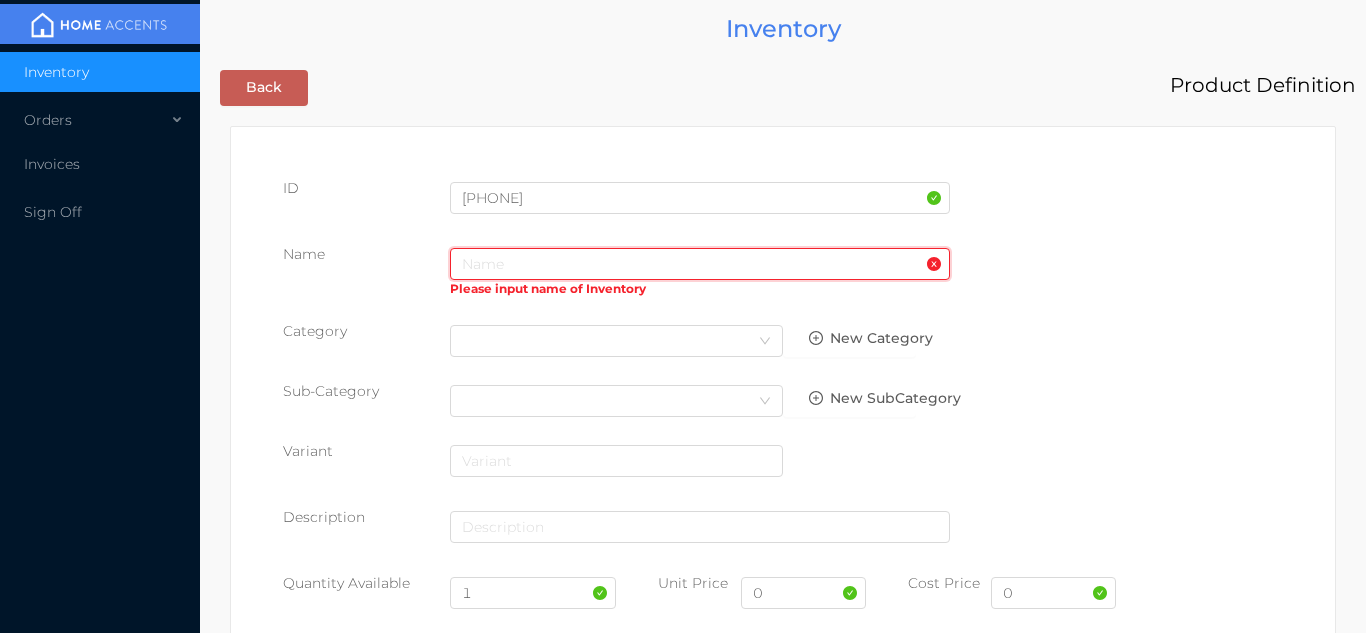 click at bounding box center [700, 264] 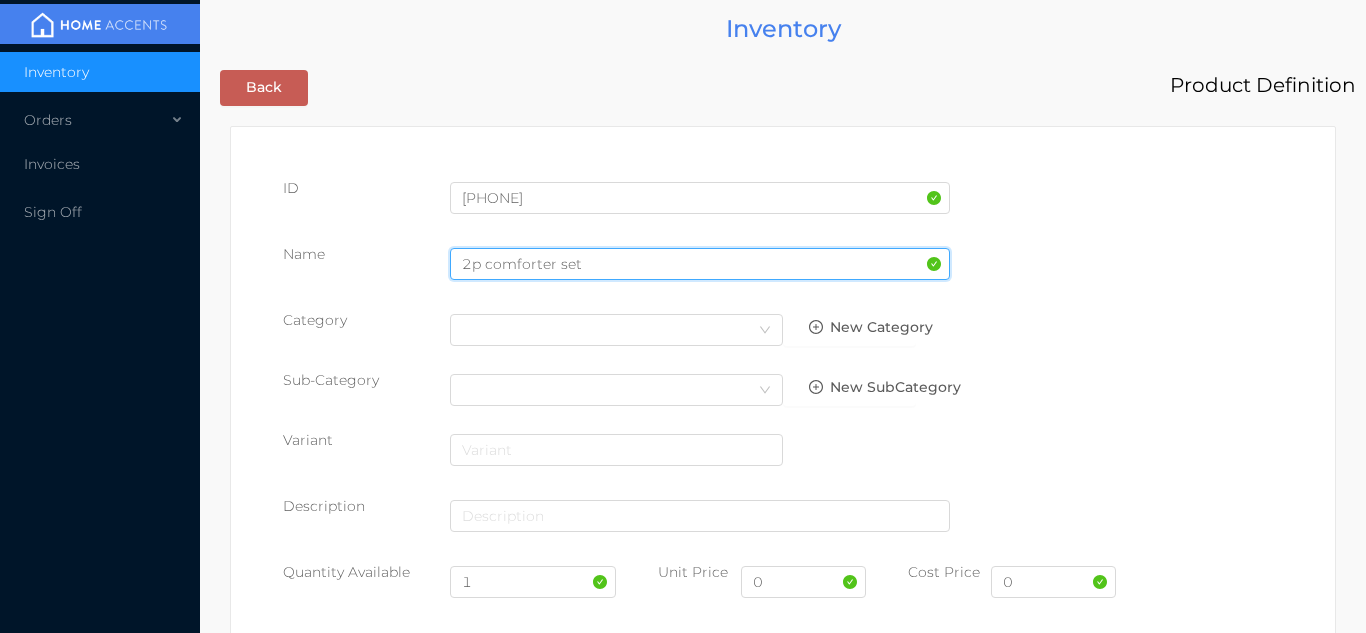 type on "2p comforter set" 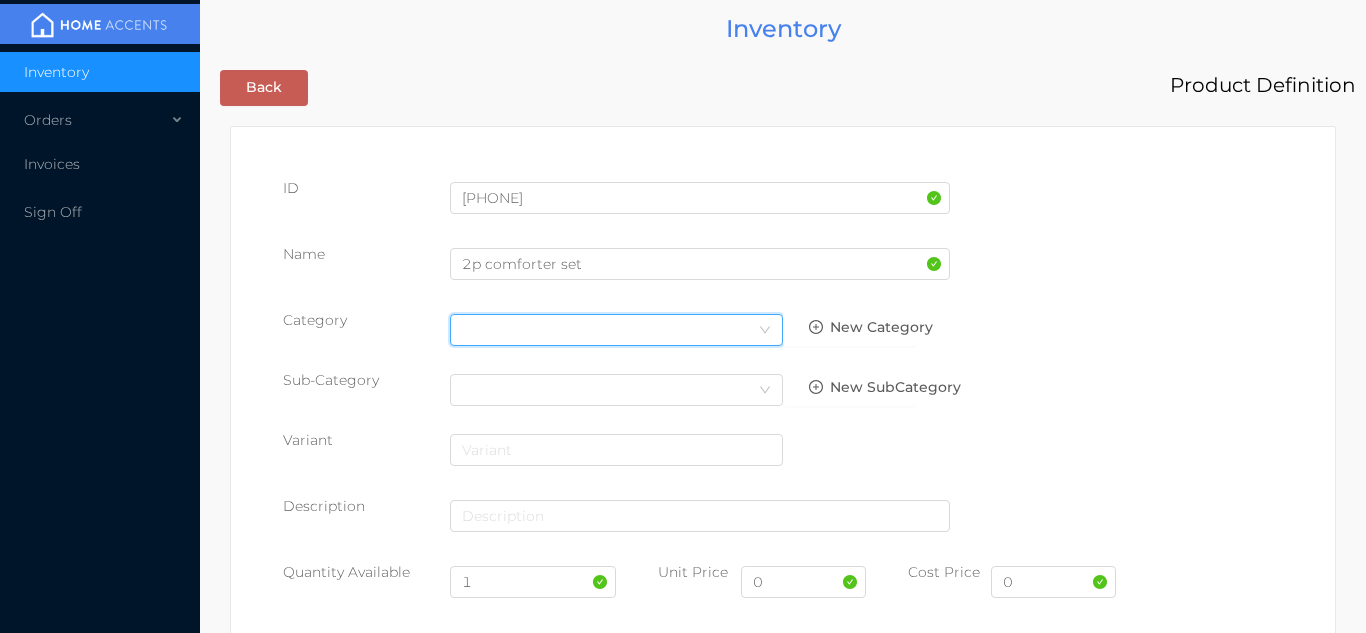 click 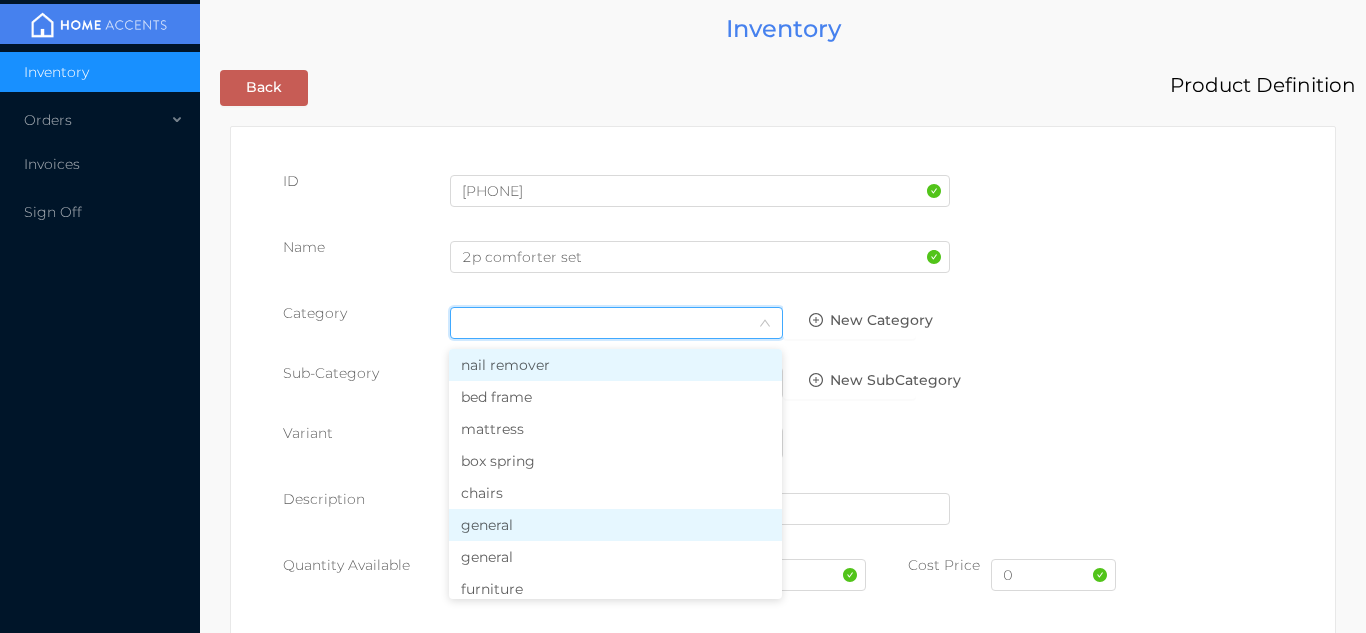 click on "general" at bounding box center [615, 525] 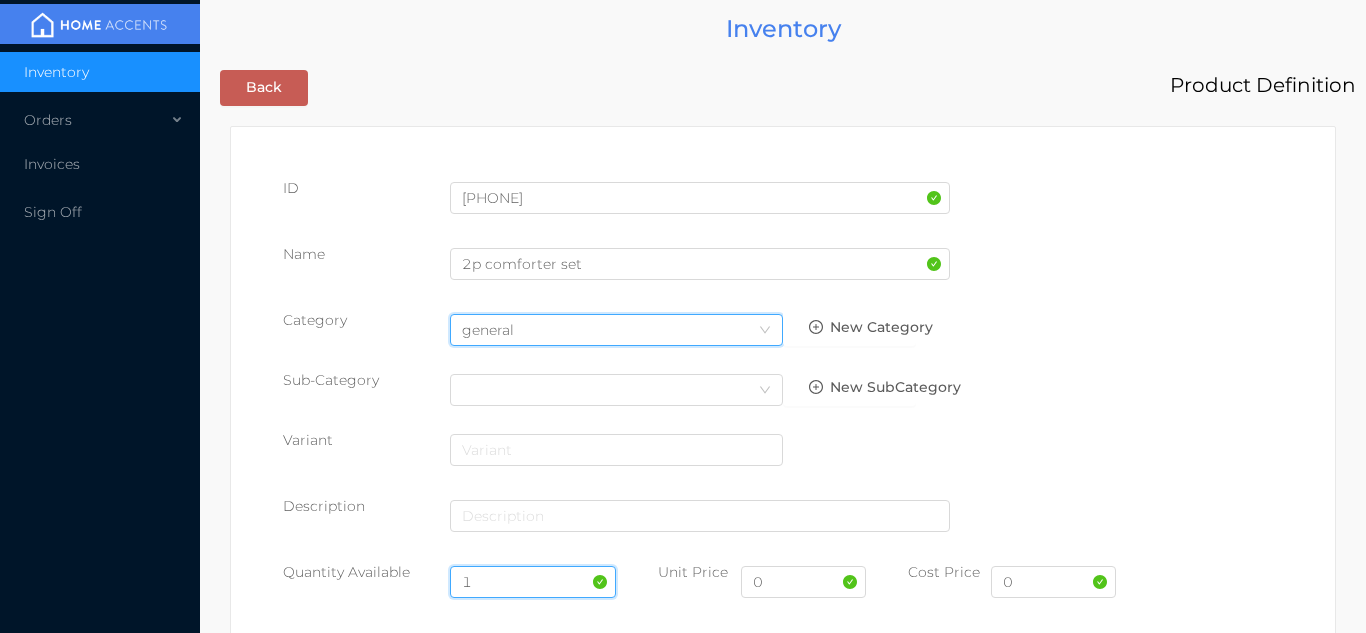 click on "1" at bounding box center (533, 582) 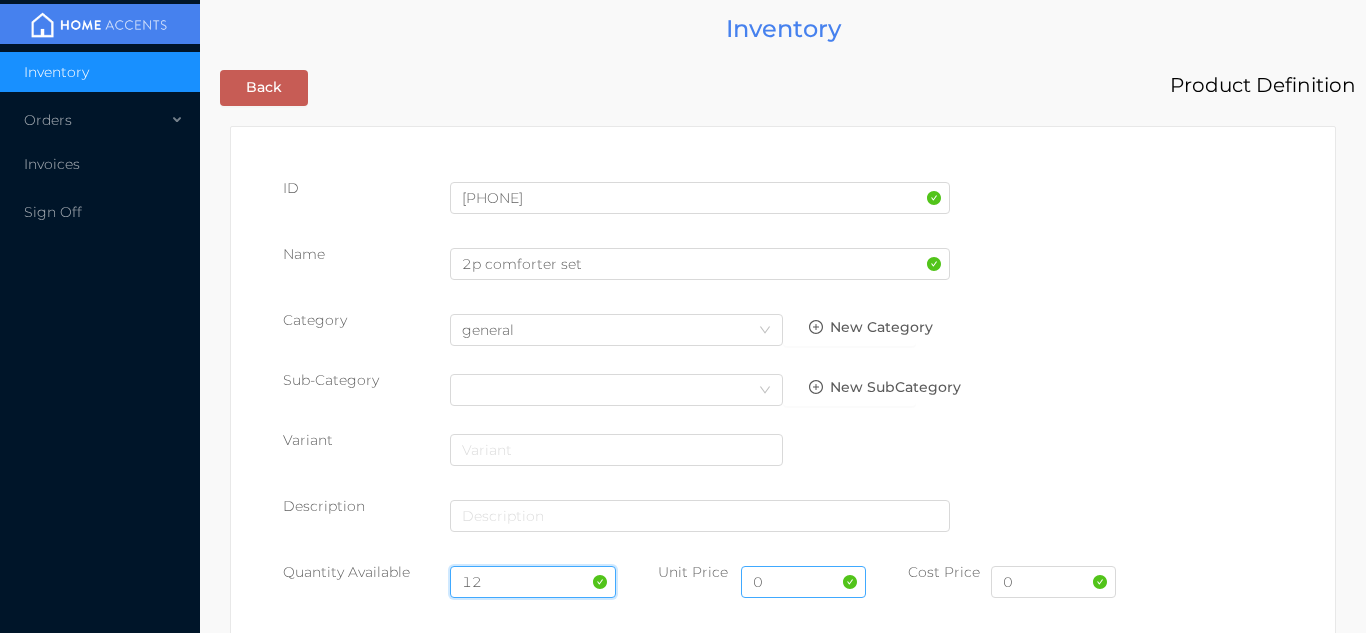 type on "12" 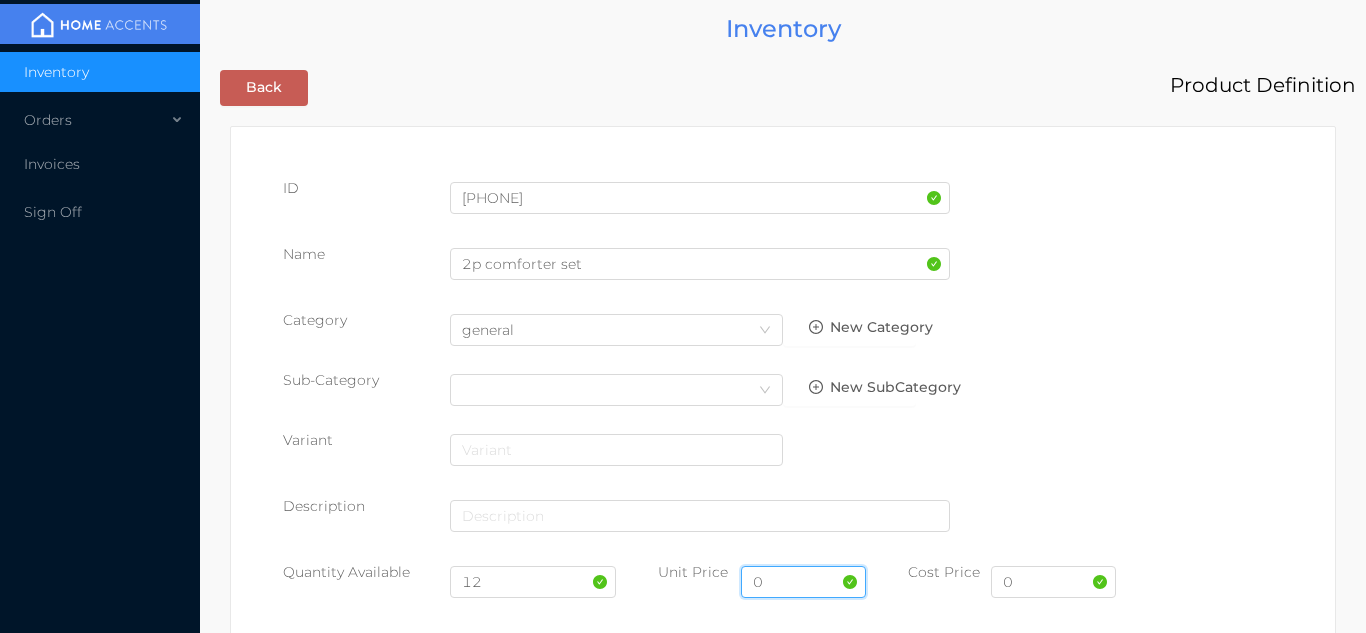 click on "0" at bounding box center (803, 582) 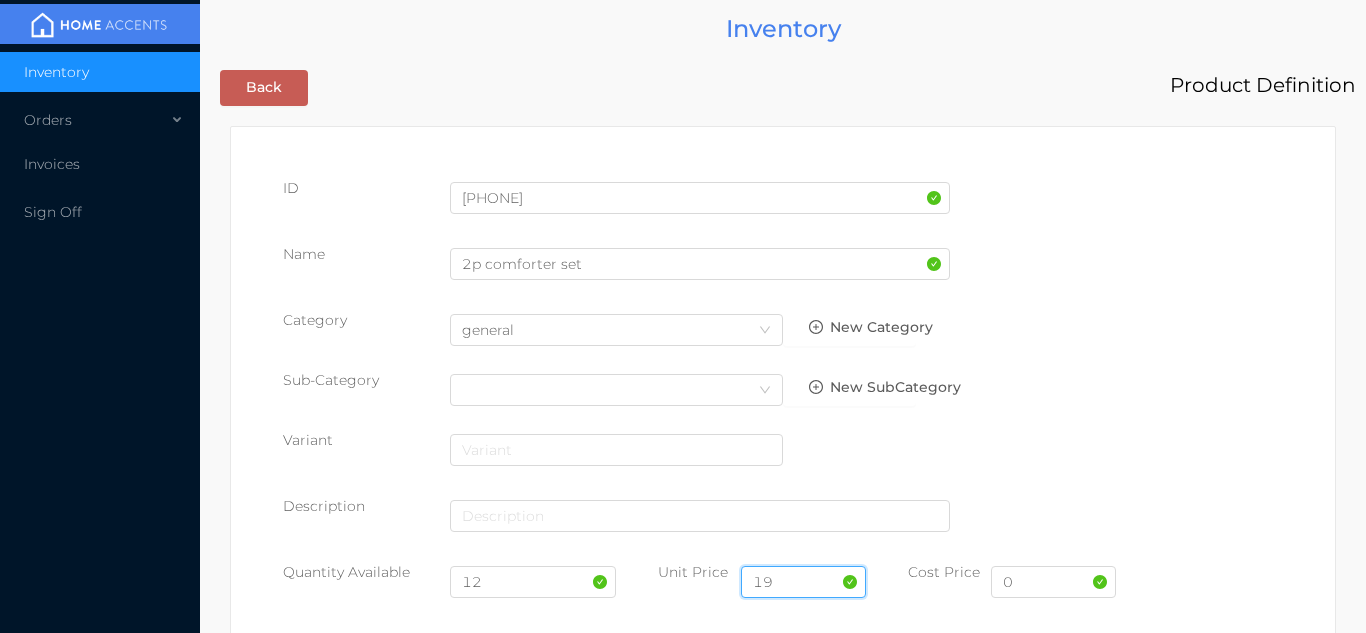 type on "19.99" 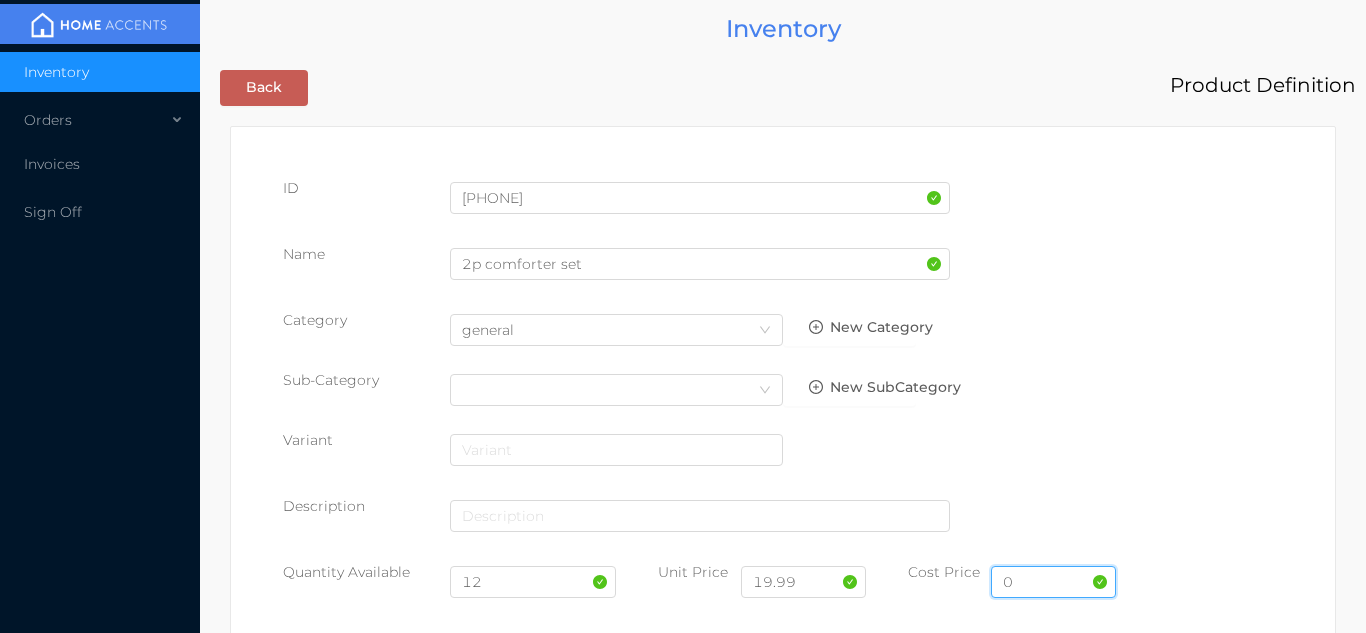 click on "0" at bounding box center (1053, 582) 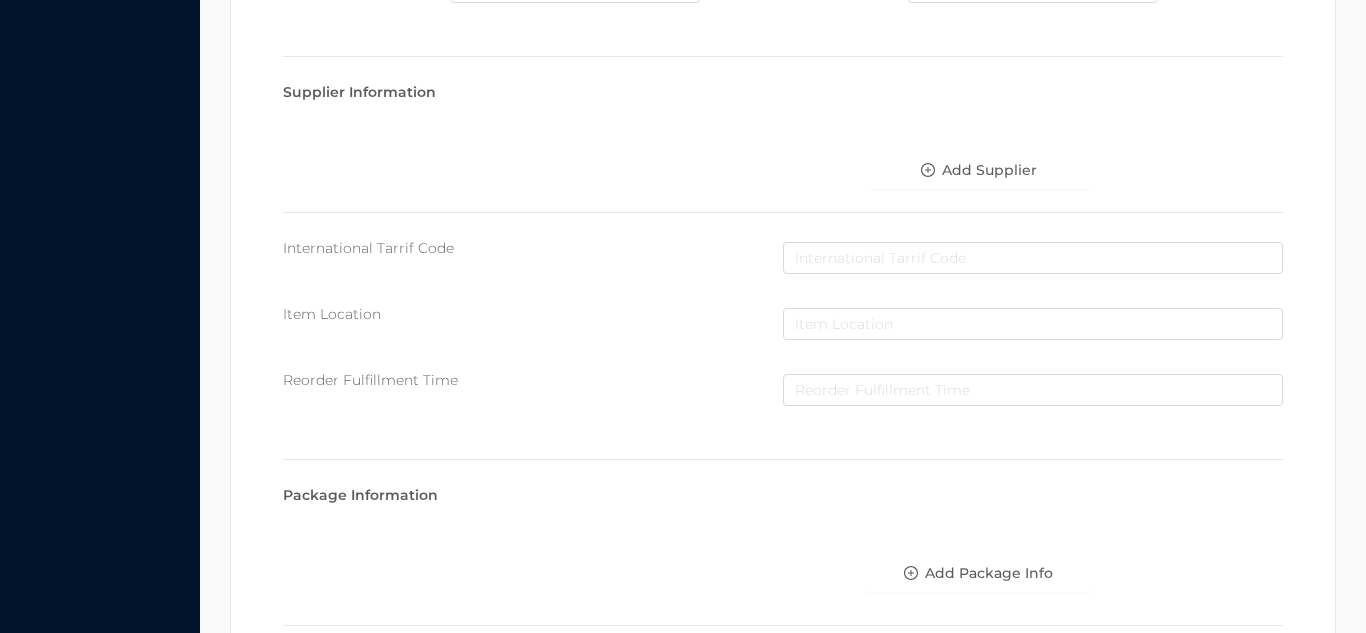 scroll, scrollTop: 1028, scrollLeft: 0, axis: vertical 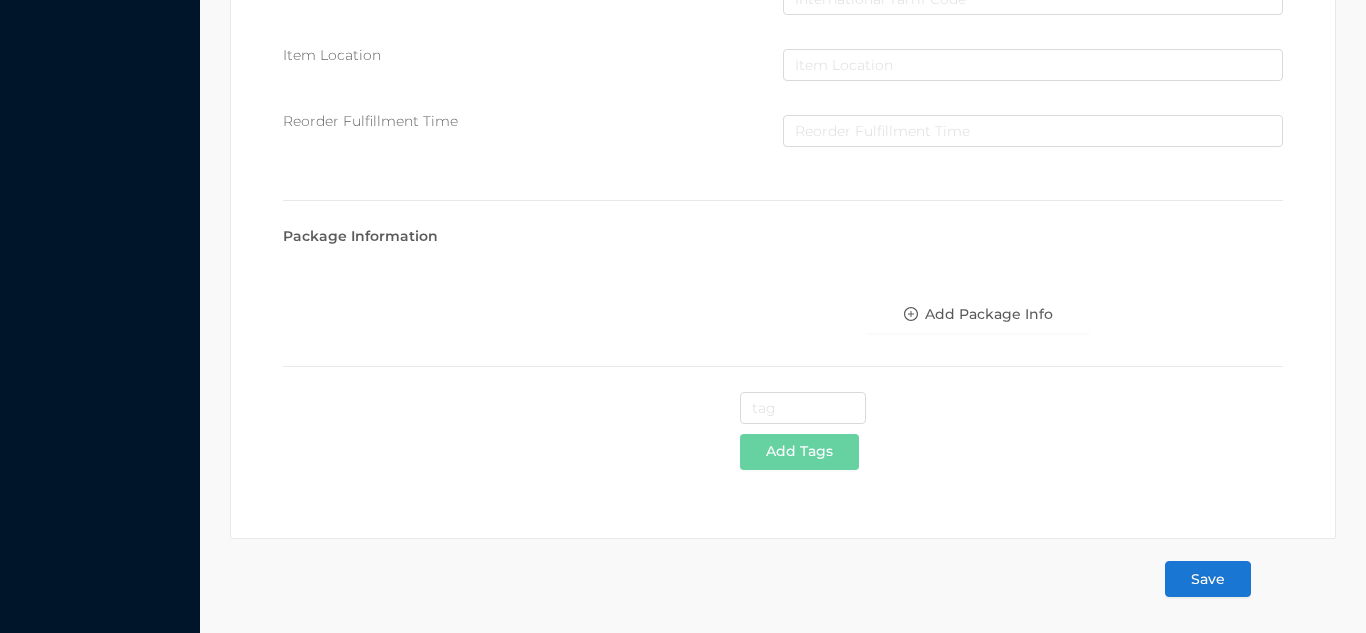 type on "10" 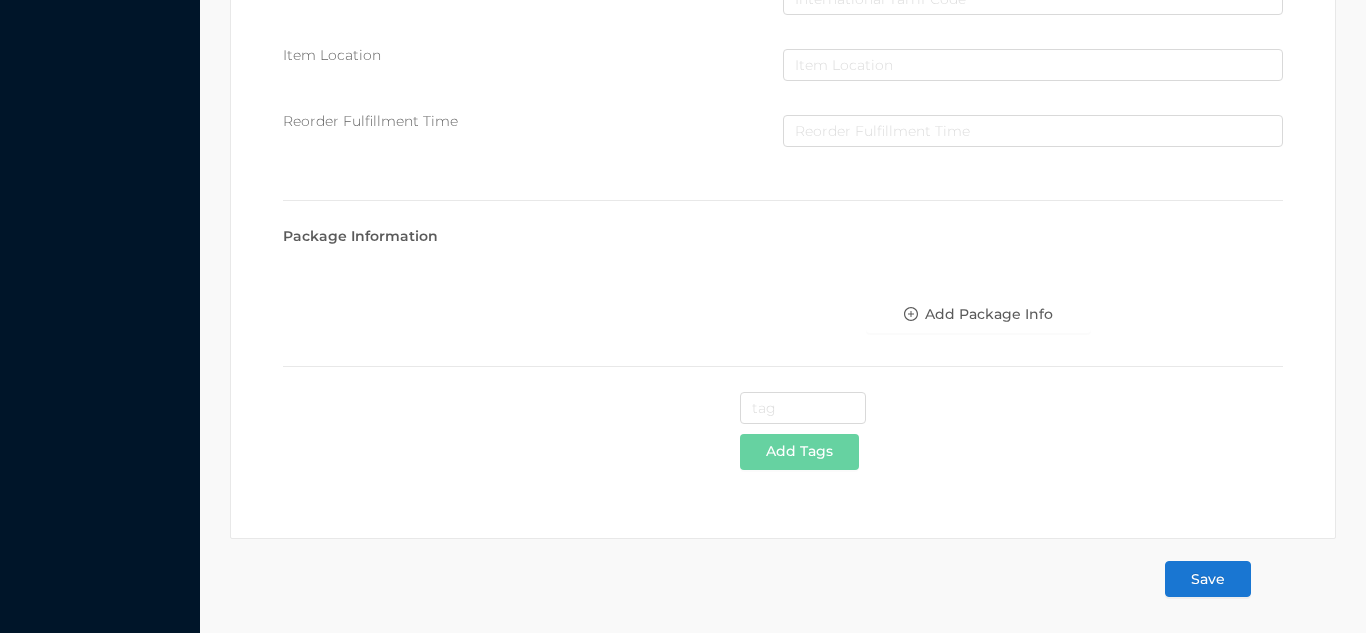 click on "Save" at bounding box center (1208, 579) 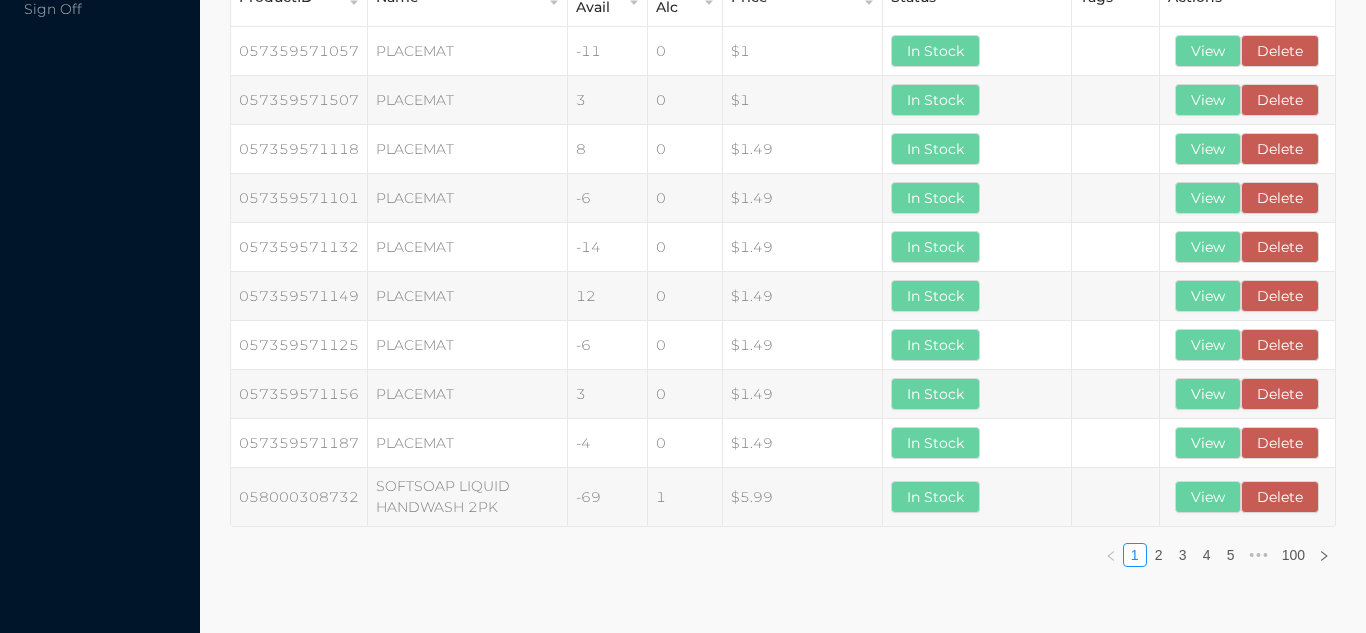 scroll, scrollTop: 0, scrollLeft: 0, axis: both 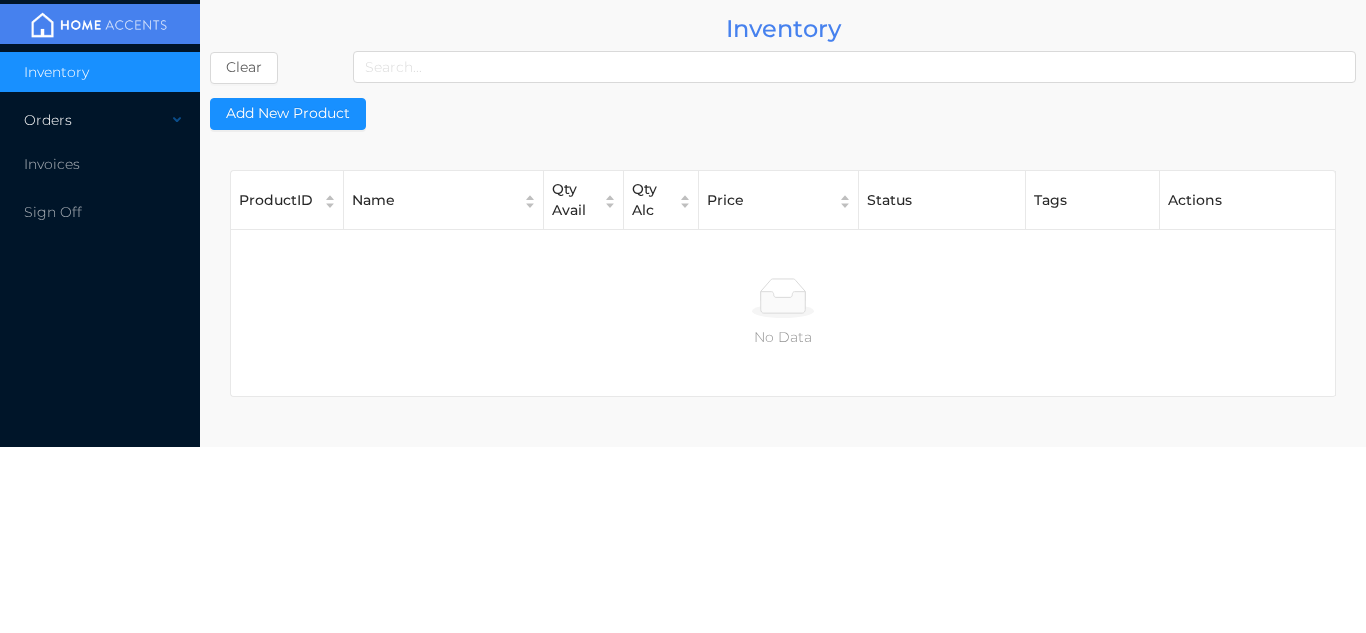 click on "Orders" at bounding box center (100, 120) 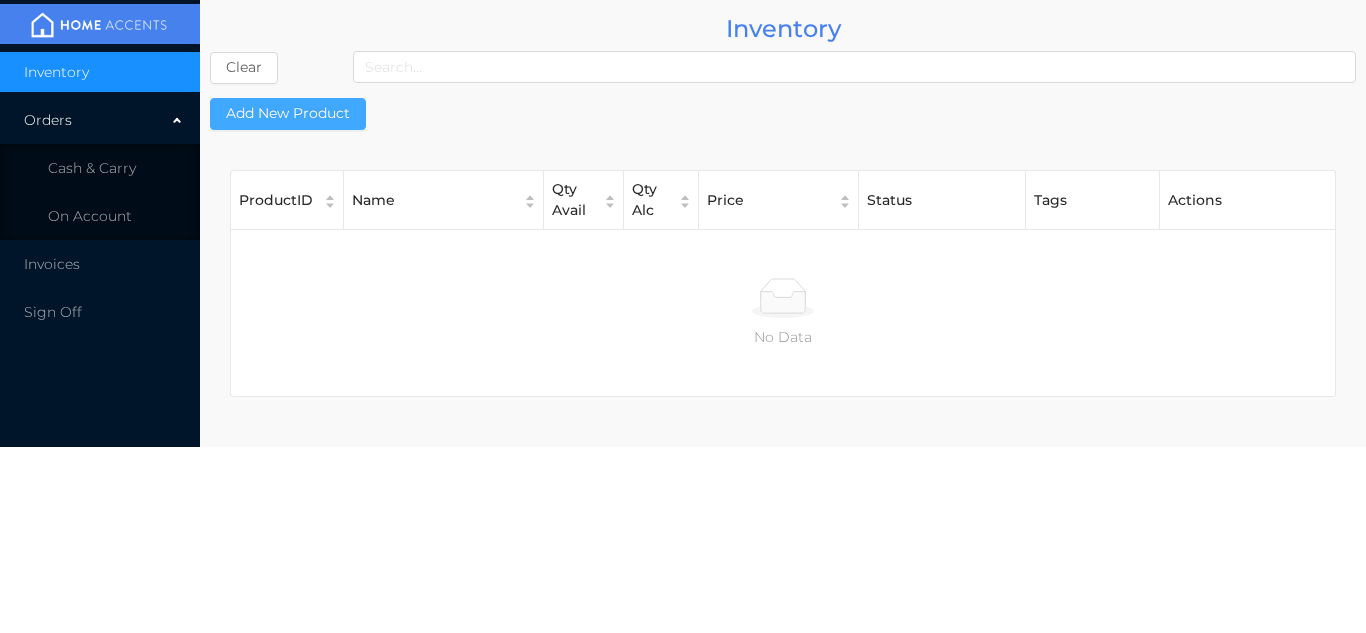 click on "Add New Product" at bounding box center (288, 114) 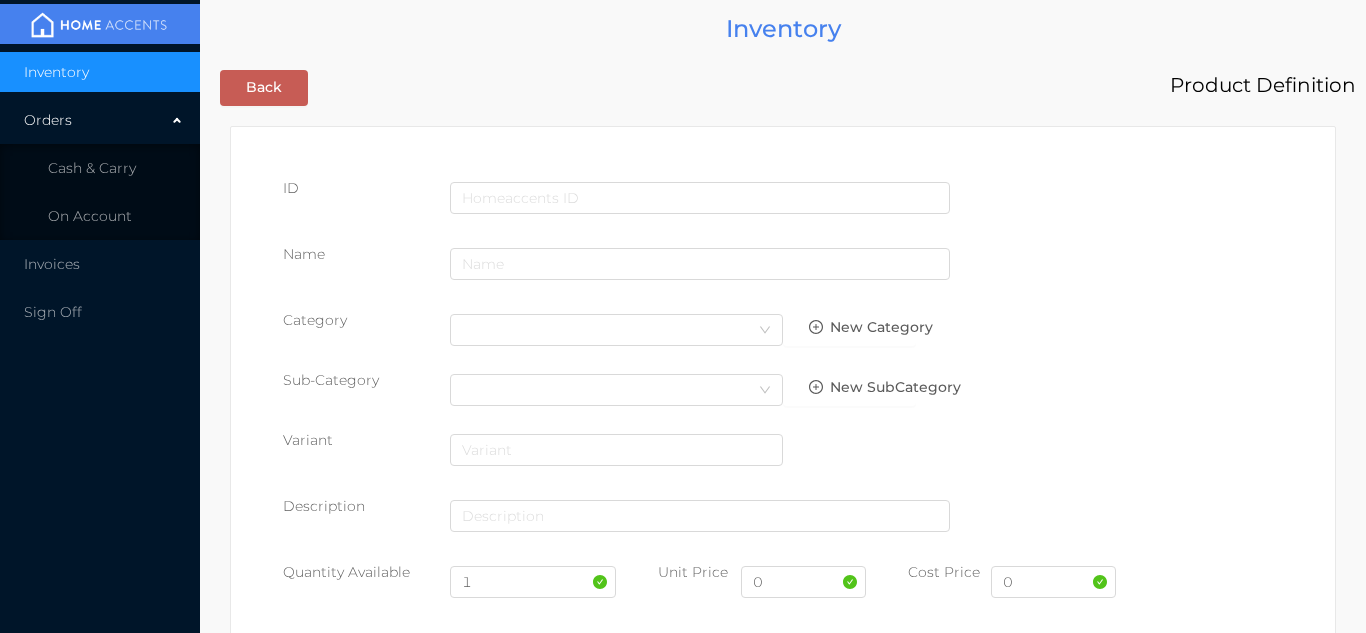 click on "ID Name Category Select Category   New Category Sub-Category Select Category   New SubCategory Variant Description Quantity Available 1 Unit Price 0 Cost Price 0 Quantity Allocated 0 Quantity Damaged Quantity Returned Supplier Information  Add Supplier International Tarrif Code Item Location Reorder Fulfillment Time Package Information  Add Package Info Add Tags" at bounding box center (783, 853) 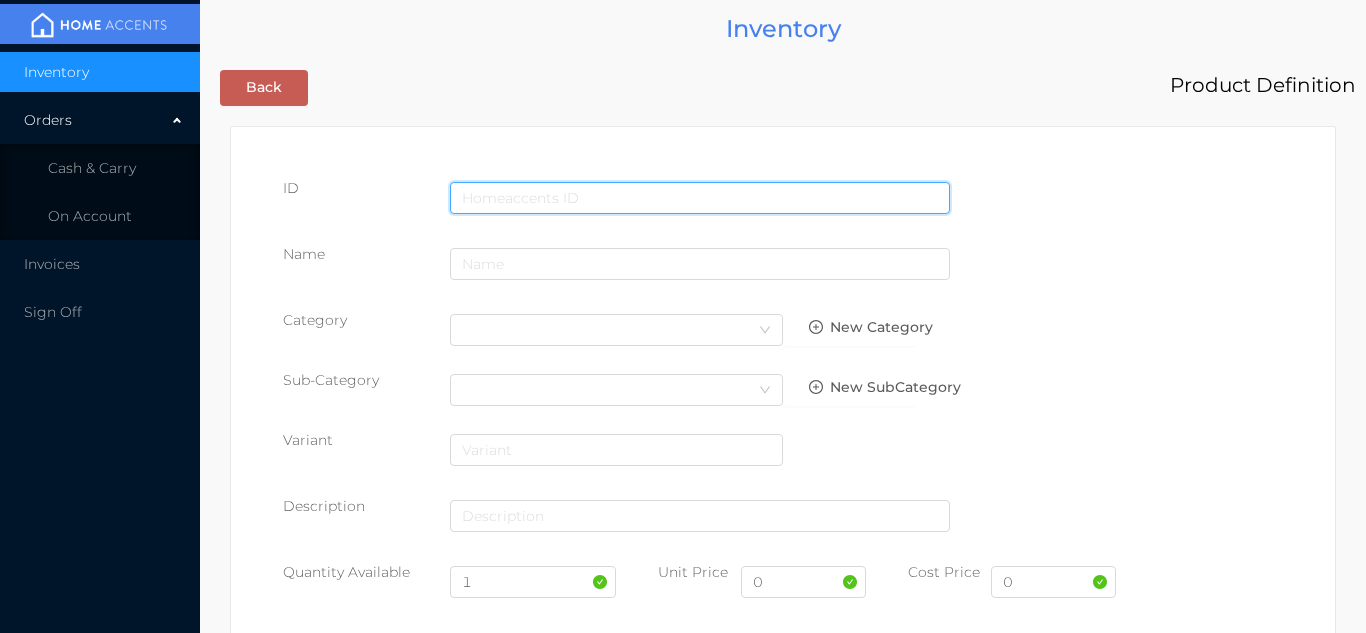 click at bounding box center (700, 198) 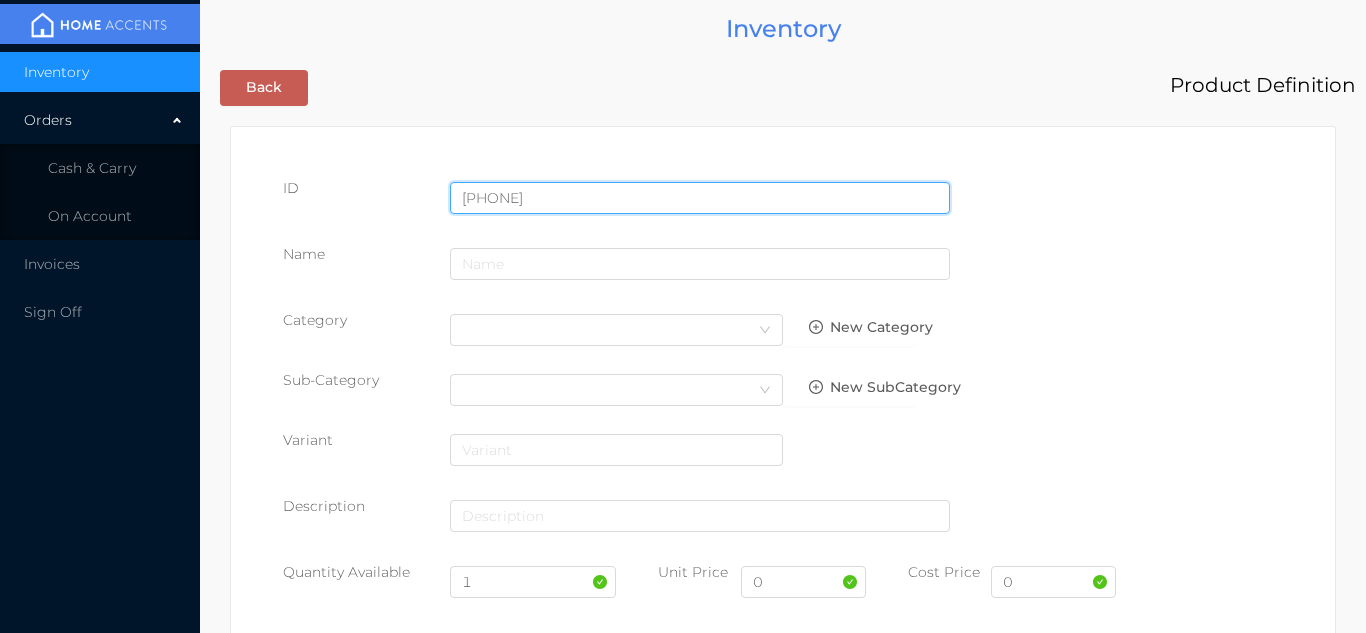 type on "[PHONE]" 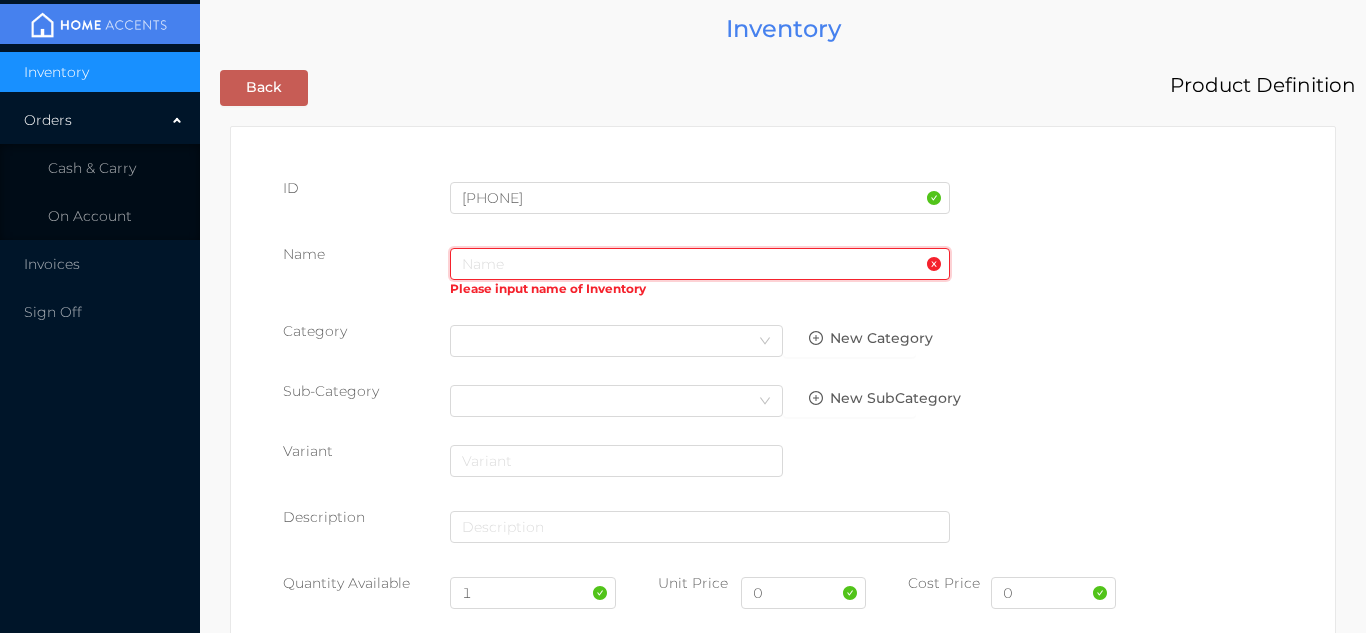 click at bounding box center [700, 264] 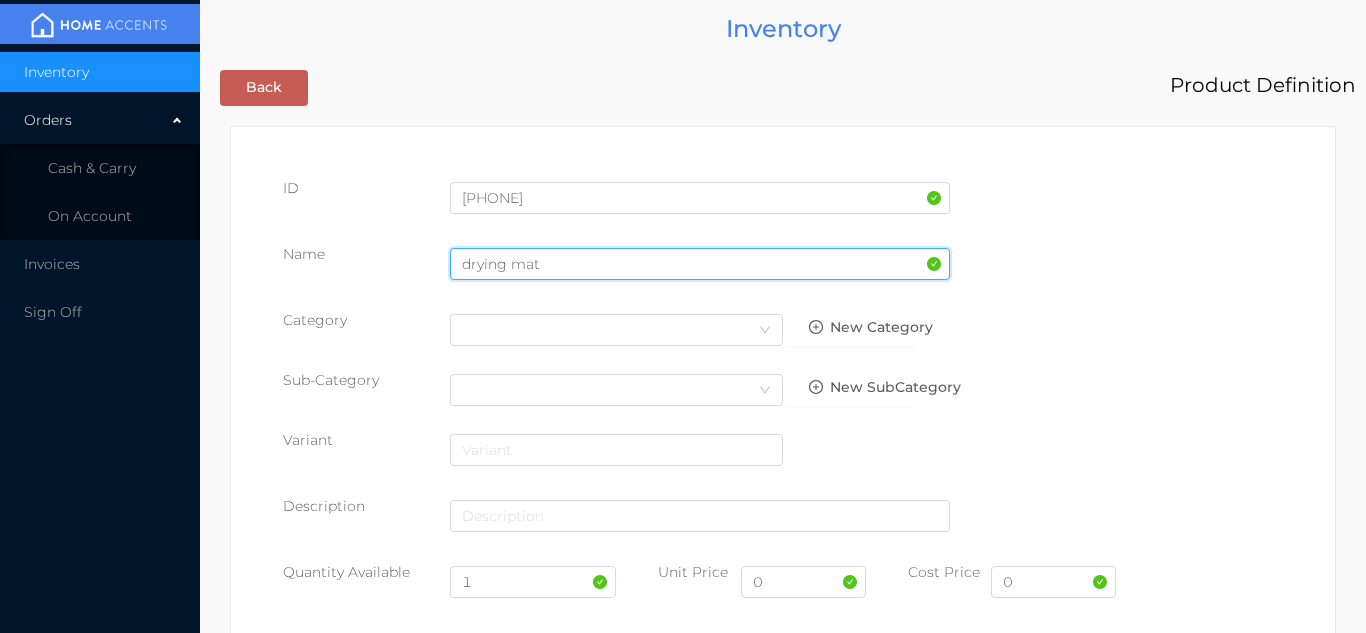 type on "drying mat" 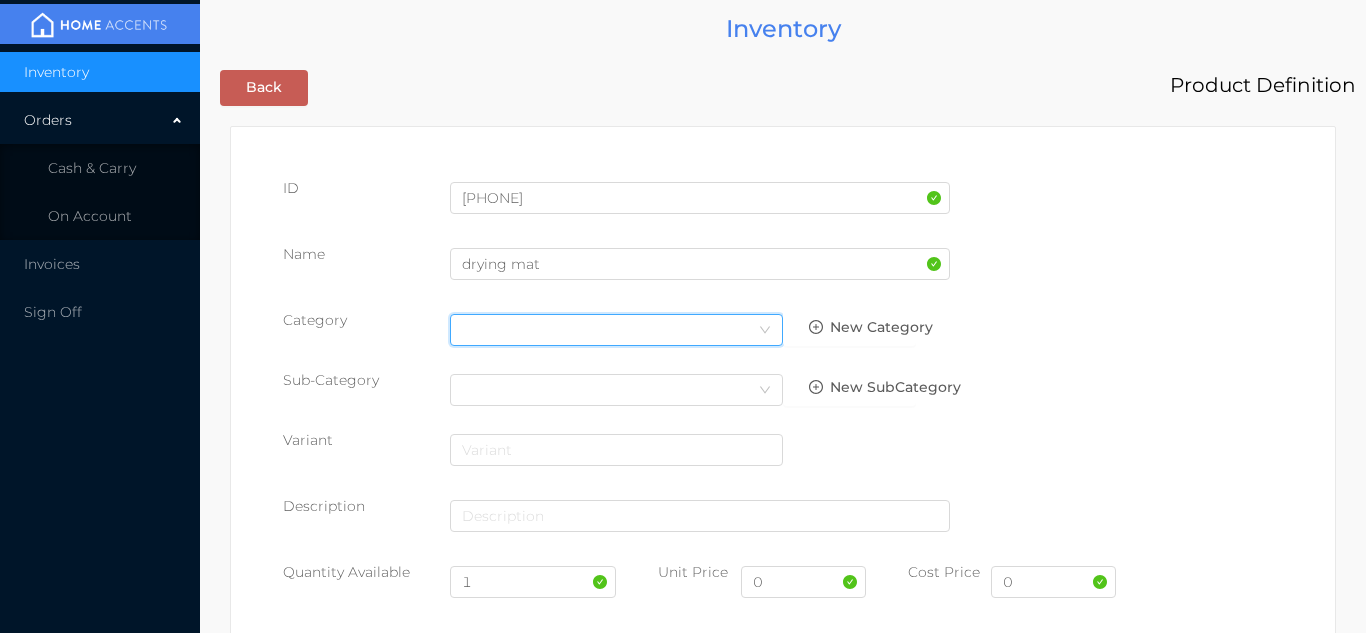 click 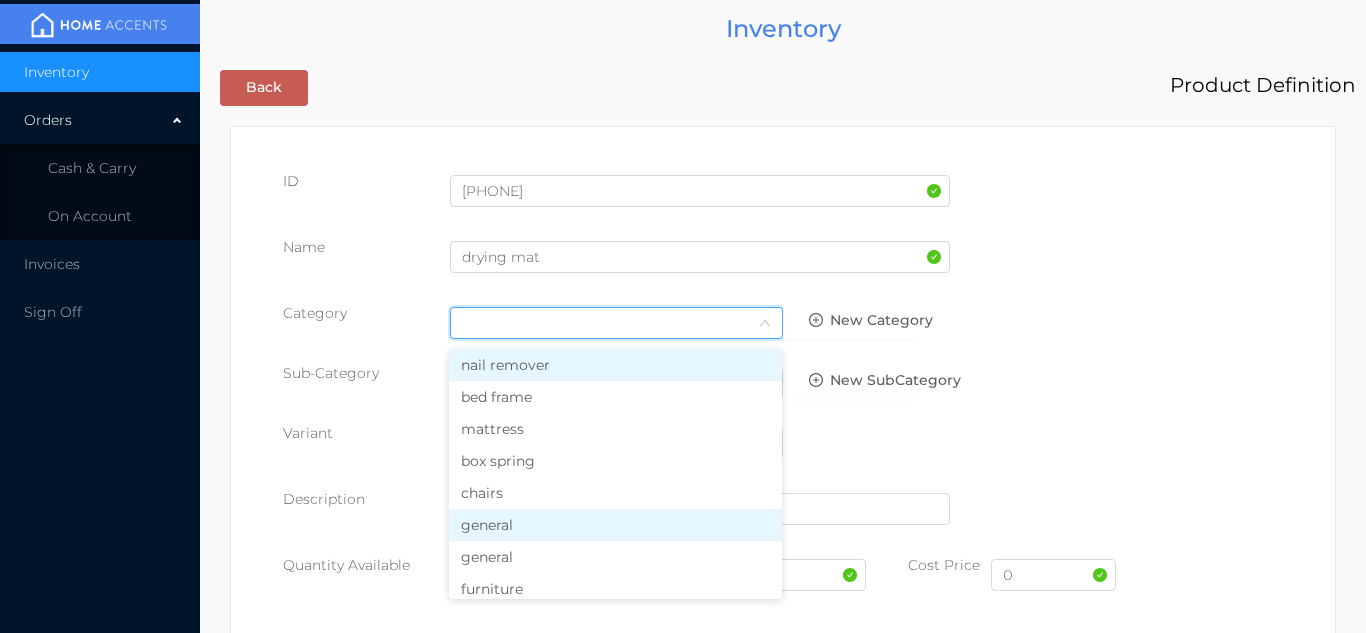 click on "general" at bounding box center [615, 525] 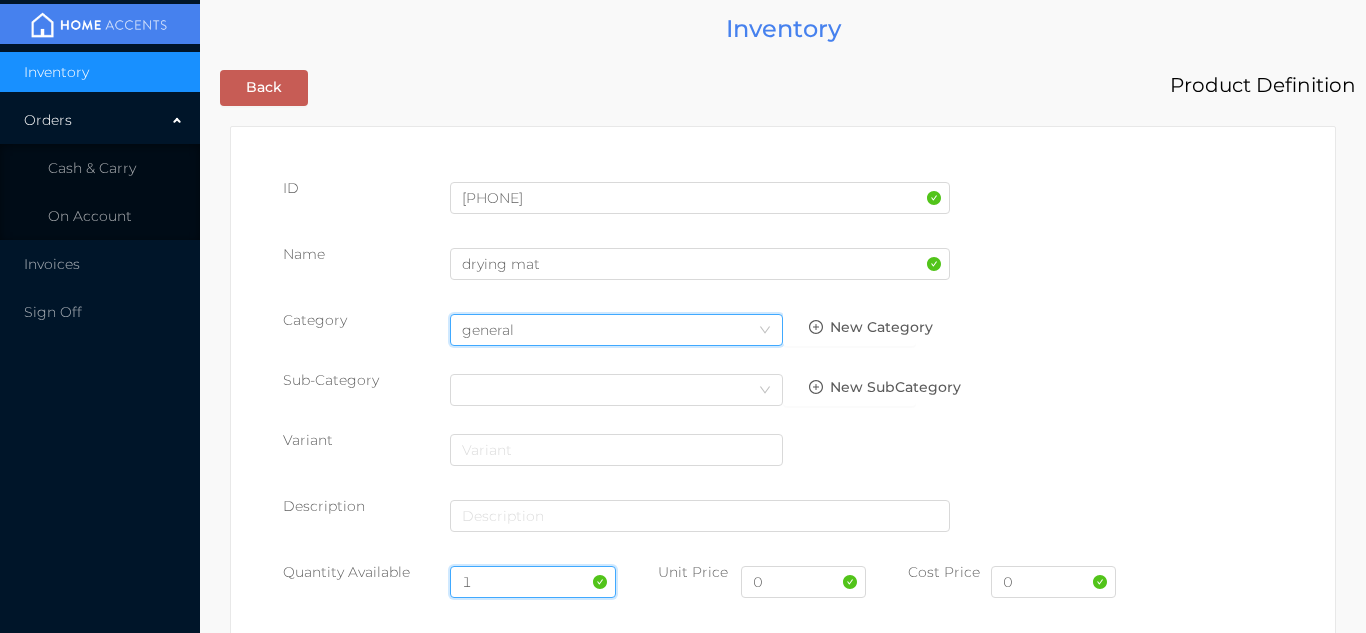 click on "1" at bounding box center [533, 582] 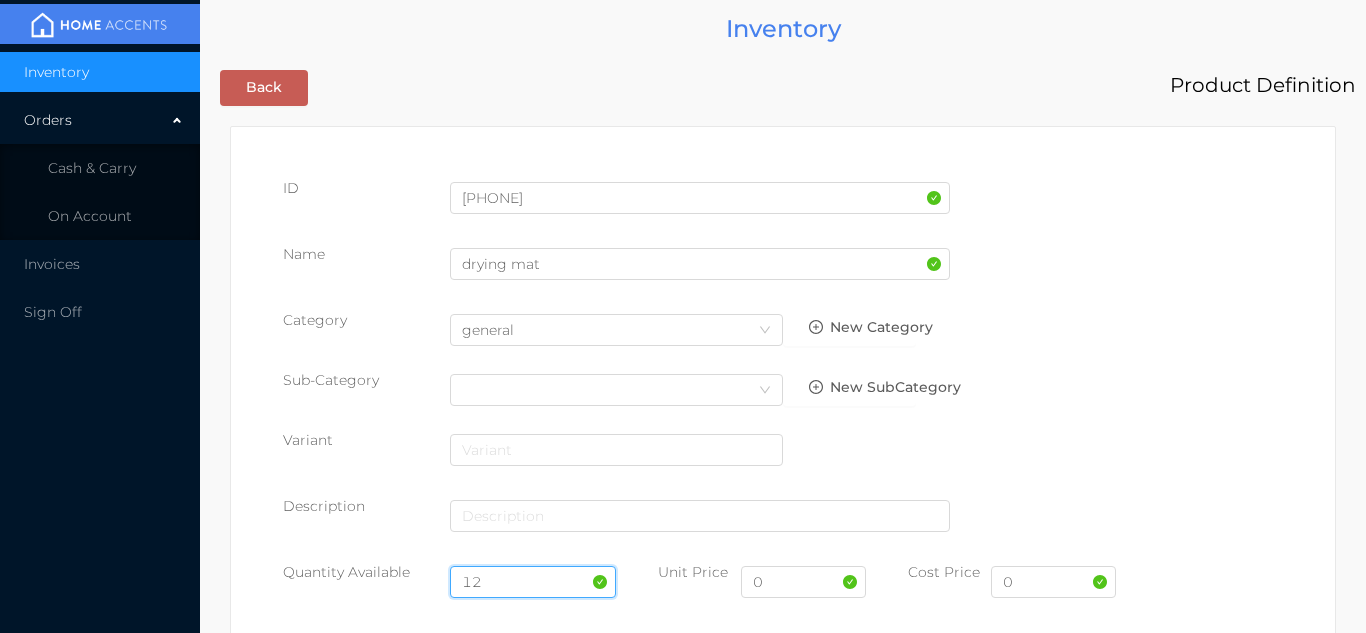 type on "12" 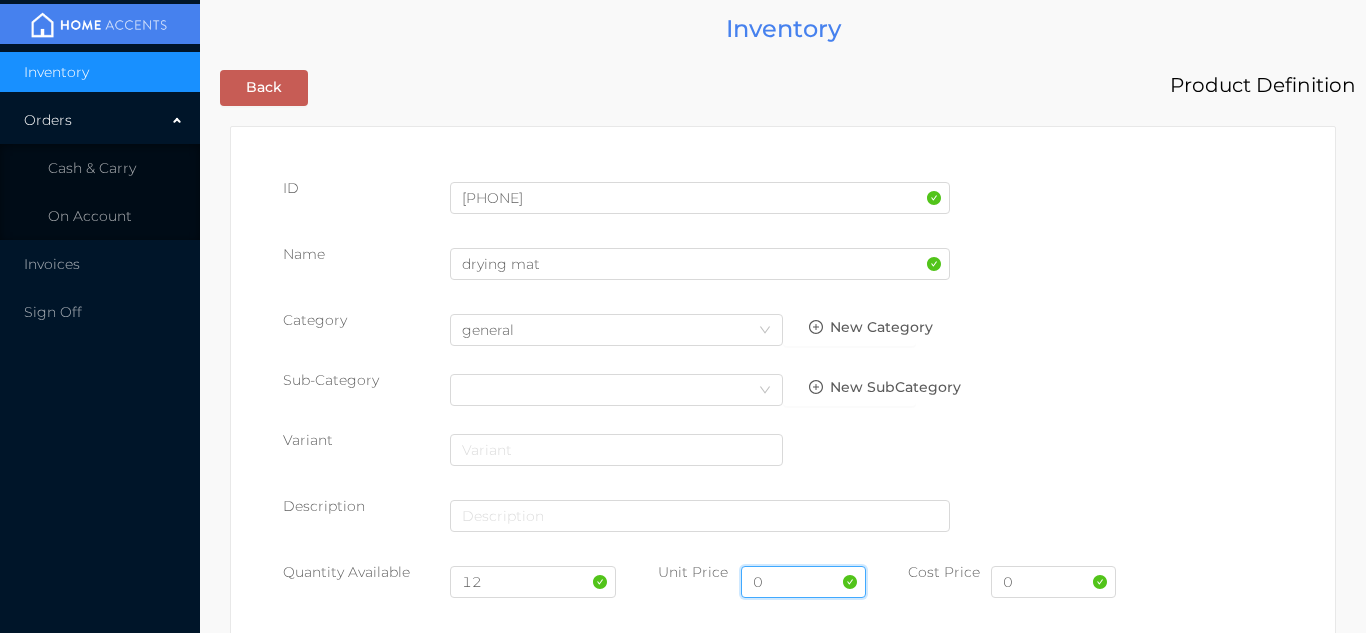 click on "0" at bounding box center (803, 582) 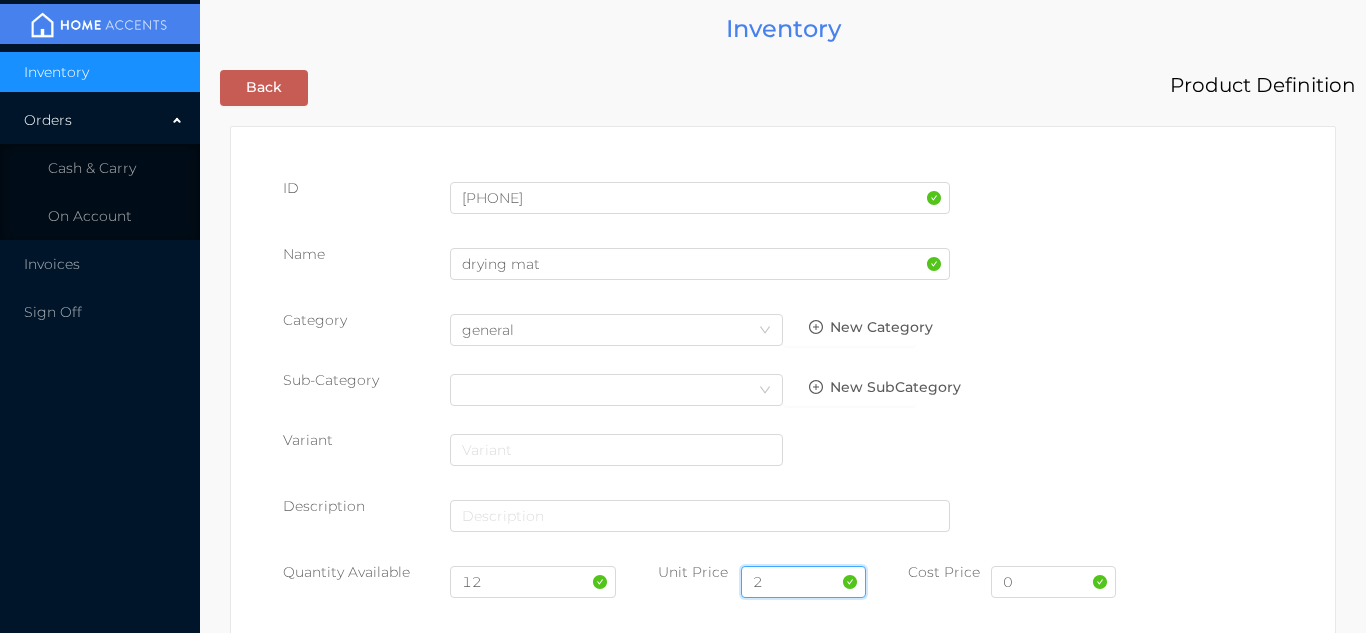 type on "2.99" 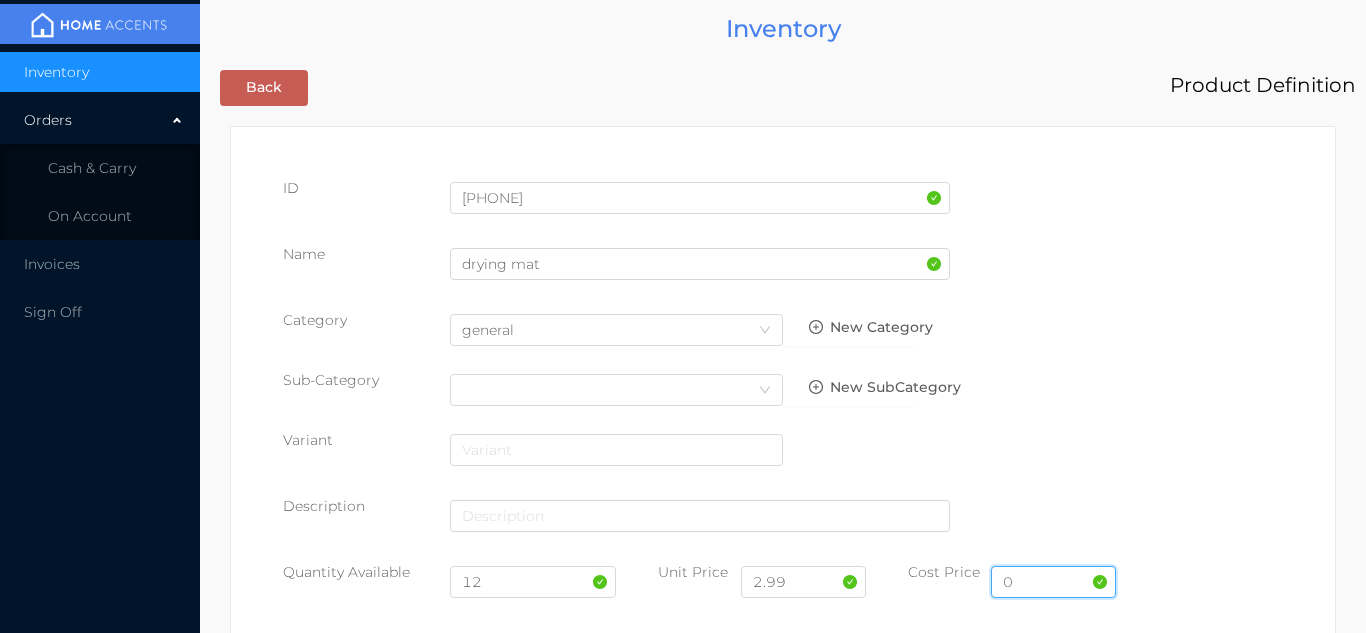 click on "0" at bounding box center [1053, 582] 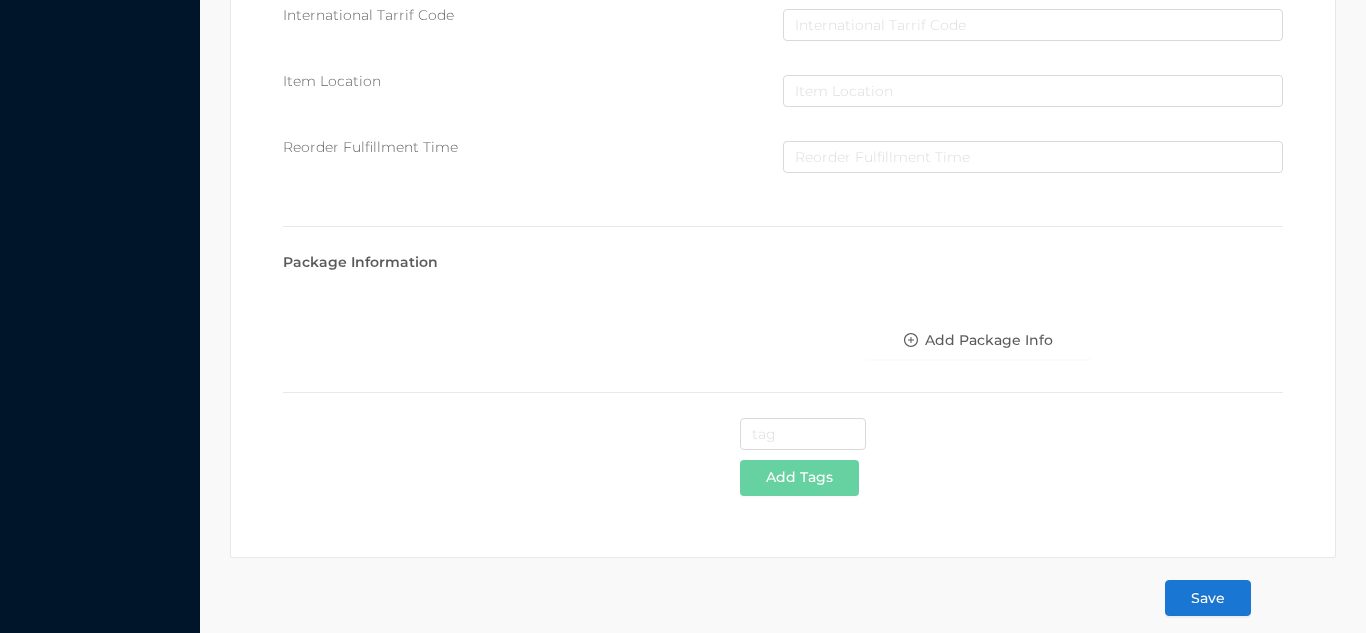 scroll, scrollTop: 1028, scrollLeft: 0, axis: vertical 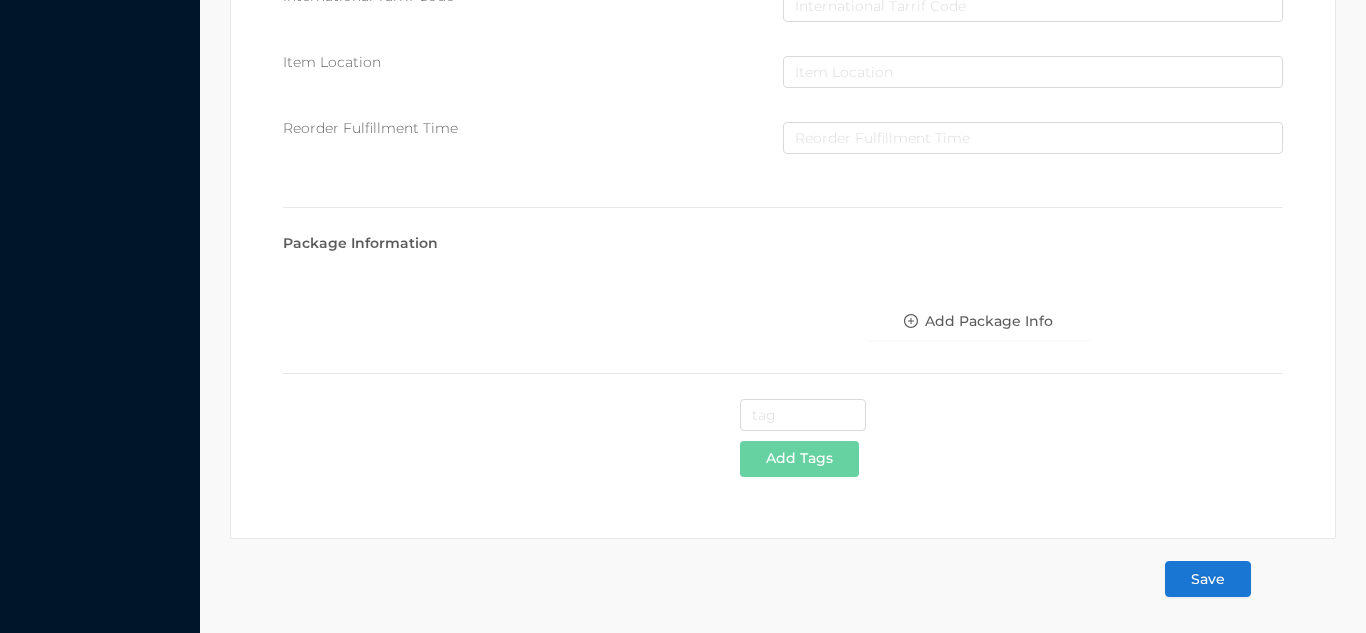 type on "1.25" 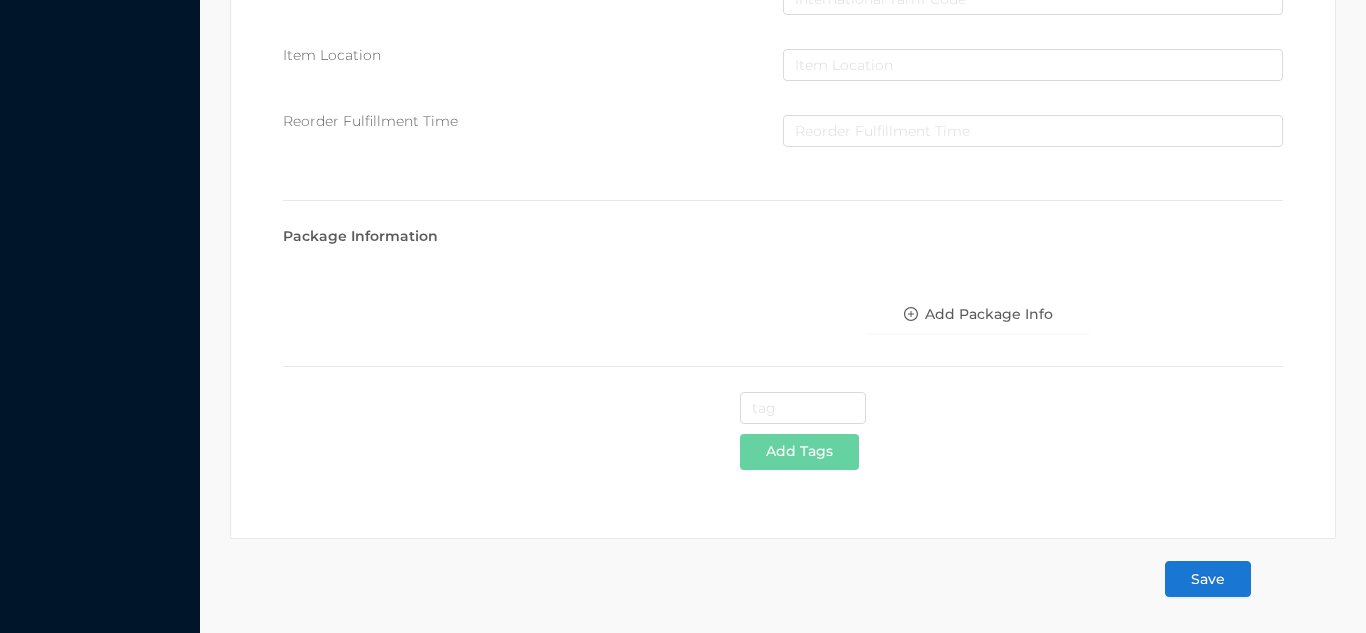 click on "Save" at bounding box center [1208, 579] 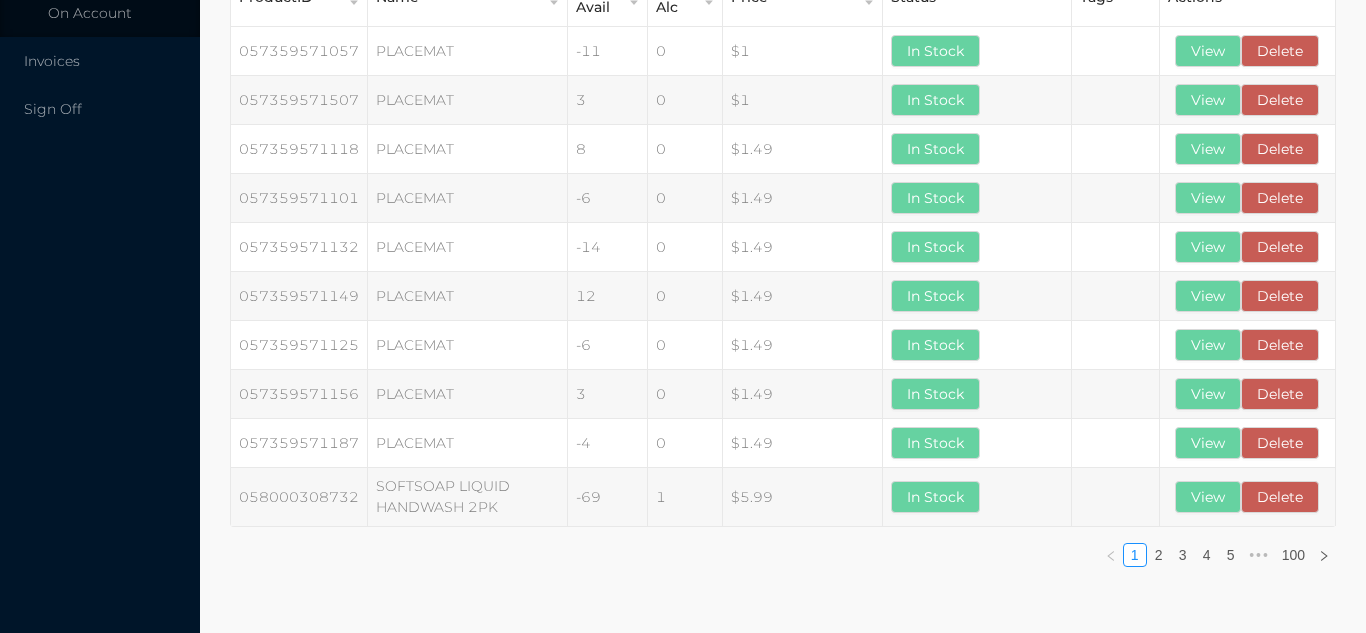 scroll, scrollTop: 0, scrollLeft: 0, axis: both 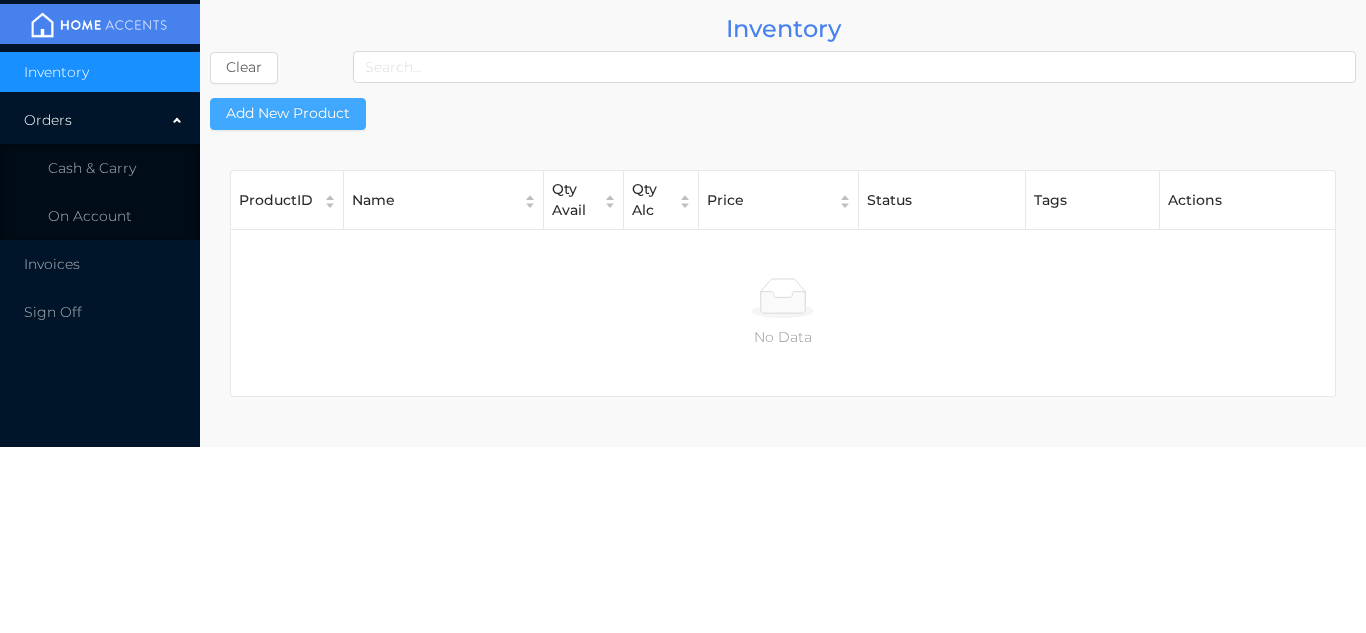 click on "Add New Product" at bounding box center (288, 114) 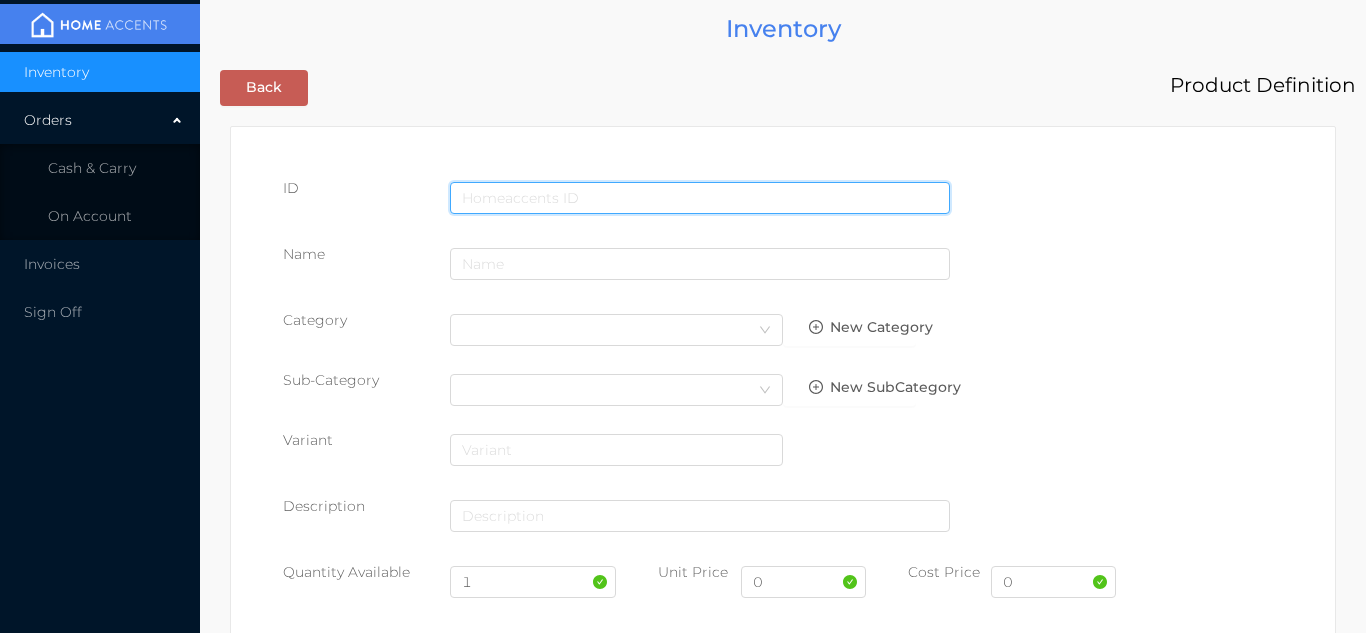 click at bounding box center [700, 198] 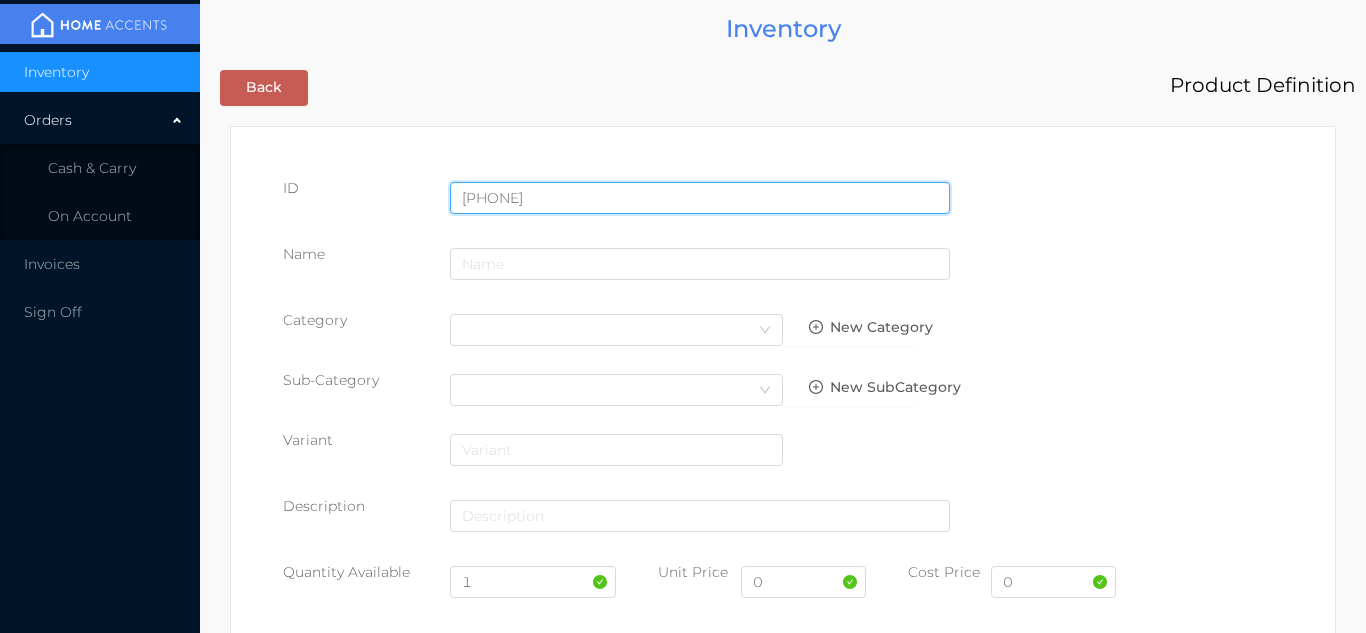 type on "[PHONE]" 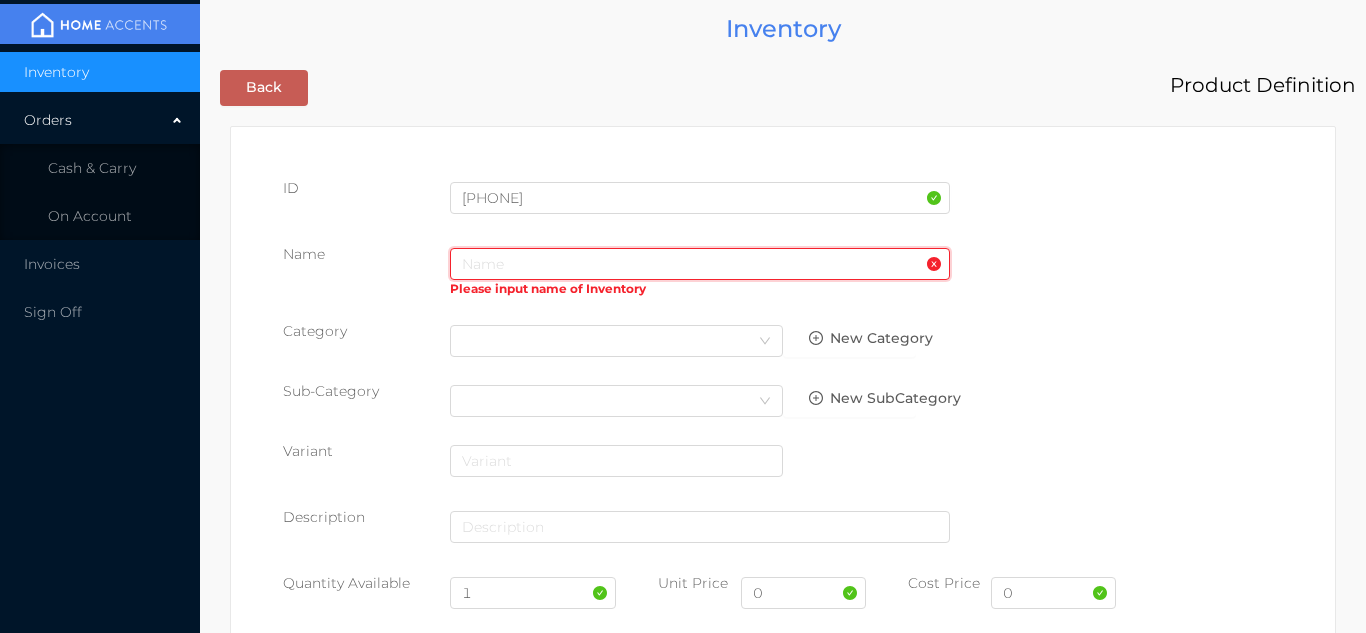 click at bounding box center [700, 264] 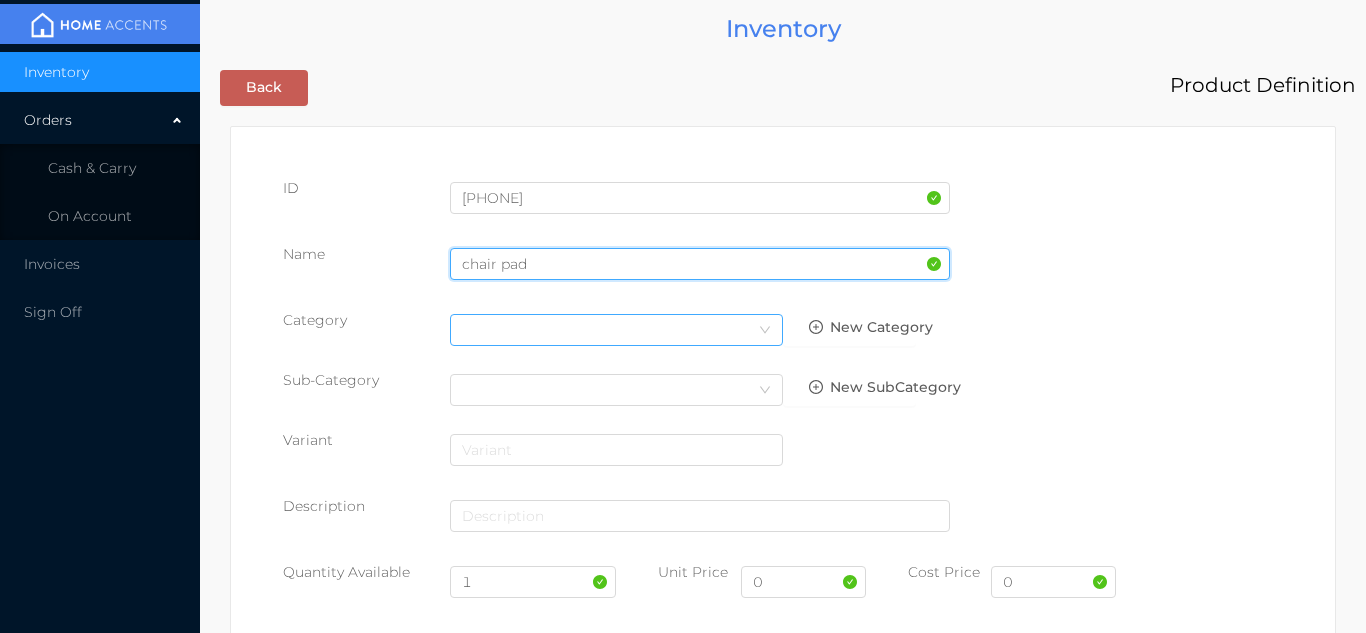 type on "chair pad" 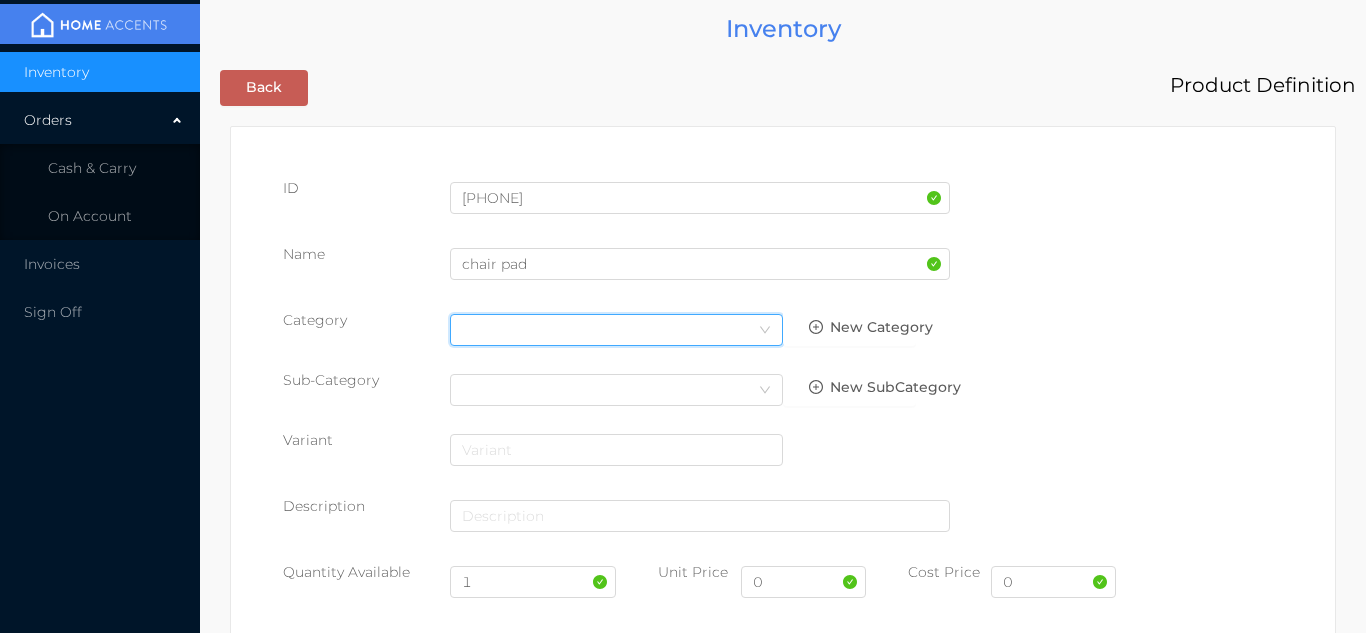 click on "Select Category" at bounding box center [616, 330] 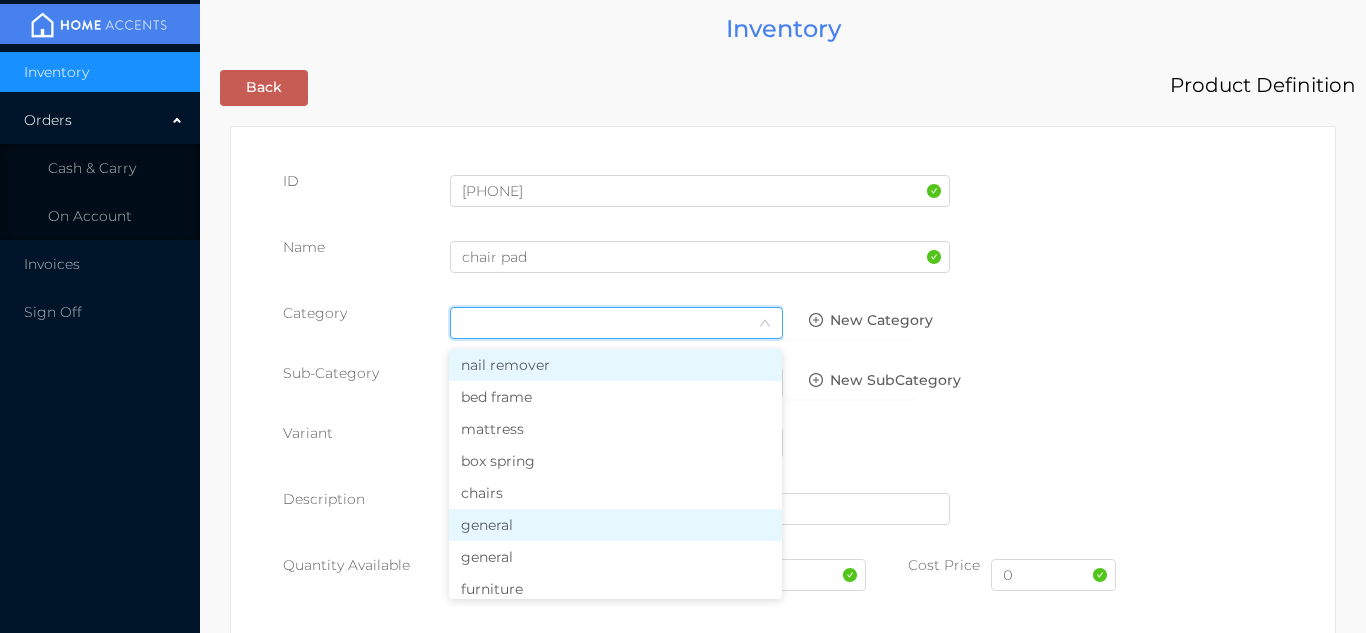 click on "general" at bounding box center (615, 525) 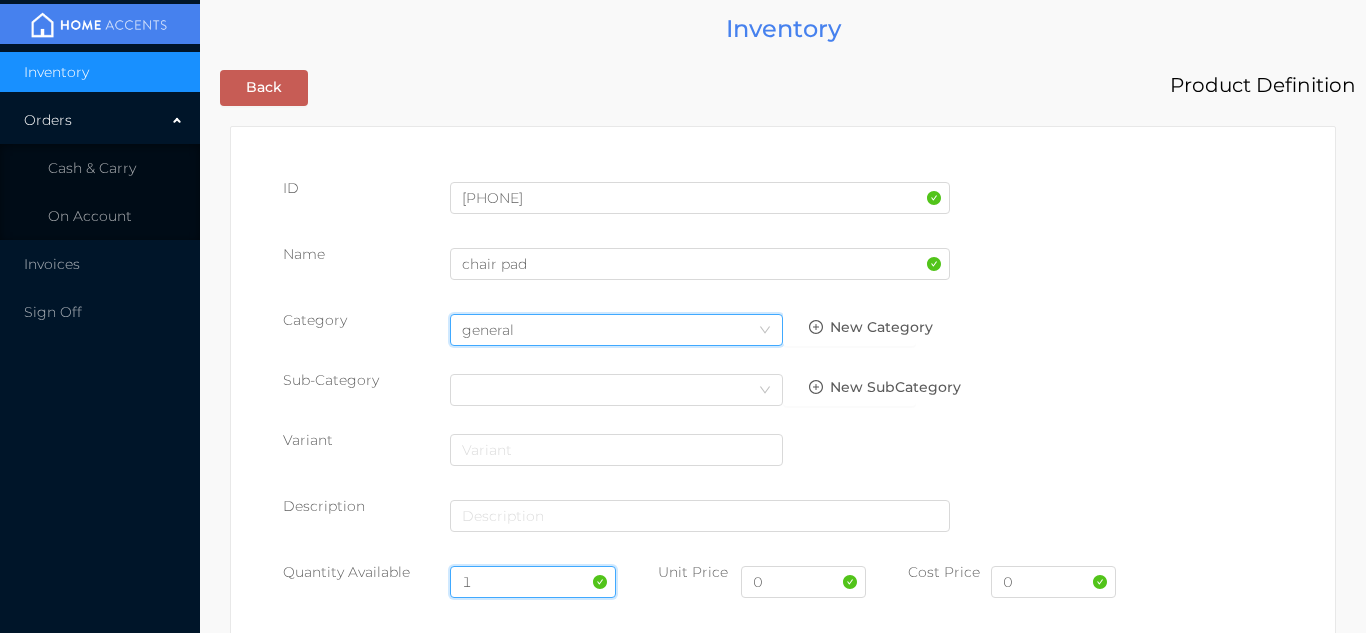 click on "1" at bounding box center (533, 582) 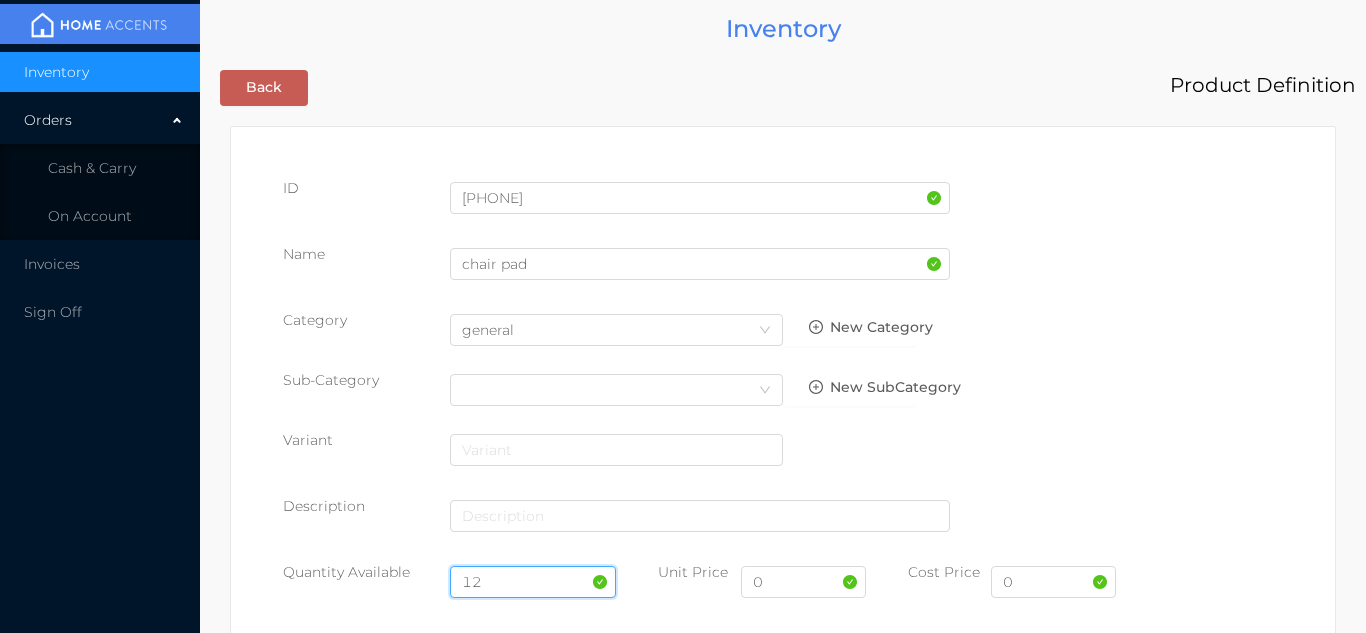 type on "12" 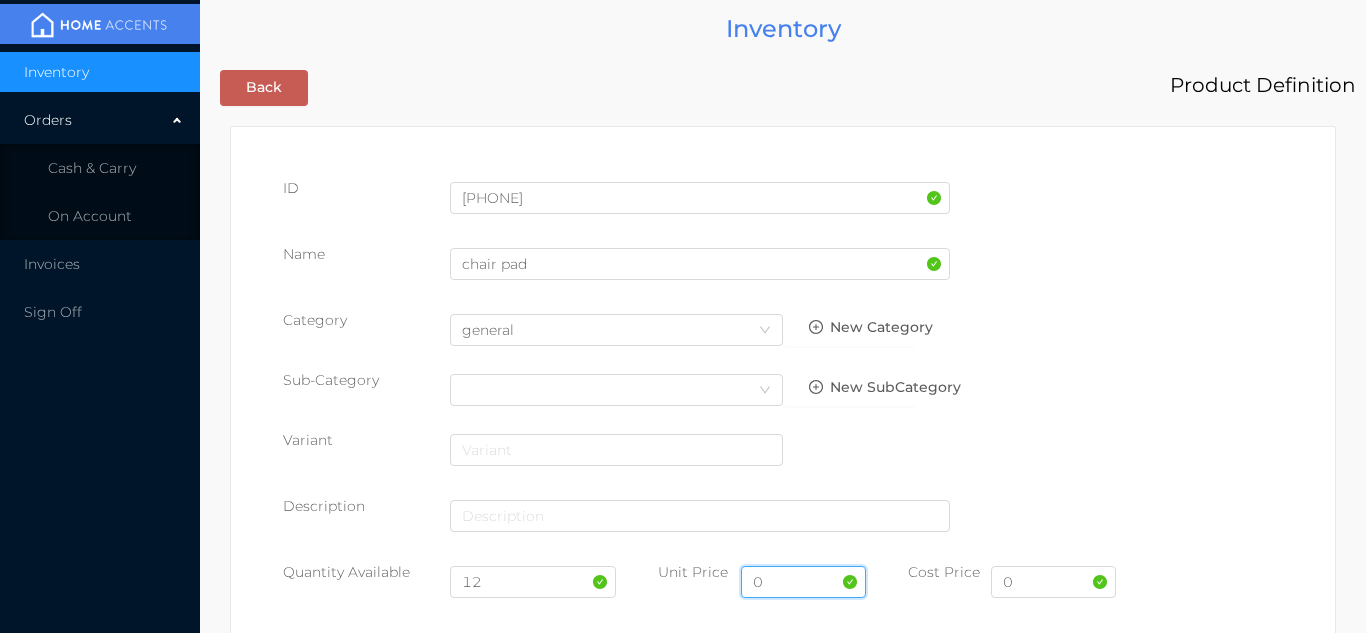 click on "0" at bounding box center (803, 582) 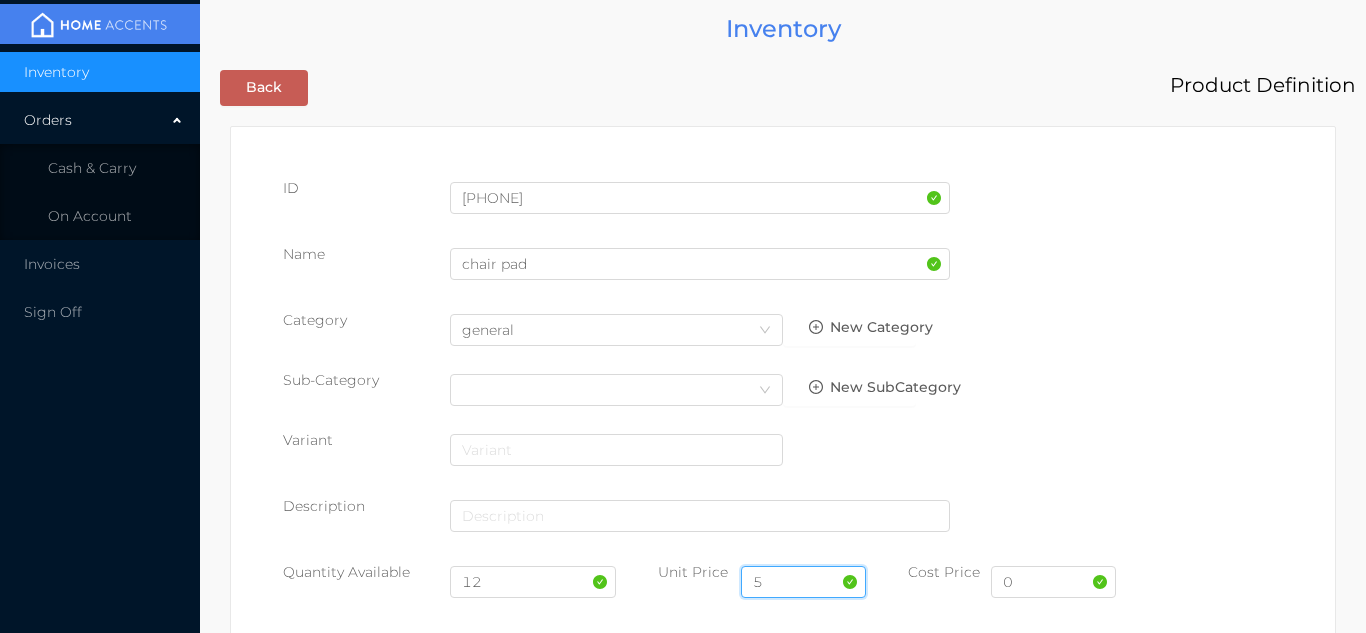 type on "5.99" 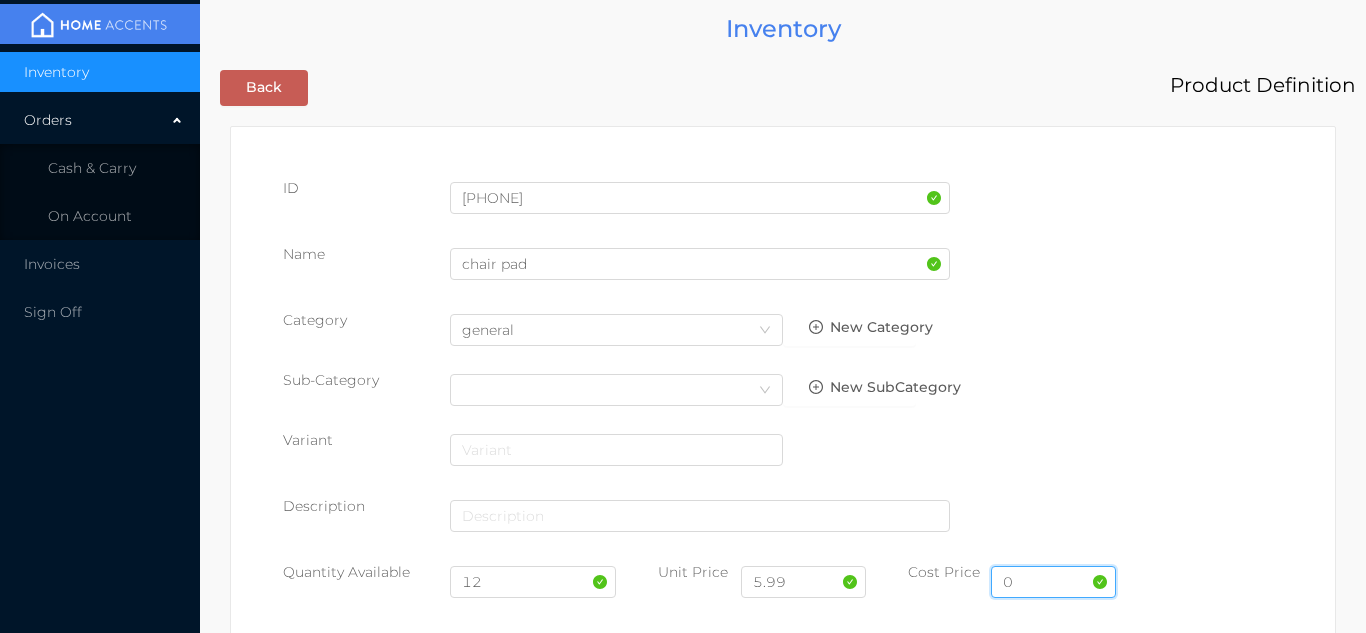 click on "0" at bounding box center [1053, 582] 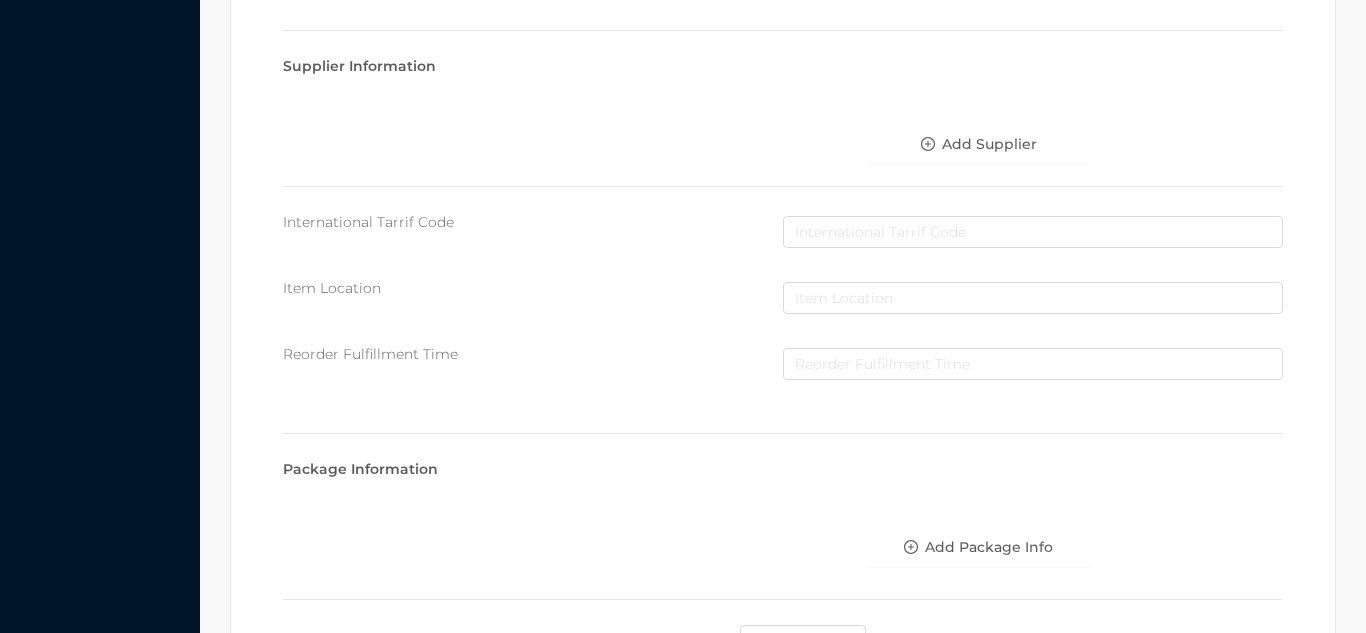 scroll, scrollTop: 1028, scrollLeft: 0, axis: vertical 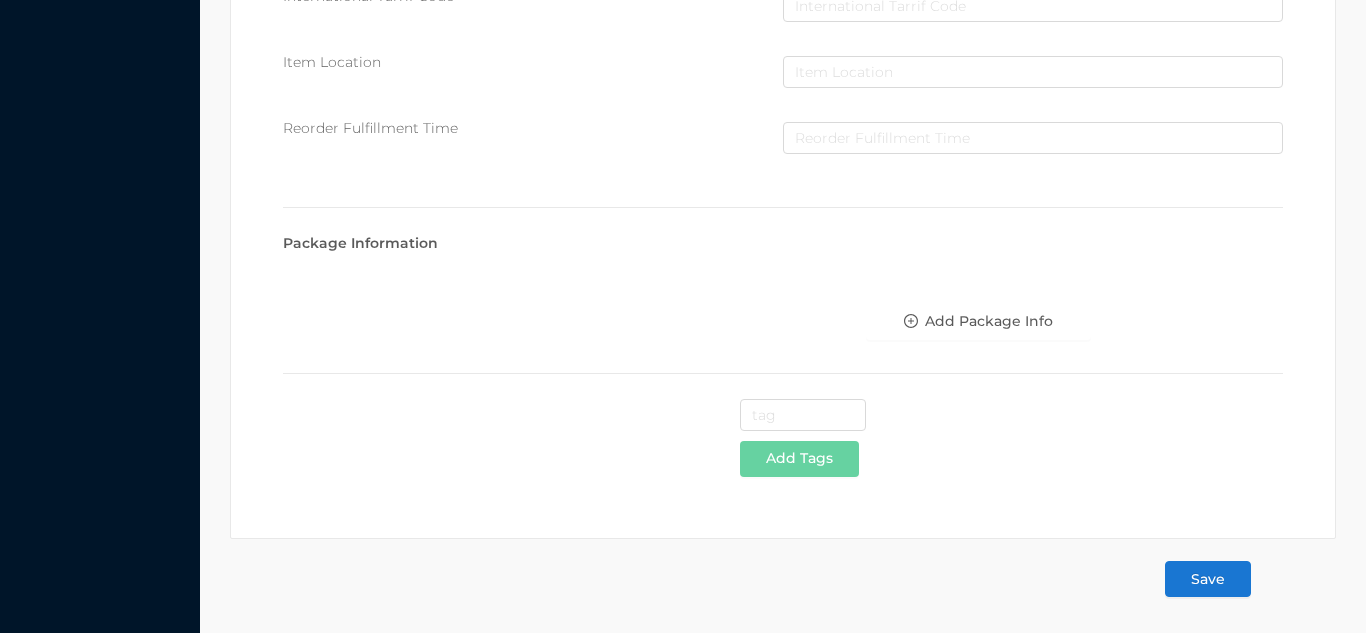 type on "3" 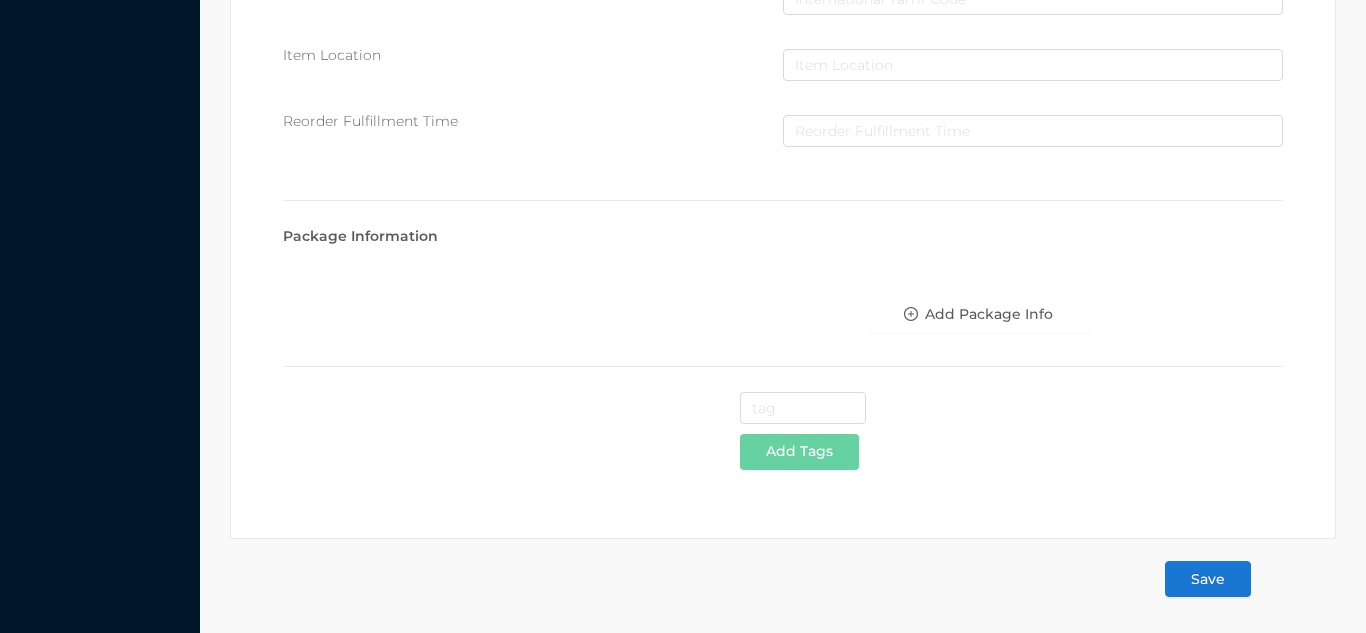 click on "Save" at bounding box center (1208, 579) 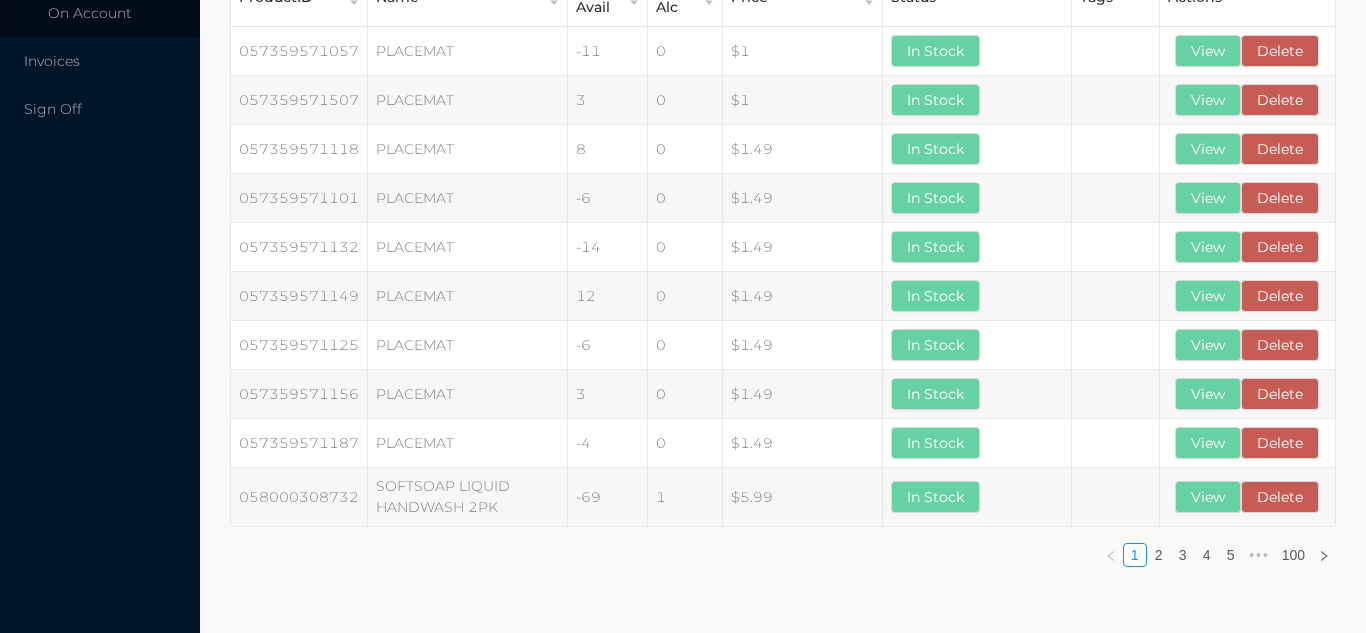 scroll, scrollTop: 0, scrollLeft: 0, axis: both 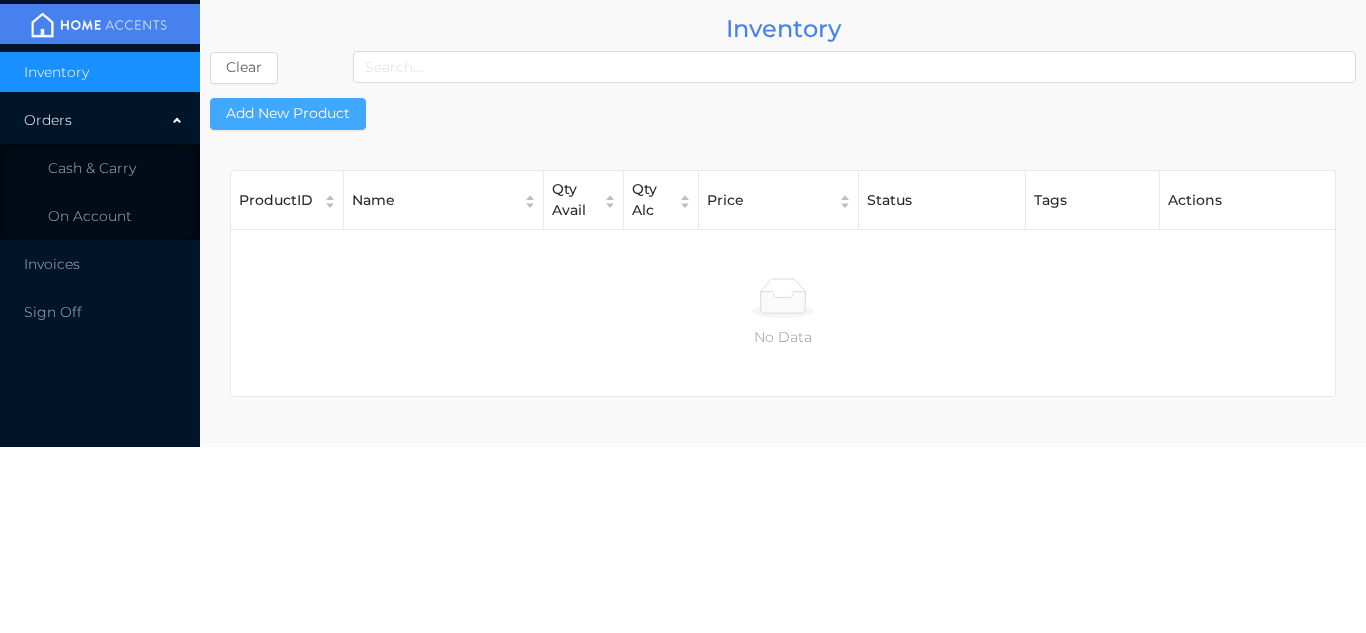 click on "Add New Product" at bounding box center [288, 114] 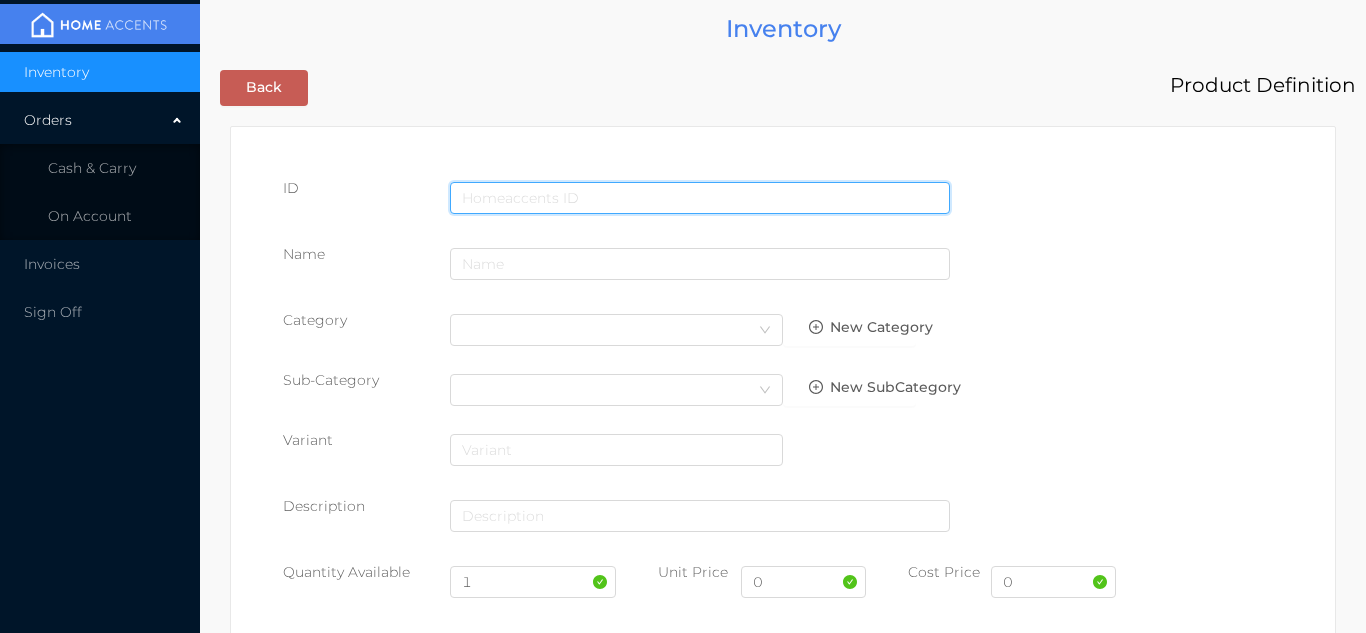 click at bounding box center (700, 198) 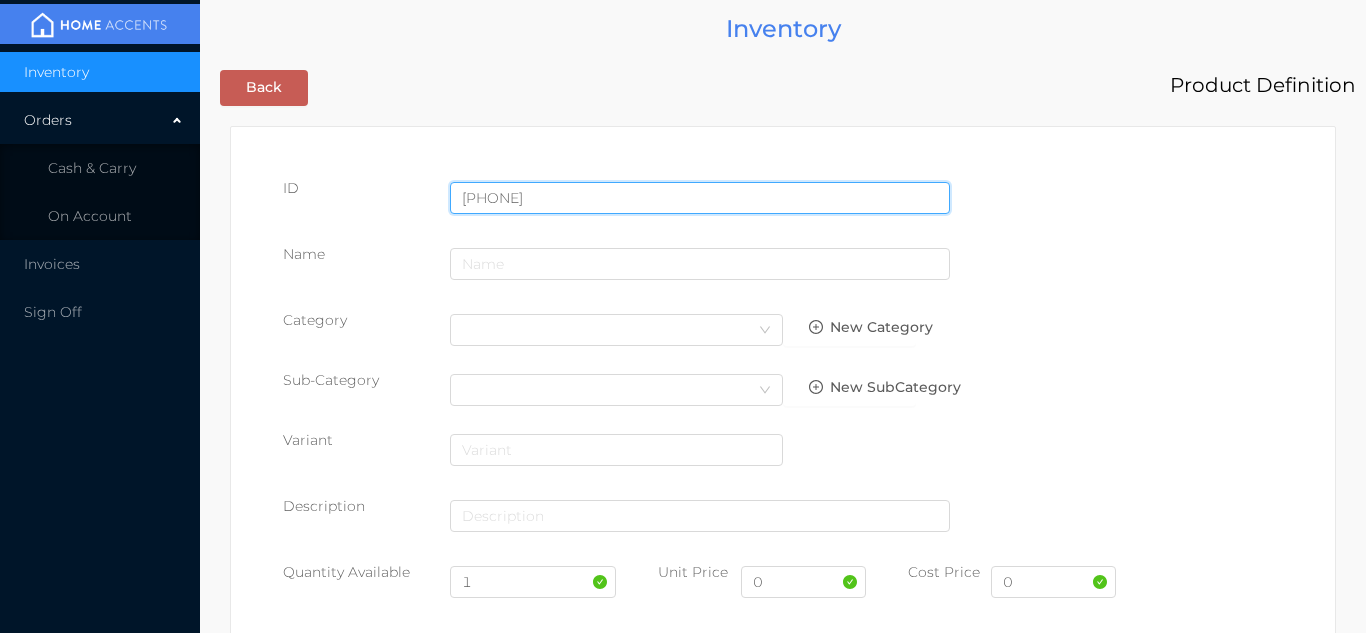 type on "[PHONE]" 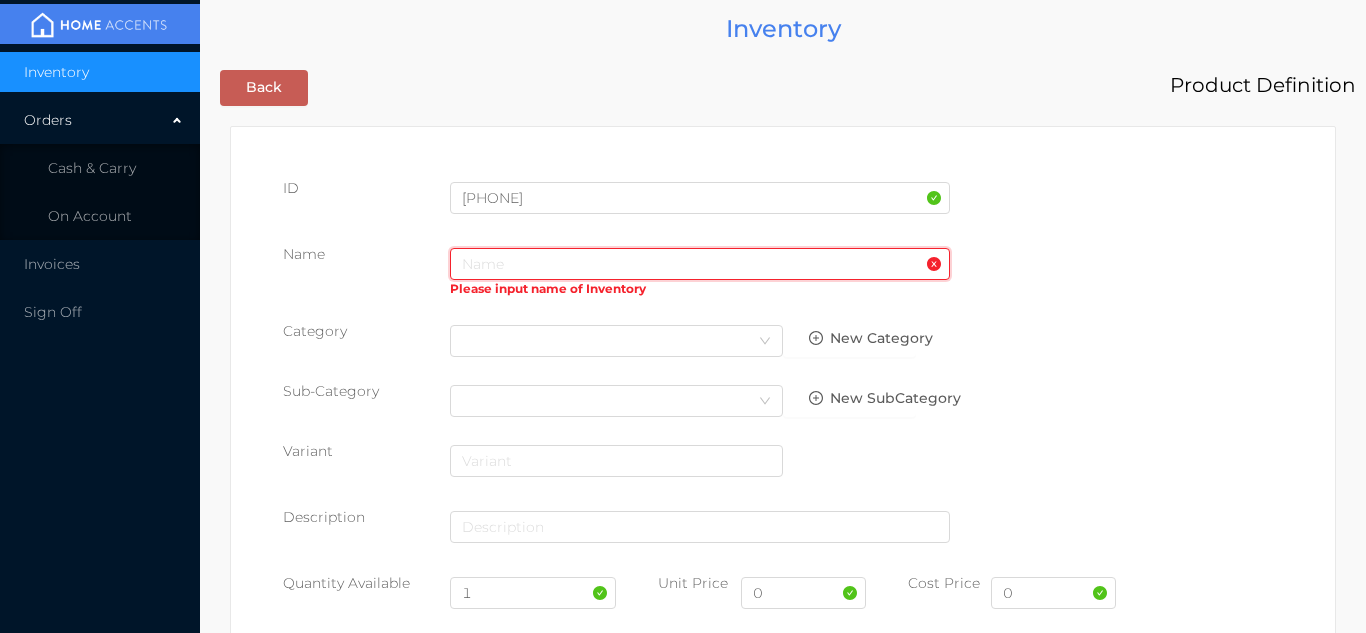 click at bounding box center (700, 264) 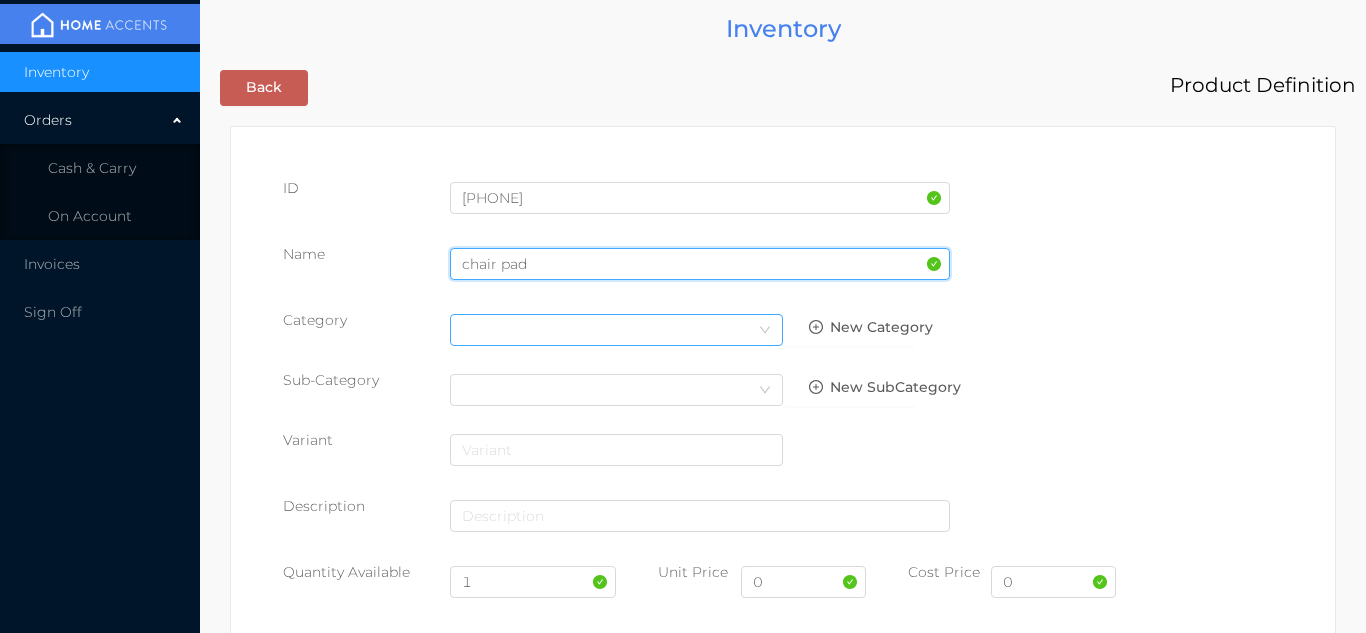 type on "chair pad" 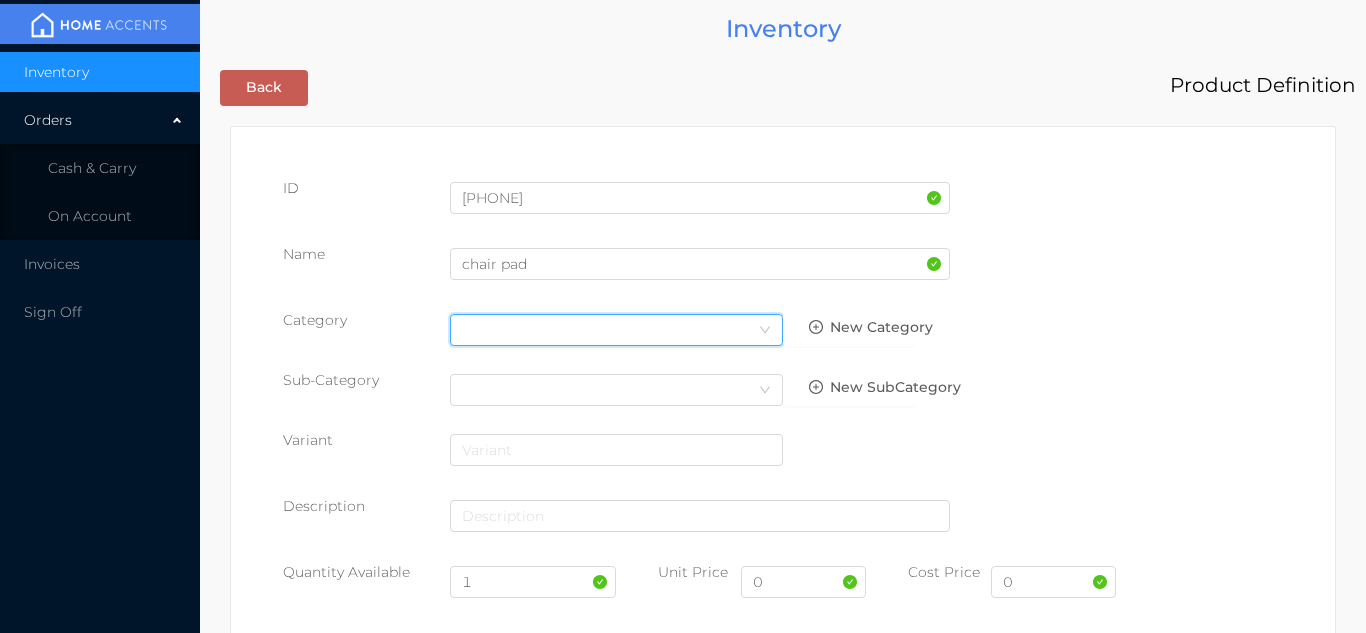 click on "Select Category" at bounding box center [616, 330] 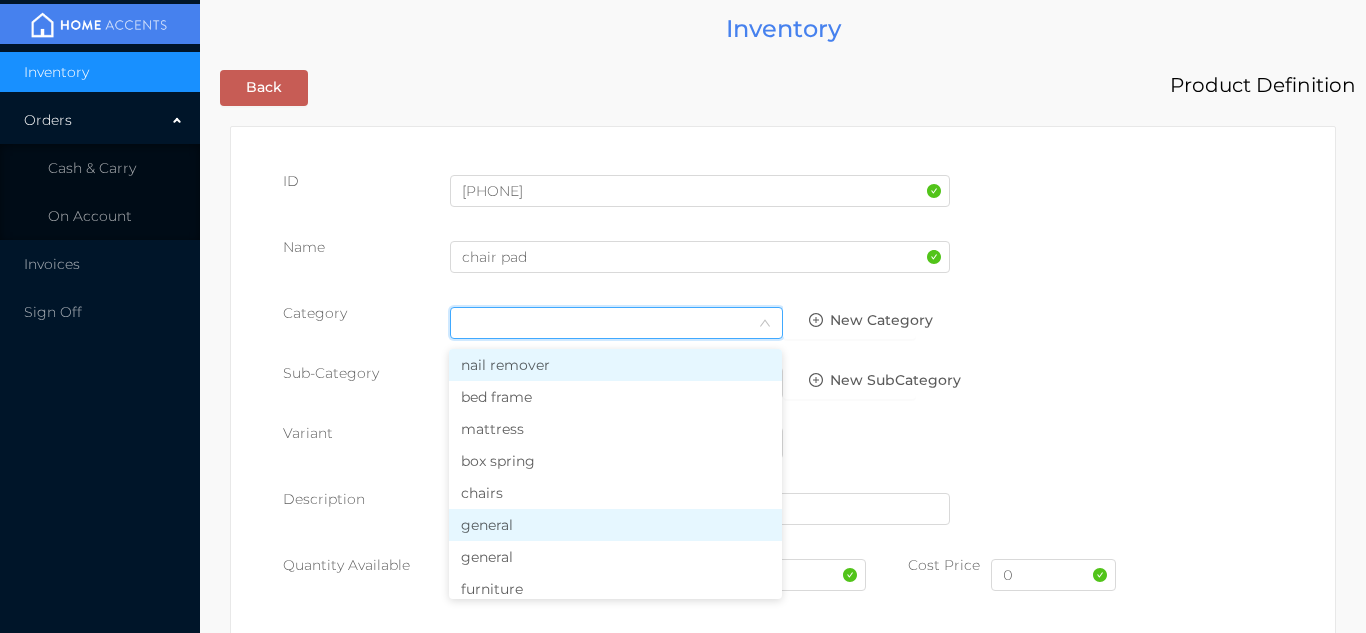 click on "general" at bounding box center [615, 525] 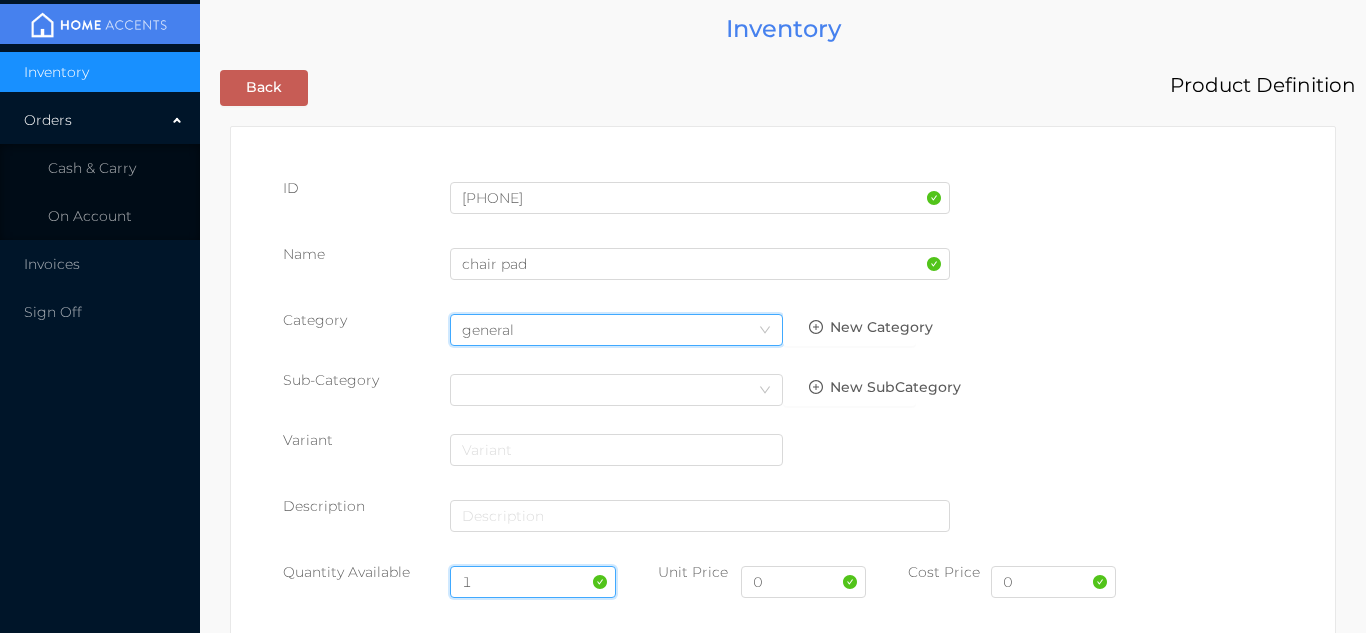 click on "1" at bounding box center [533, 582] 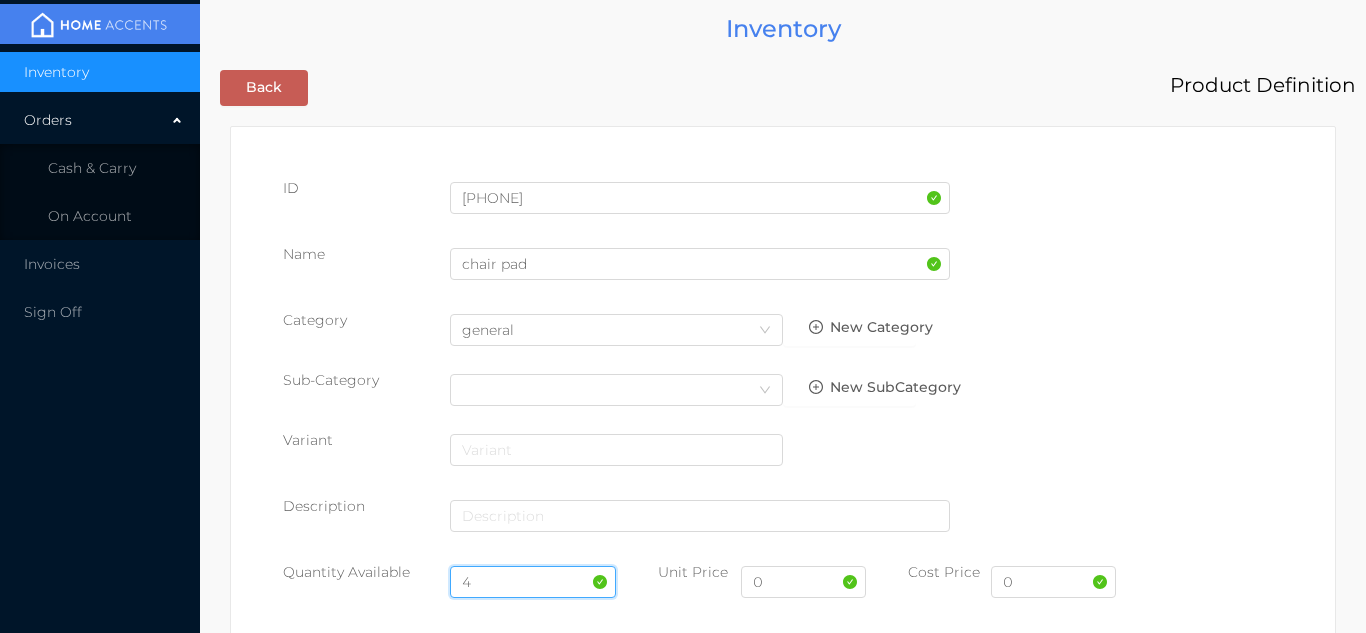 type on "4" 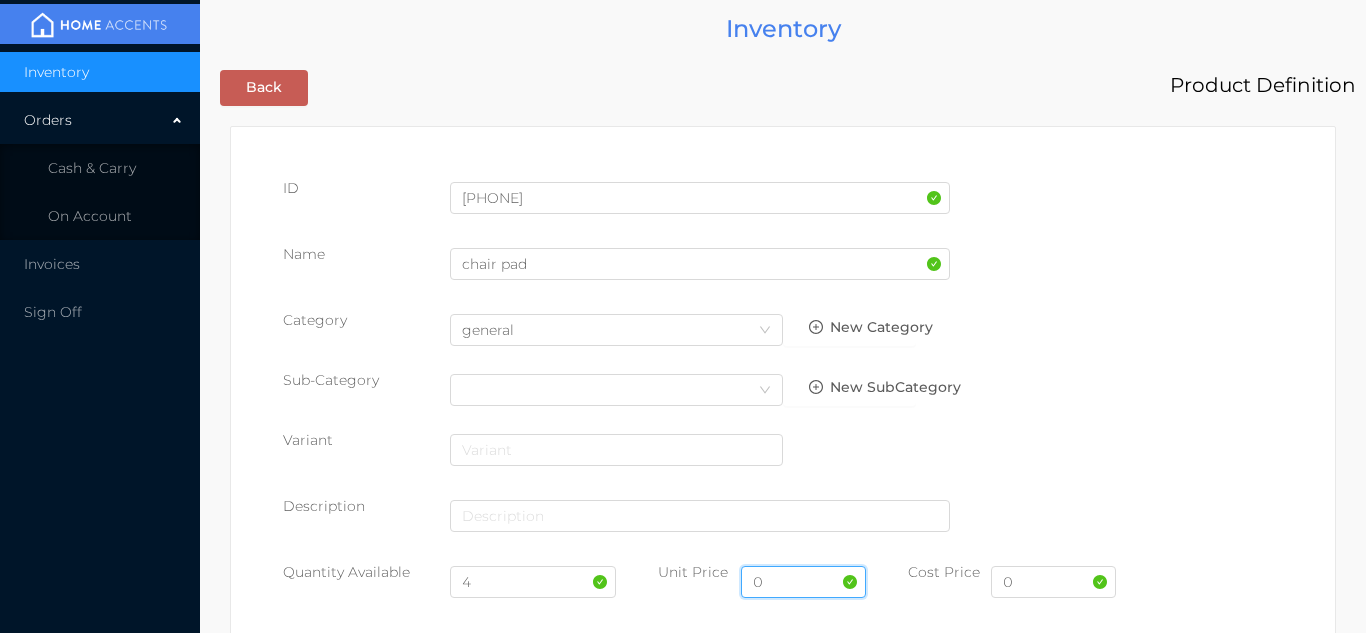 click on "0" at bounding box center [803, 582] 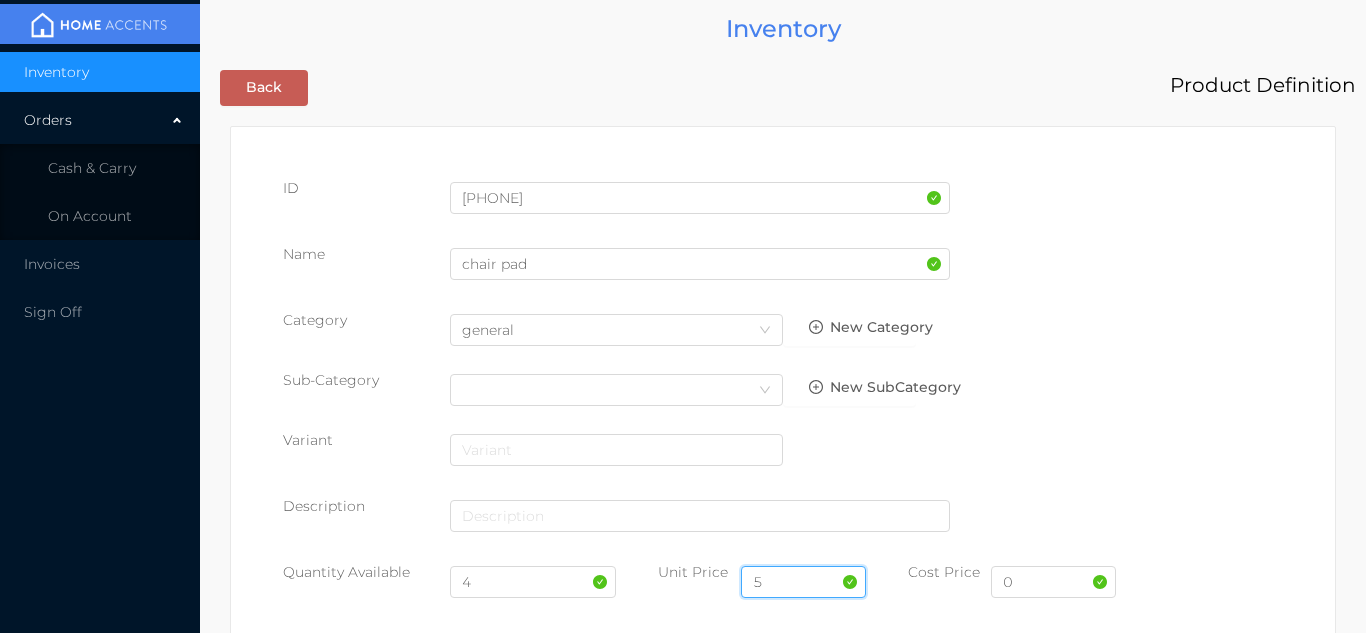 type on "5.99" 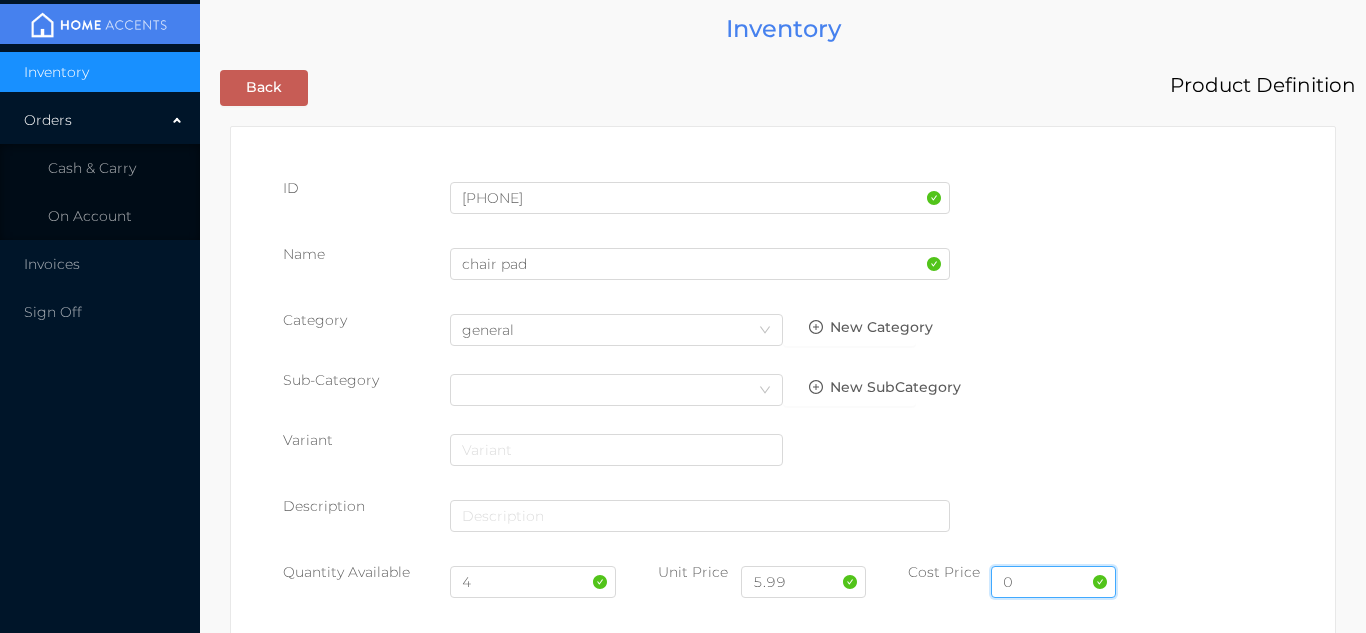 click on "0" at bounding box center [1053, 582] 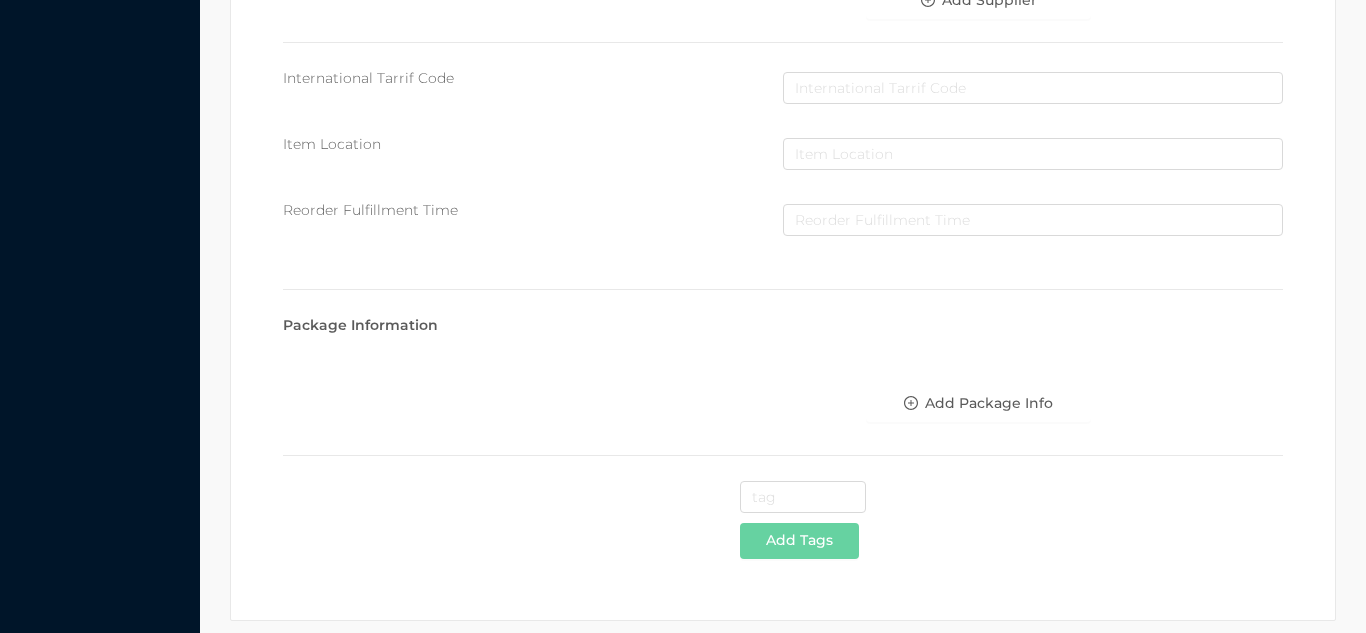 scroll, scrollTop: 1028, scrollLeft: 0, axis: vertical 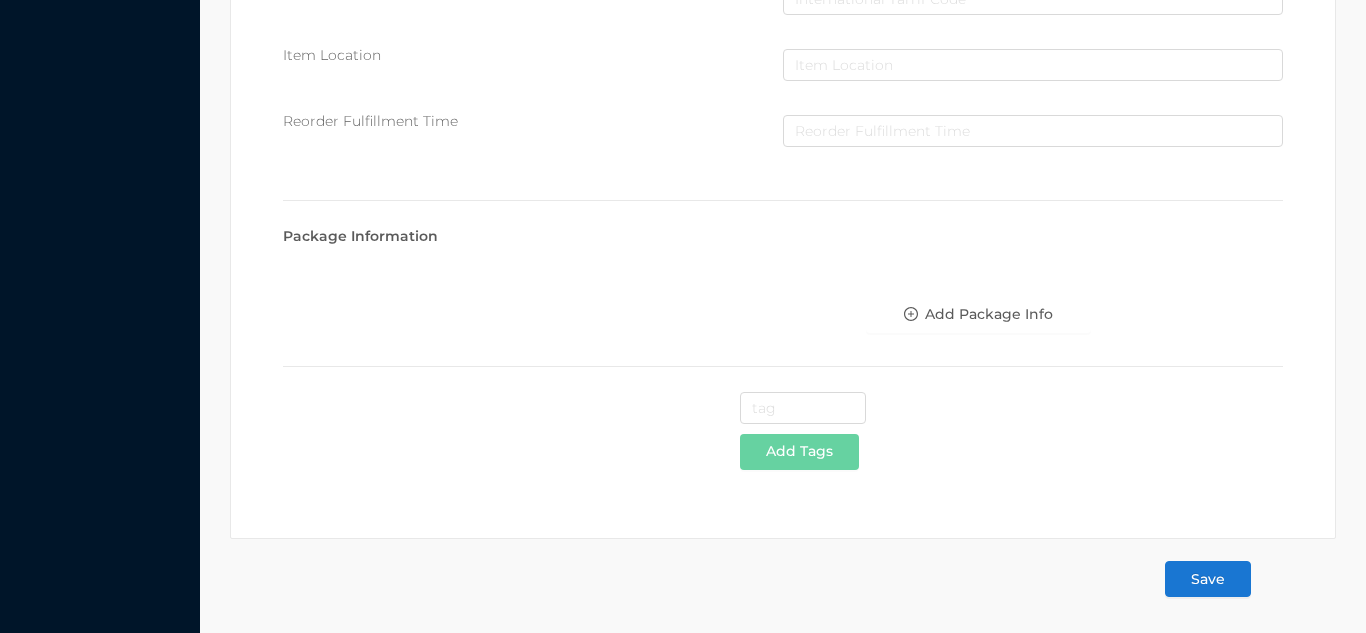 type on "3" 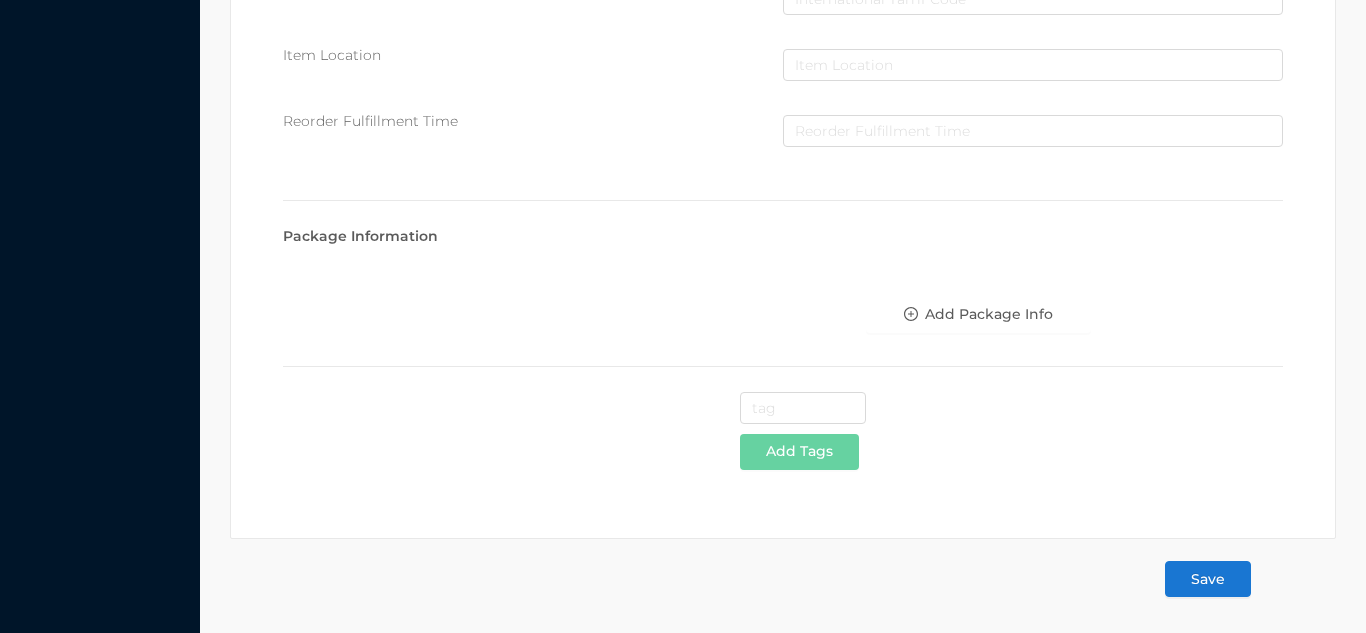 click on "Save" at bounding box center [1208, 579] 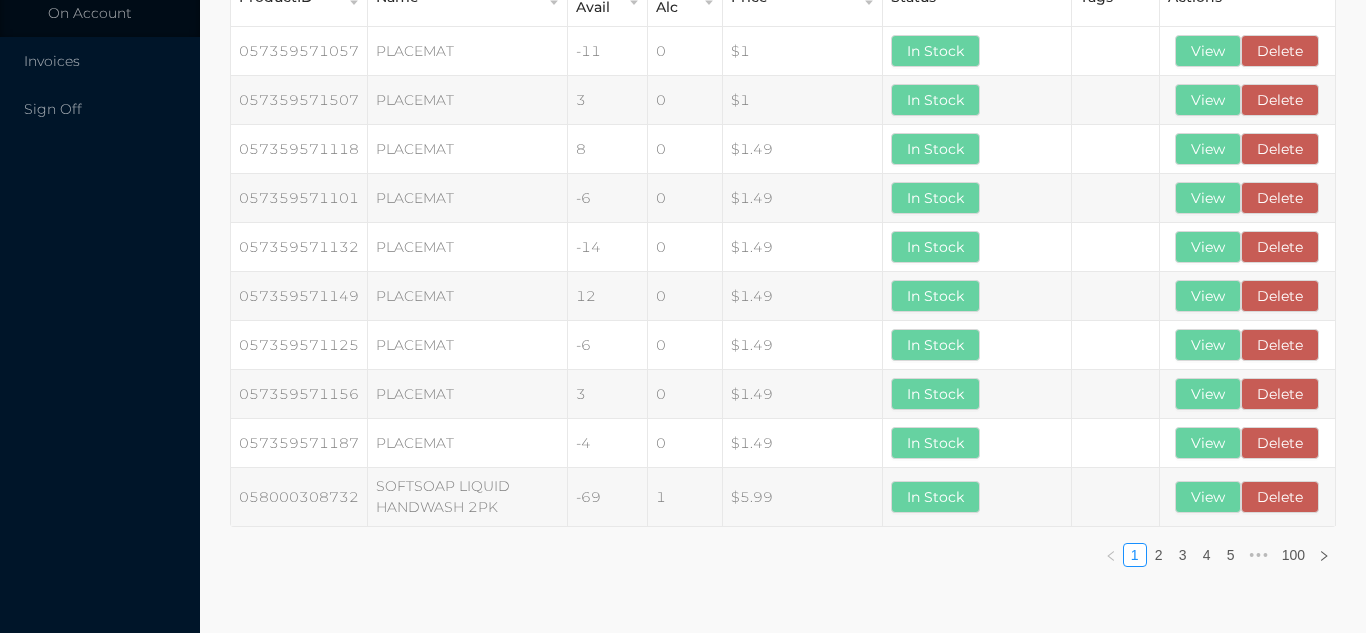 scroll, scrollTop: 0, scrollLeft: 0, axis: both 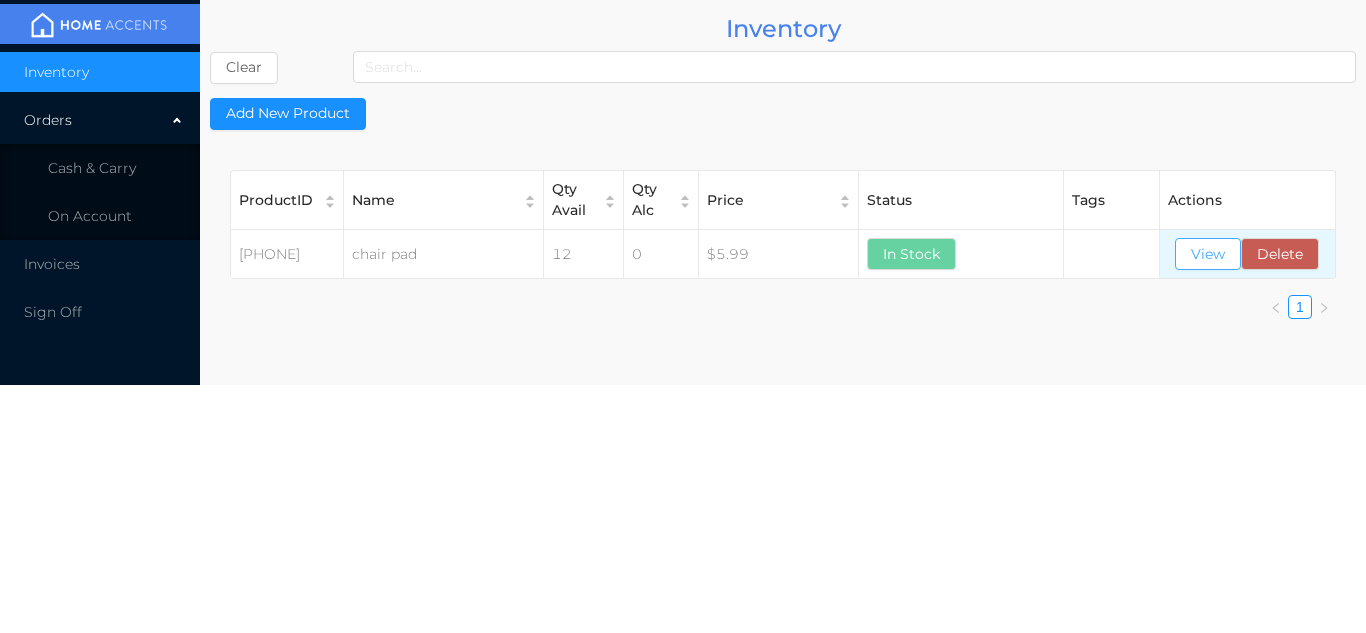 click on "View" at bounding box center [1208, 254] 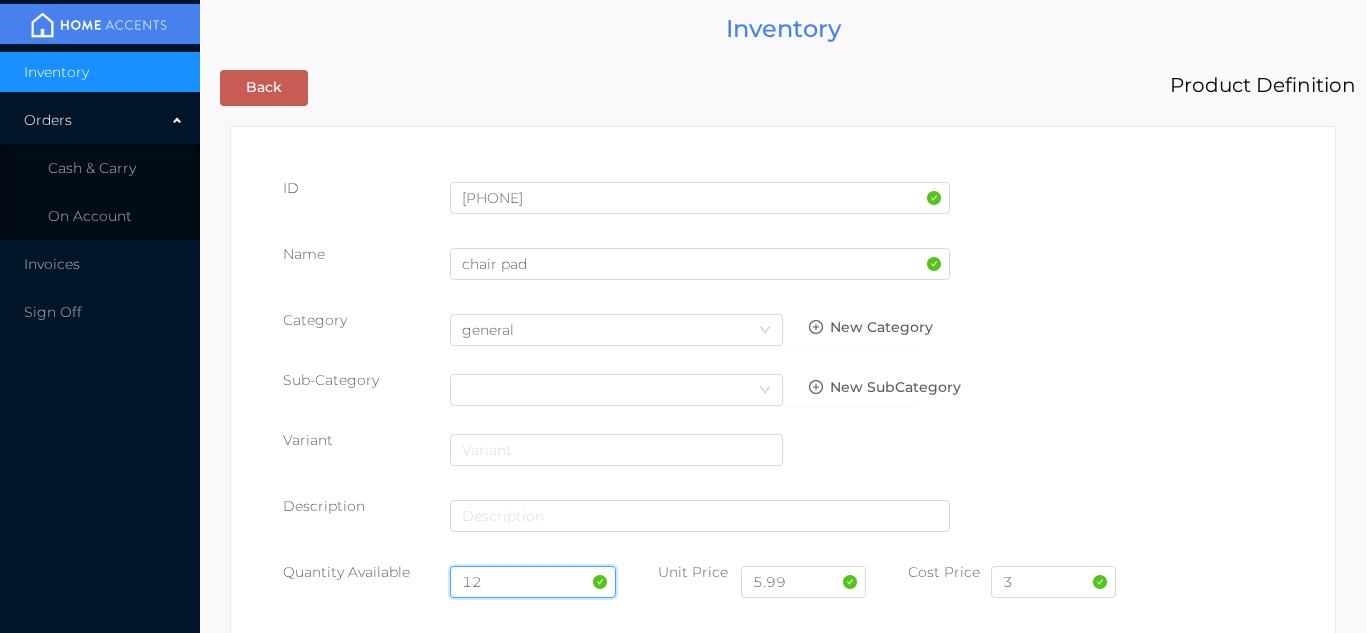 click on "12" at bounding box center [533, 582] 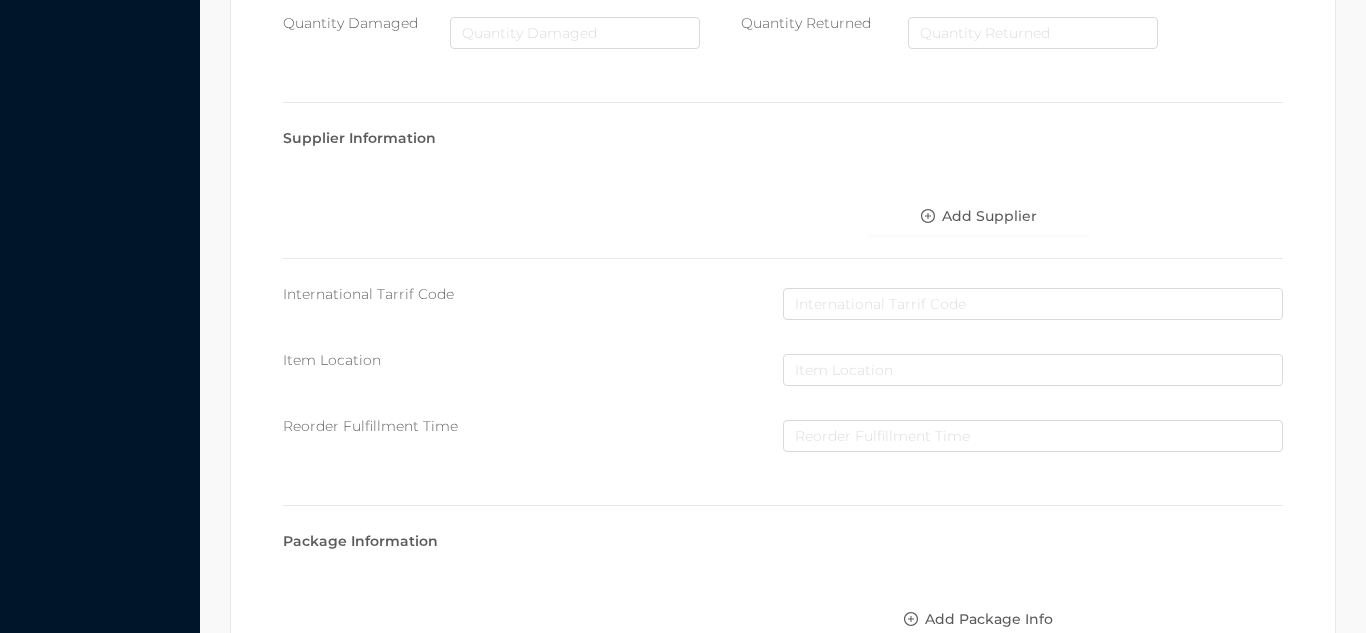 scroll, scrollTop: 1135, scrollLeft: 0, axis: vertical 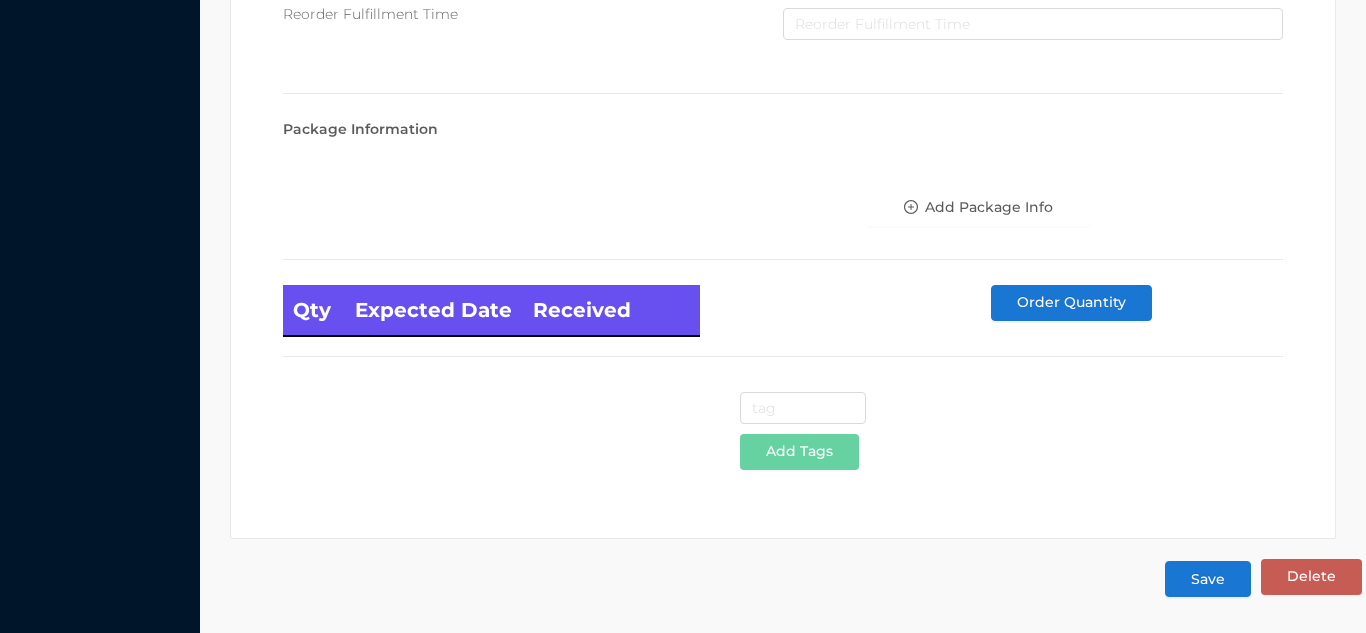 type on "4" 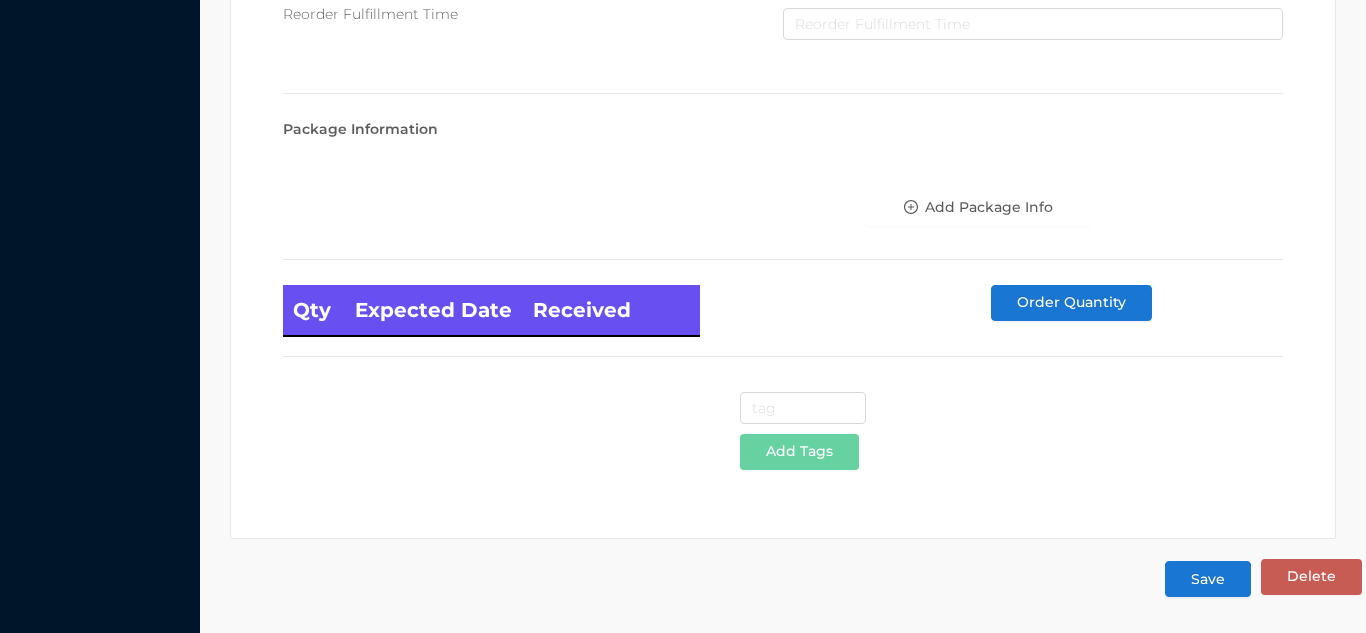click on "Save" at bounding box center [1208, 579] 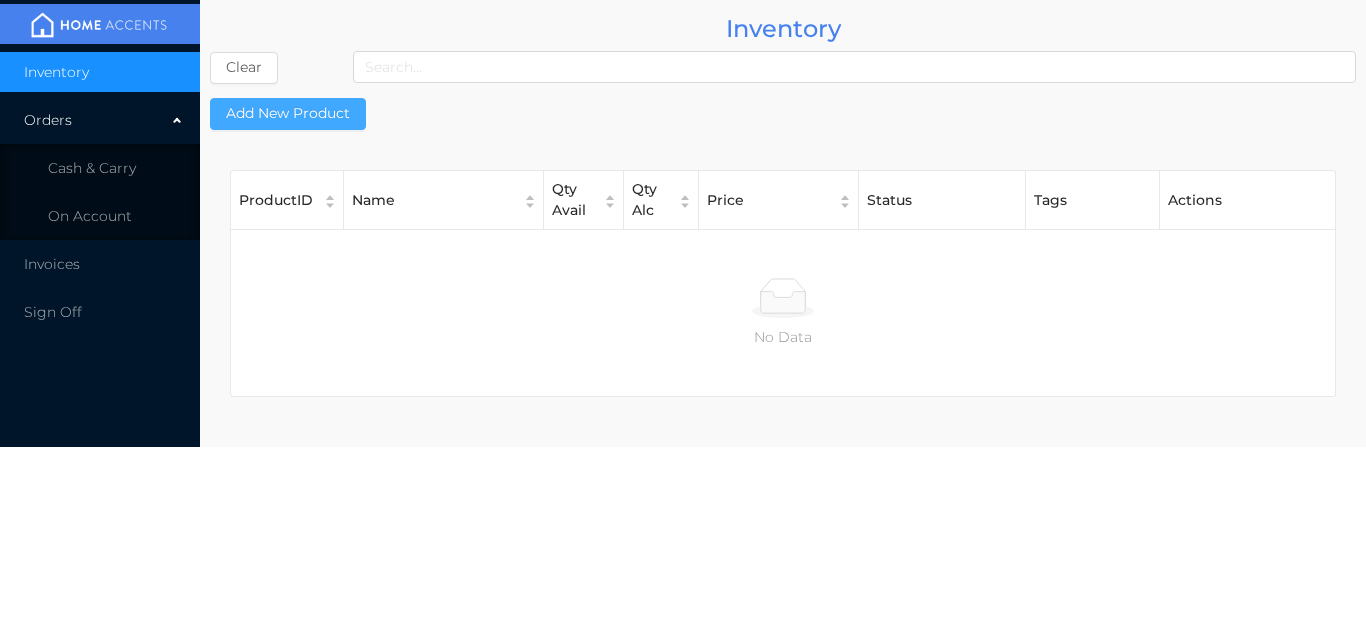 click on "Add New Product" at bounding box center (288, 114) 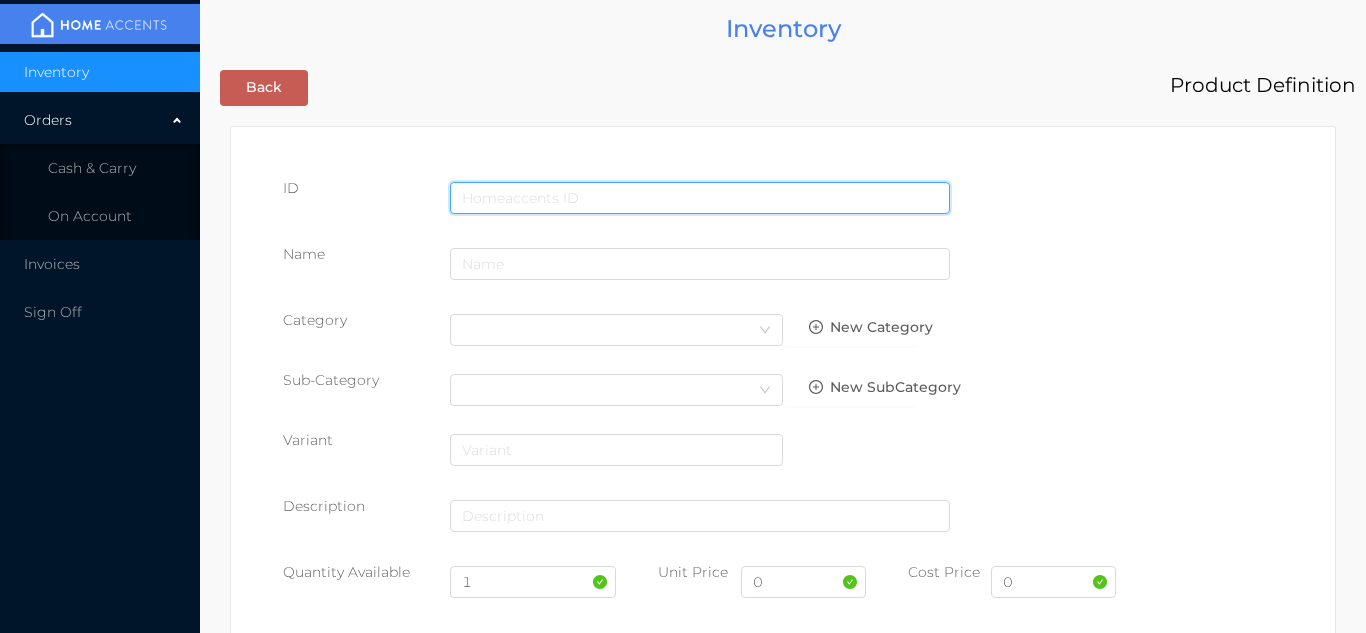 click at bounding box center (700, 198) 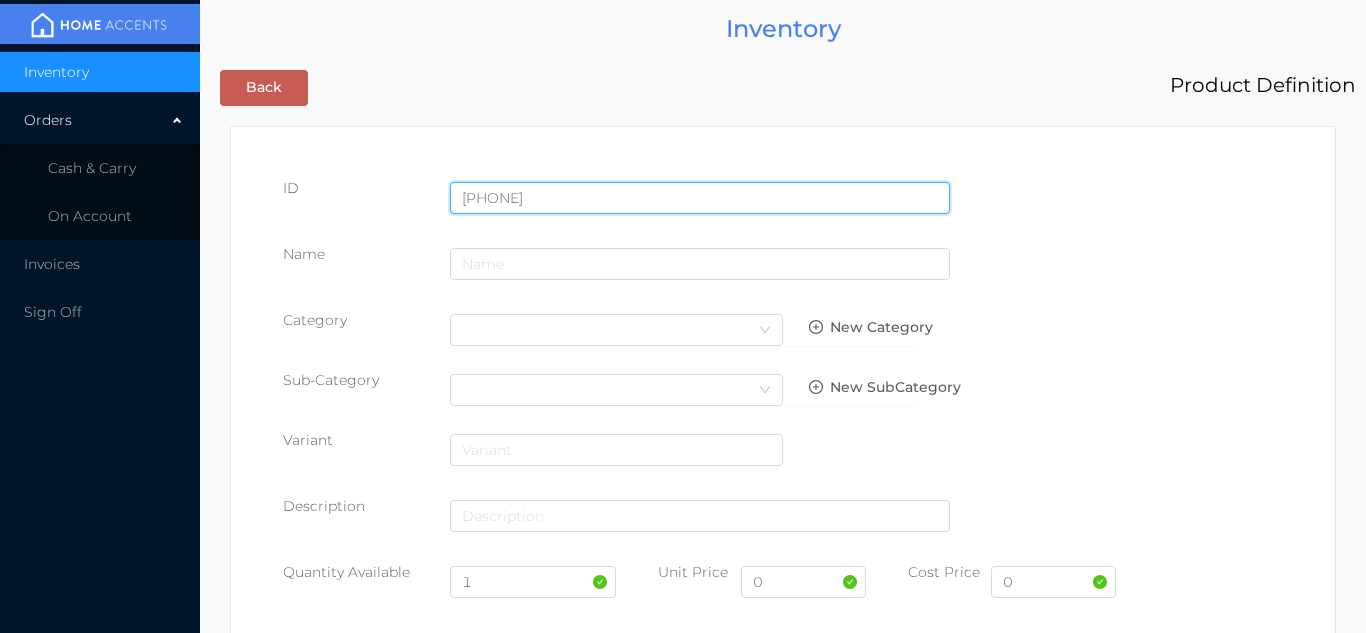 type on "[PHONE]" 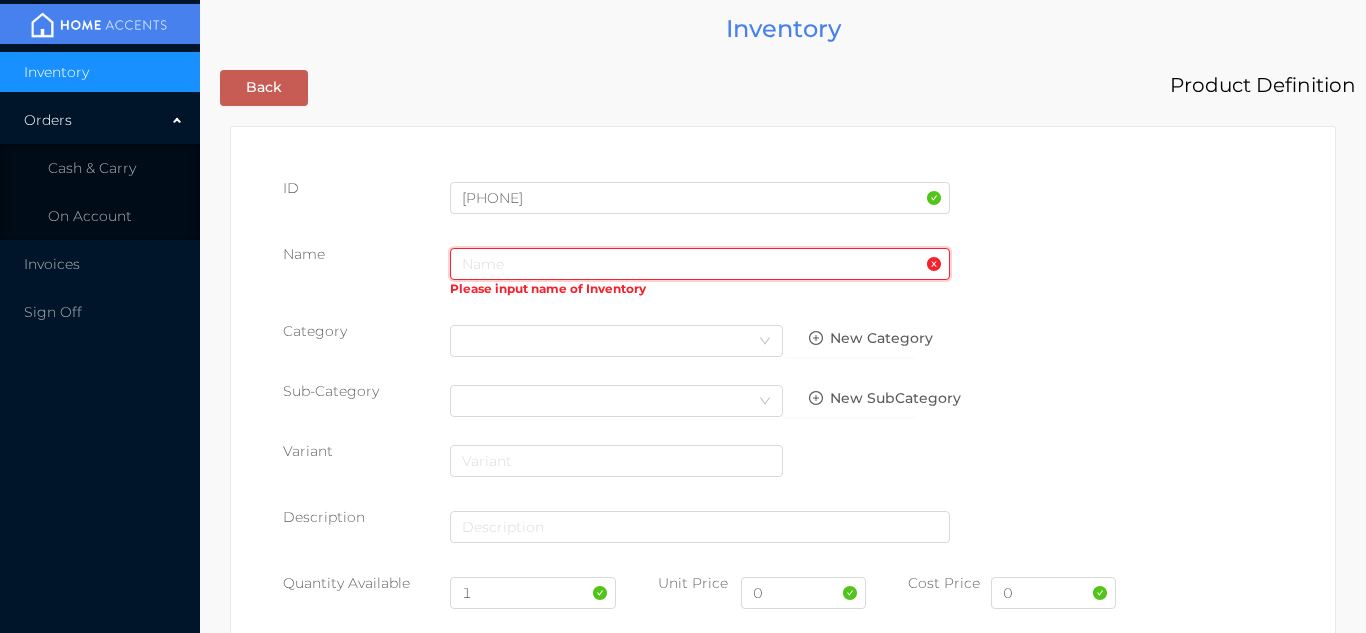 click at bounding box center [700, 264] 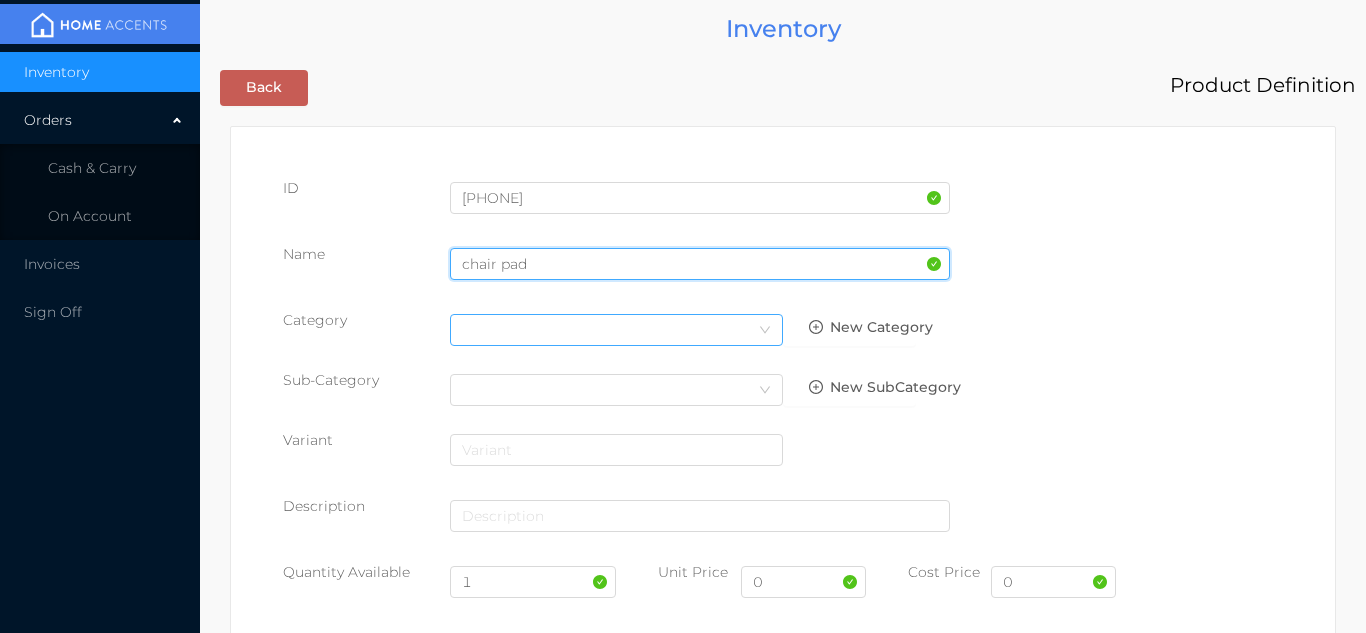 type on "chair pad" 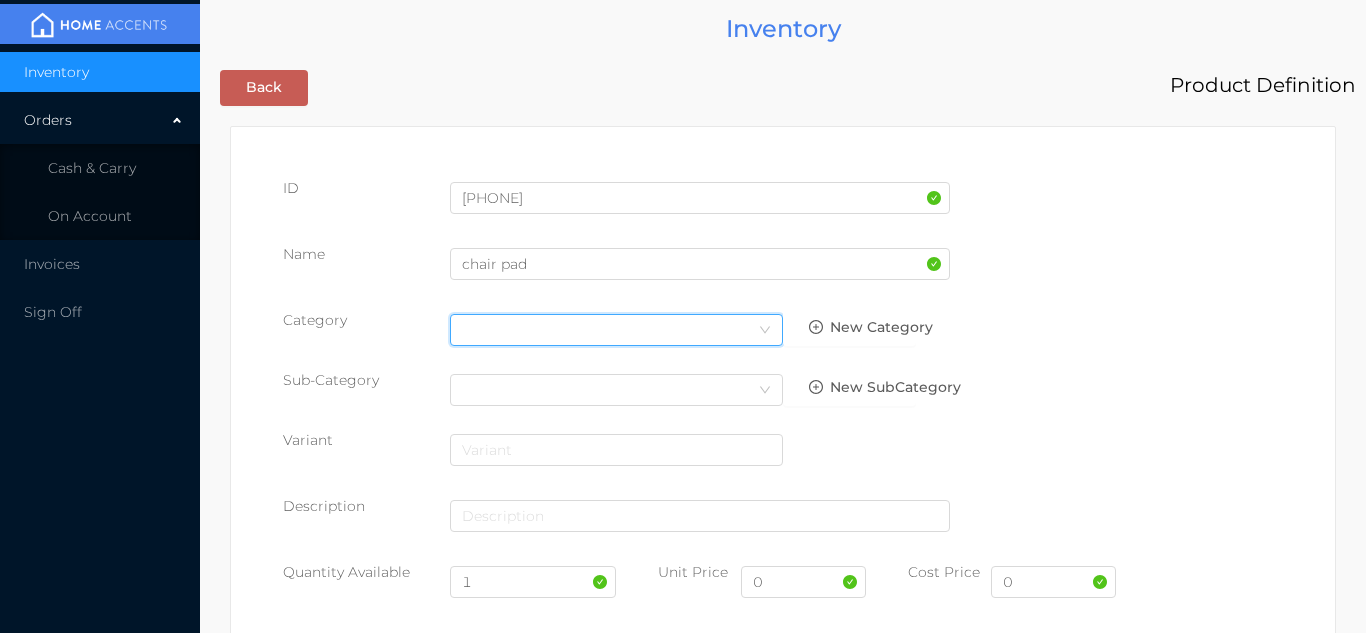 click on "Select Category" at bounding box center [616, 330] 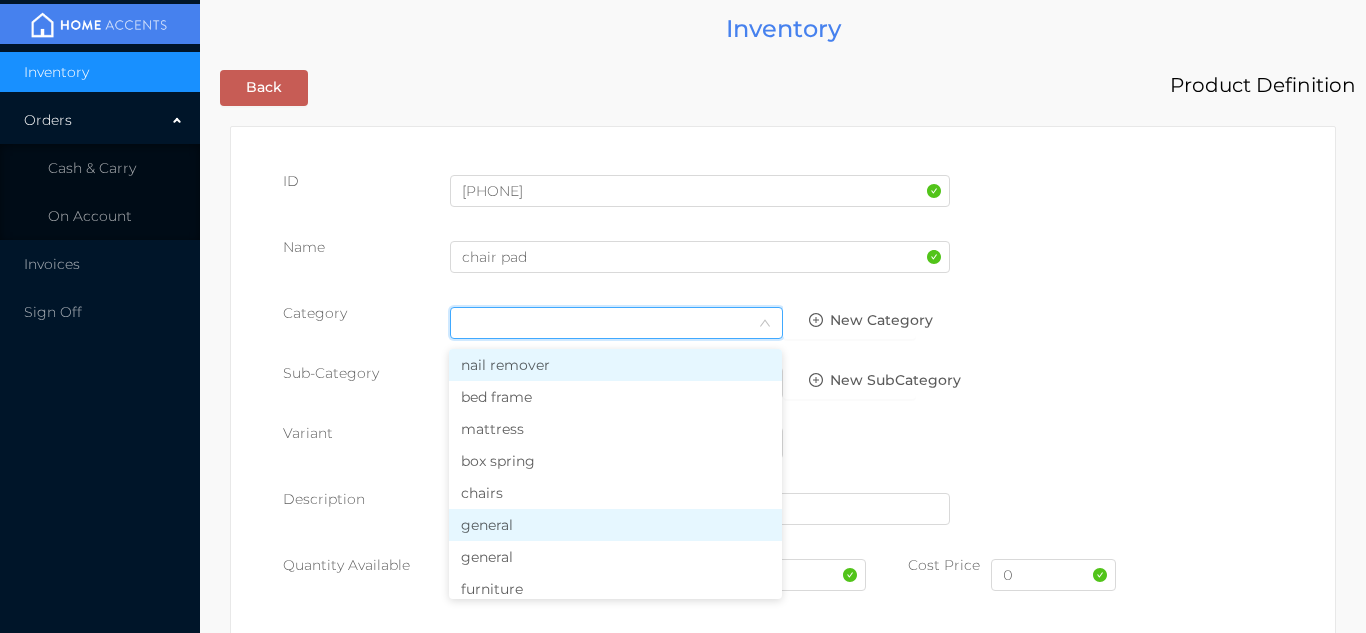 click on "general" at bounding box center [615, 525] 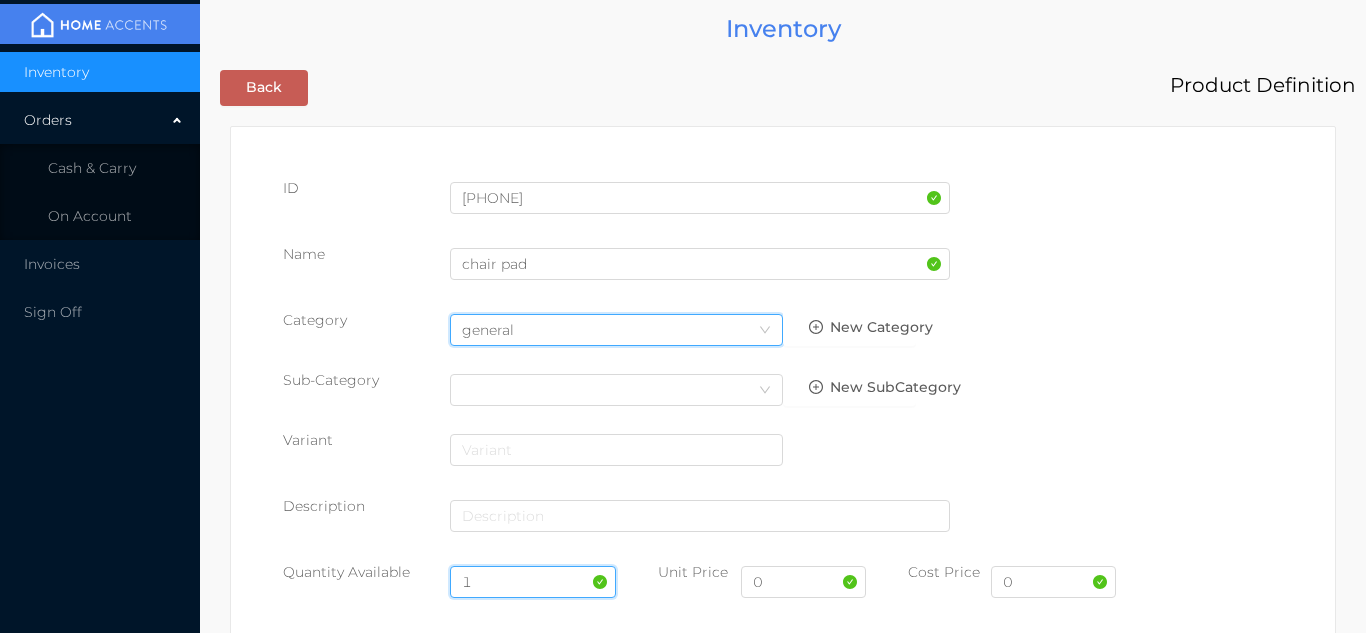 click on "1" at bounding box center [533, 582] 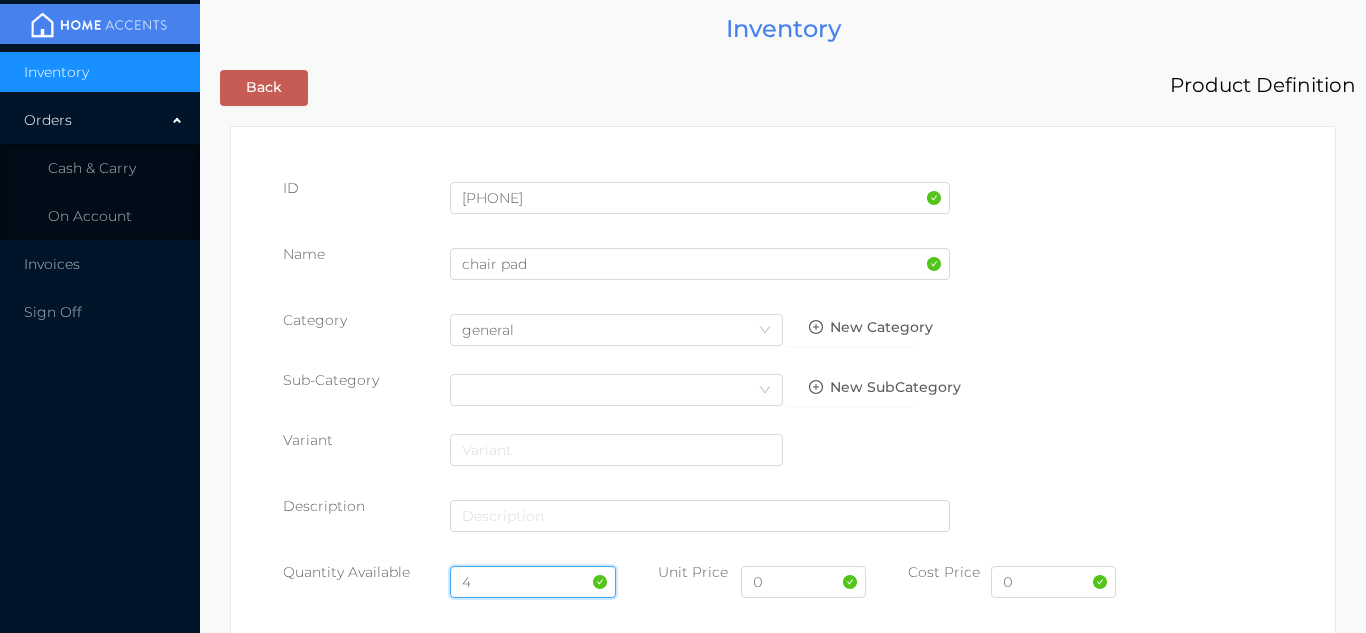 type on "4" 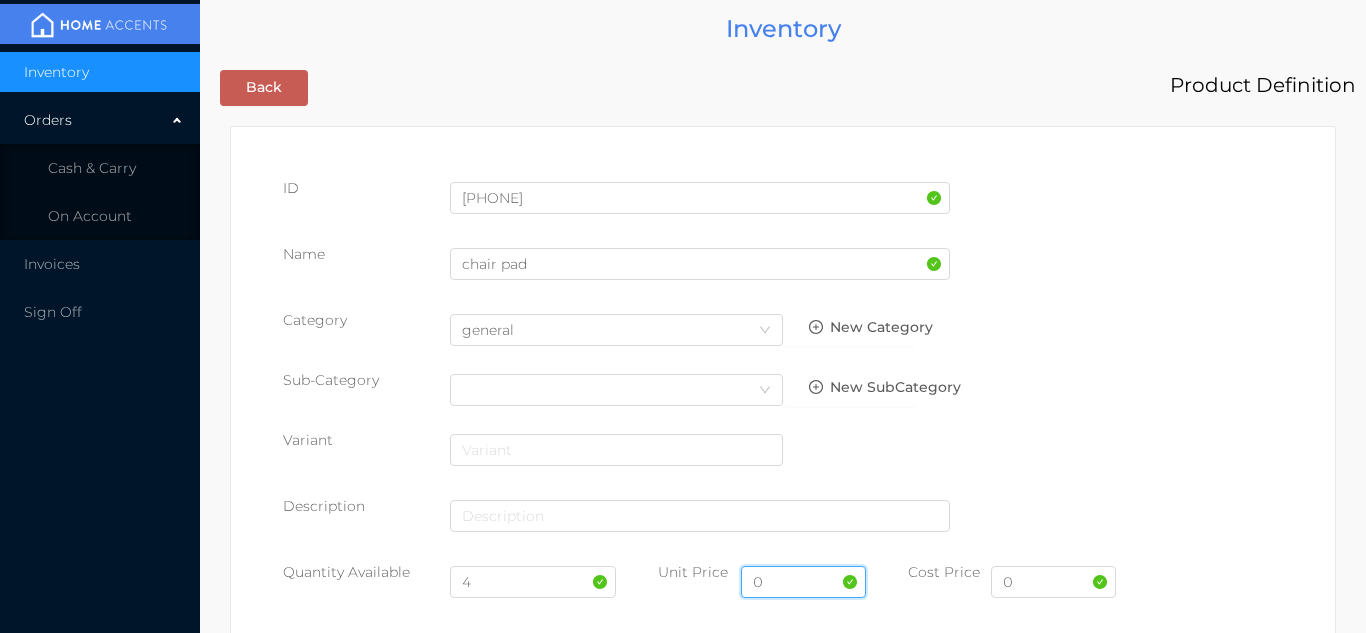 click on "0" at bounding box center [803, 582] 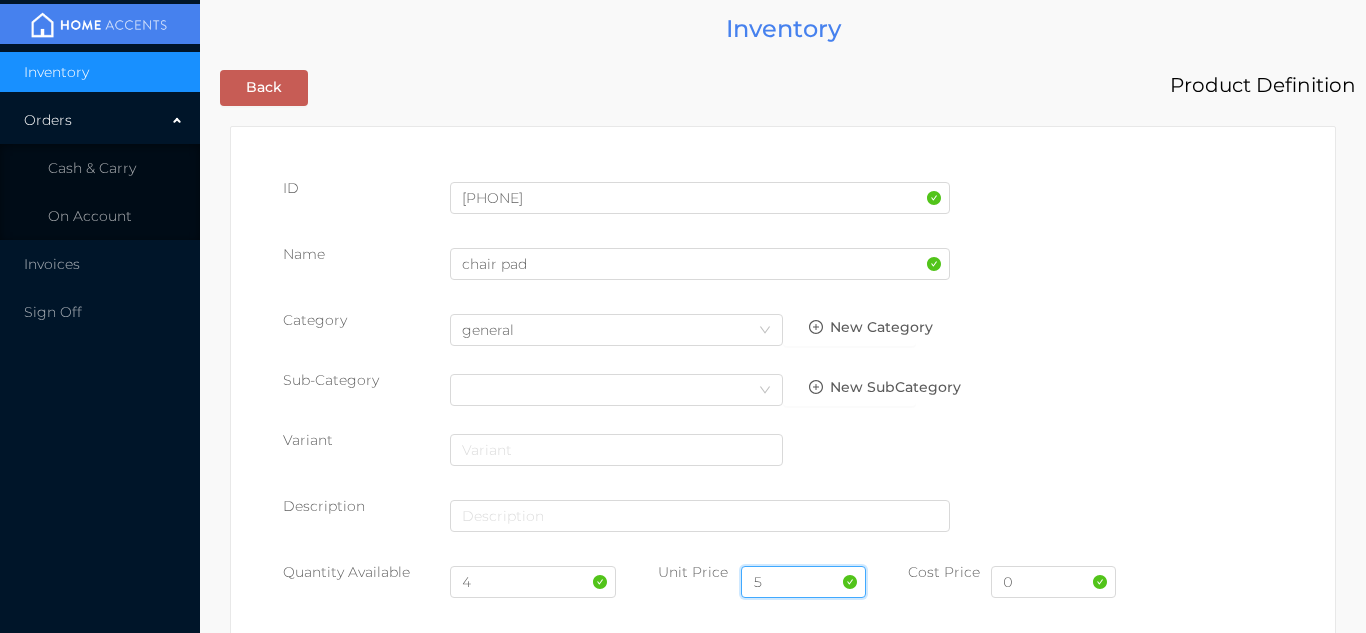 type on "5.99" 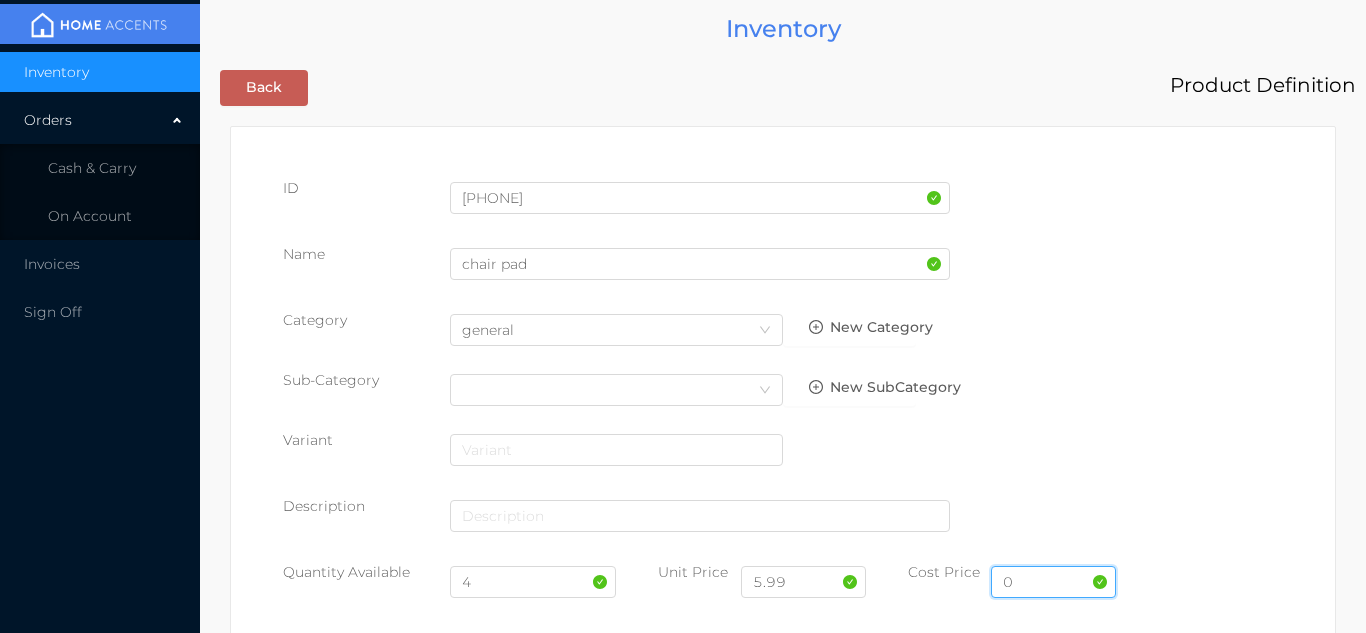 click on "0" at bounding box center (1053, 582) 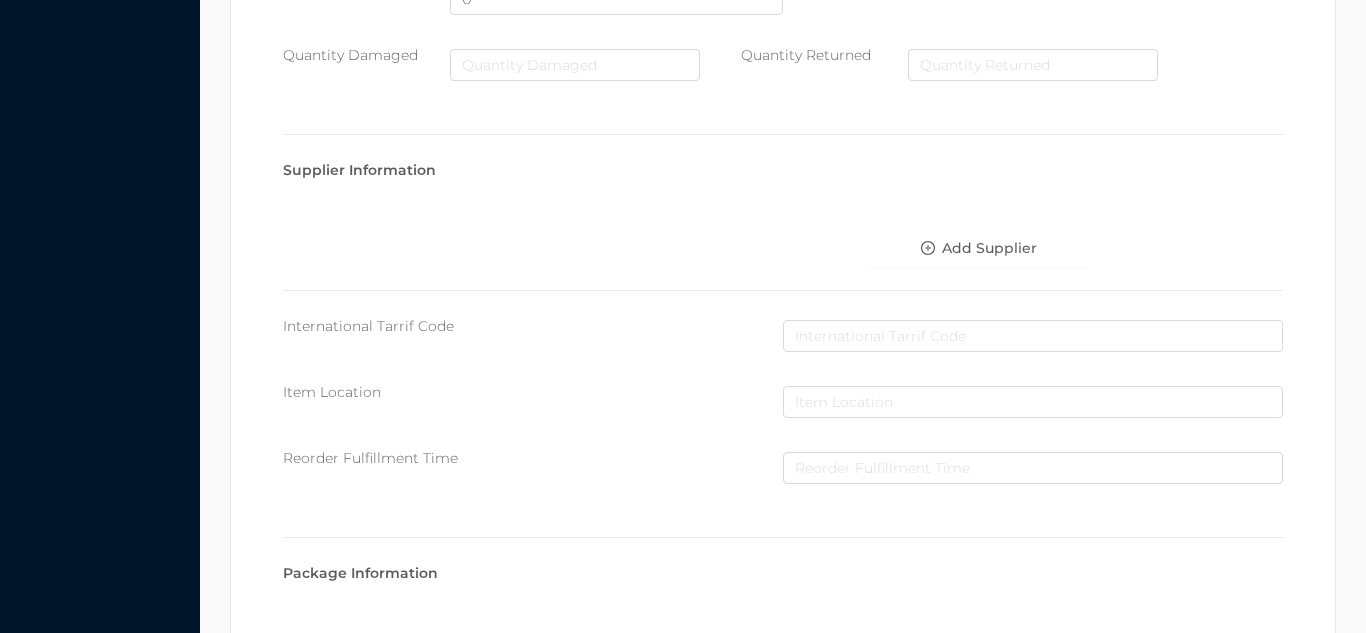 scroll, scrollTop: 1028, scrollLeft: 0, axis: vertical 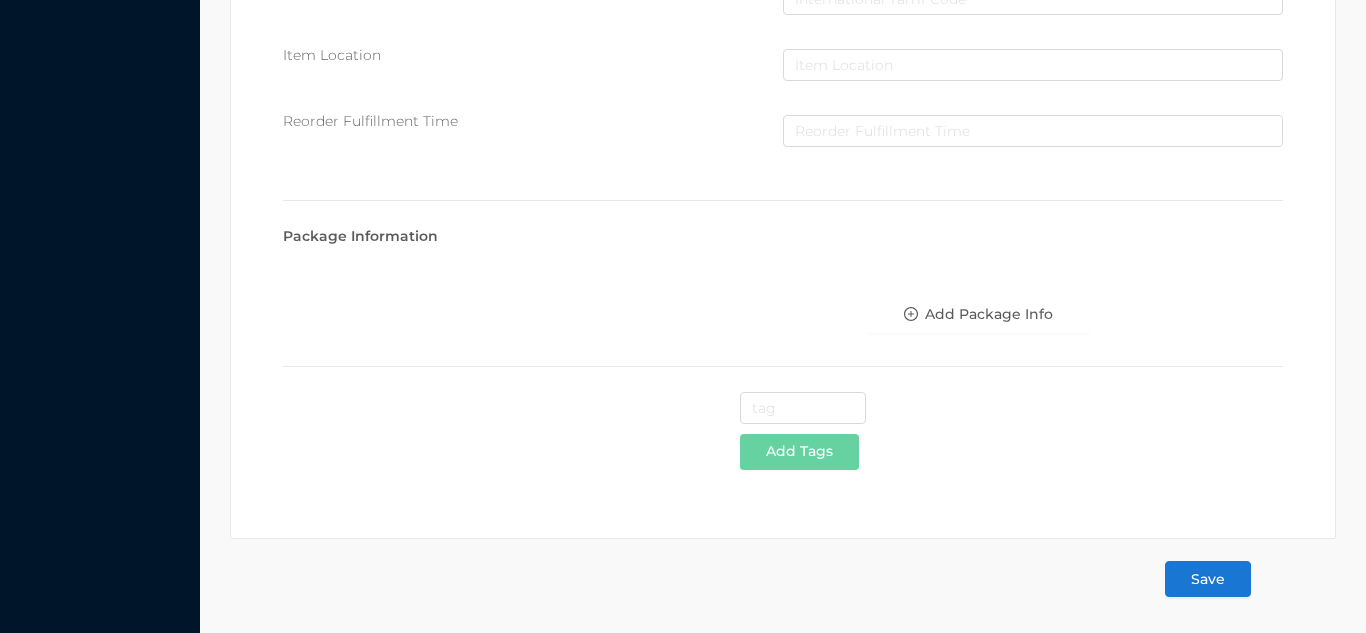 type on "3" 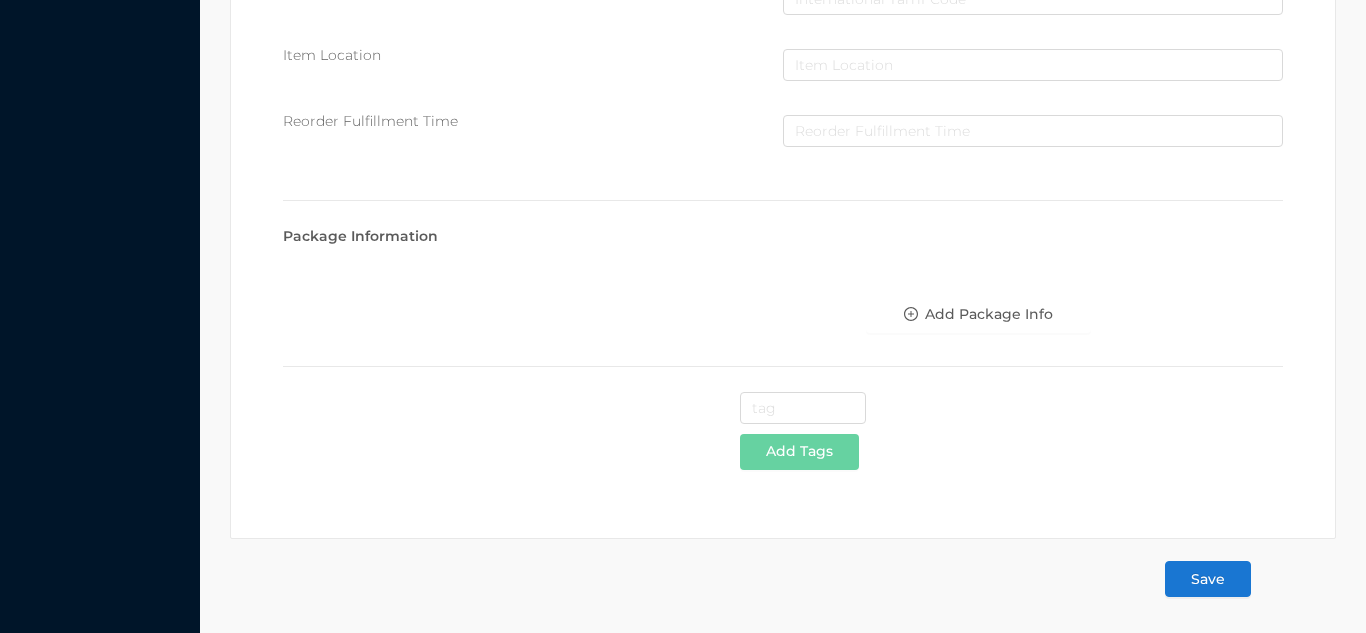 click on "Save" at bounding box center (1208, 579) 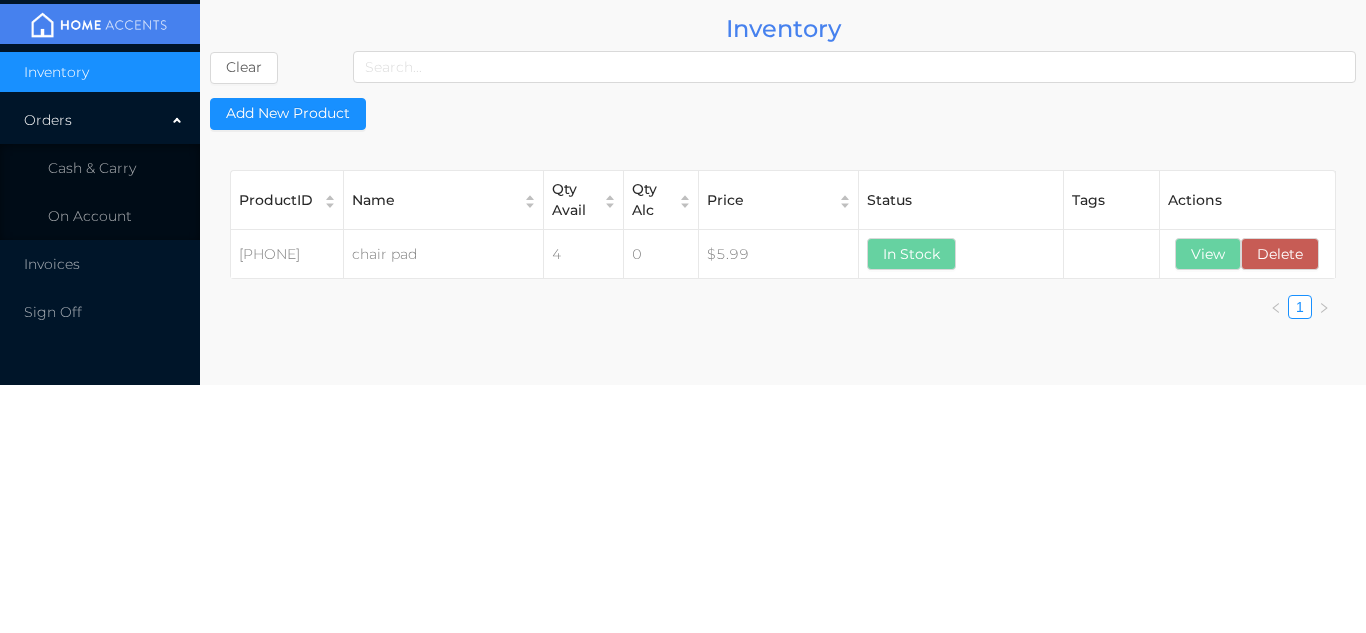 scroll, scrollTop: 0, scrollLeft: 0, axis: both 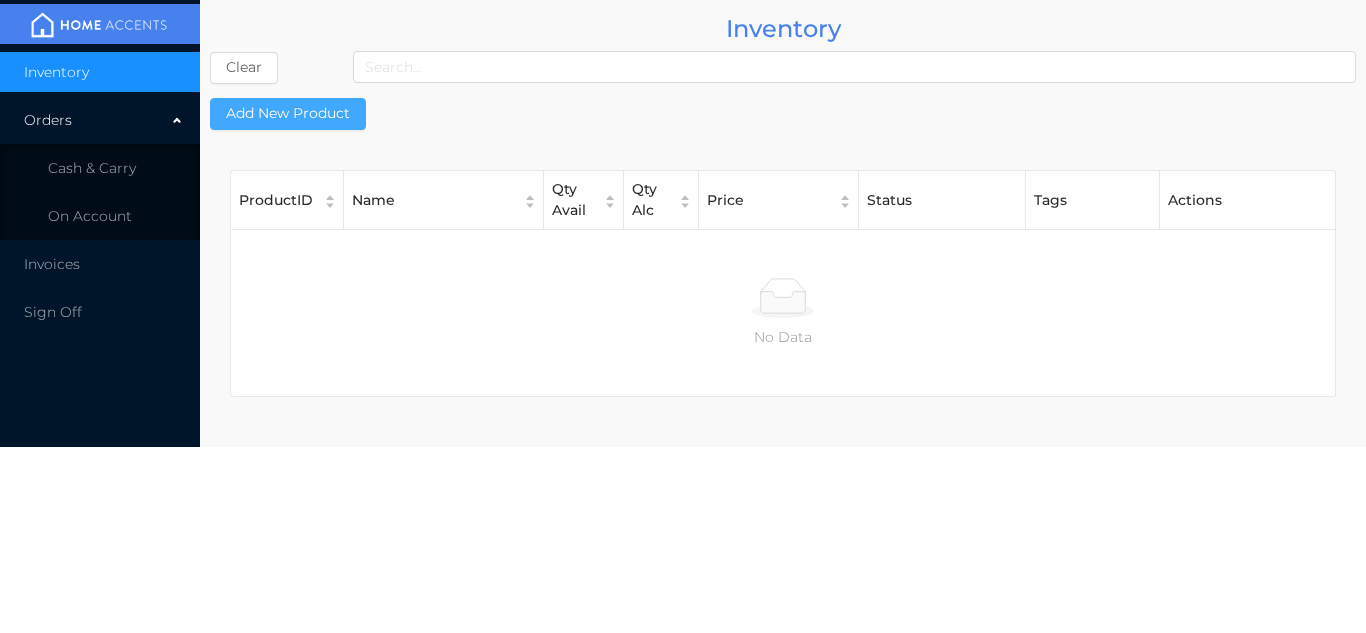 click on "Add New Product" at bounding box center (288, 114) 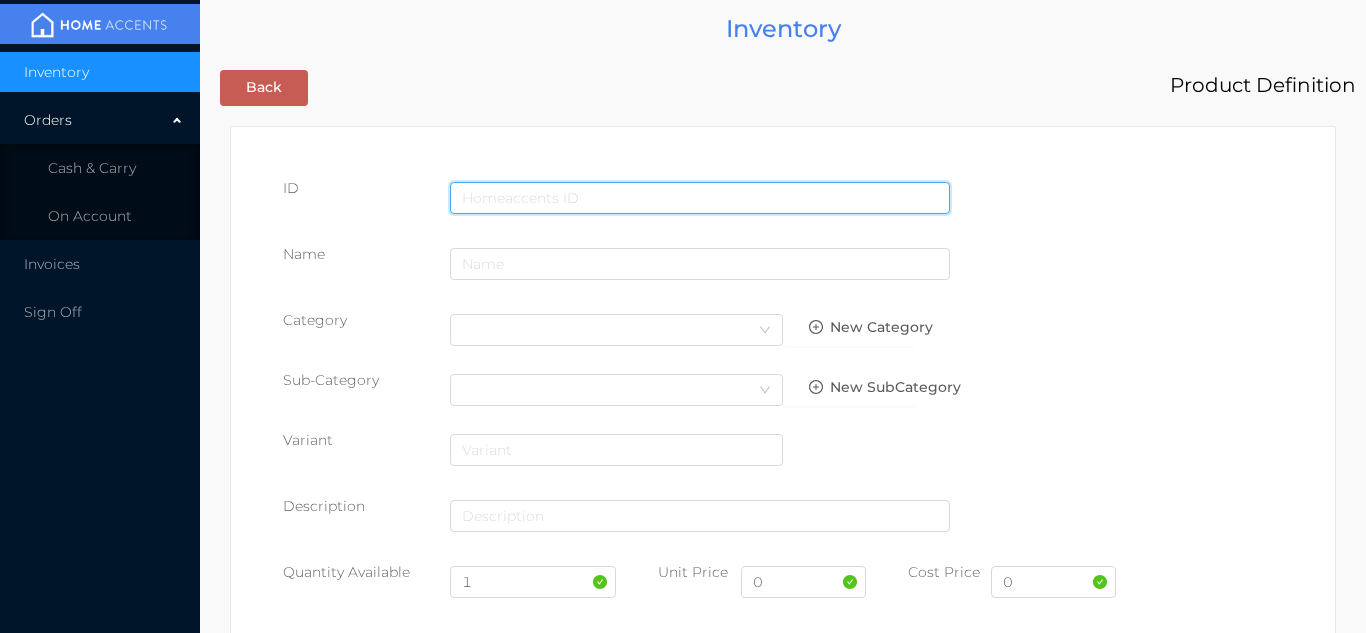 click at bounding box center (700, 198) 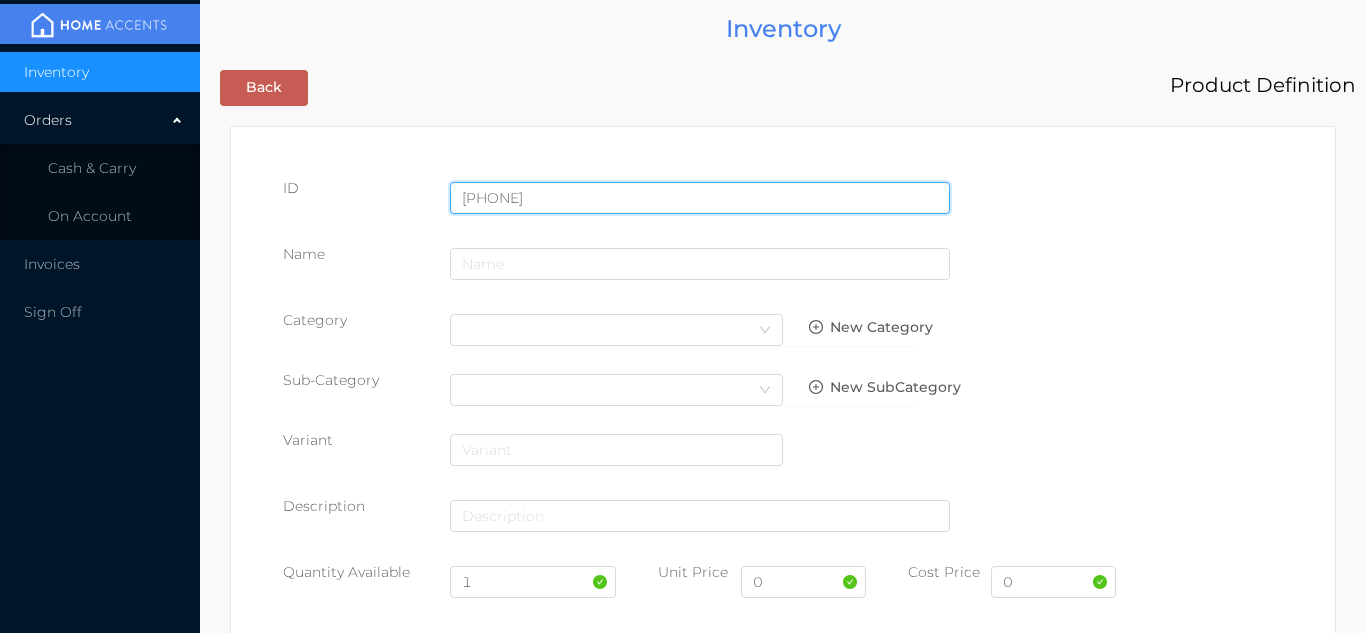 type on "[PHONE]" 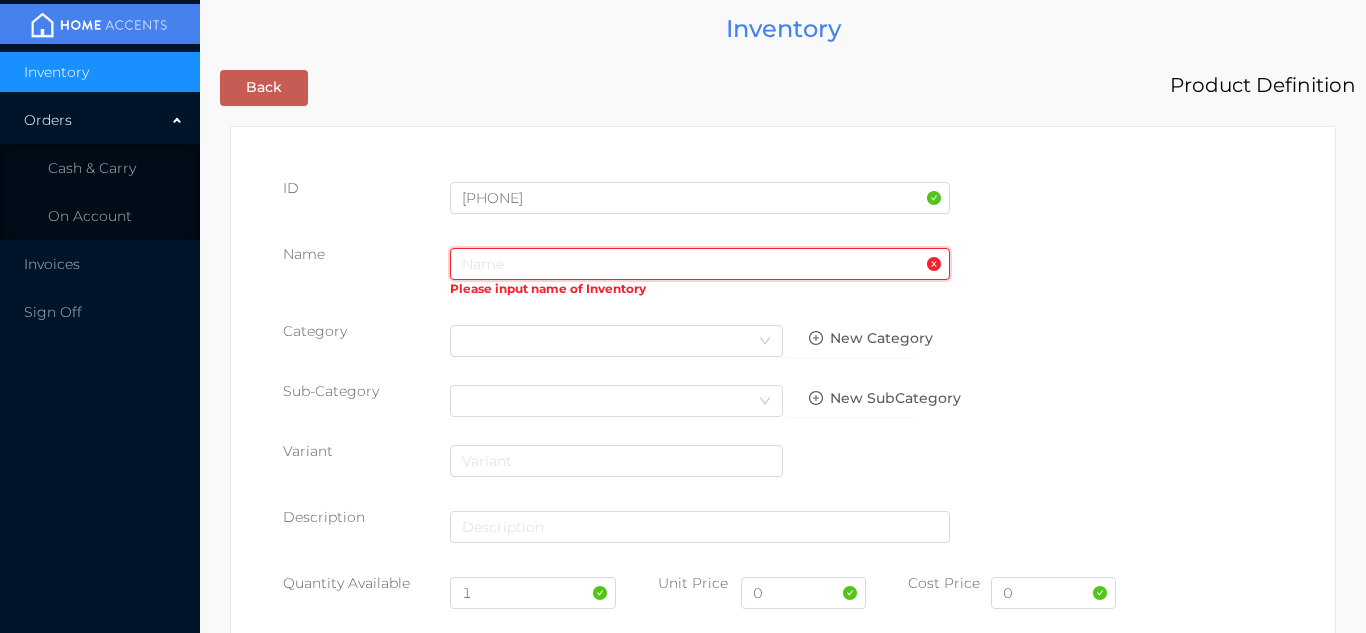 click at bounding box center [700, 264] 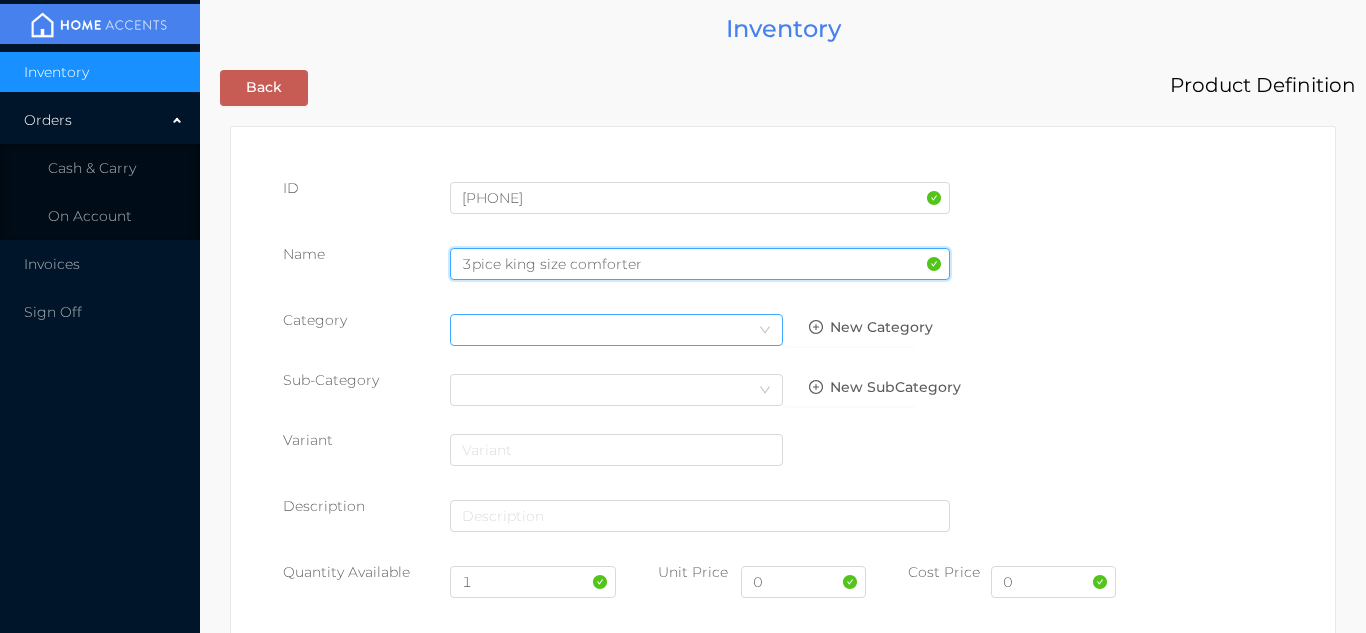 type on "3pice king size comforter" 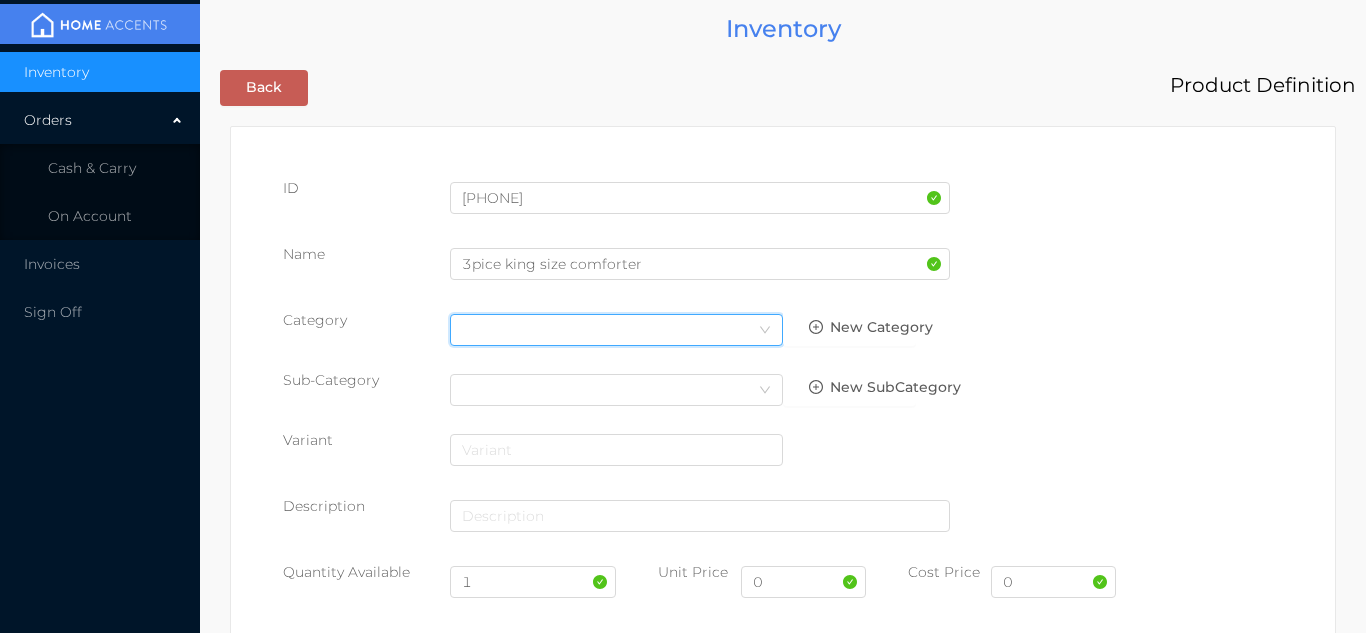 click 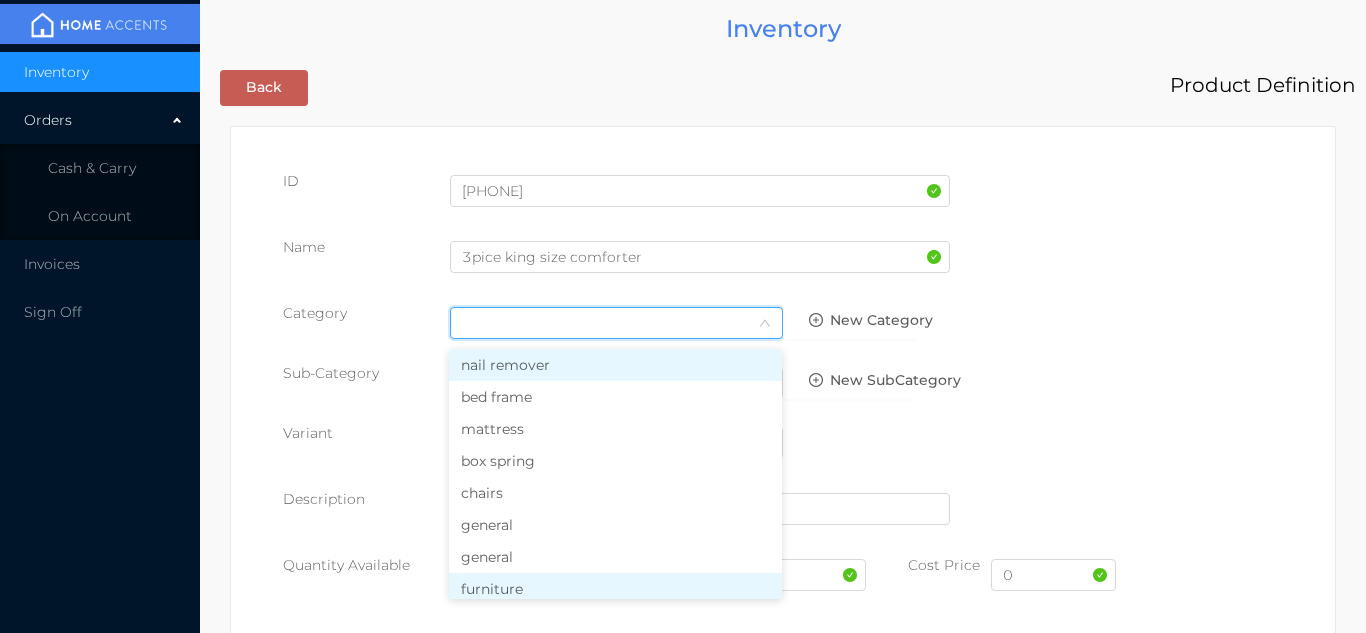 click on "furniture" at bounding box center (615, 589) 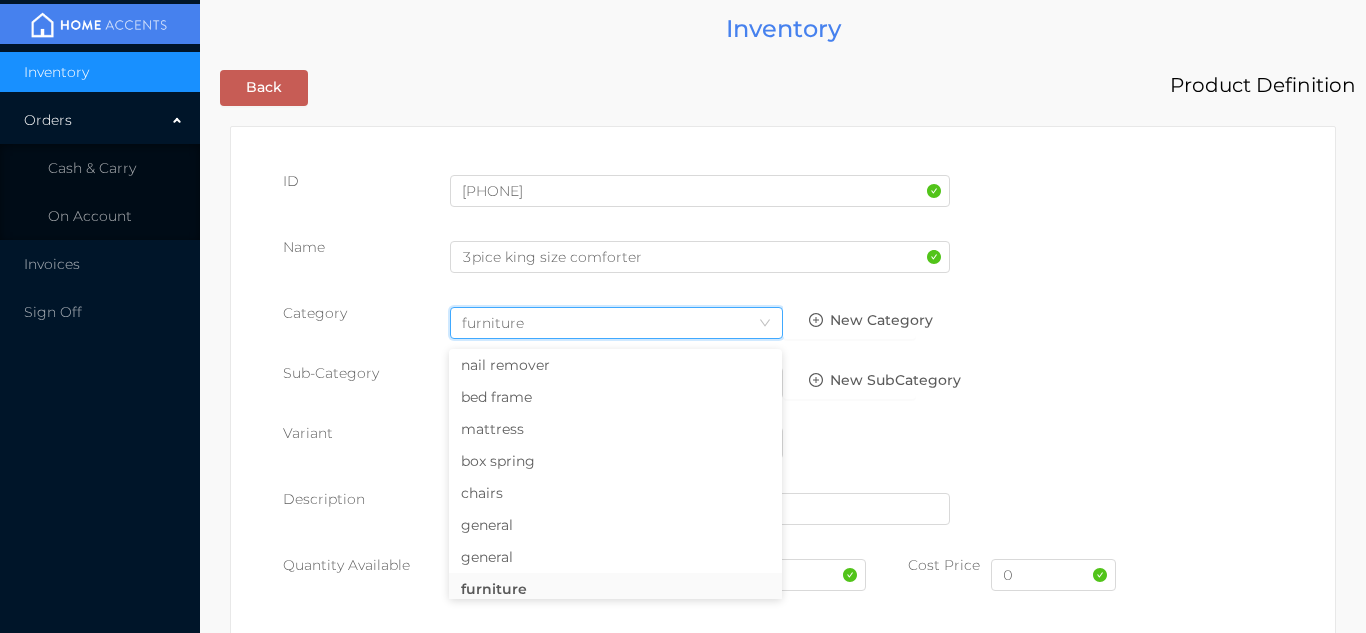 scroll, scrollTop: 6, scrollLeft: 0, axis: vertical 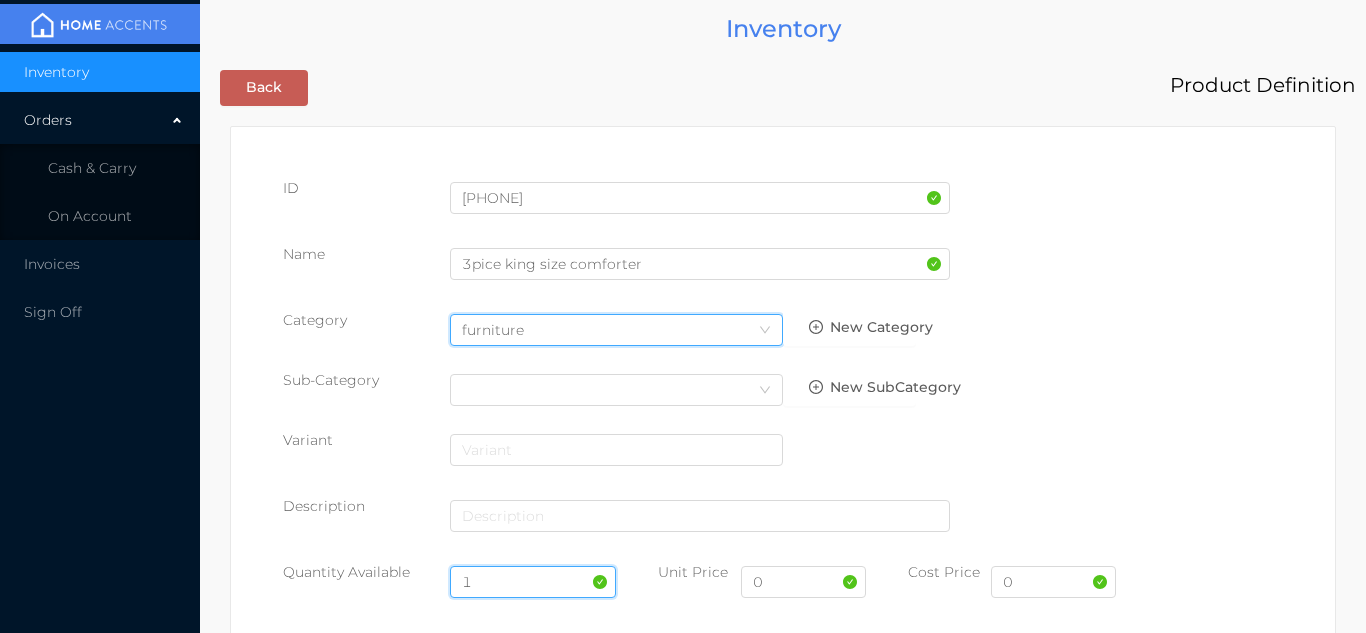 click on "1" at bounding box center [533, 582] 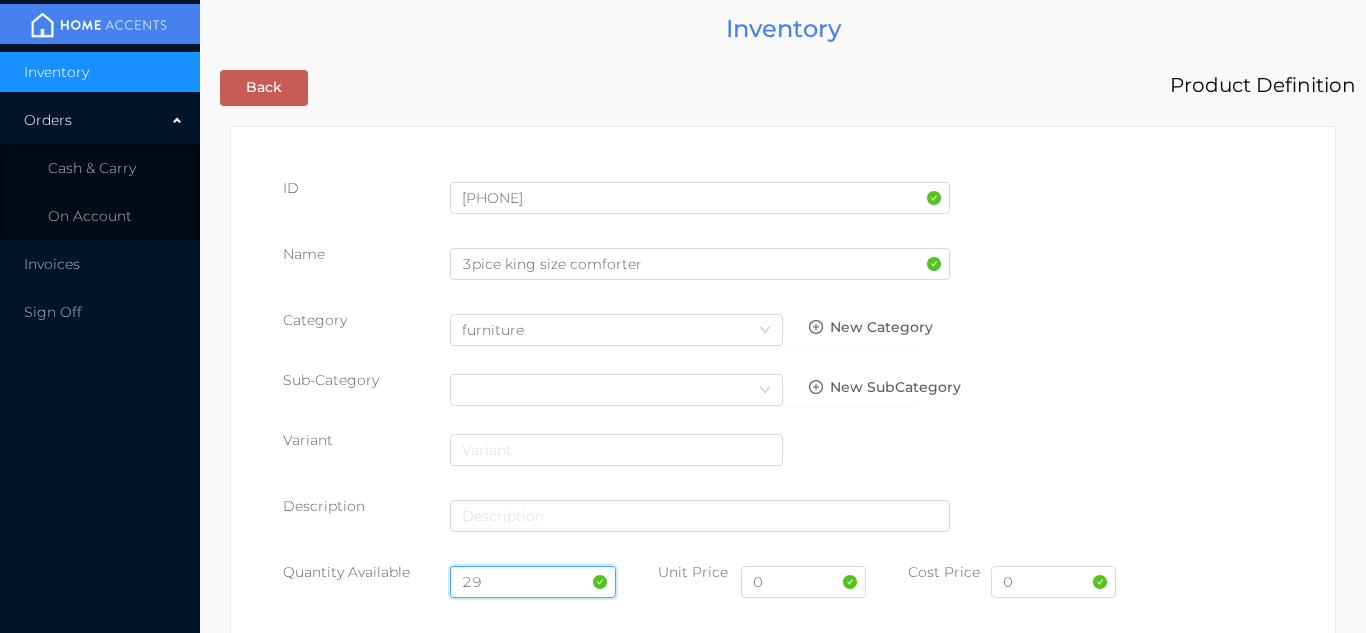 type on "2" 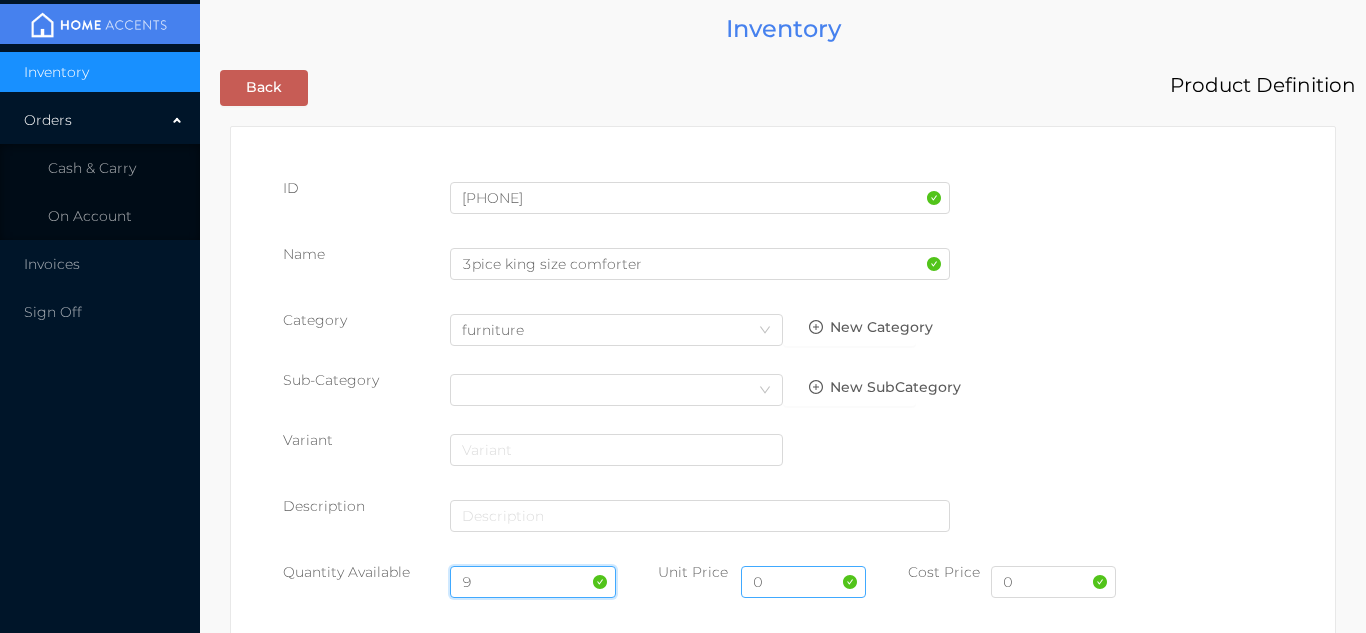 type on "9" 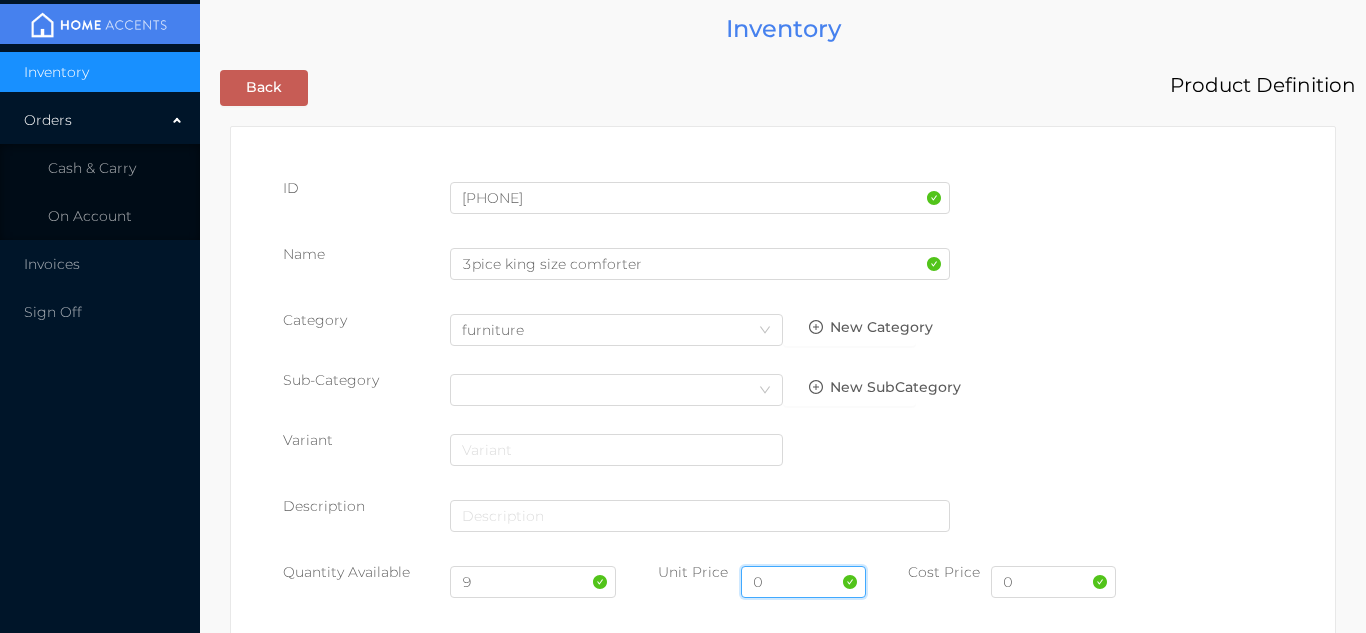 click on "0" at bounding box center (803, 582) 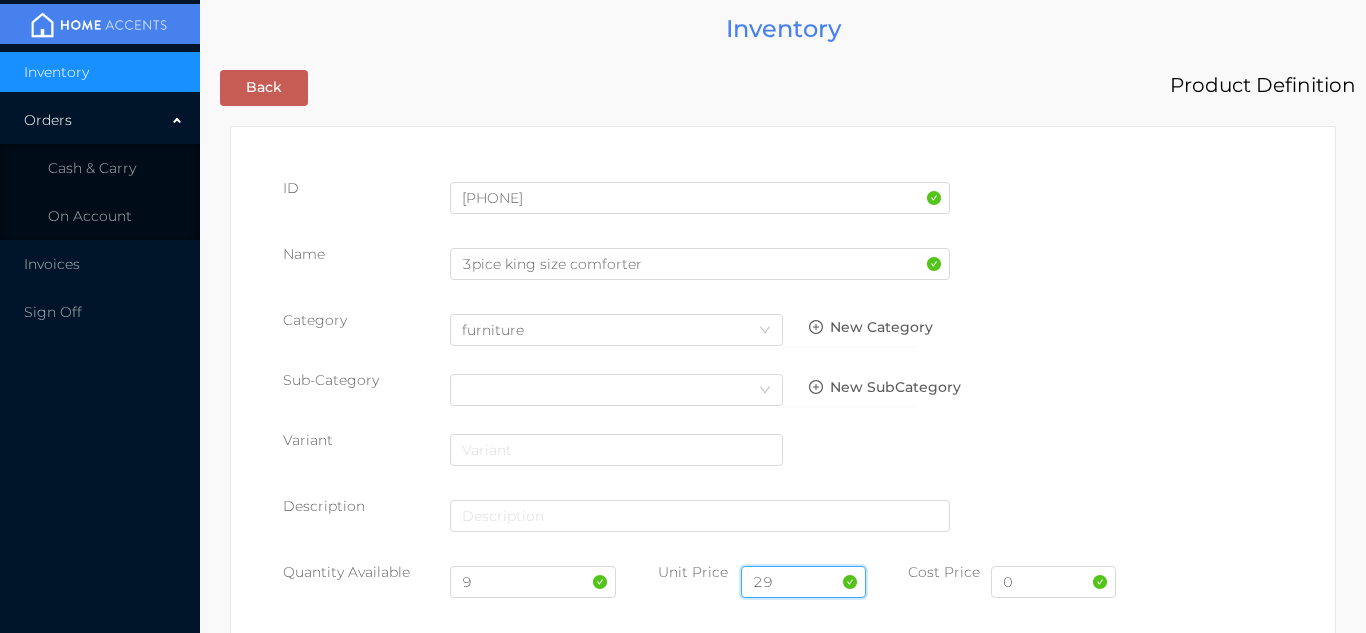 type on "29.99" 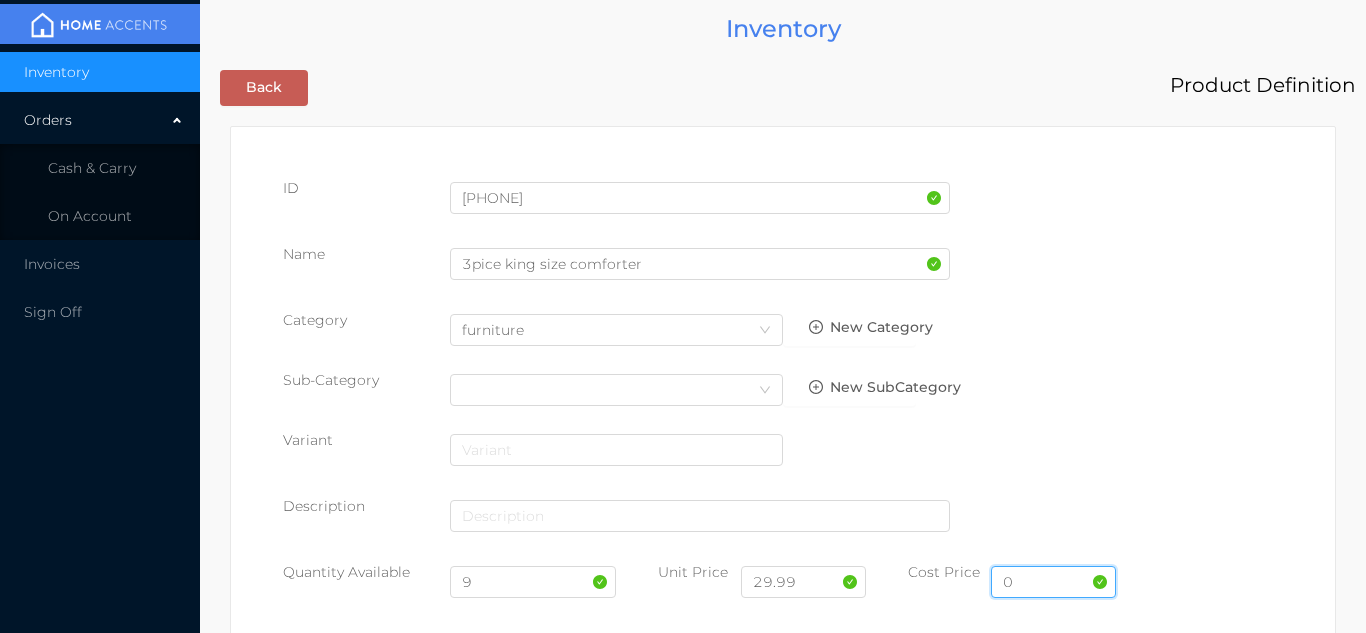 click on "0" at bounding box center (1053, 582) 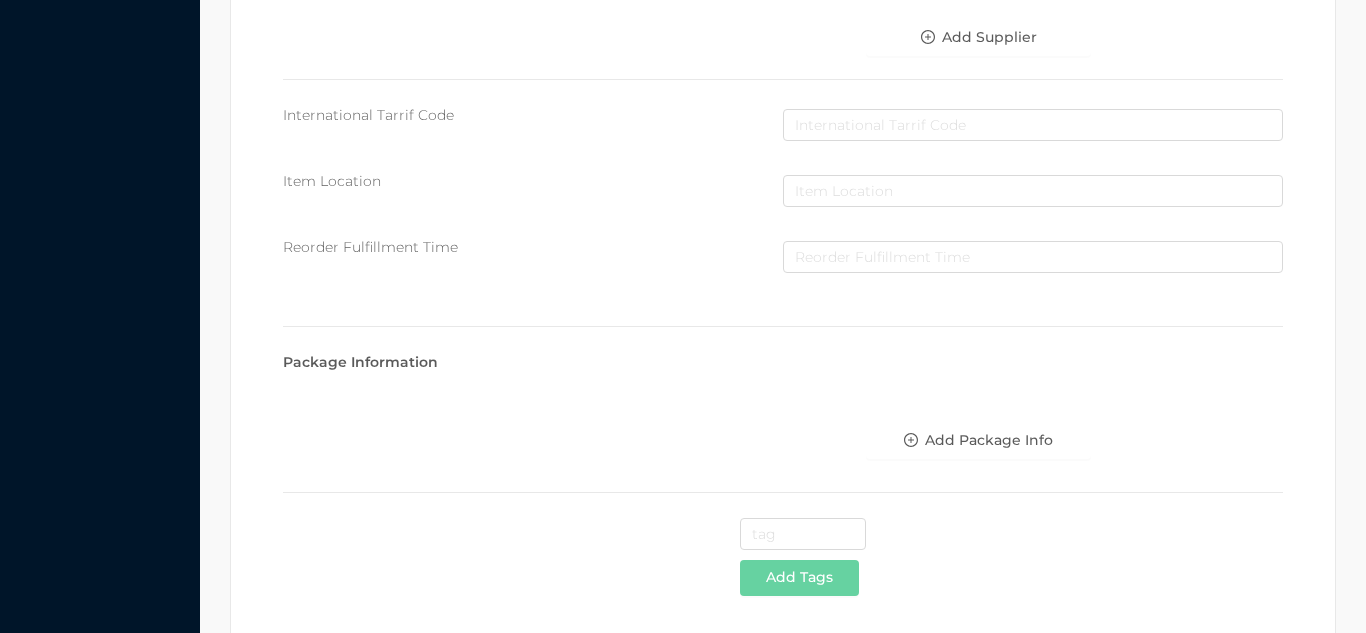 scroll, scrollTop: 1028, scrollLeft: 0, axis: vertical 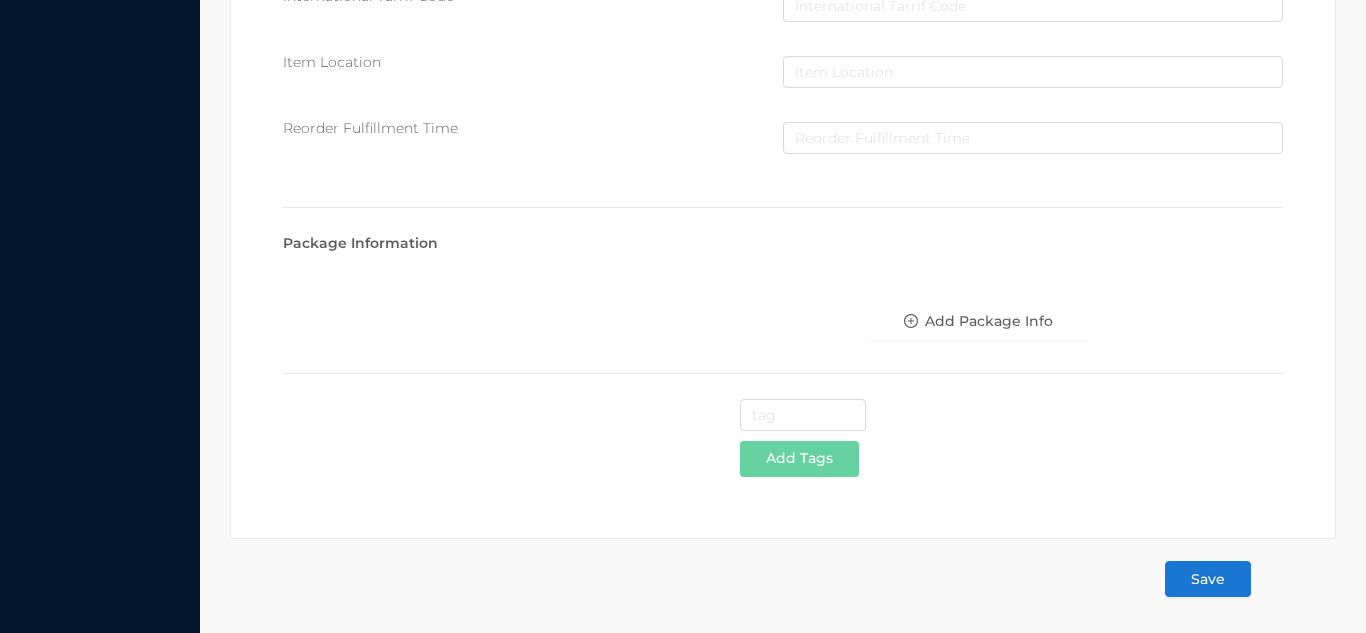 type on "14" 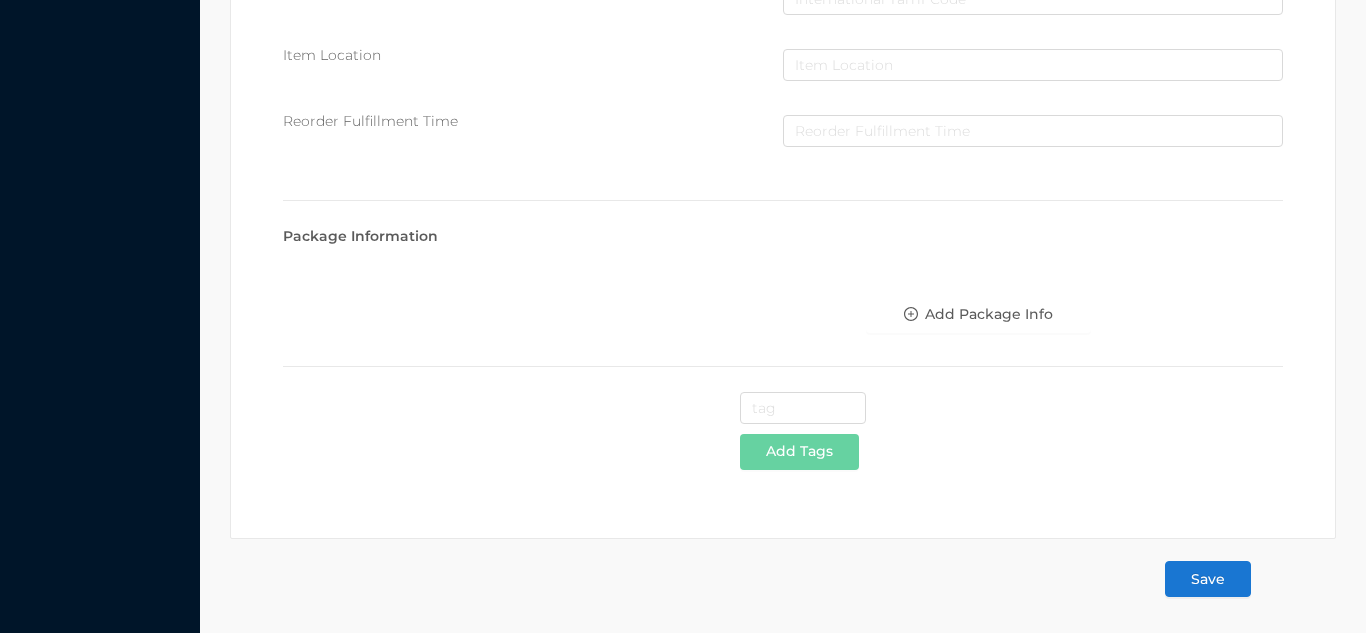 click on "Save" at bounding box center [1208, 579] 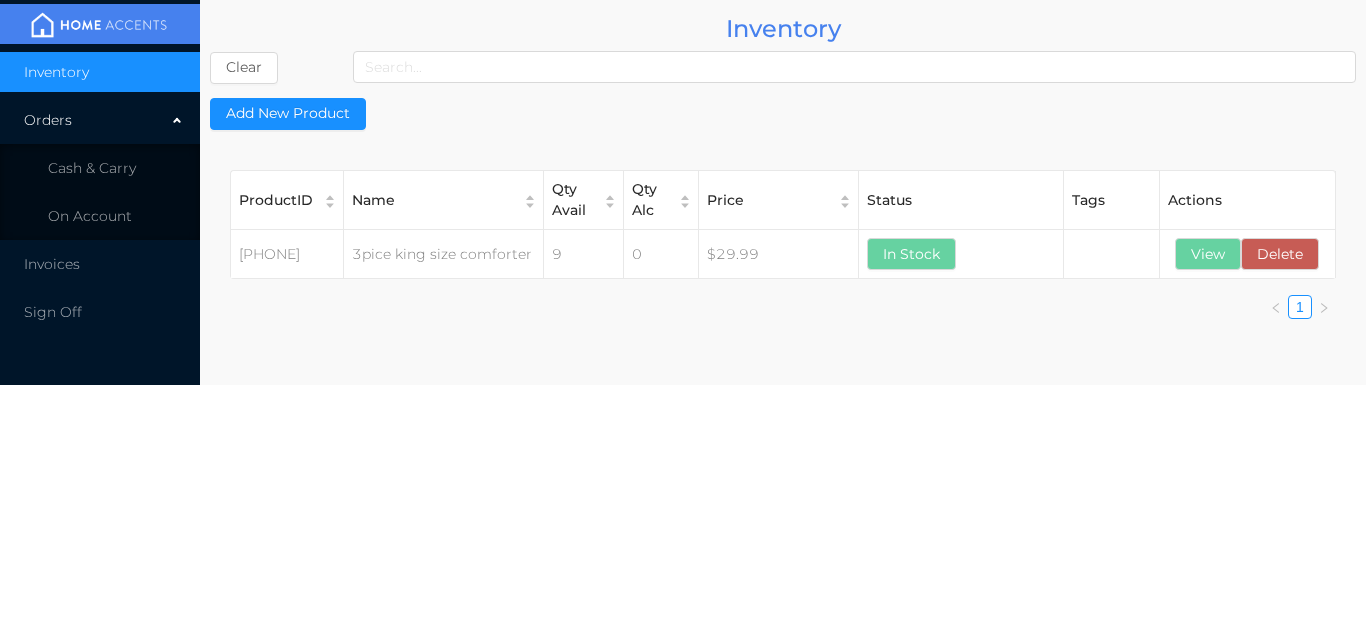 scroll, scrollTop: 0, scrollLeft: 0, axis: both 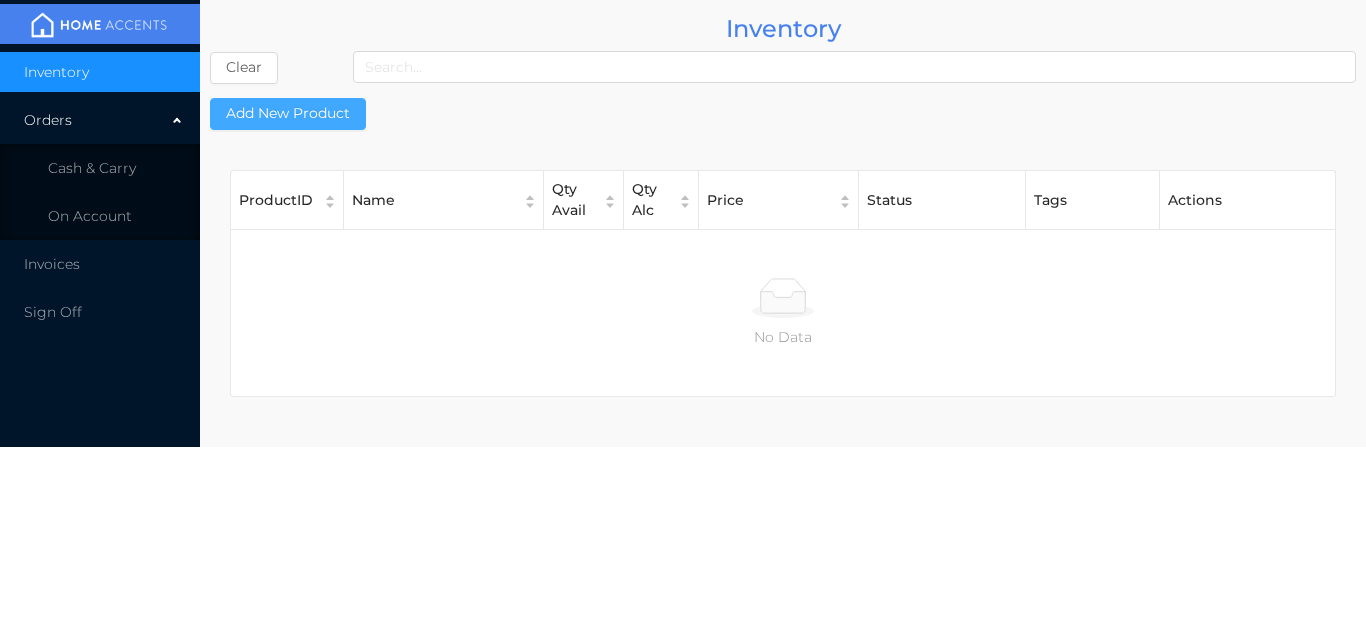 click on "Add New Product" at bounding box center (288, 114) 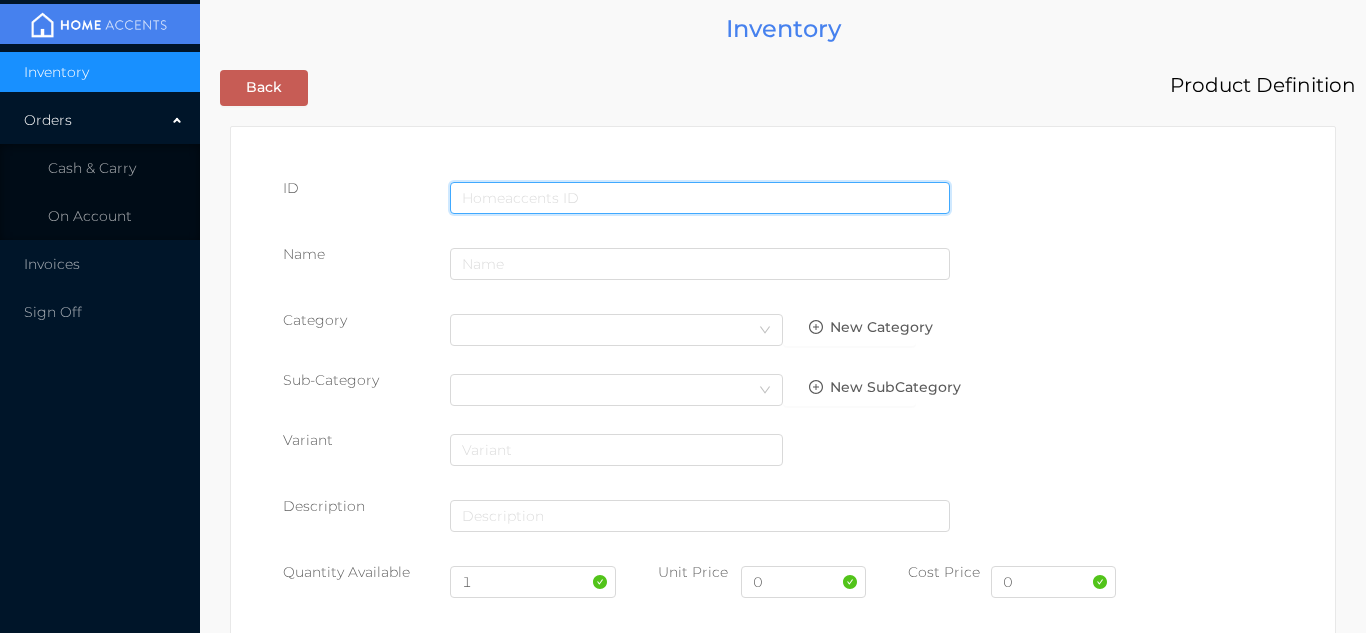 click at bounding box center (700, 198) 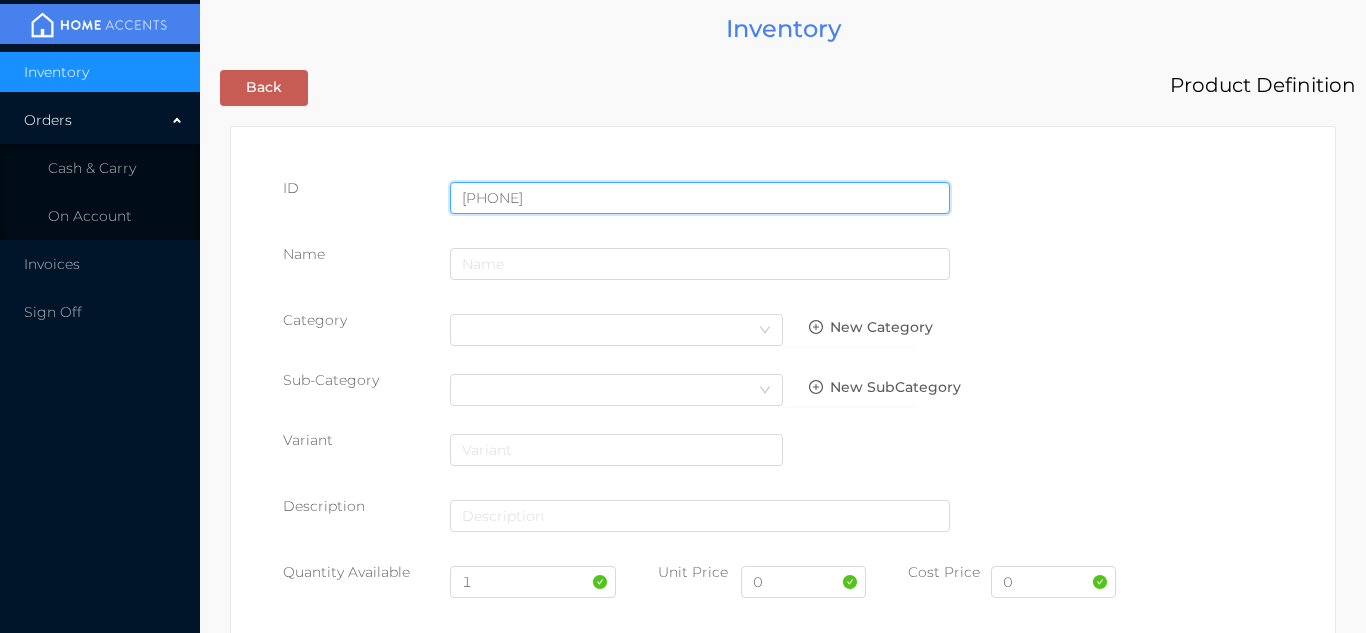 type on "[PHONE]" 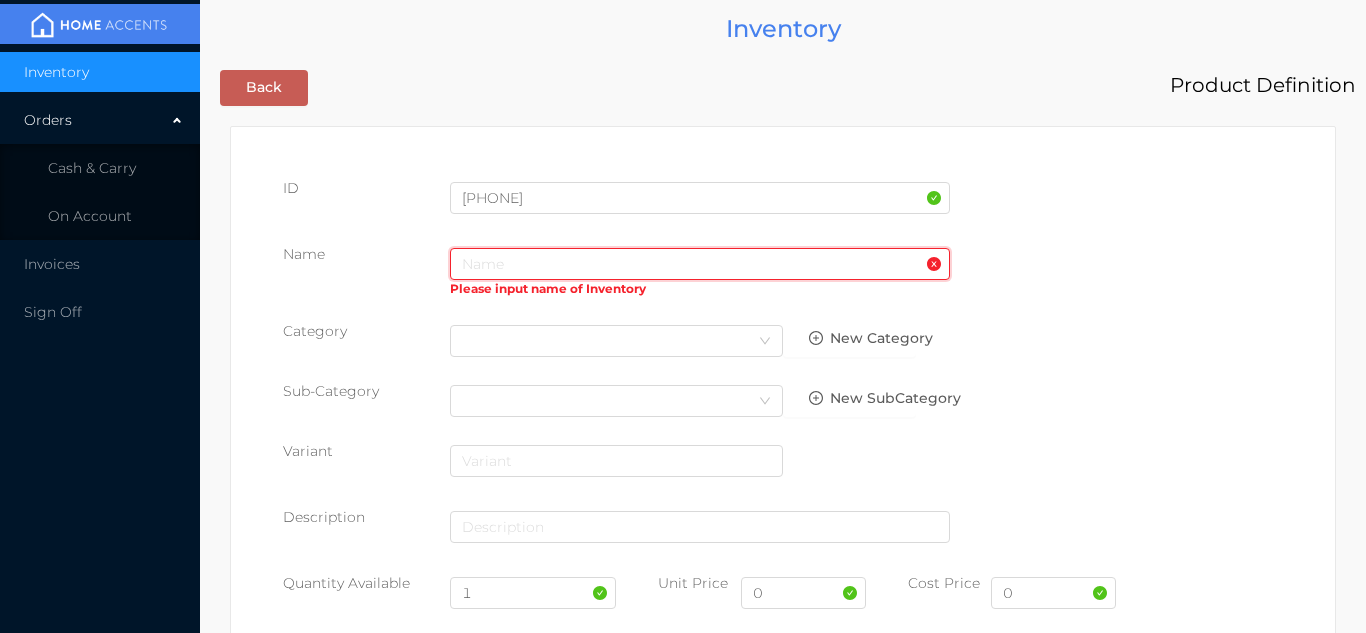 click at bounding box center [700, 264] 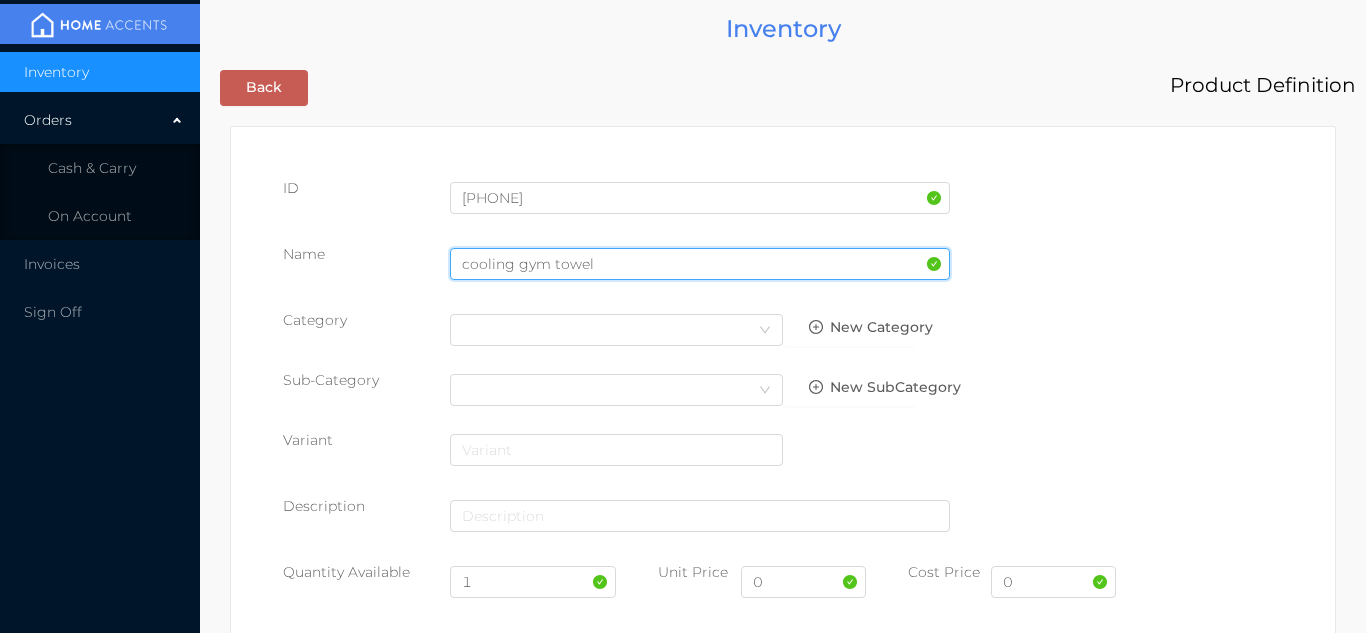 type on "cooling gym towel" 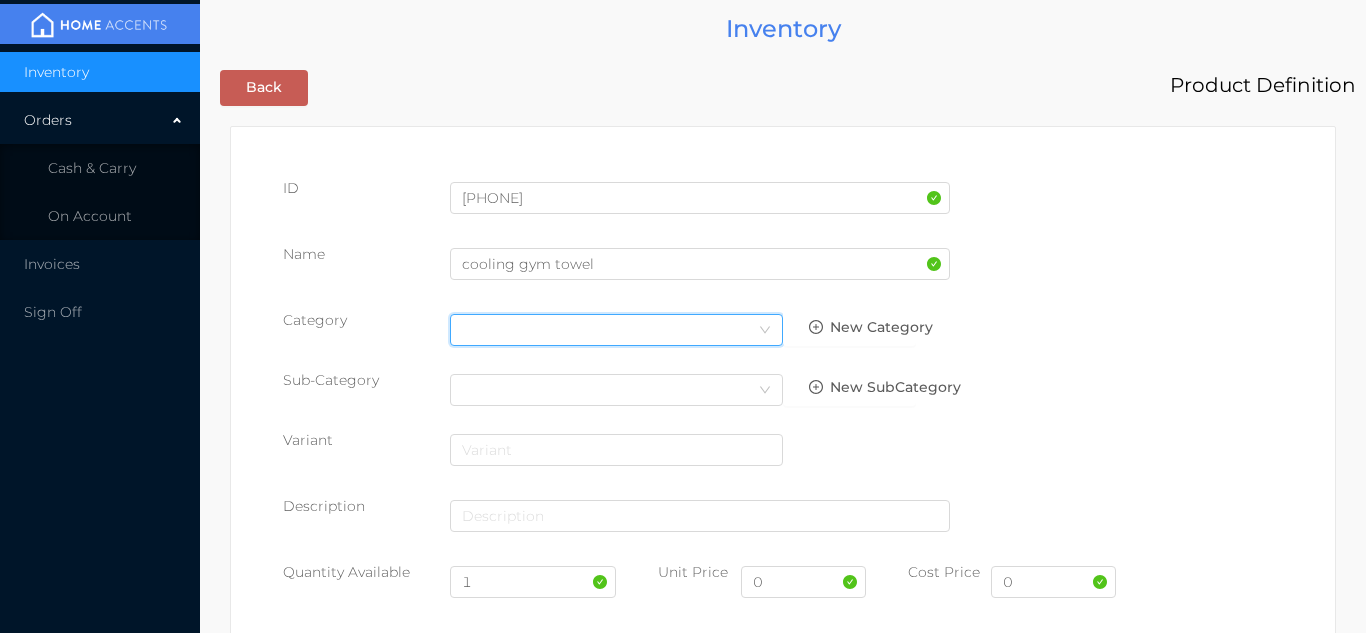 click on "Select Category" at bounding box center (616, 330) 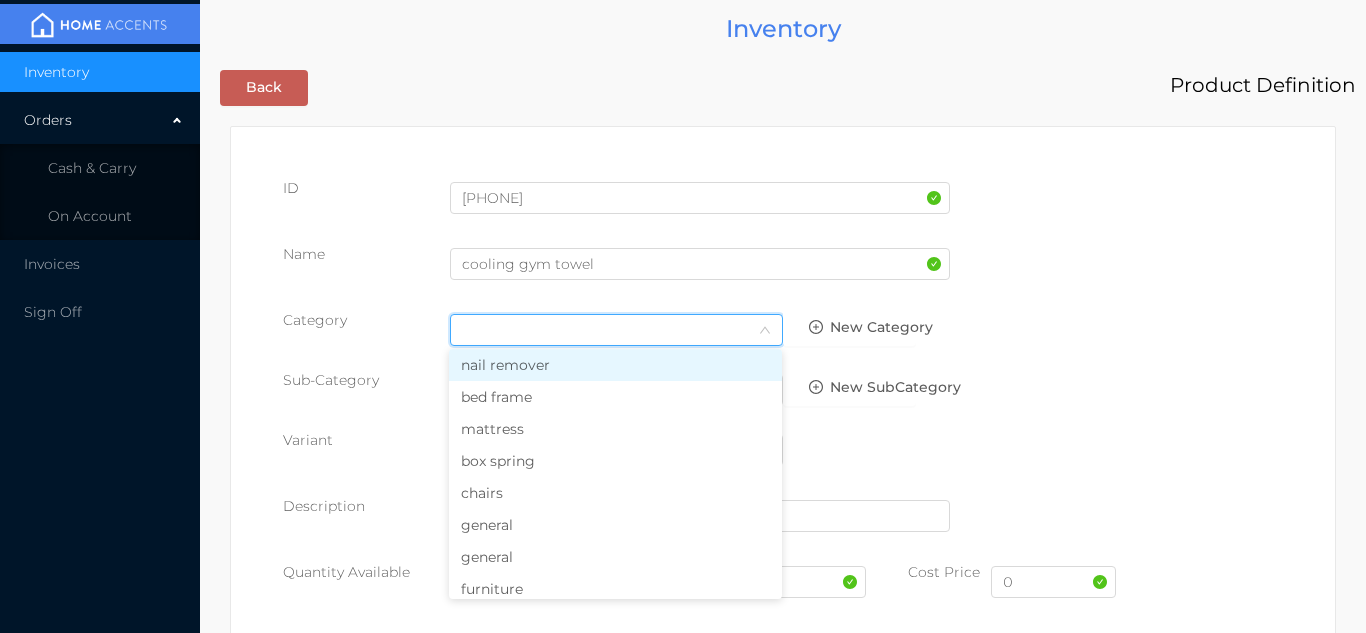 click on "general" at bounding box center [615, 525] 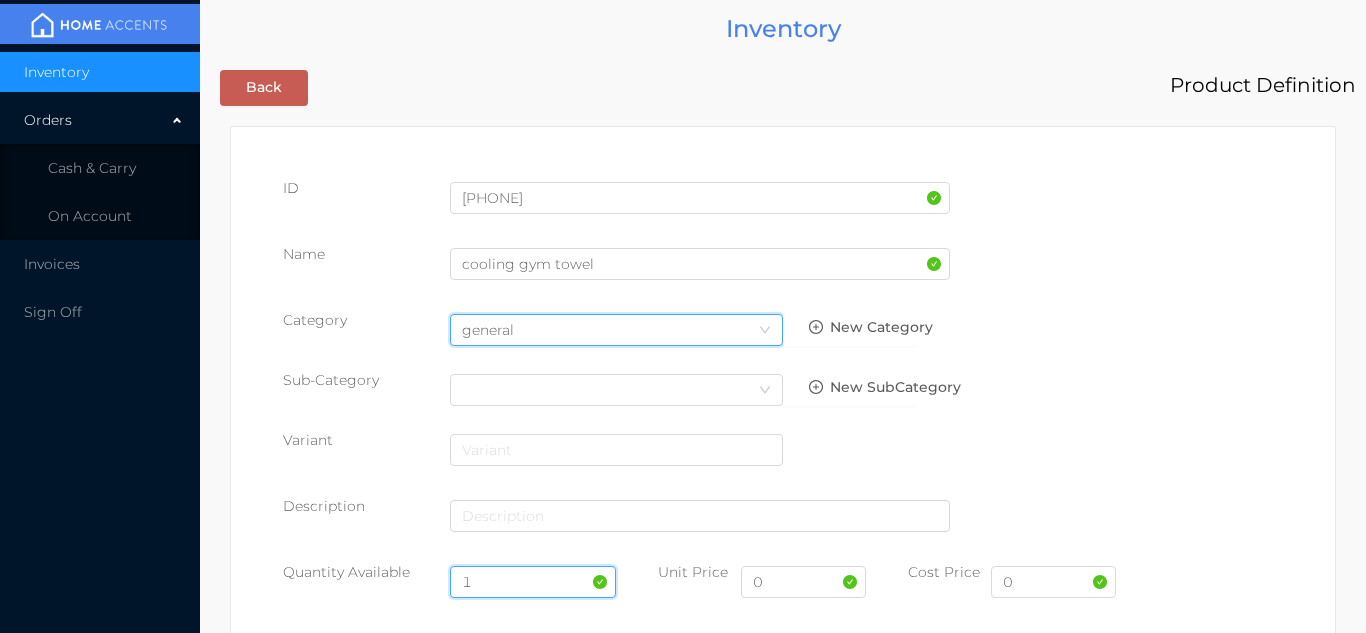 click on "1" at bounding box center (533, 582) 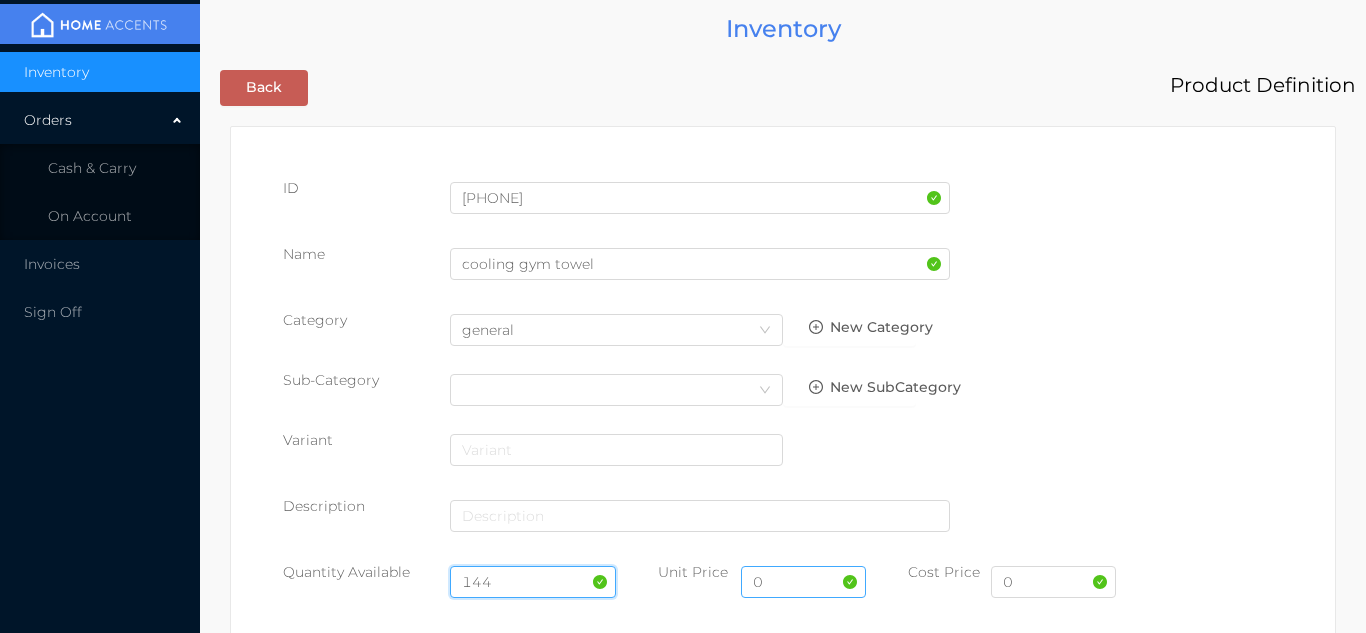 type on "144" 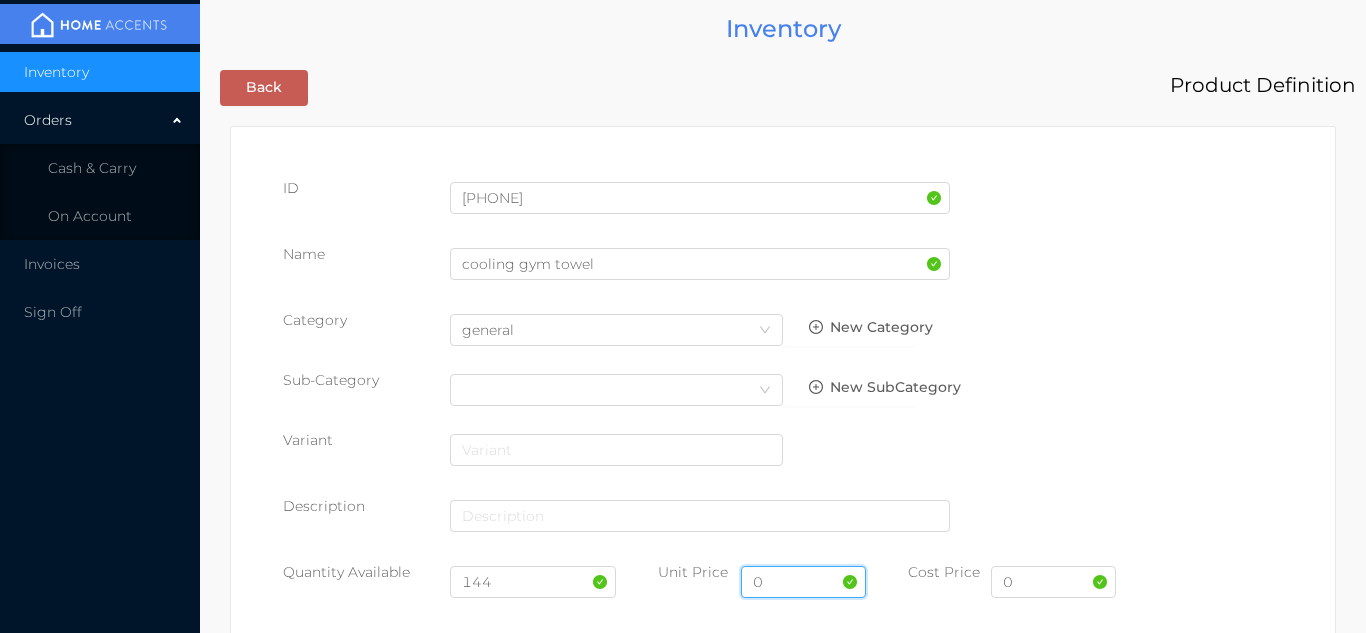 click on "0" at bounding box center [803, 582] 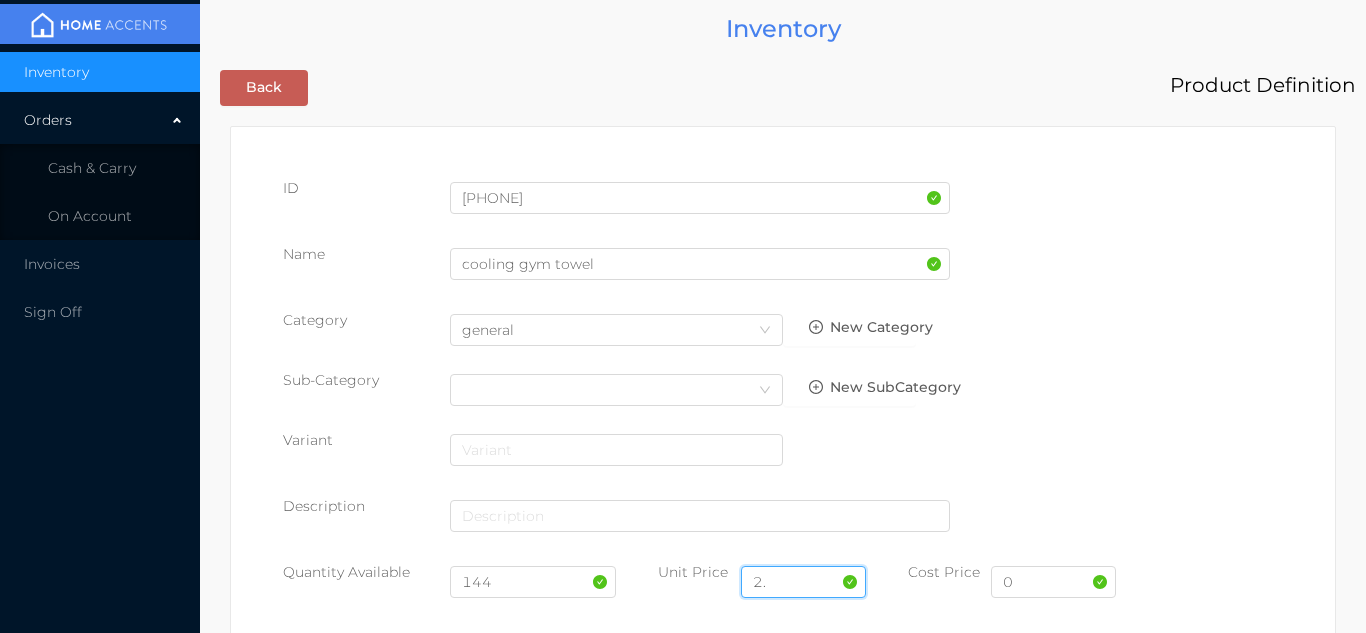 type on "2.49" 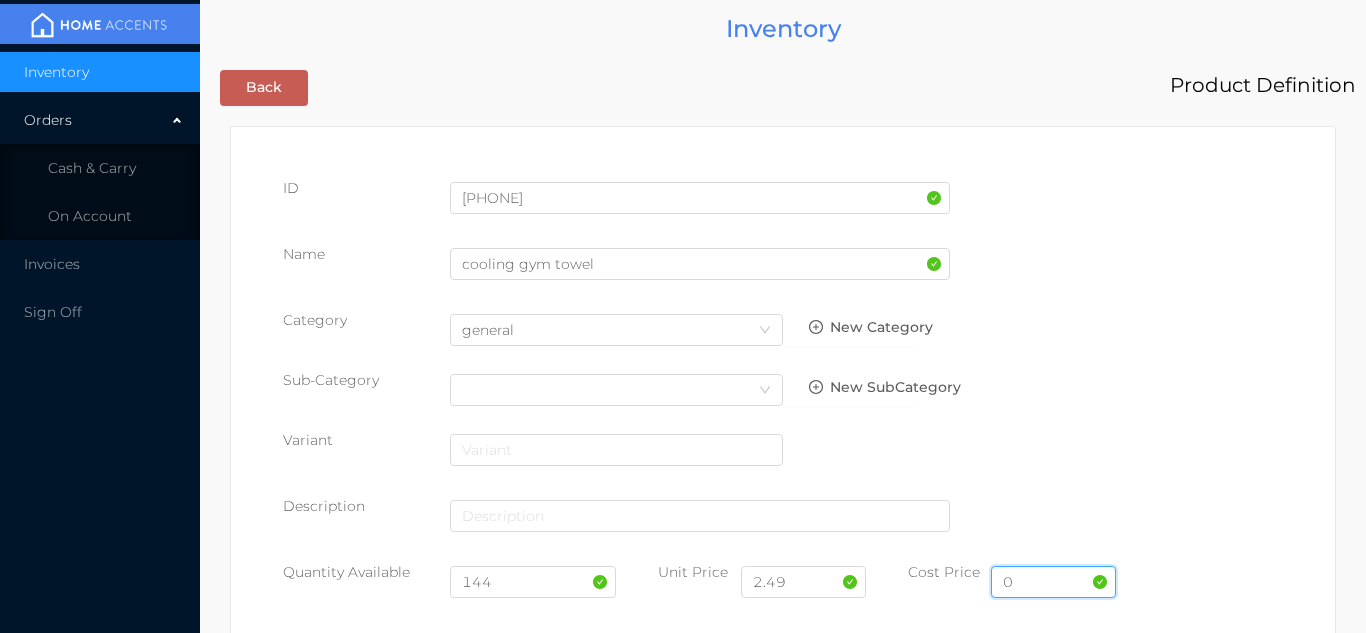 click on "0" at bounding box center (1053, 582) 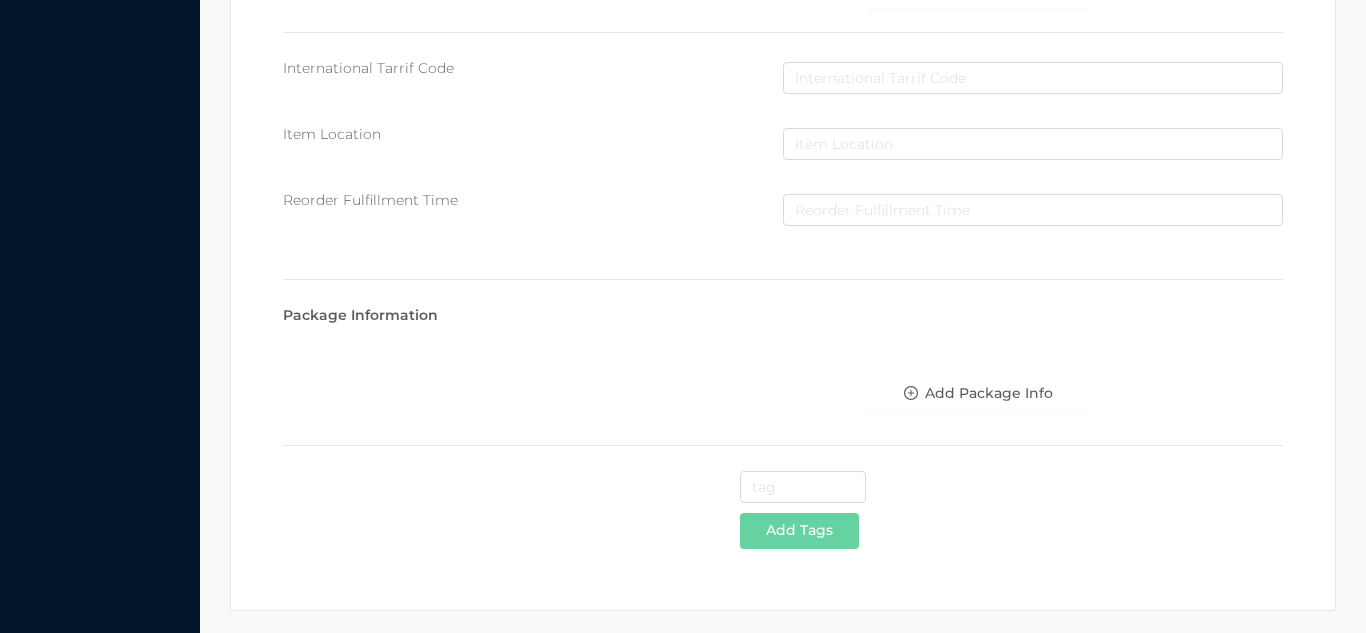 scroll, scrollTop: 1028, scrollLeft: 0, axis: vertical 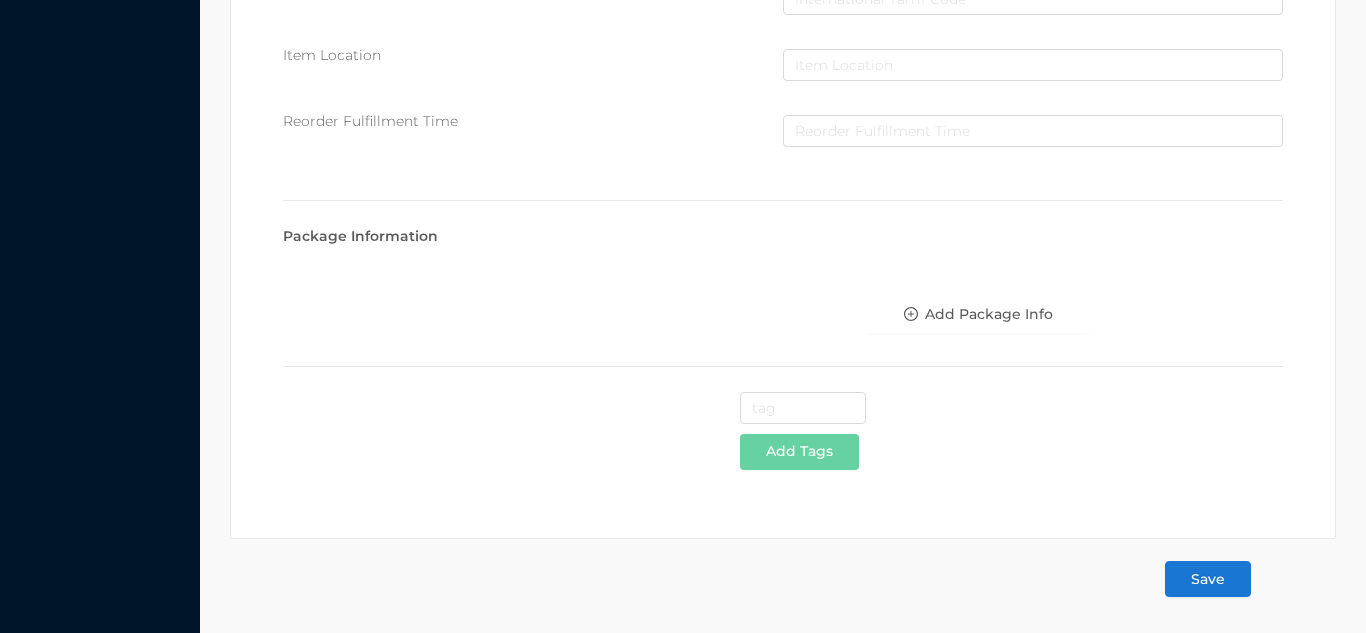 type on "1.10" 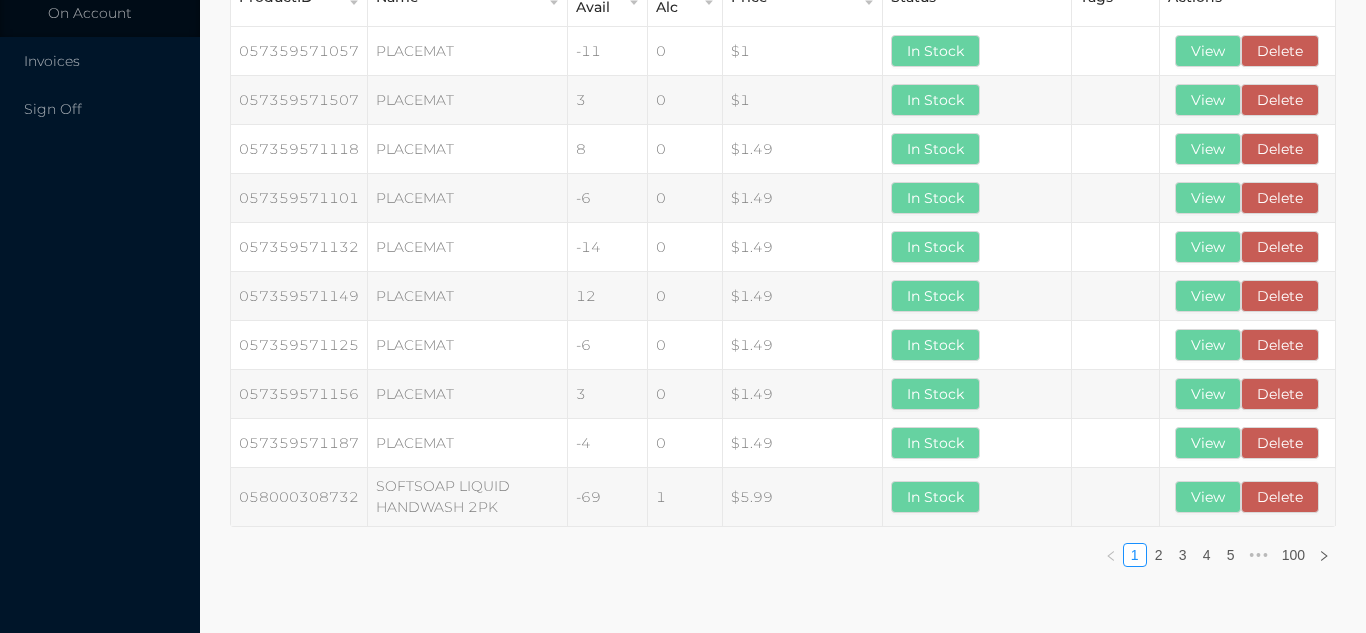 scroll, scrollTop: 0, scrollLeft: 0, axis: both 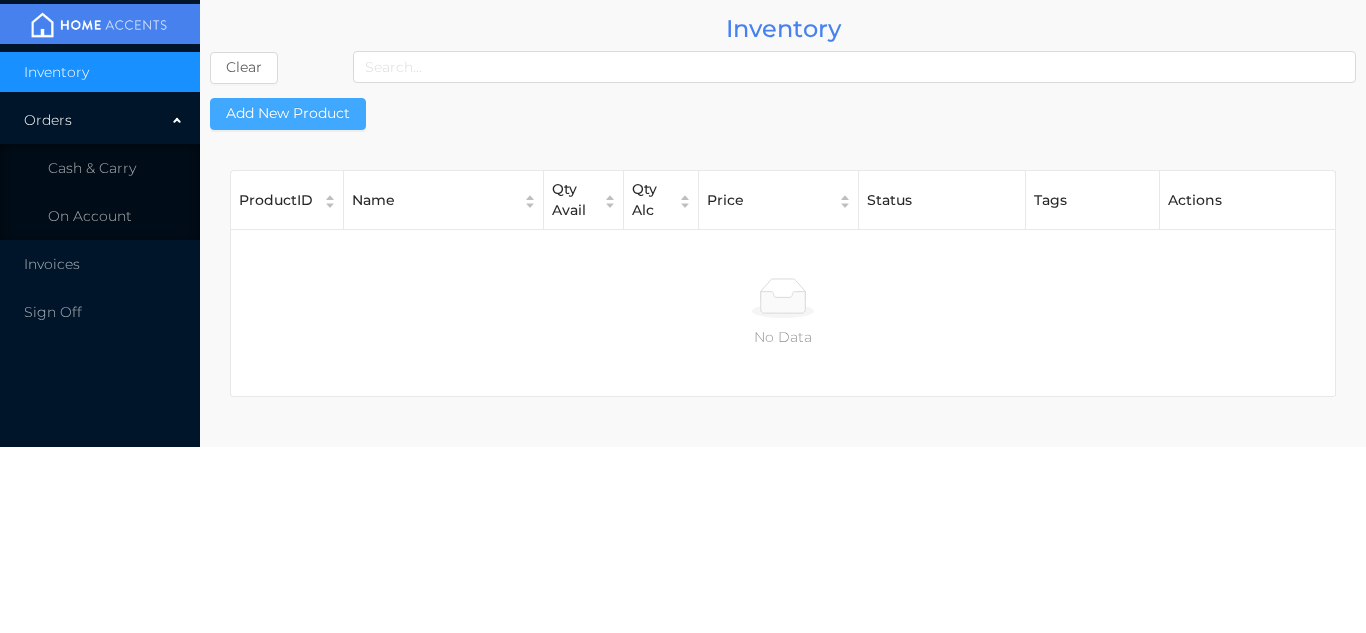 click on "Add New Product" at bounding box center (288, 114) 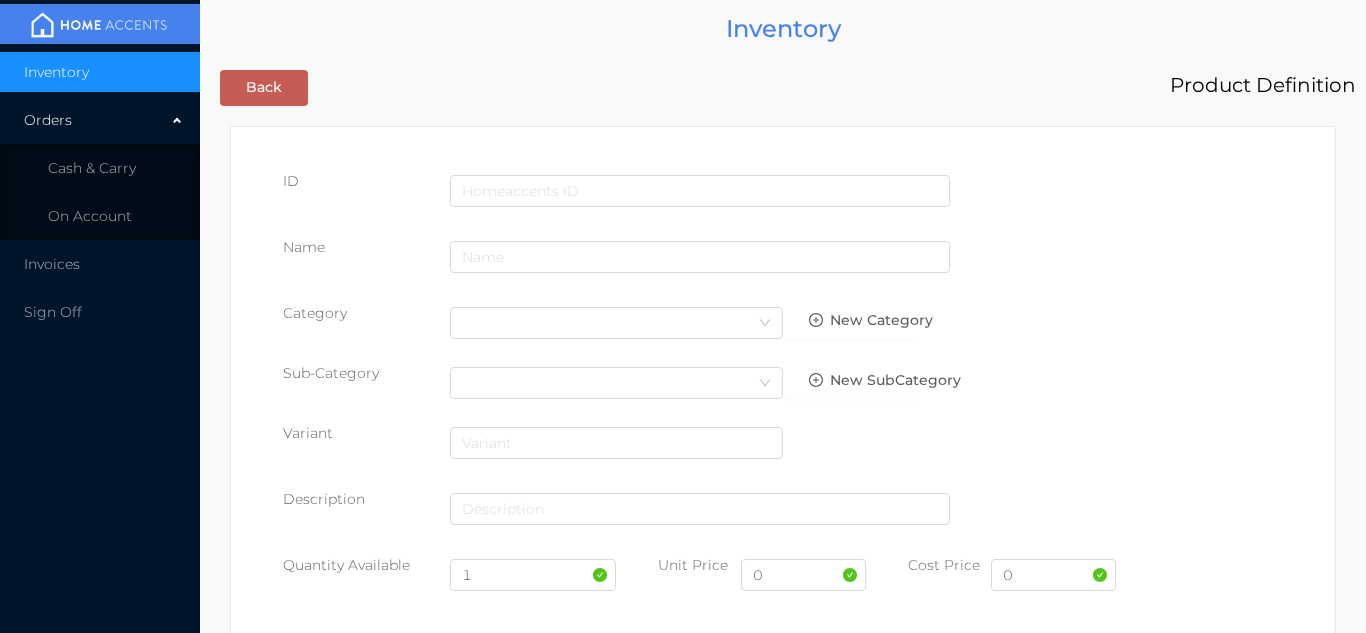 click on "ID Name Category Select Category   New Category Sub-Category Select Category   New SubCategory Variant Description Quantity Available 1 Unit Price 0 Cost Price 0 Quantity Allocated 0 Quantity Damaged Quantity Returned Supplier Information  Add Supplier International Tarrif Code Item Location Reorder Fulfillment Time Package Information  Add Package Info Add Tags Save" at bounding box center [783, 878] 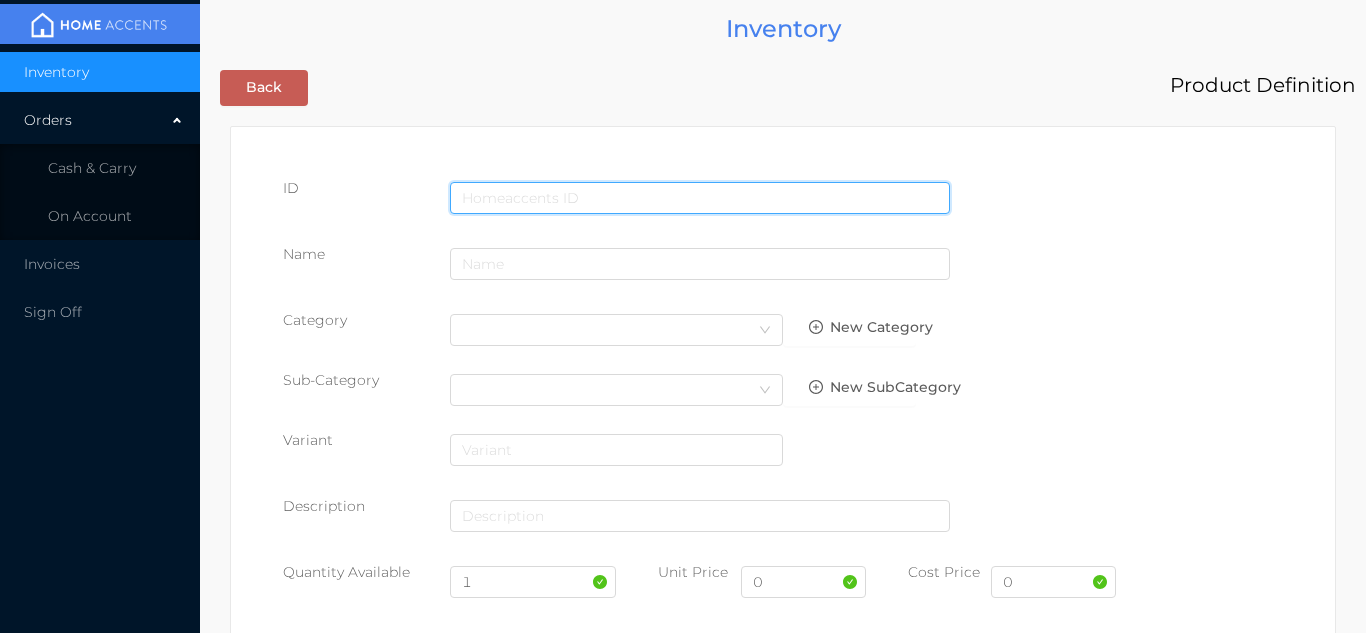click at bounding box center [700, 198] 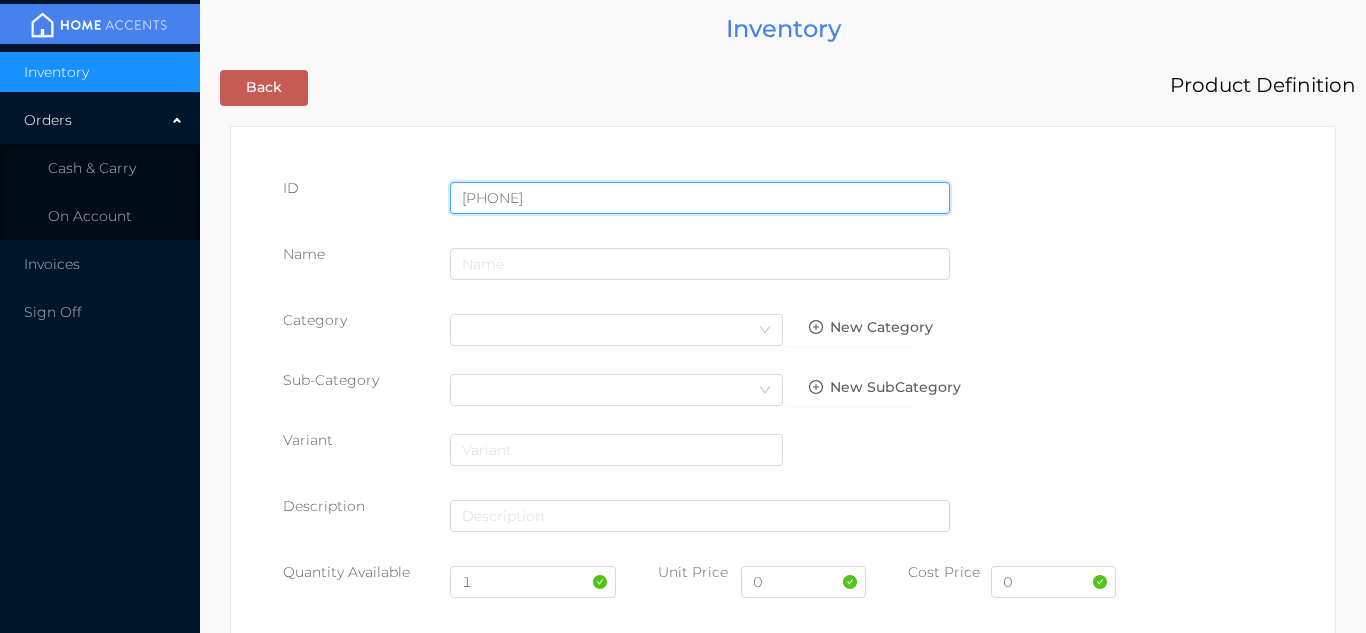 type on "[PHONE]" 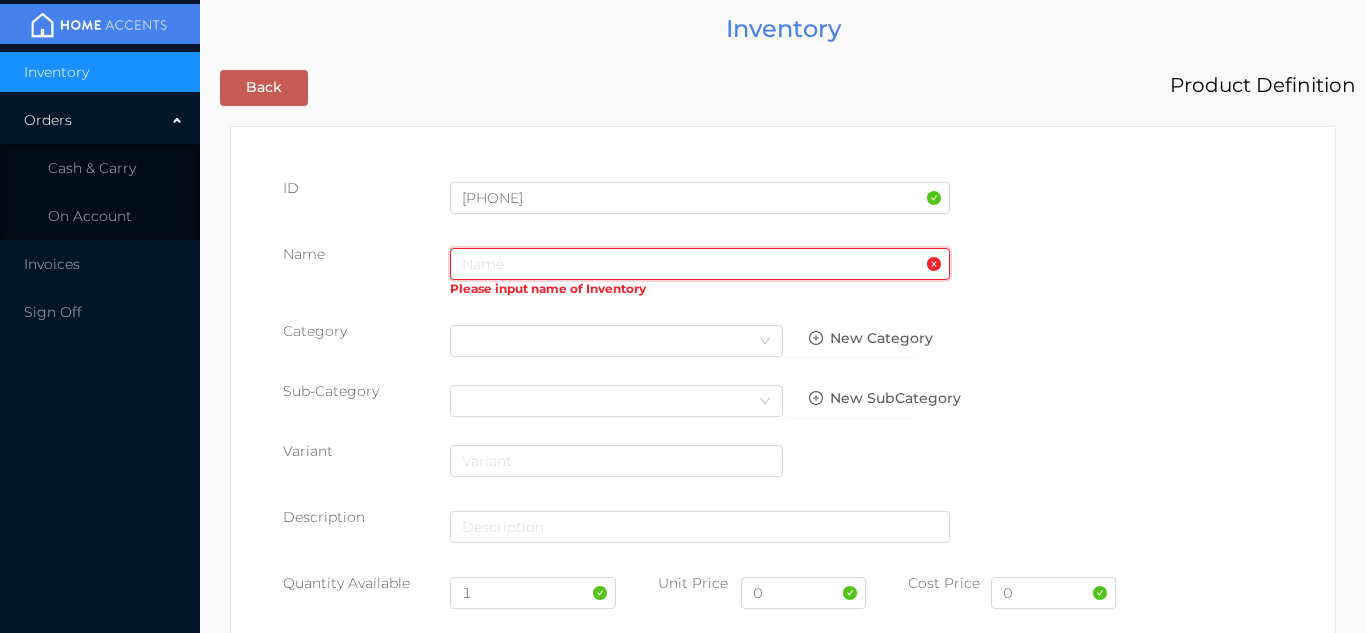 click at bounding box center (700, 264) 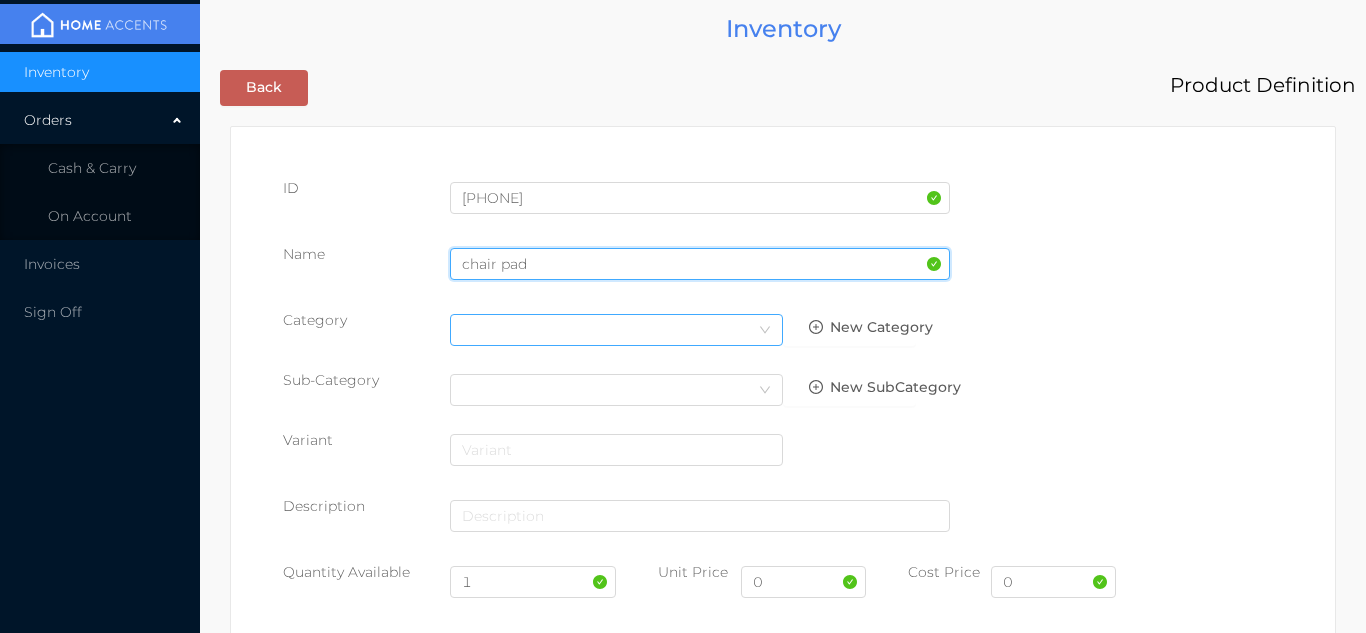 type on "chair pad" 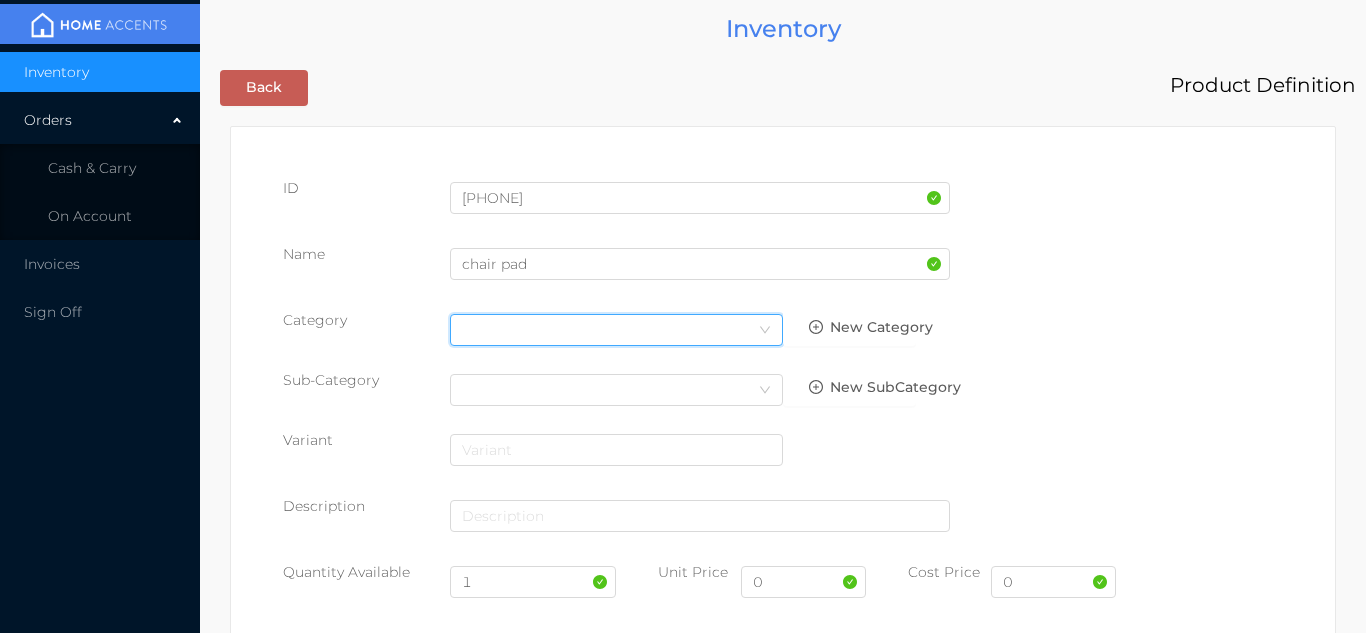 click 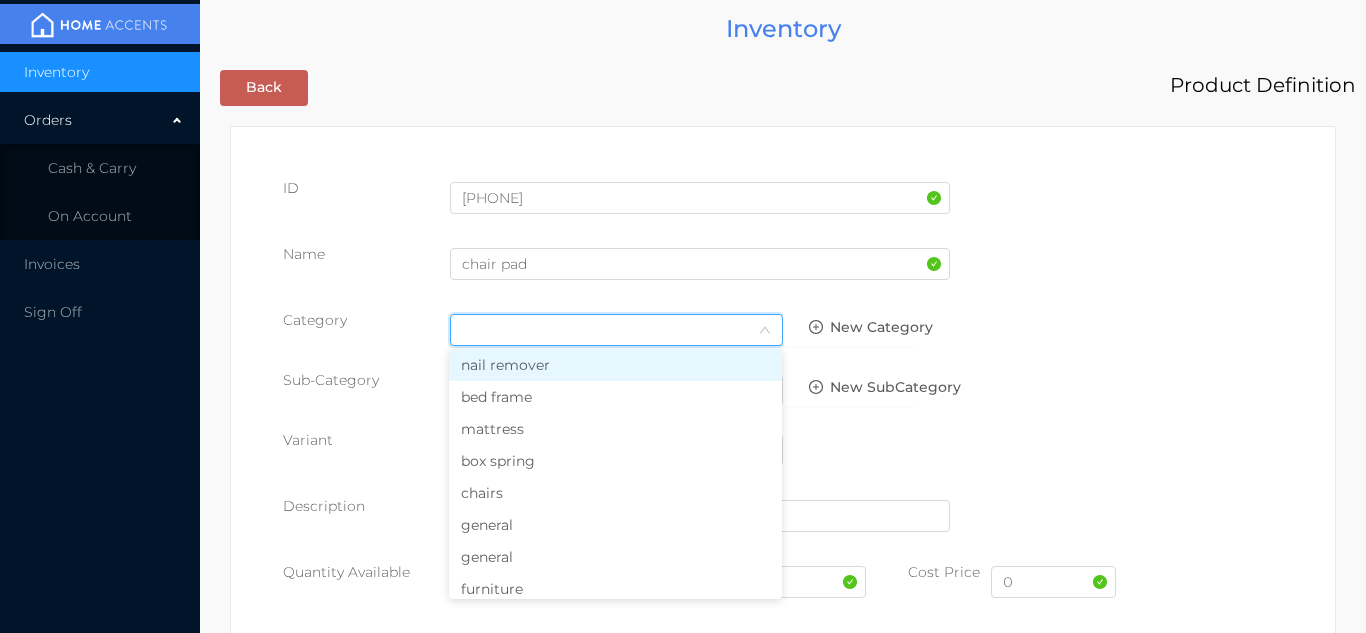click on "general" at bounding box center [615, 525] 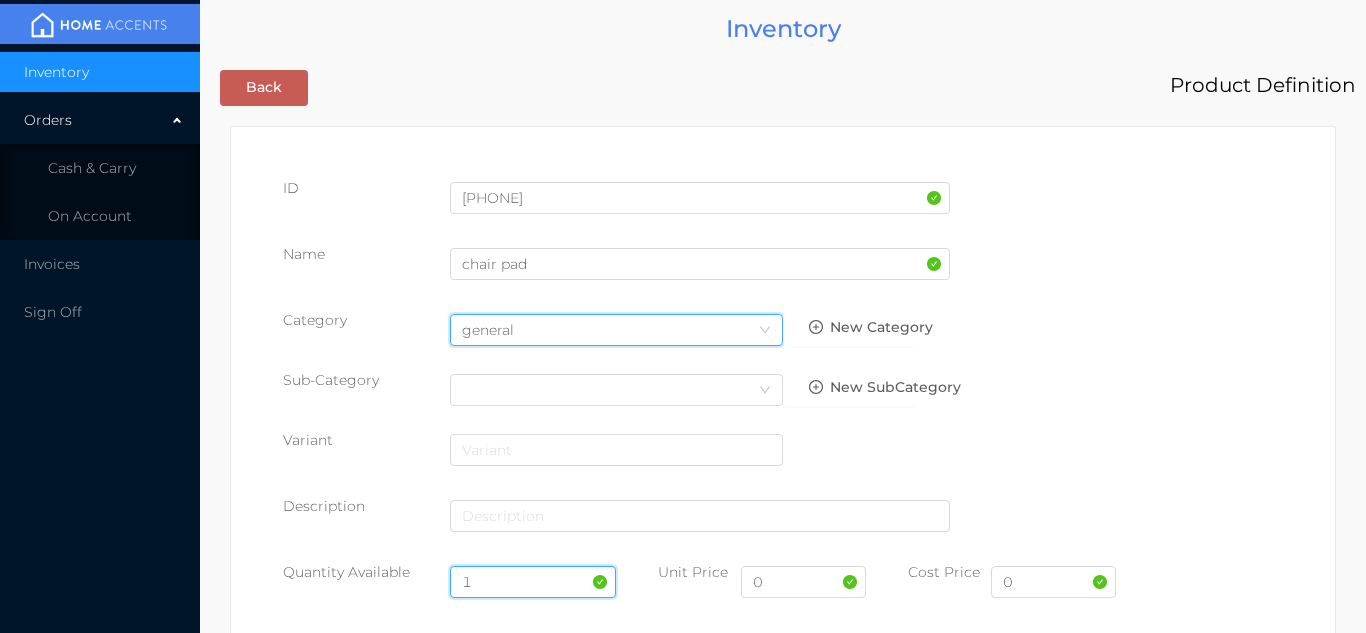 click on "1" at bounding box center (533, 582) 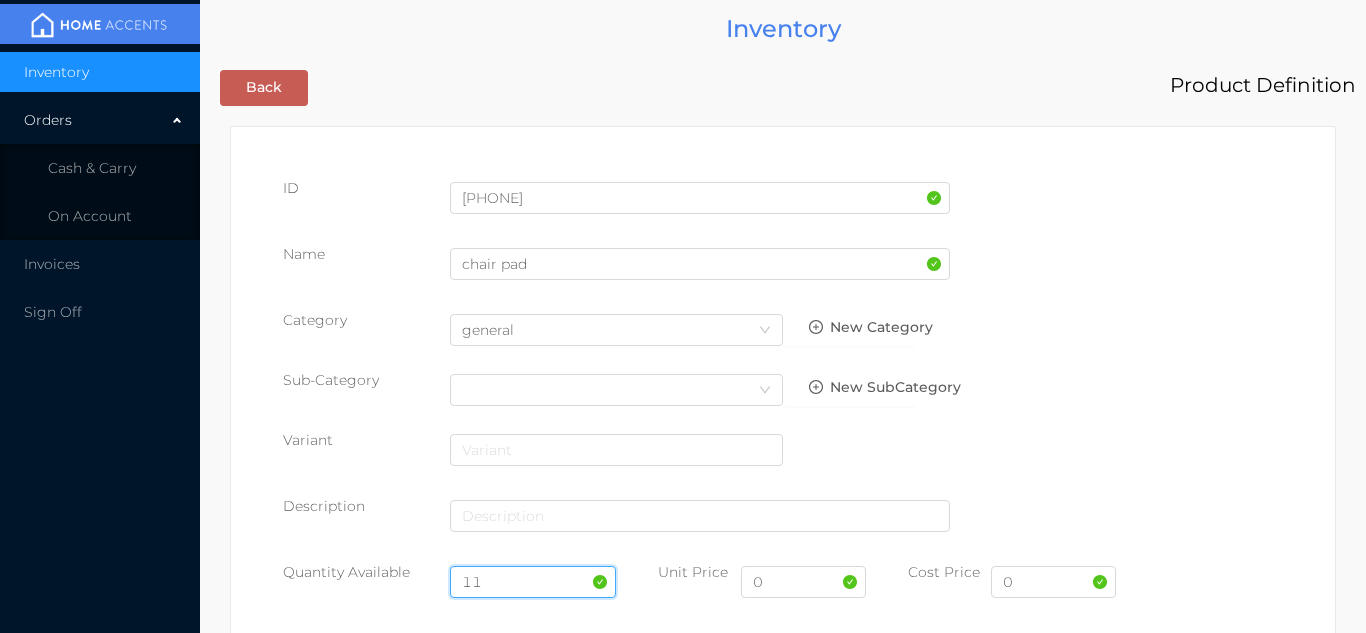 type on "1" 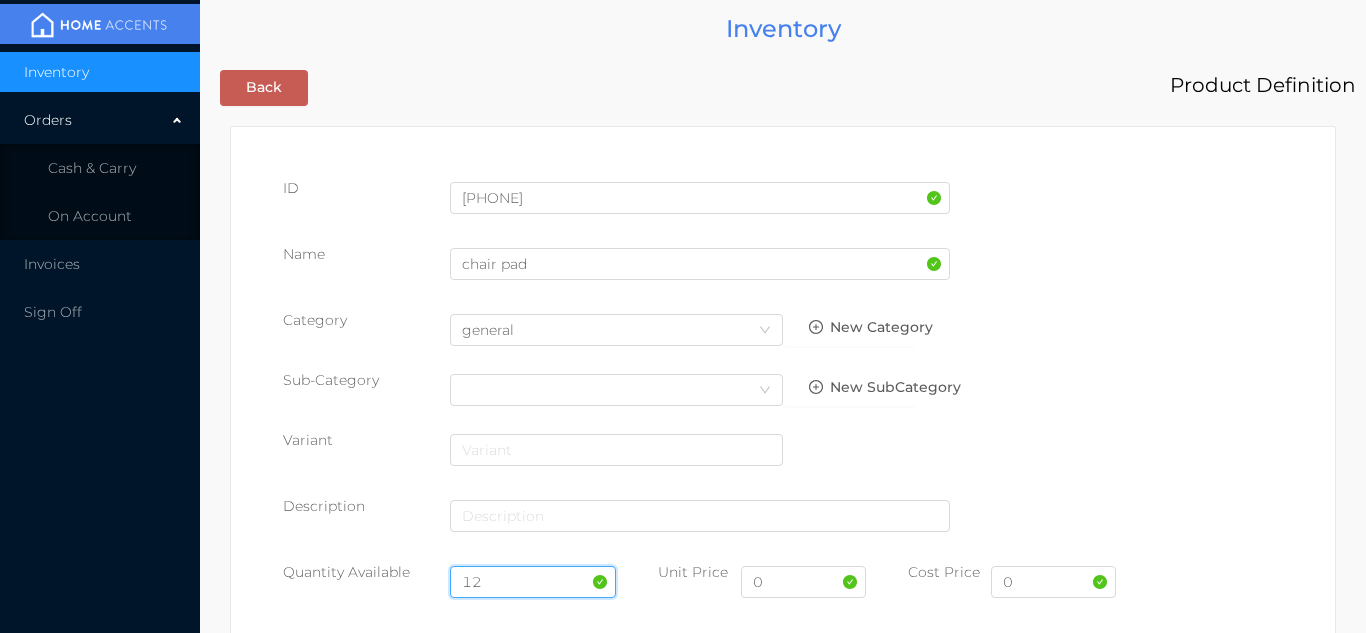 type on "12" 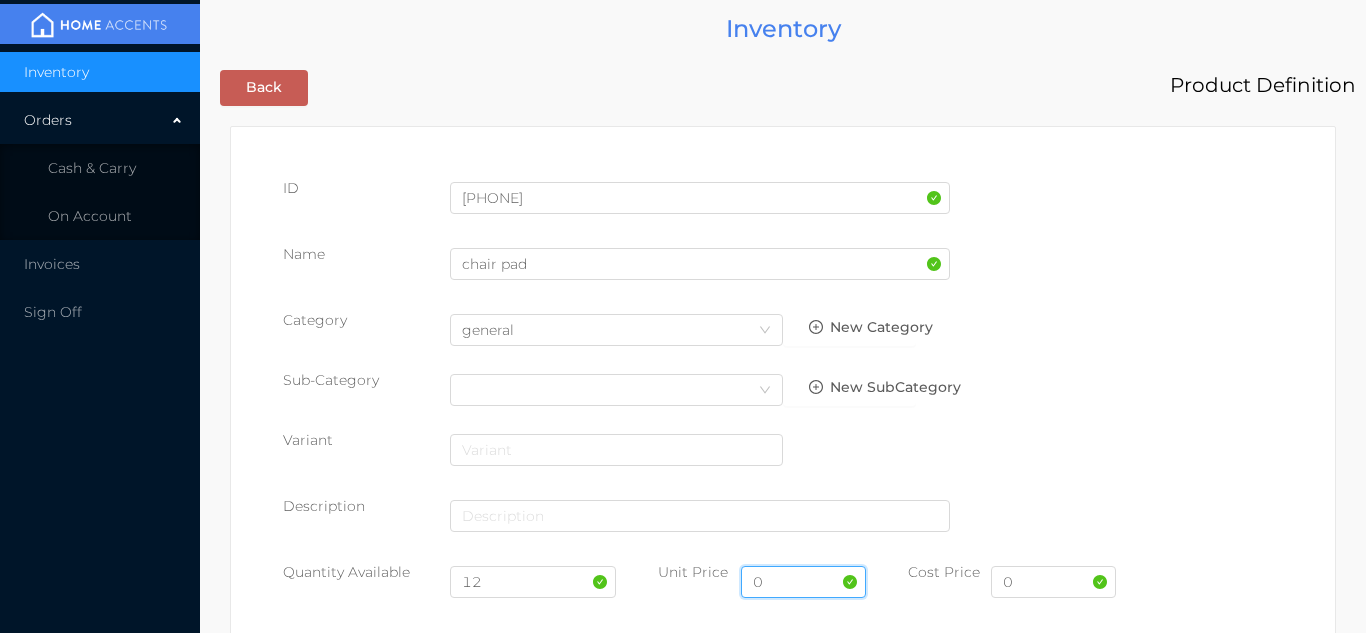 click on "0" at bounding box center (803, 582) 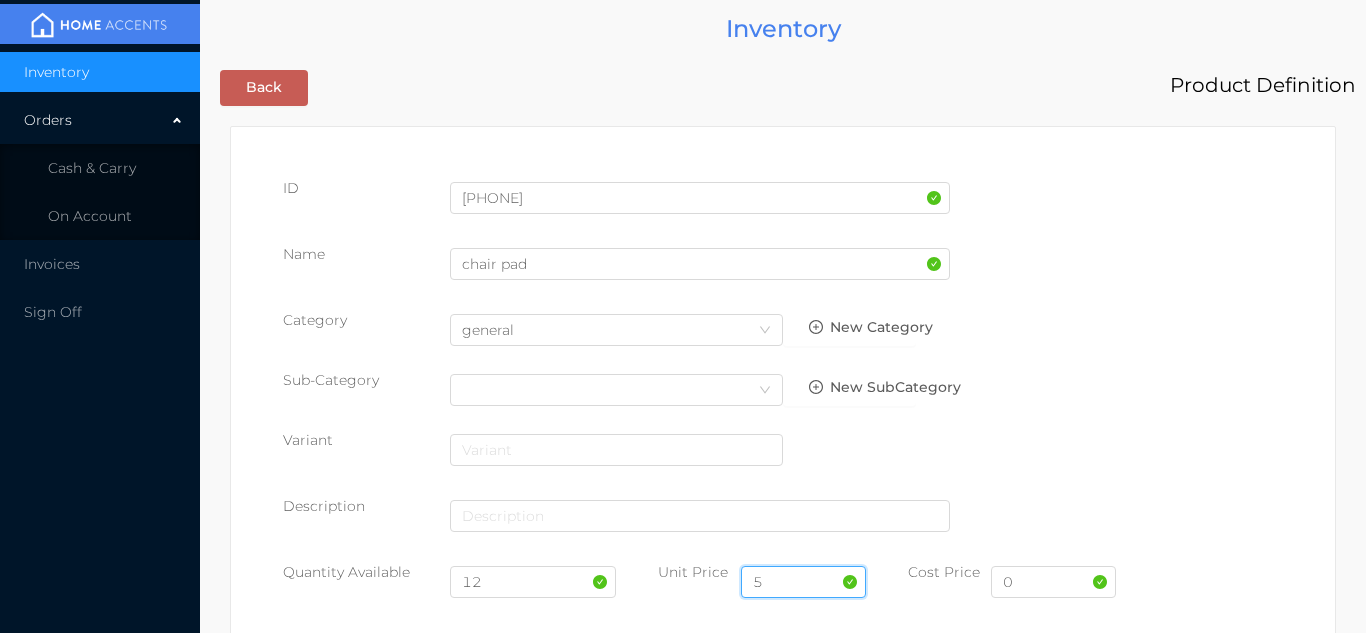 type on "5.99" 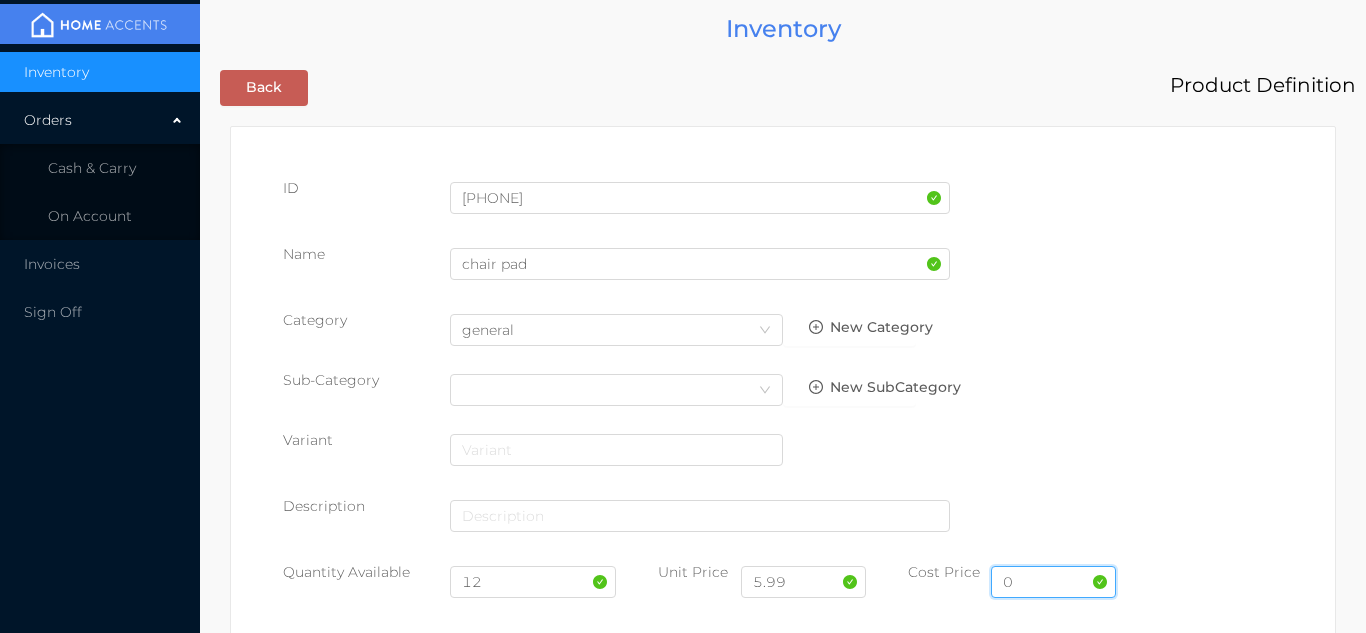 click on "0" at bounding box center [1053, 582] 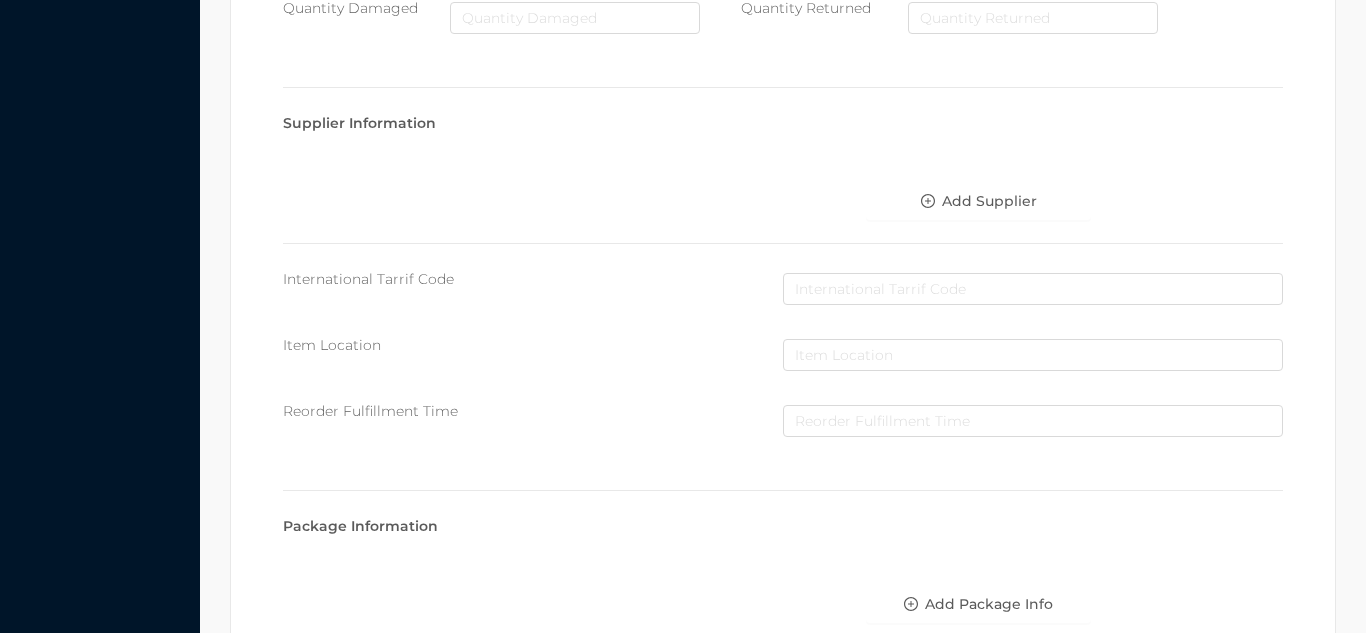 scroll, scrollTop: 0, scrollLeft: 0, axis: both 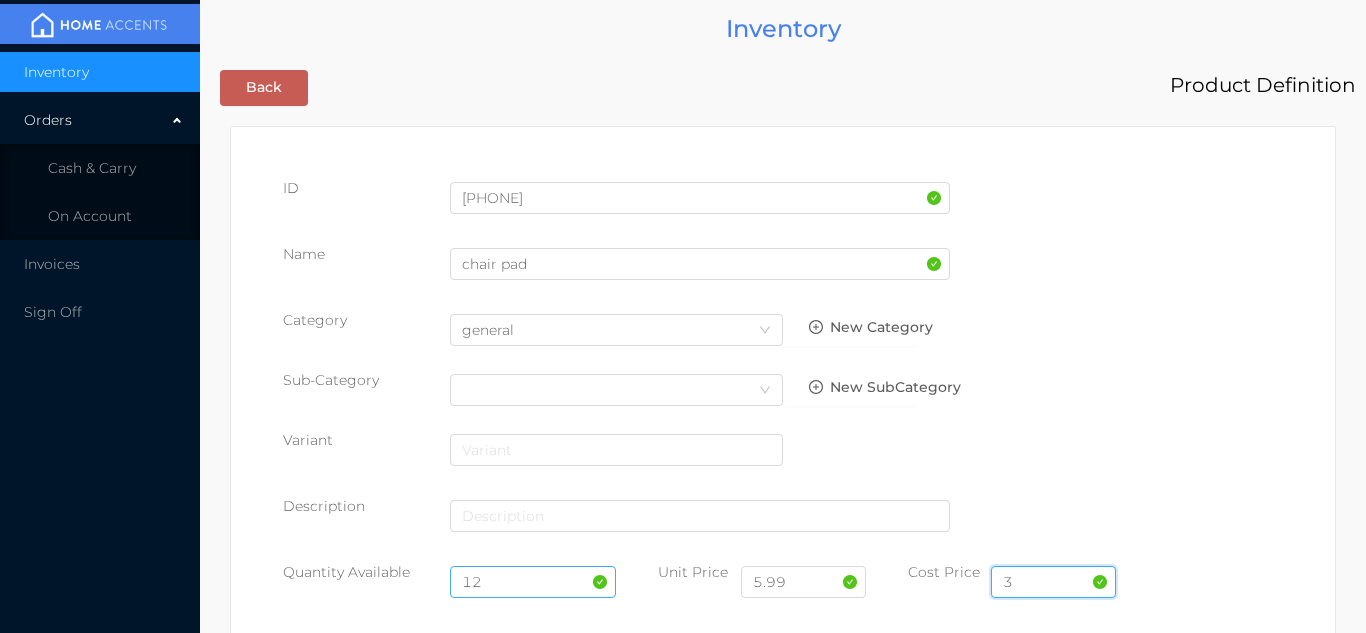 type on "3" 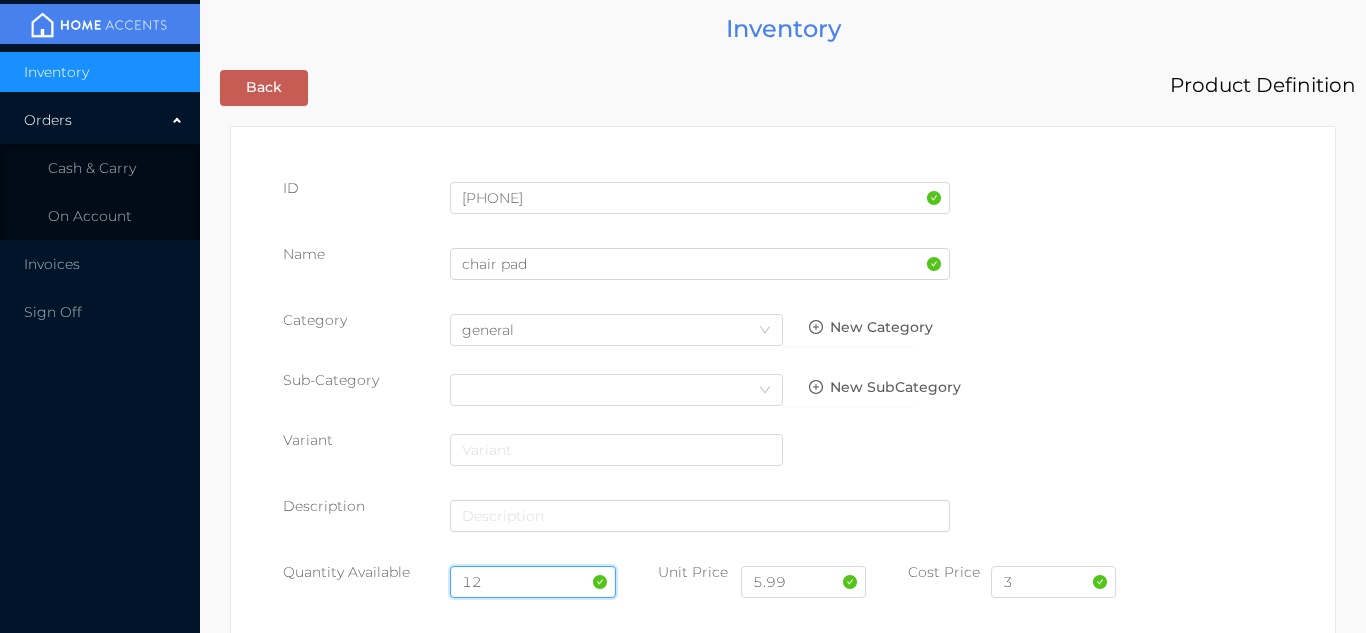 click on "12" at bounding box center [533, 582] 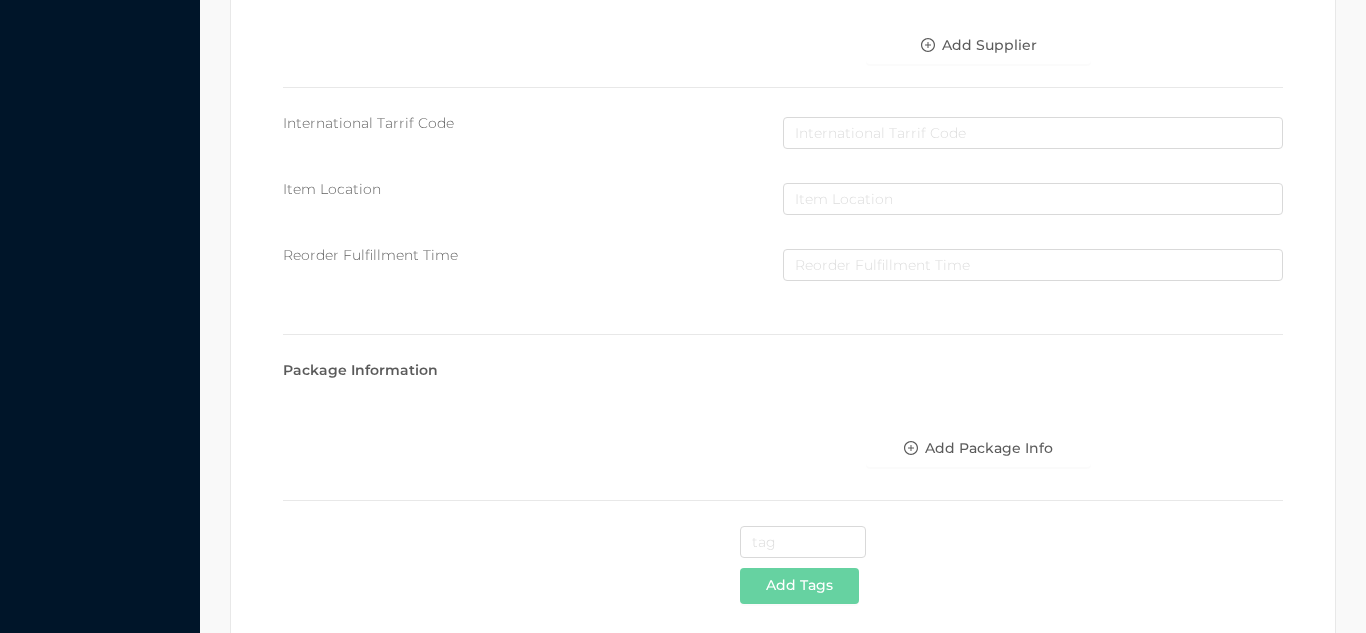 scroll, scrollTop: 1028, scrollLeft: 0, axis: vertical 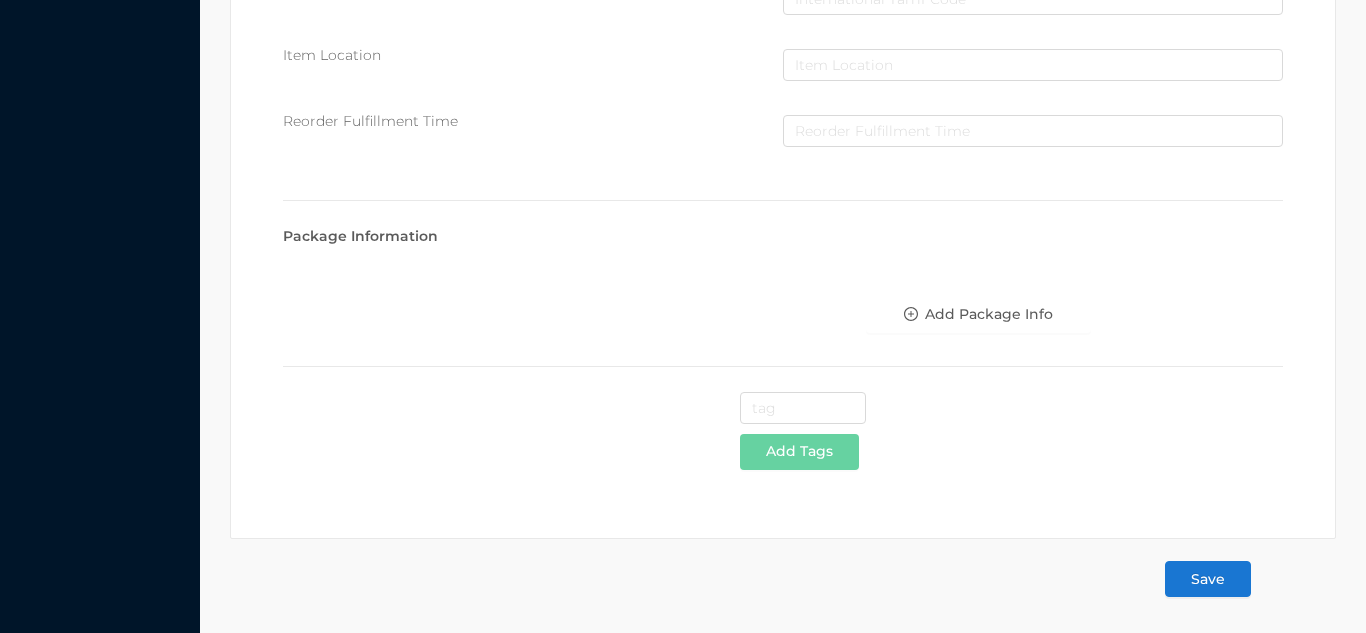 type on "4" 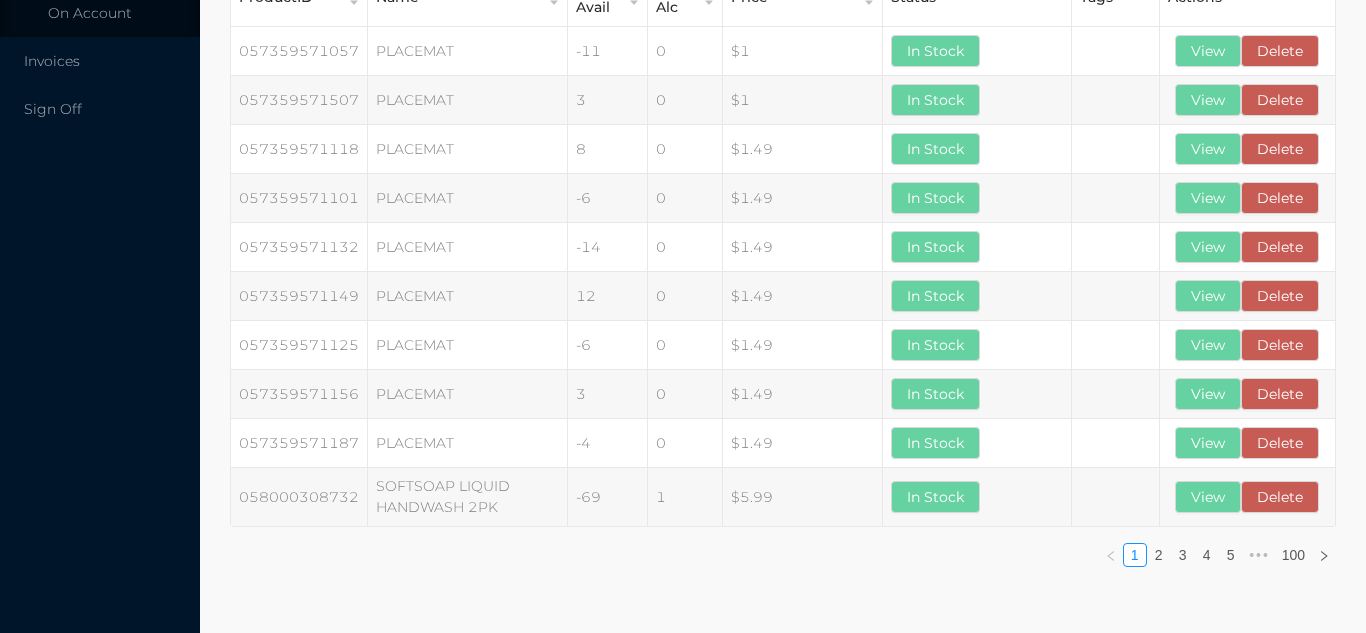scroll, scrollTop: 0, scrollLeft: 0, axis: both 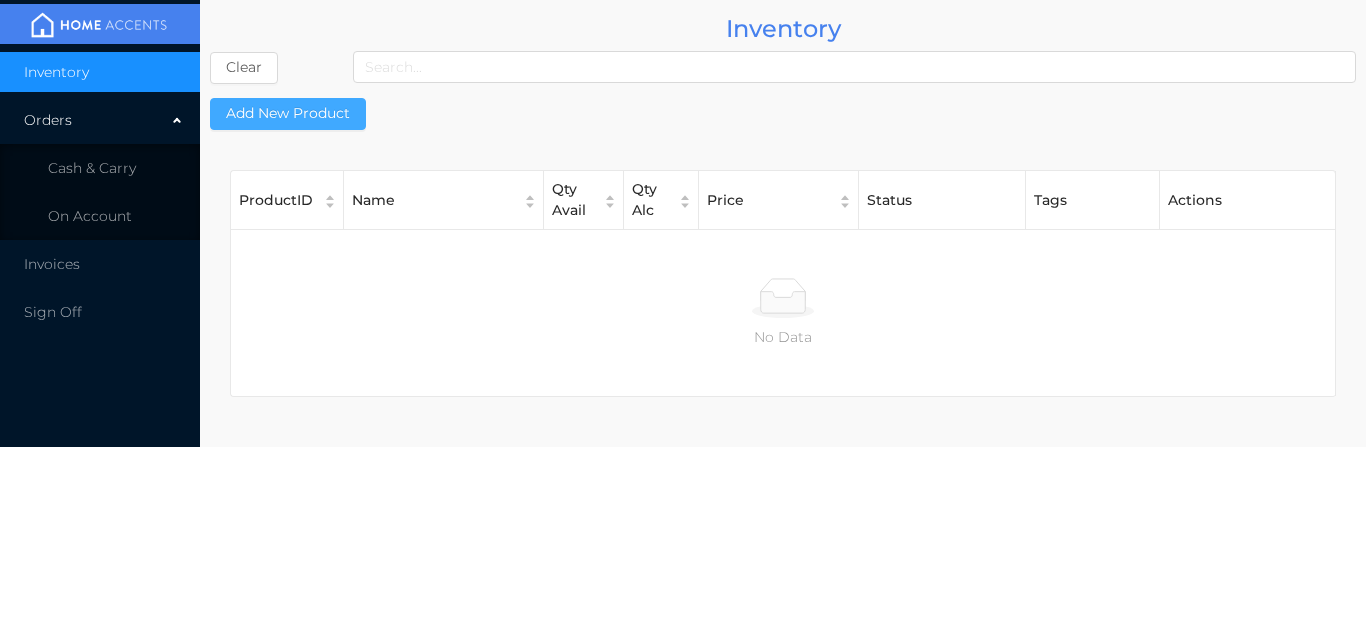 click on "Add New Product" at bounding box center (288, 114) 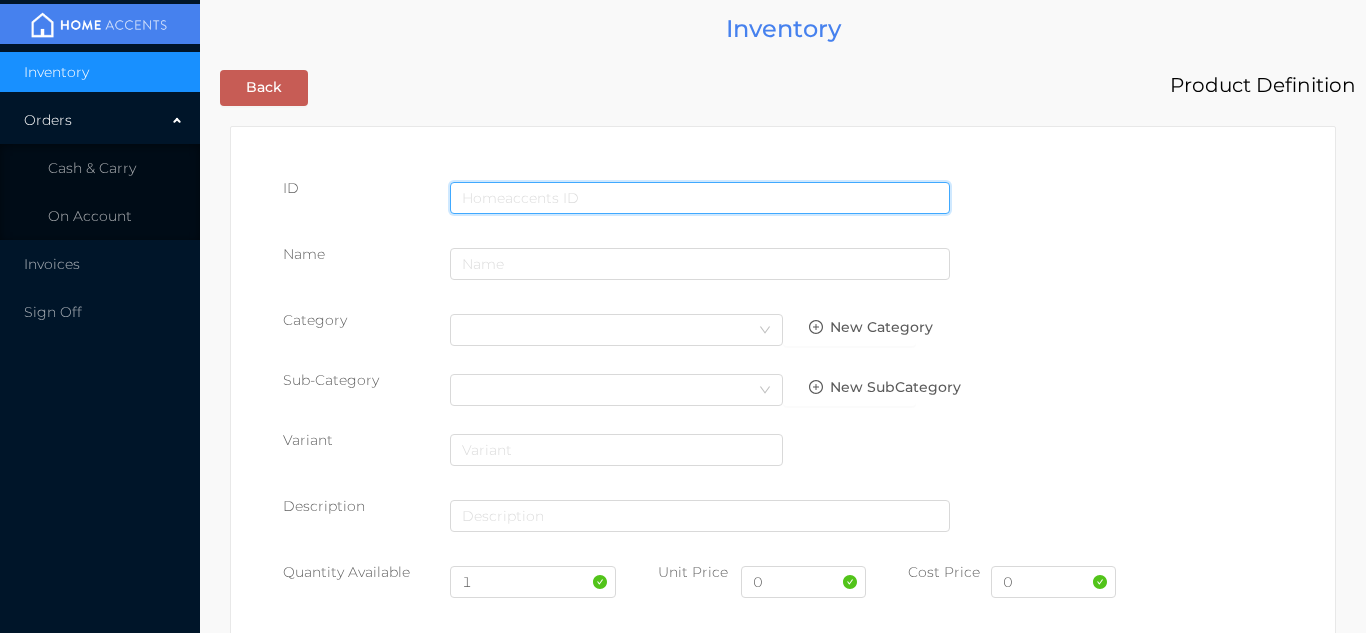 click at bounding box center (700, 198) 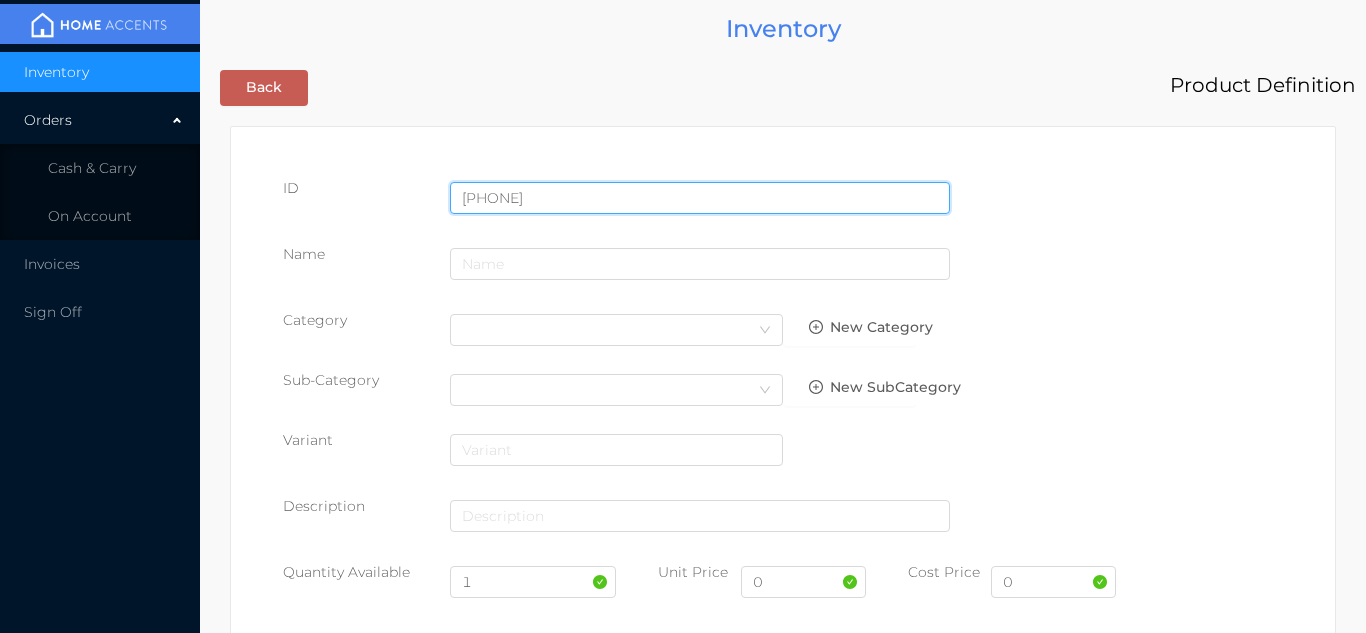 type on "[PHONE]" 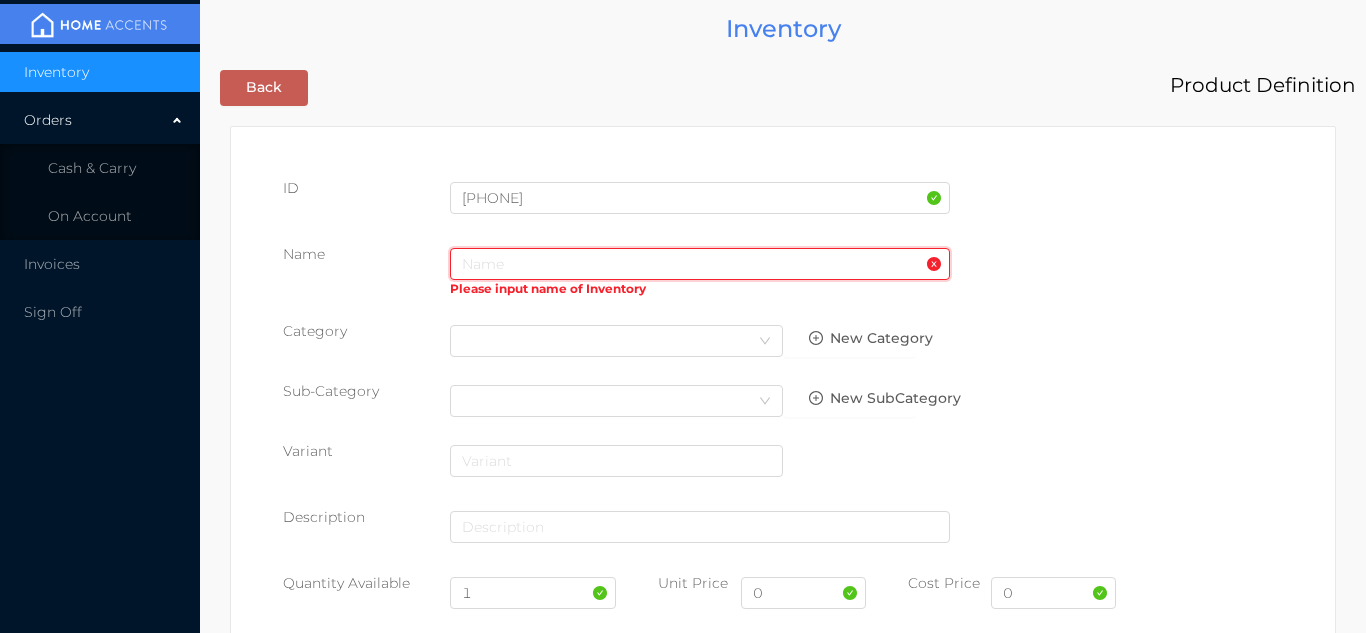 click at bounding box center (700, 264) 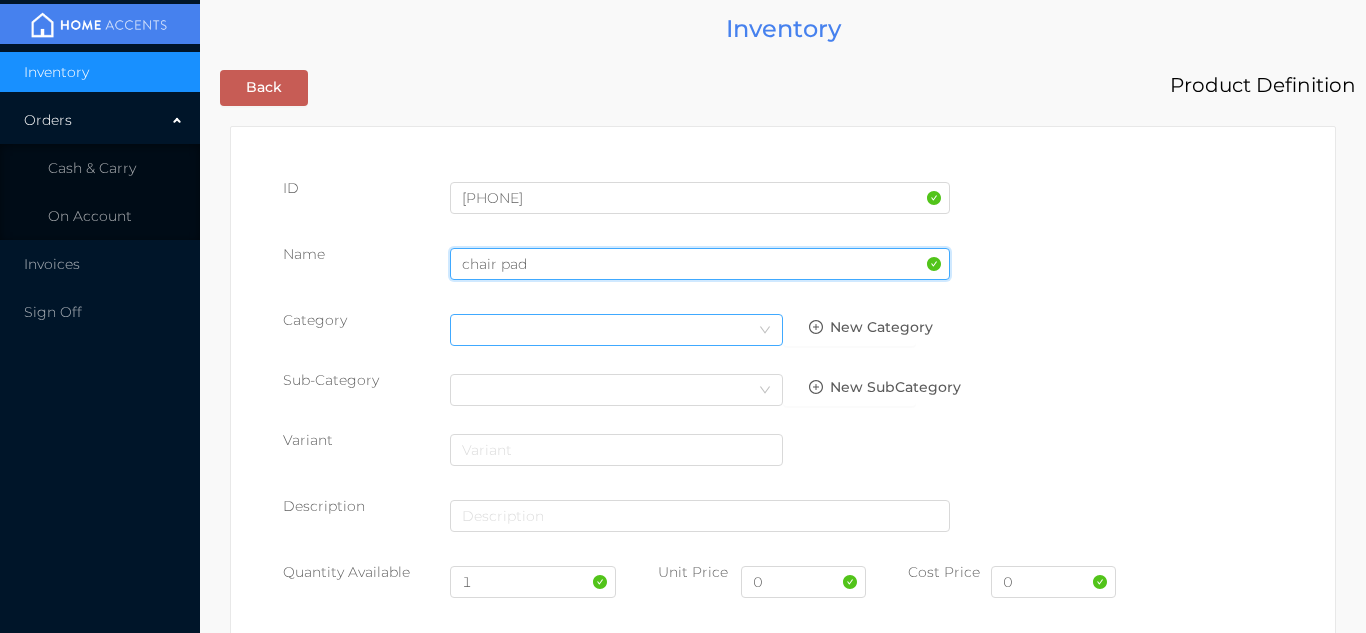 type on "chair pad" 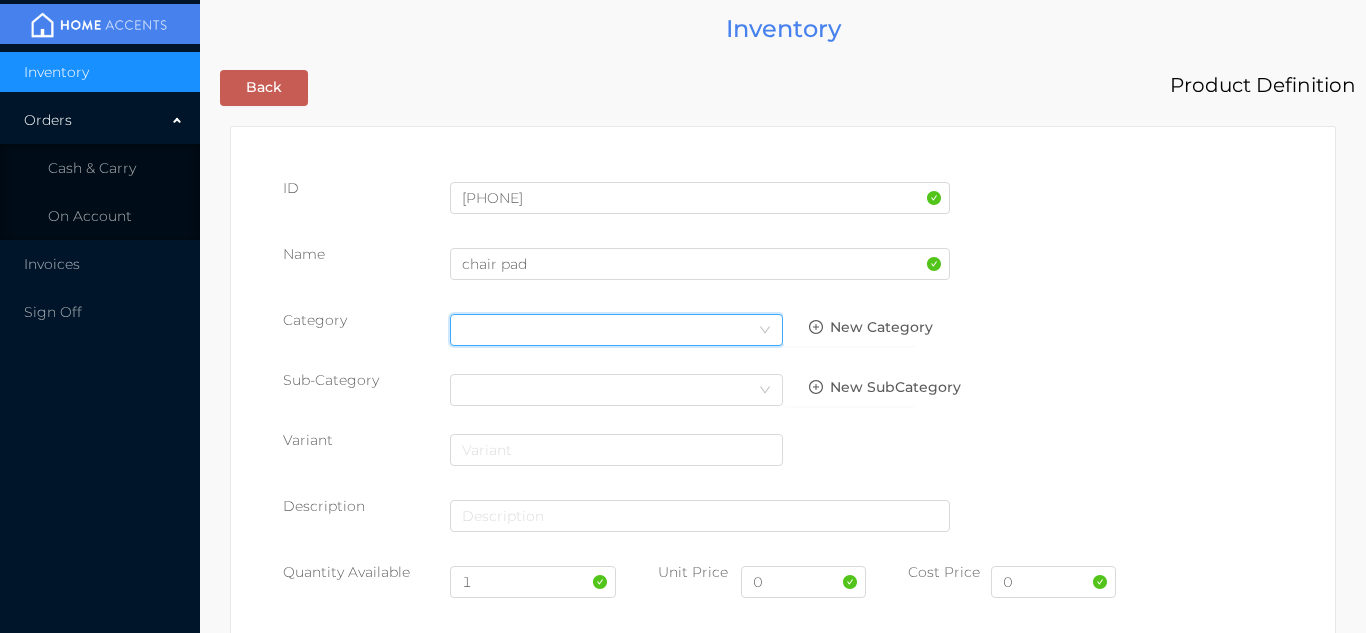 click on "Select Category" at bounding box center [616, 330] 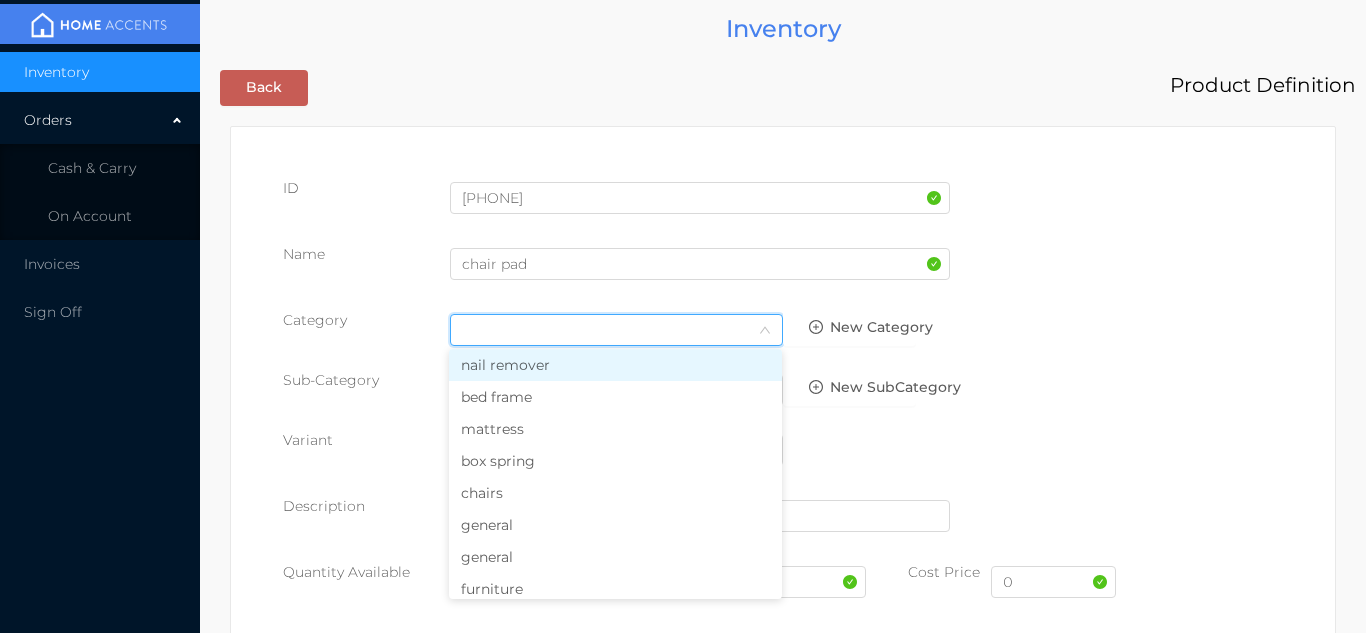 click on "general" at bounding box center [615, 525] 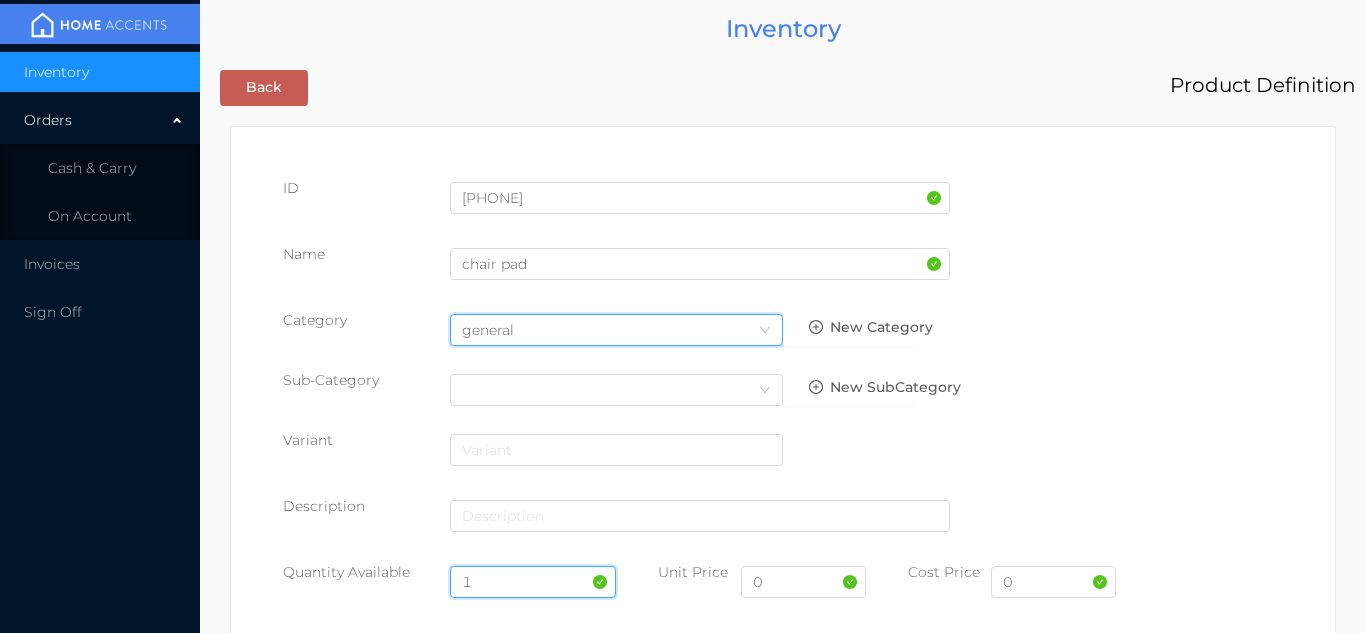 click on "1" at bounding box center [533, 582] 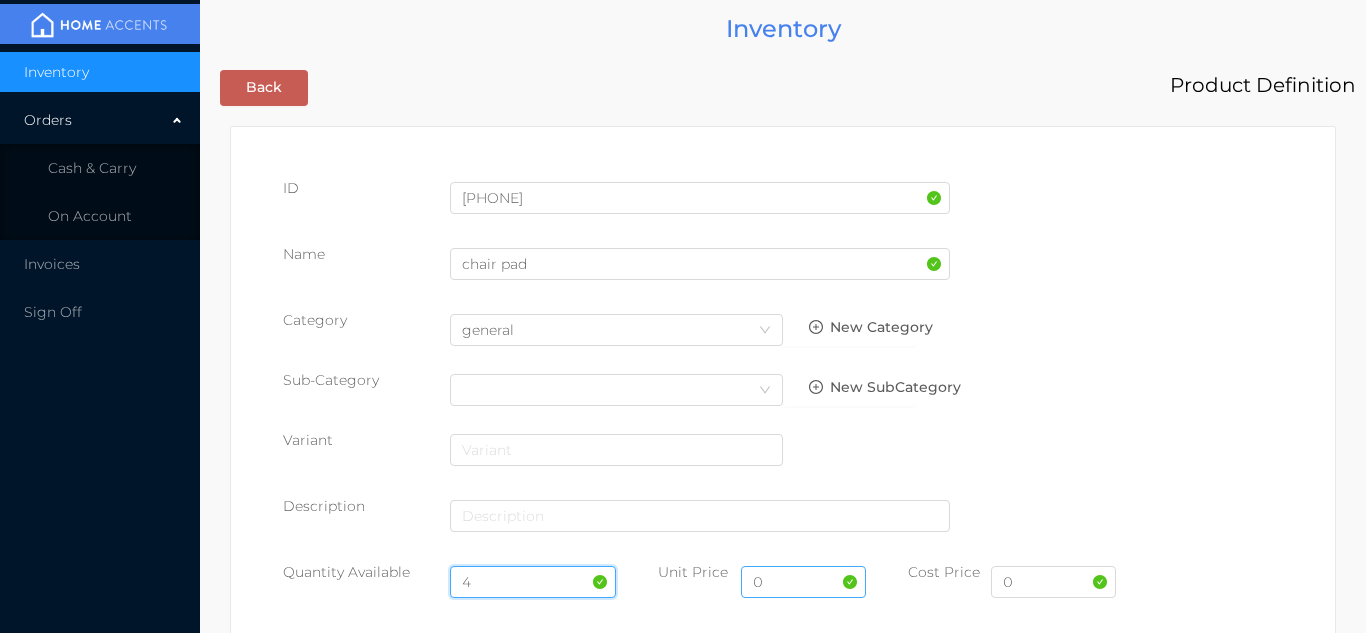 type on "4" 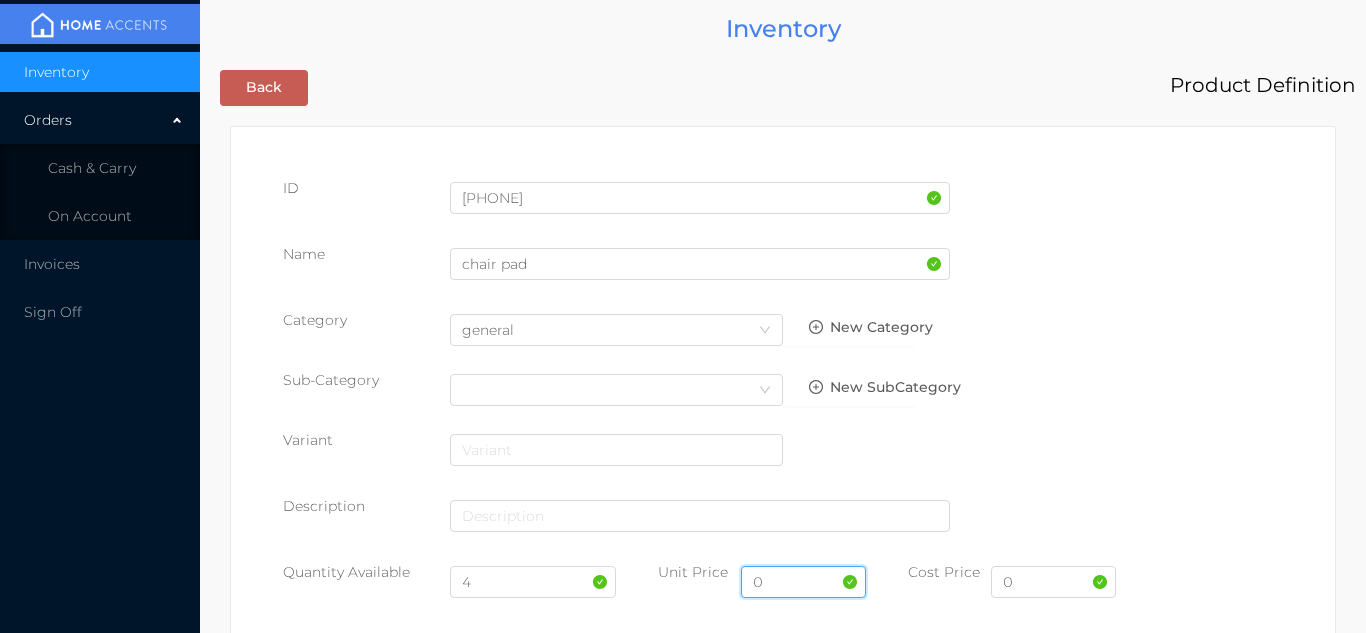click on "0" at bounding box center [803, 582] 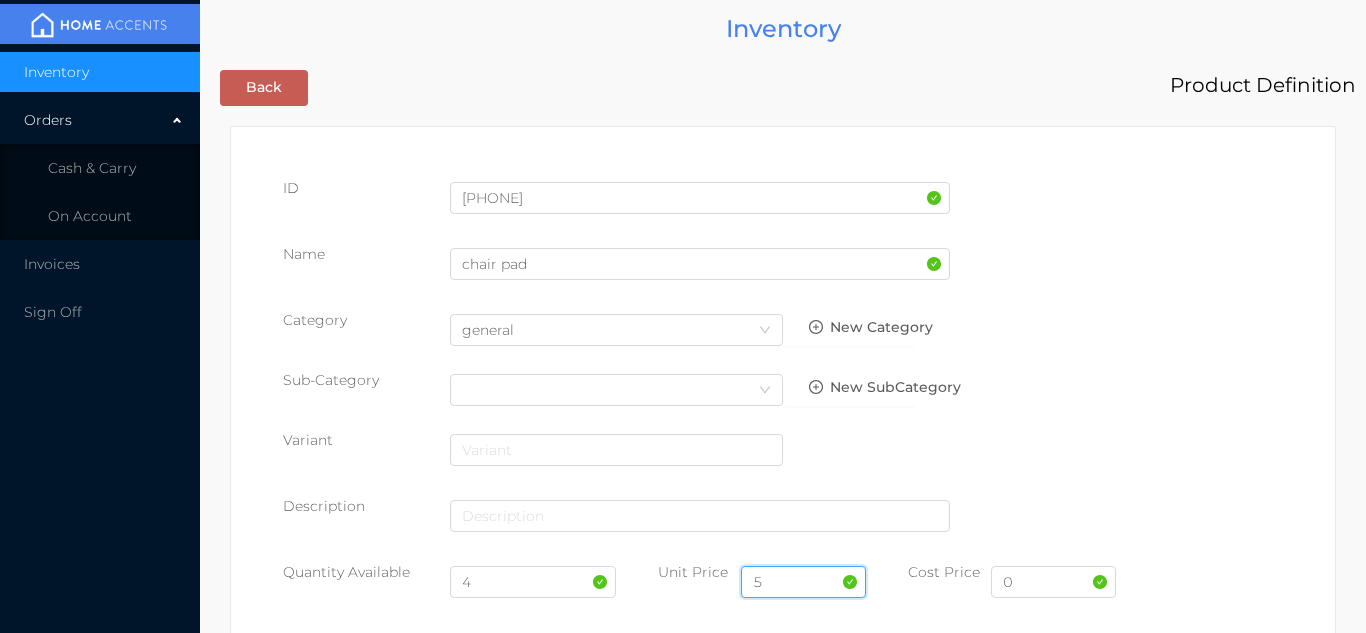 type on "5.99" 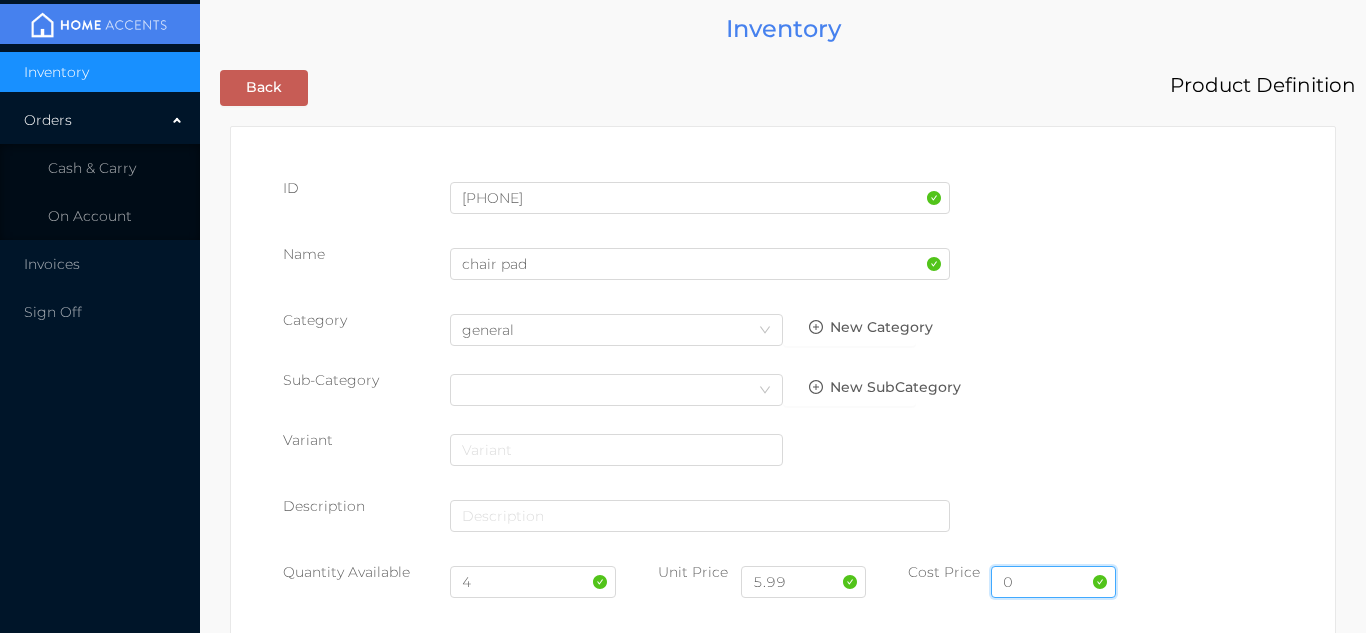 click on "0" at bounding box center (1053, 582) 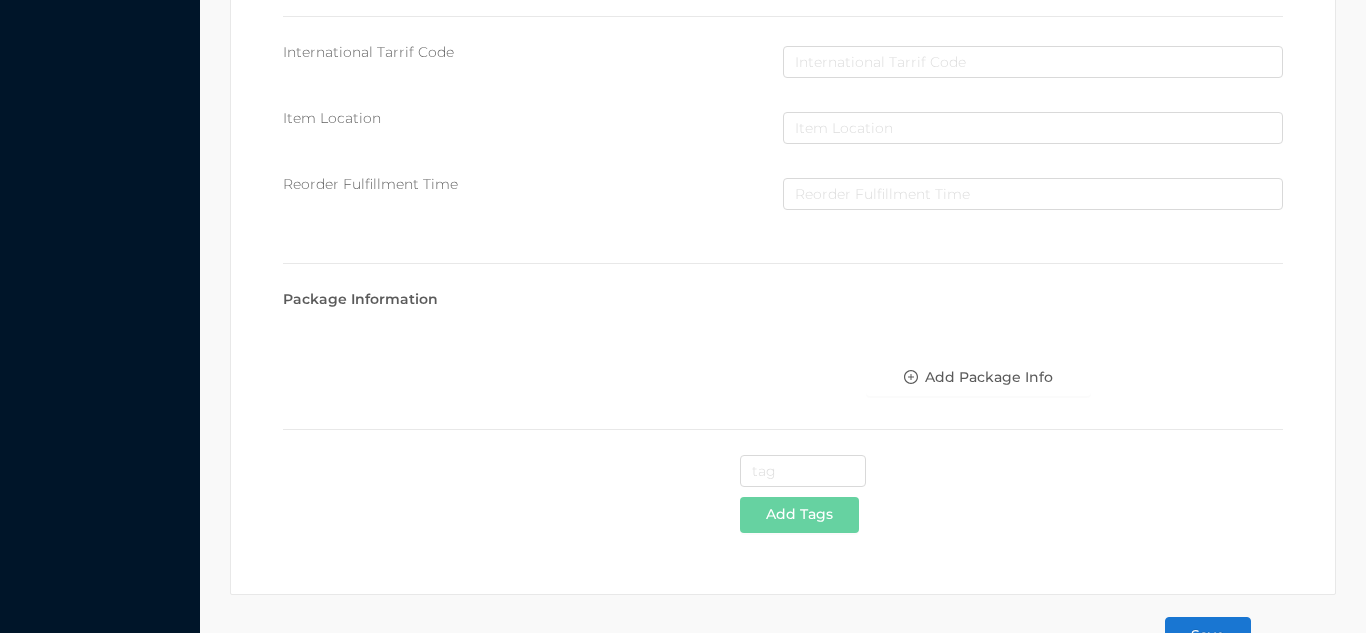 scroll, scrollTop: 1028, scrollLeft: 0, axis: vertical 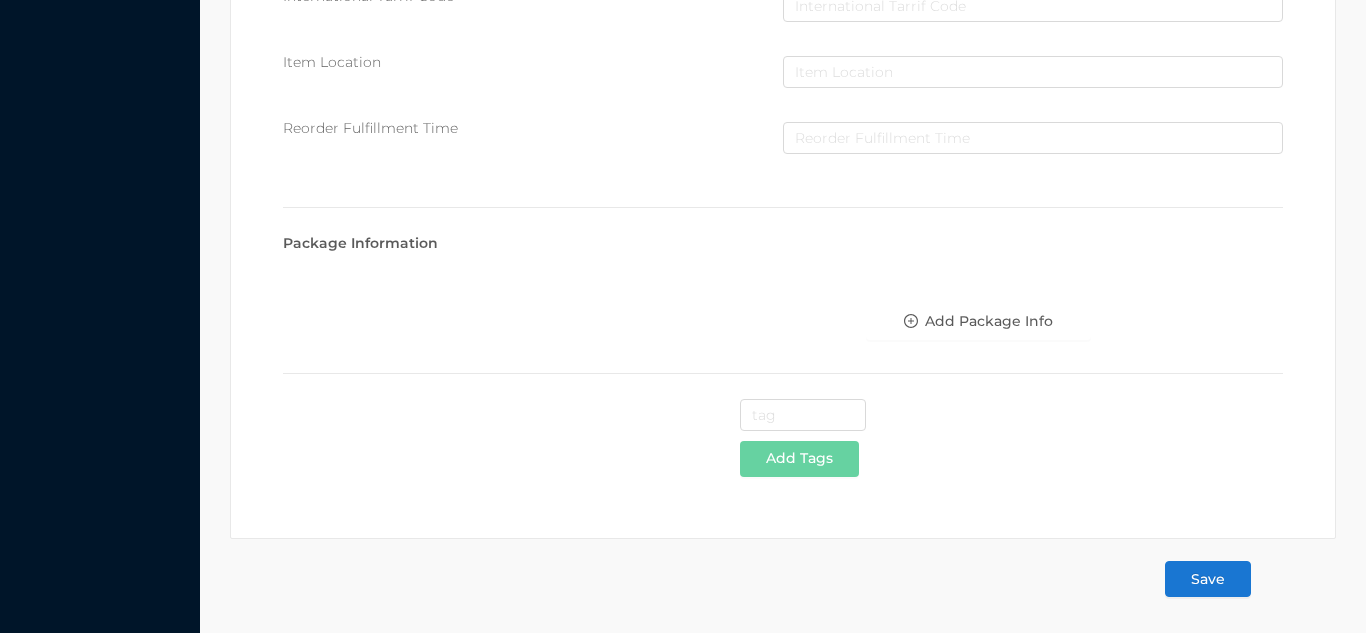type on "3" 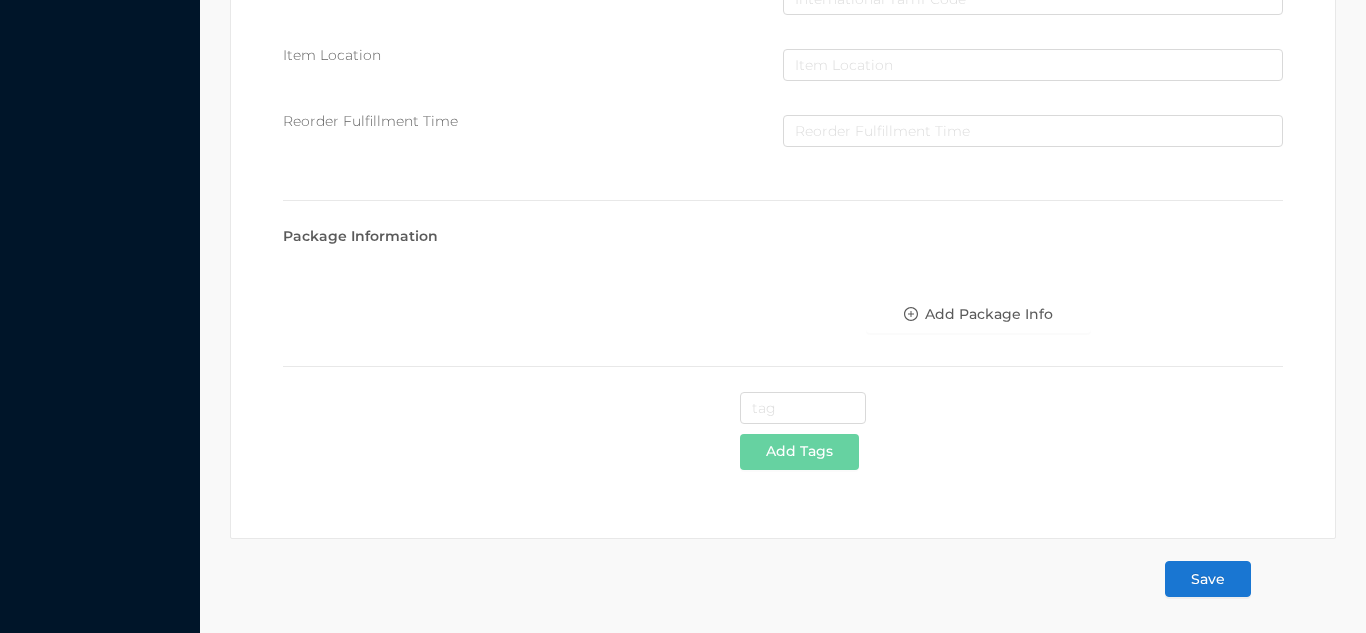click on "Save" at bounding box center (1208, 579) 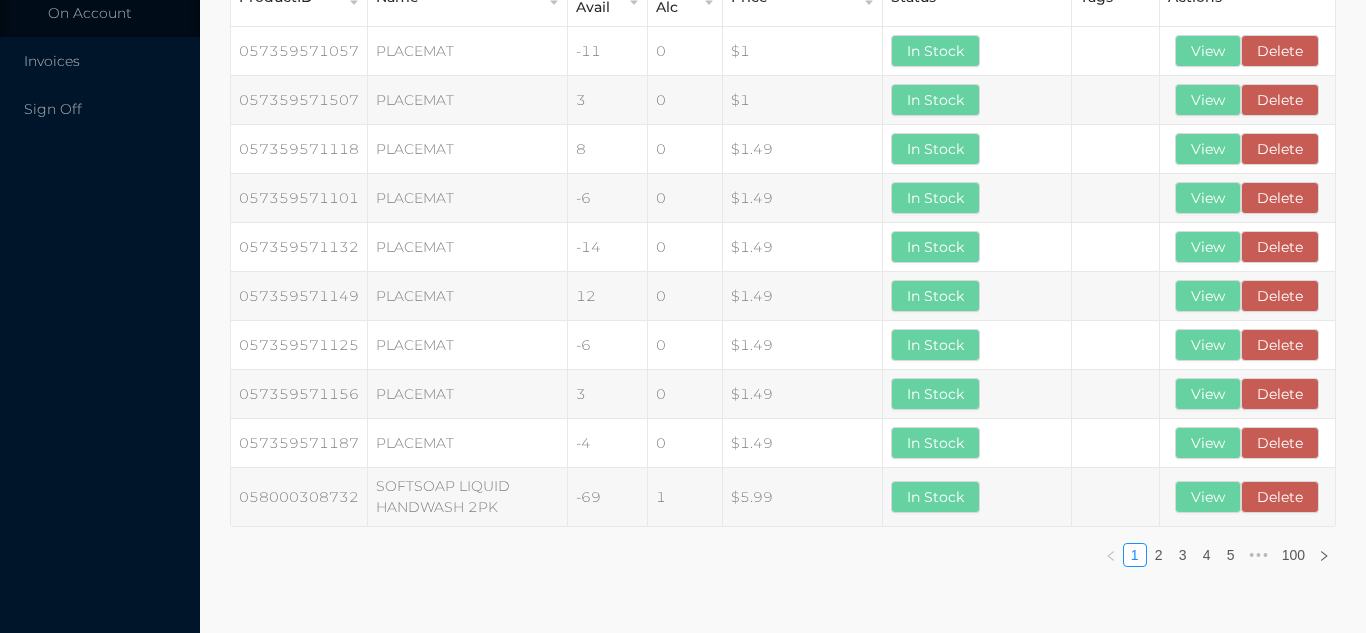 scroll, scrollTop: 0, scrollLeft: 0, axis: both 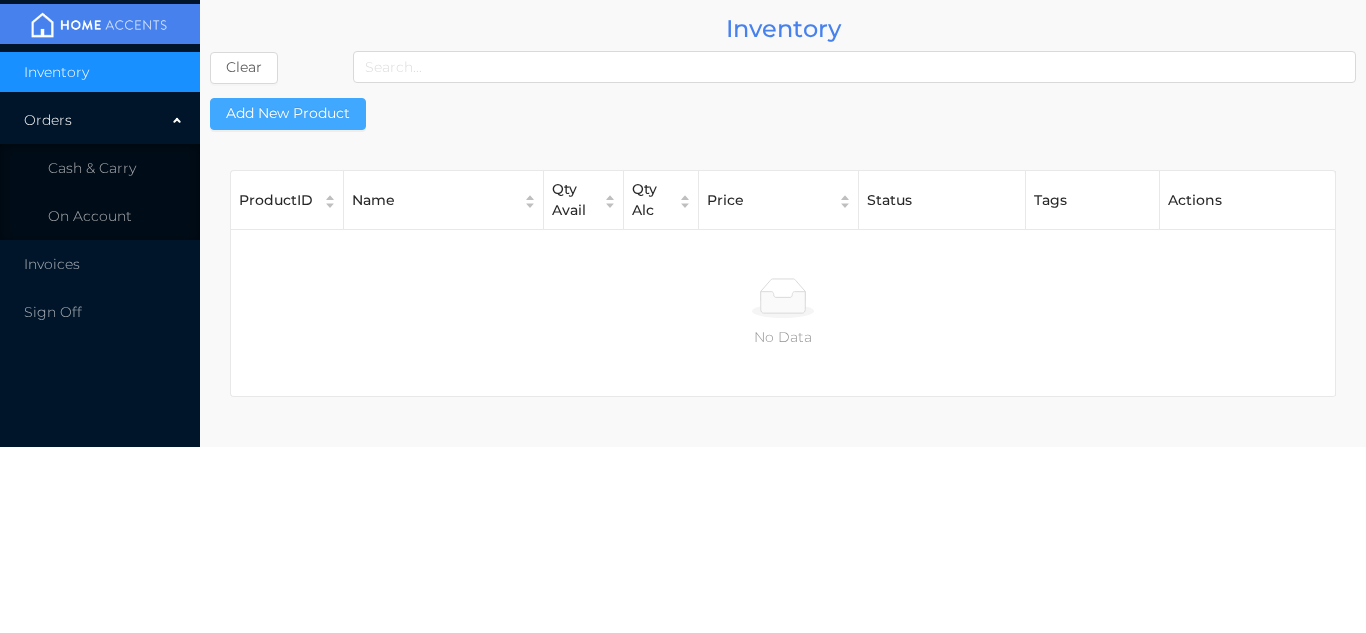 click on "Add New Product" at bounding box center [288, 114] 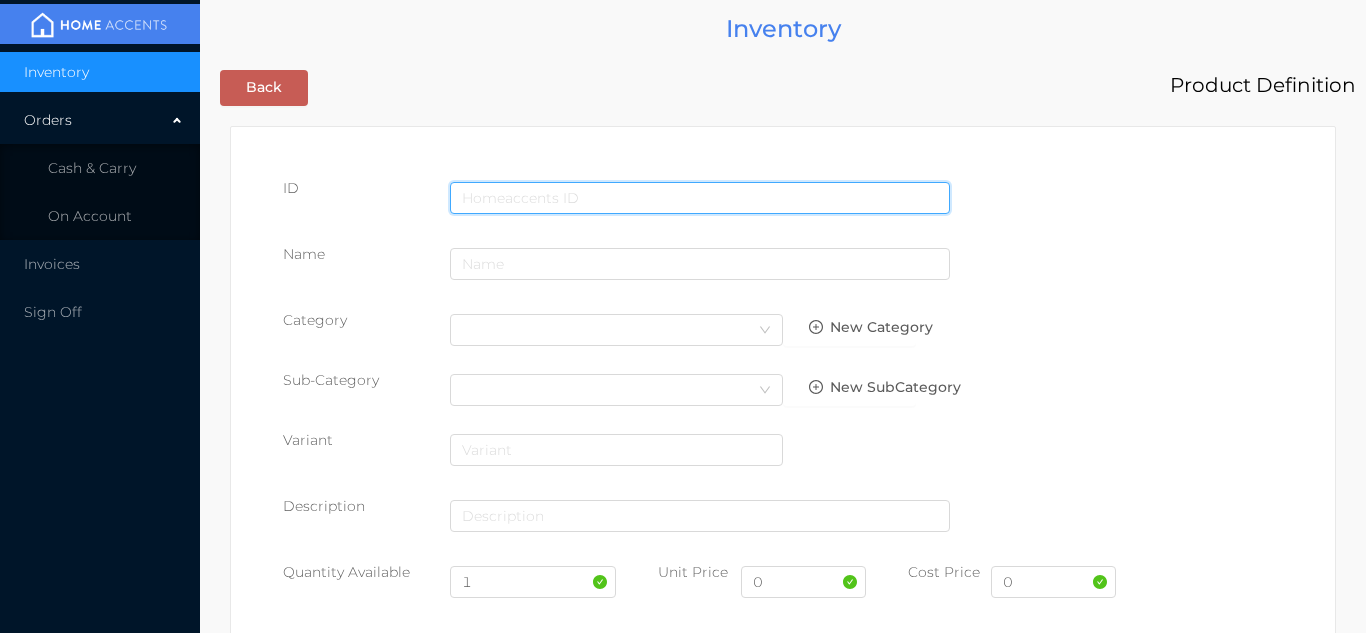click at bounding box center [700, 198] 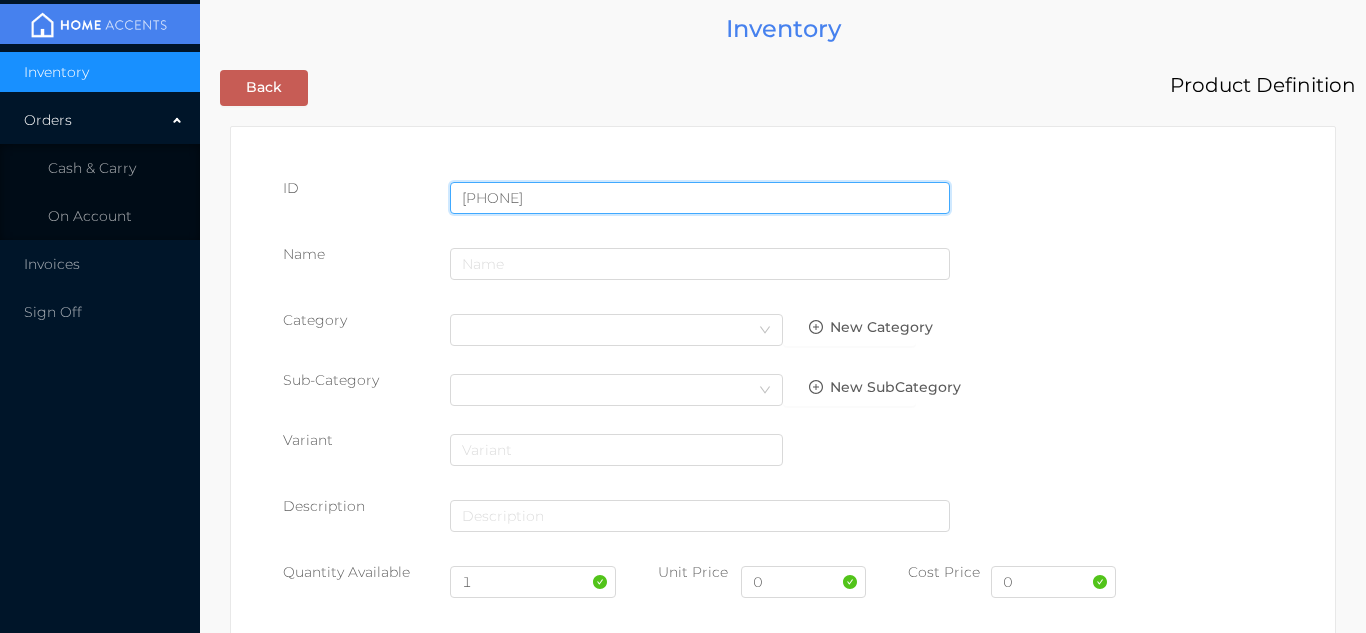 type on "[PHONE]" 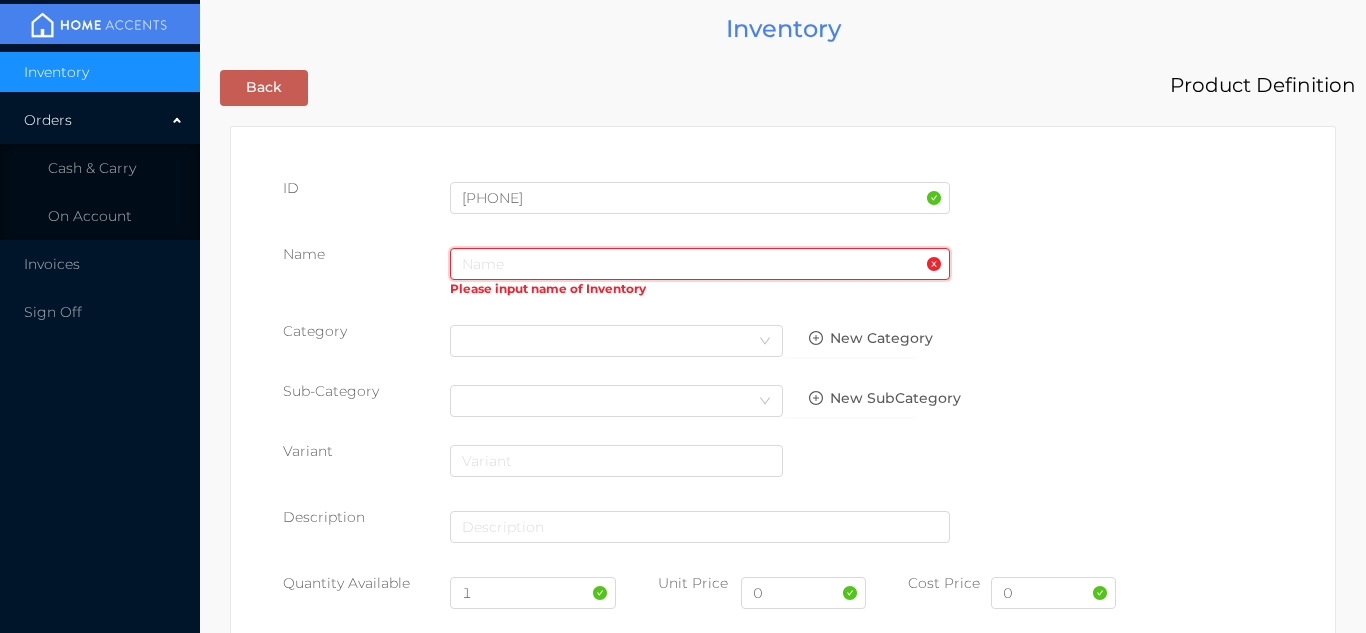 click at bounding box center [700, 264] 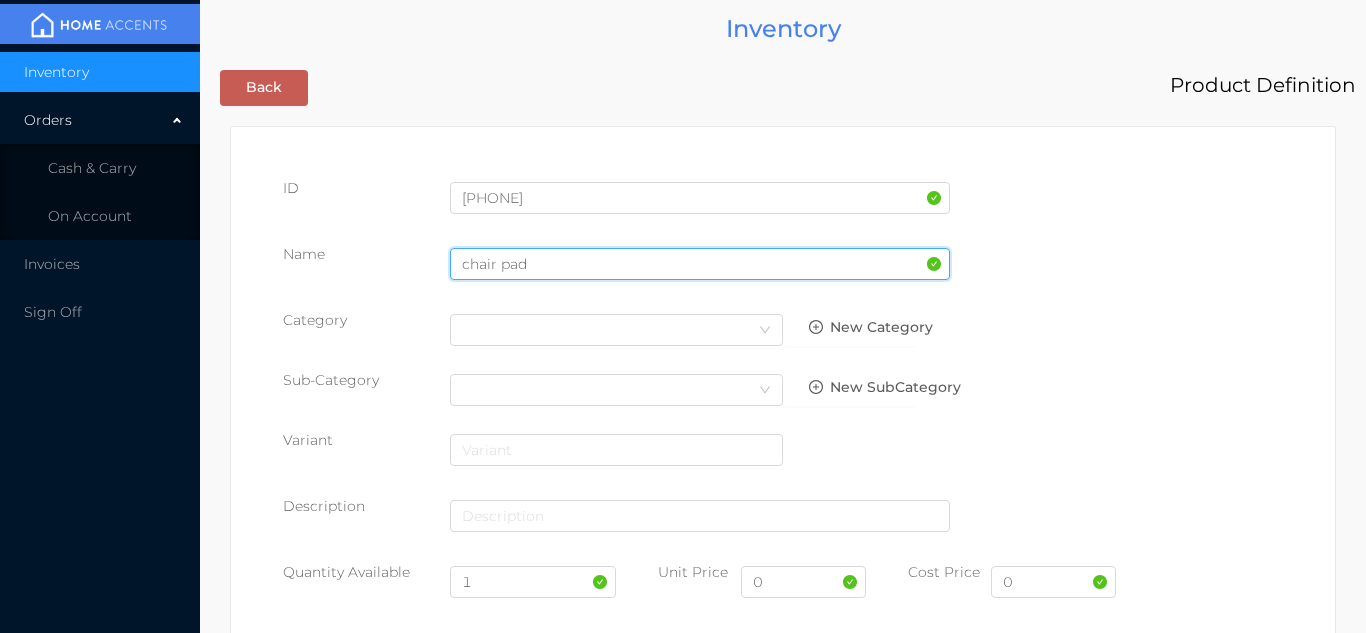 type on "chair pad" 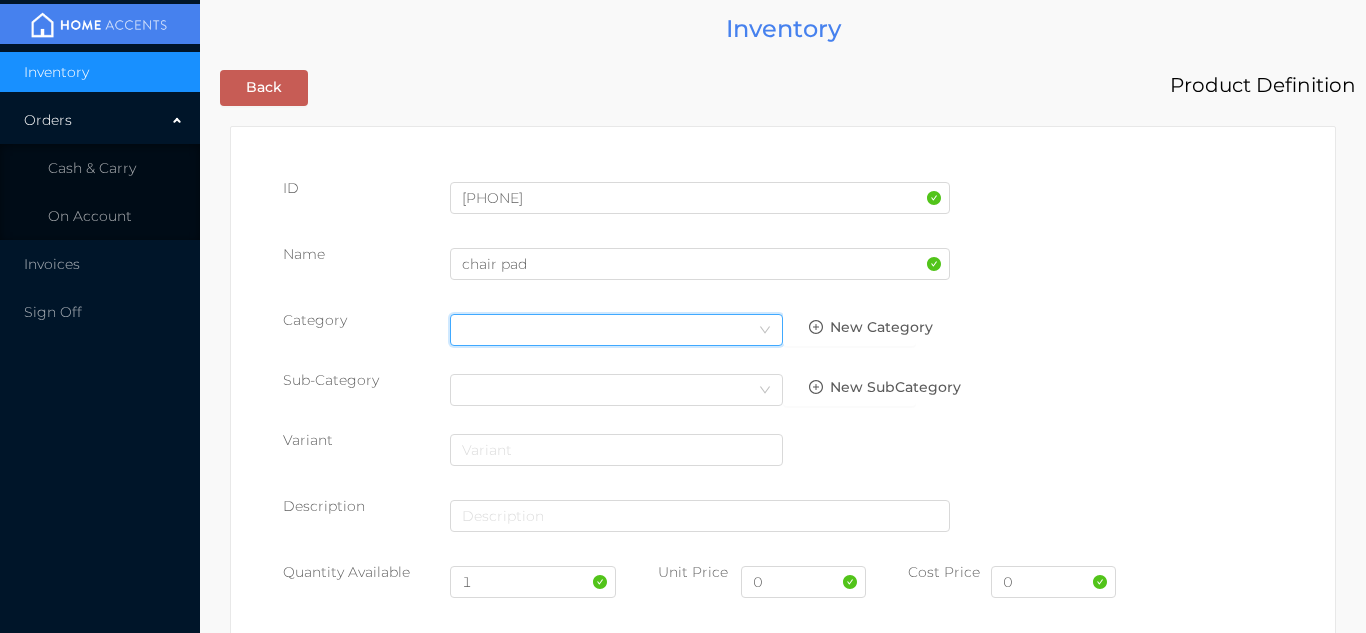 click on "Select Category" at bounding box center [616, 330] 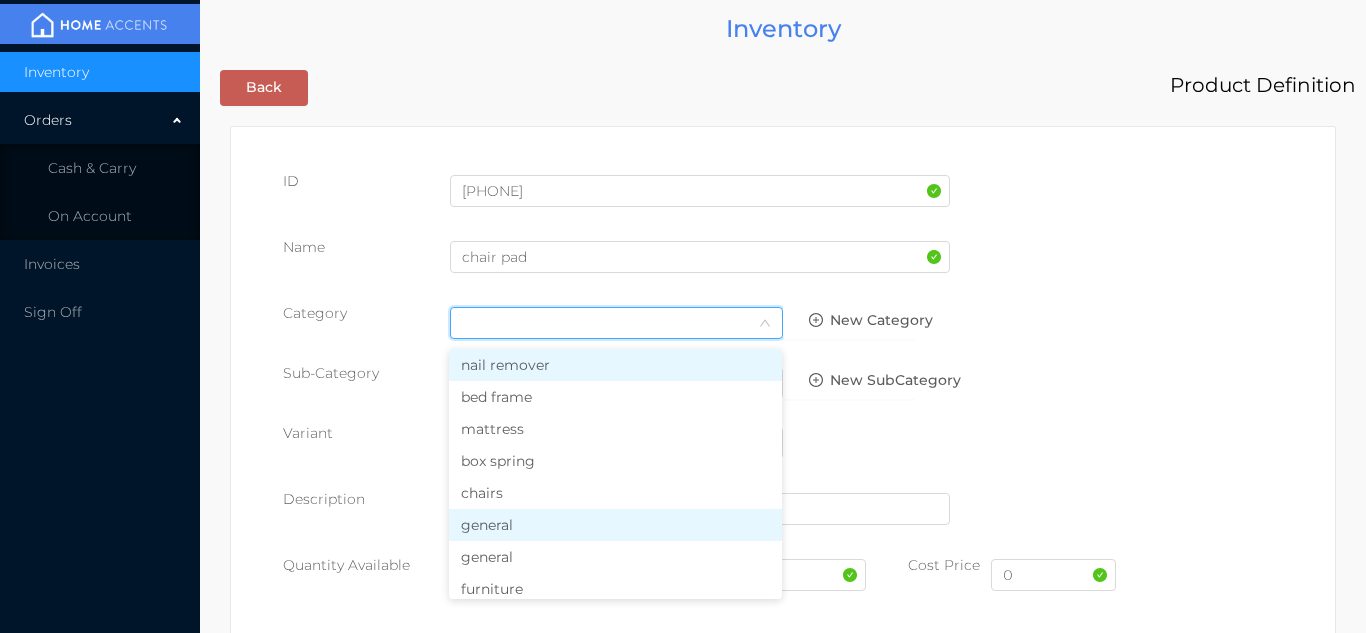 click on "general" at bounding box center [615, 525] 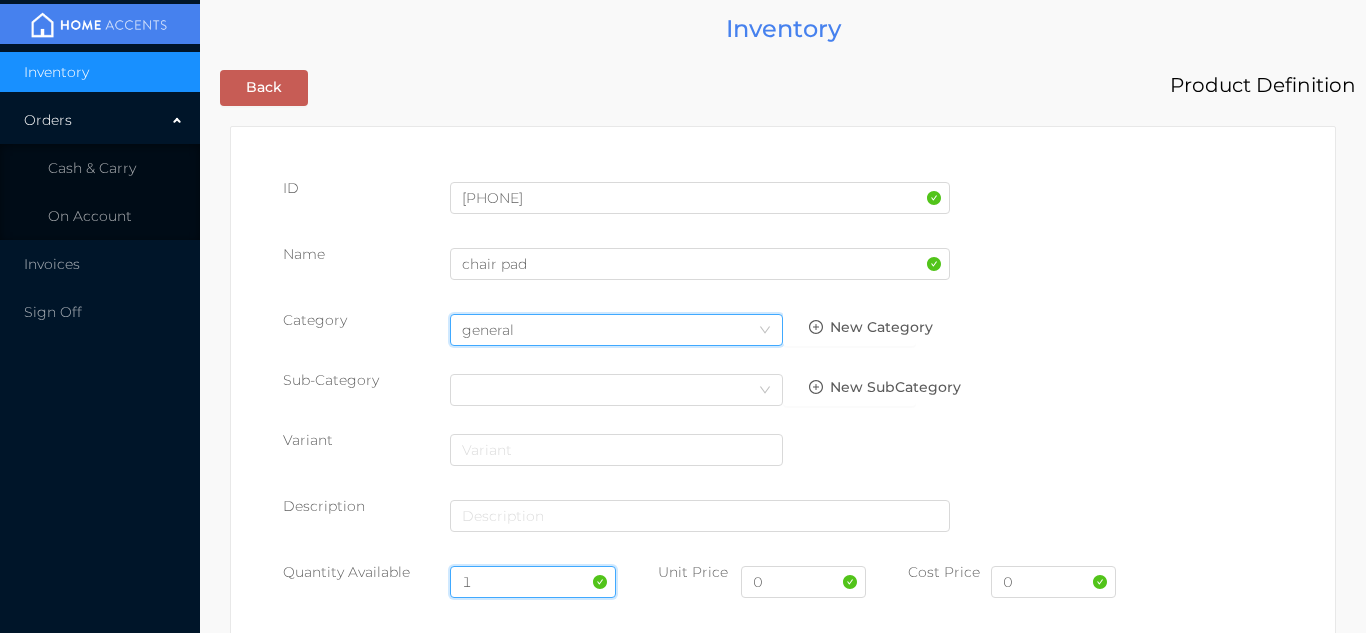 click on "1" at bounding box center [533, 582] 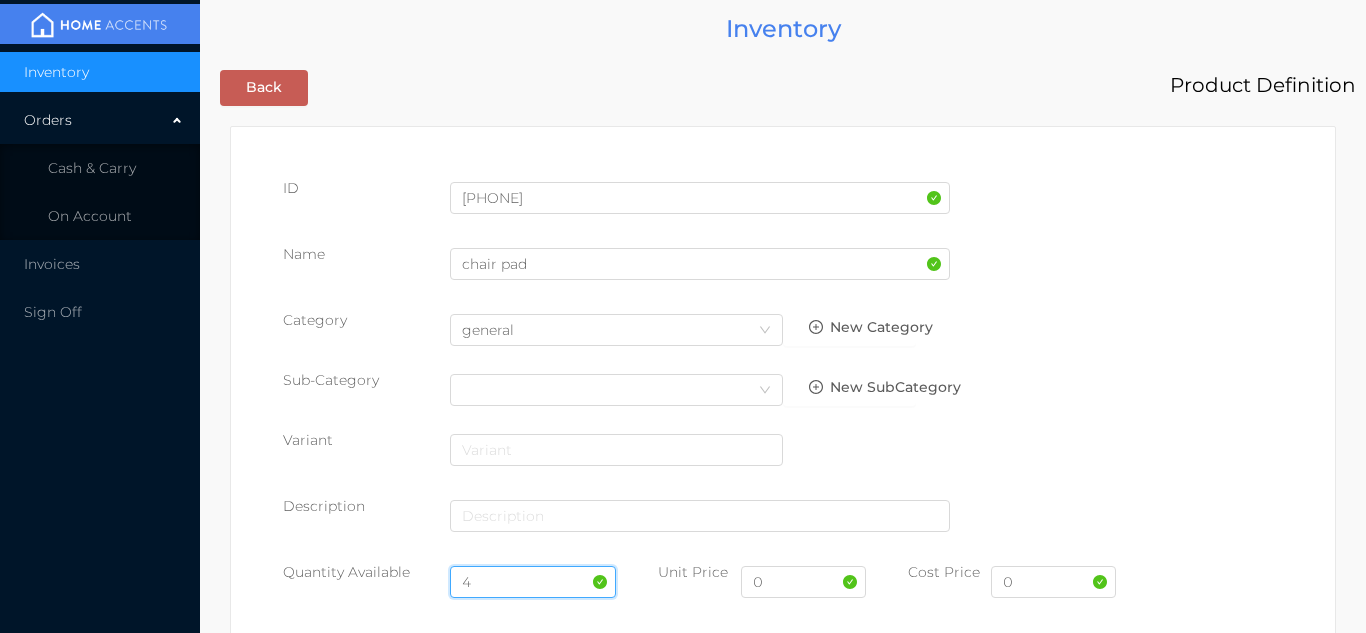 type on "4" 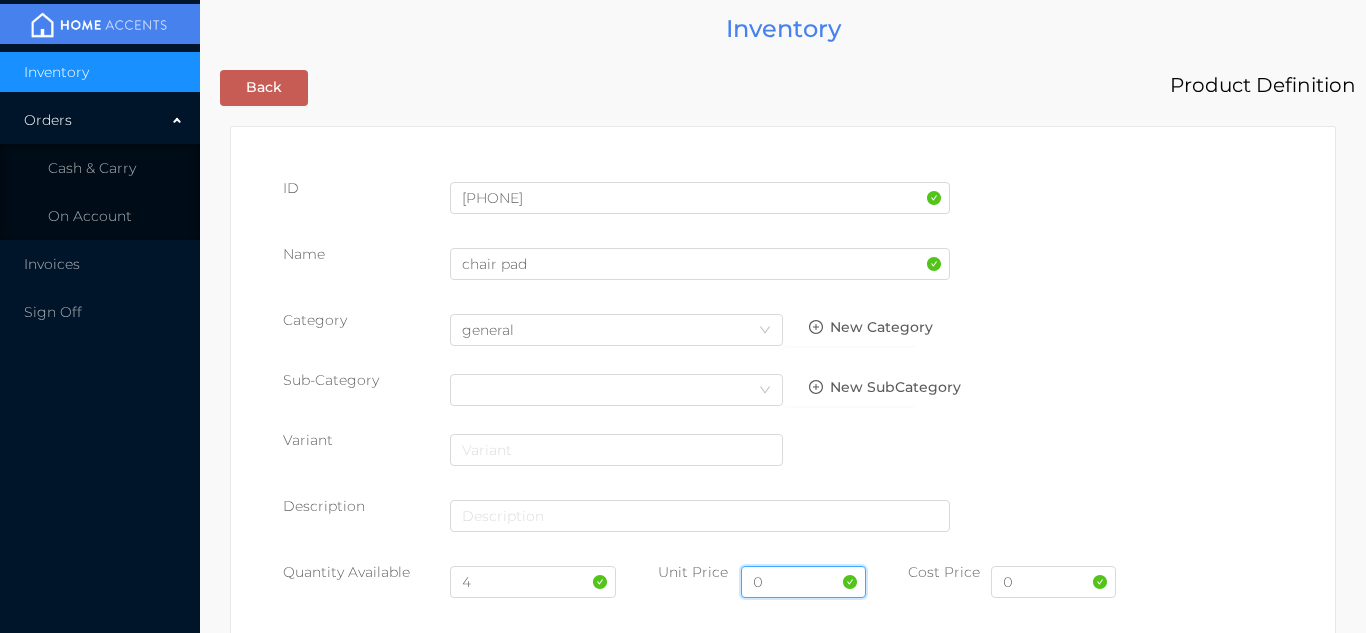 click on "0" at bounding box center [803, 582] 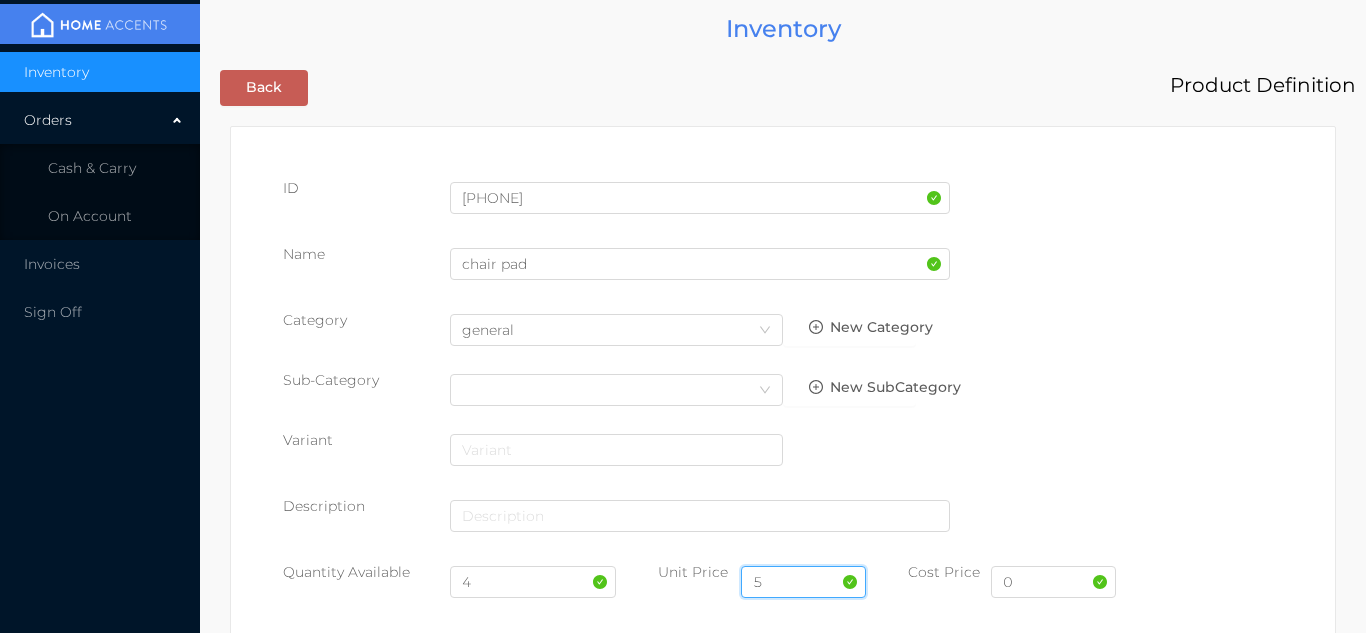 type on "5.99" 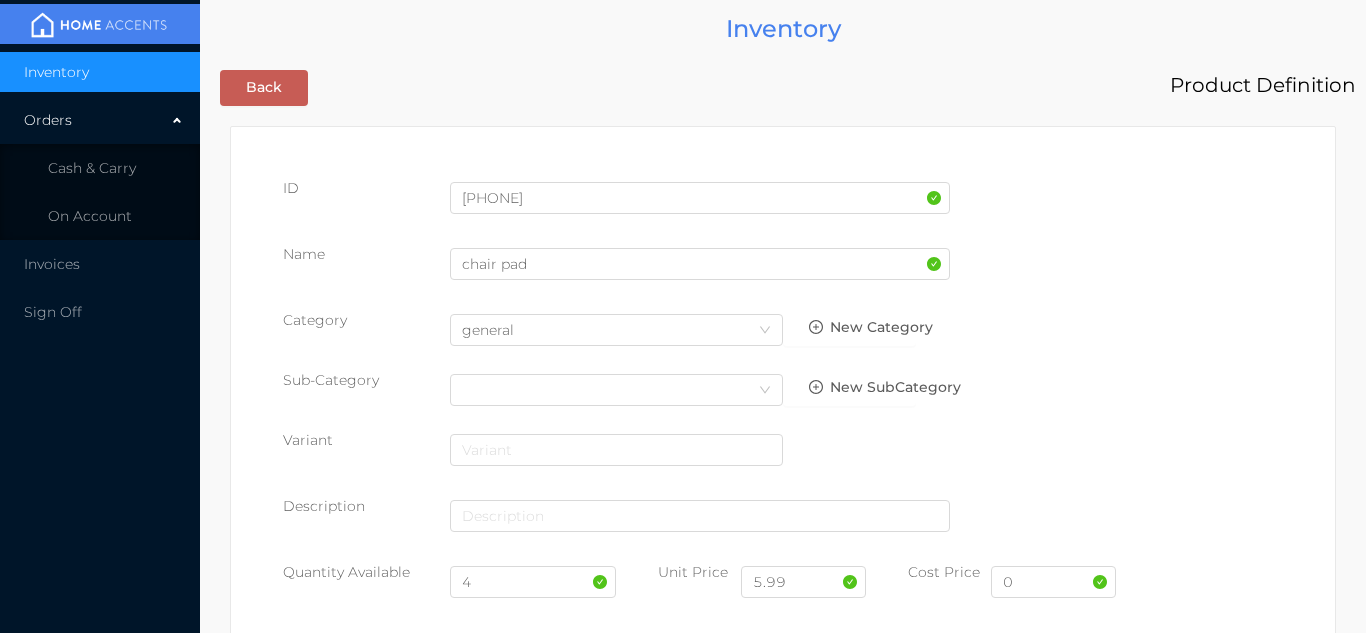 click on "0" at bounding box center (1053, 590) 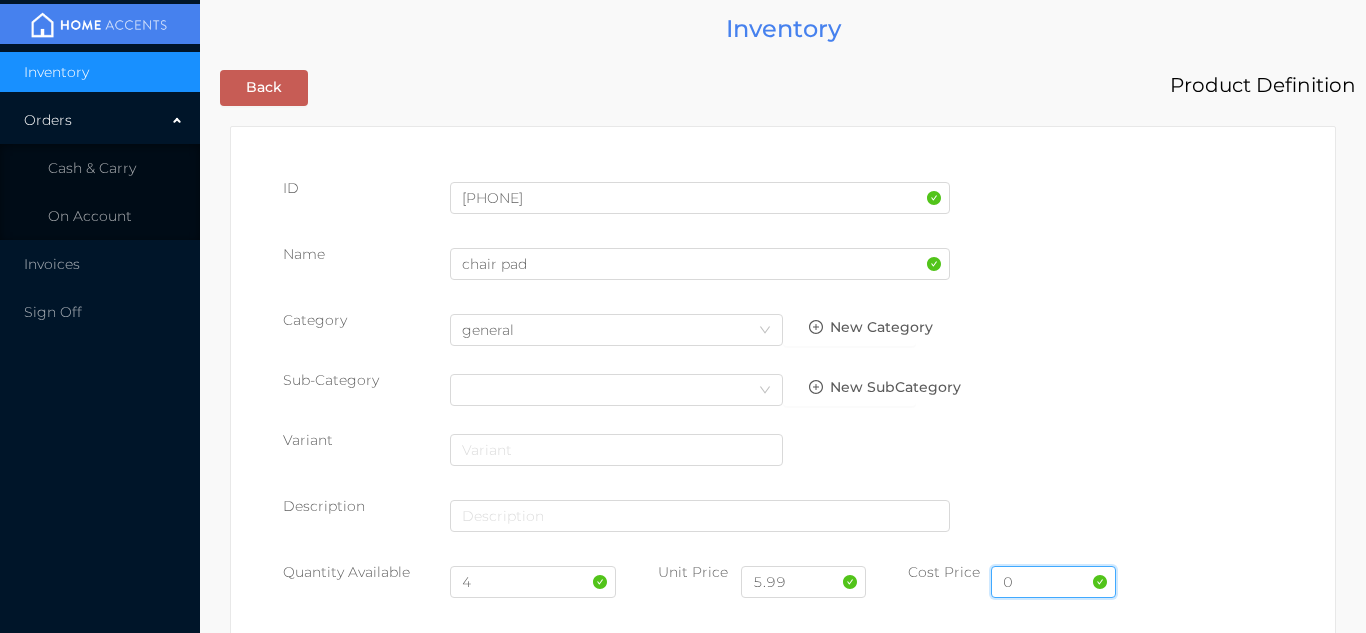 click on "0" at bounding box center (1053, 582) 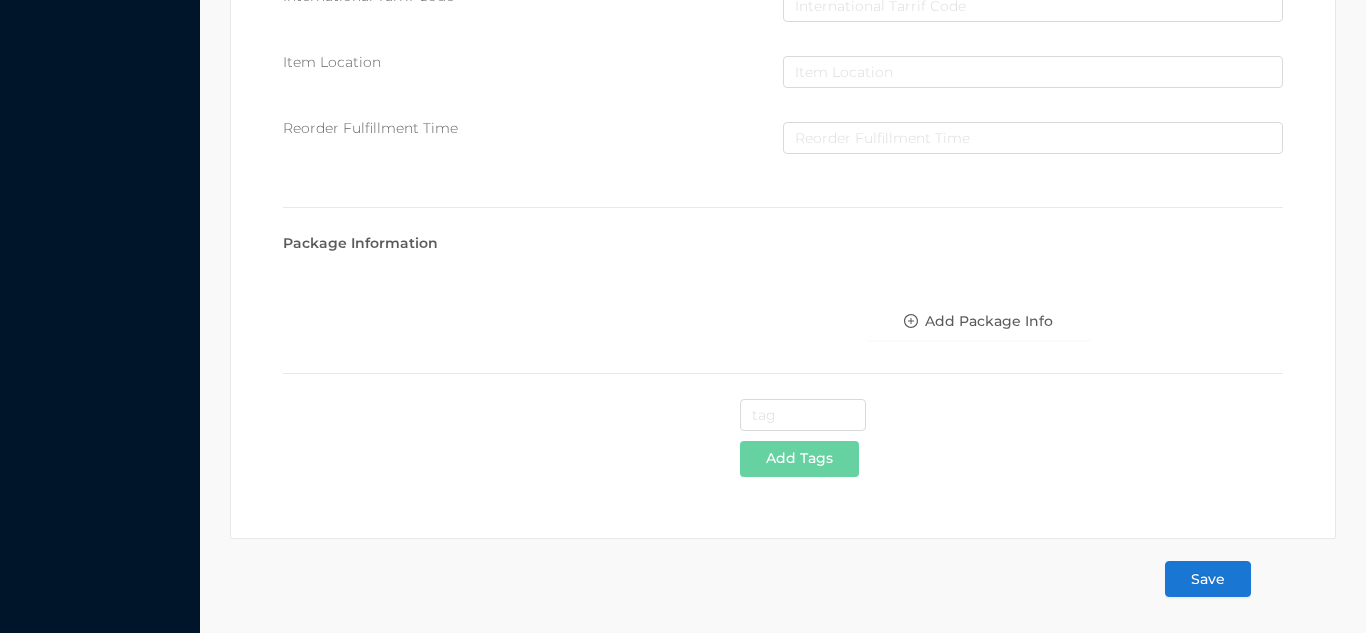 type on "3" 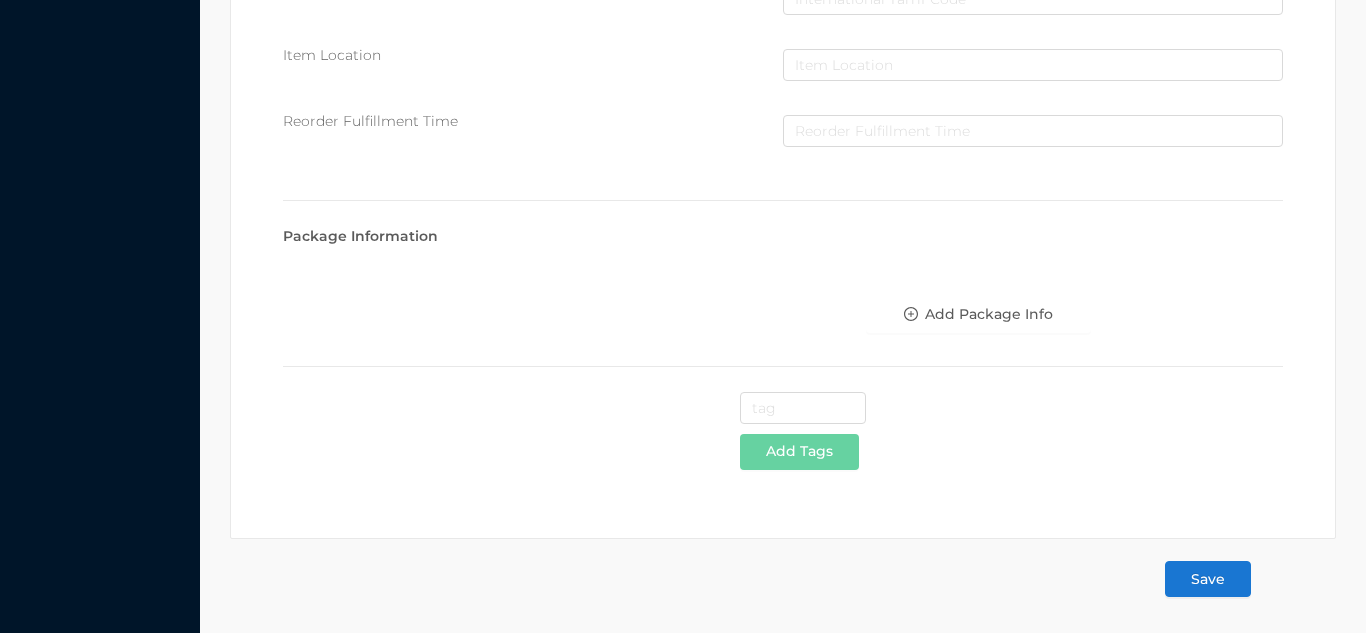 click on "Save" at bounding box center [1208, 579] 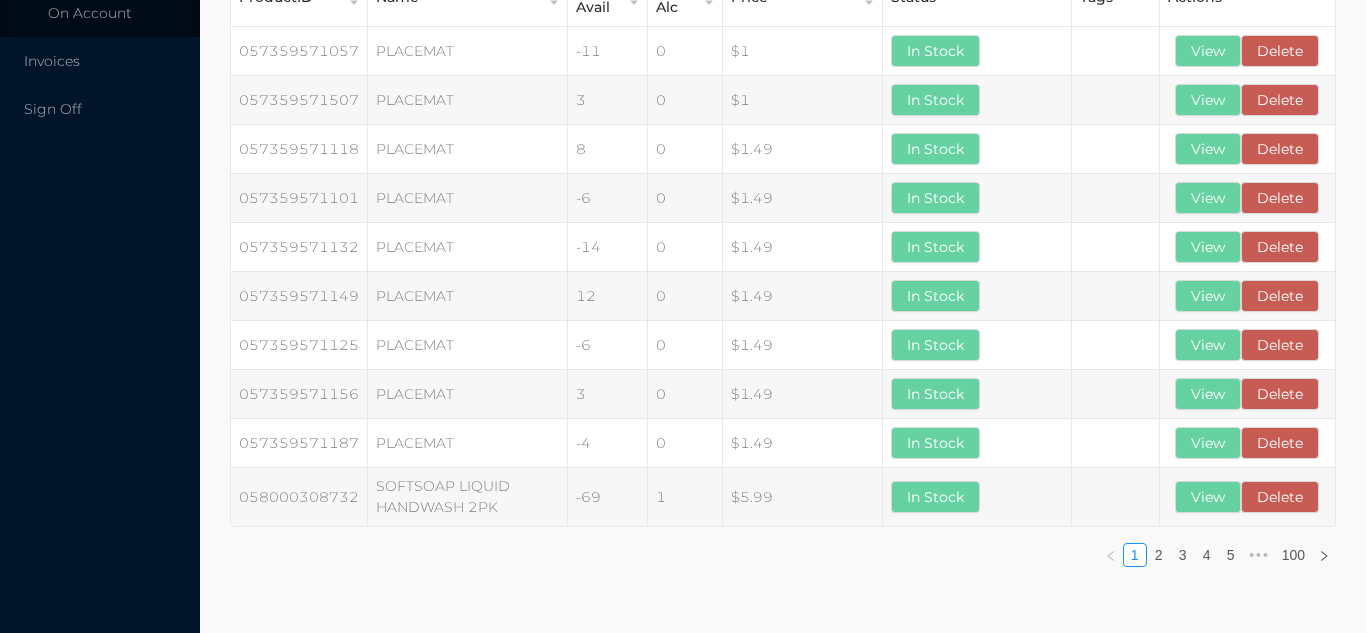 scroll, scrollTop: 0, scrollLeft: 0, axis: both 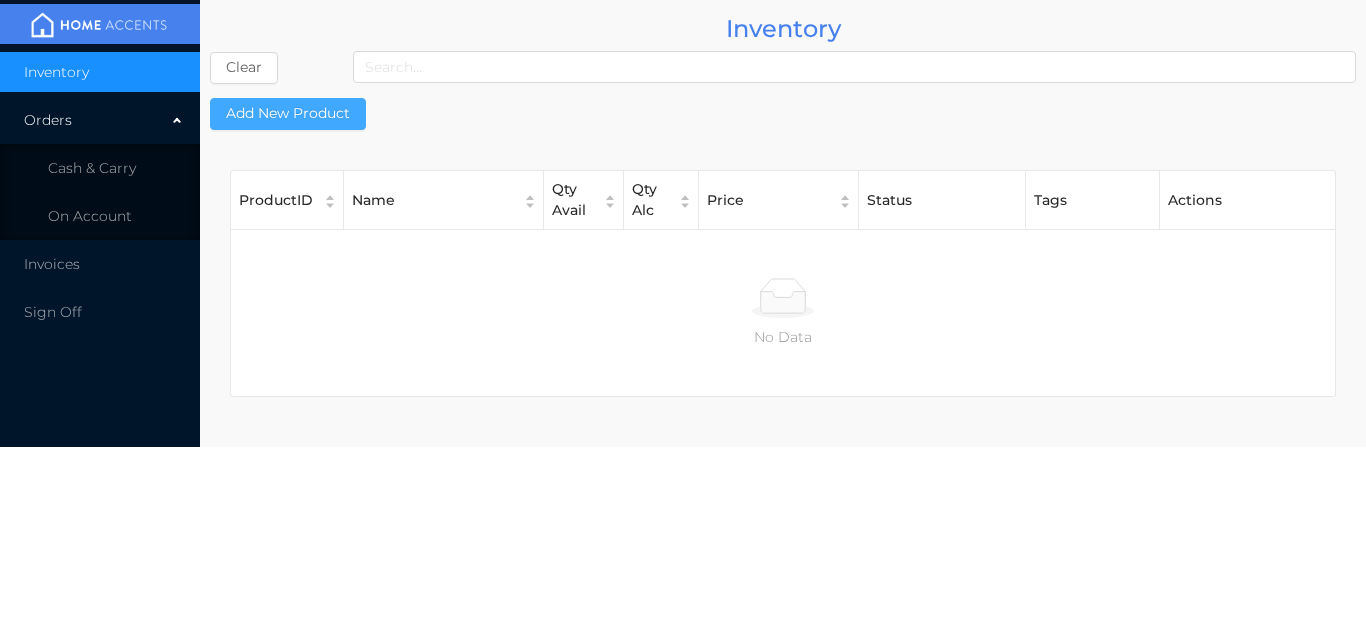 click on "Add New Product" at bounding box center [288, 114] 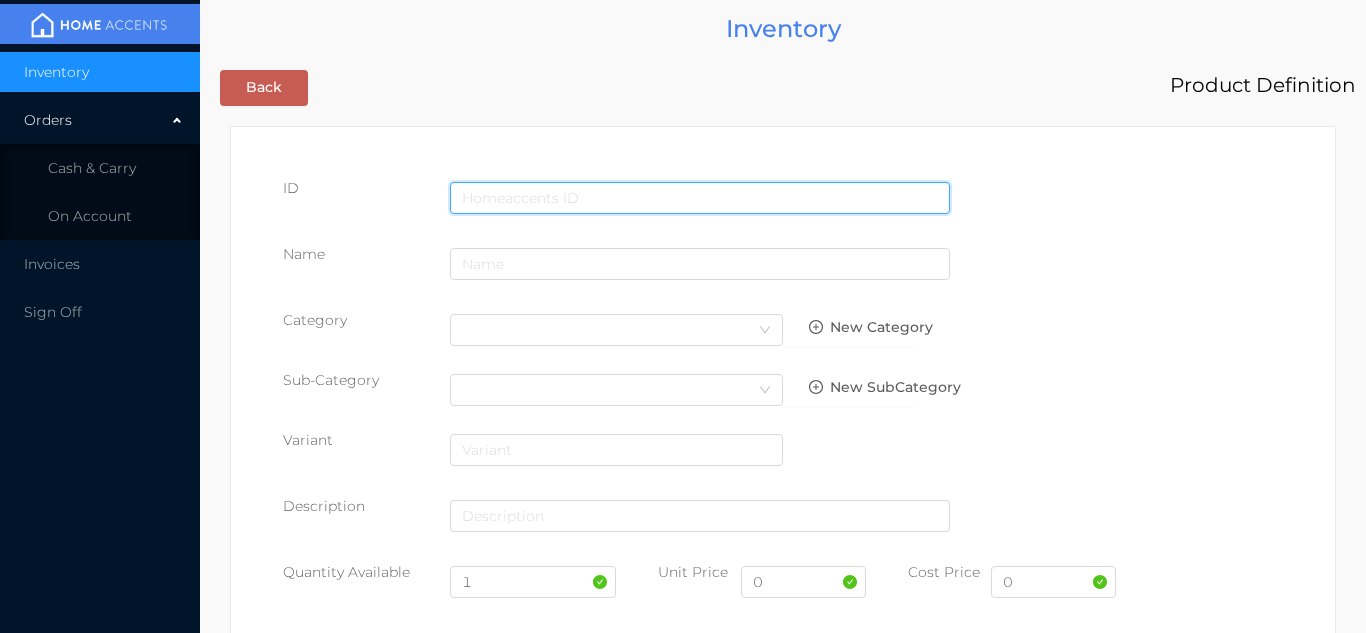 click at bounding box center (700, 198) 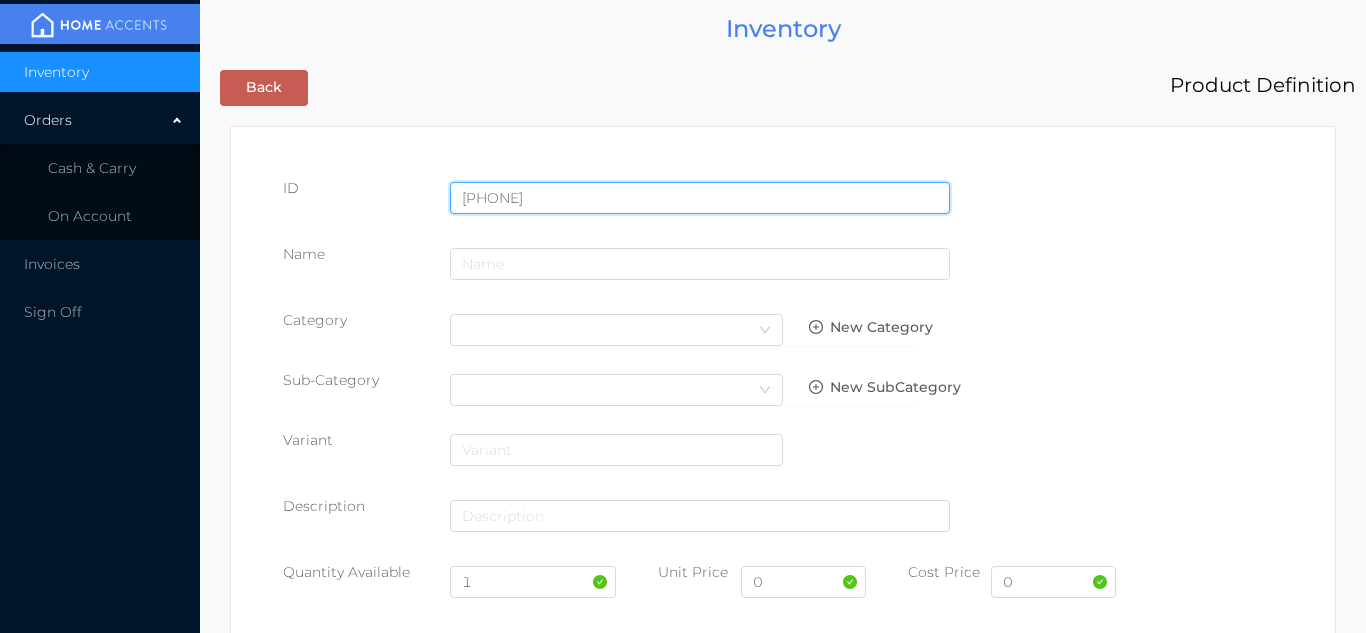 type on "[PHONE]" 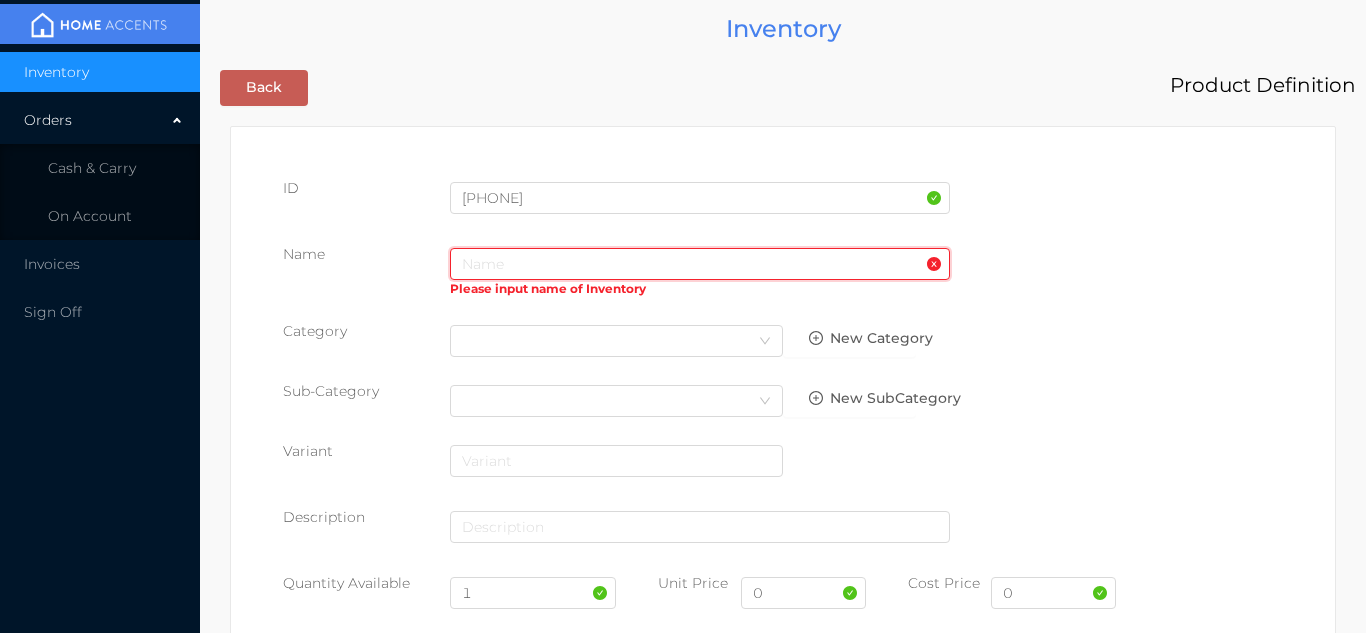 click at bounding box center (700, 264) 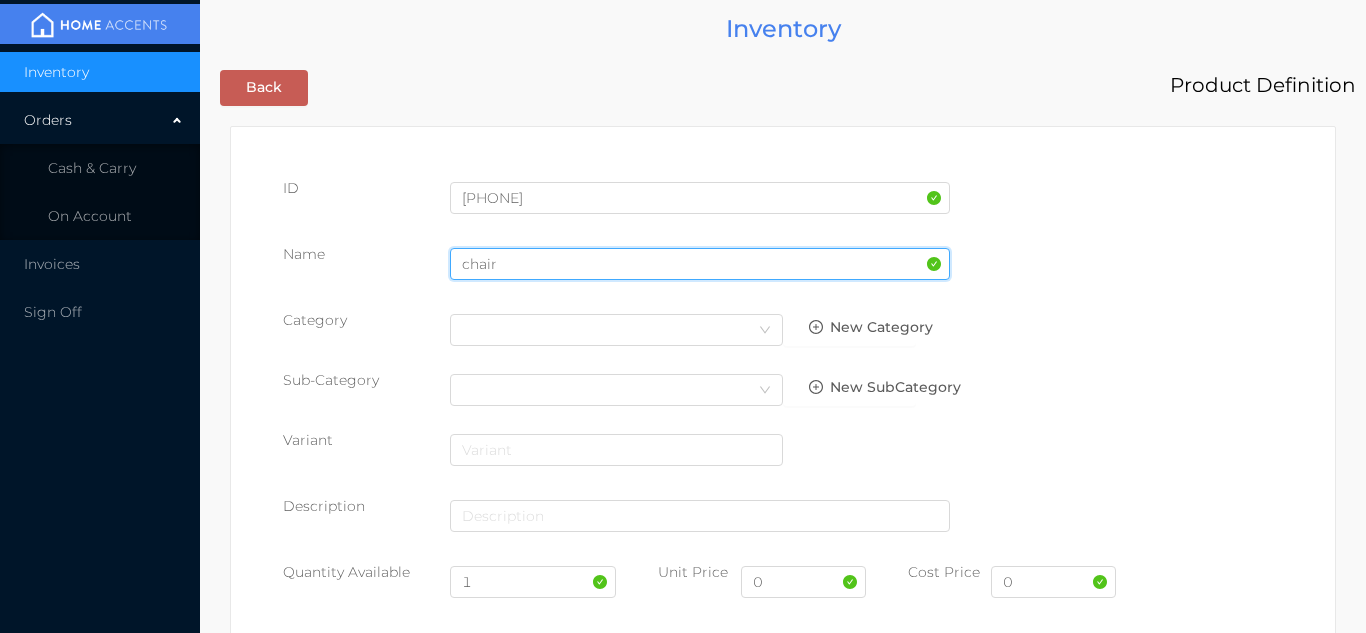 type on "chair pad" 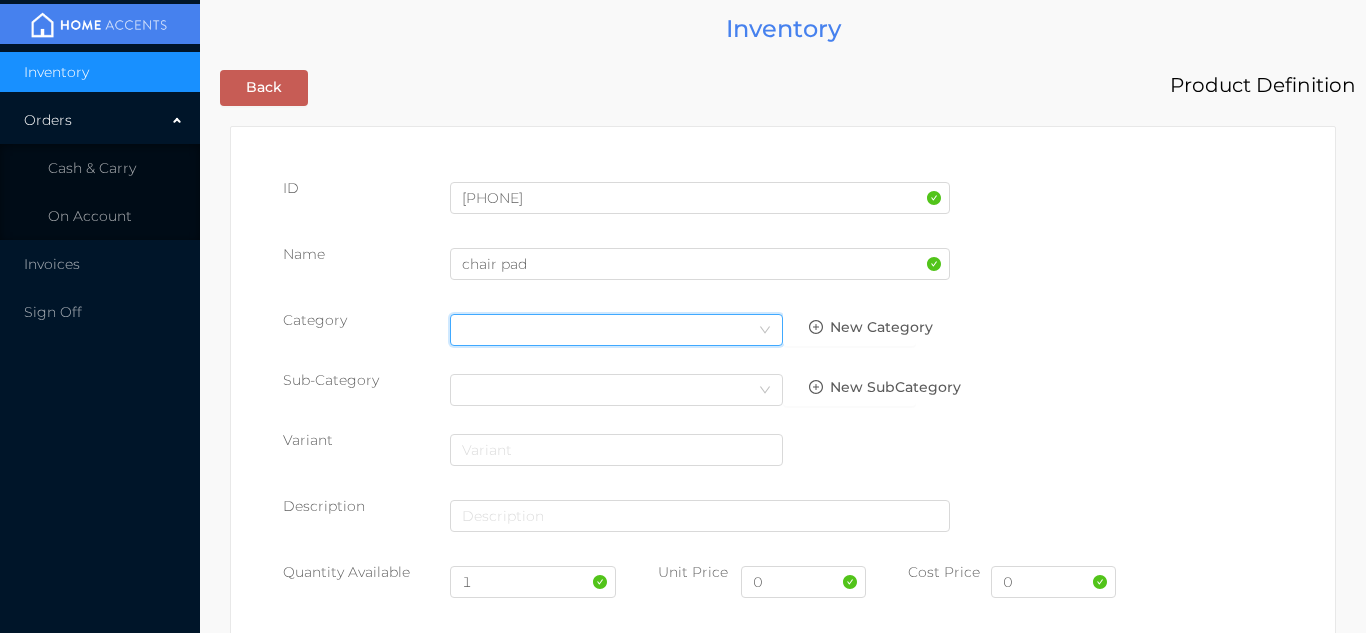 click 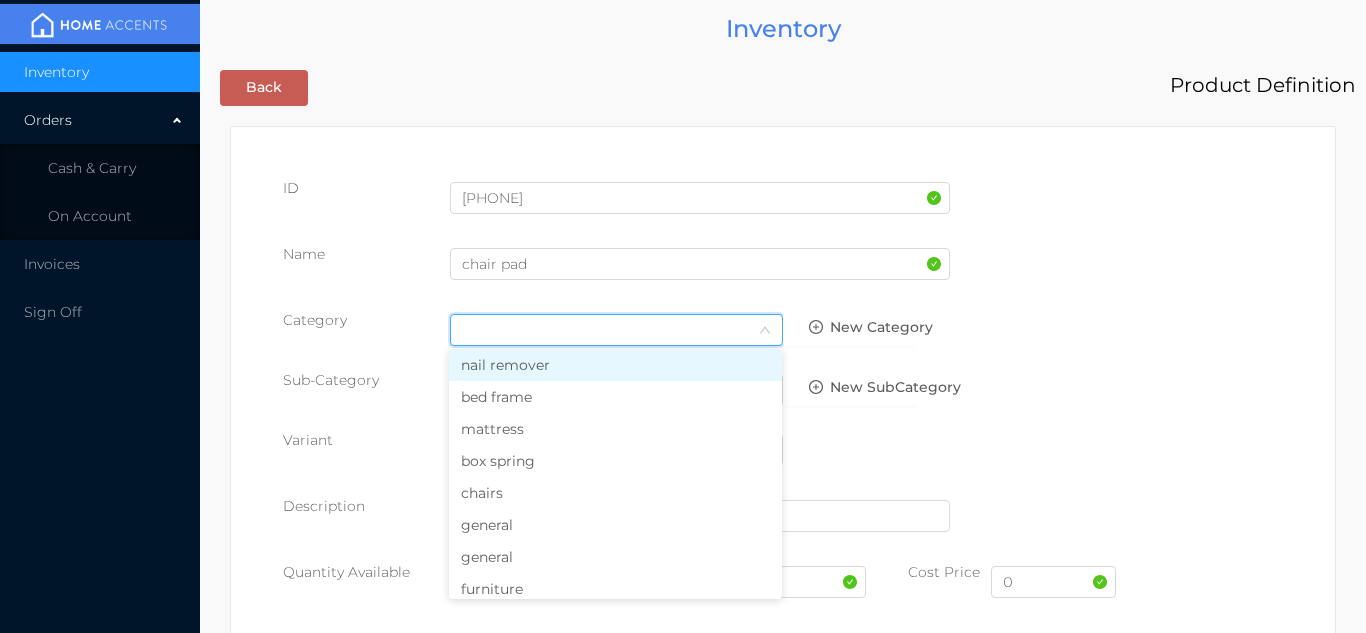 click on "general" at bounding box center (615, 525) 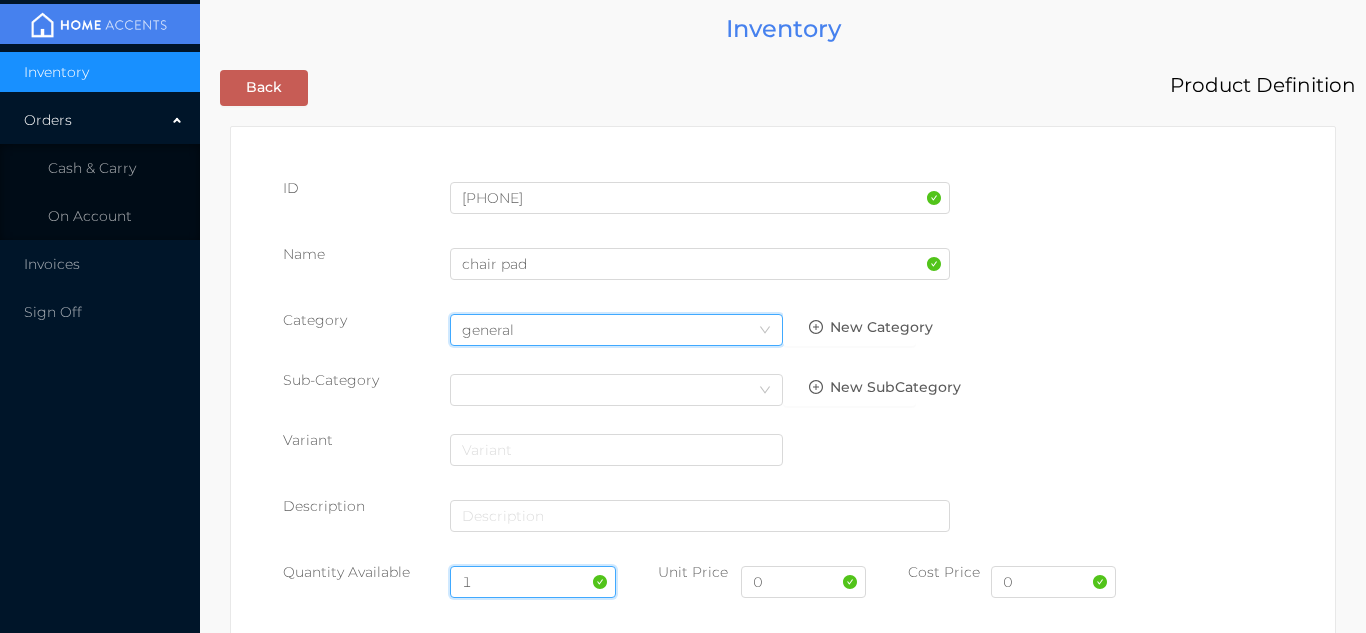 click on "1" at bounding box center [533, 582] 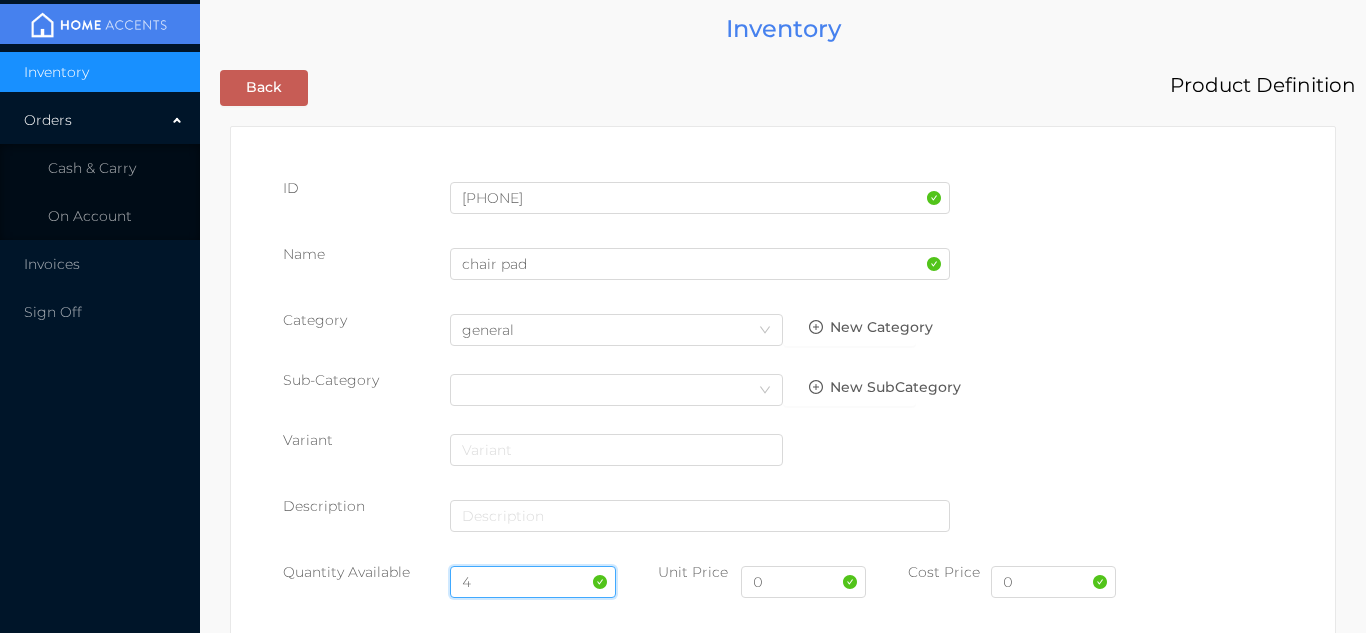 type on "4" 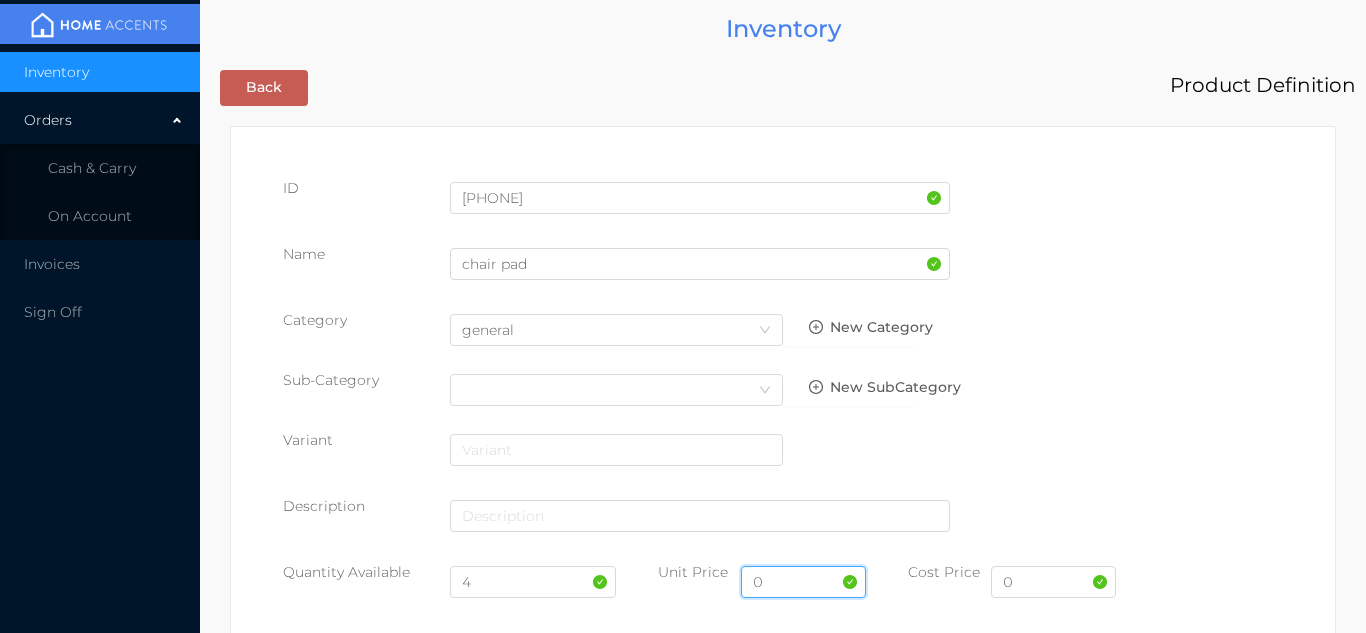 click on "0" at bounding box center (803, 582) 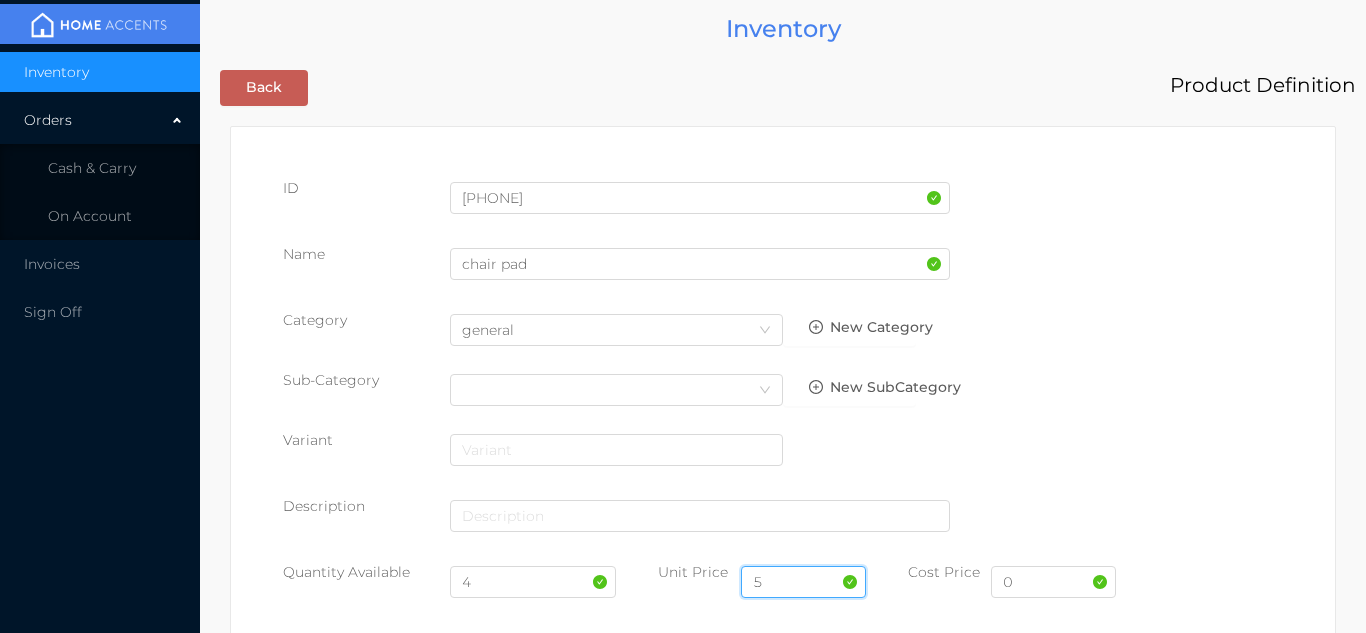 type on "5.99" 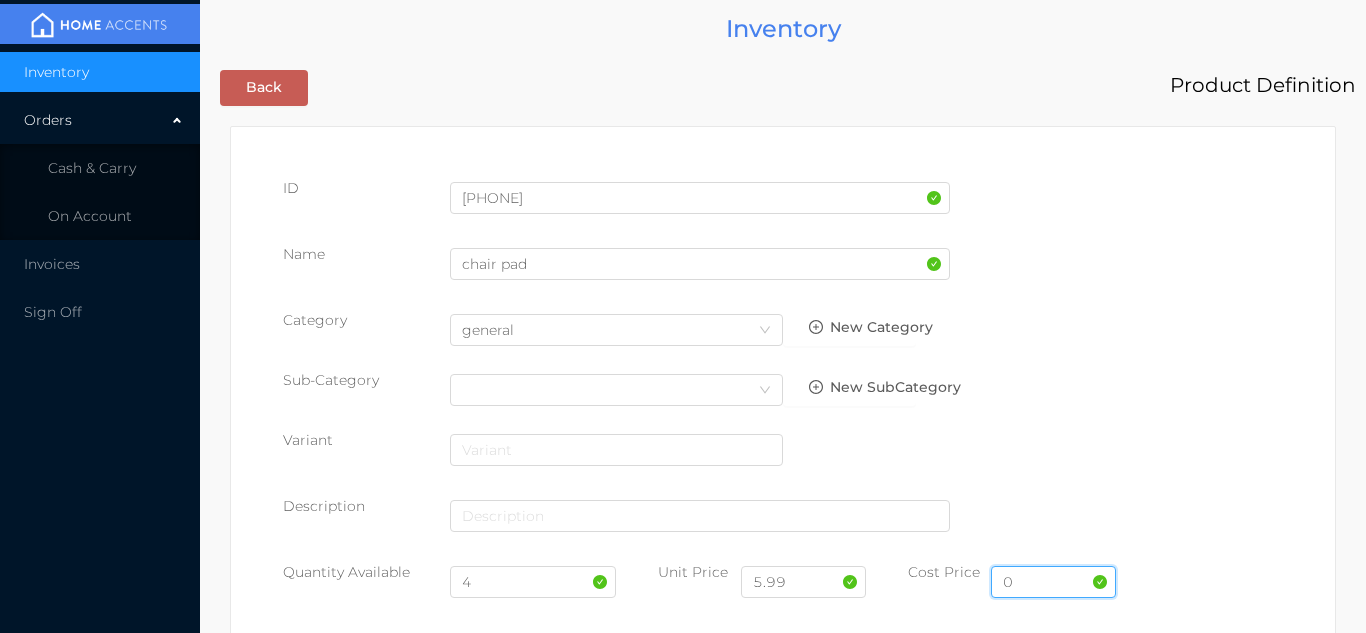 click on "0" at bounding box center (1053, 582) 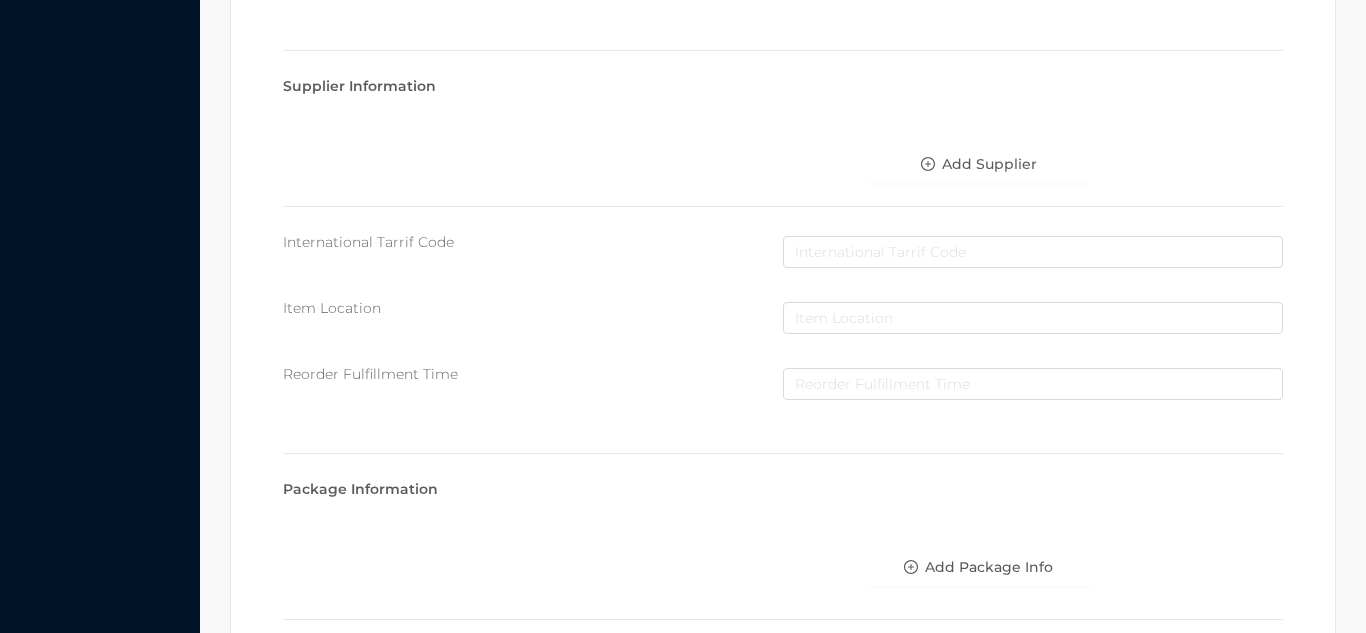 scroll, scrollTop: 1028, scrollLeft: 0, axis: vertical 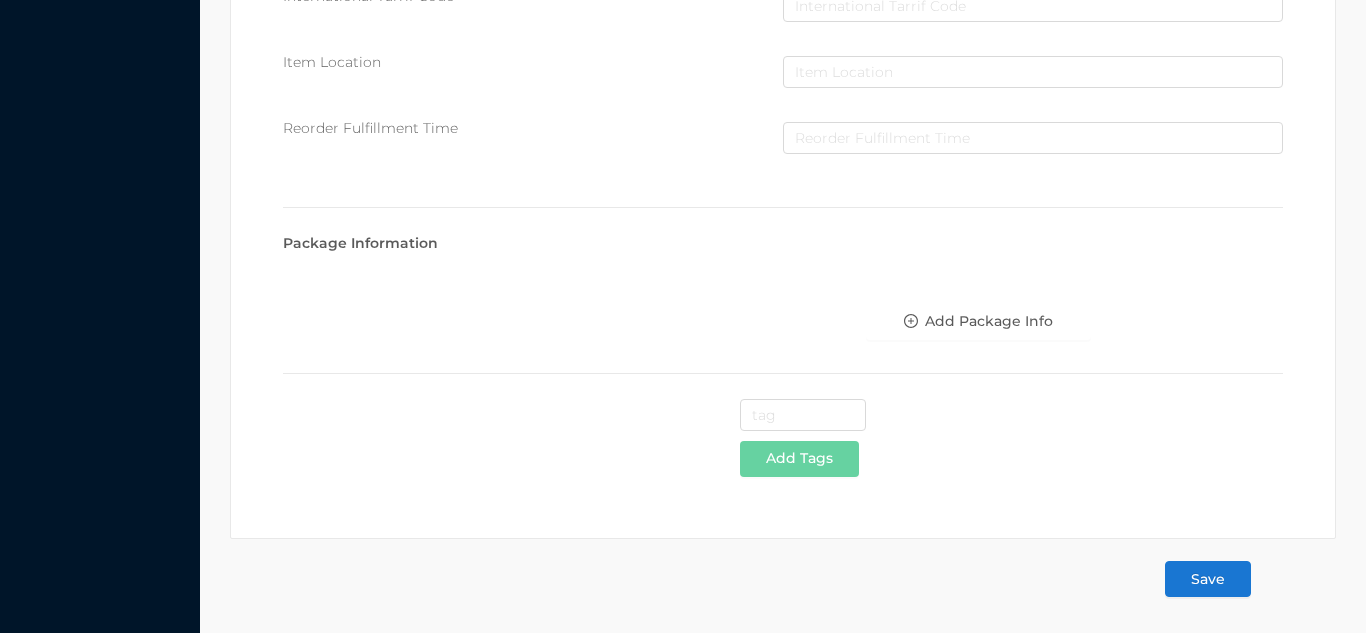 type on "3" 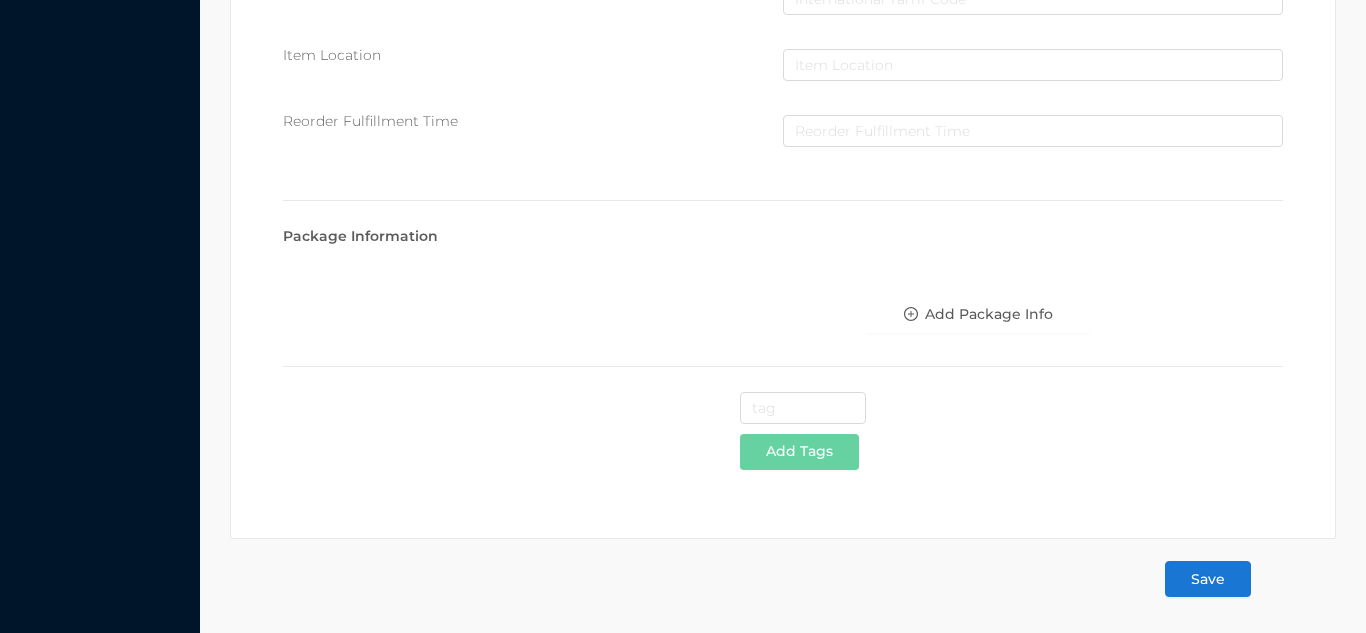 click on "Save" at bounding box center (1208, 579) 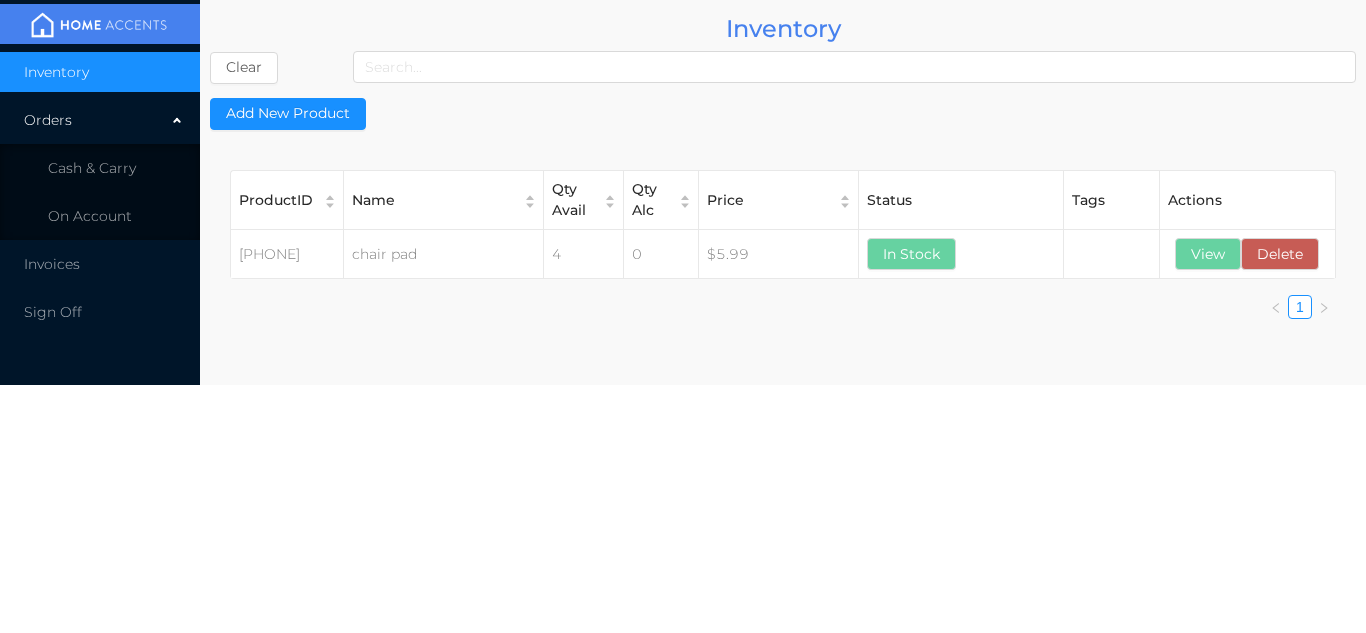 scroll, scrollTop: 0, scrollLeft: 0, axis: both 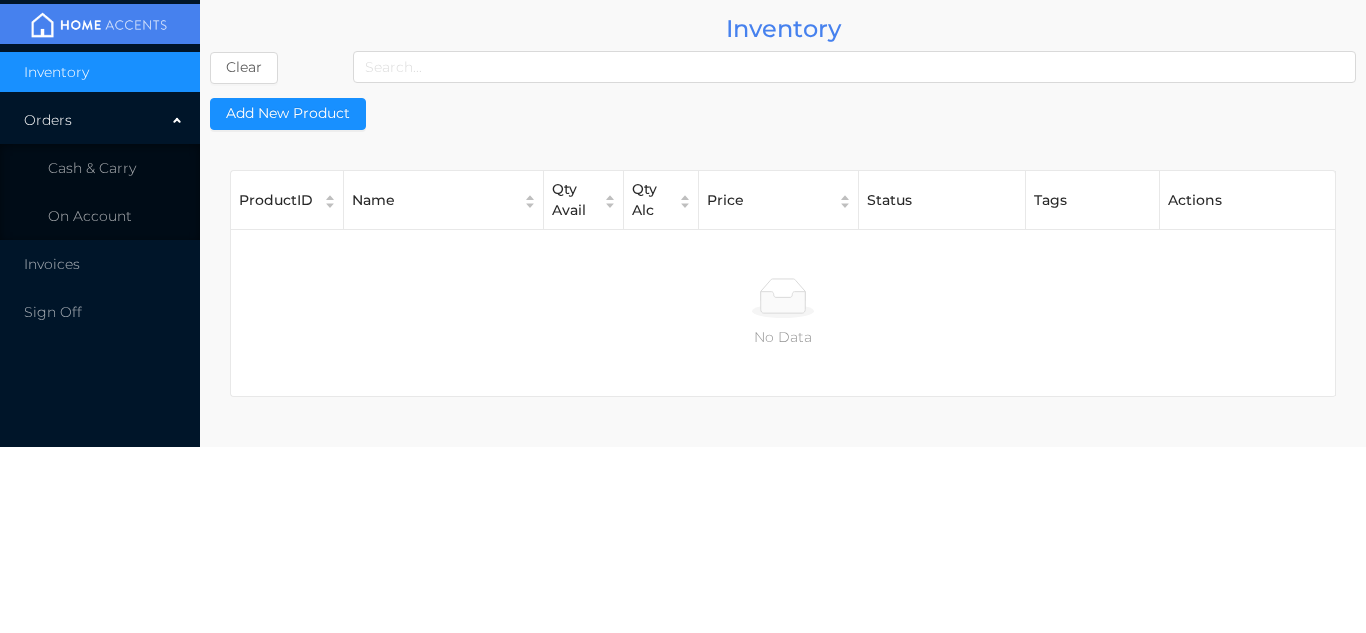 click on "Orders" at bounding box center (100, 120) 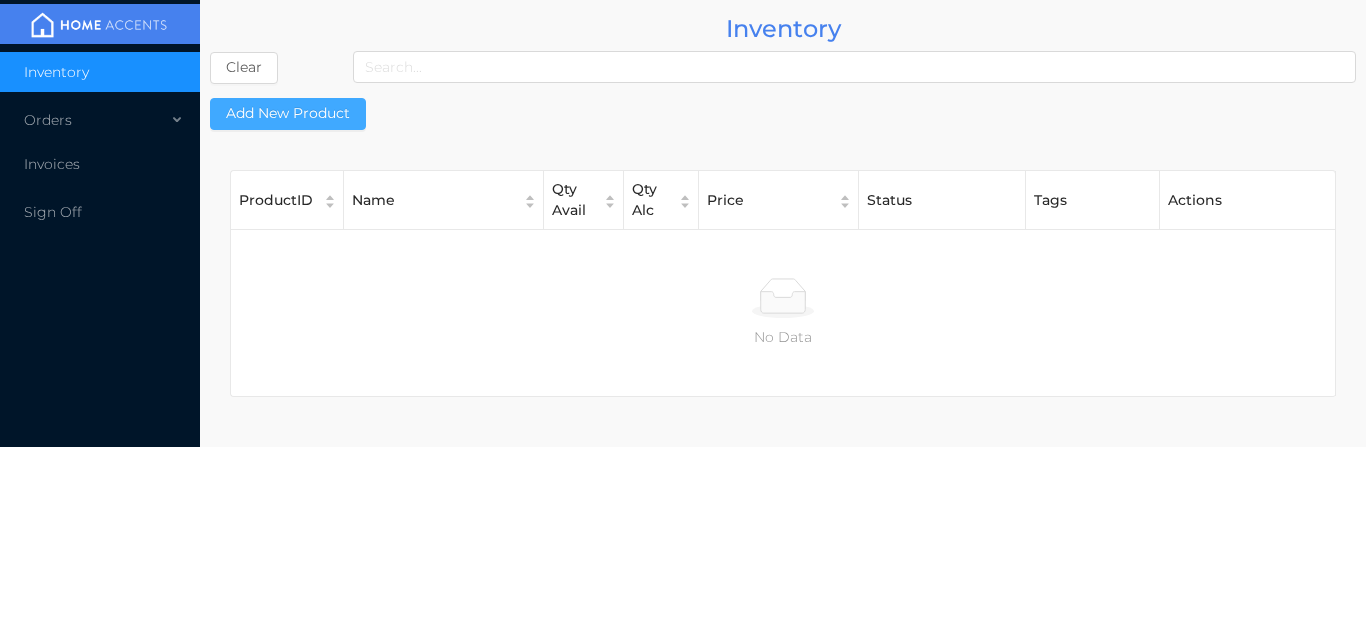 click on "Add New Product" at bounding box center (288, 114) 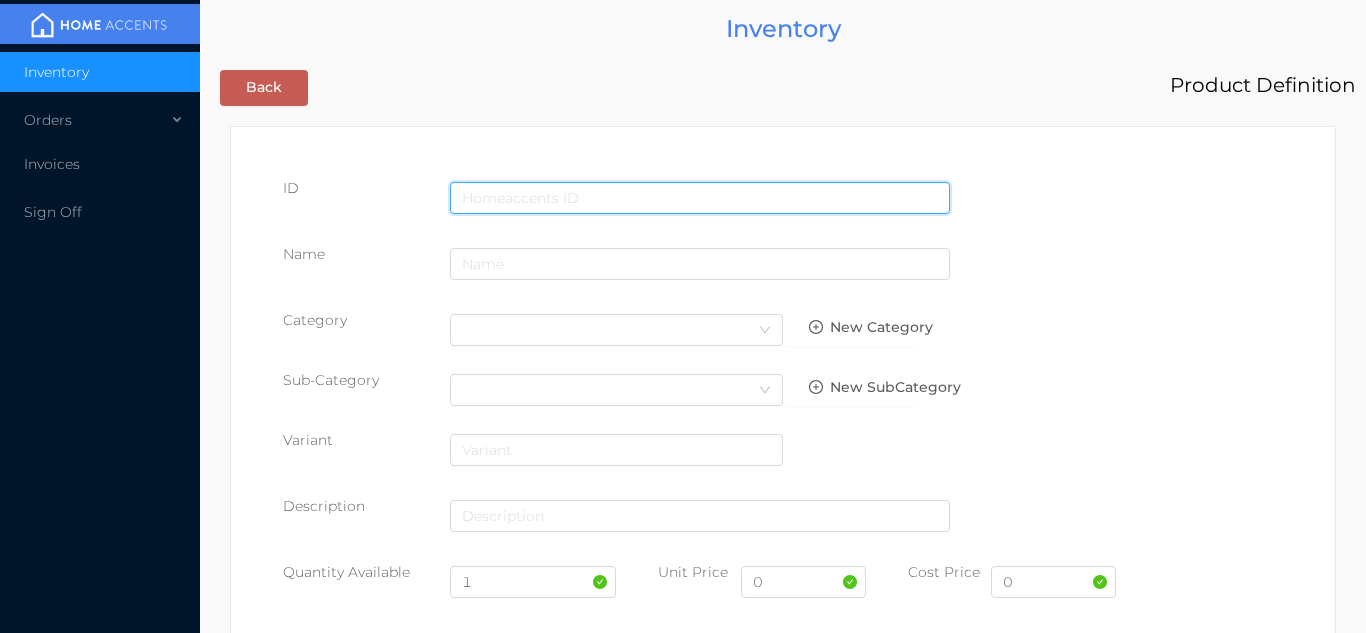 click at bounding box center (700, 198) 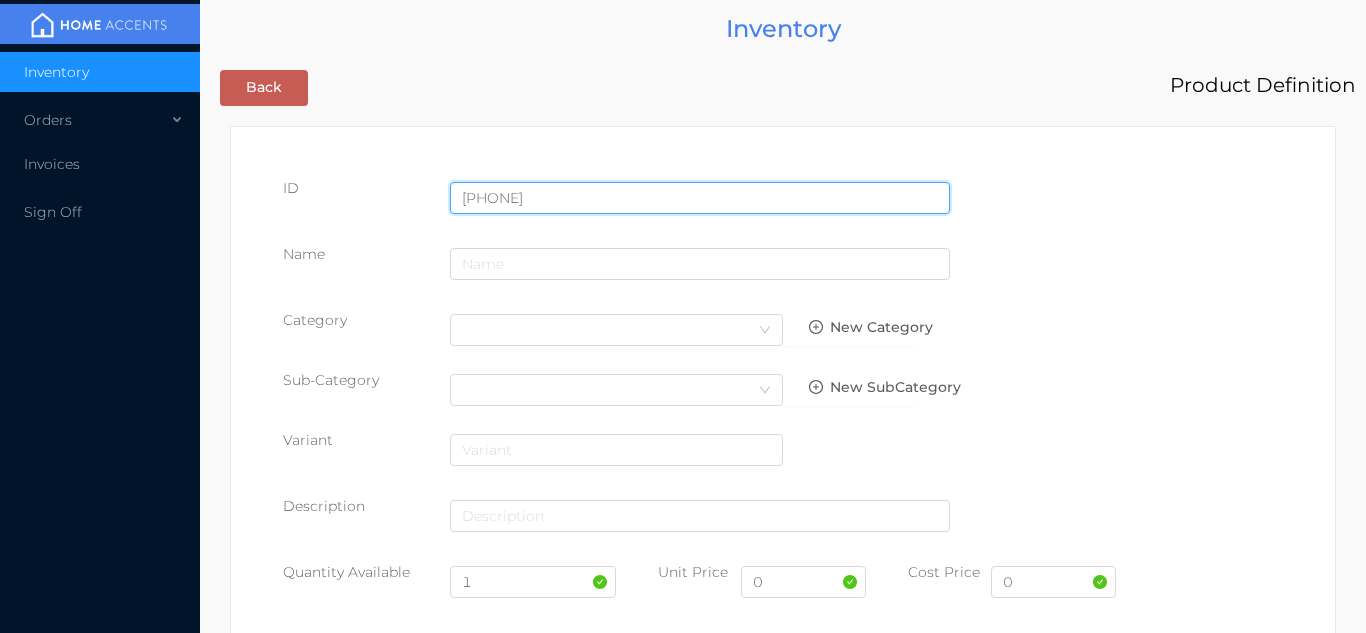 type on "[PHONE]" 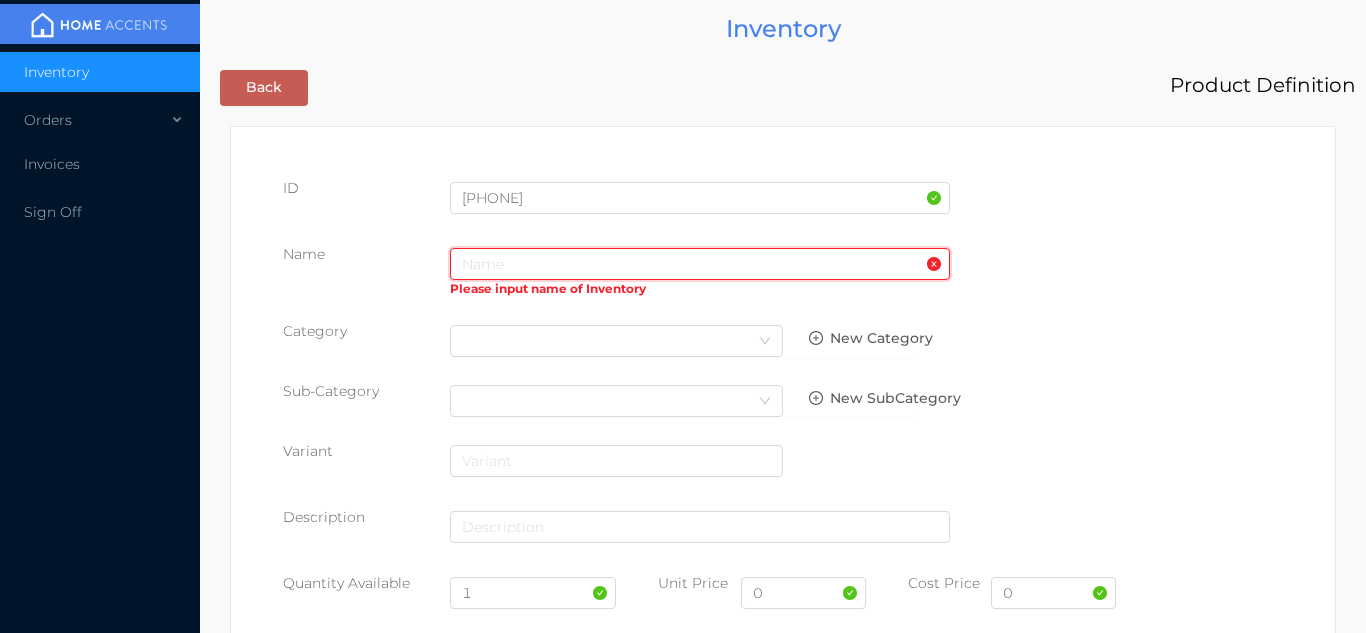 click at bounding box center [700, 264] 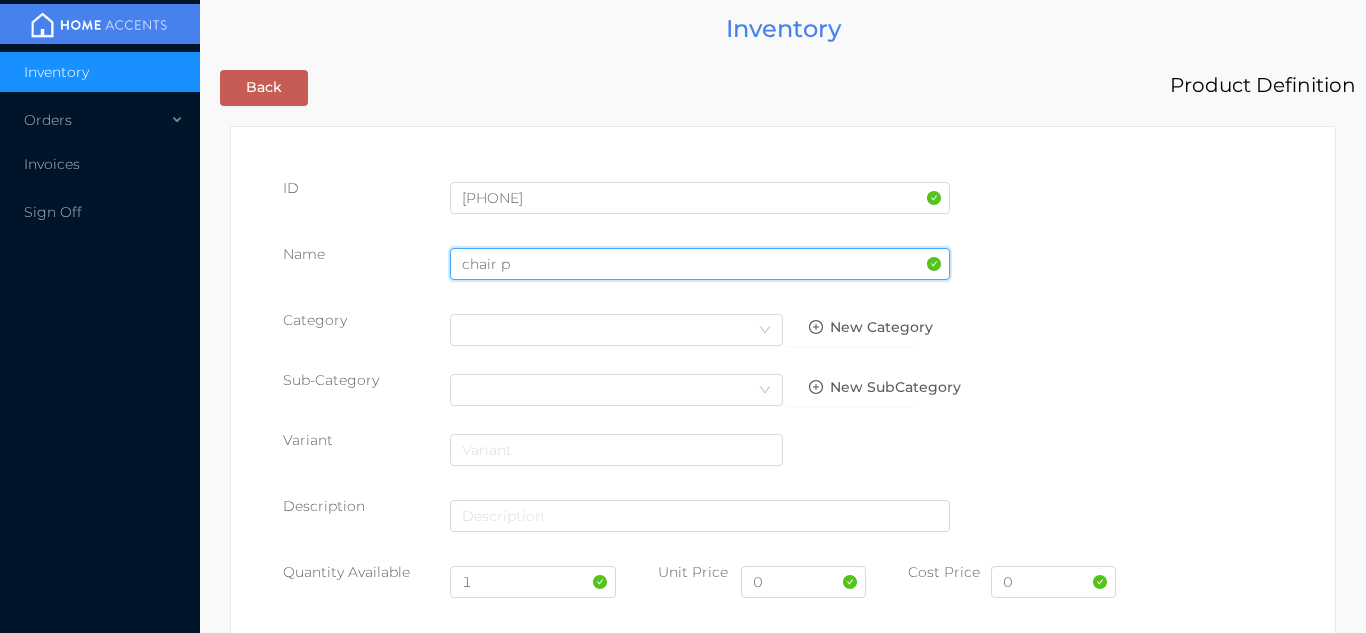 type on "chair pad" 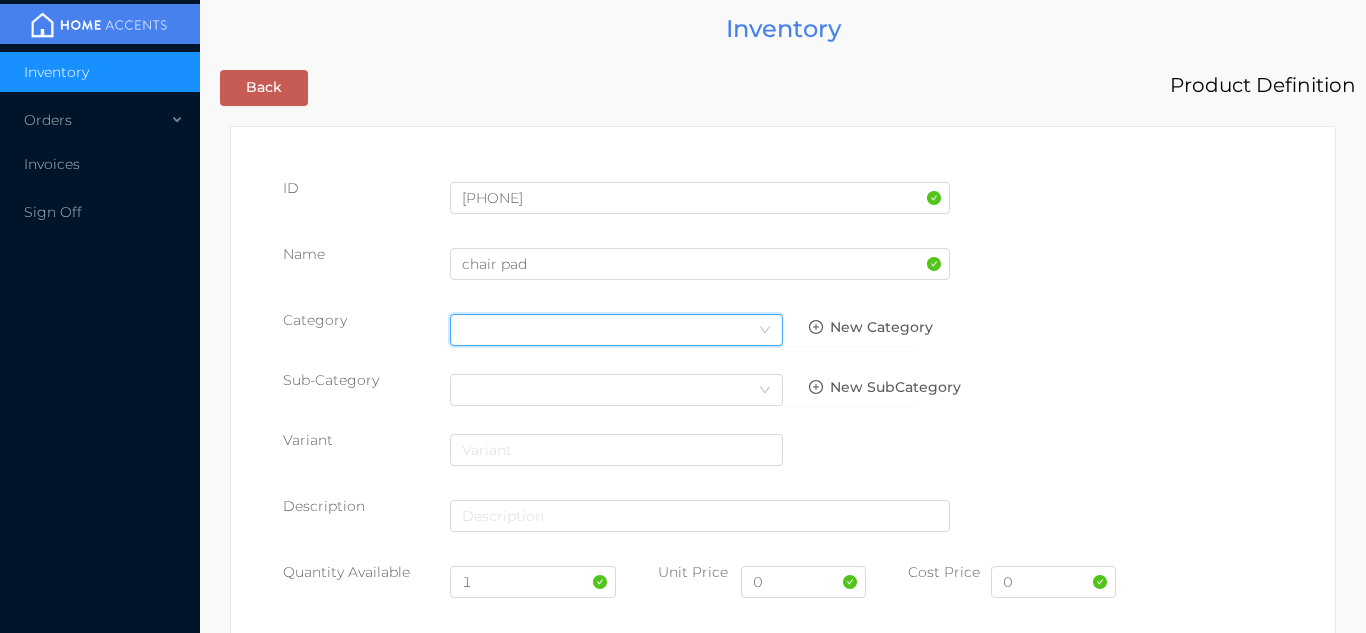 click 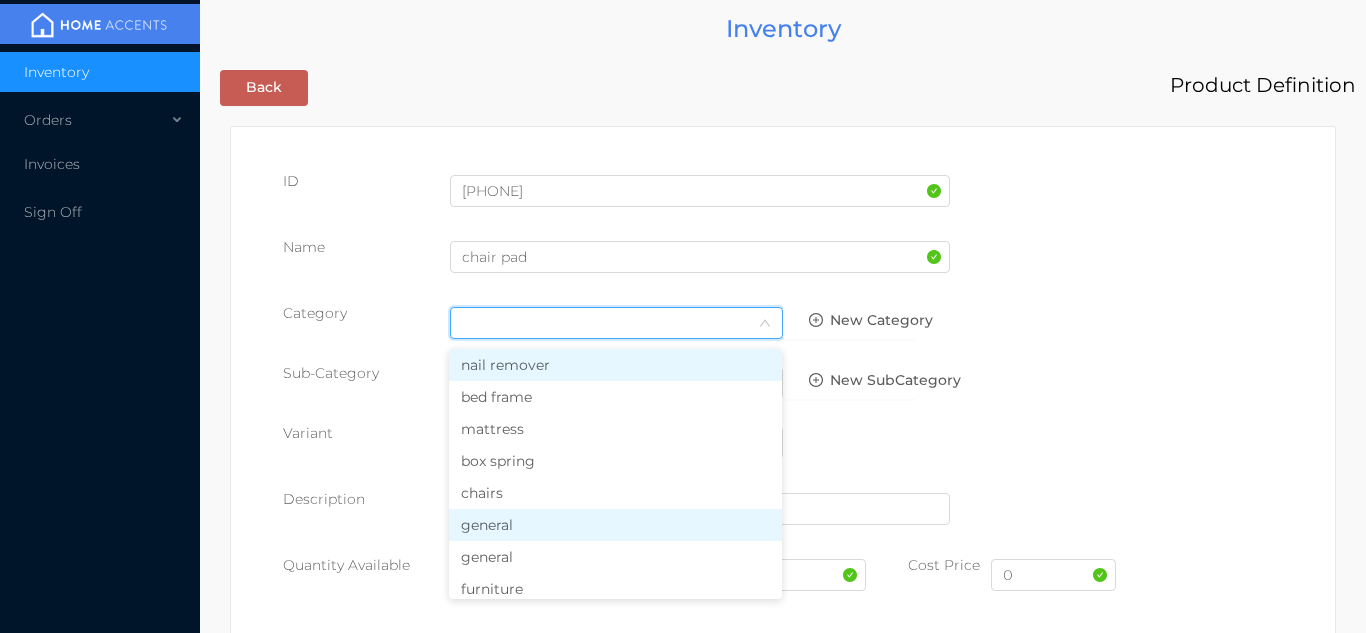 click on "general" at bounding box center (615, 525) 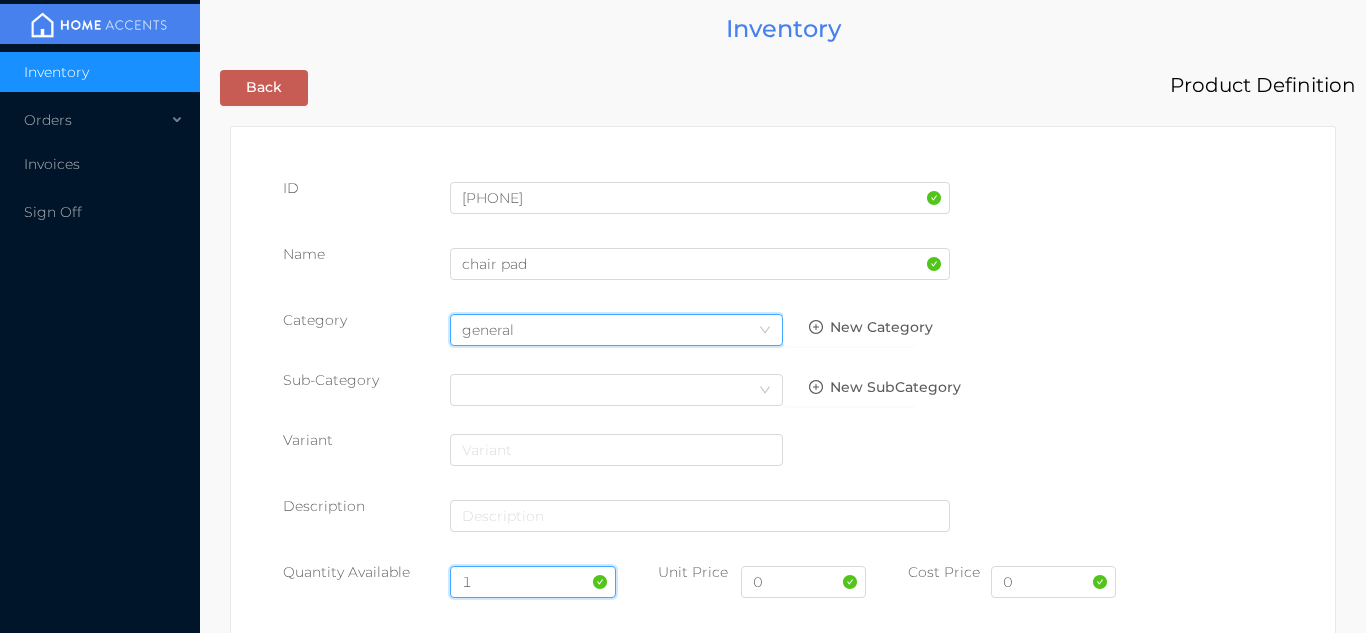 click on "1" at bounding box center (533, 582) 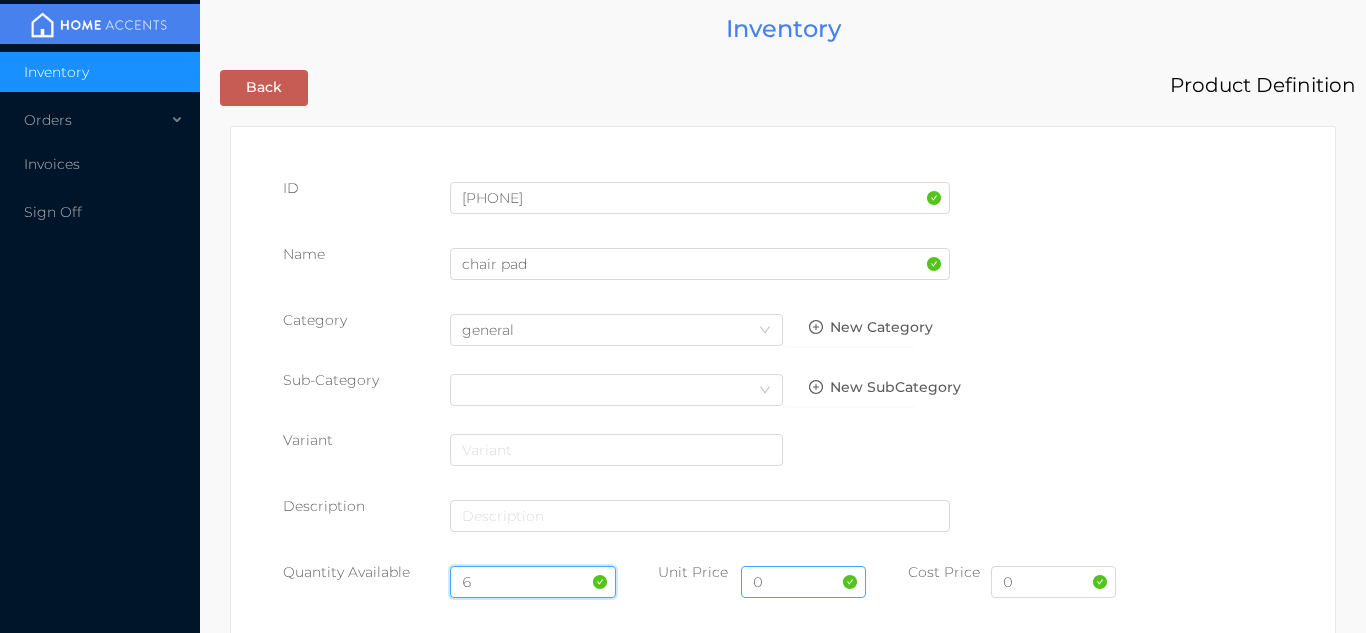 type on "6" 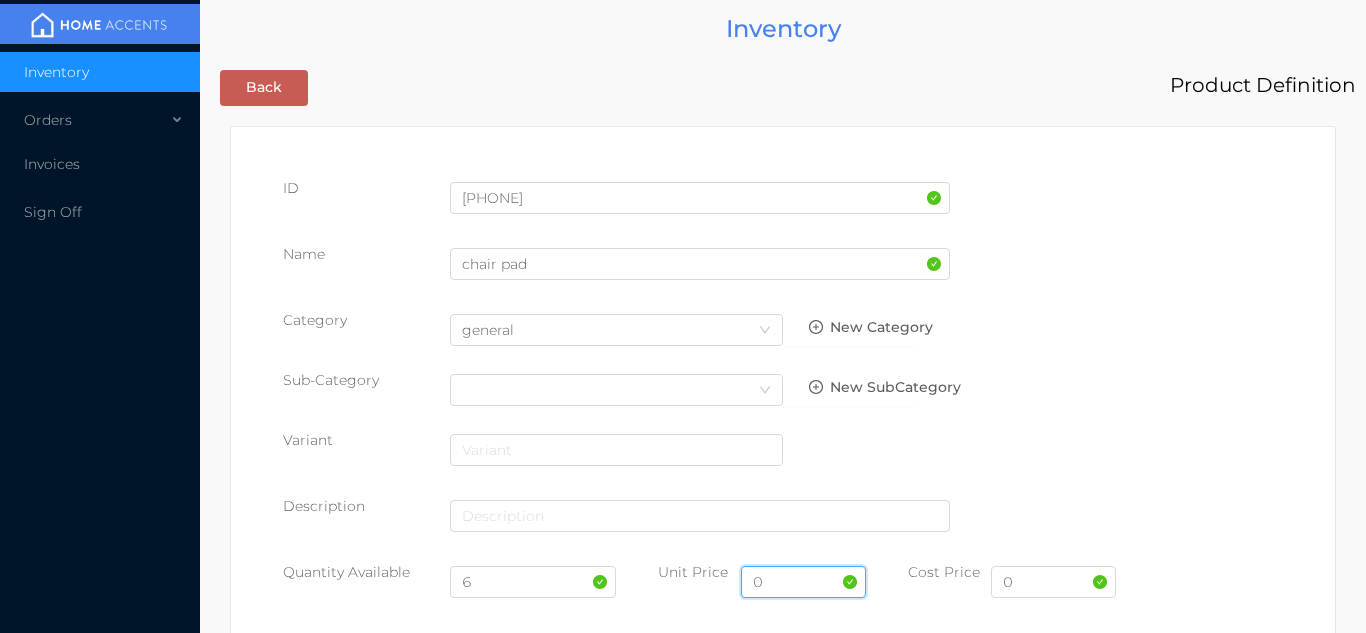 click on "0" at bounding box center [803, 582] 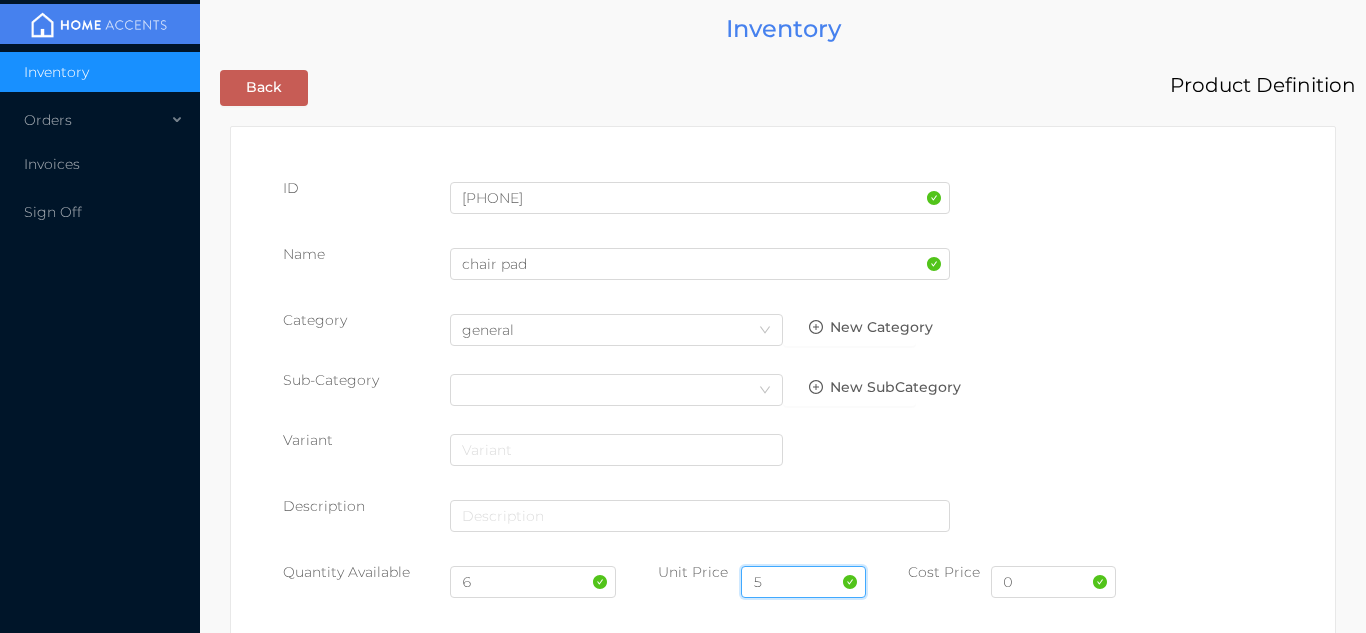 type on "5.99" 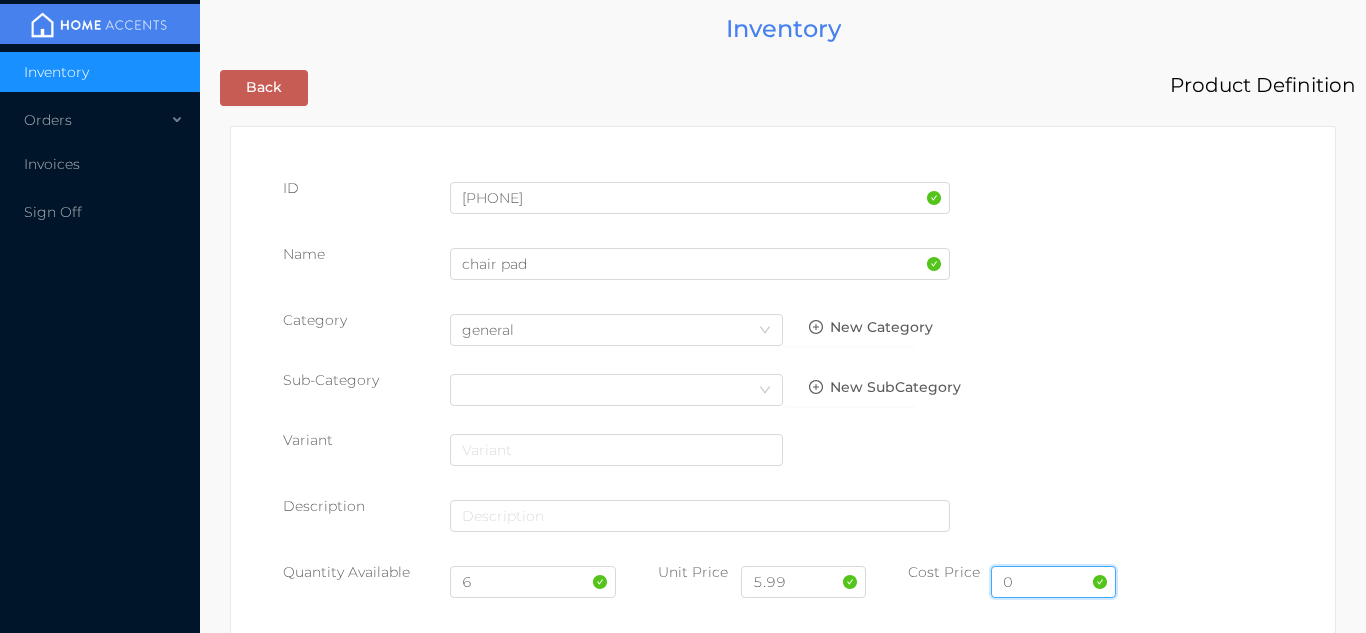 click on "0" at bounding box center [1053, 582] 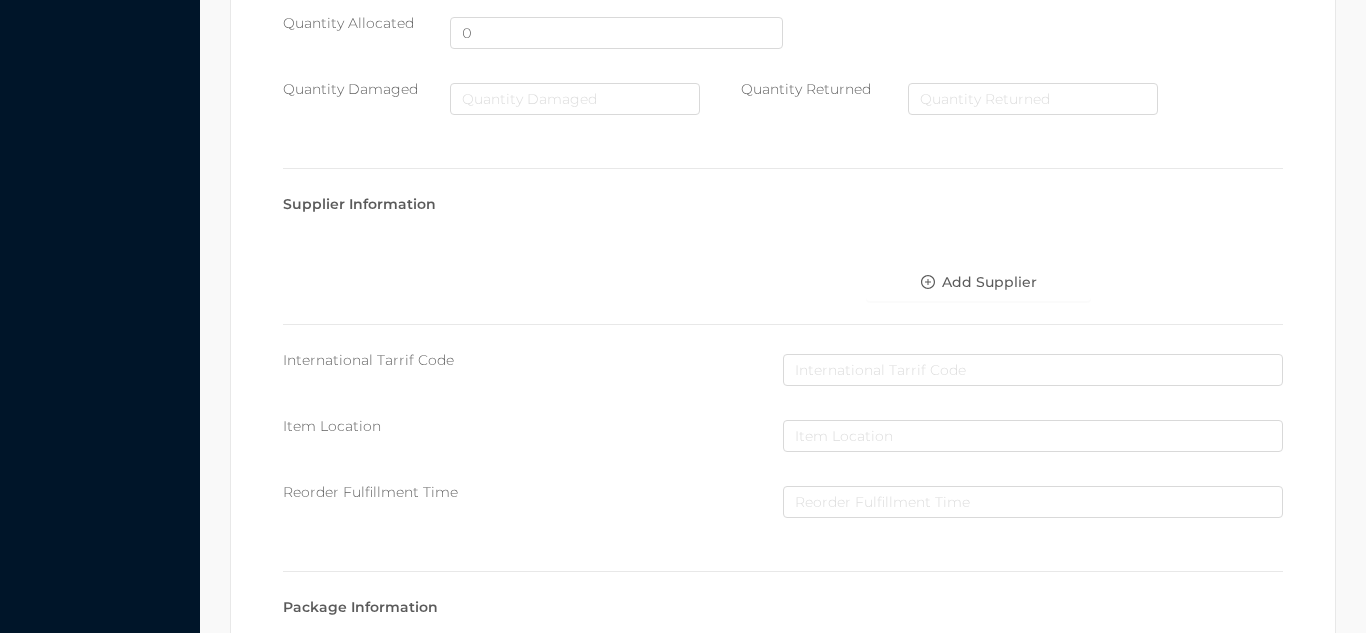 scroll, scrollTop: 1028, scrollLeft: 0, axis: vertical 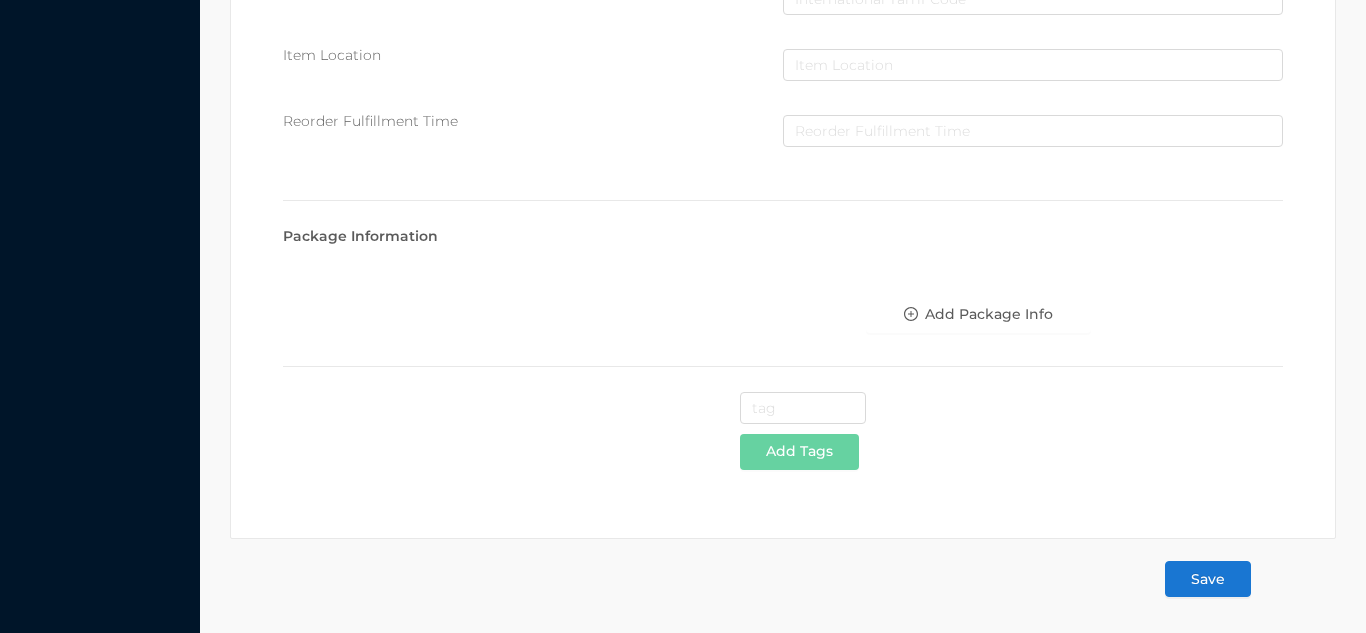 type on "3" 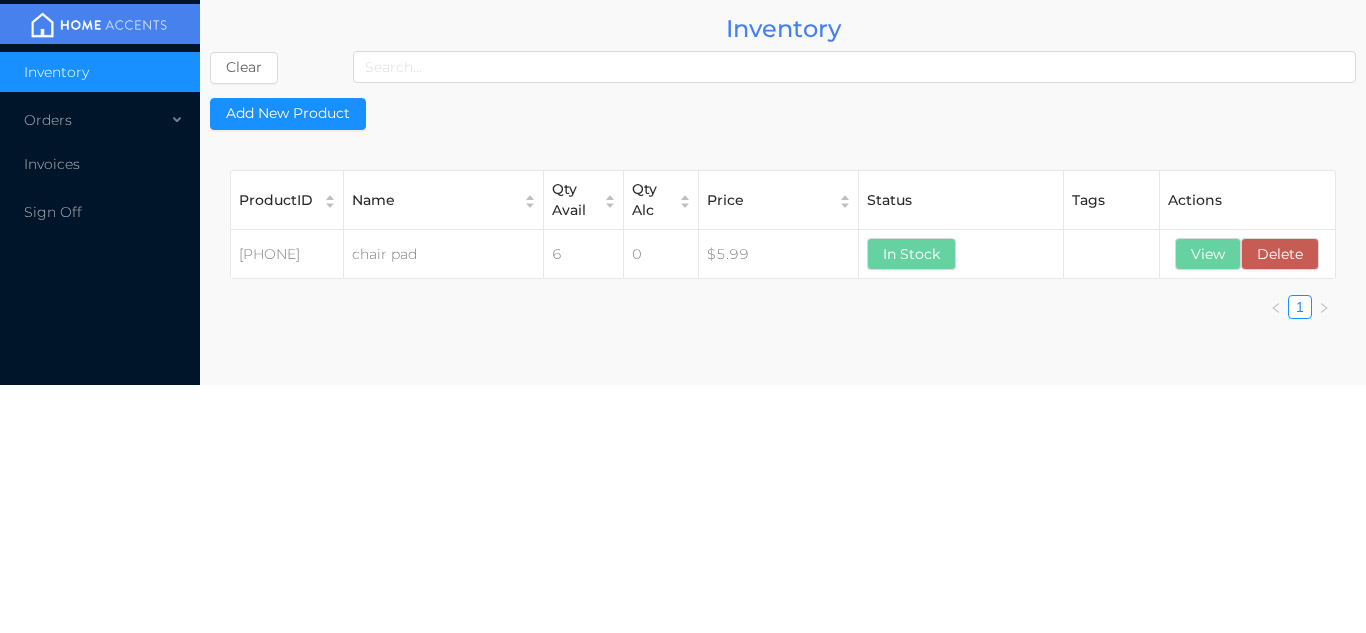 scroll, scrollTop: 0, scrollLeft: 0, axis: both 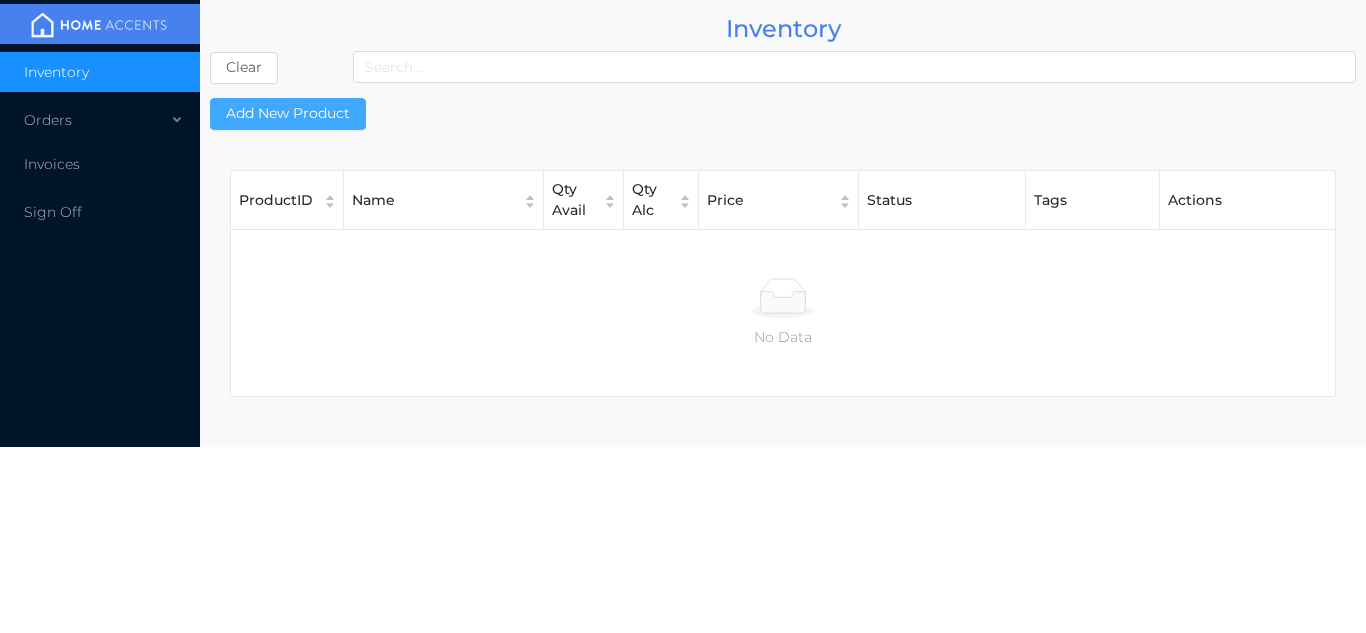 click on "Add New Product" at bounding box center (288, 114) 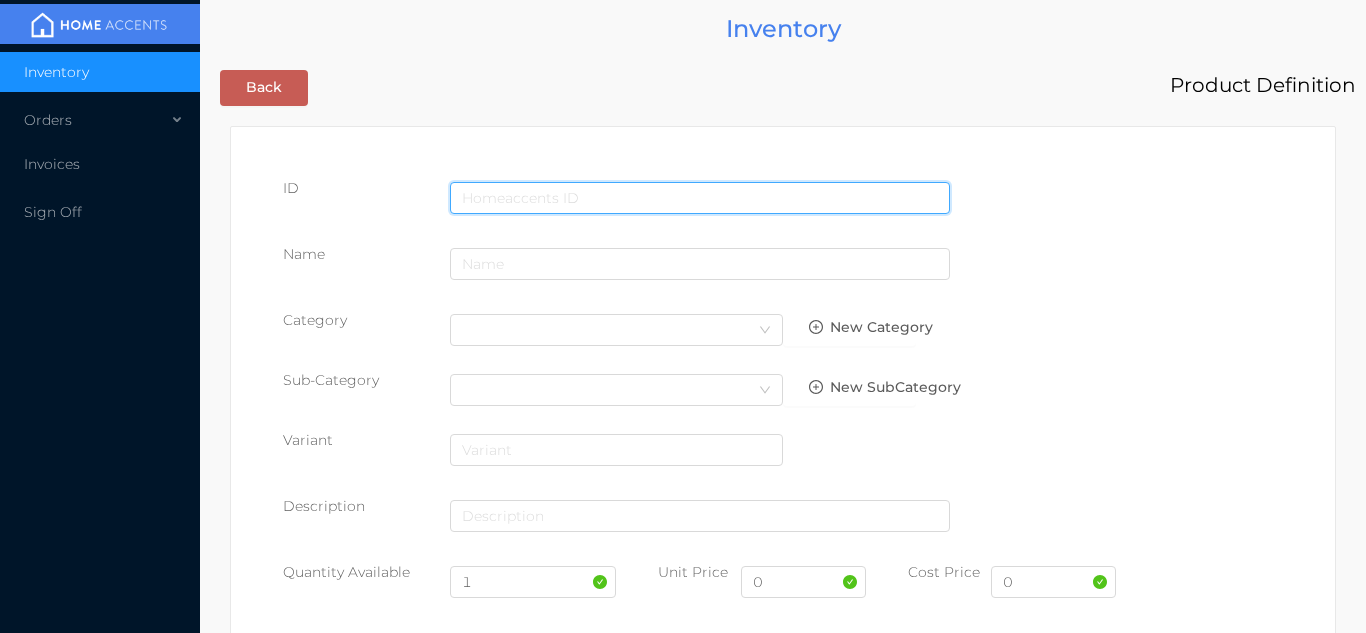 click at bounding box center (700, 198) 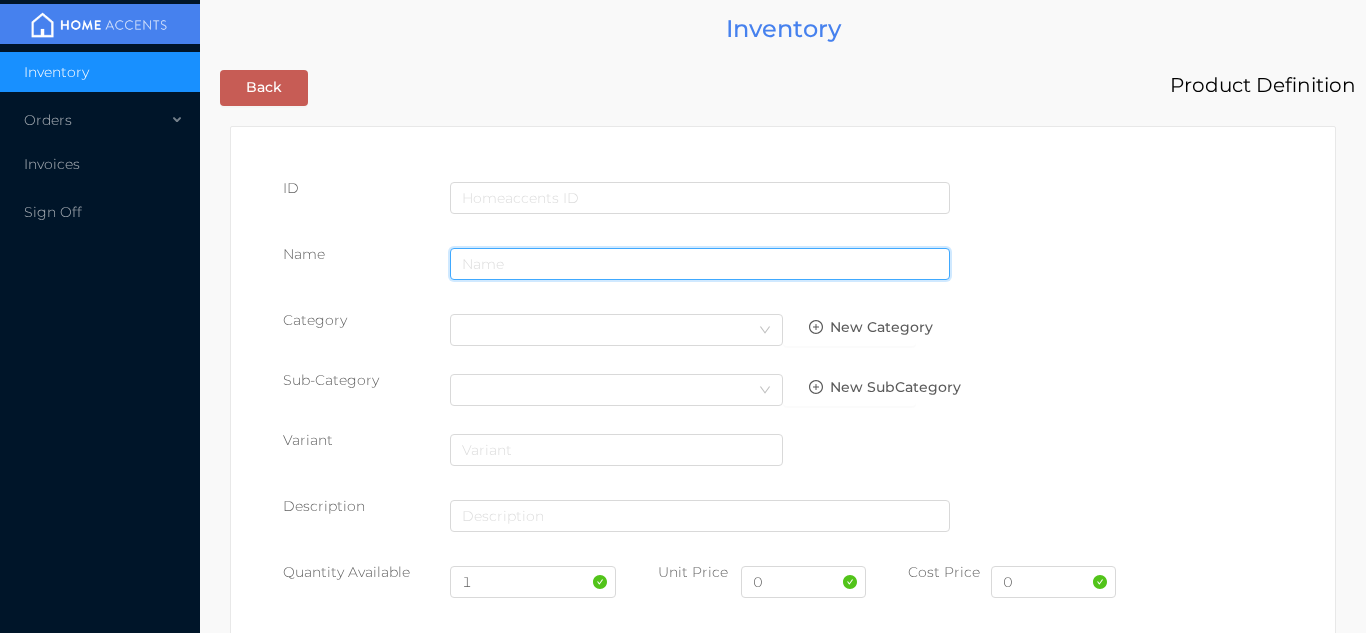 click at bounding box center (700, 264) 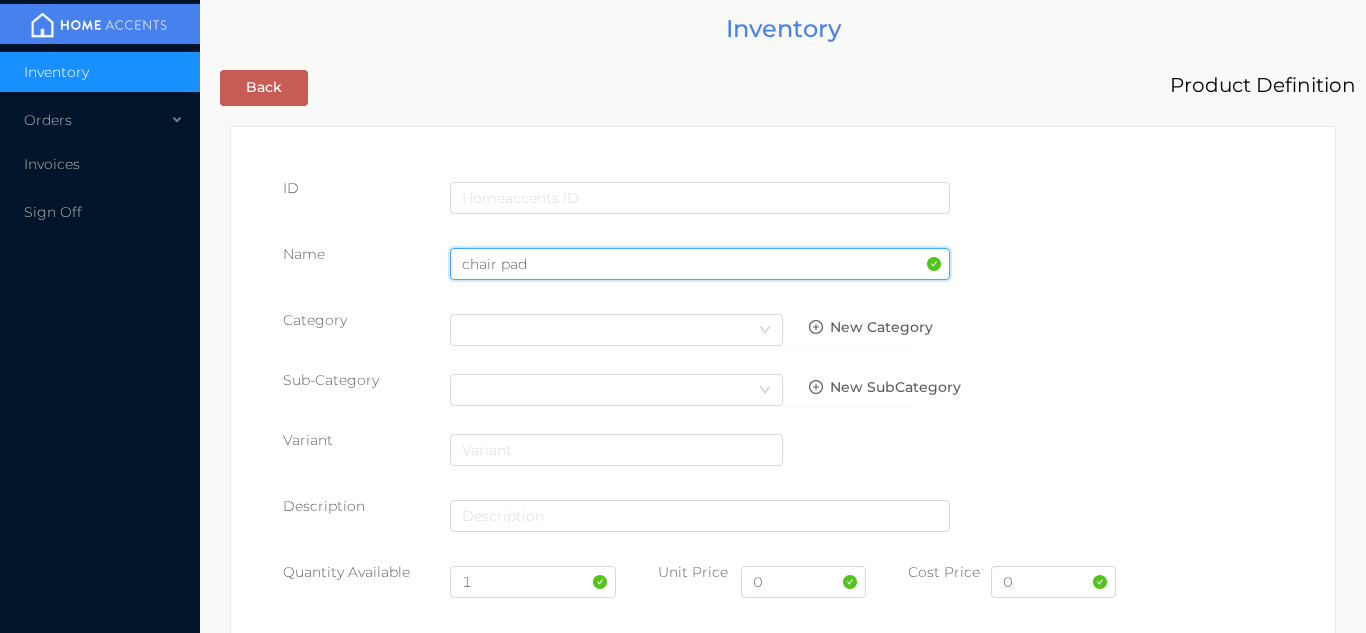 type on "chair pad" 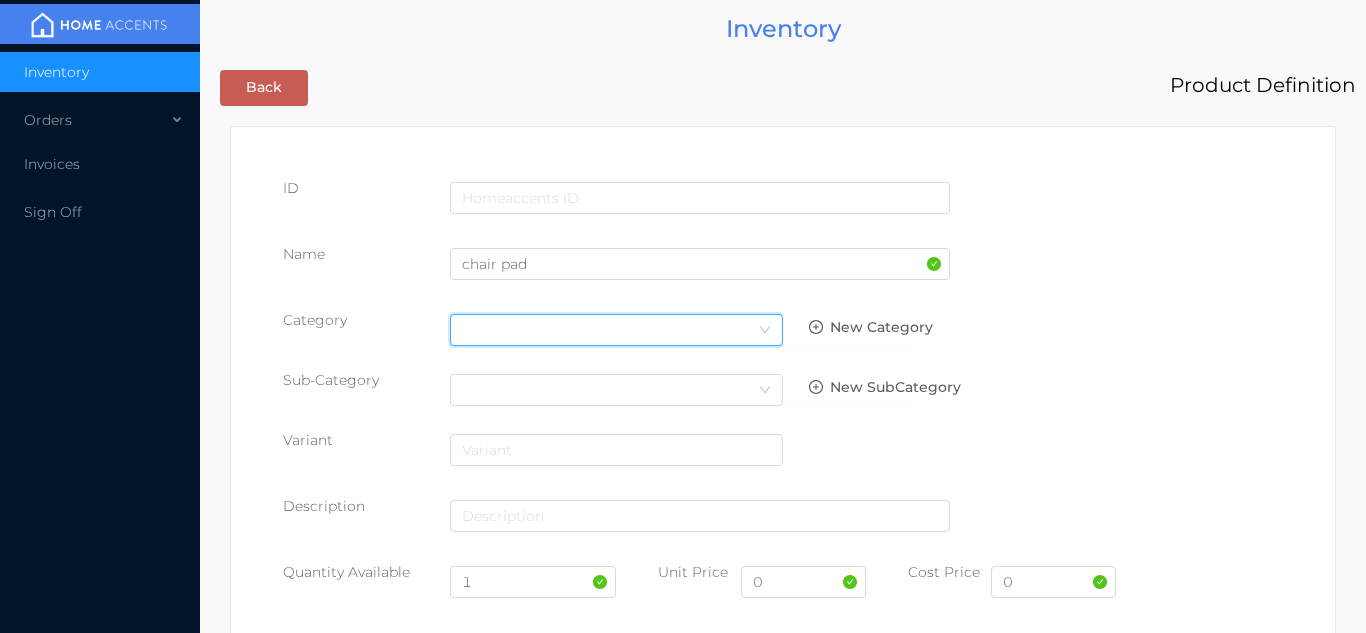 click 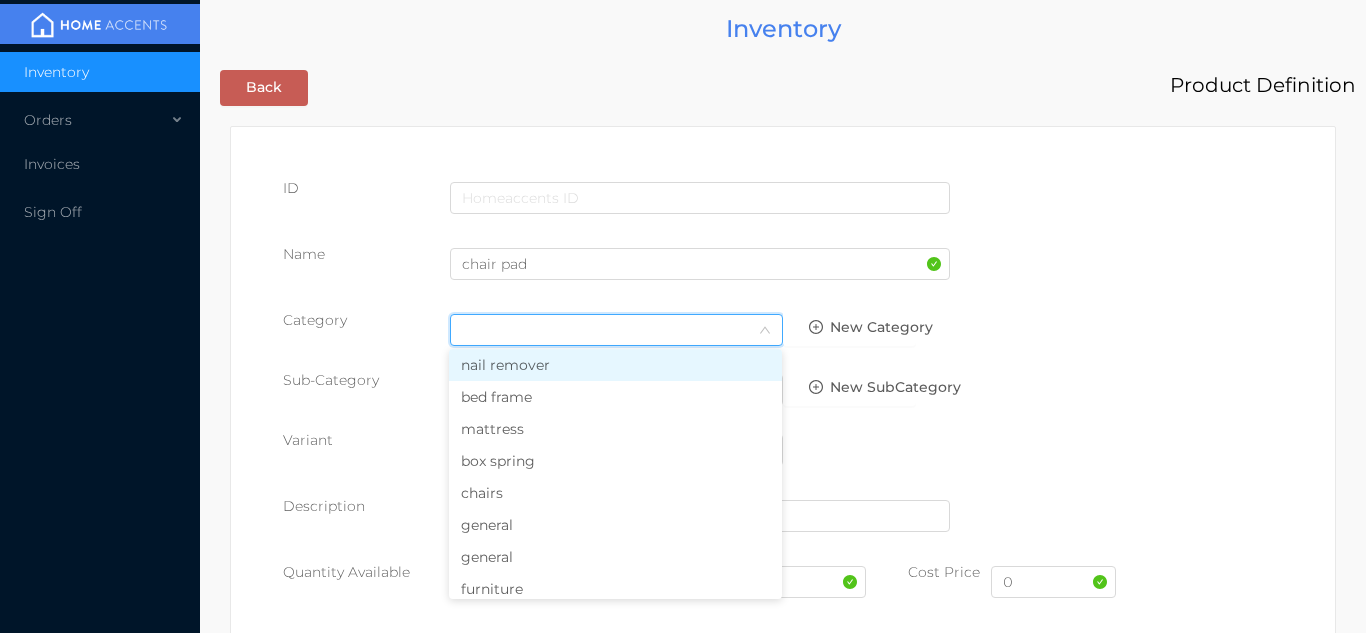 click on "general" at bounding box center (615, 525) 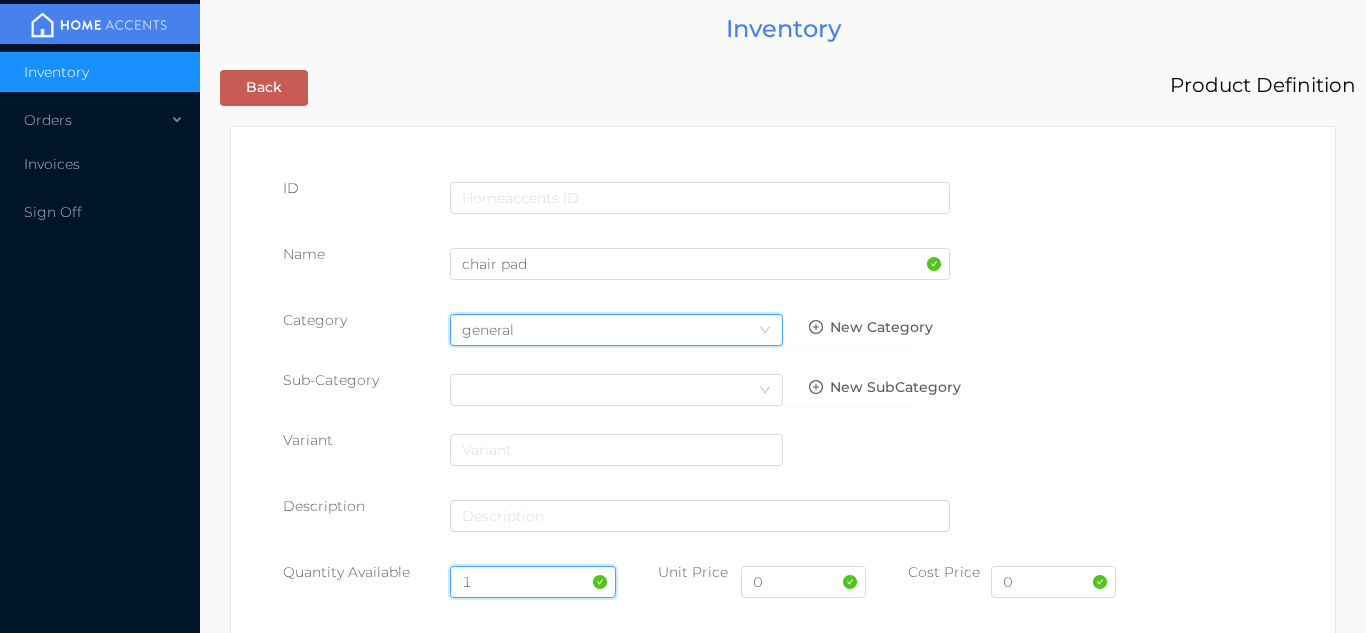 click on "1" at bounding box center (533, 582) 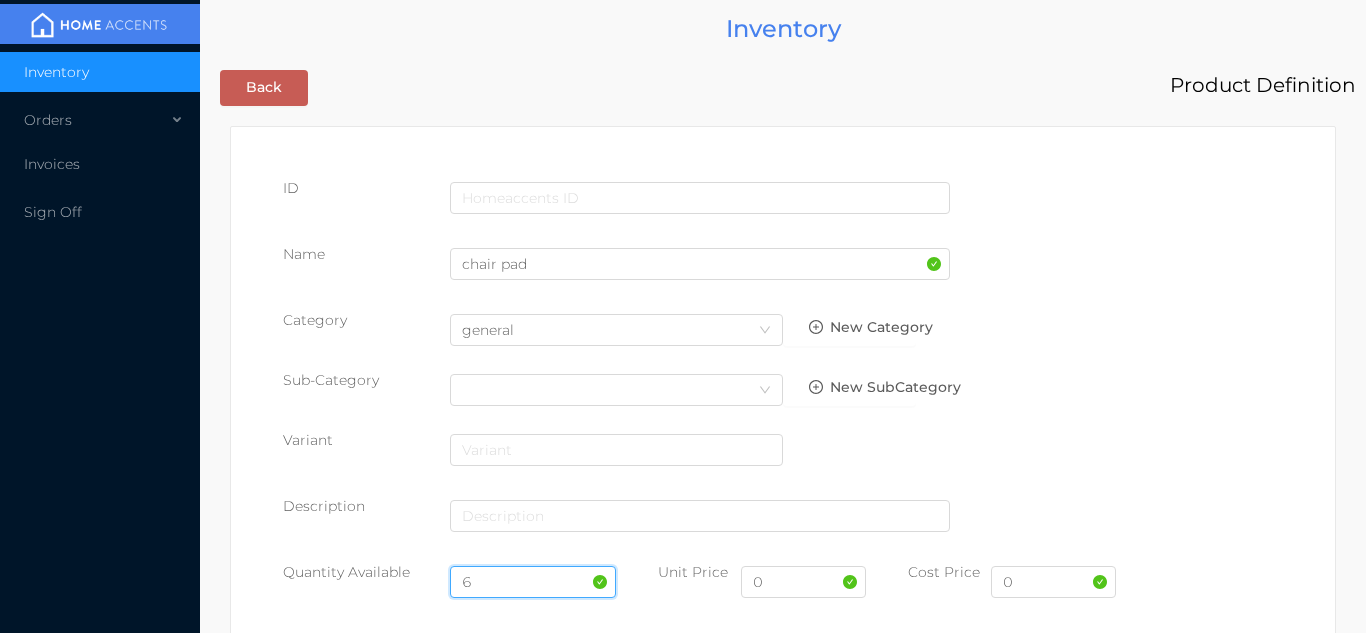 type on "6" 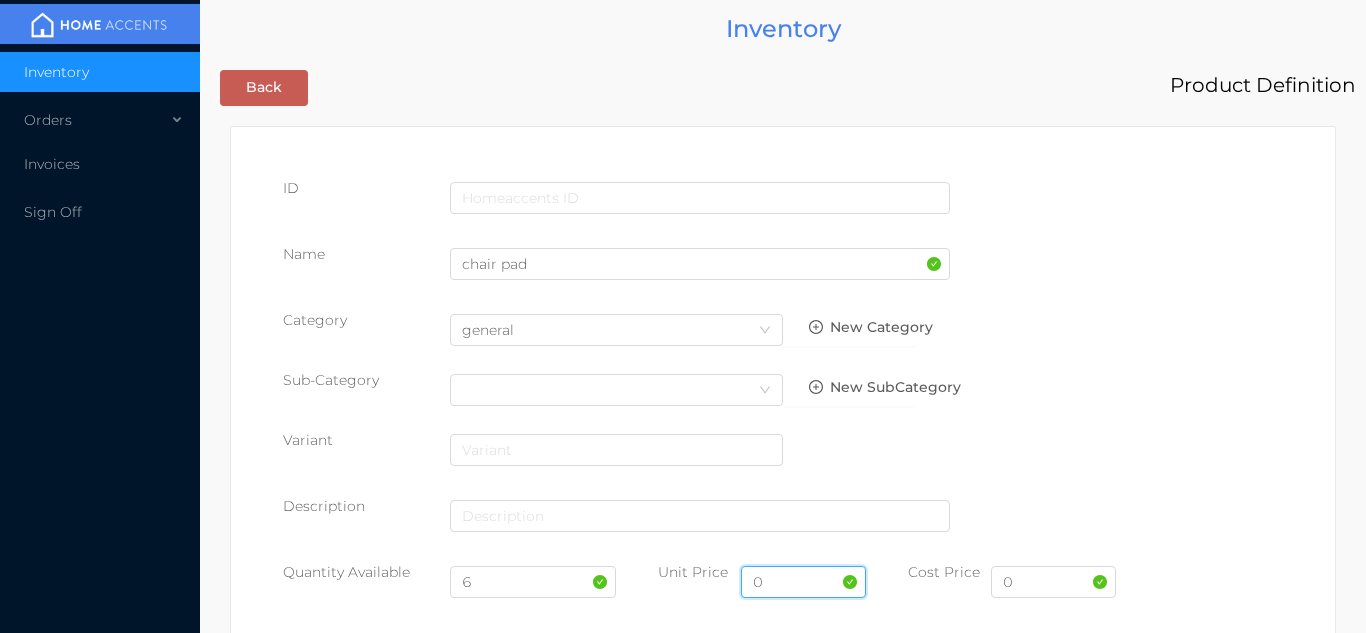 click on "0" at bounding box center (803, 582) 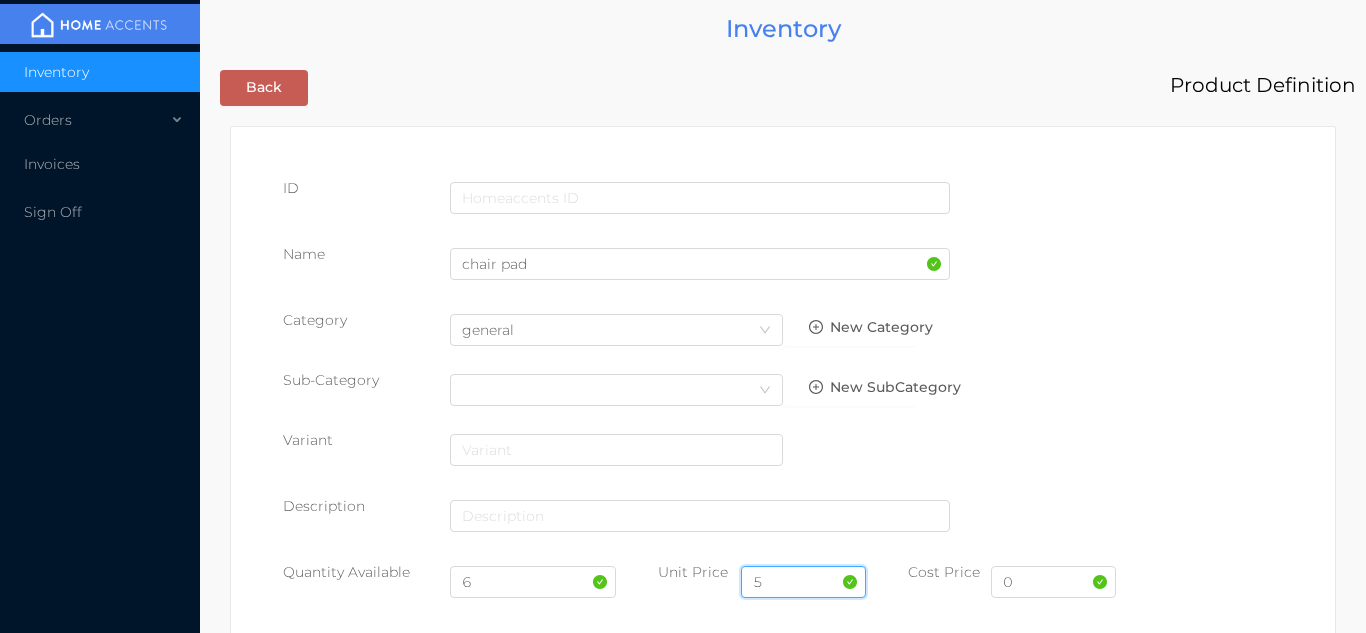type on "5.99" 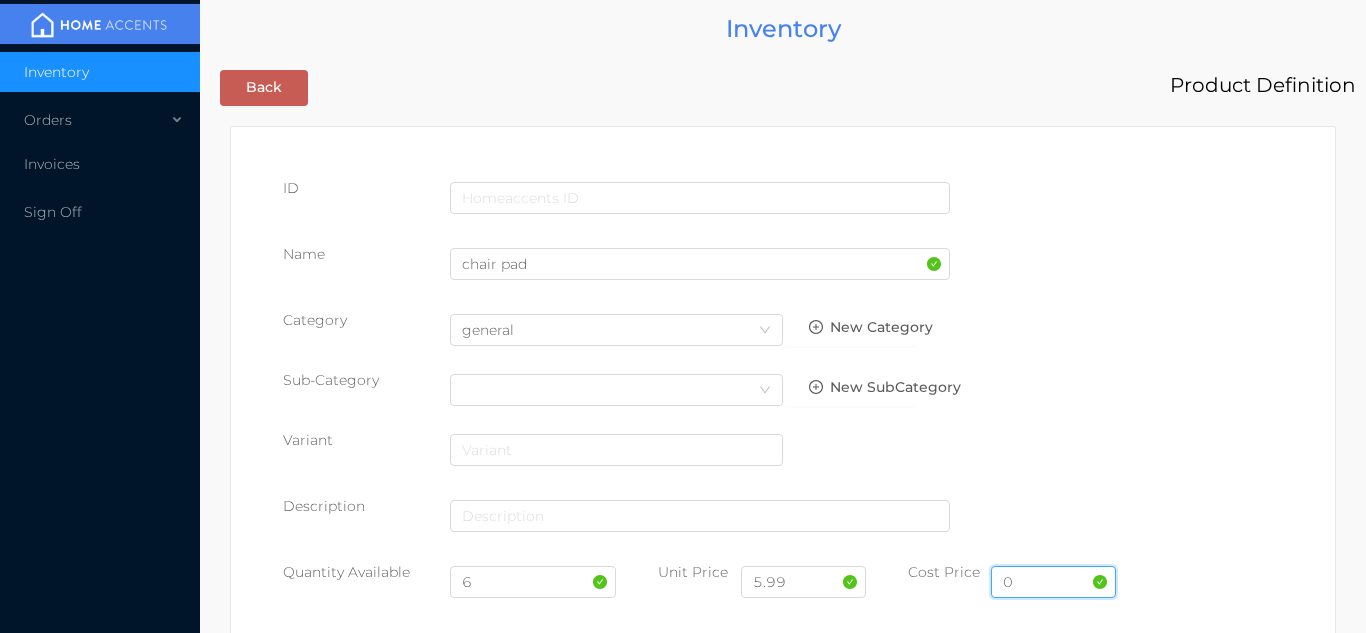 click on "0" at bounding box center [1053, 582] 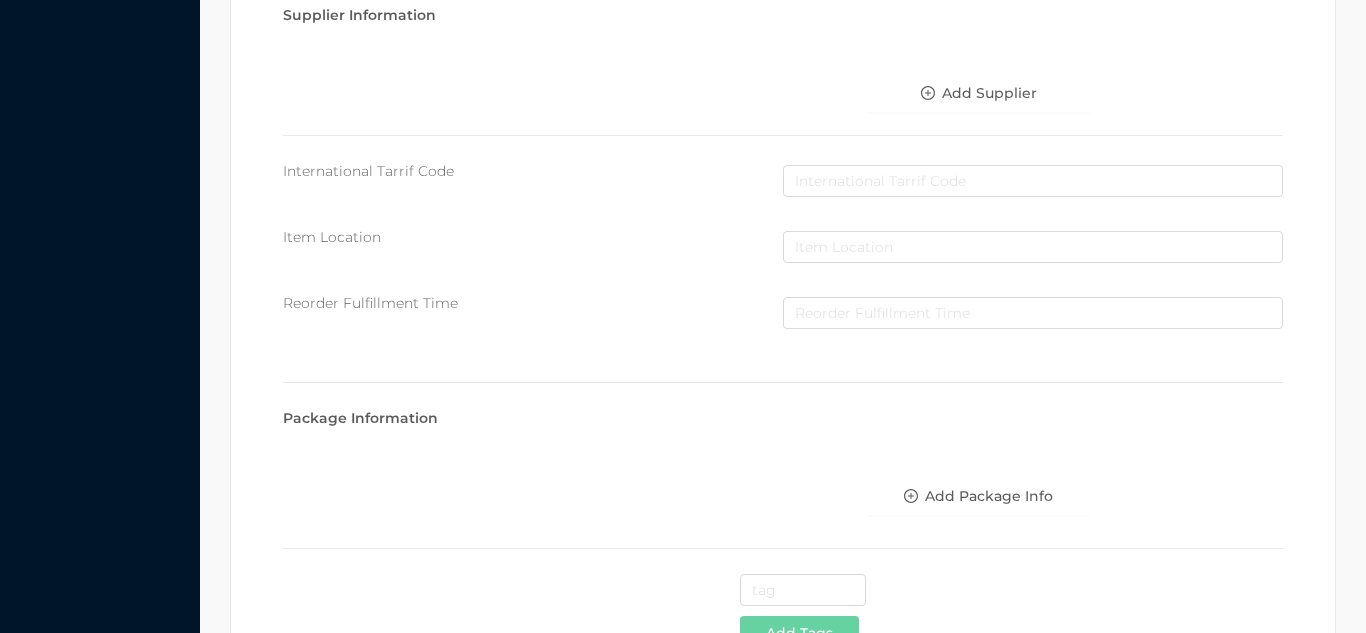 scroll, scrollTop: 1028, scrollLeft: 0, axis: vertical 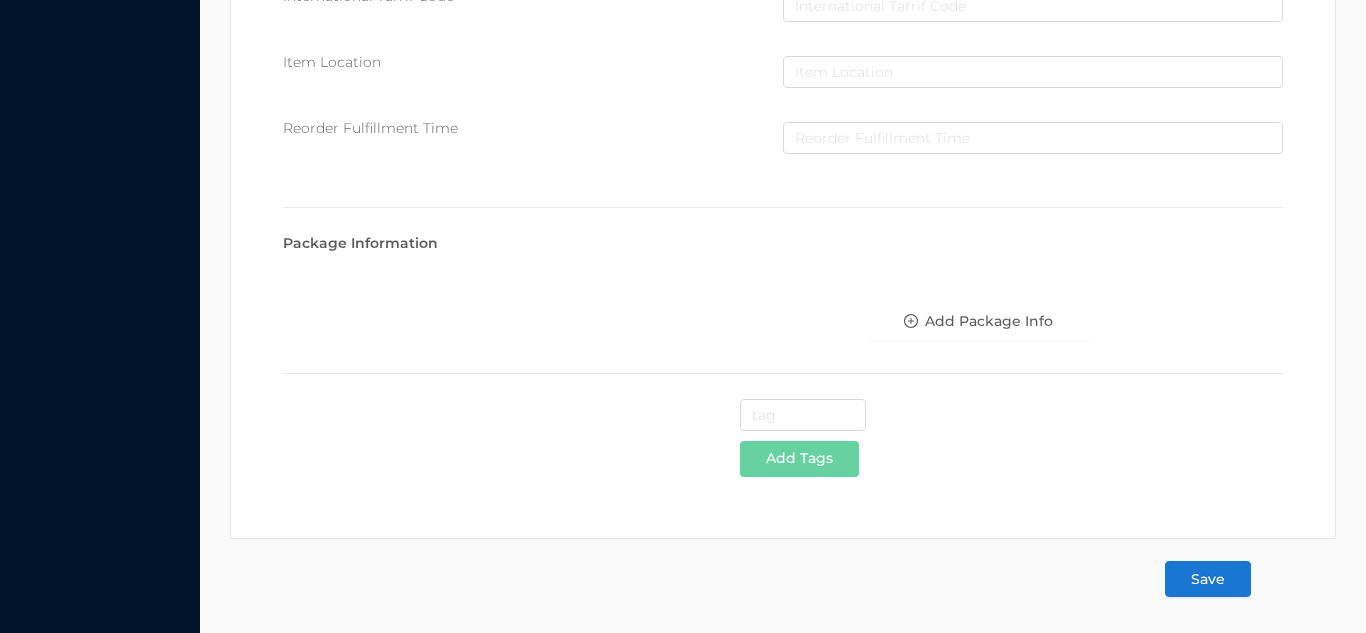 type on "3" 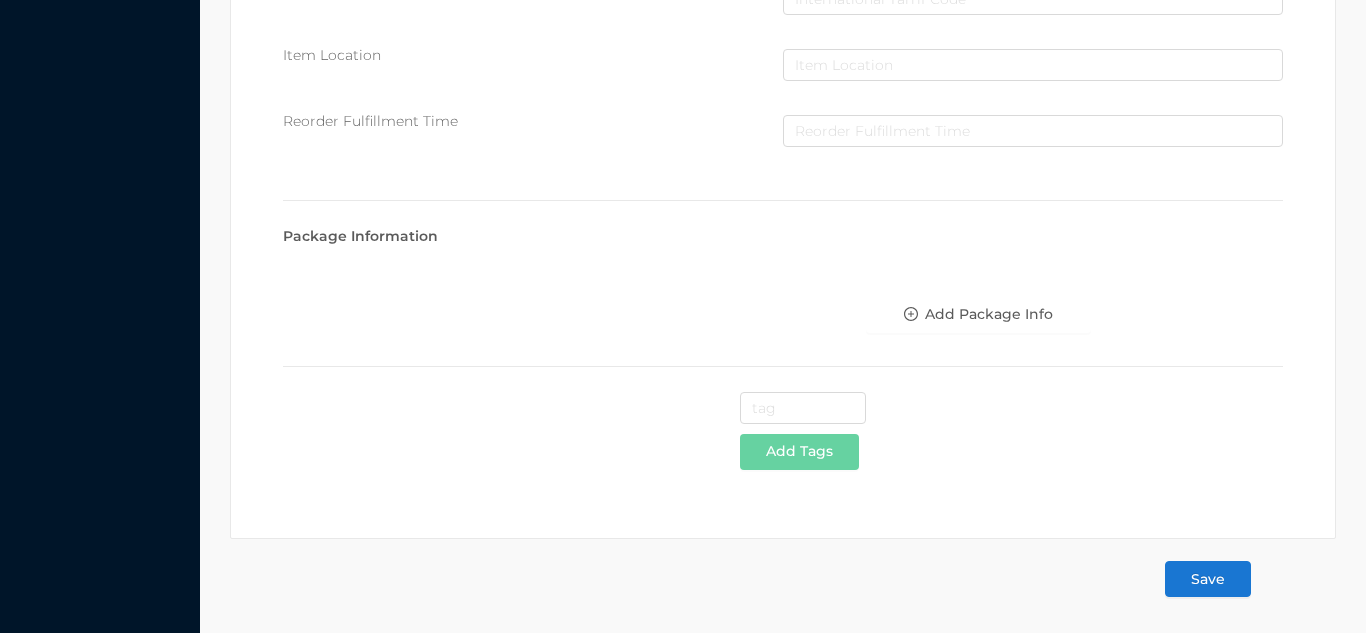 click on "Save" at bounding box center (1208, 579) 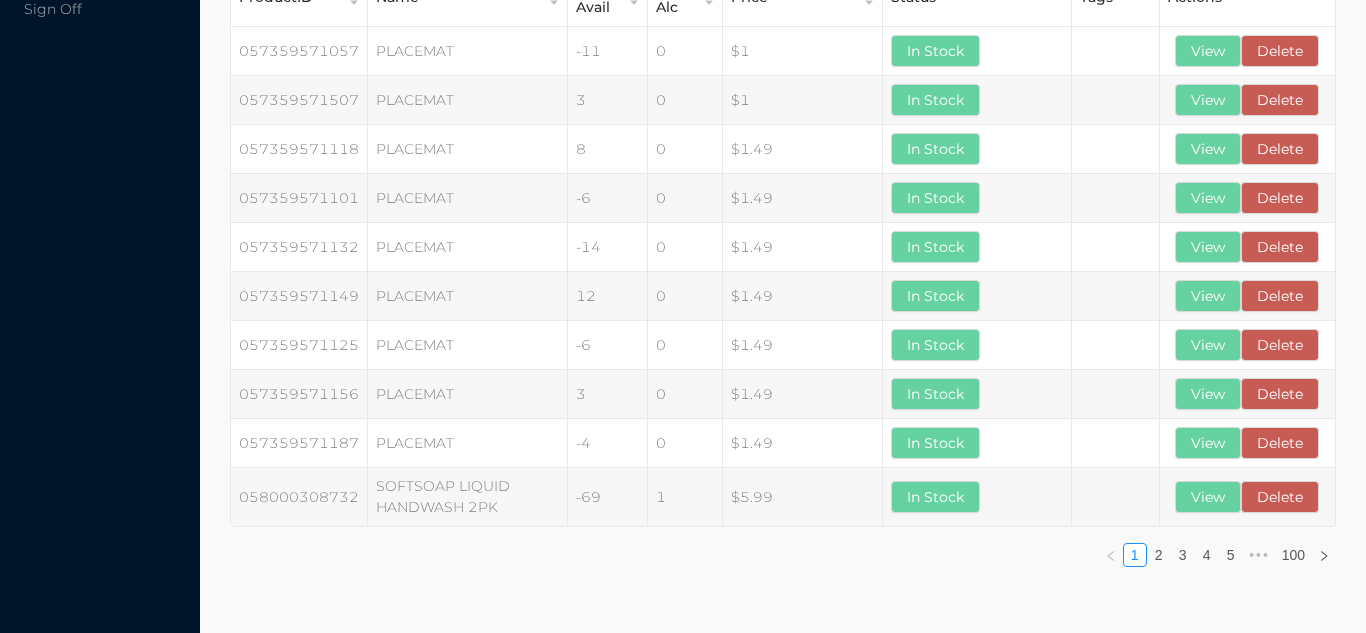 scroll, scrollTop: 0, scrollLeft: 0, axis: both 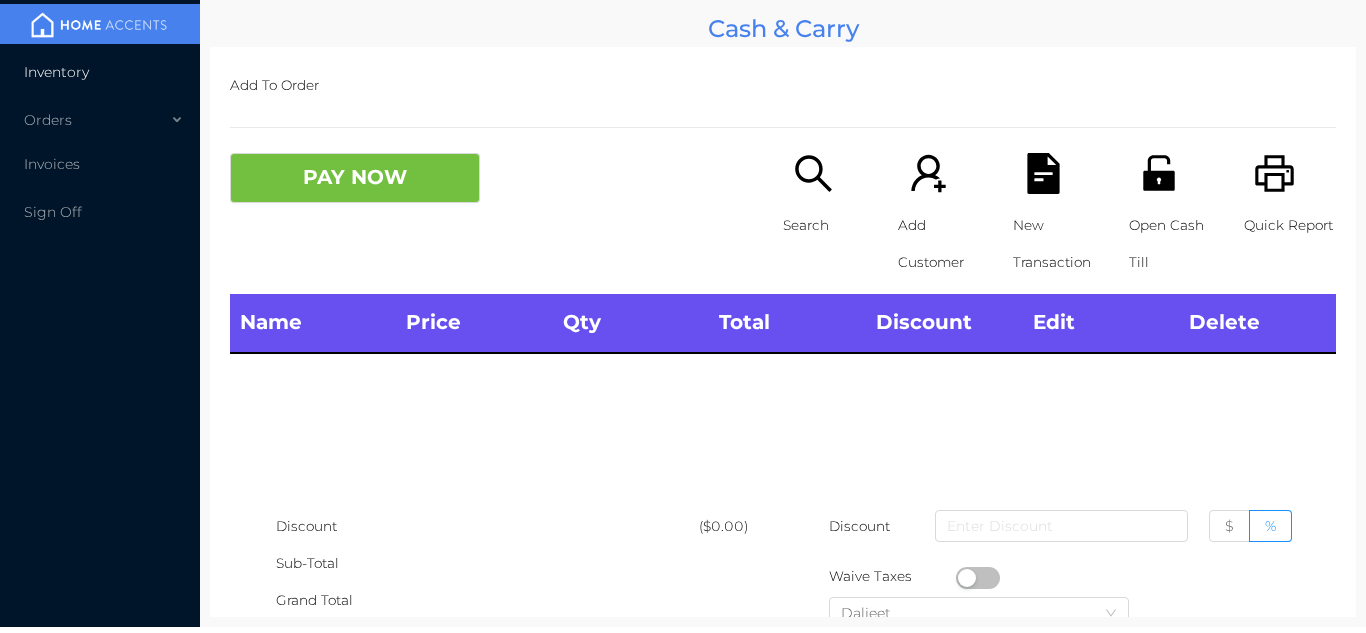 click on "Inventory" at bounding box center (100, 72) 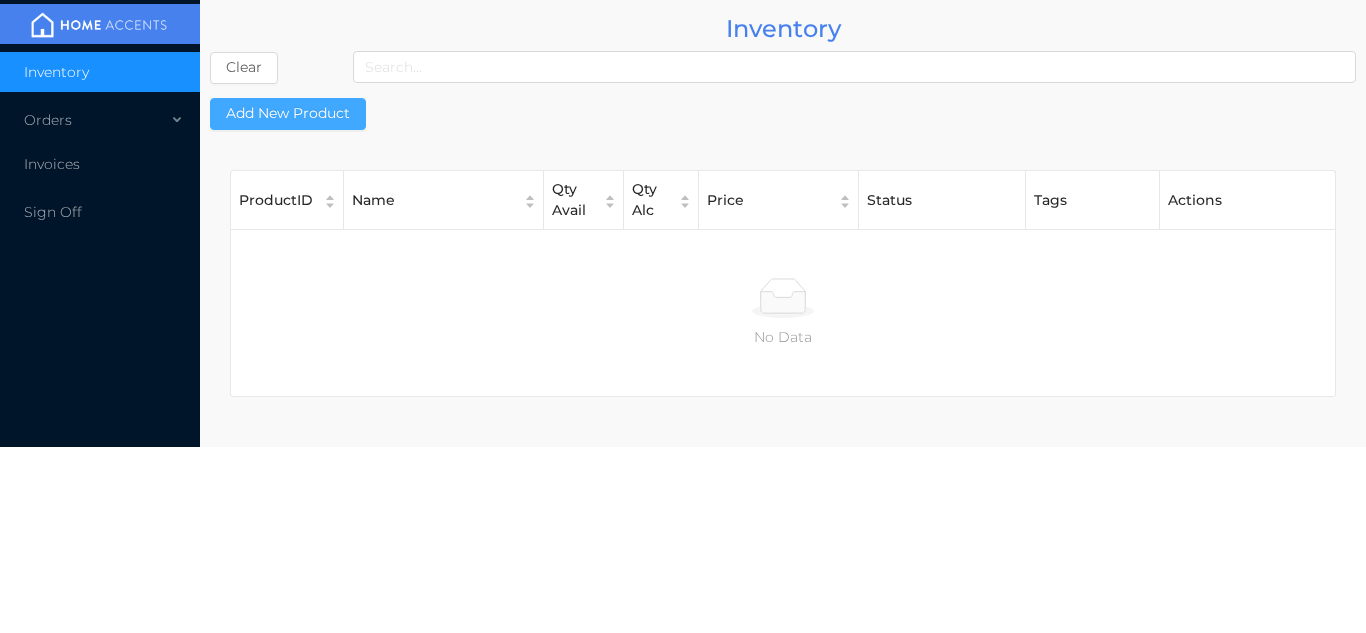 click on "Add New Product" at bounding box center [288, 114] 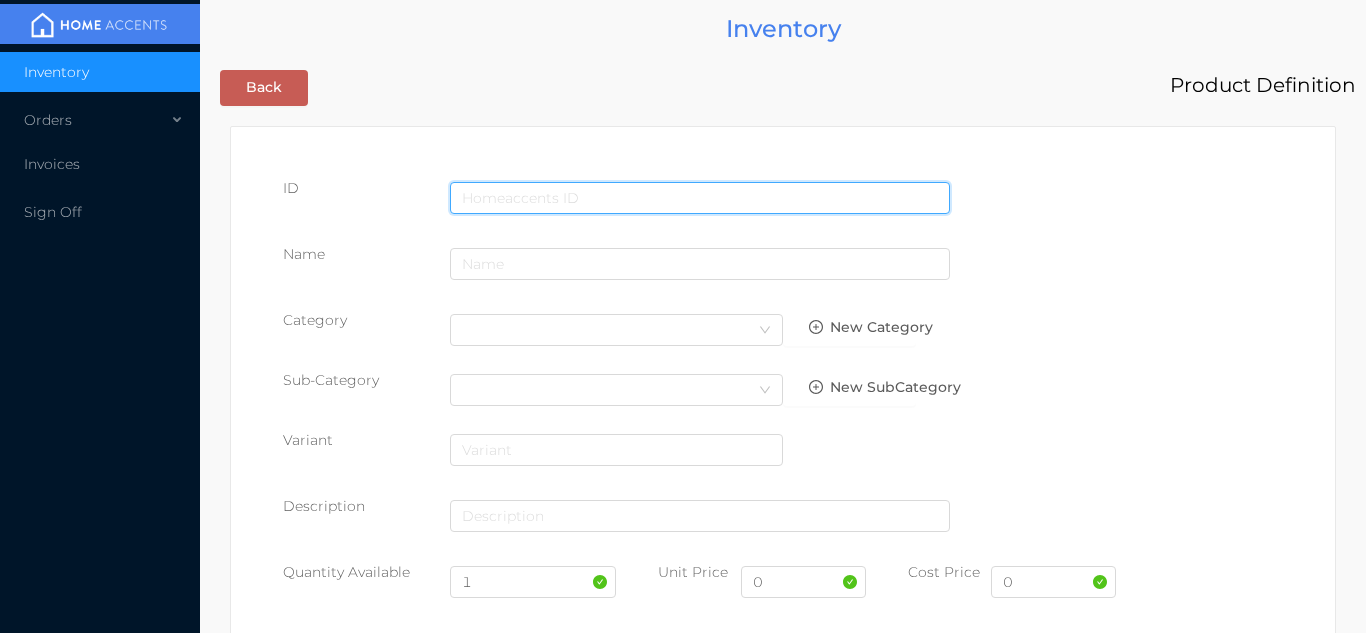click at bounding box center (700, 198) 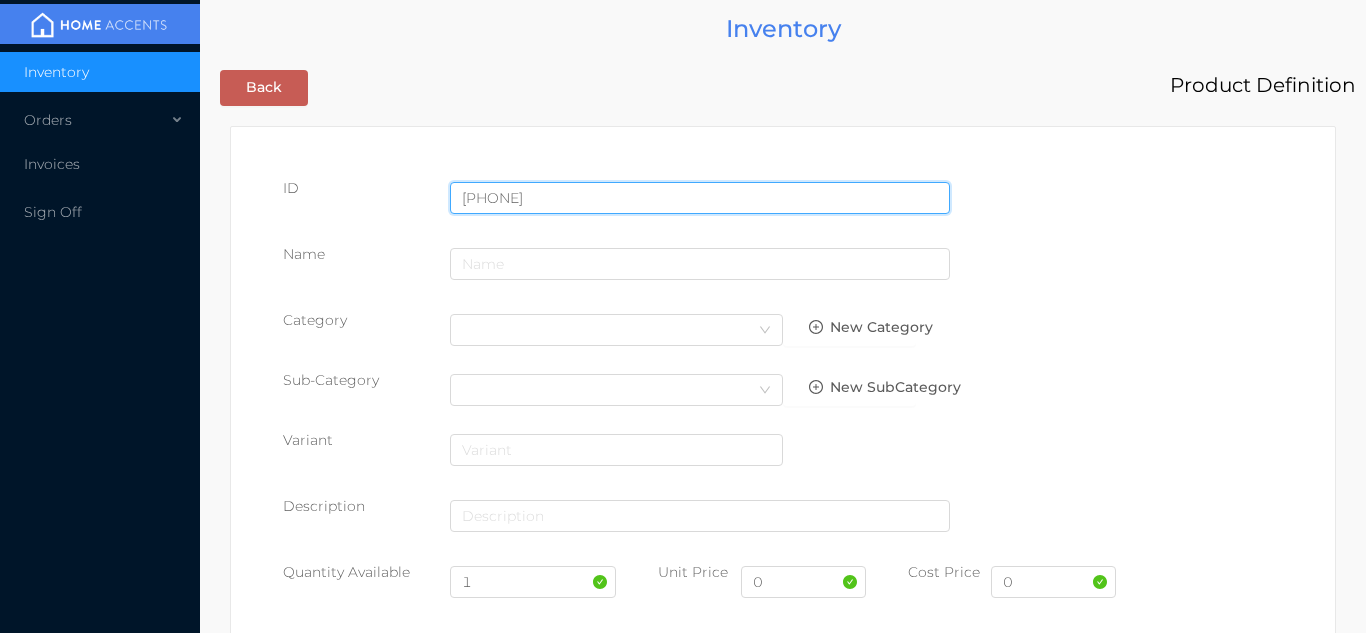 type on "[PHONE]" 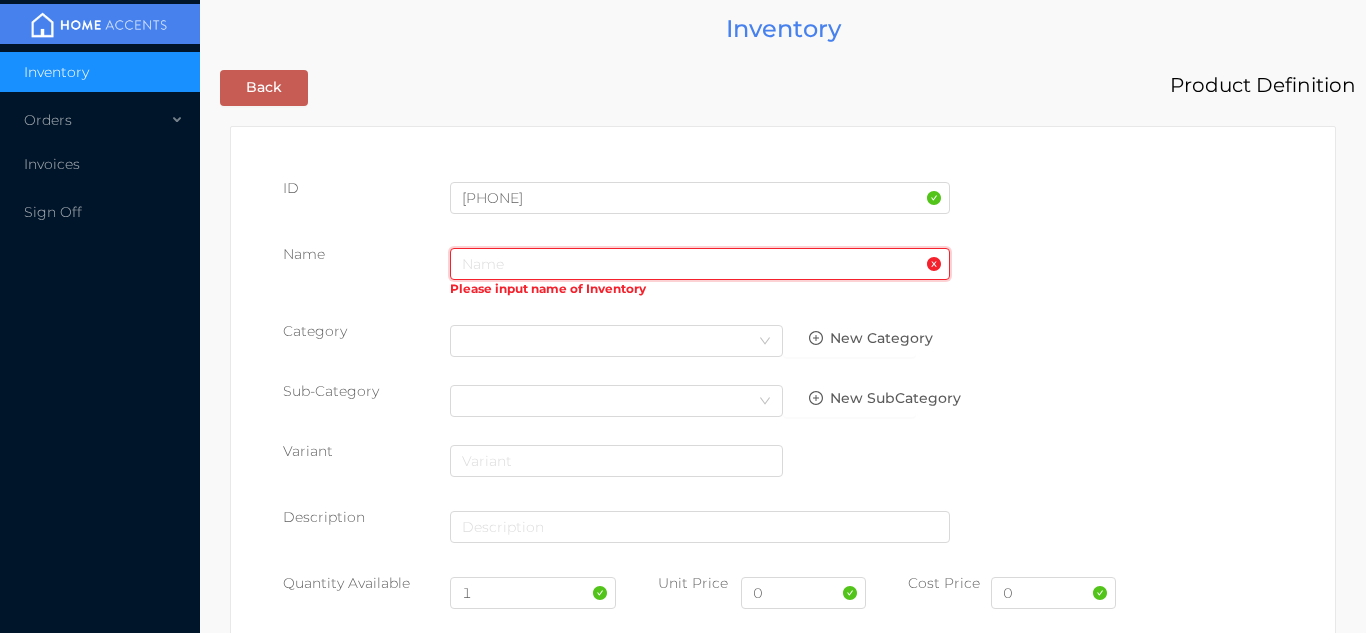 click at bounding box center [700, 264] 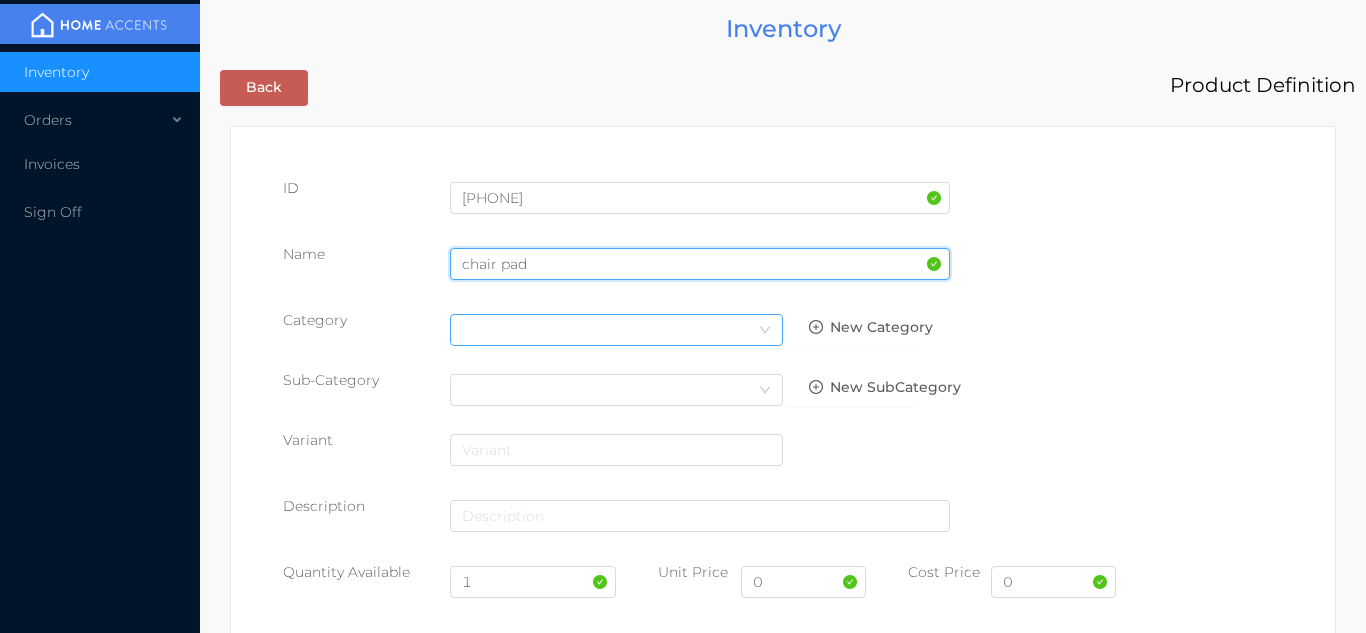 type on "chair pad" 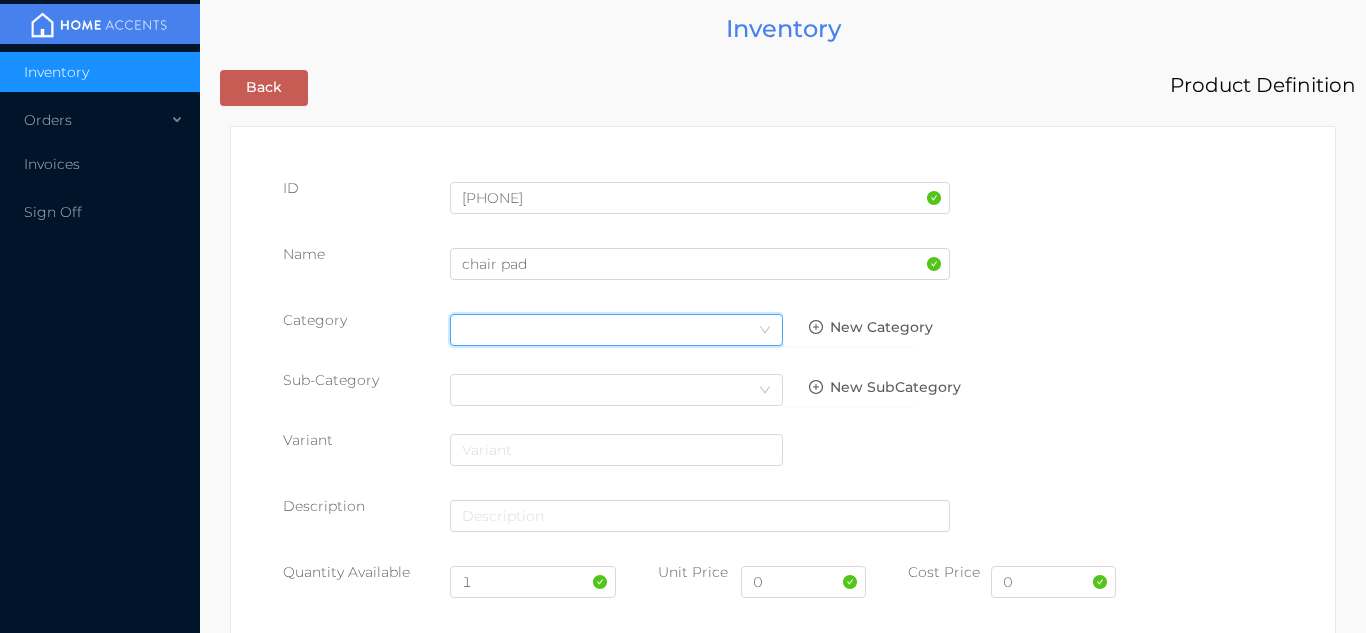 click 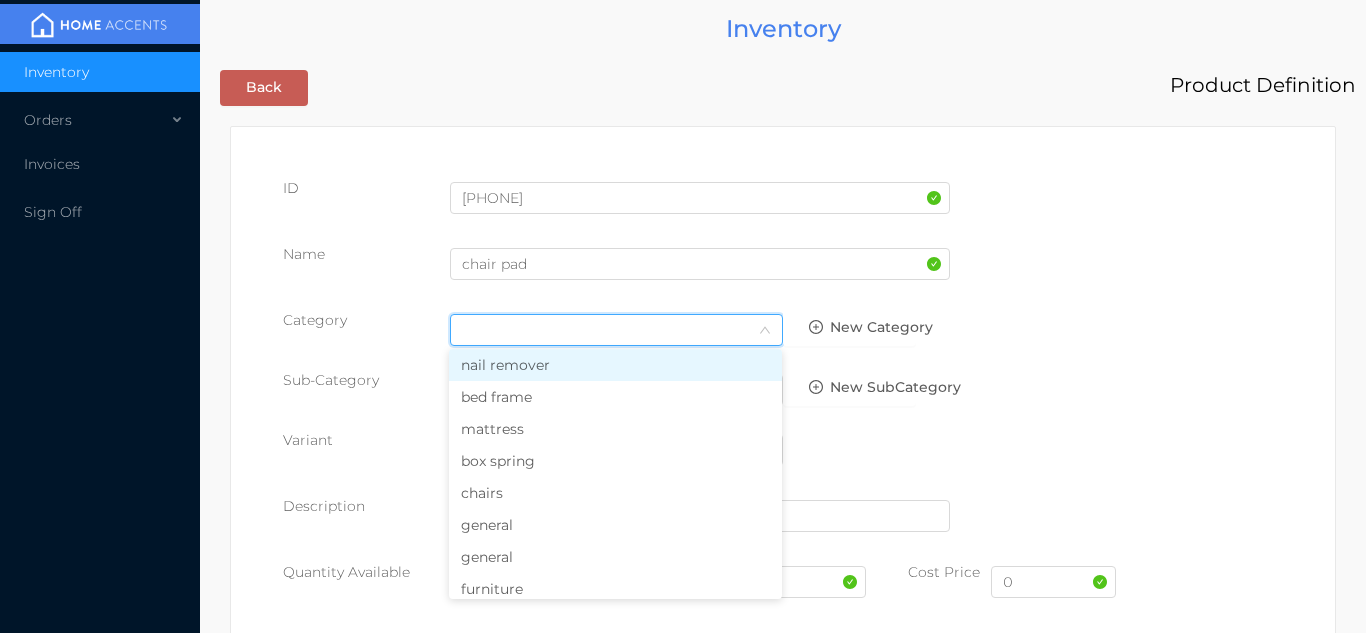 click on "general" at bounding box center [615, 525] 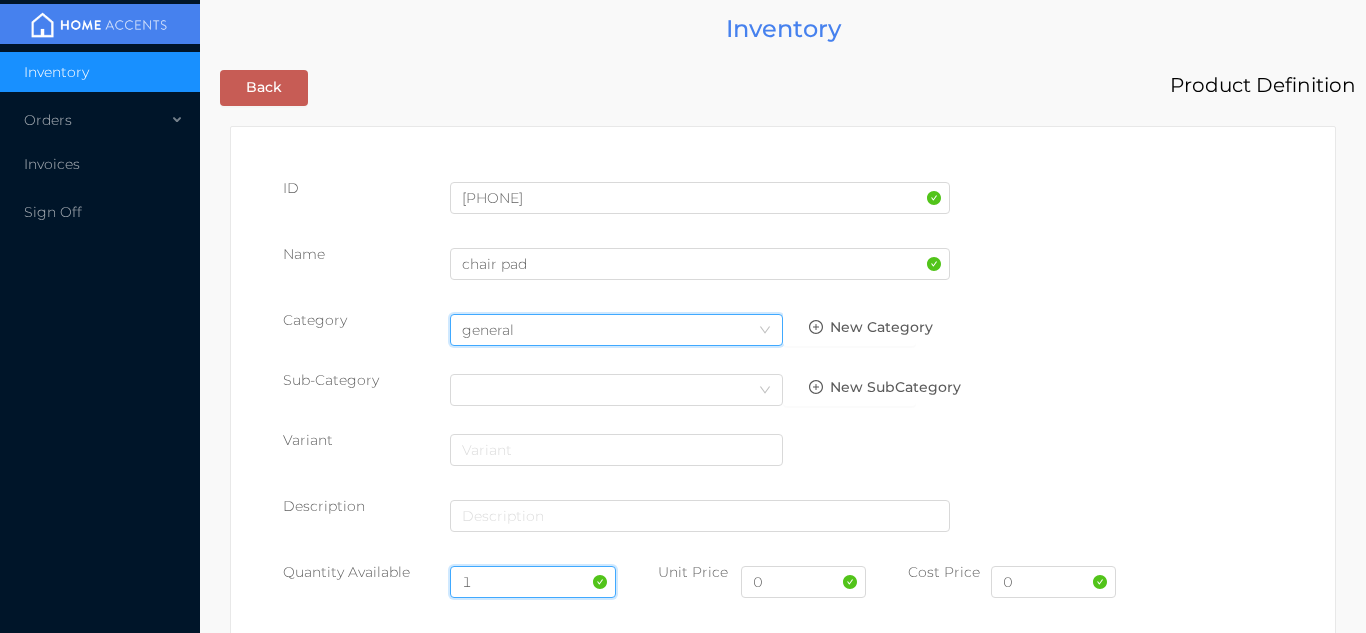 click on "1" at bounding box center [533, 582] 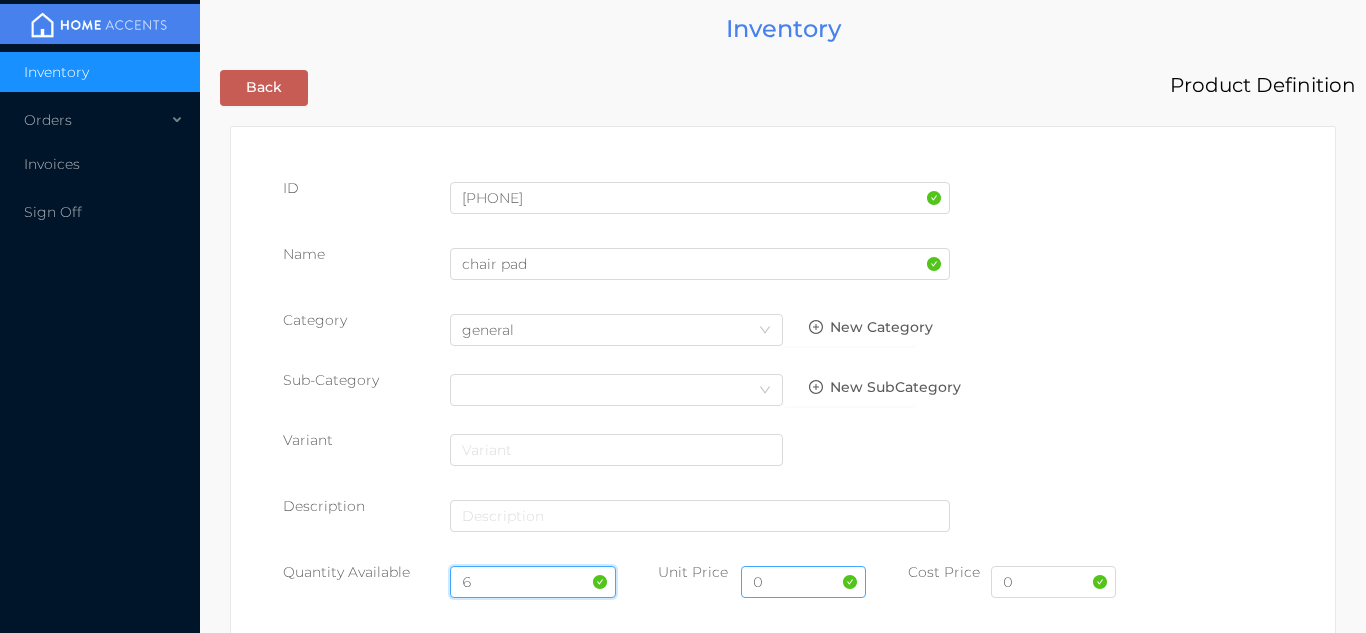 type on "6" 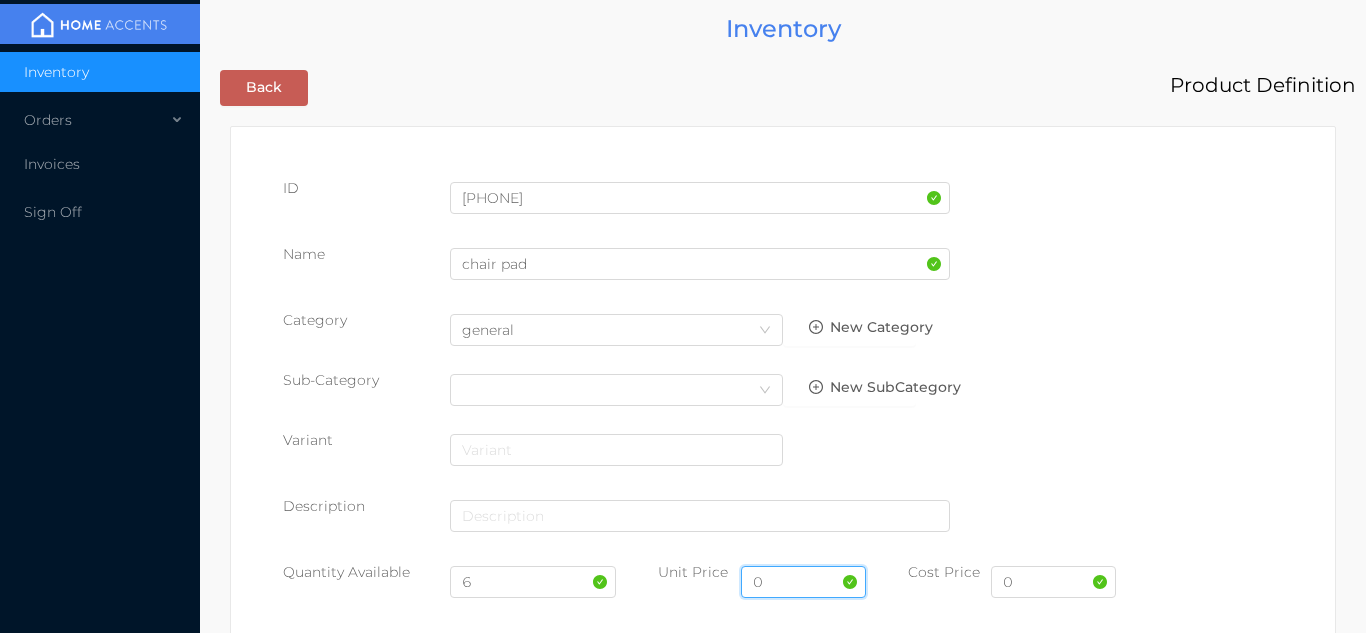 click on "0" at bounding box center (803, 582) 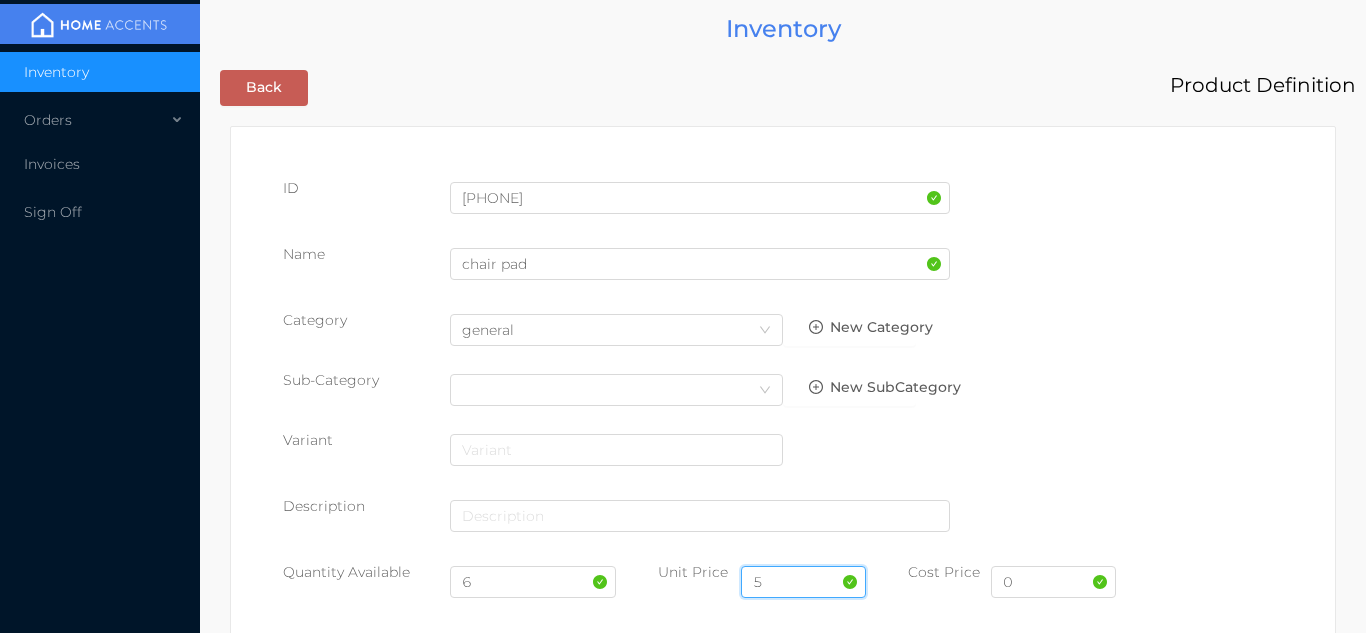 type on "5.99" 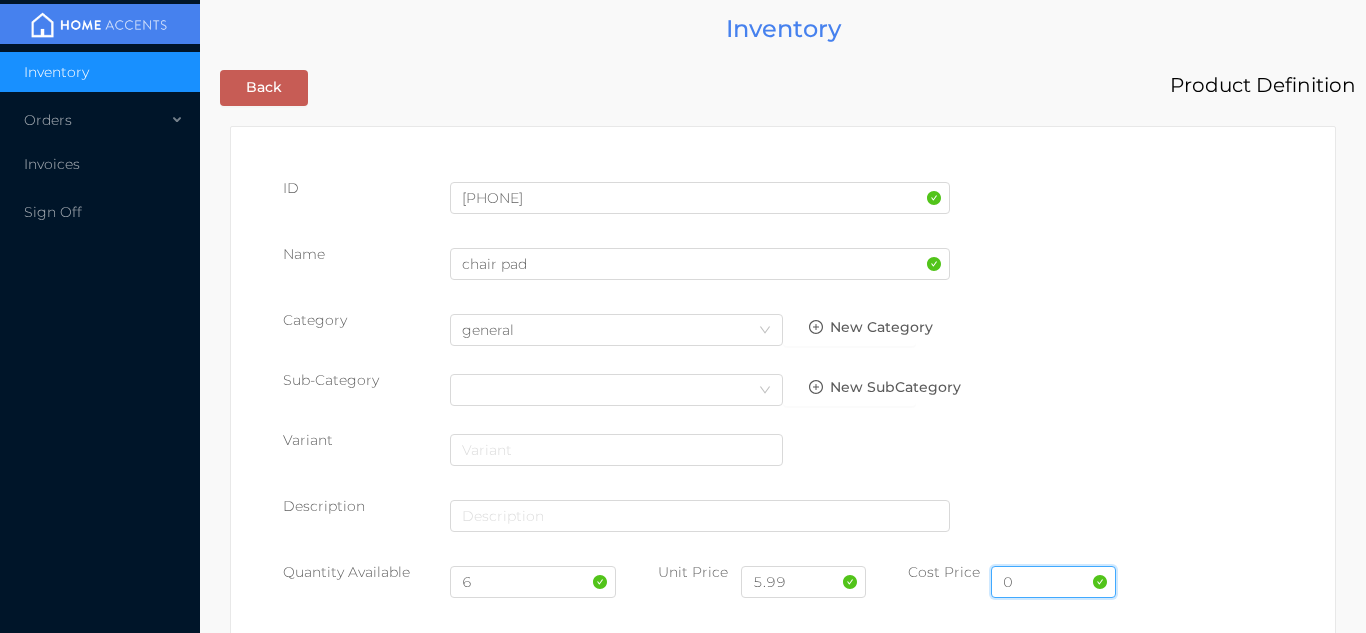 click on "0" at bounding box center (1053, 582) 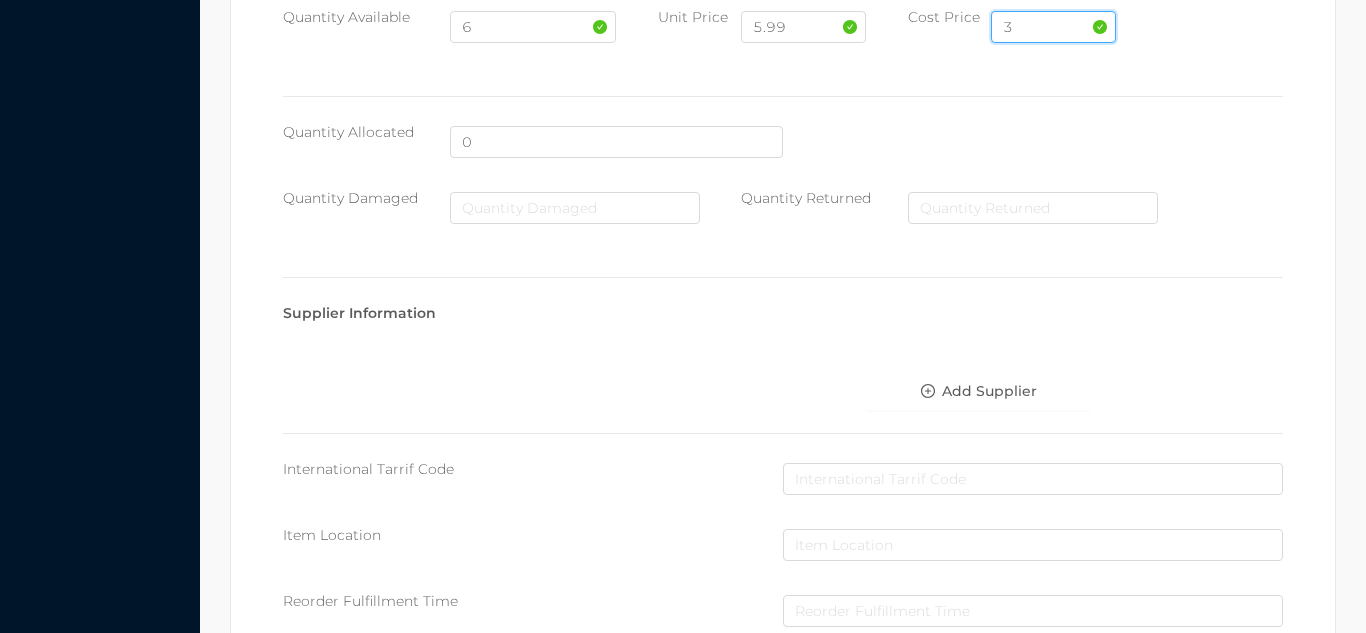 scroll, scrollTop: 1028, scrollLeft: 0, axis: vertical 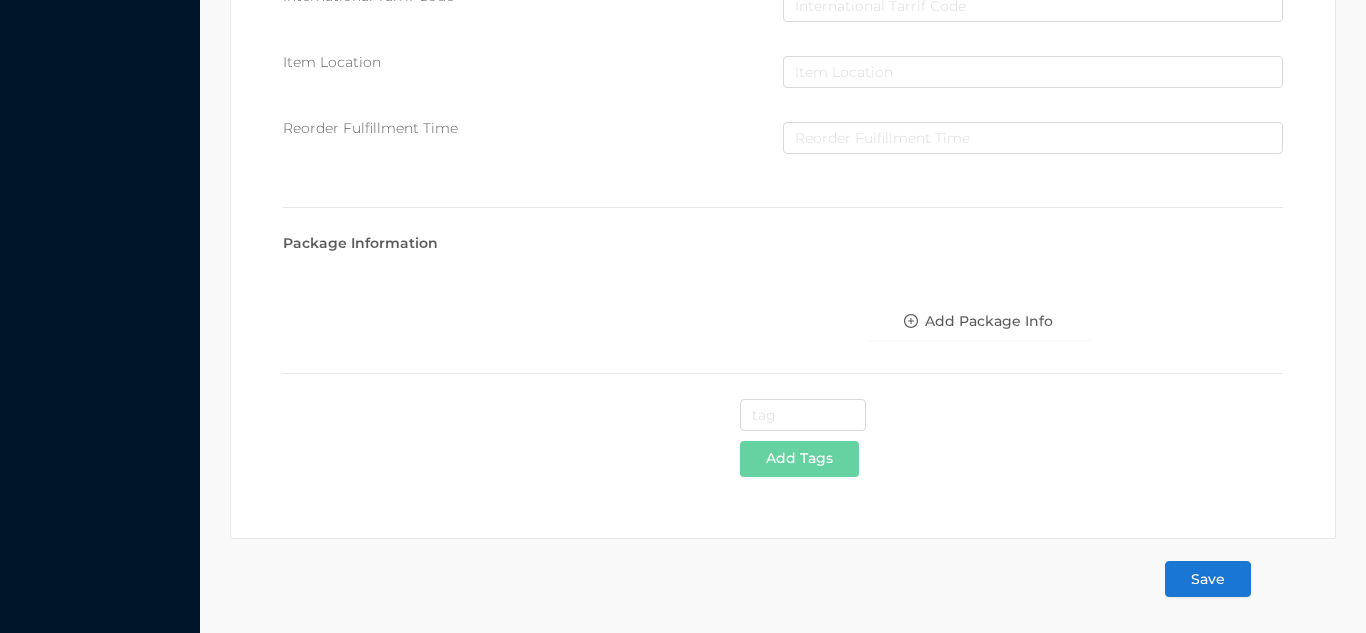 type on "3" 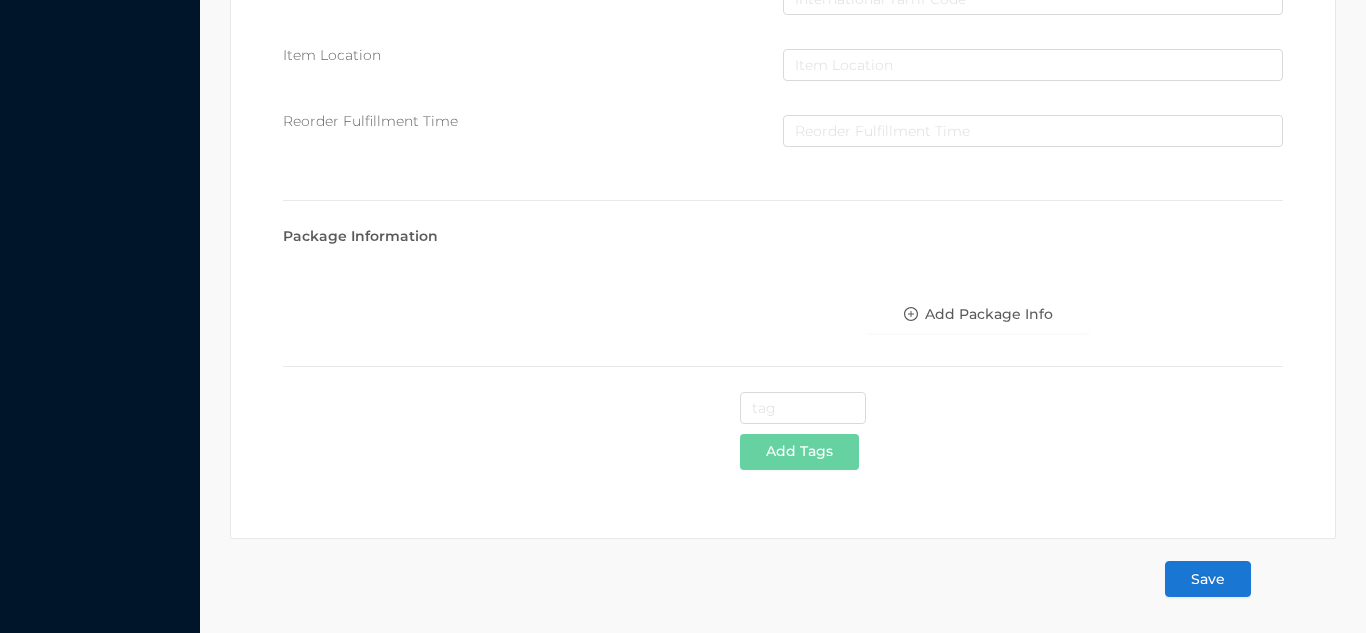 click on "Save" at bounding box center (1208, 579) 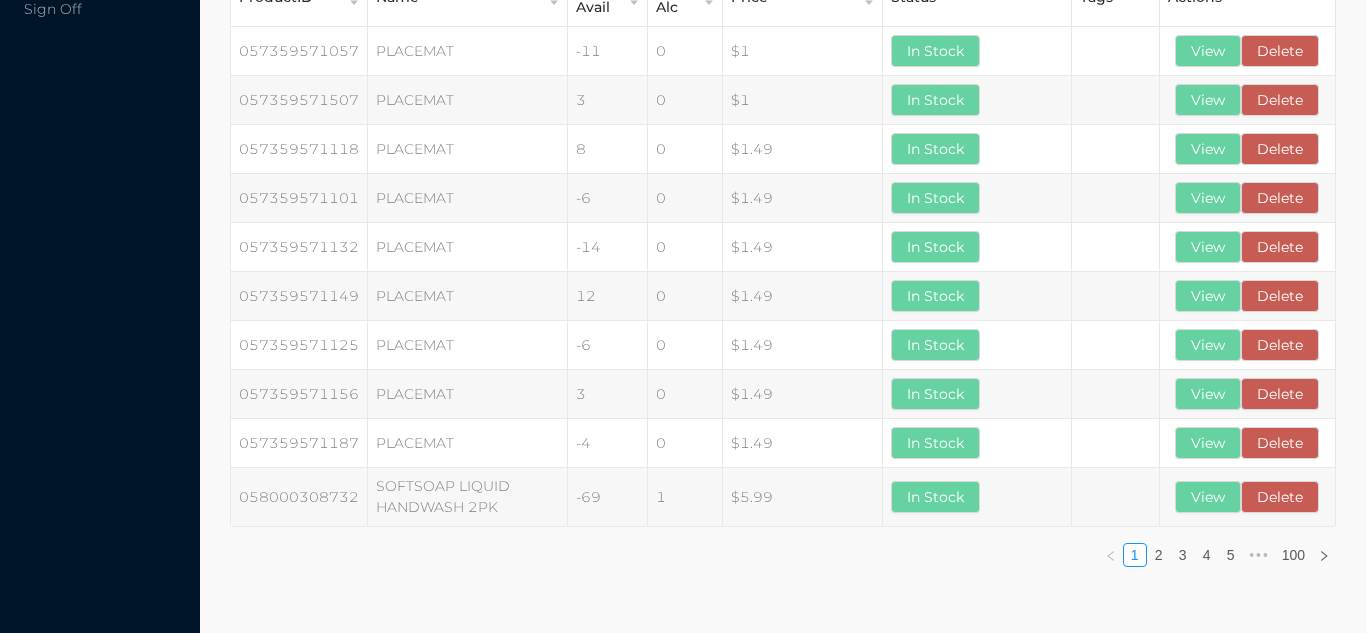 scroll, scrollTop: 0, scrollLeft: 0, axis: both 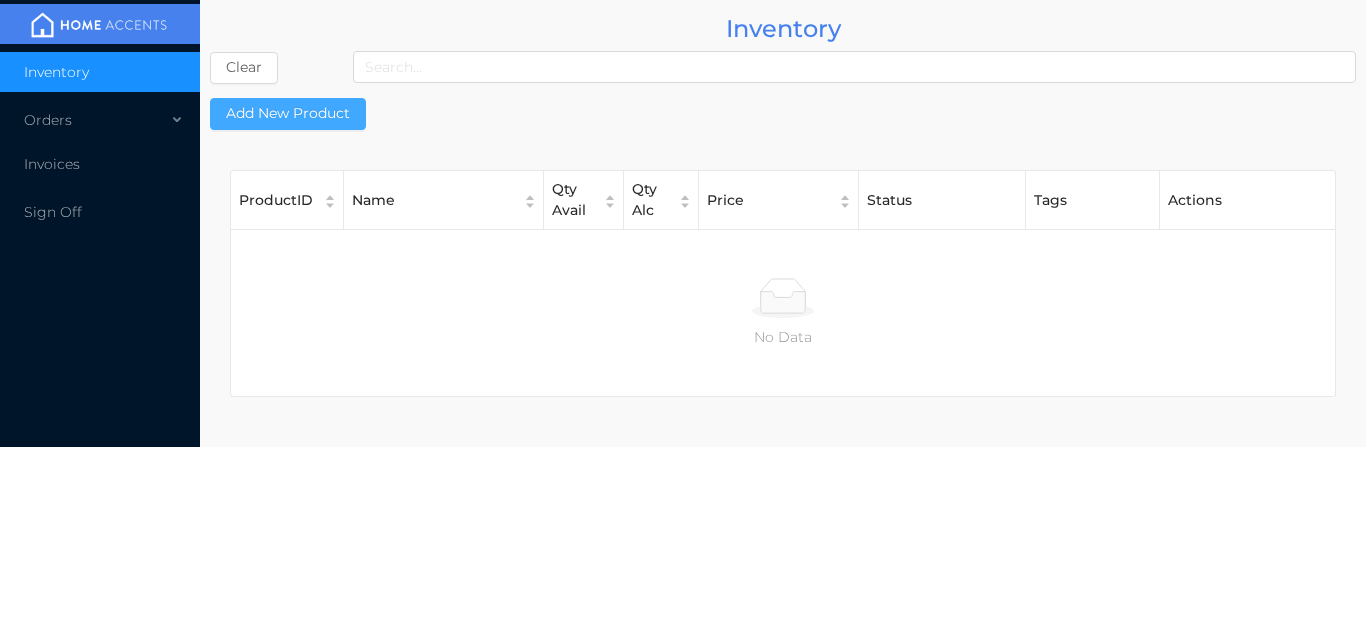 click on "Add New Product" at bounding box center (288, 114) 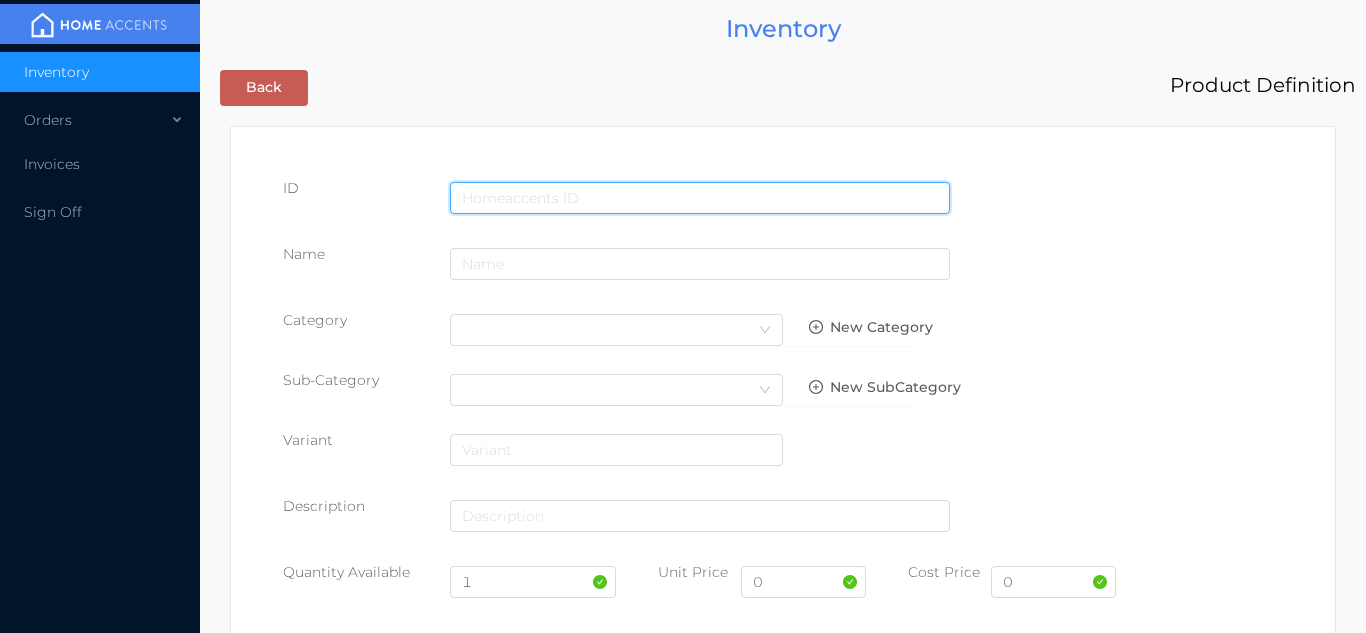click at bounding box center (700, 198) 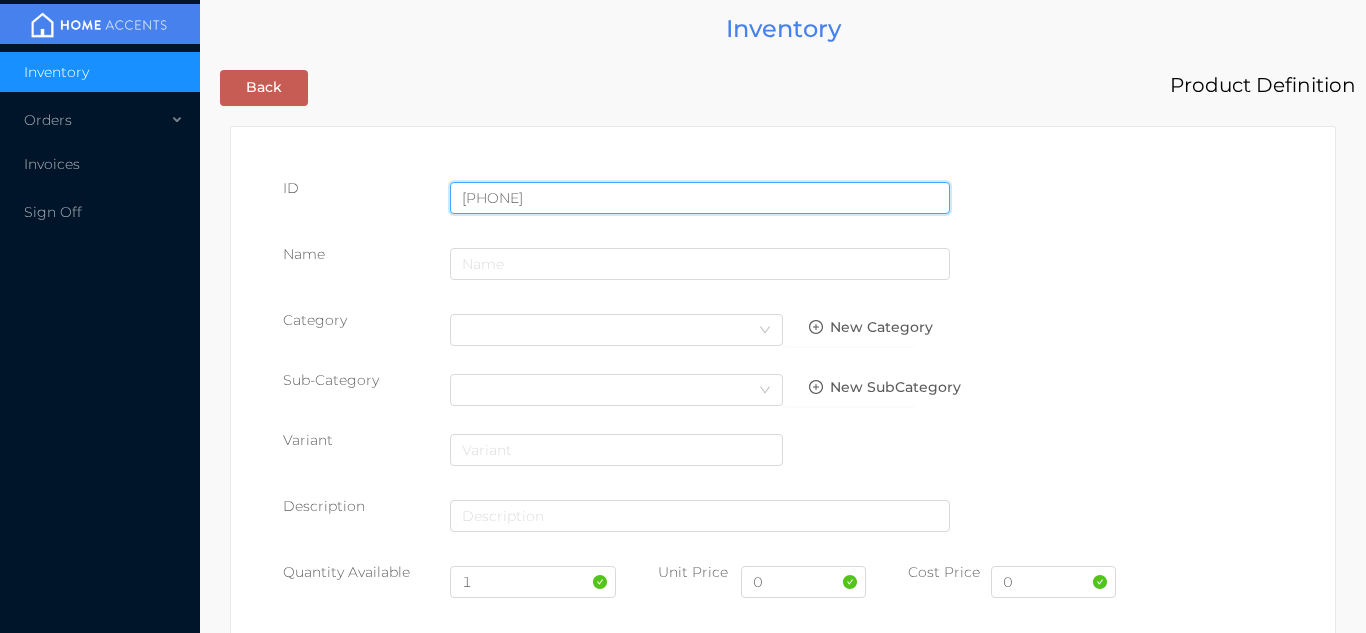 type on "725828077026" 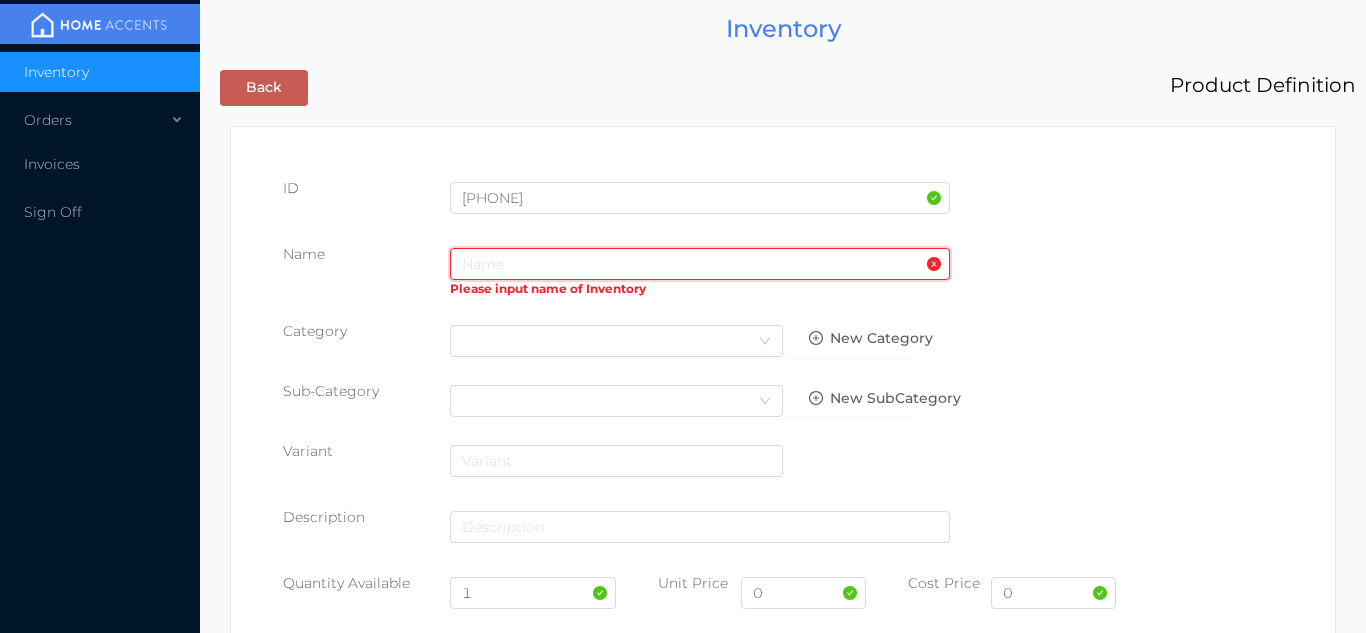 click at bounding box center [700, 264] 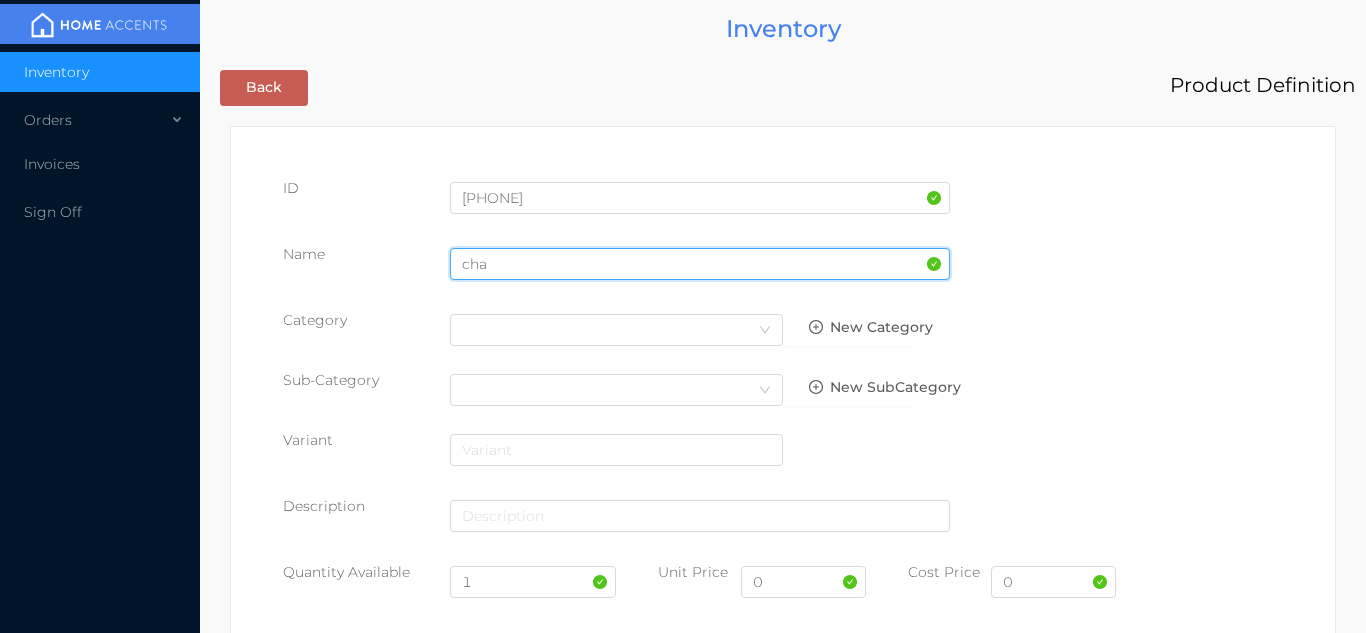 type on "chair pad" 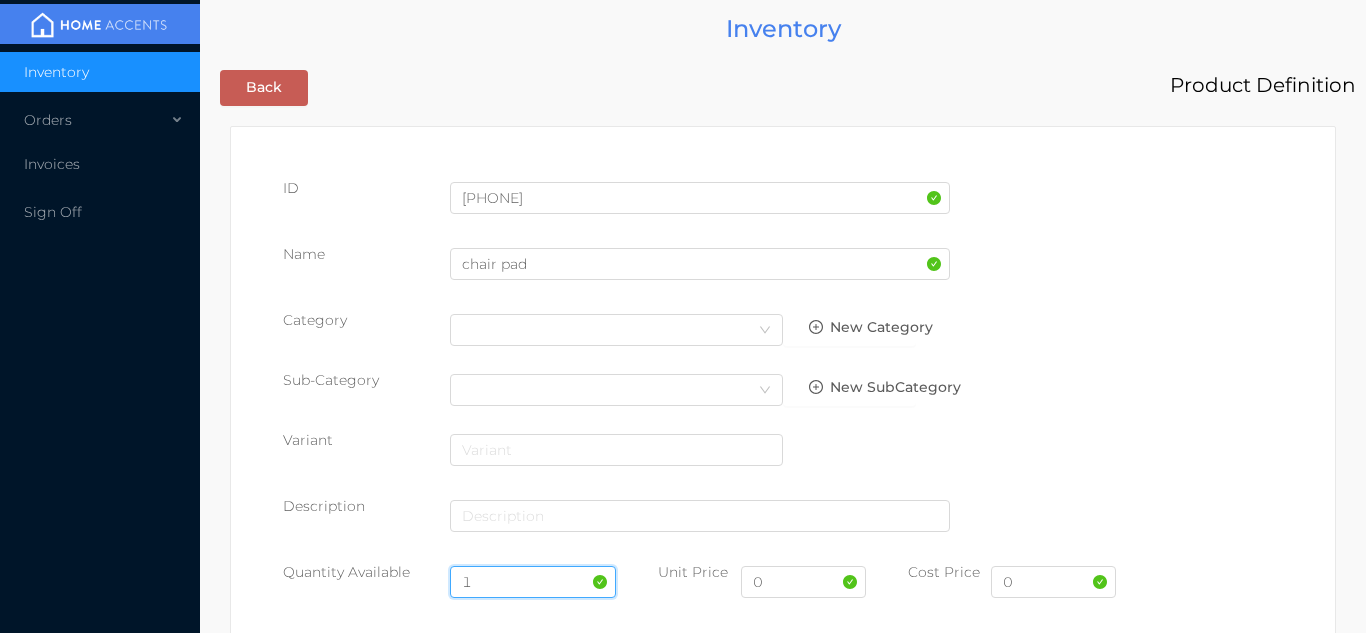 click on "1" at bounding box center [533, 582] 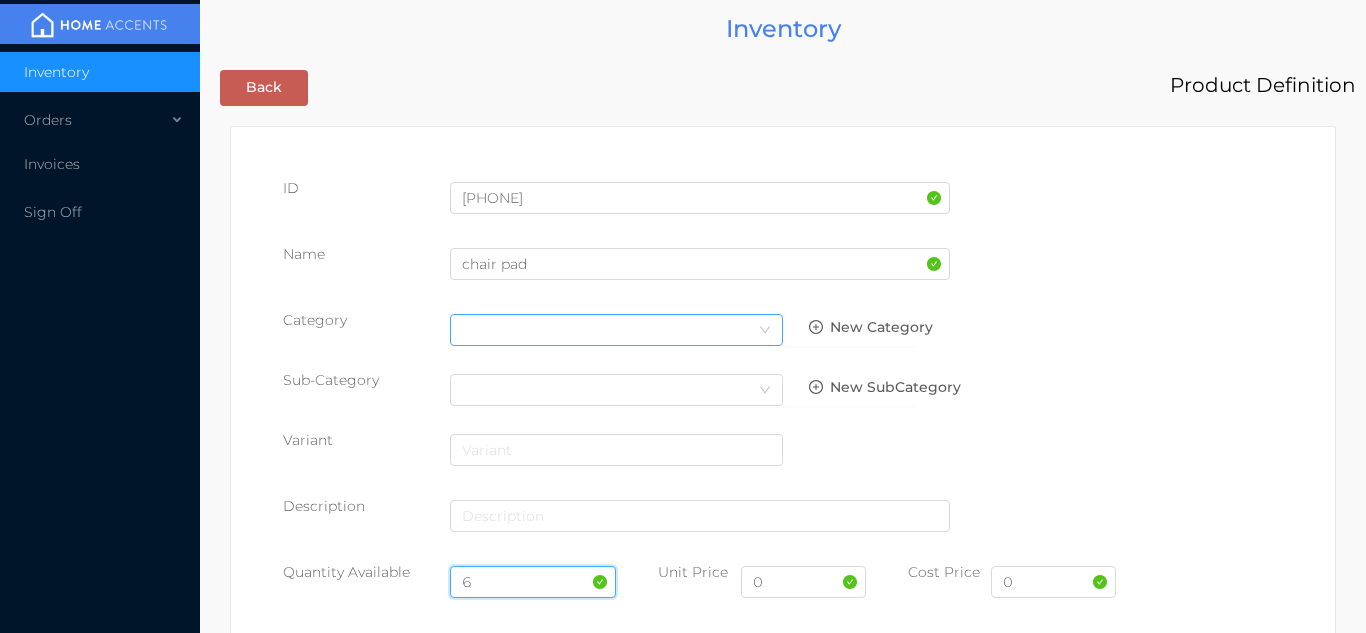 type on "6" 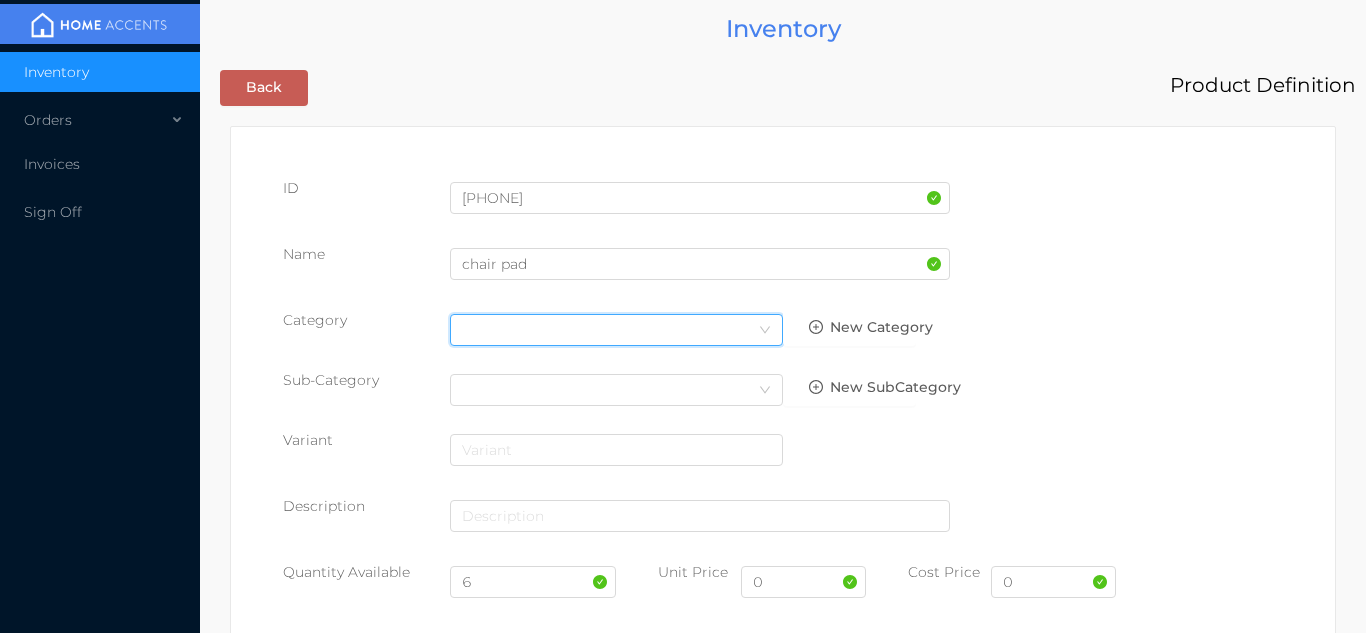 click on "Select Category" at bounding box center [616, 330] 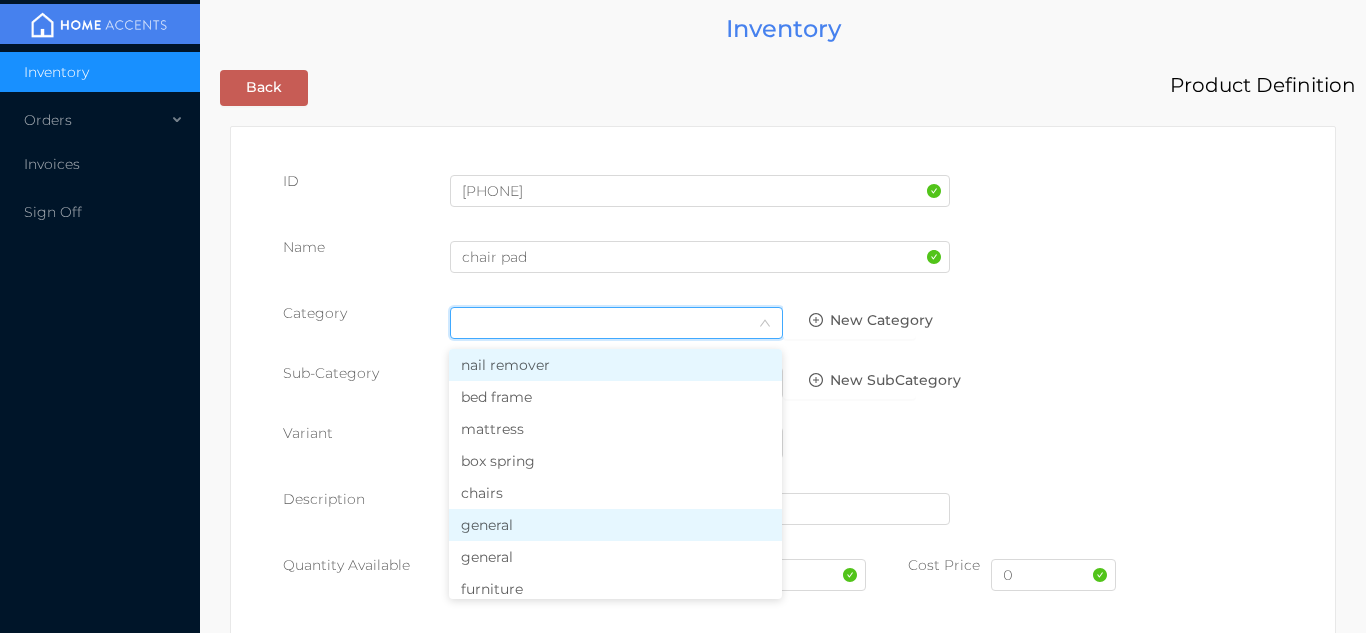 click on "general" at bounding box center (615, 525) 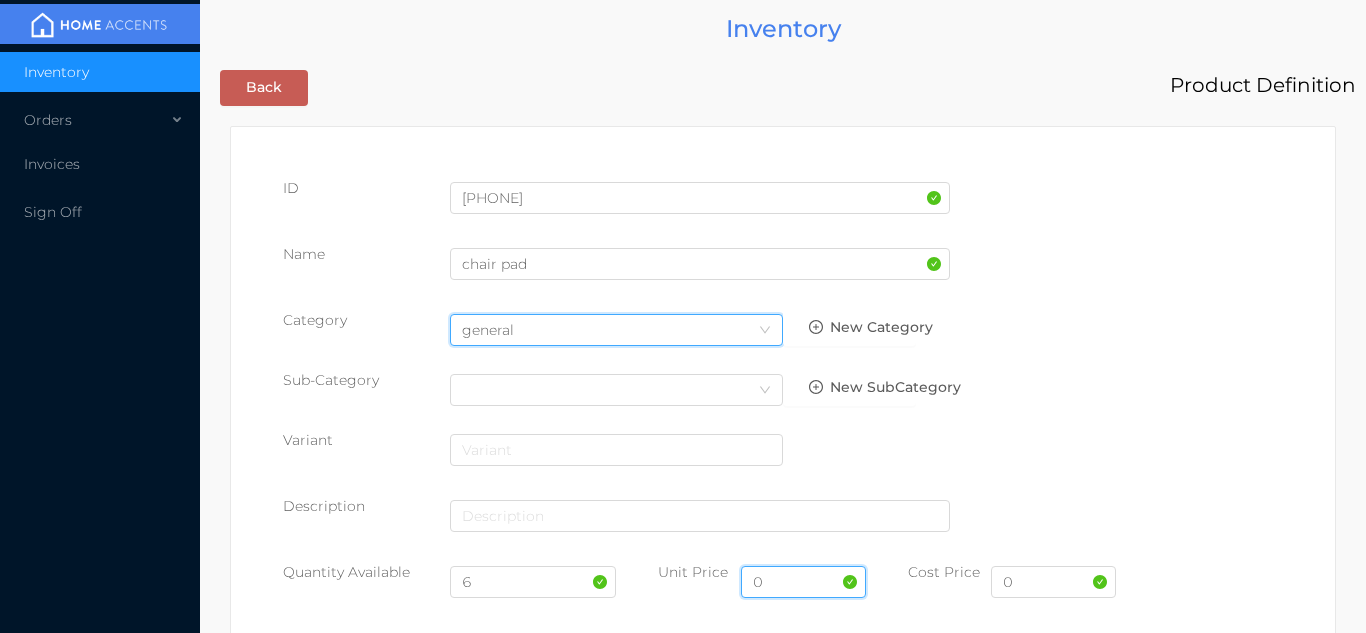 click on "0" at bounding box center [803, 582] 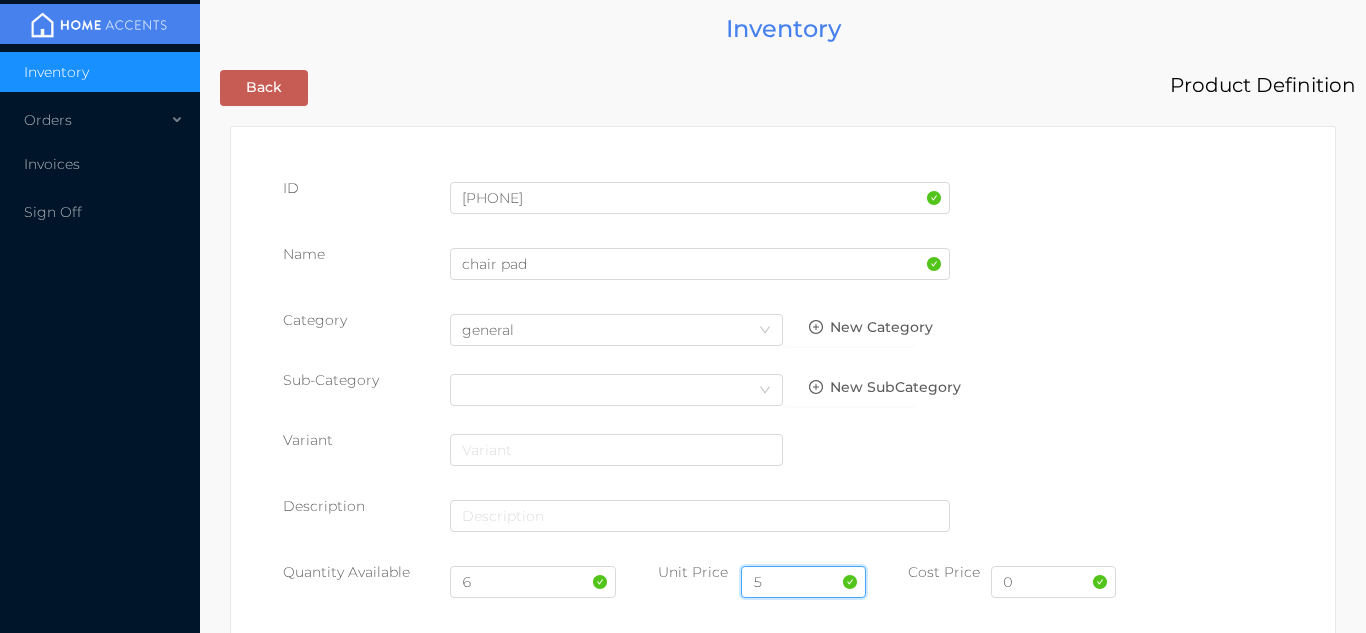 type on "5.99" 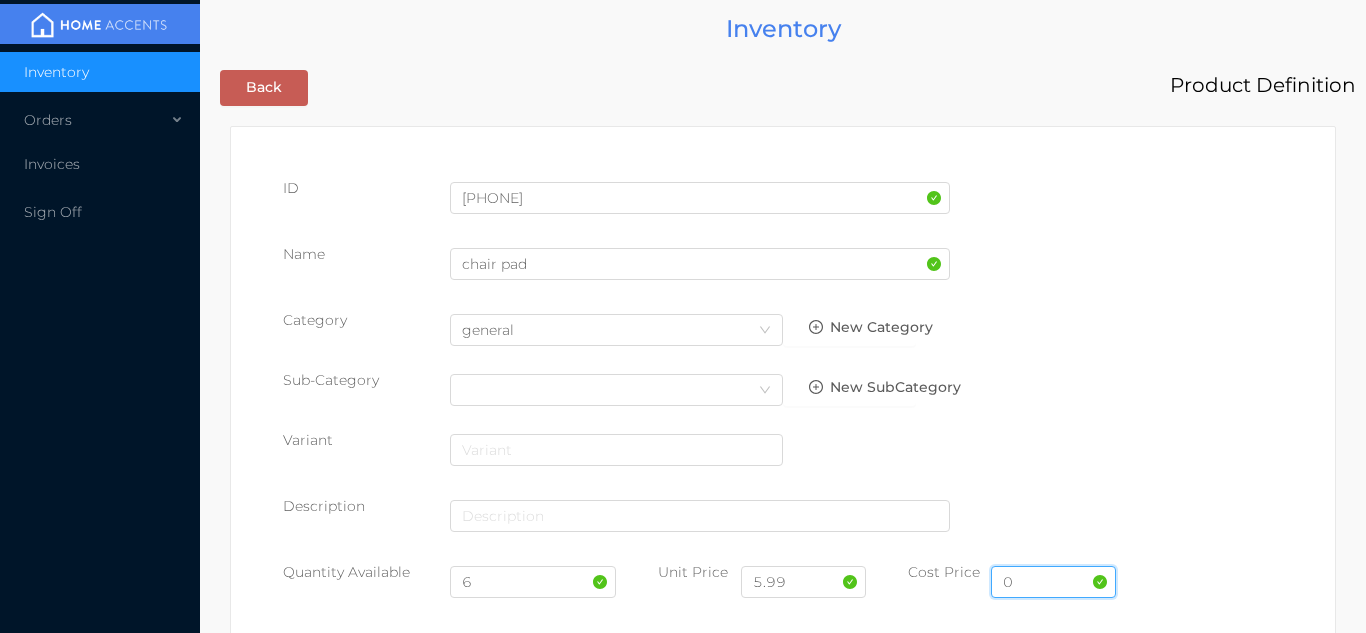 click on "0" at bounding box center (1053, 582) 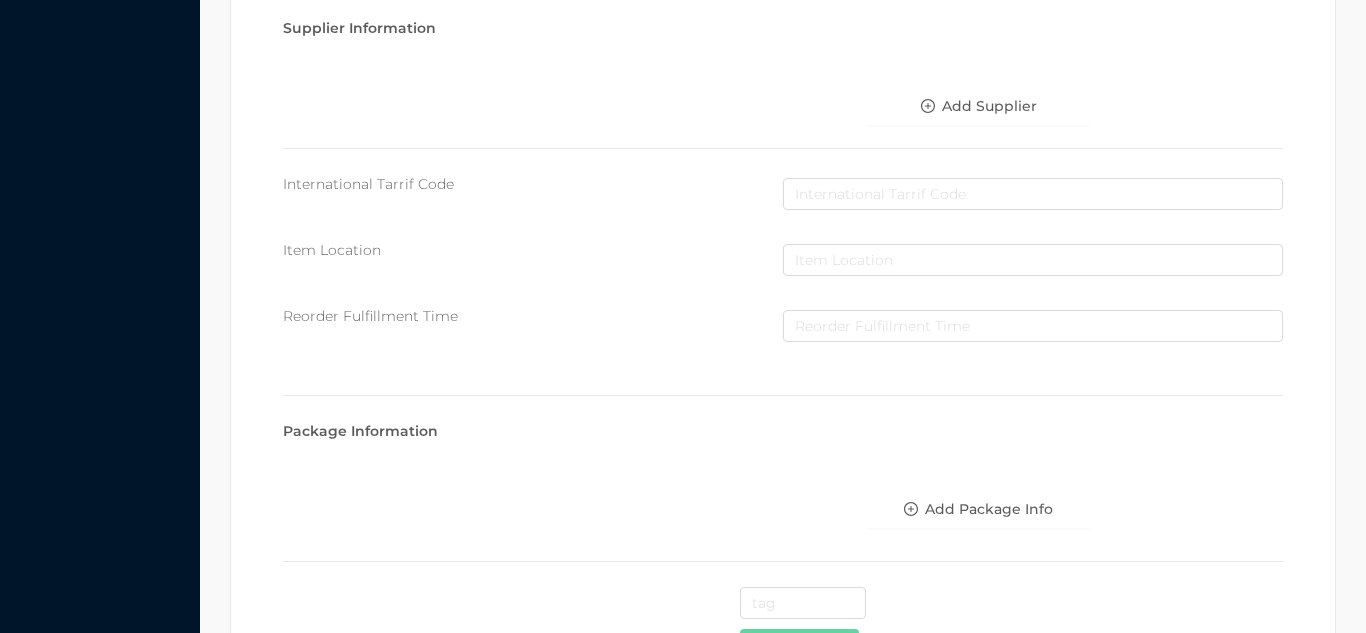 scroll, scrollTop: 1028, scrollLeft: 0, axis: vertical 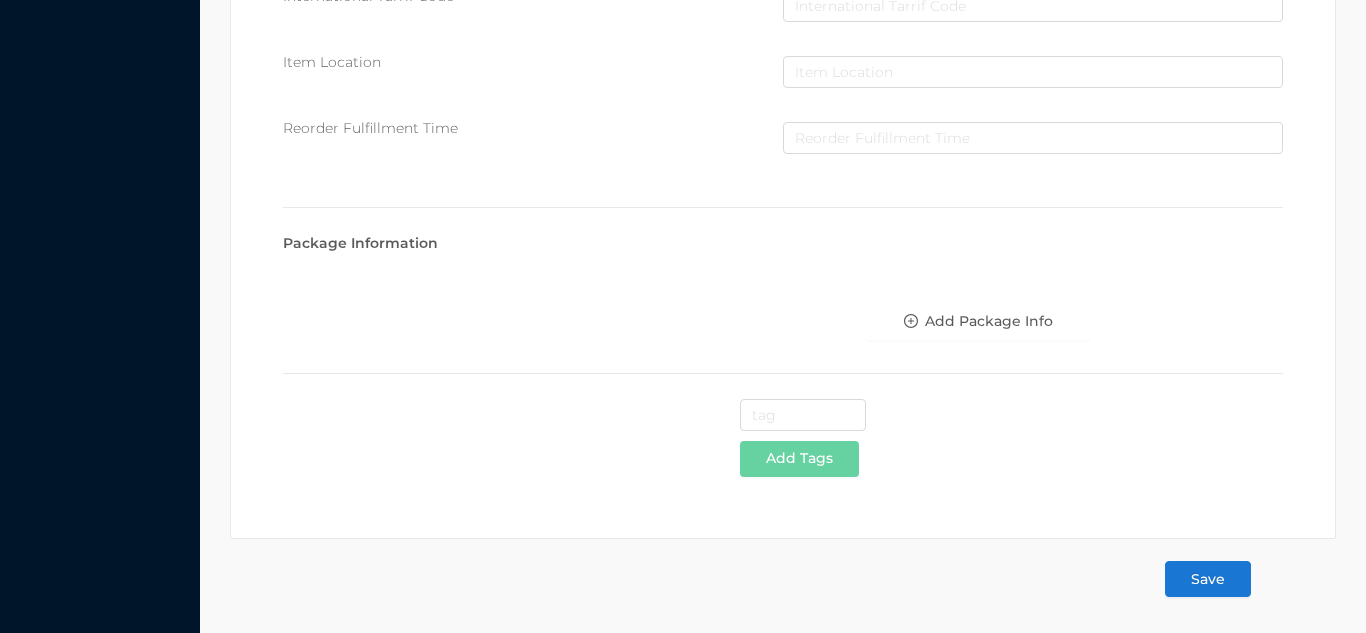 type on "3" 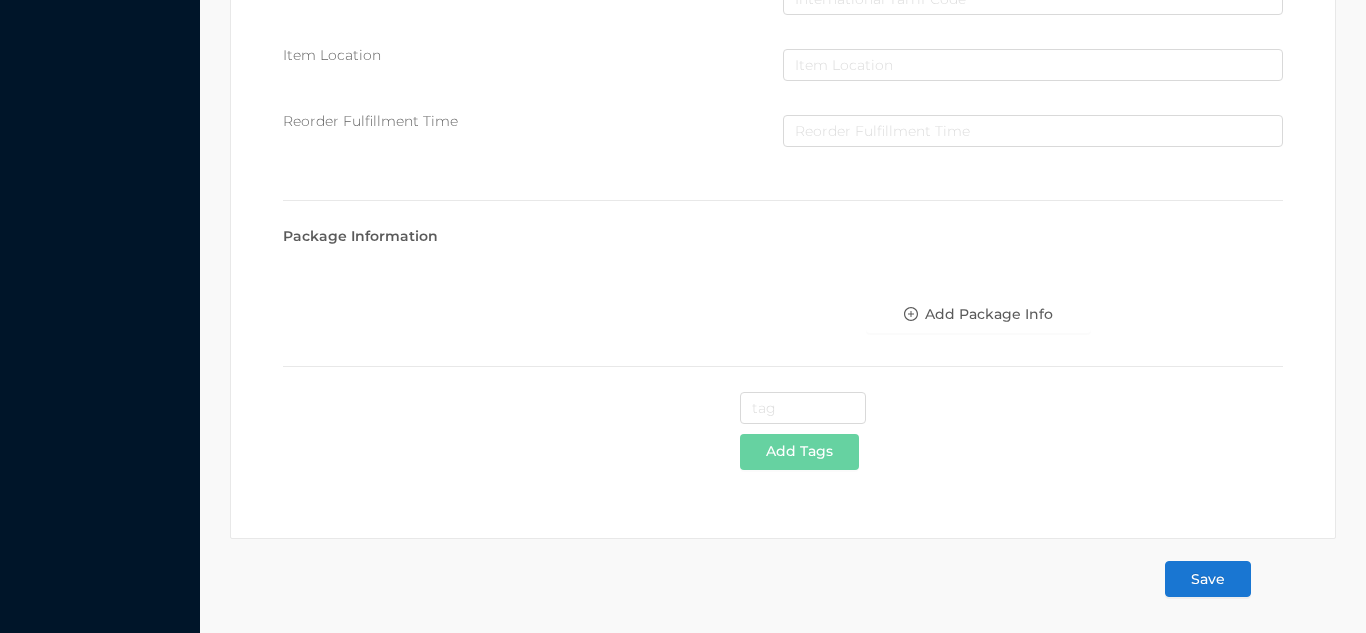 click on "Save" at bounding box center (1208, 579) 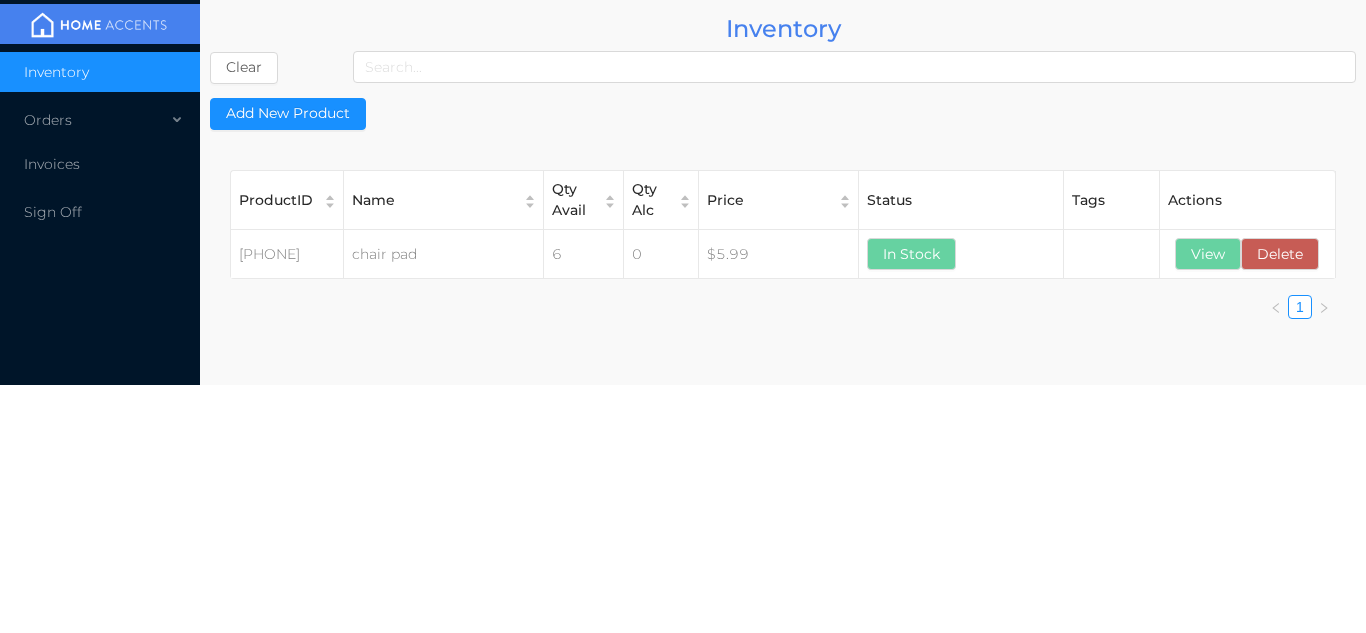 scroll, scrollTop: 0, scrollLeft: 0, axis: both 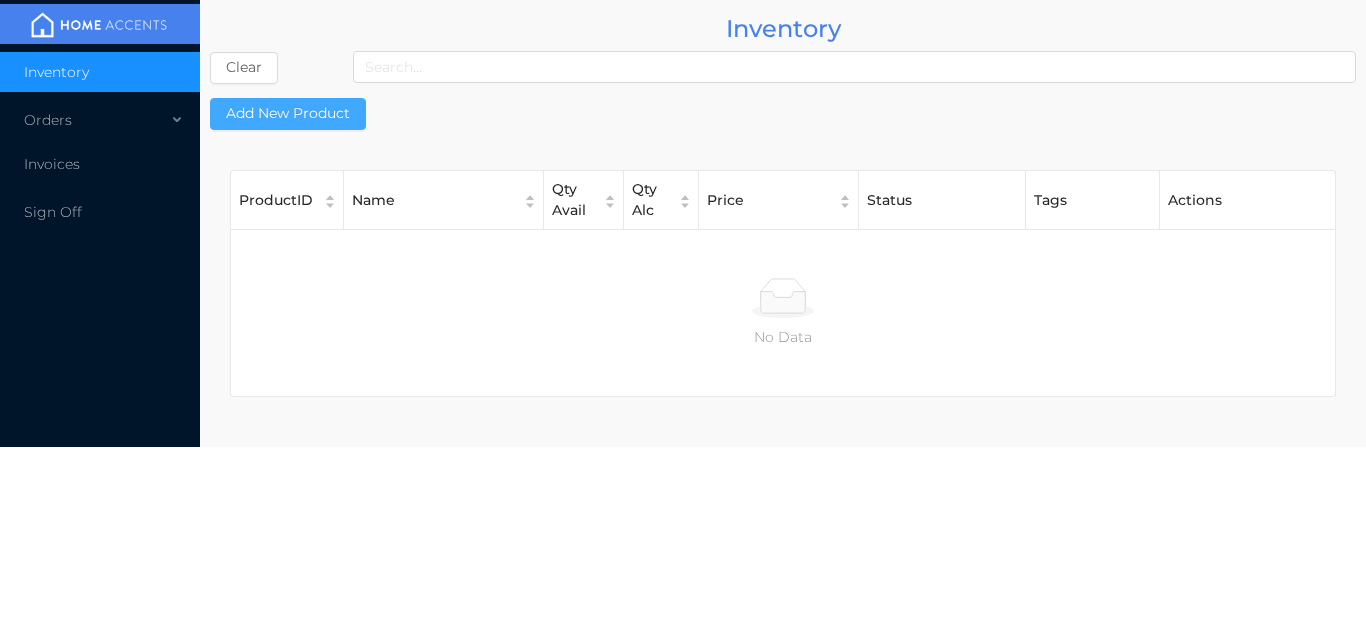 click on "Add New Product" at bounding box center [288, 114] 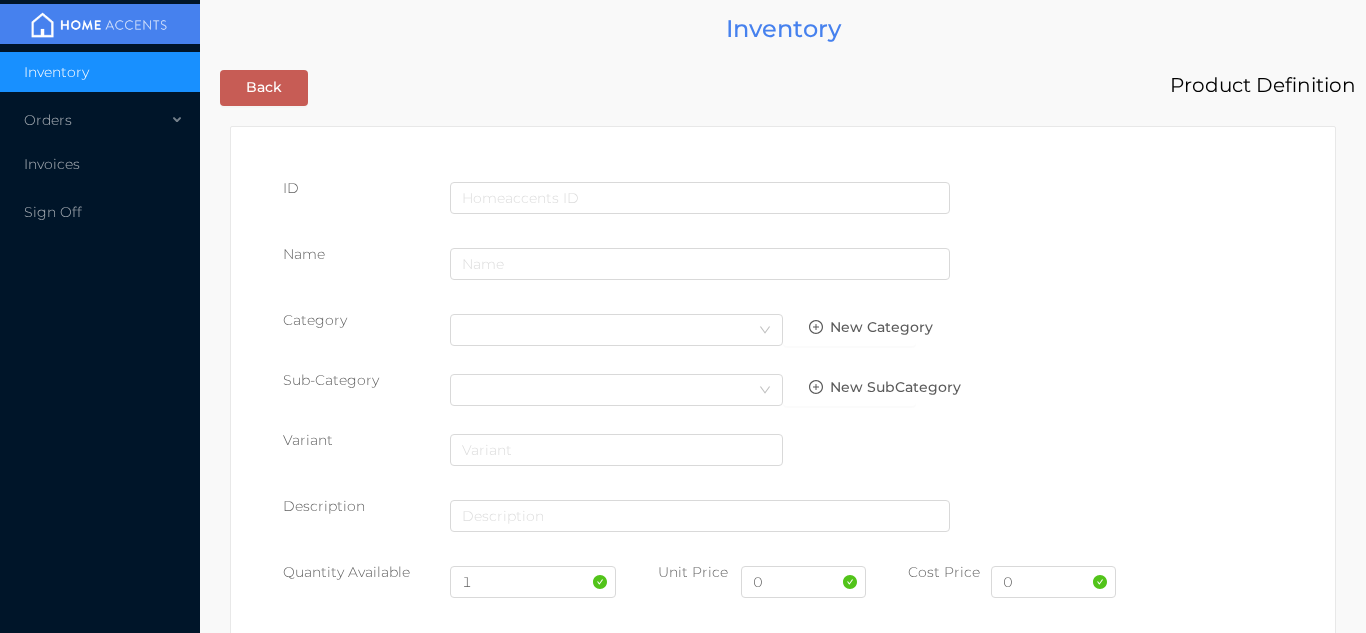 click at bounding box center (700, 201) 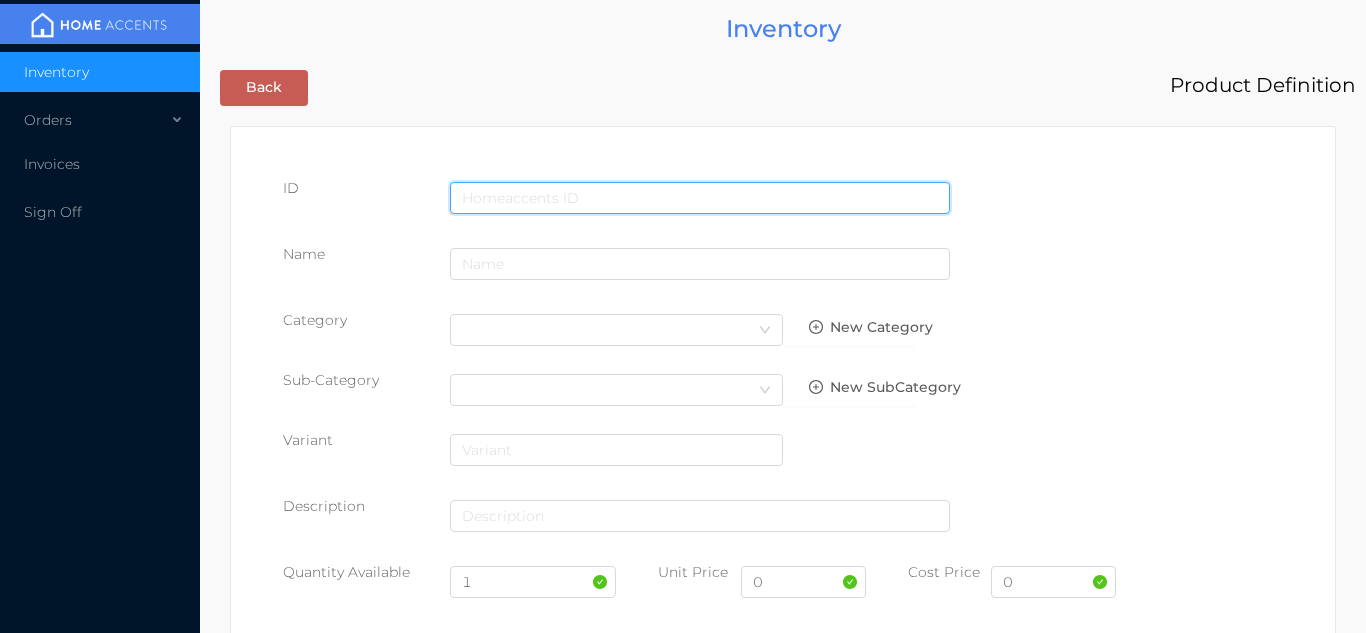 click at bounding box center [700, 198] 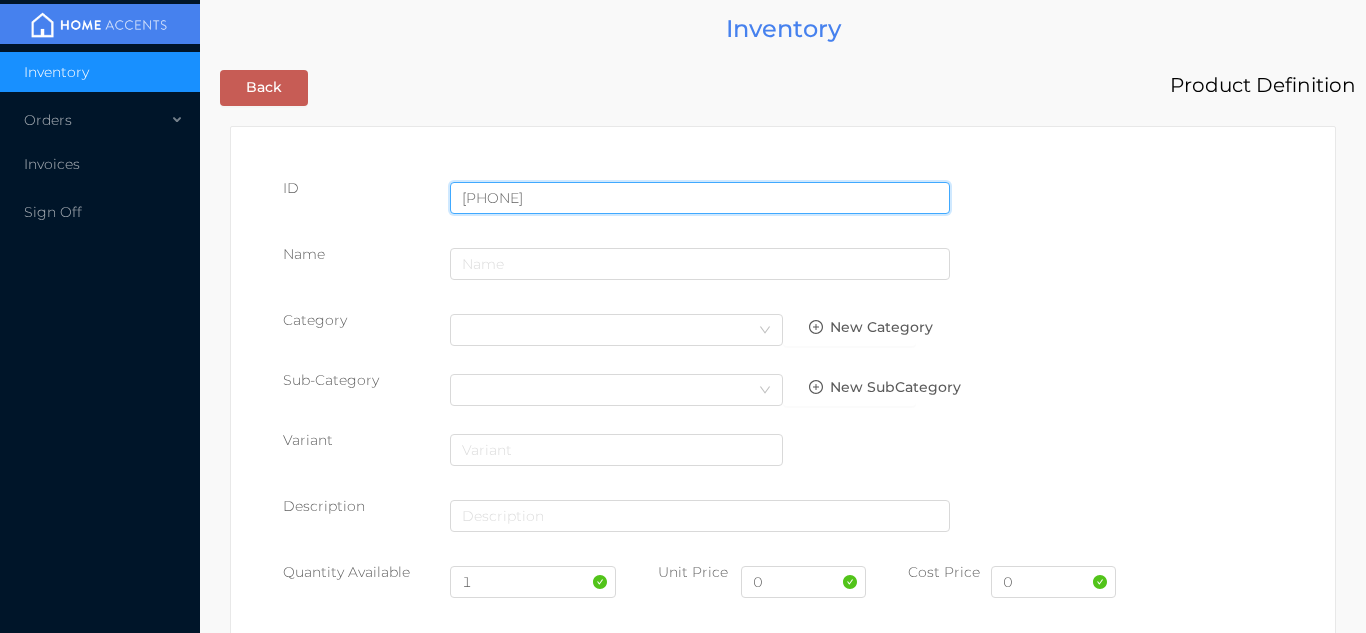 type on "725828077040" 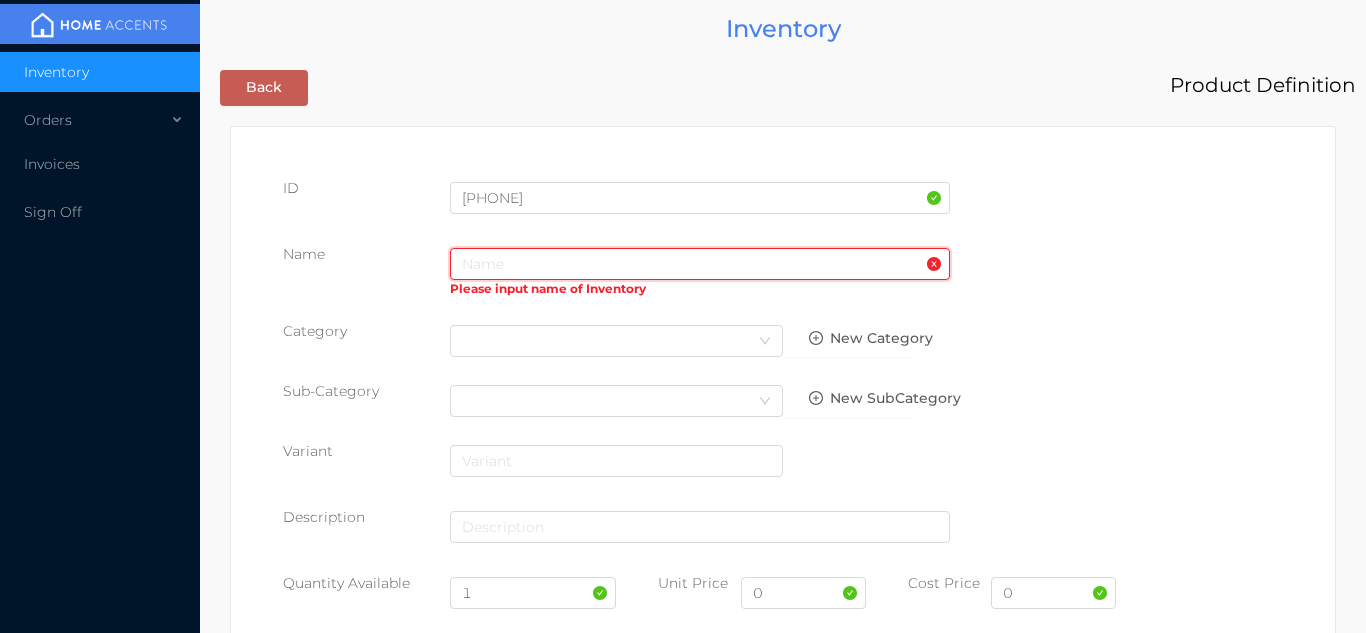 click at bounding box center [700, 264] 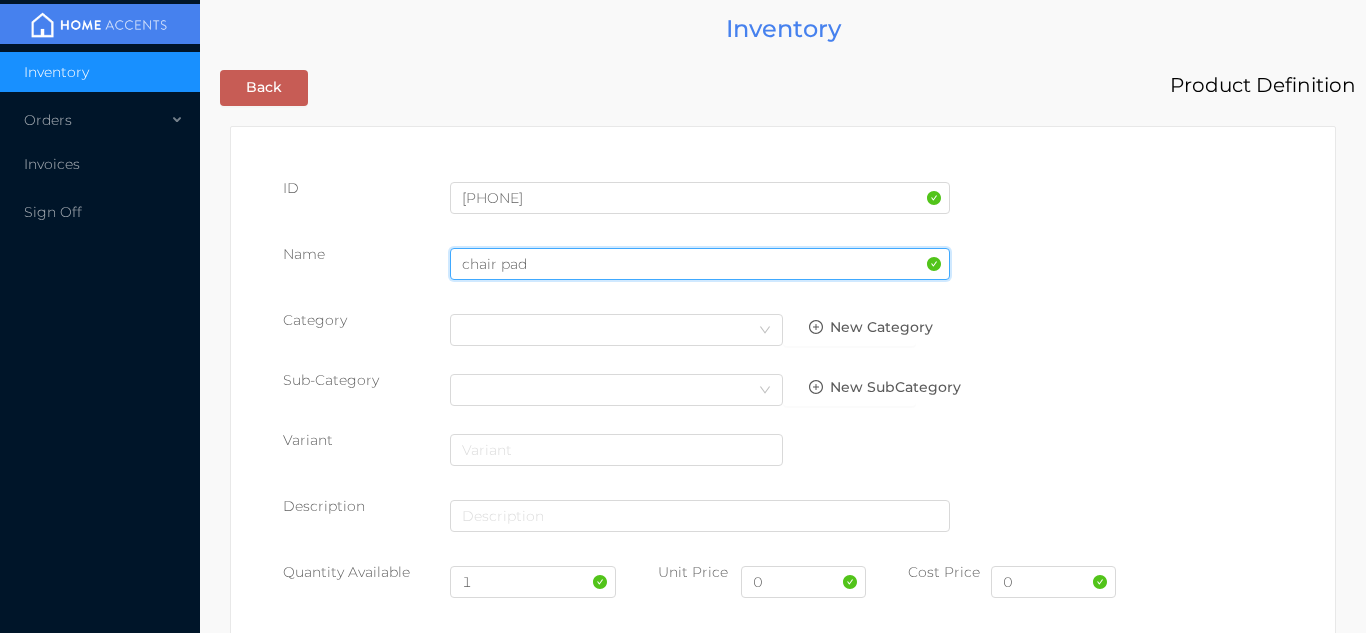 type on "chair pad" 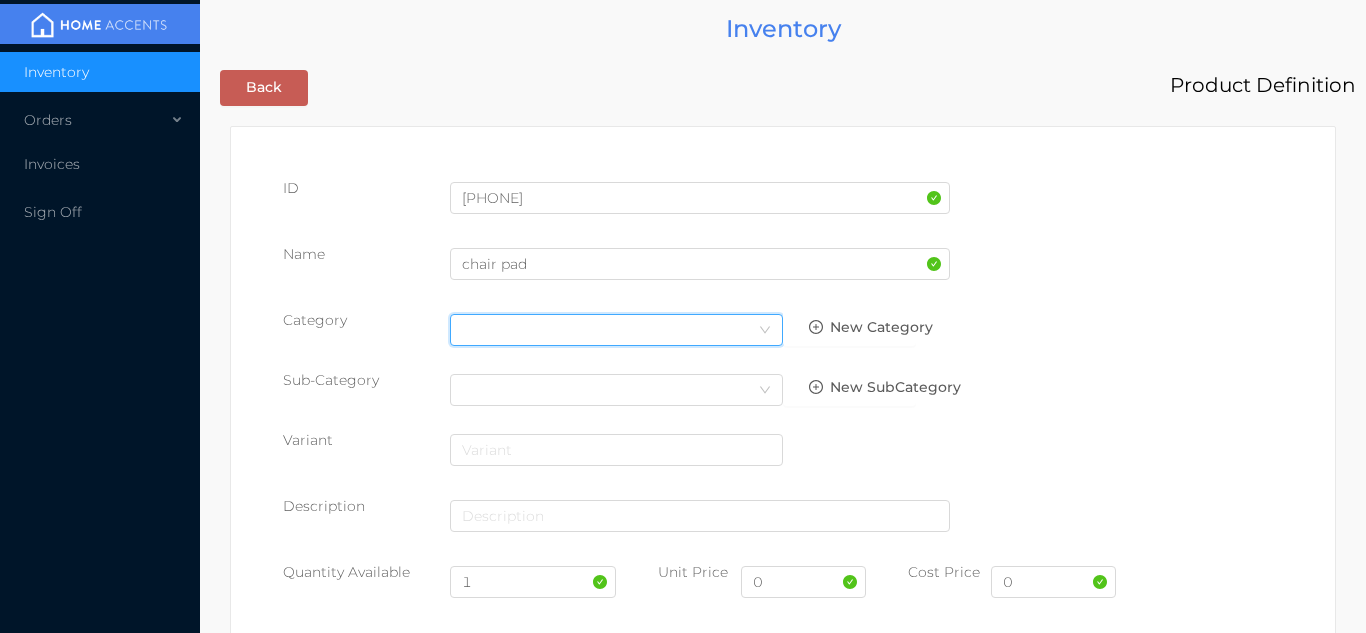 click 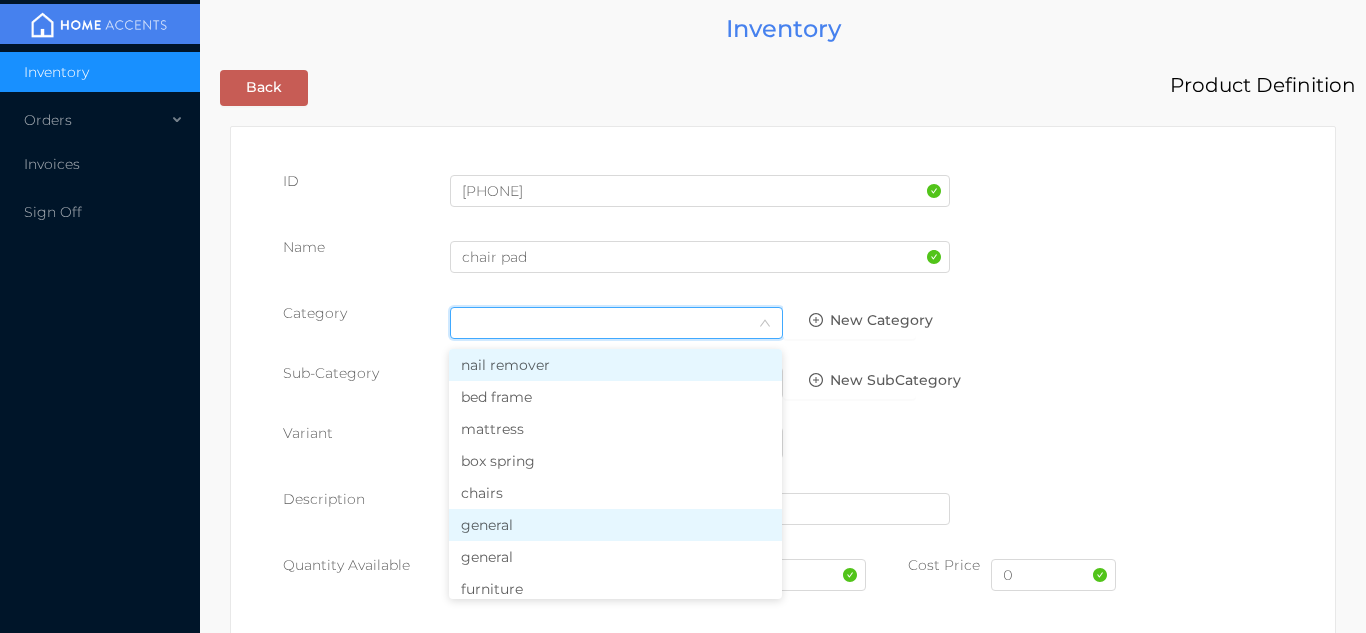 click on "general" at bounding box center (615, 525) 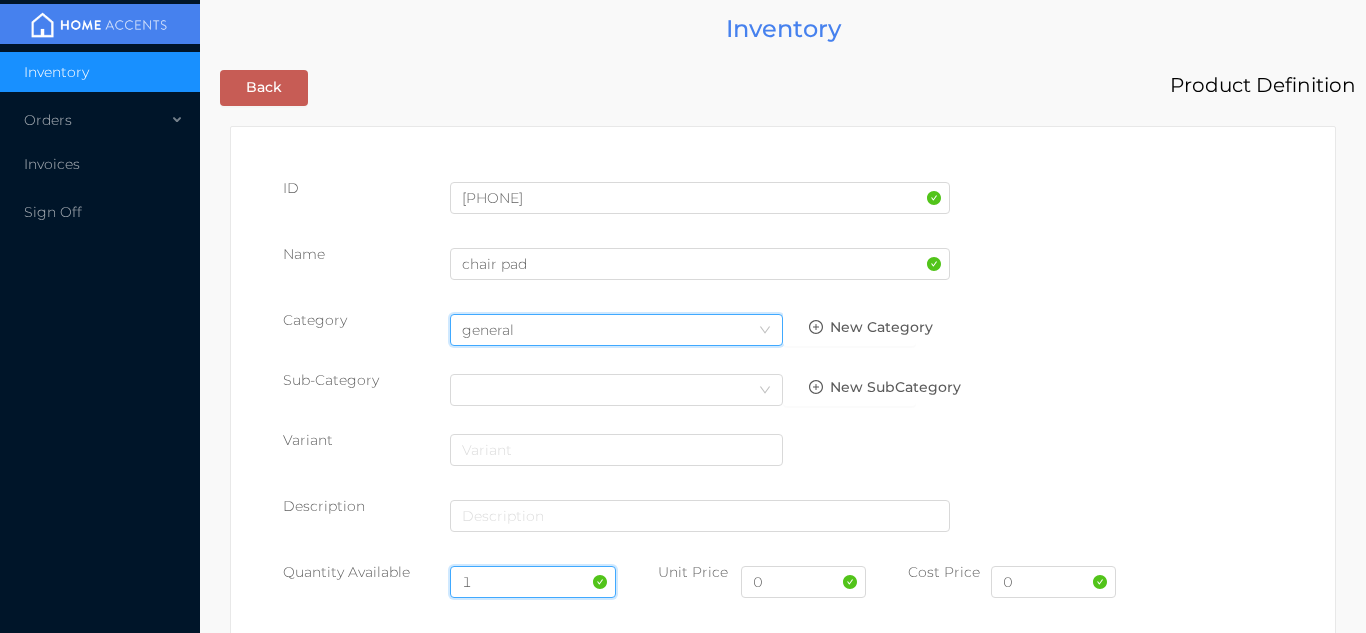 click on "1" at bounding box center (533, 582) 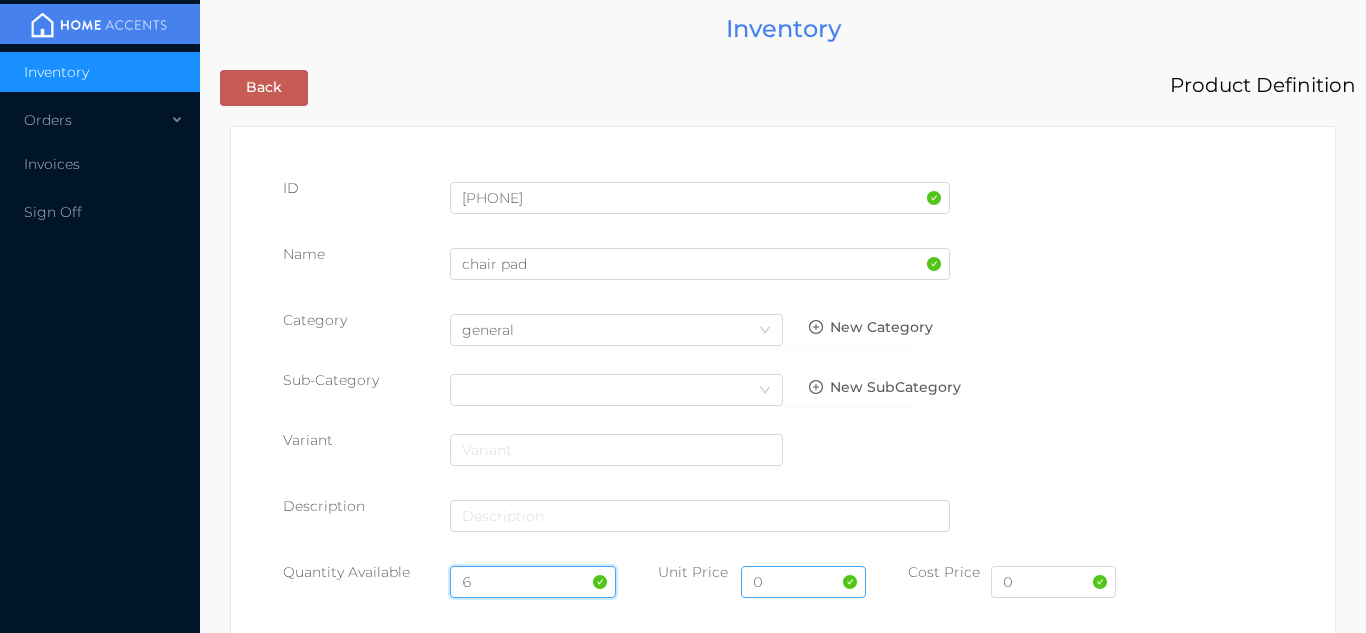 type on "6" 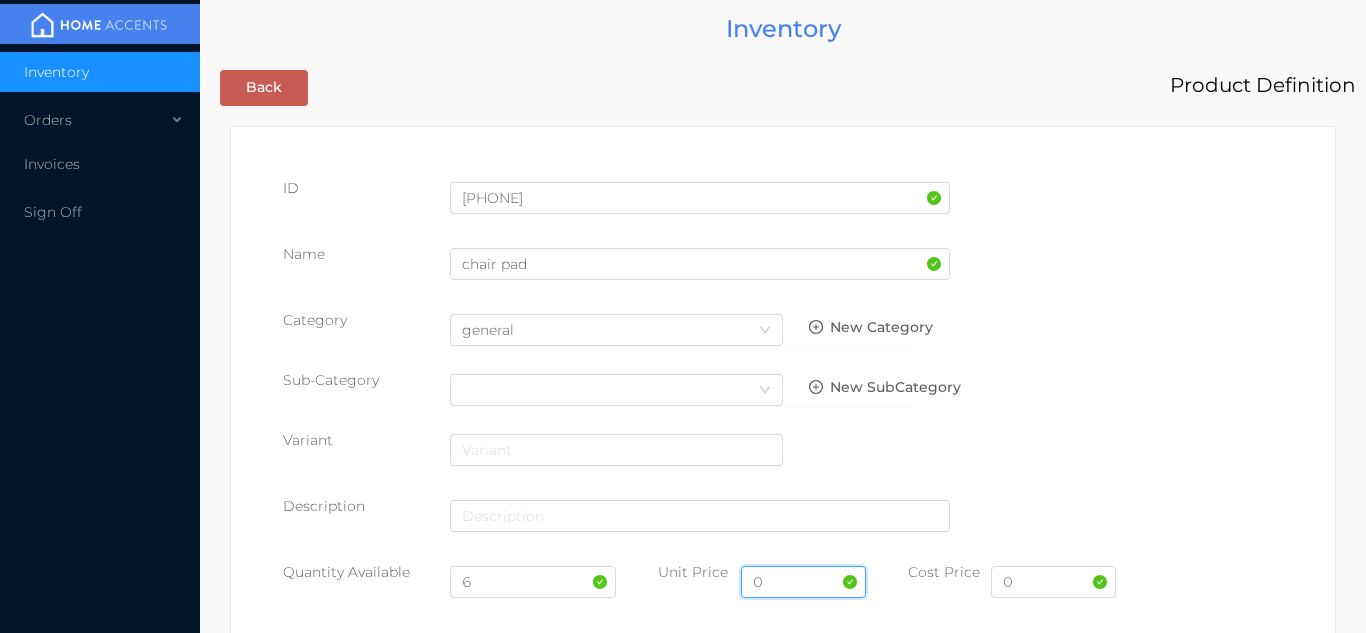 click on "0" at bounding box center [803, 582] 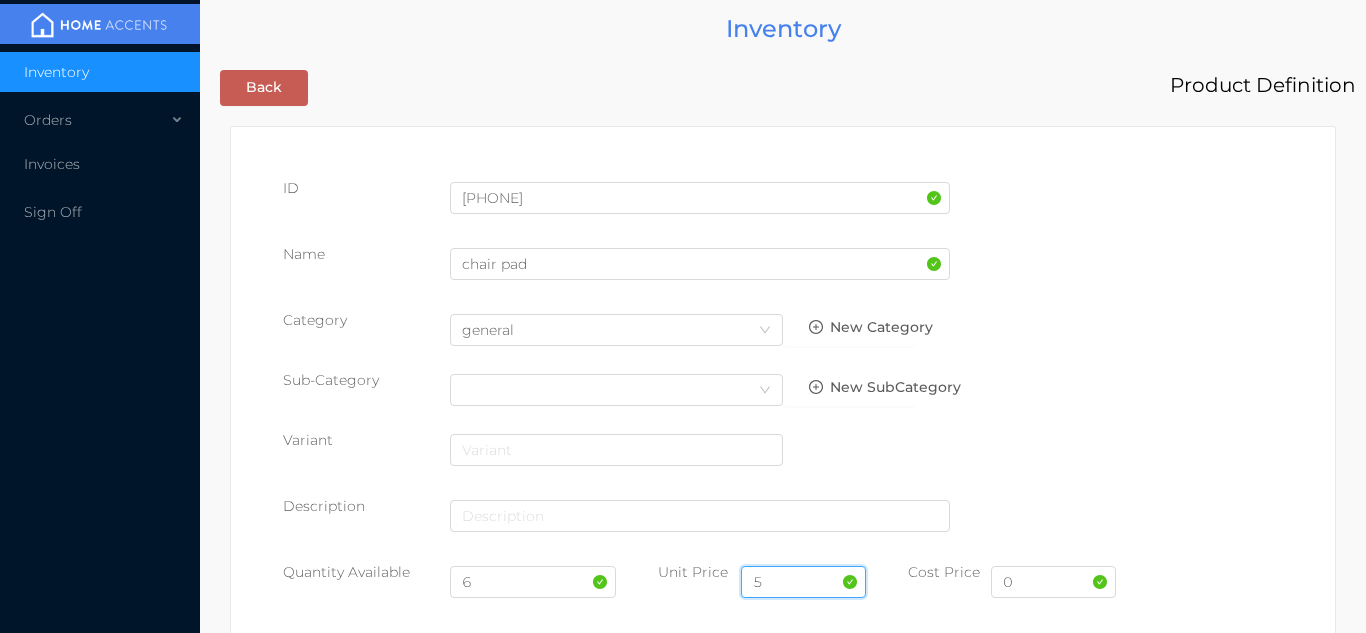 type on "5.99" 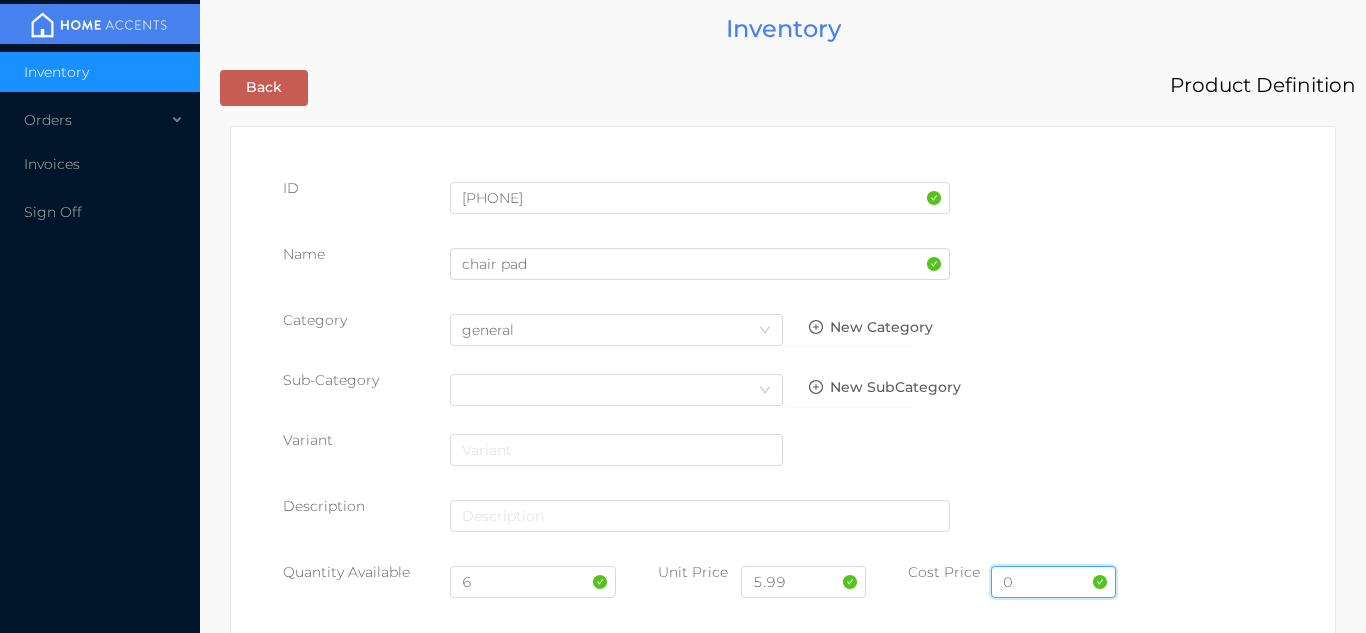 click on "0" at bounding box center (1053, 582) 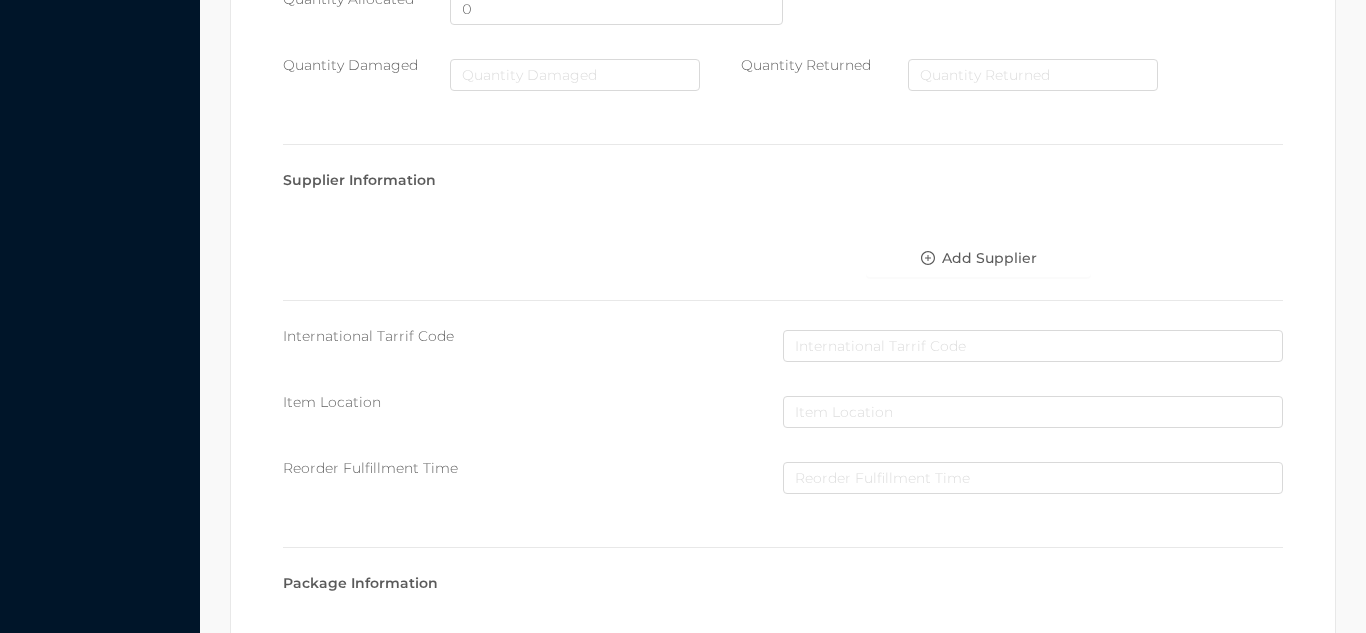 scroll, scrollTop: 1028, scrollLeft: 0, axis: vertical 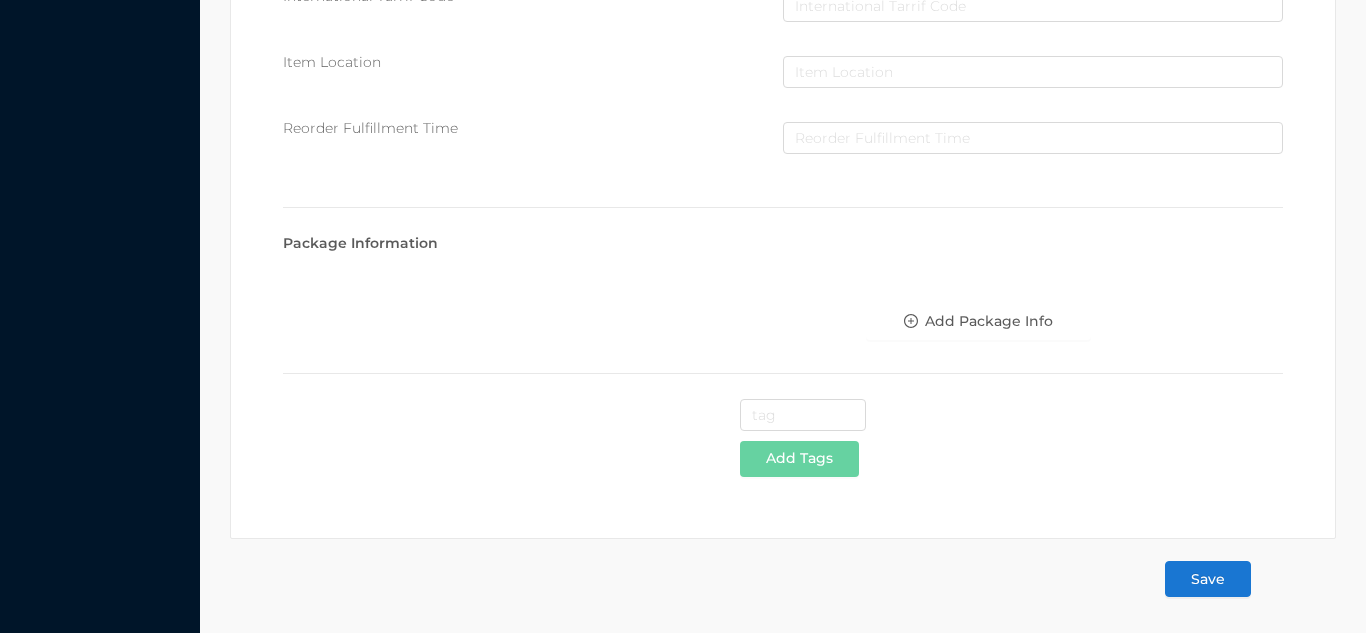type on "3" 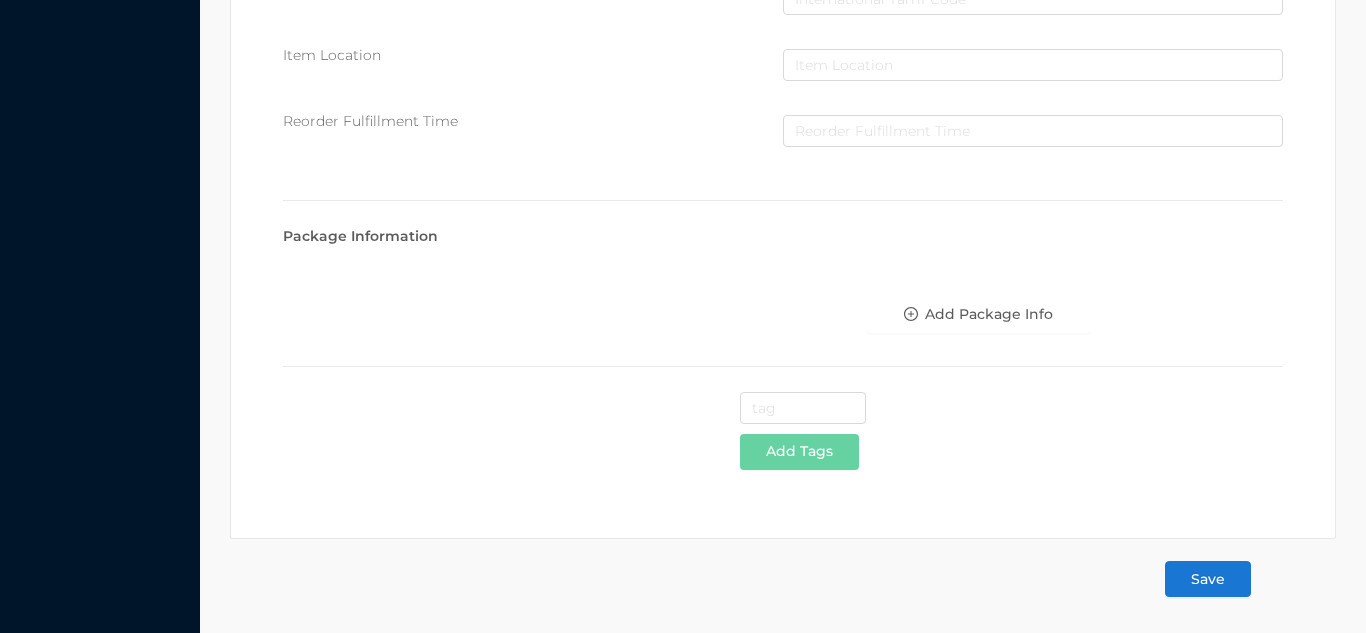click on "Save" at bounding box center [1208, 579] 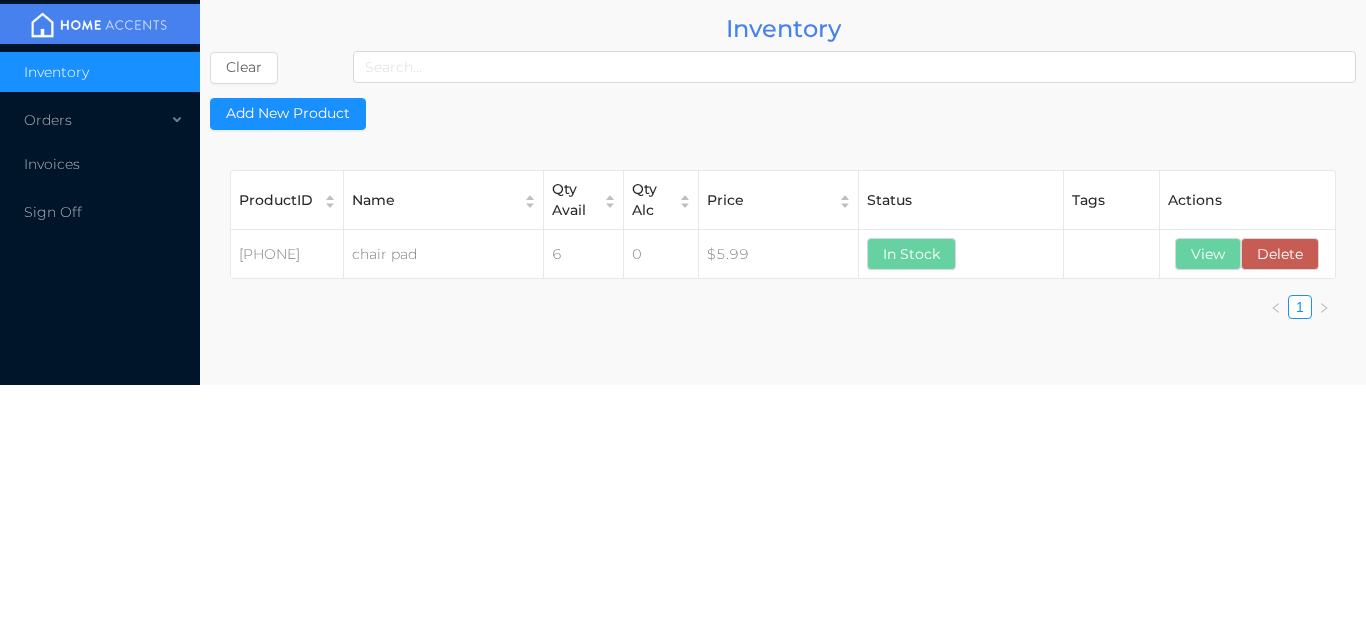 scroll, scrollTop: 0, scrollLeft: 0, axis: both 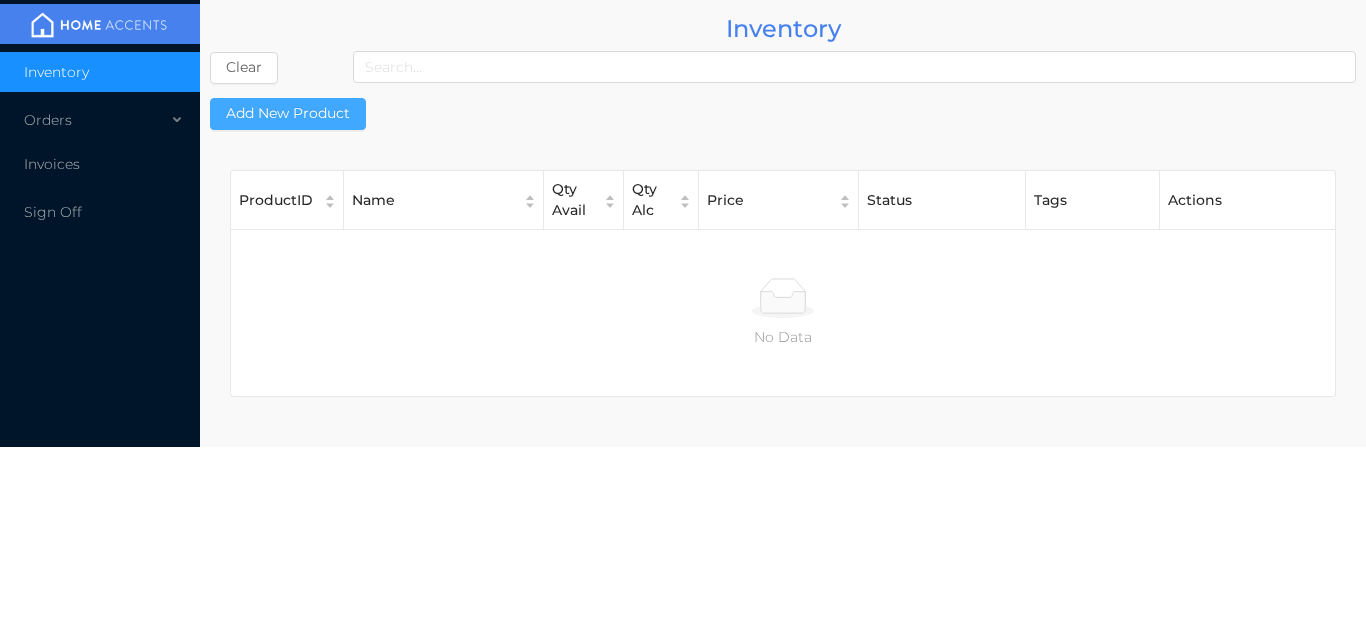 click on "Add New Product" at bounding box center (288, 114) 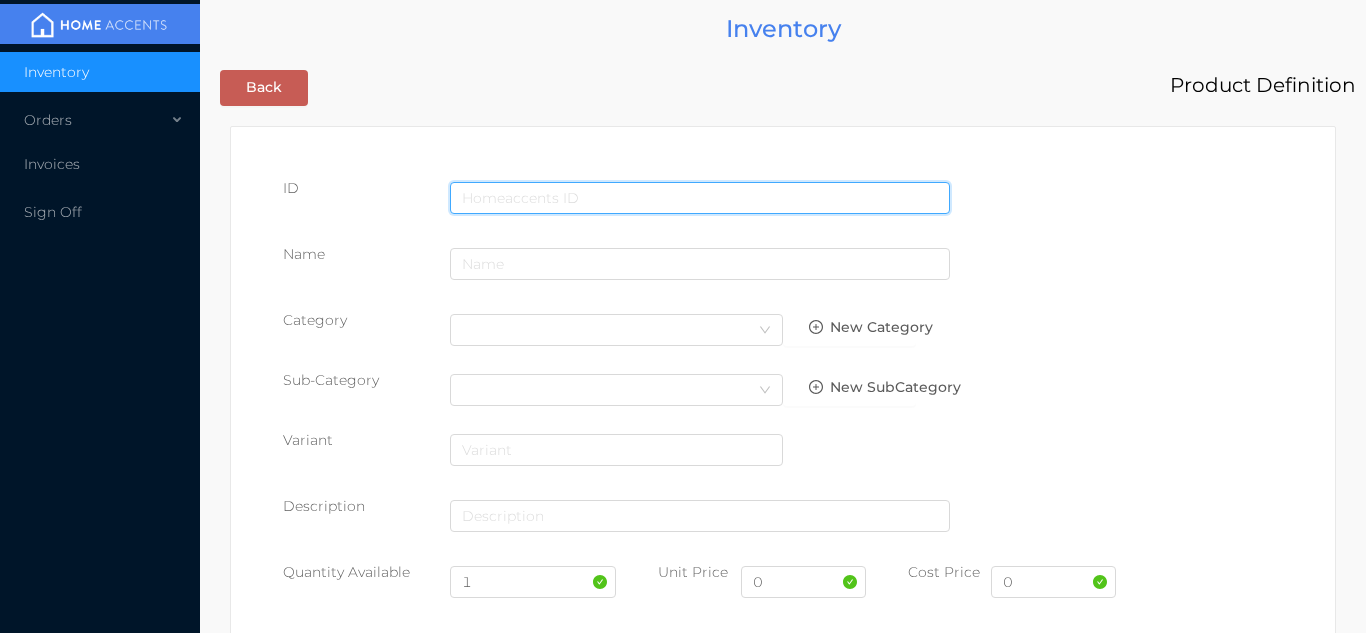 click at bounding box center (700, 198) 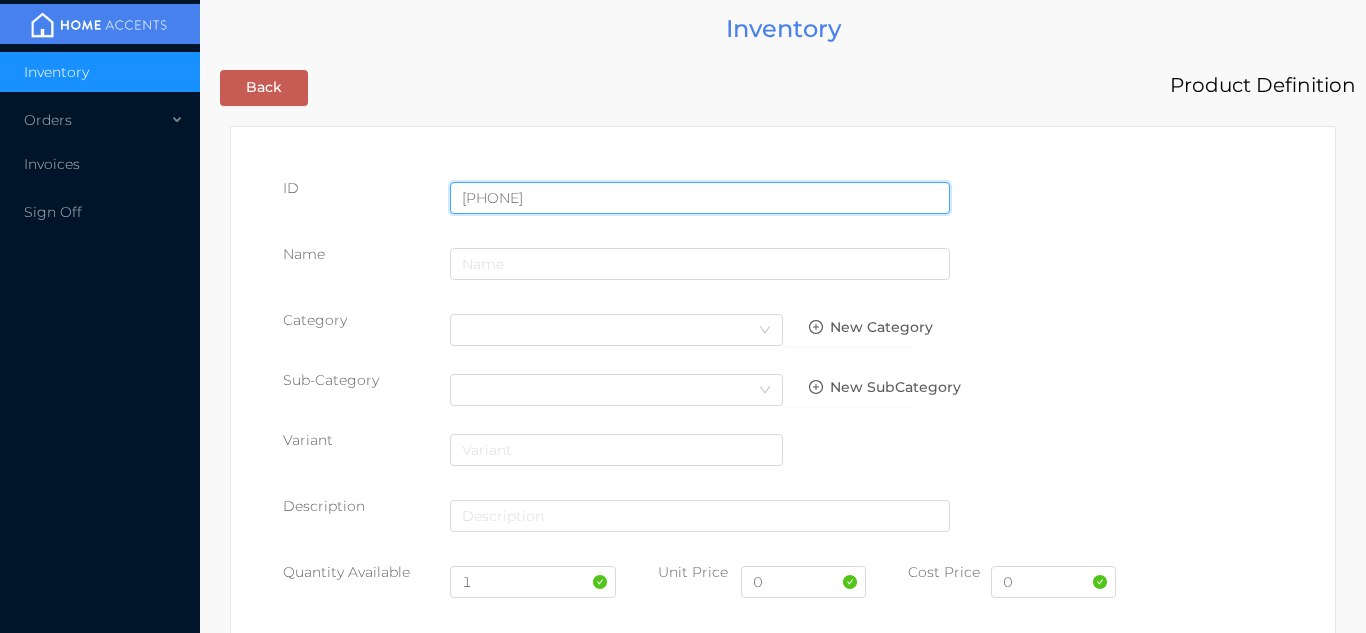 type on "725828076982" 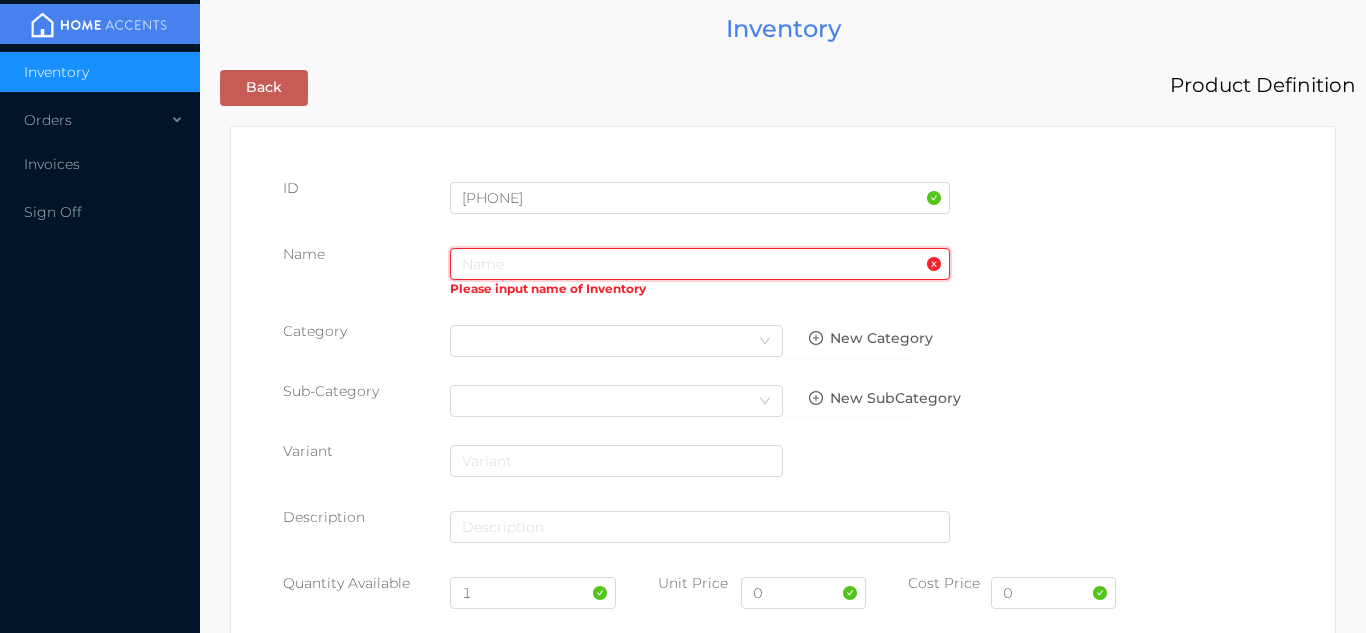 click at bounding box center [700, 264] 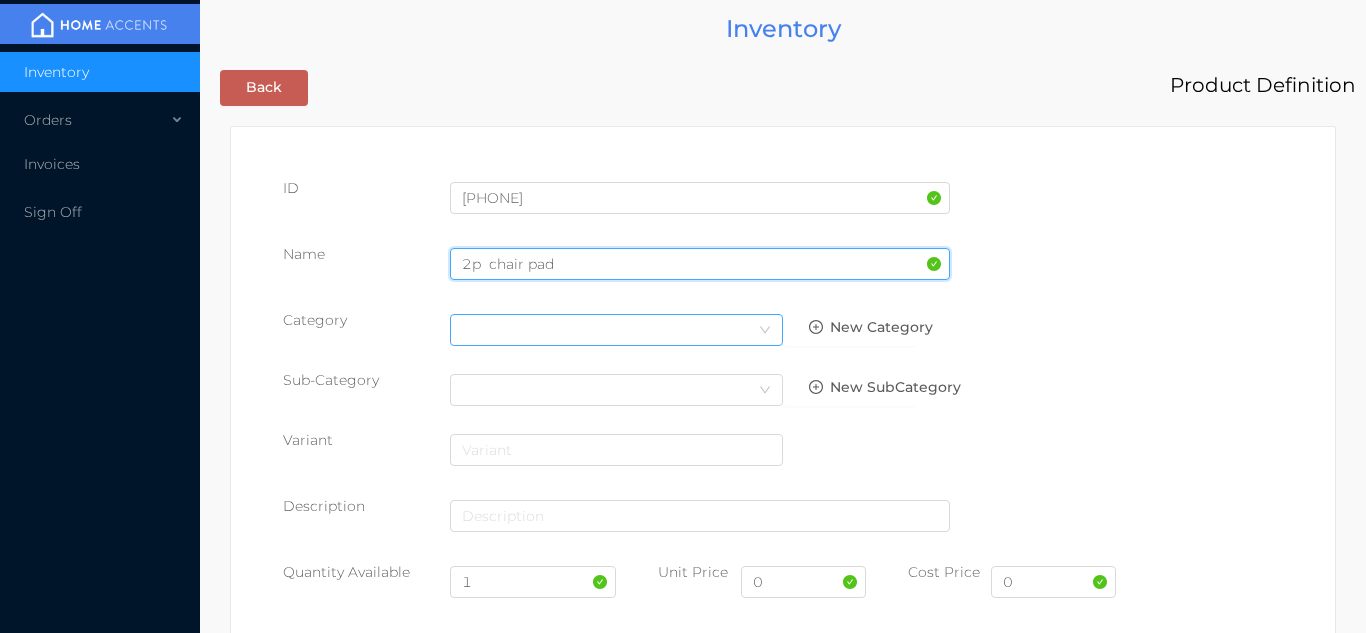 type on "2p  chair pad" 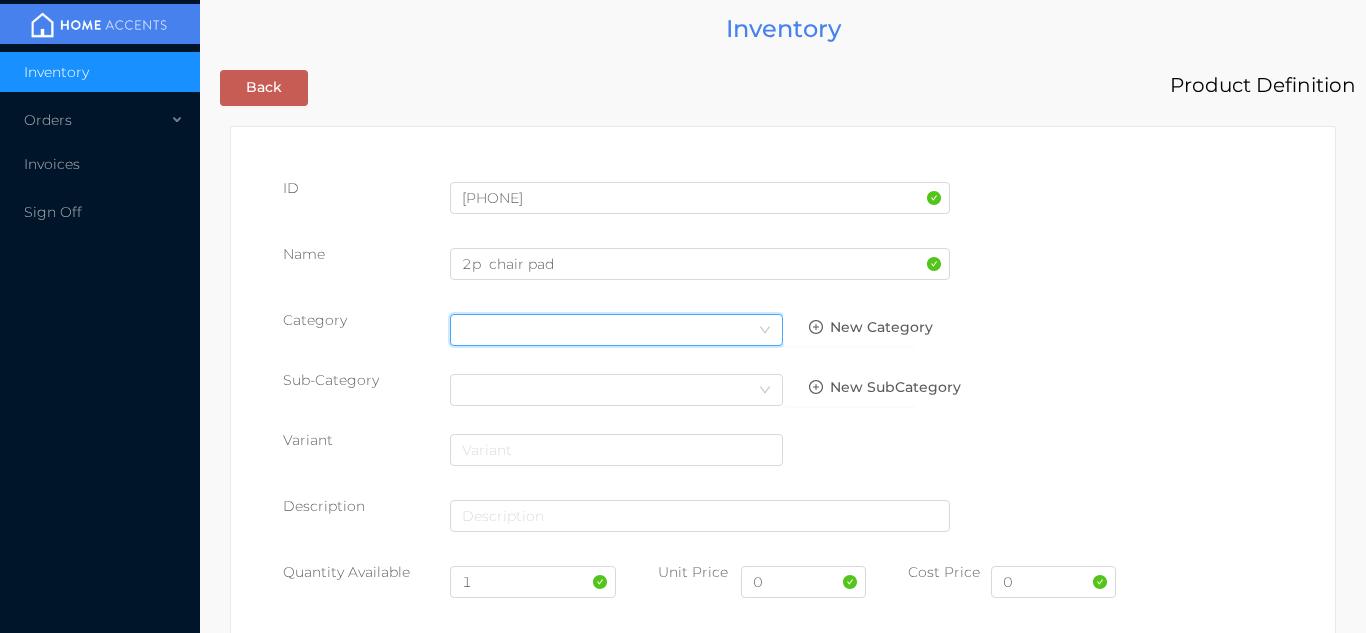 click on "Select Category" at bounding box center (616, 330) 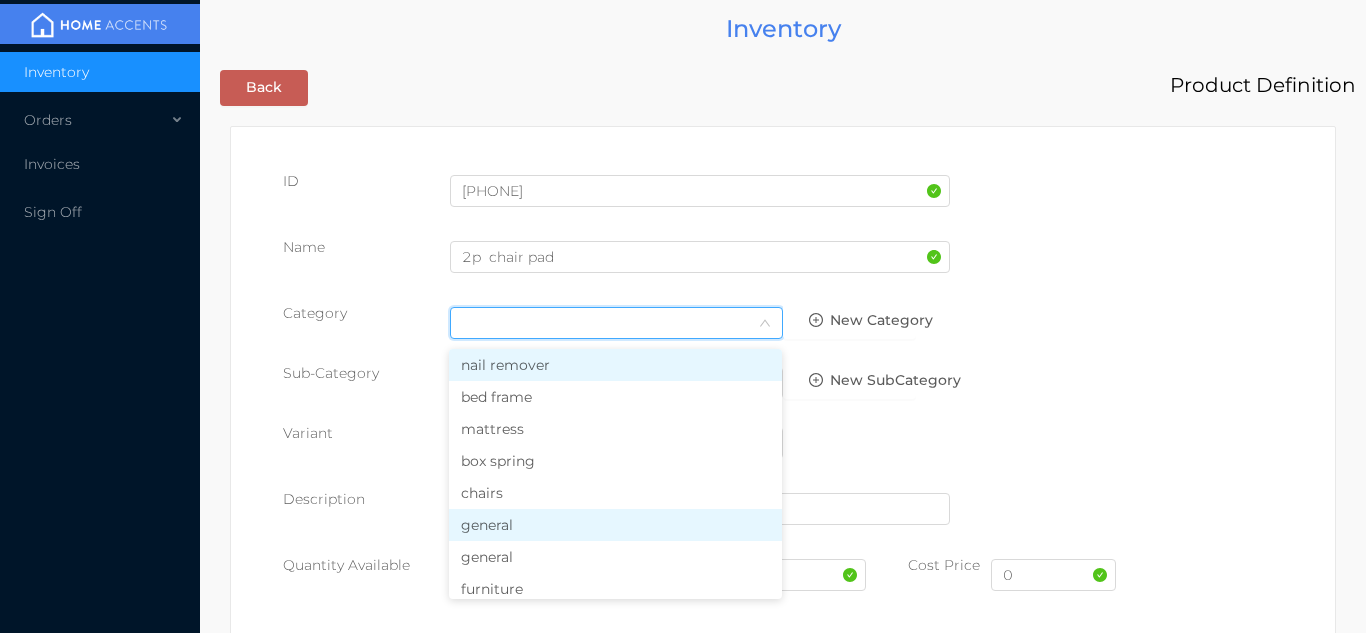 click on "general" at bounding box center [615, 525] 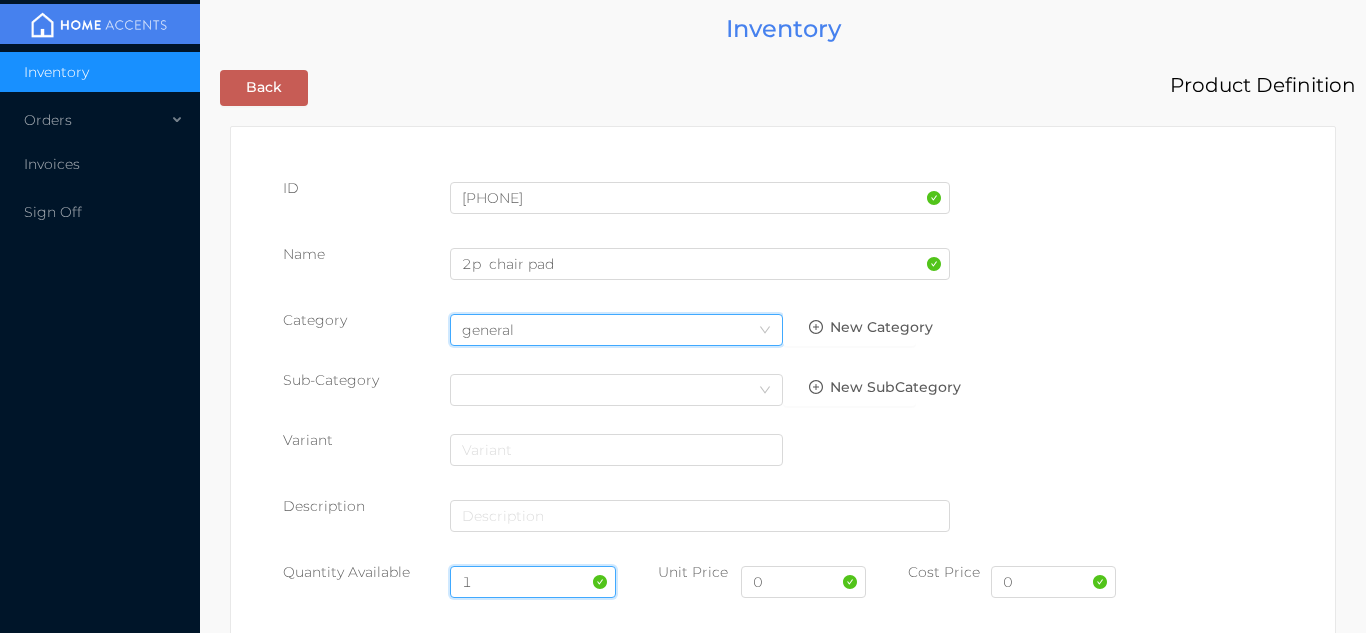 click on "1" at bounding box center [533, 582] 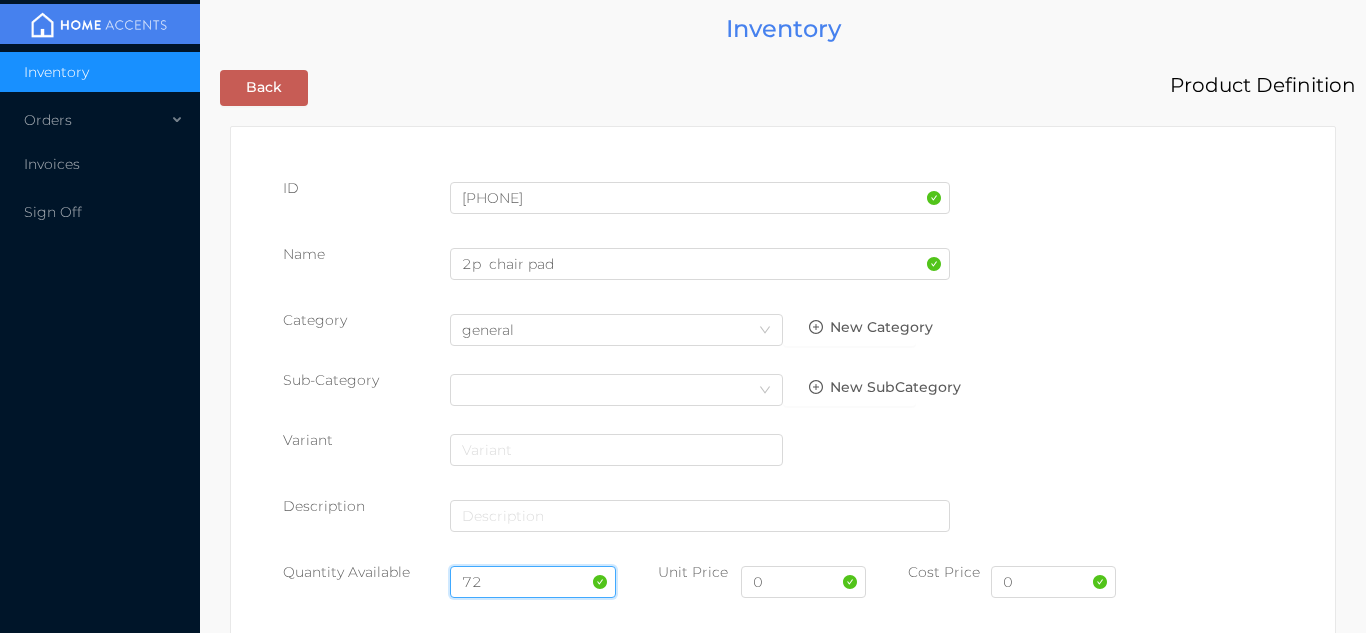 type on "7" 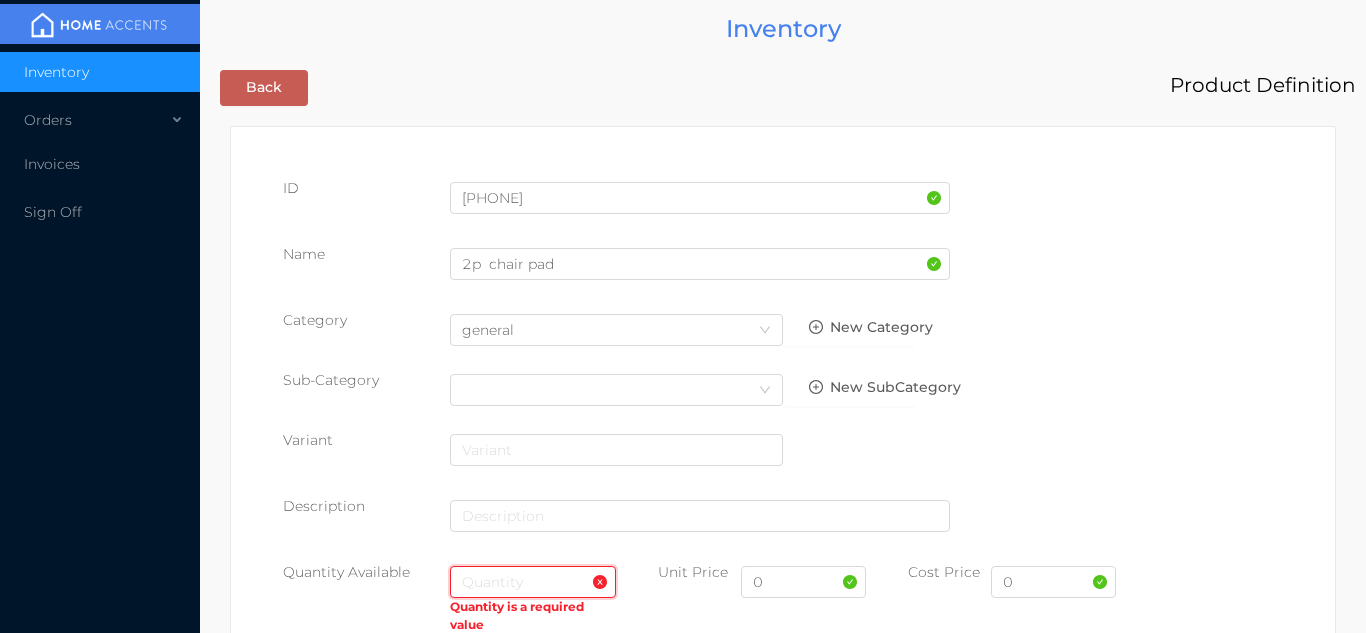 click at bounding box center (533, 582) 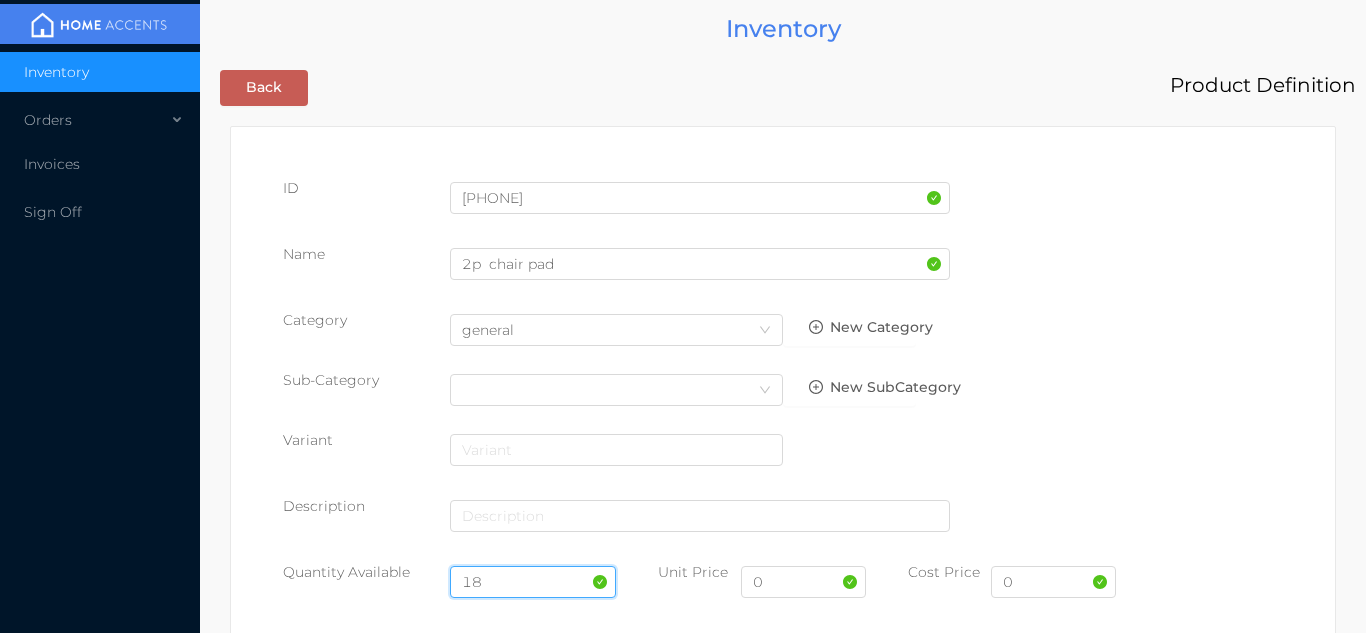 type on "18" 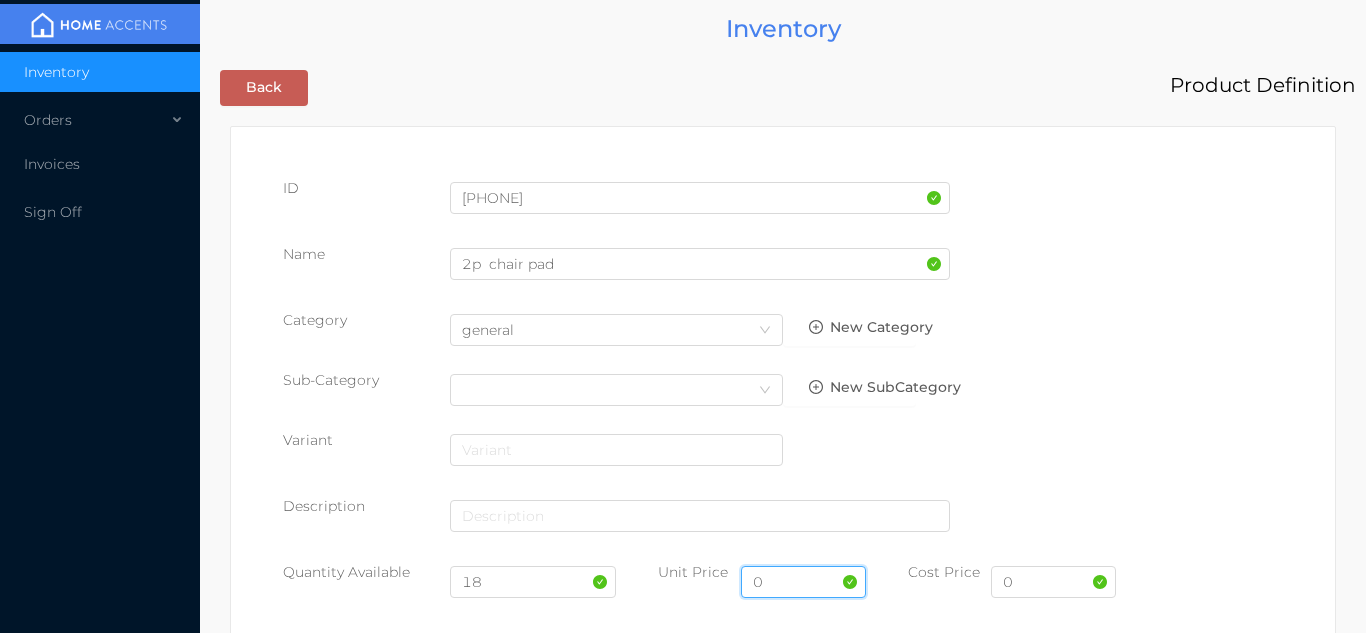 click on "0" at bounding box center (803, 582) 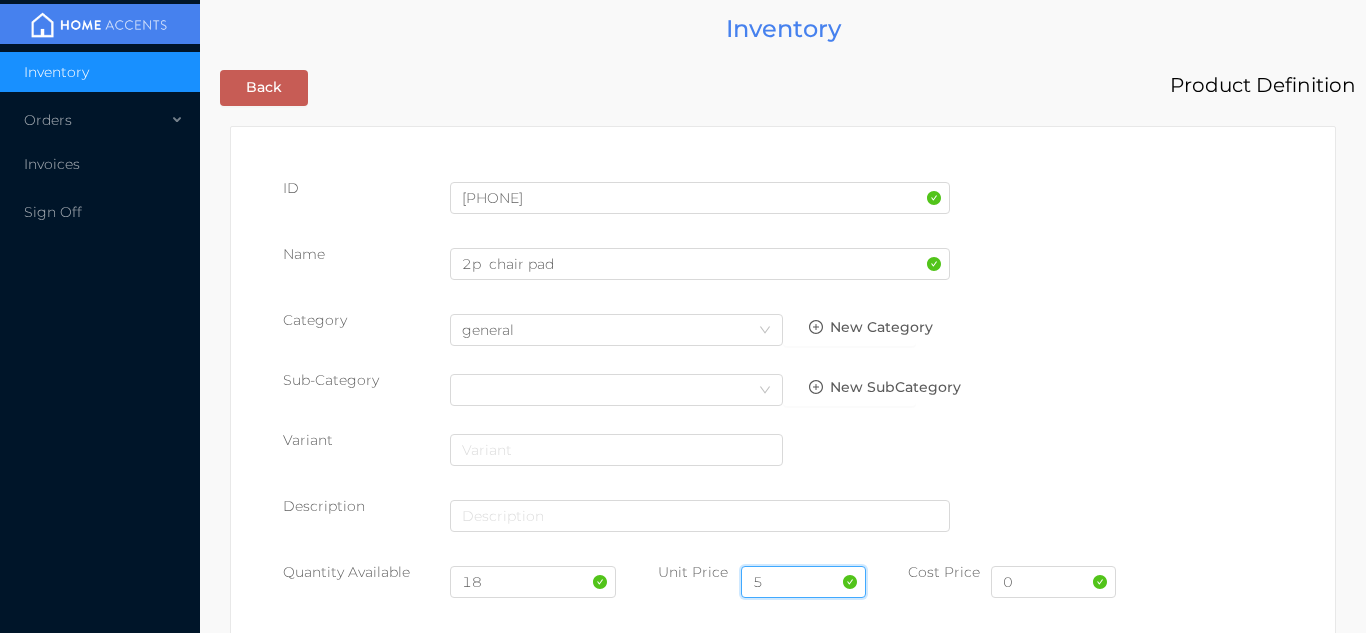 type on "5.99" 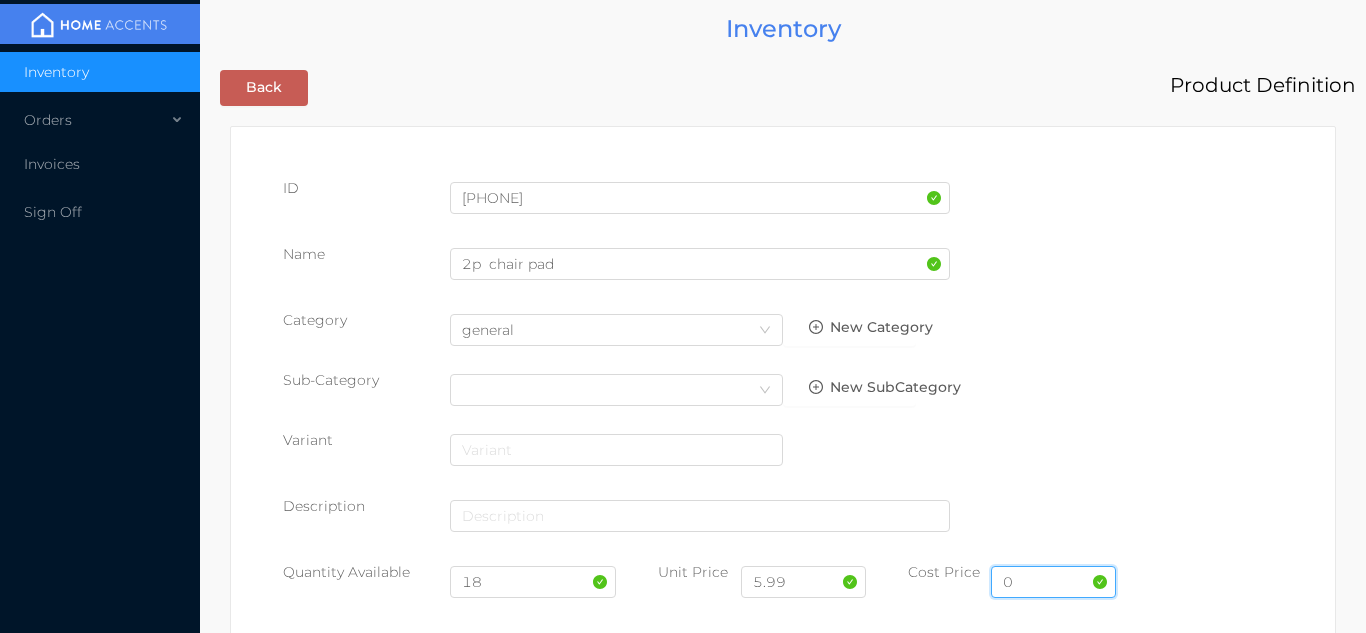click on "0" at bounding box center (1053, 582) 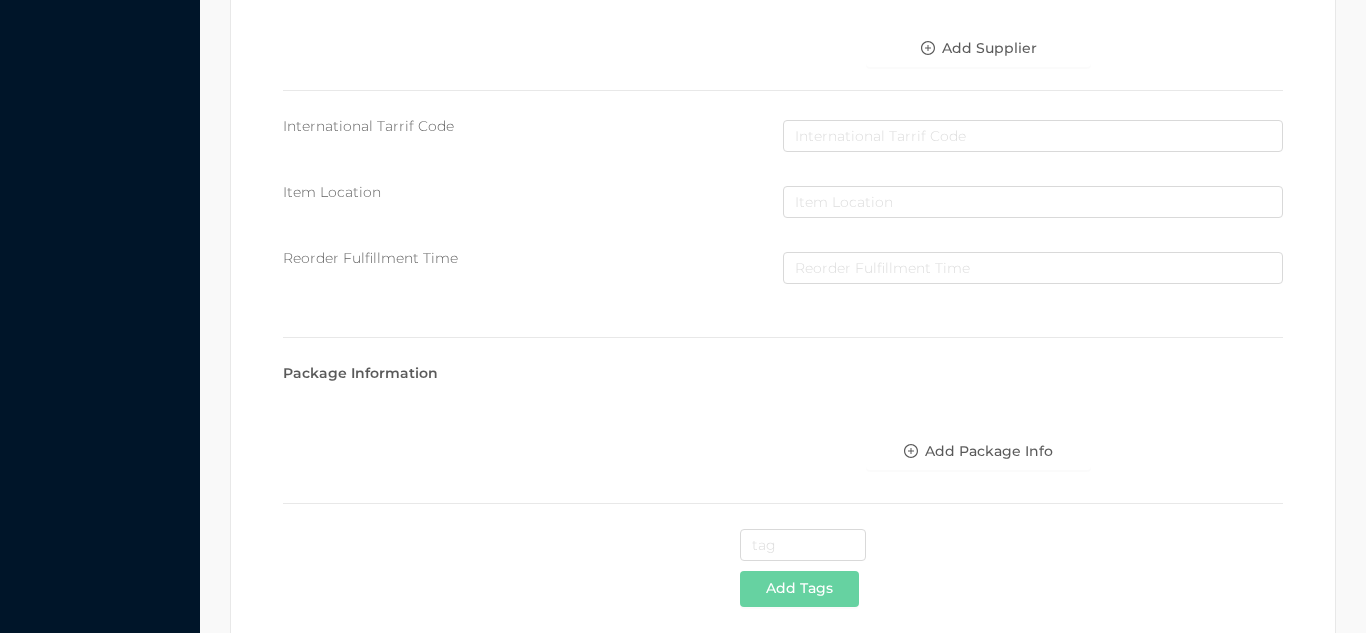 scroll, scrollTop: 1028, scrollLeft: 0, axis: vertical 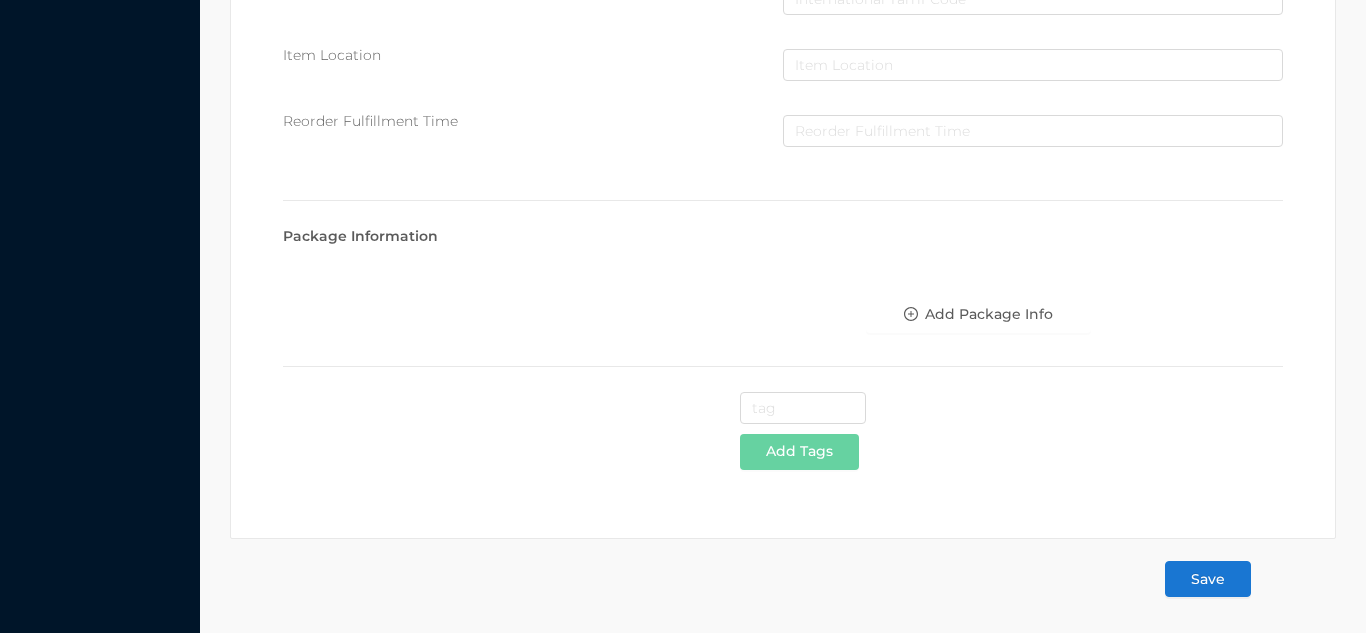 type on "3" 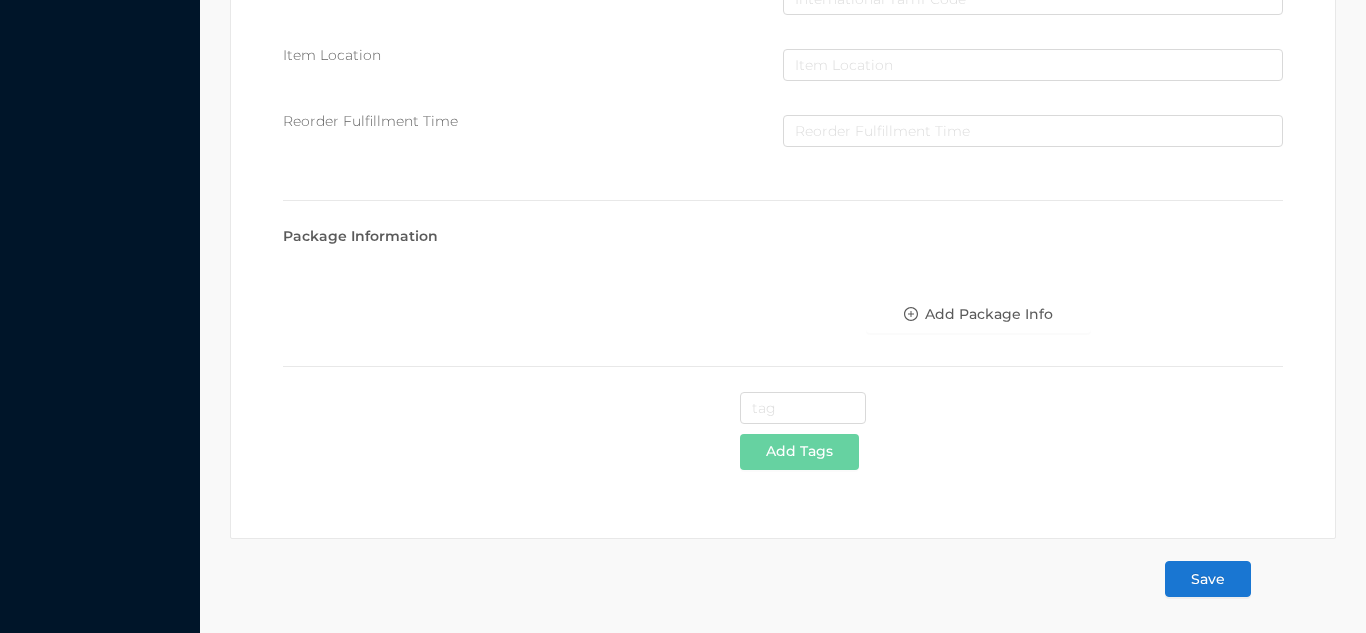 click on "Save" at bounding box center (1208, 579) 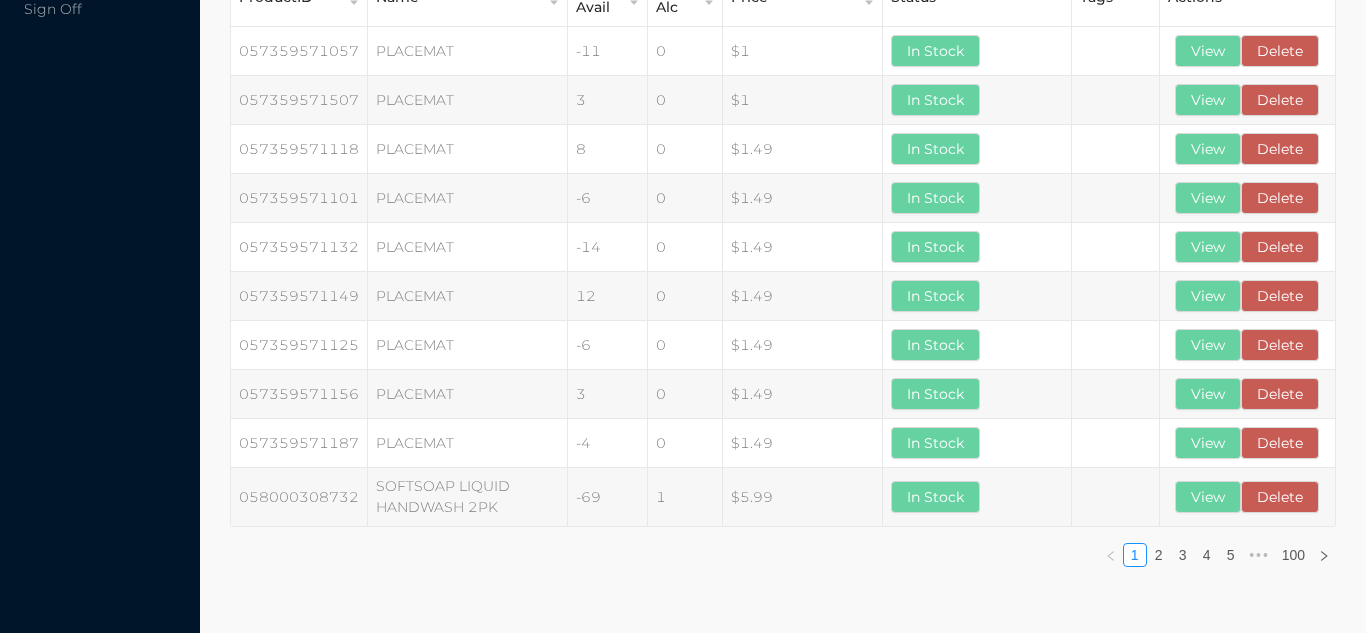 scroll, scrollTop: 0, scrollLeft: 0, axis: both 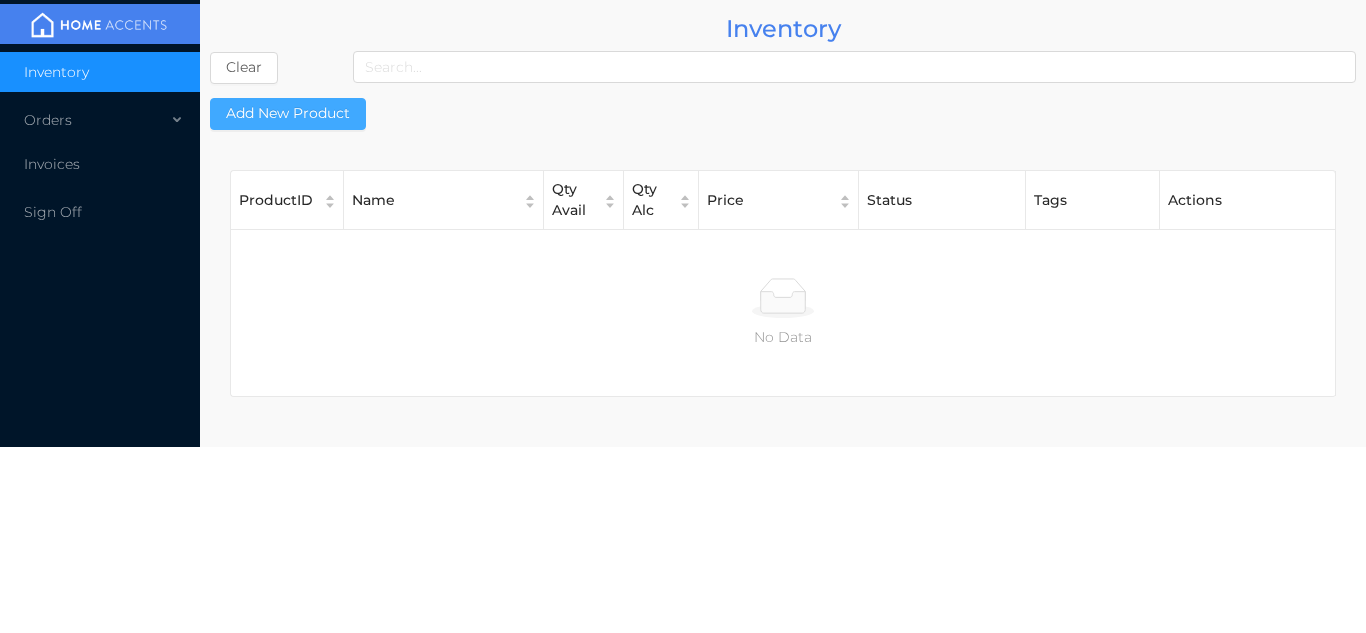 click on "Add New Product" at bounding box center [288, 114] 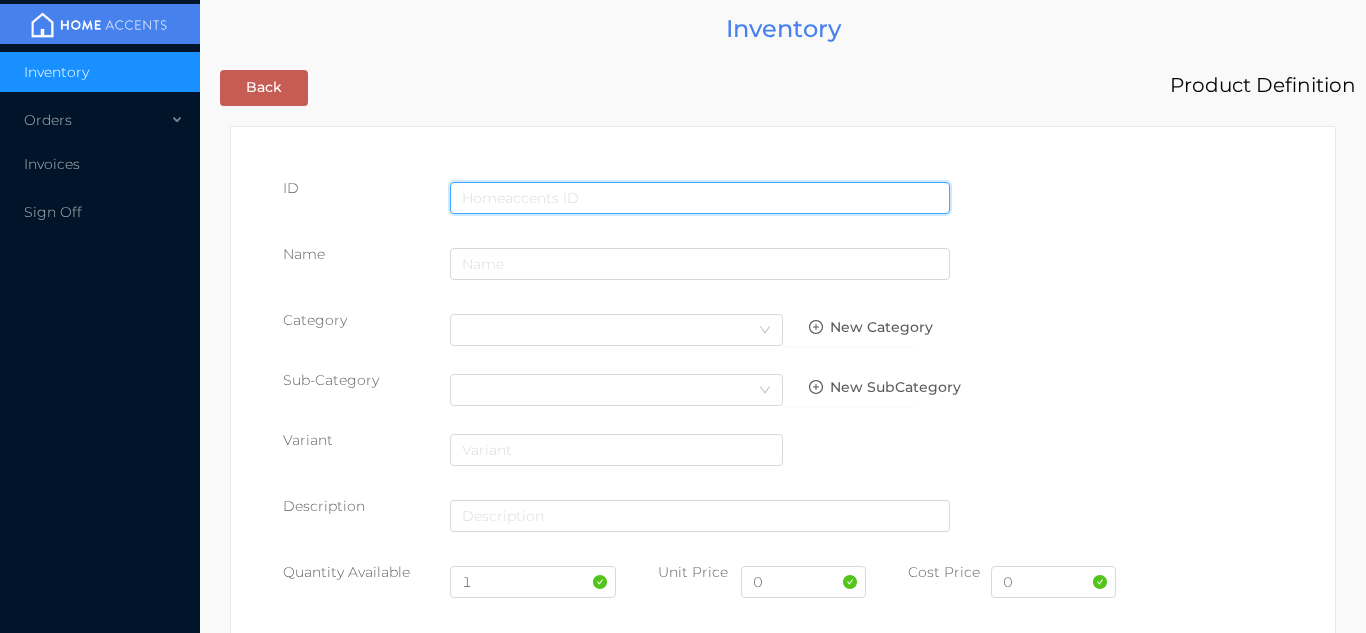 click at bounding box center (700, 198) 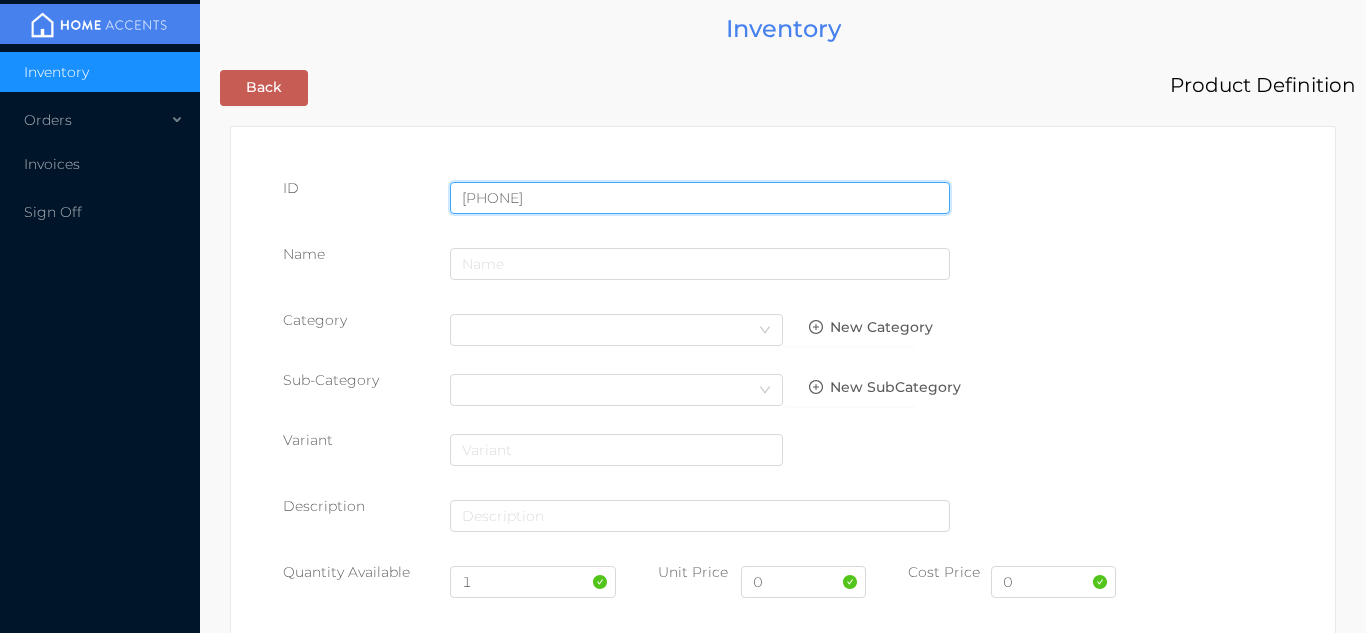 type on "725828076999" 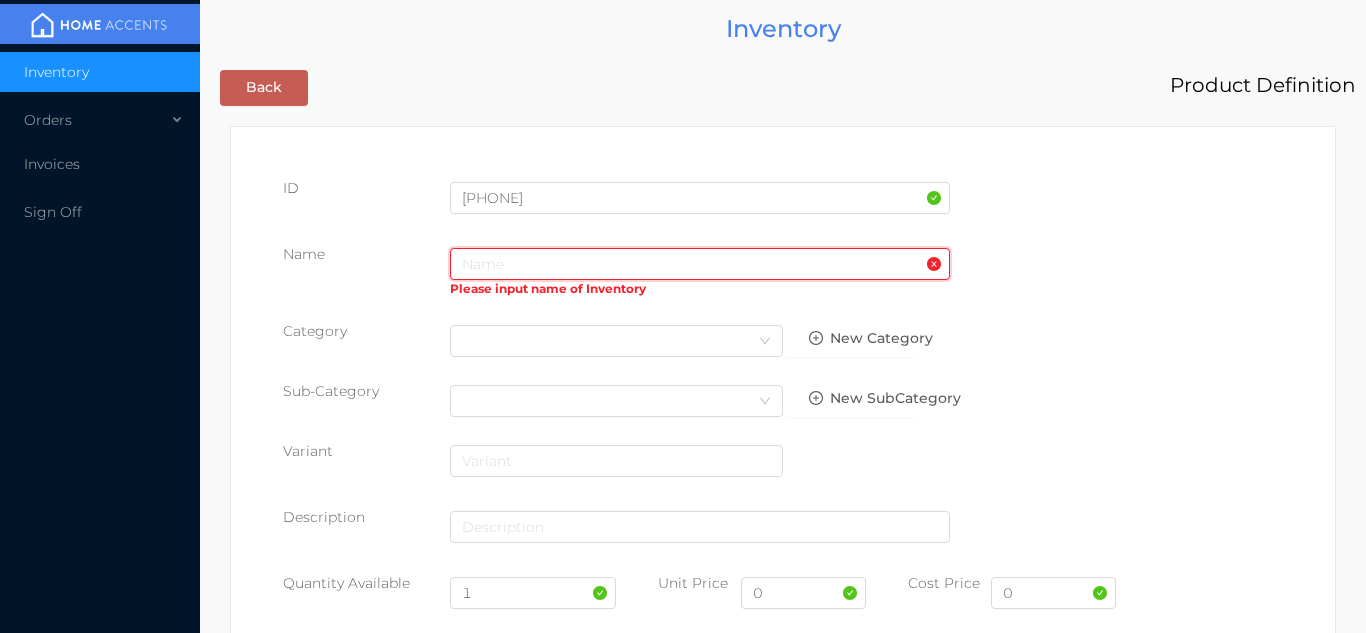 click at bounding box center (700, 264) 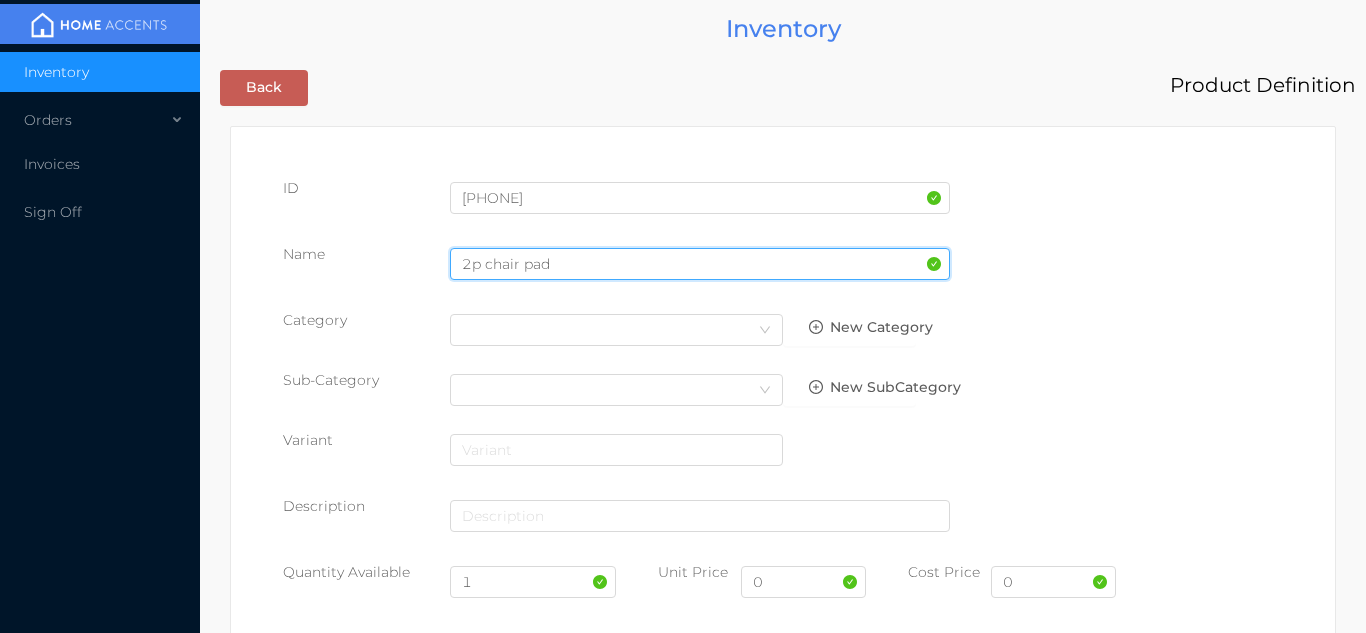 type on "2p chair pad" 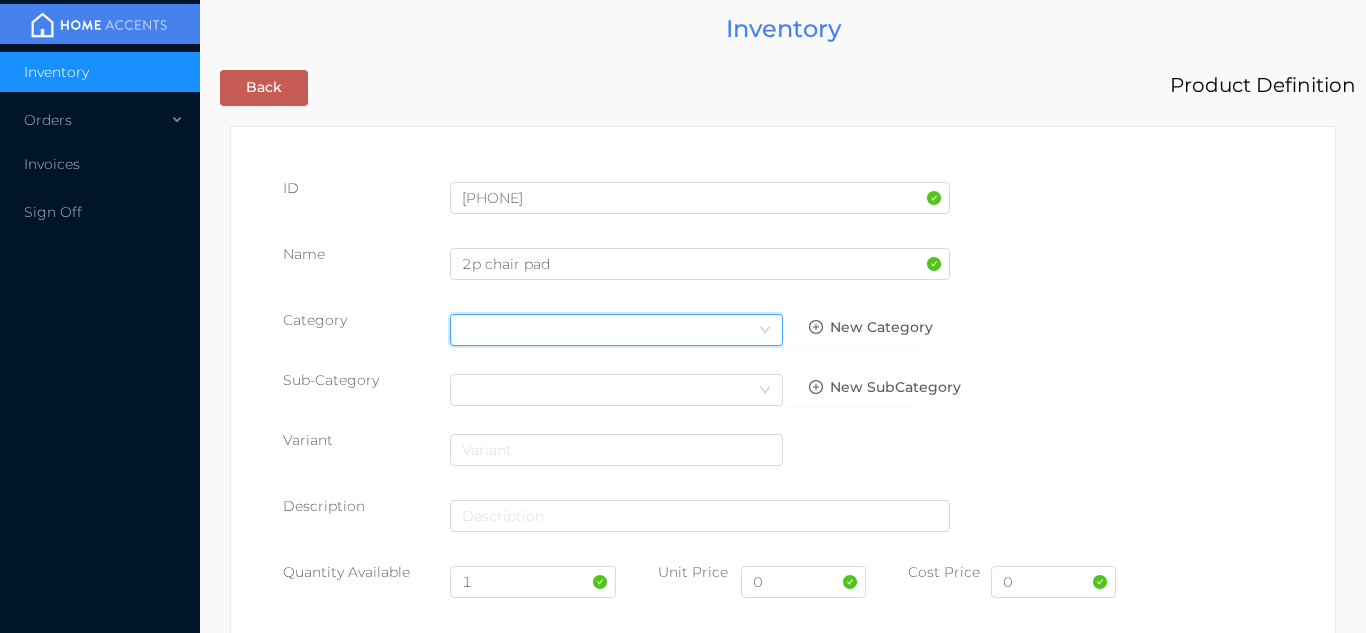 click on "Select Category" at bounding box center [616, 330] 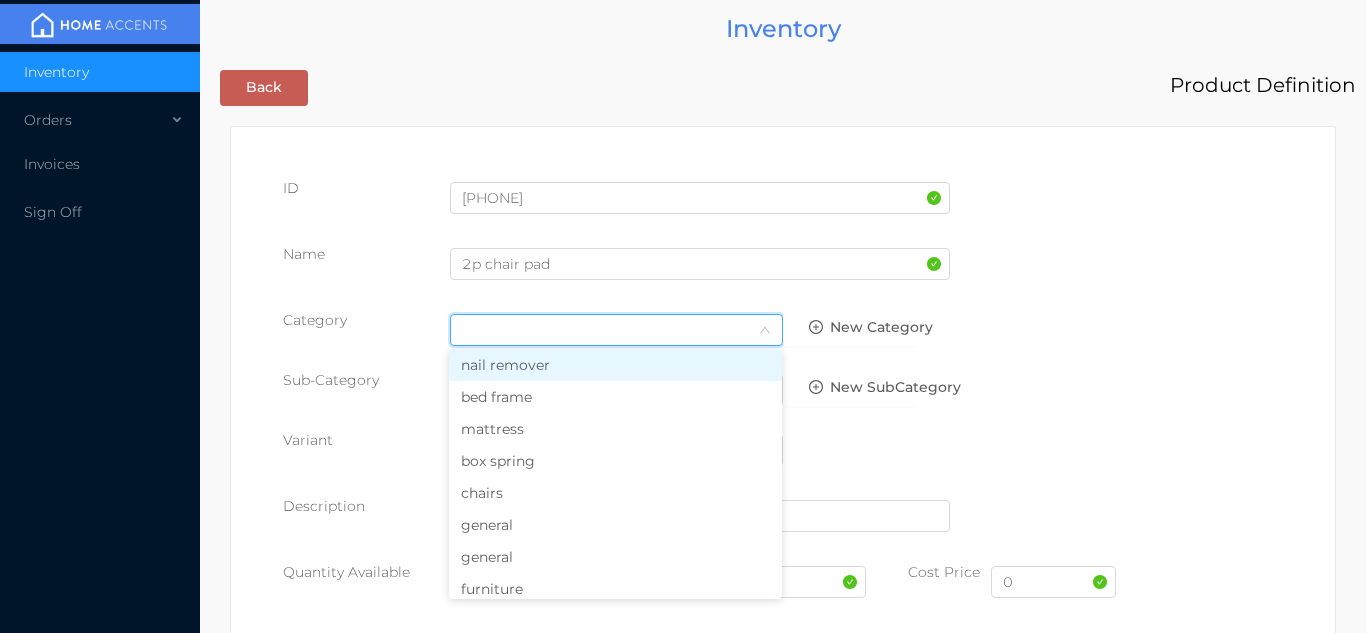 click on "general" at bounding box center (615, 525) 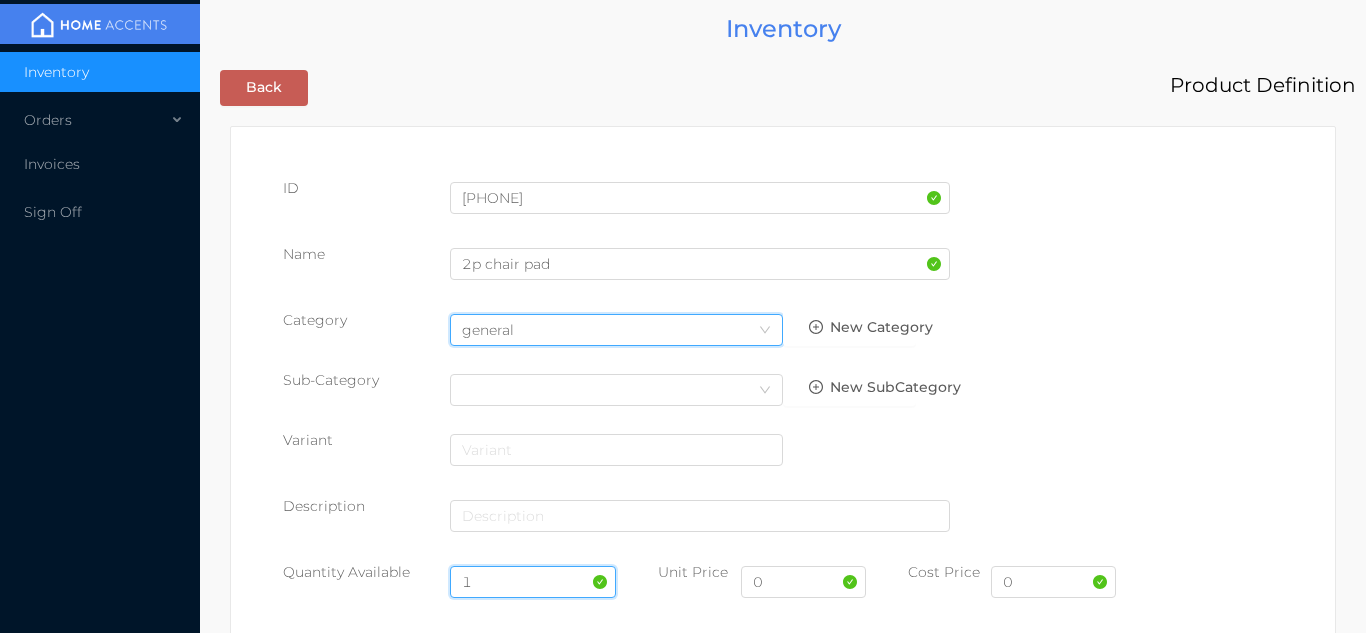 click on "1" at bounding box center (533, 582) 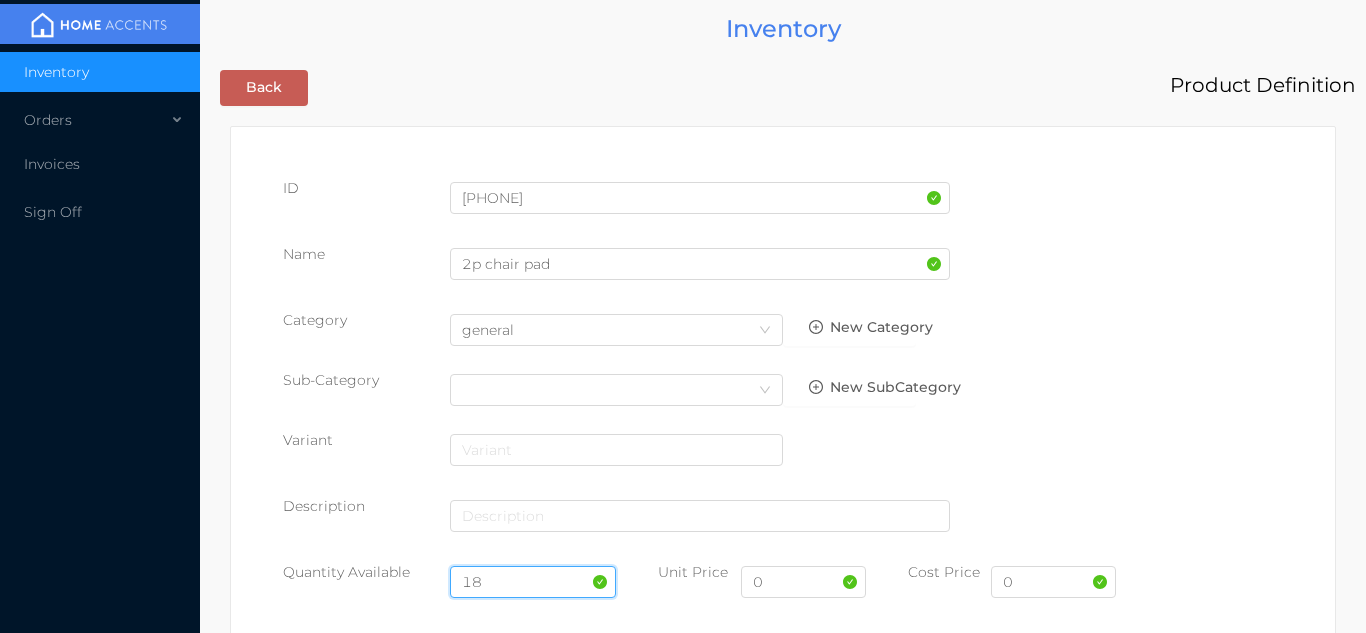 type on "18" 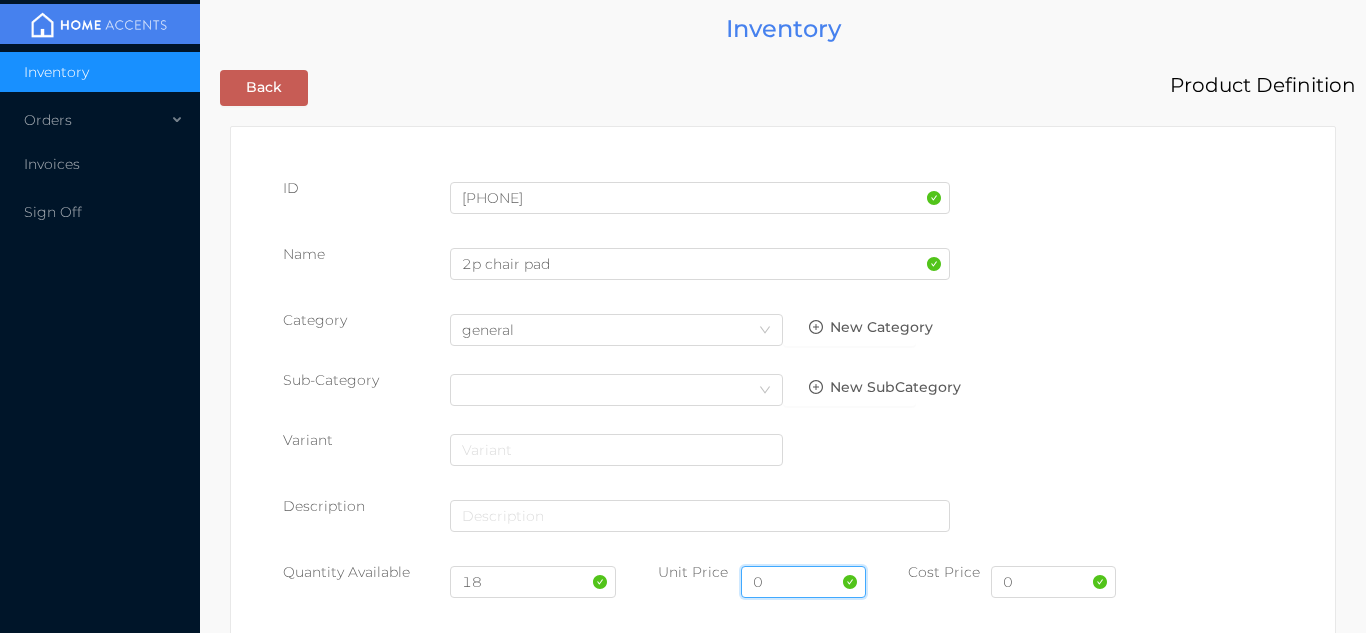 click on "0" at bounding box center (803, 582) 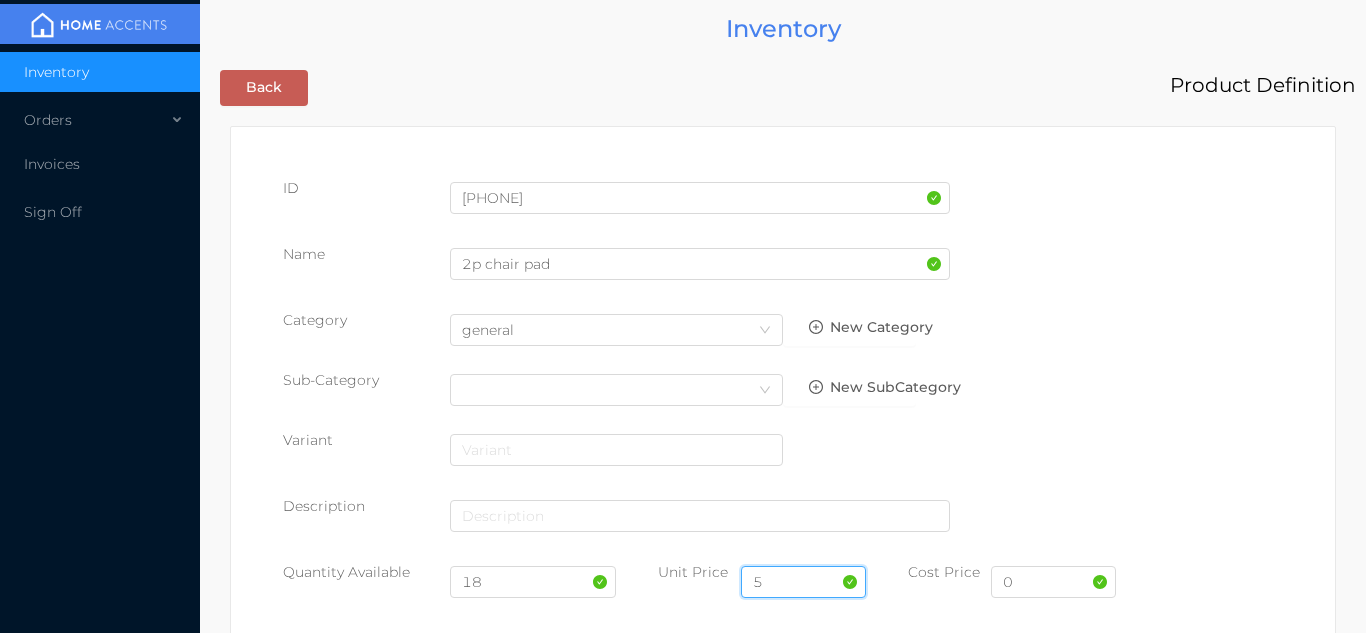 type on "5.99" 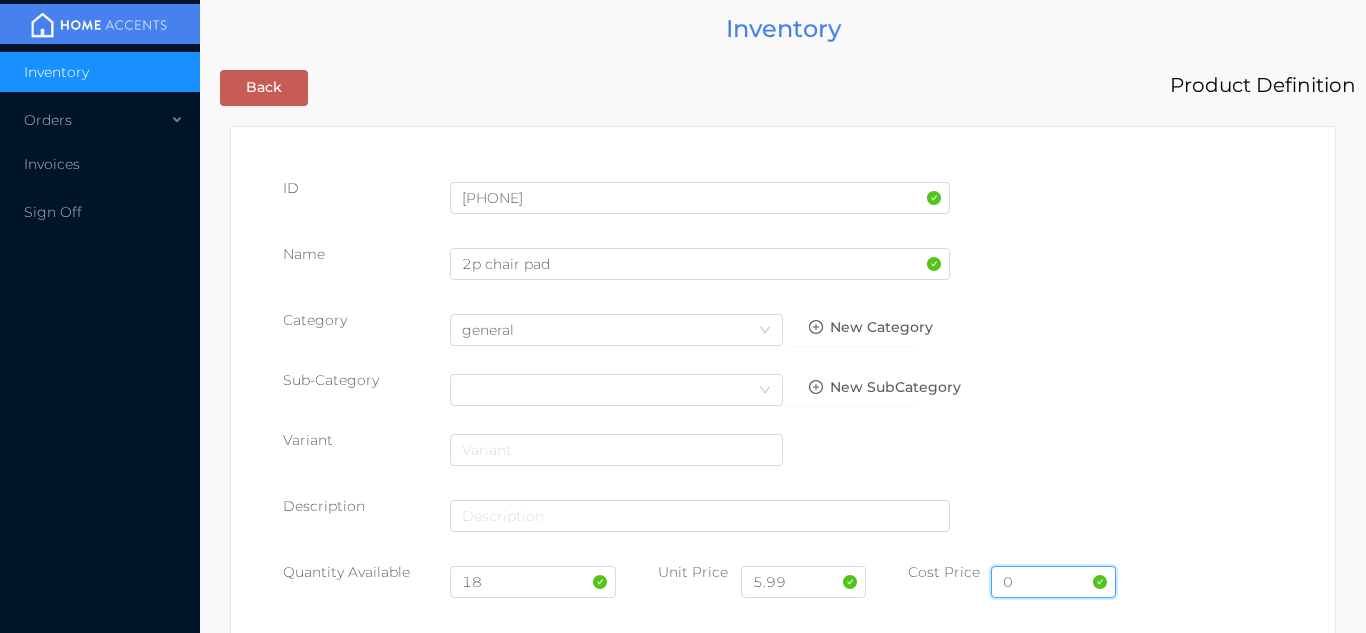 click on "0" at bounding box center (1053, 582) 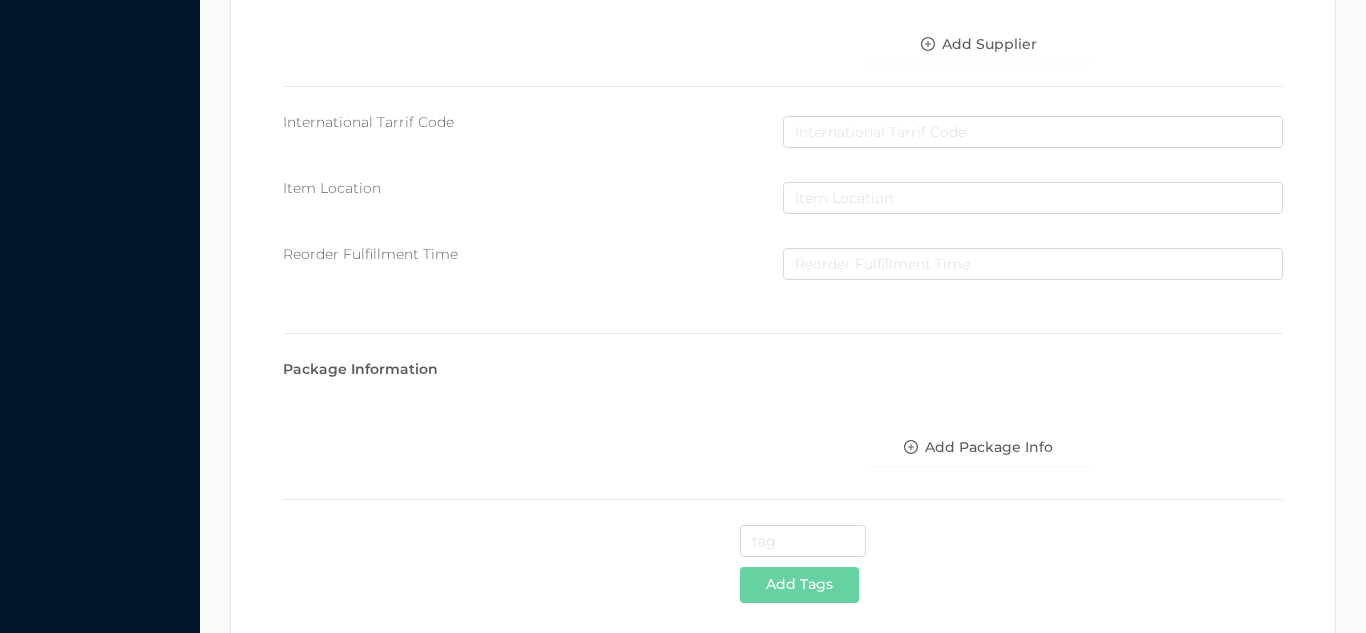 scroll, scrollTop: 1028, scrollLeft: 0, axis: vertical 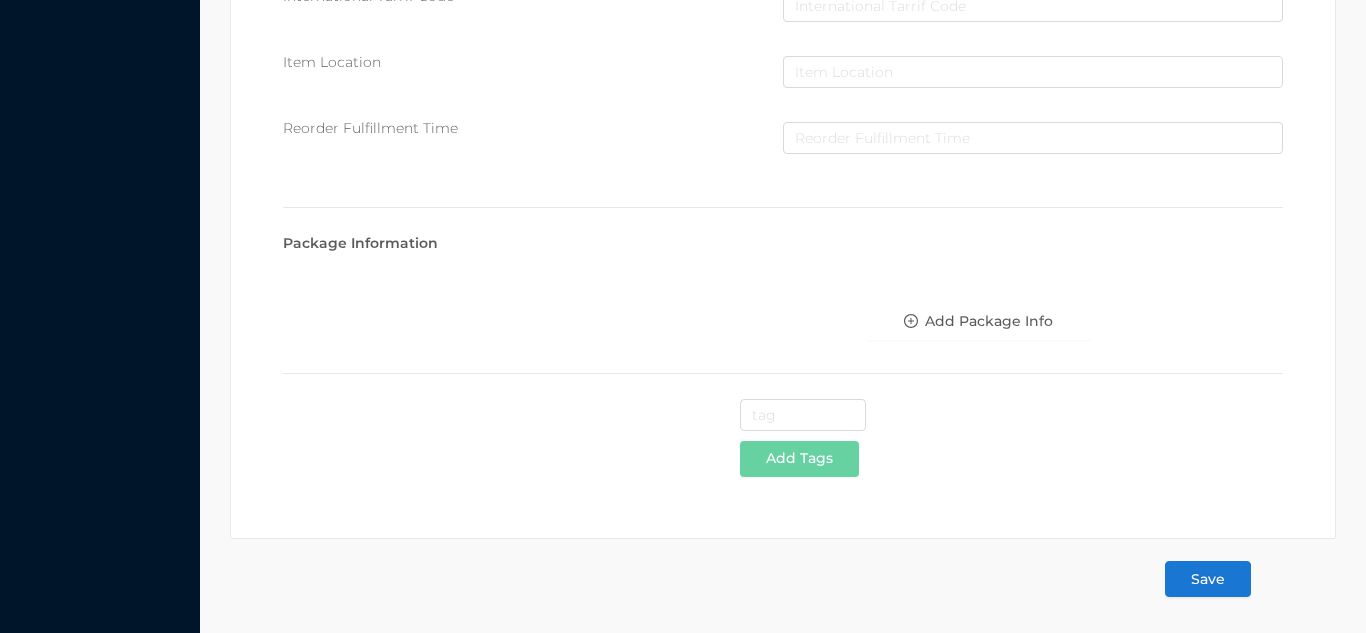 type on "3" 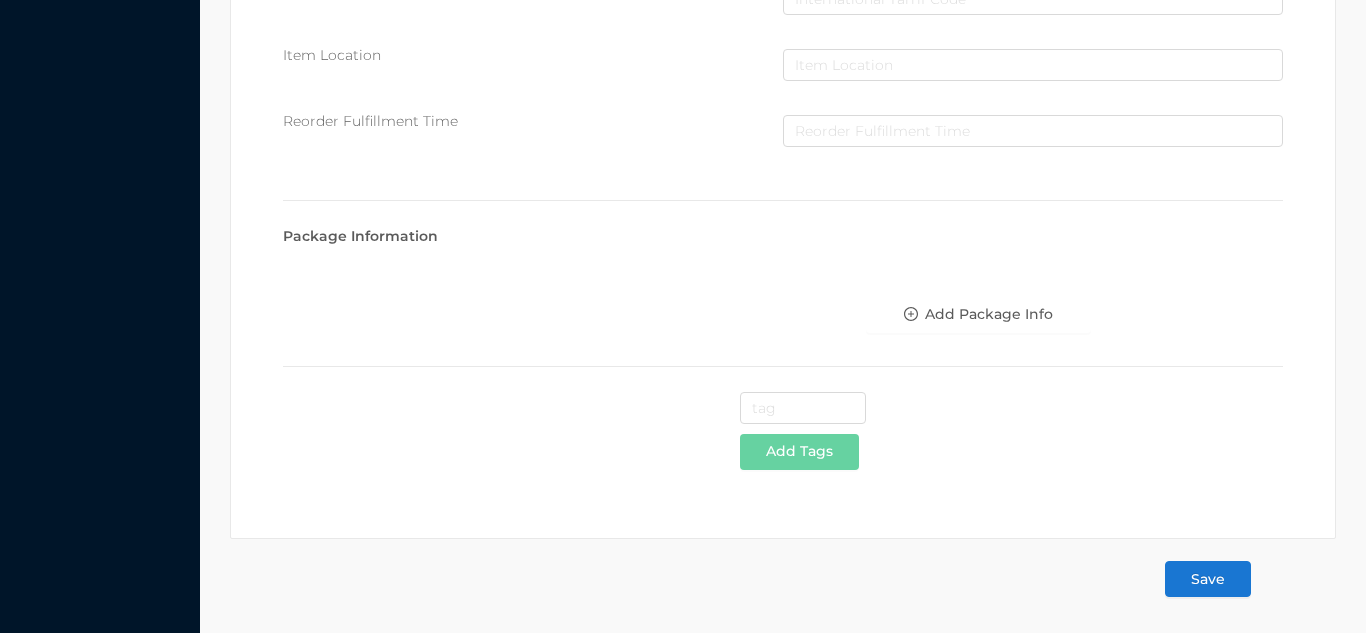 click on "Save" at bounding box center (1208, 579) 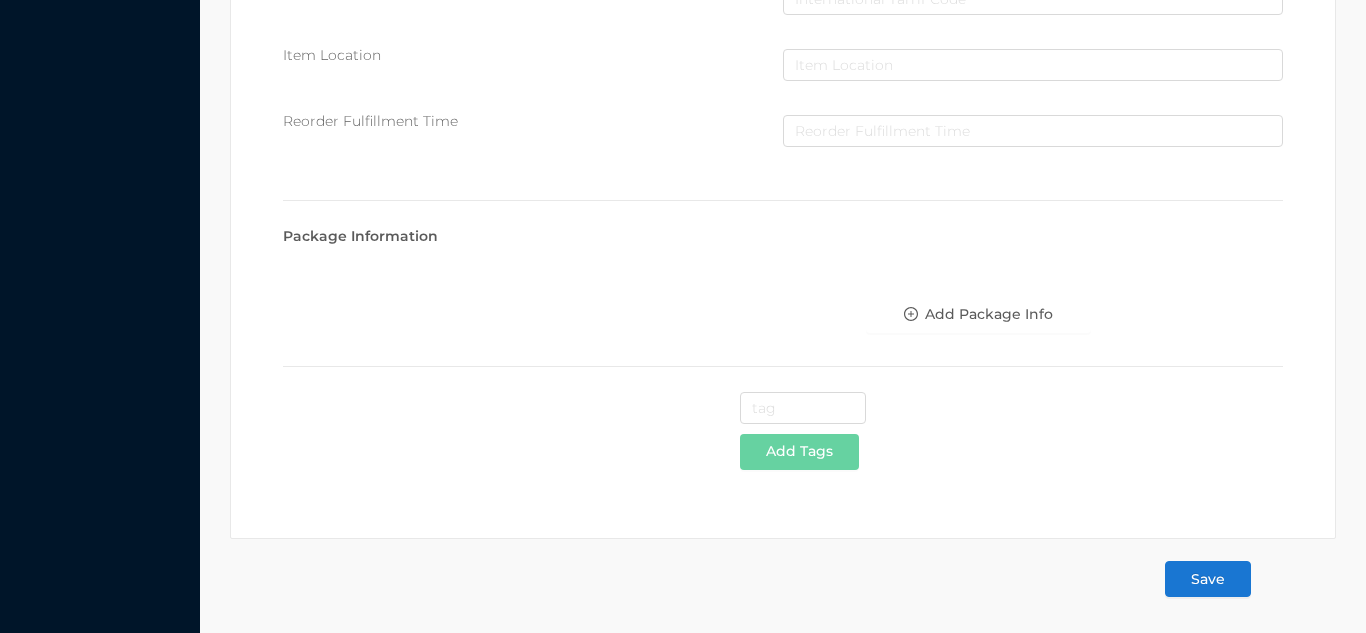 click on "Save" at bounding box center (1208, 579) 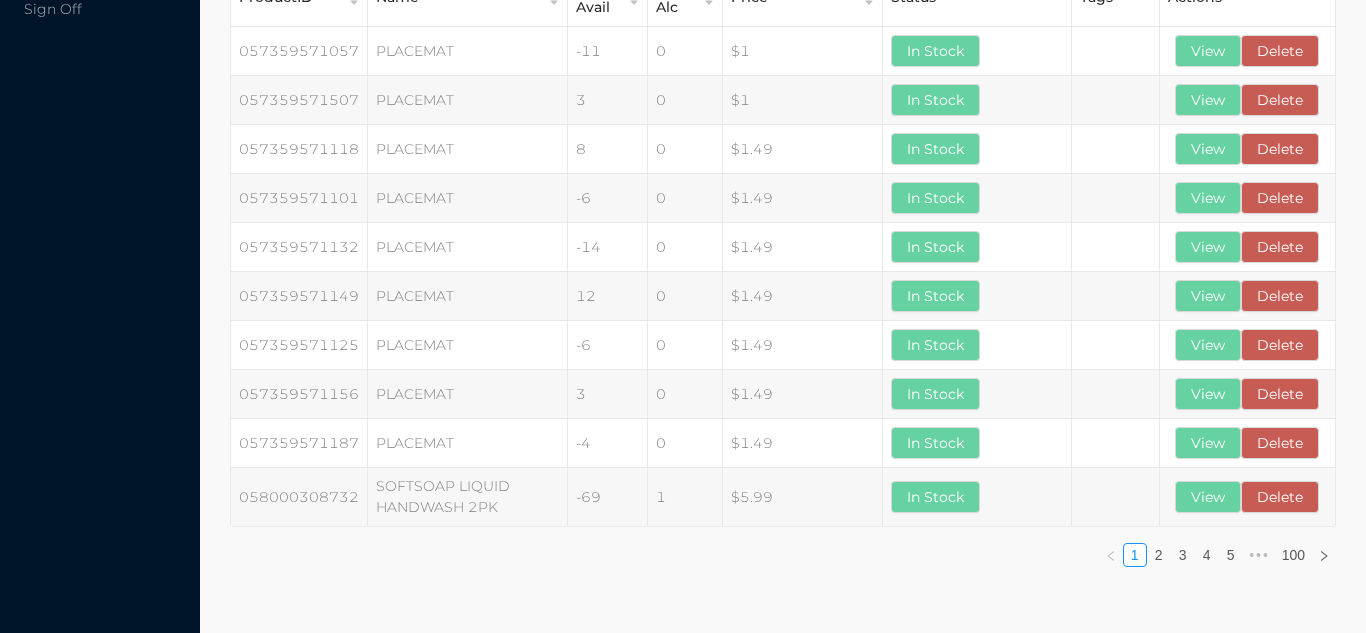 scroll, scrollTop: 0, scrollLeft: 0, axis: both 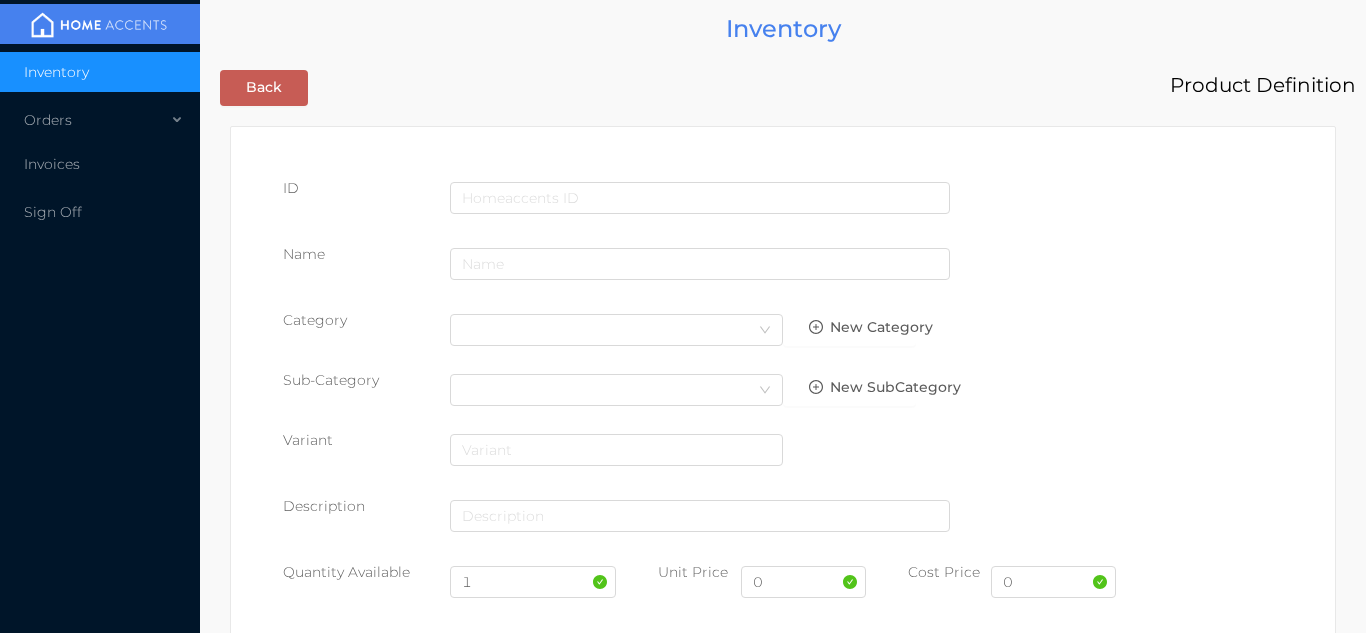 click at bounding box center [700, 201] 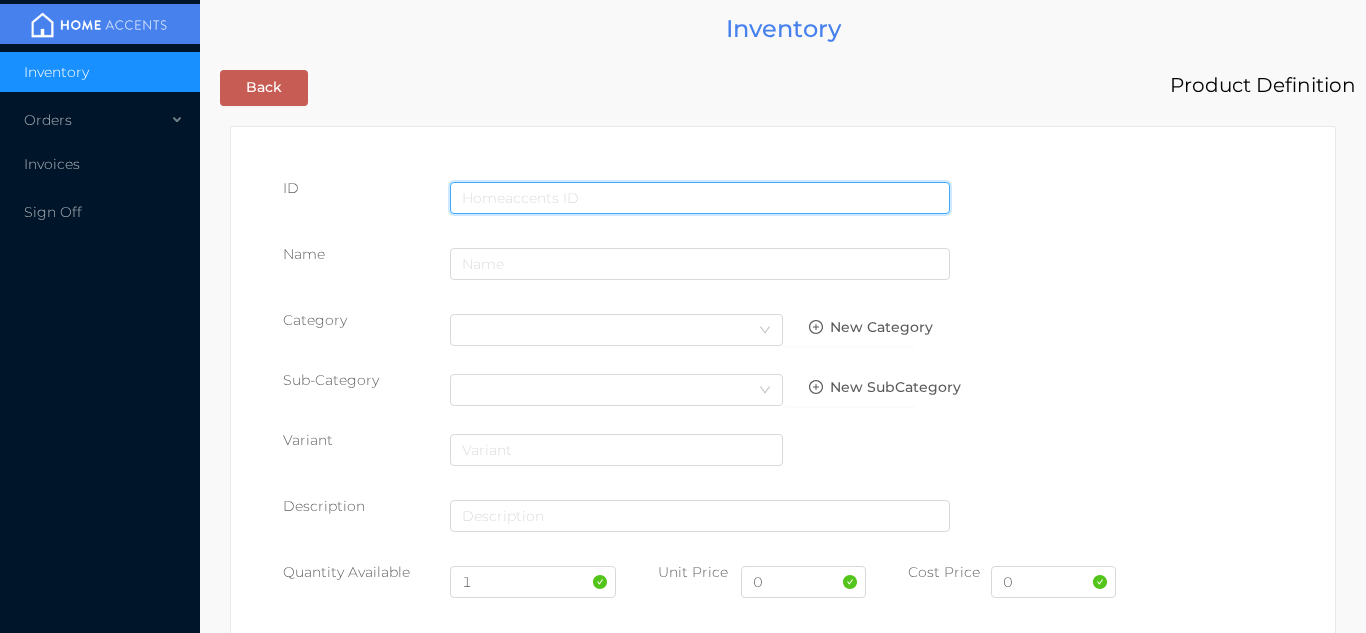 click at bounding box center (700, 198) 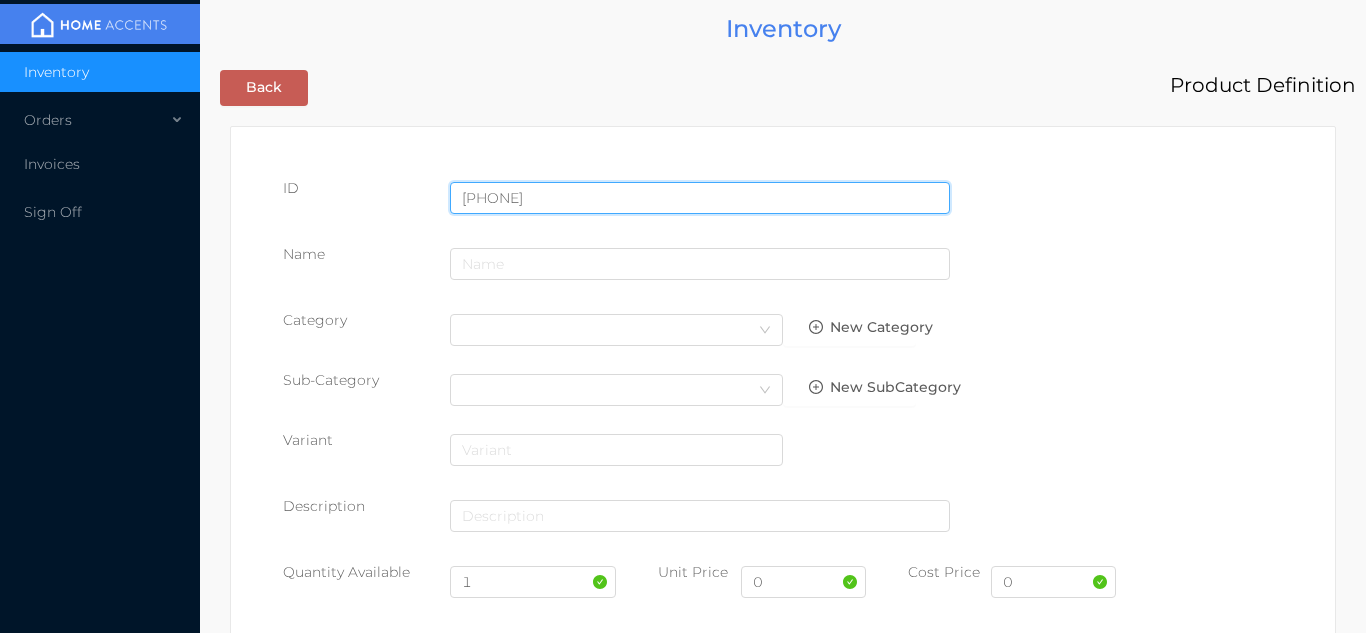 type on "725828076968" 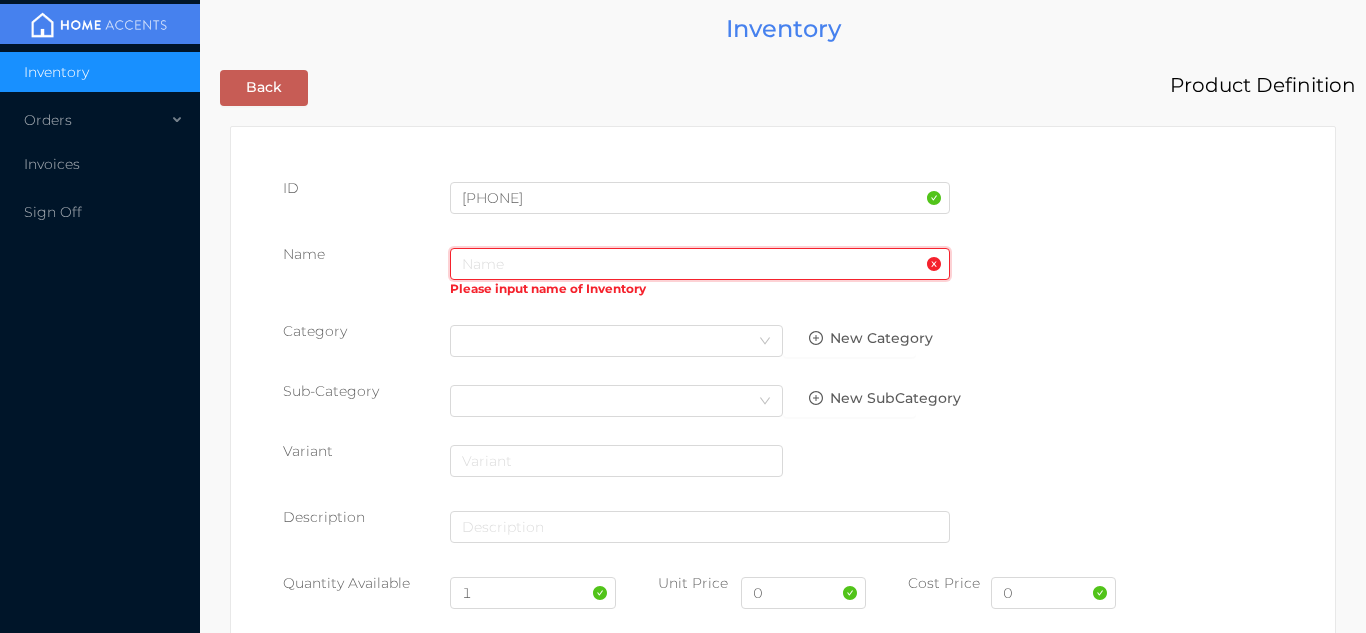 click at bounding box center [700, 264] 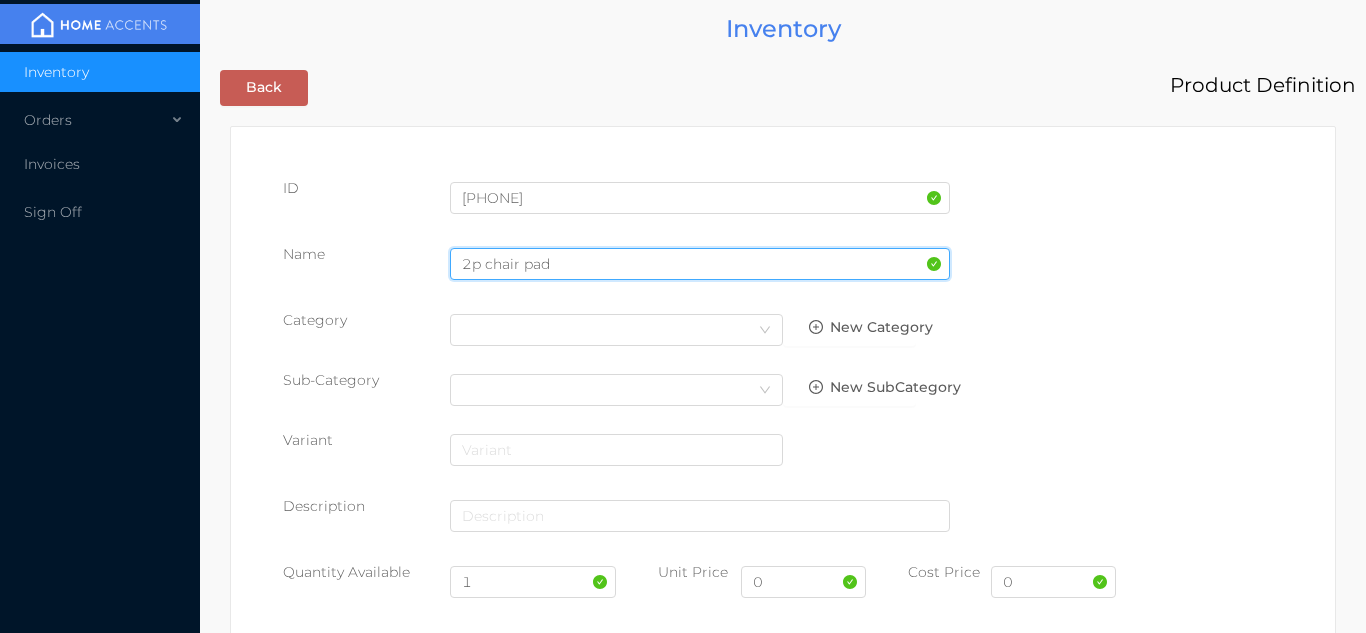 type on "2p chair pad" 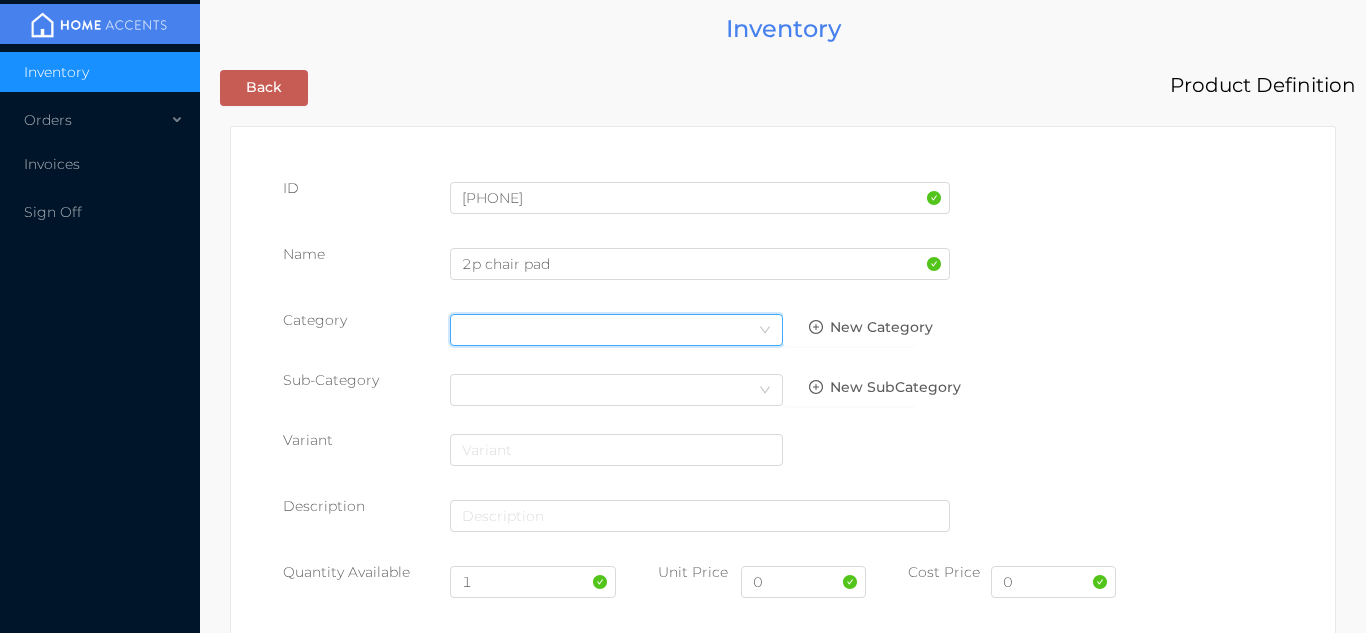 click on "Select Category" at bounding box center [616, 330] 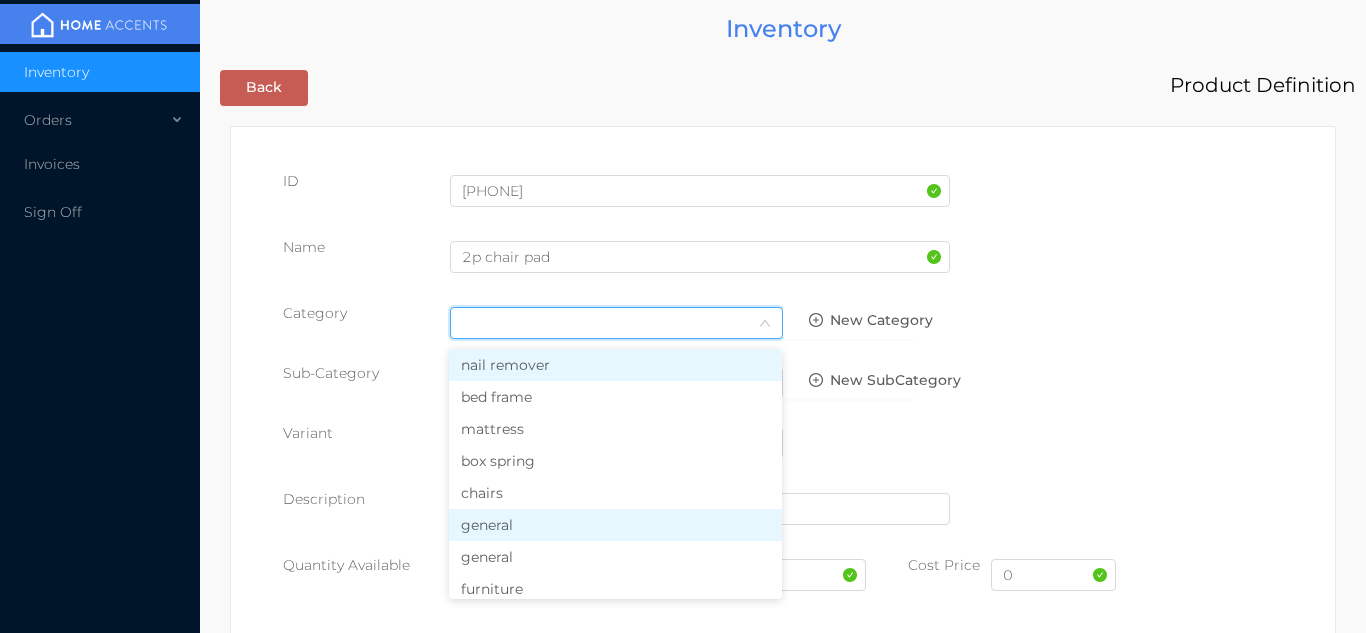 click on "general" at bounding box center [615, 525] 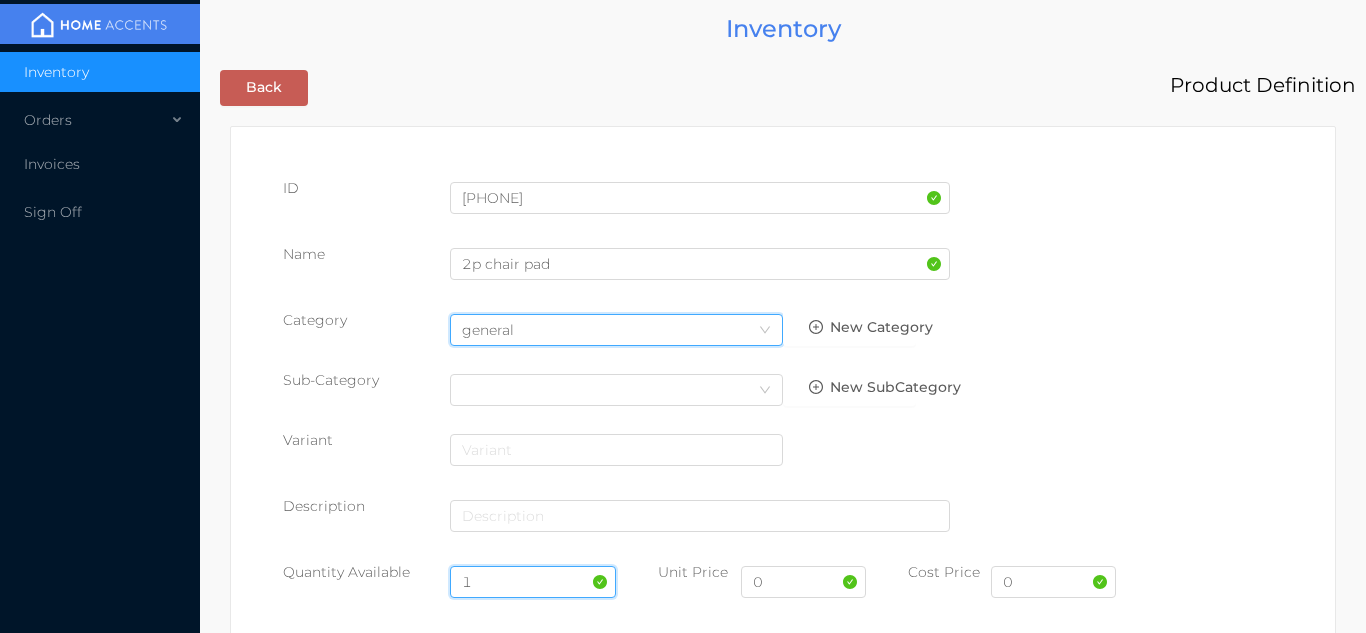 click on "1" at bounding box center [533, 582] 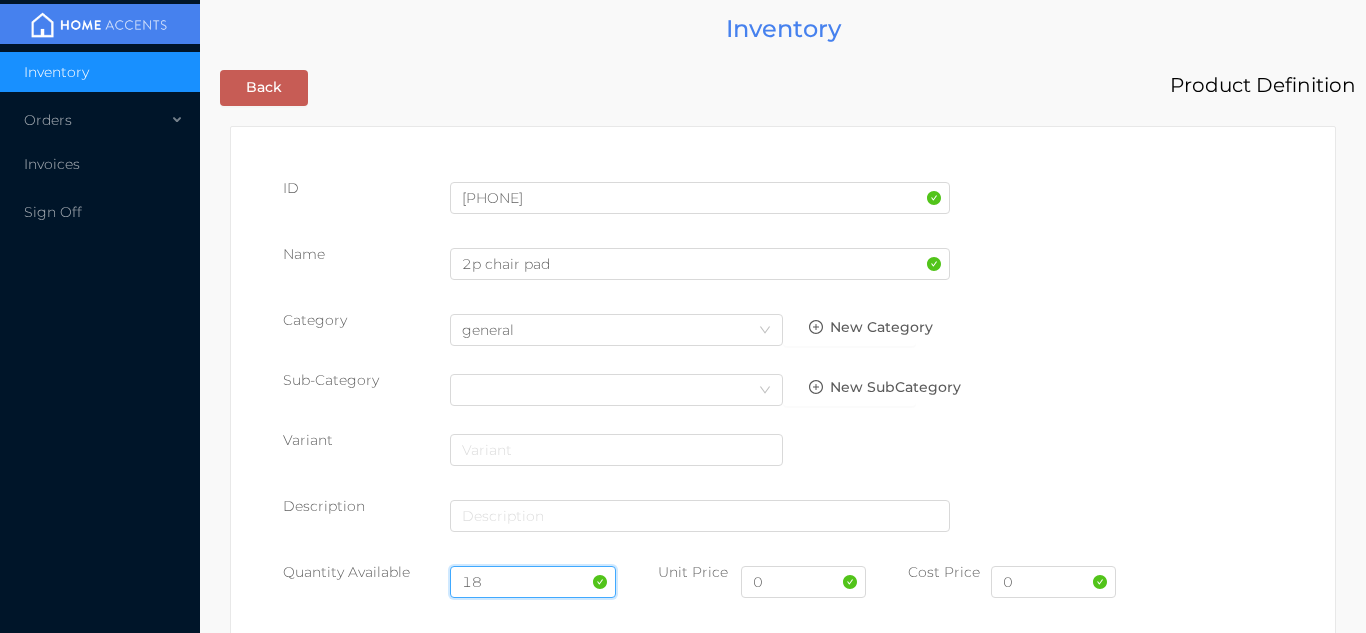 type on "18" 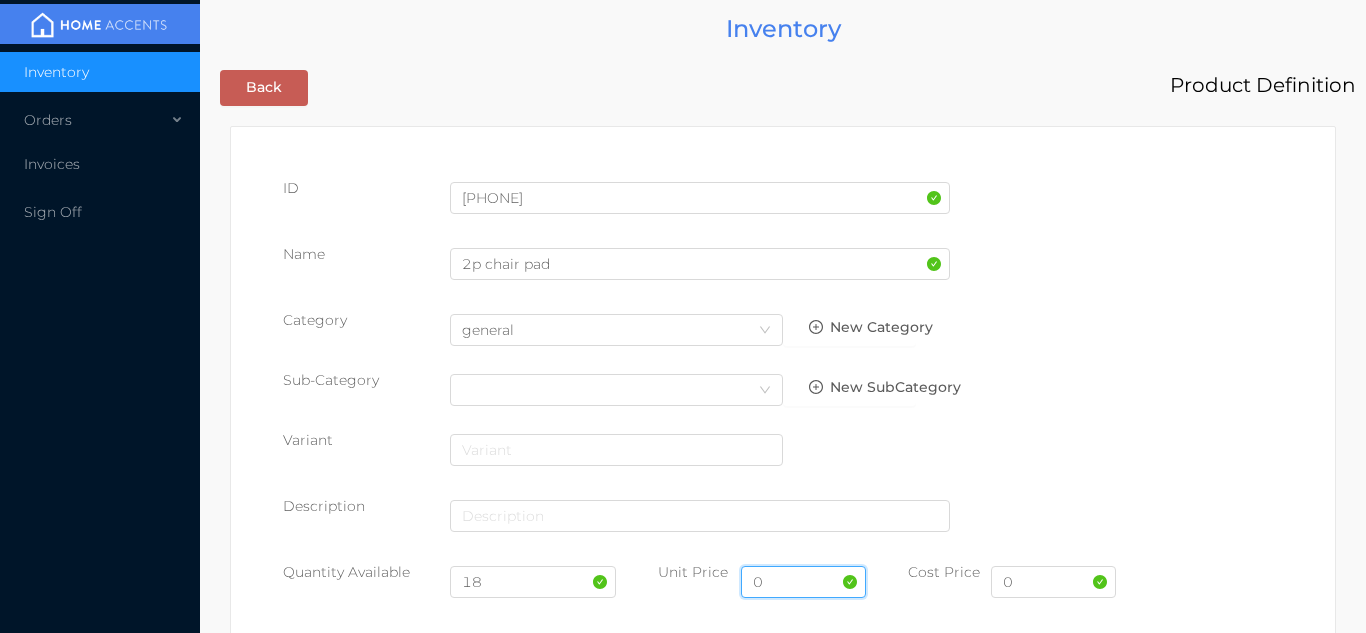 click on "0" at bounding box center (803, 582) 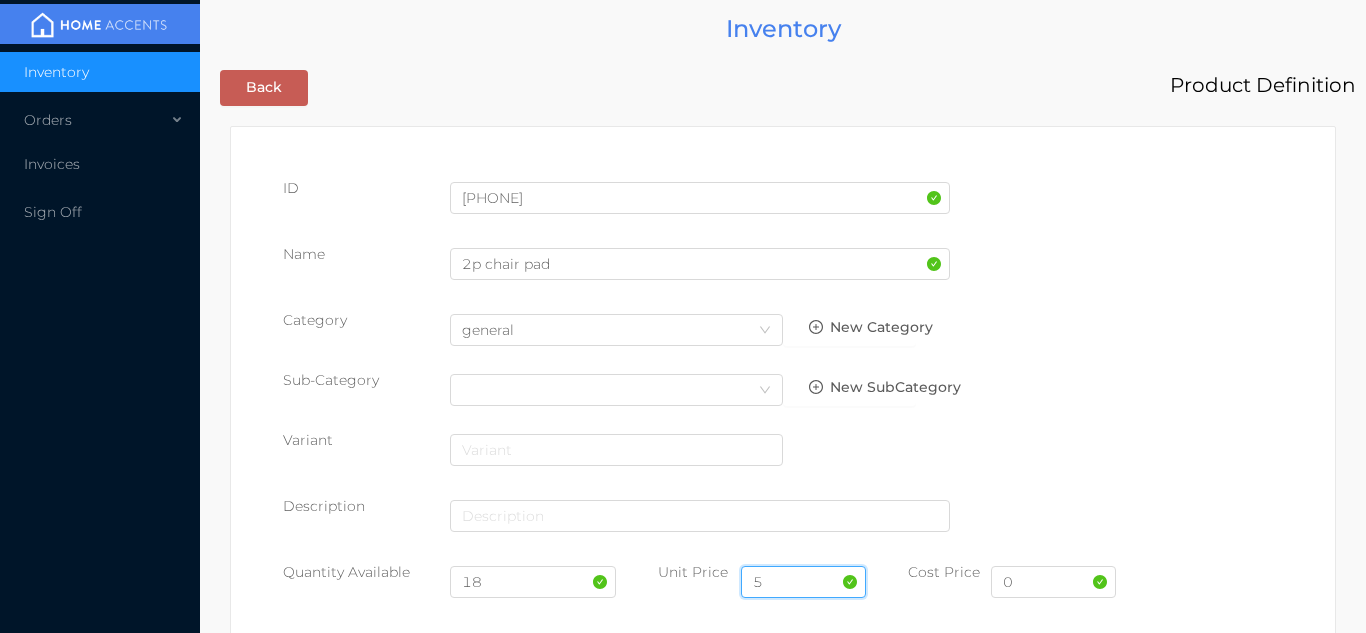 type on "5.99" 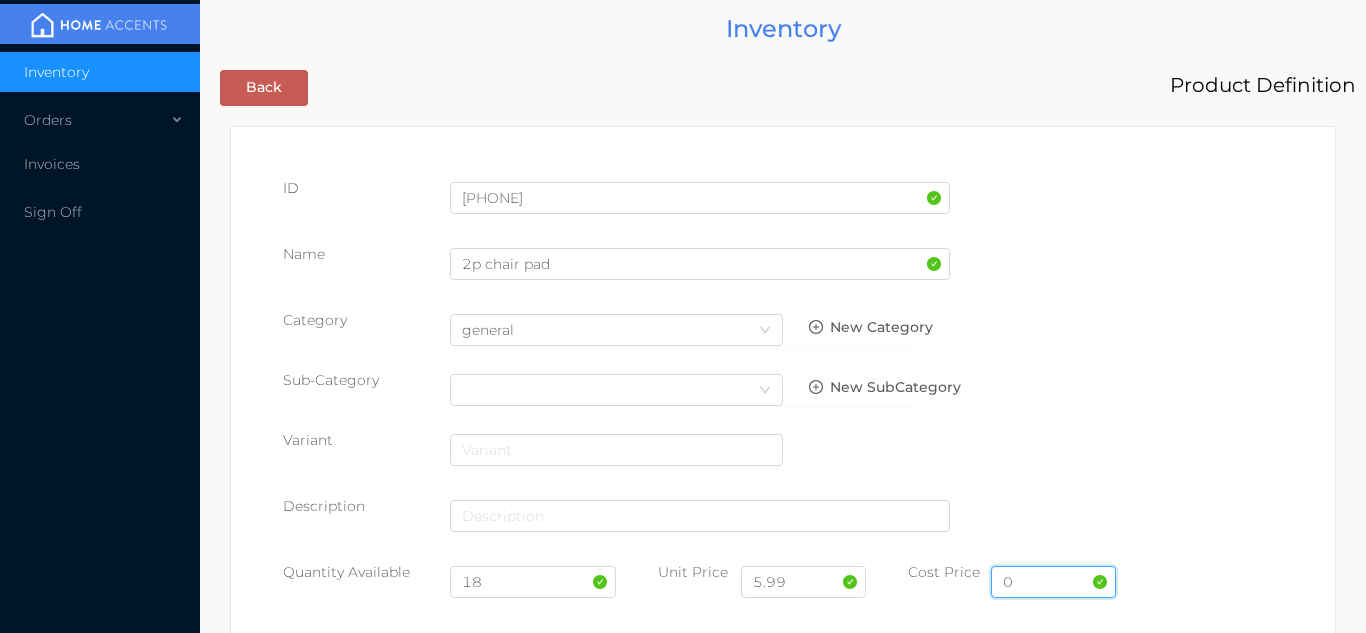 click on "0" at bounding box center [1053, 582] 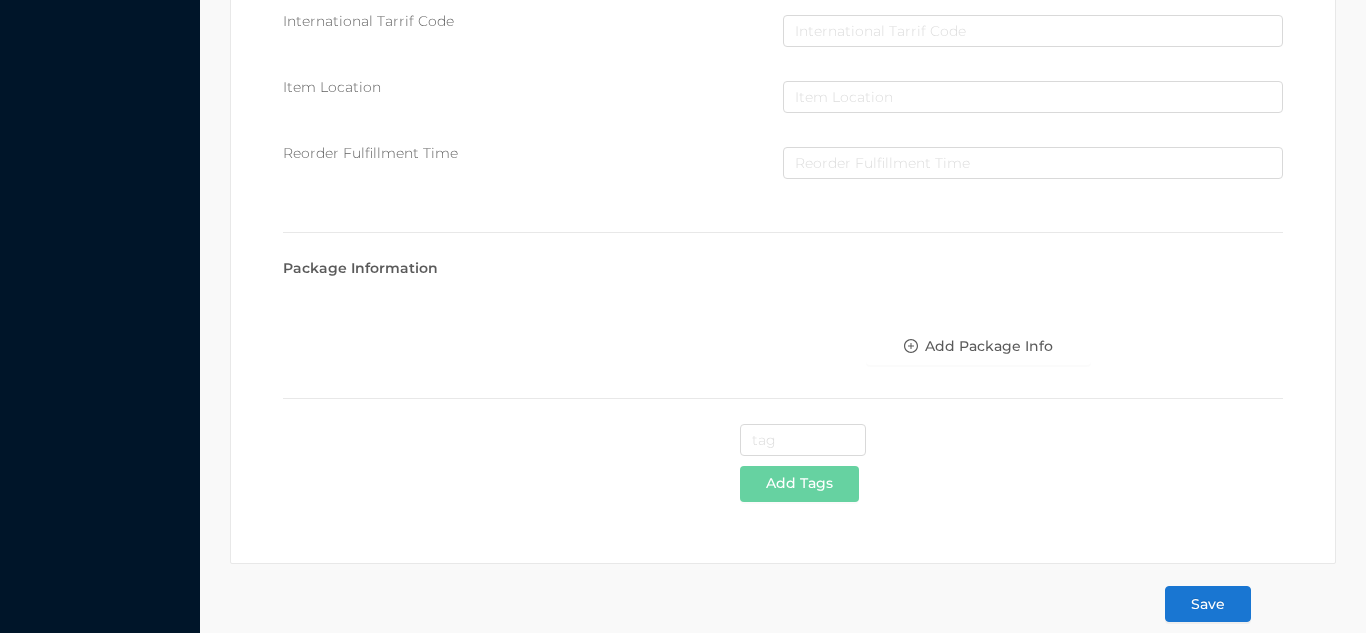 scroll, scrollTop: 1028, scrollLeft: 0, axis: vertical 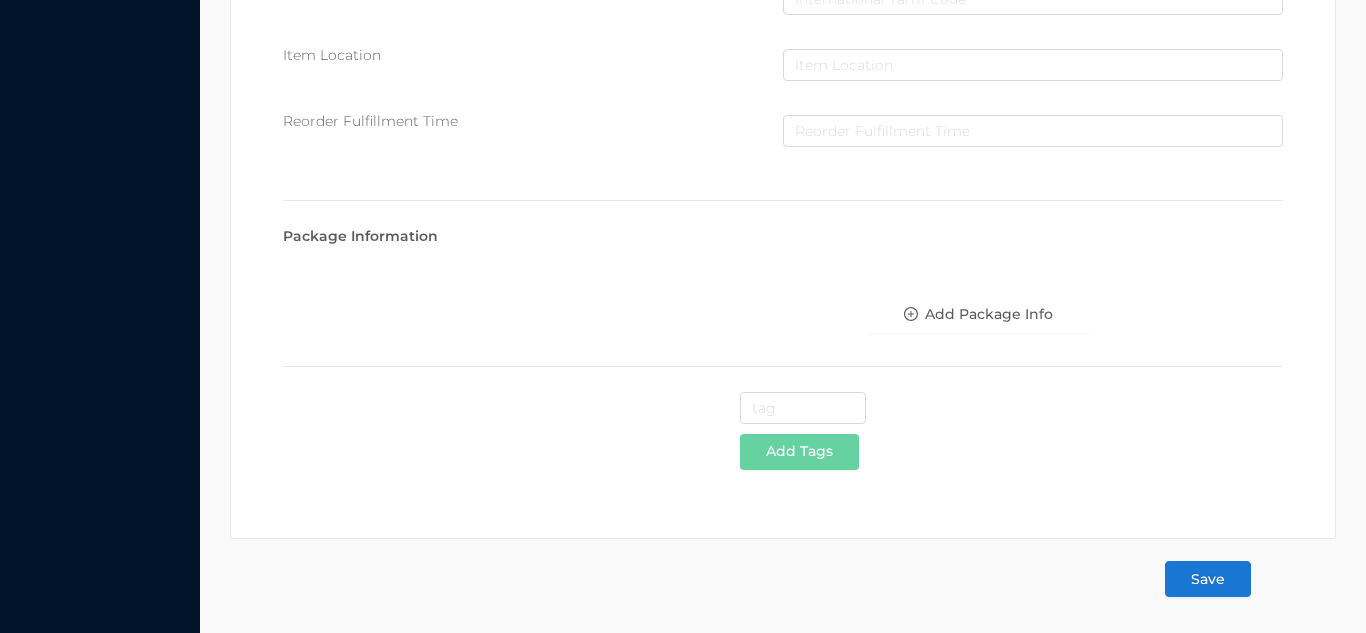 type on "3" 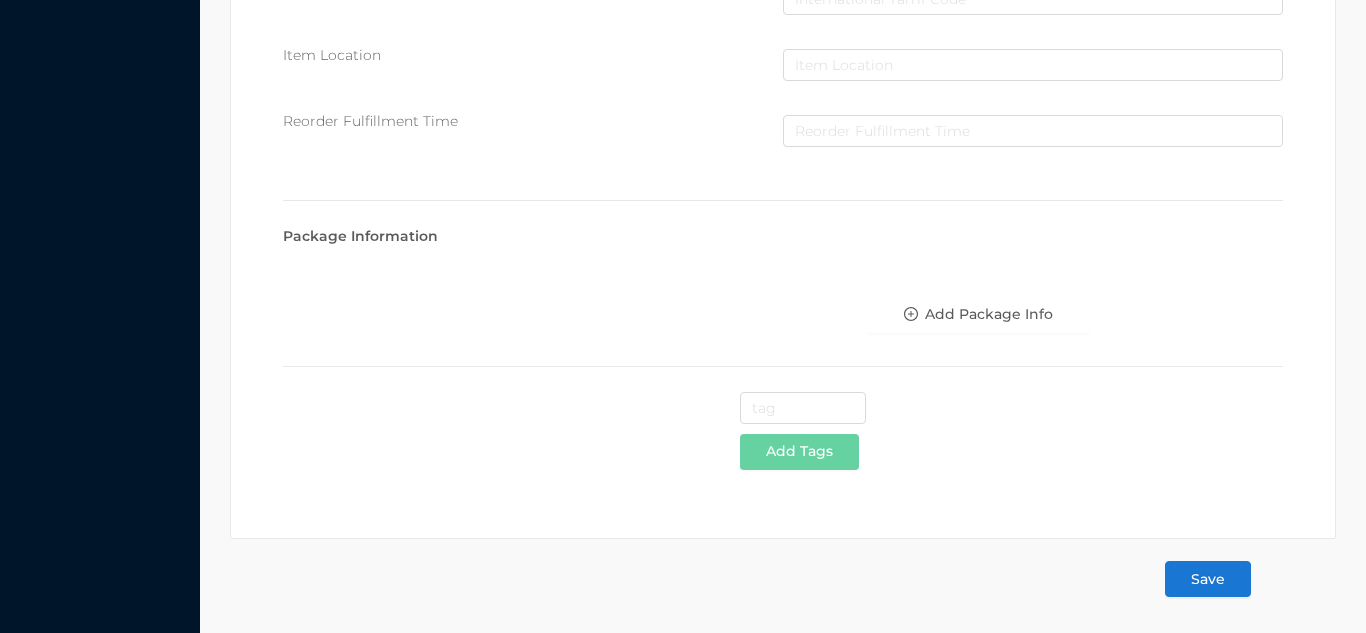 click on "Save" at bounding box center (1208, 579) 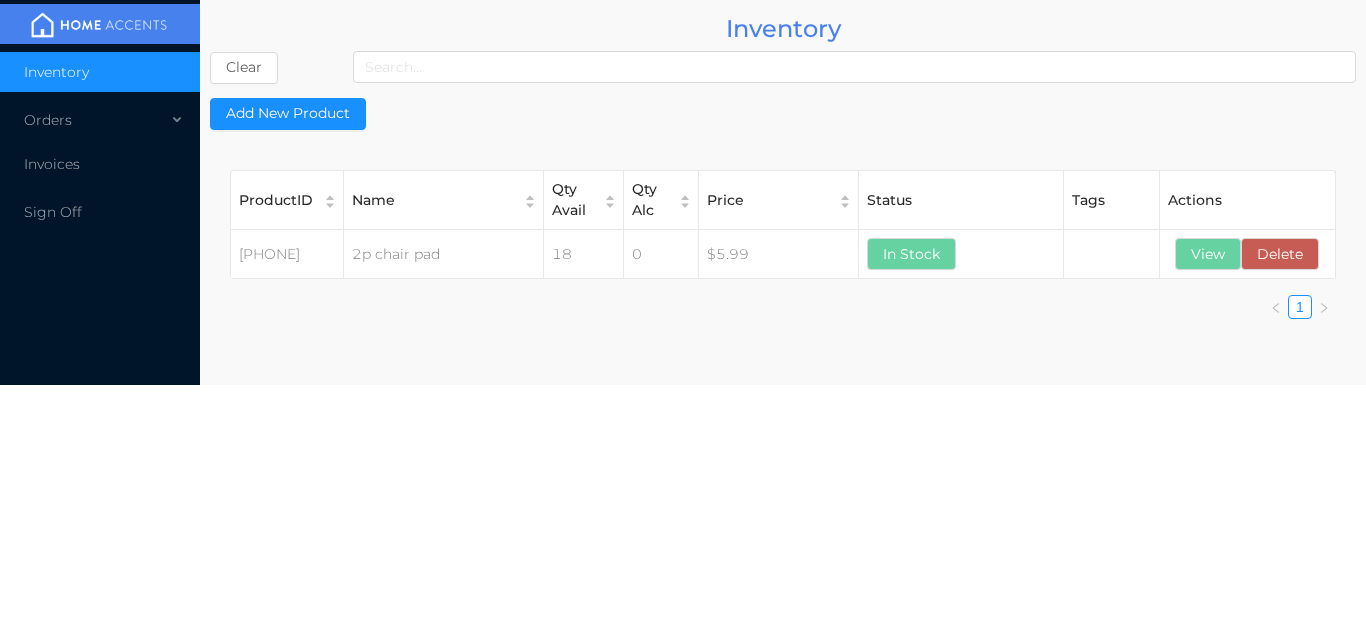 scroll, scrollTop: 0, scrollLeft: 0, axis: both 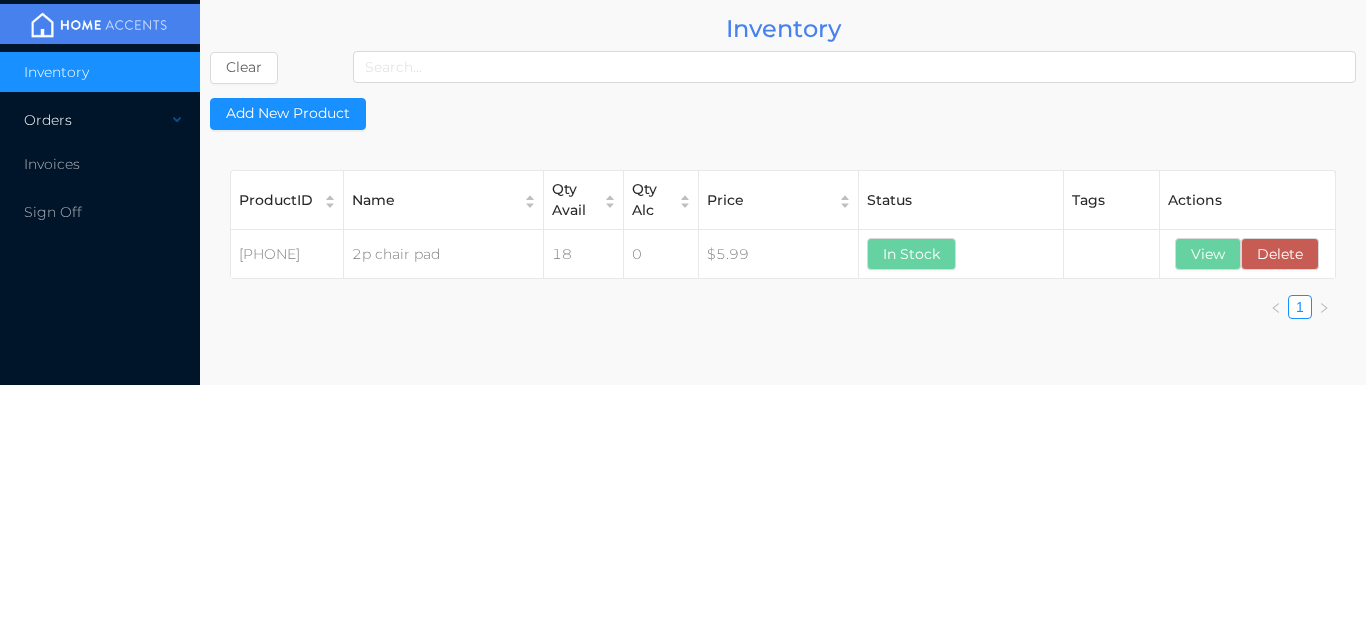 click on "Orders" at bounding box center (100, 120) 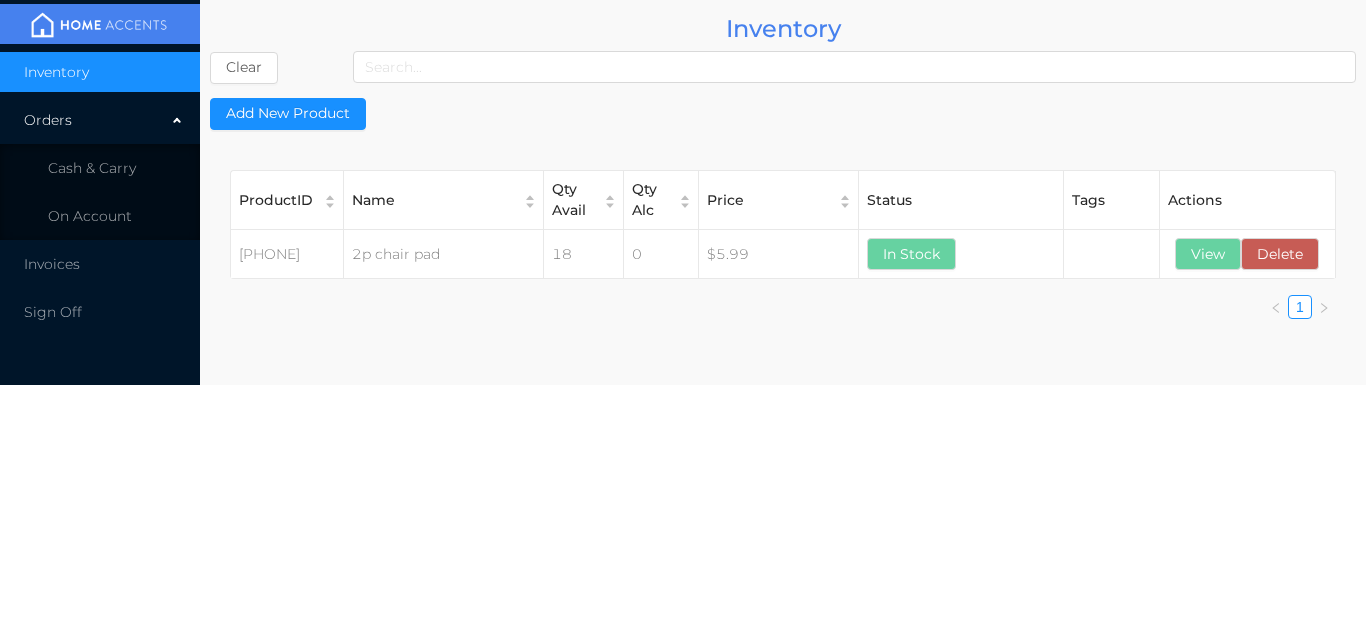 click on "Orders" at bounding box center (100, 120) 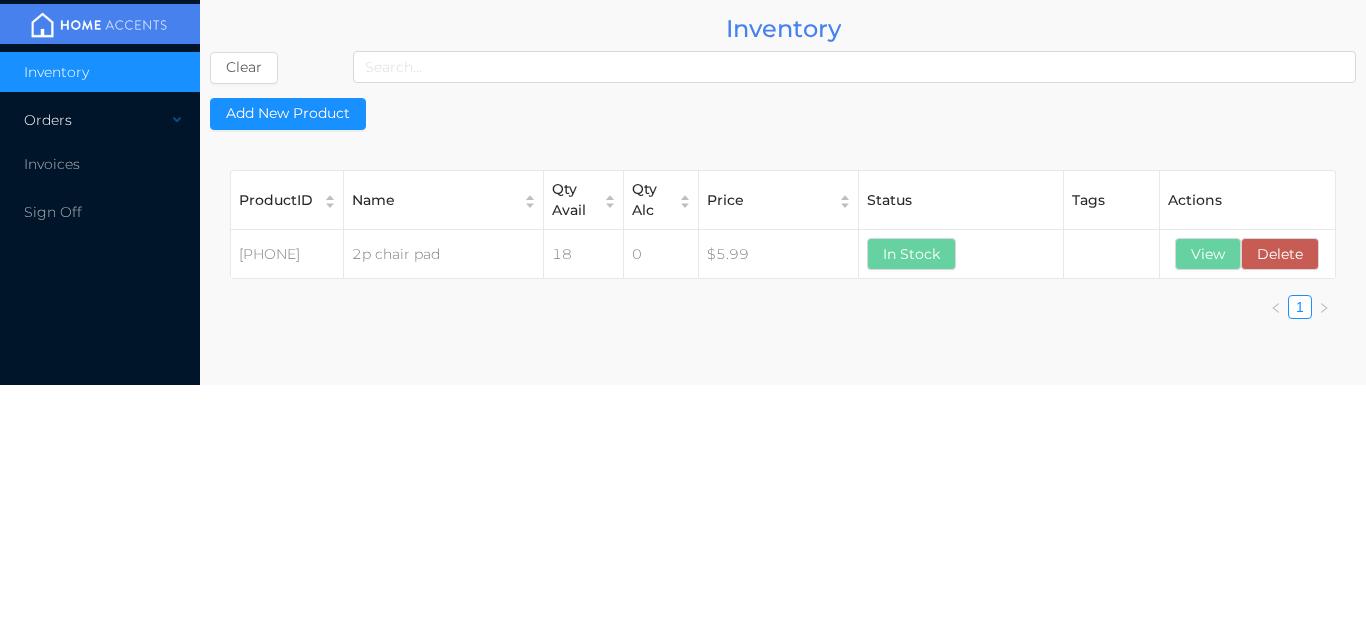 click on "Orders" at bounding box center (100, 120) 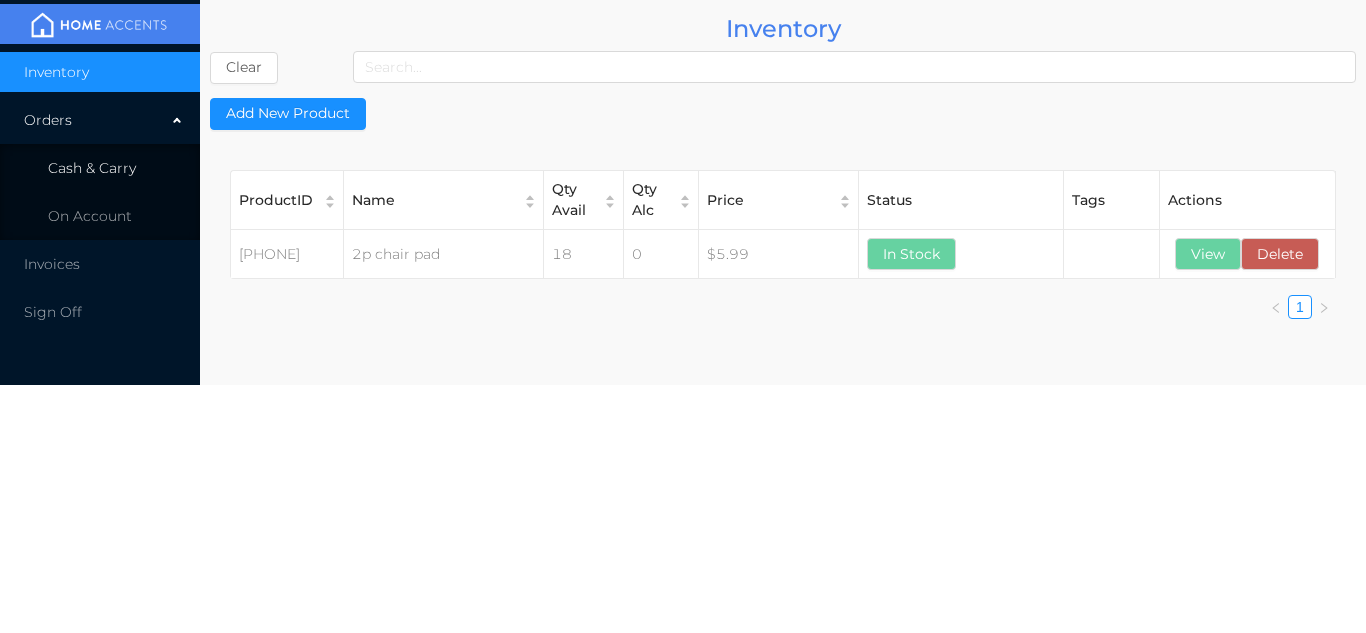 click on "Cash & Carry" at bounding box center (92, 168) 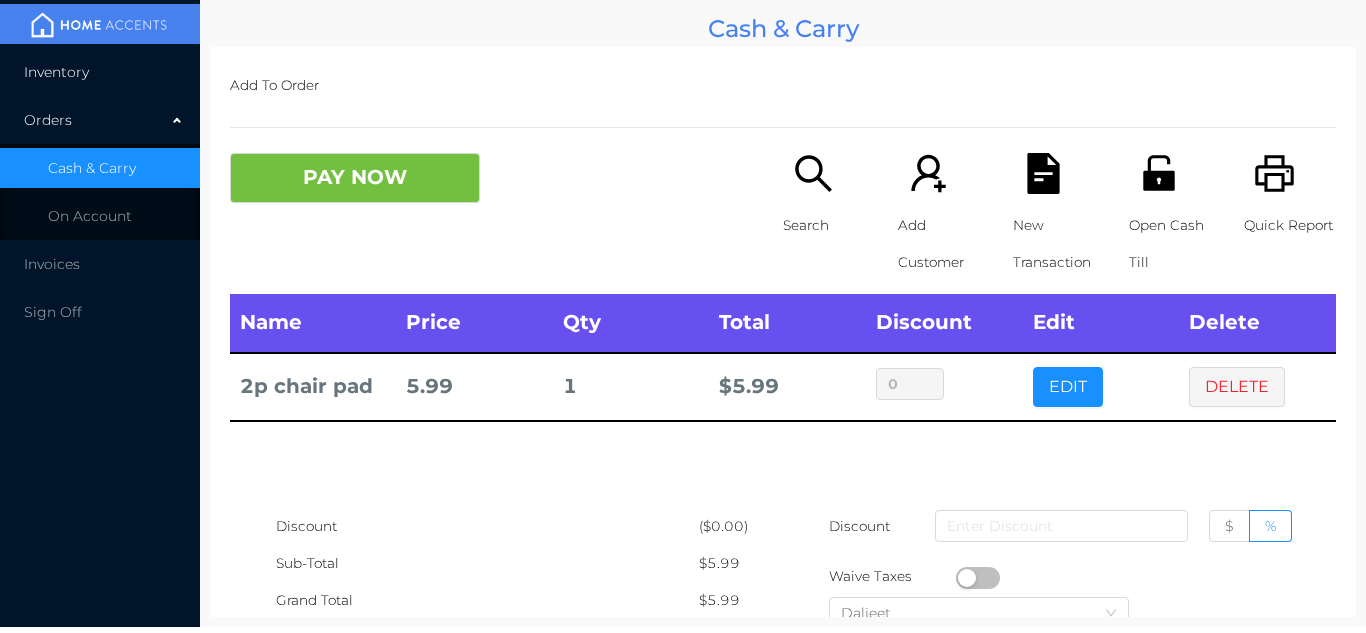 click on "Inventory" at bounding box center [100, 72] 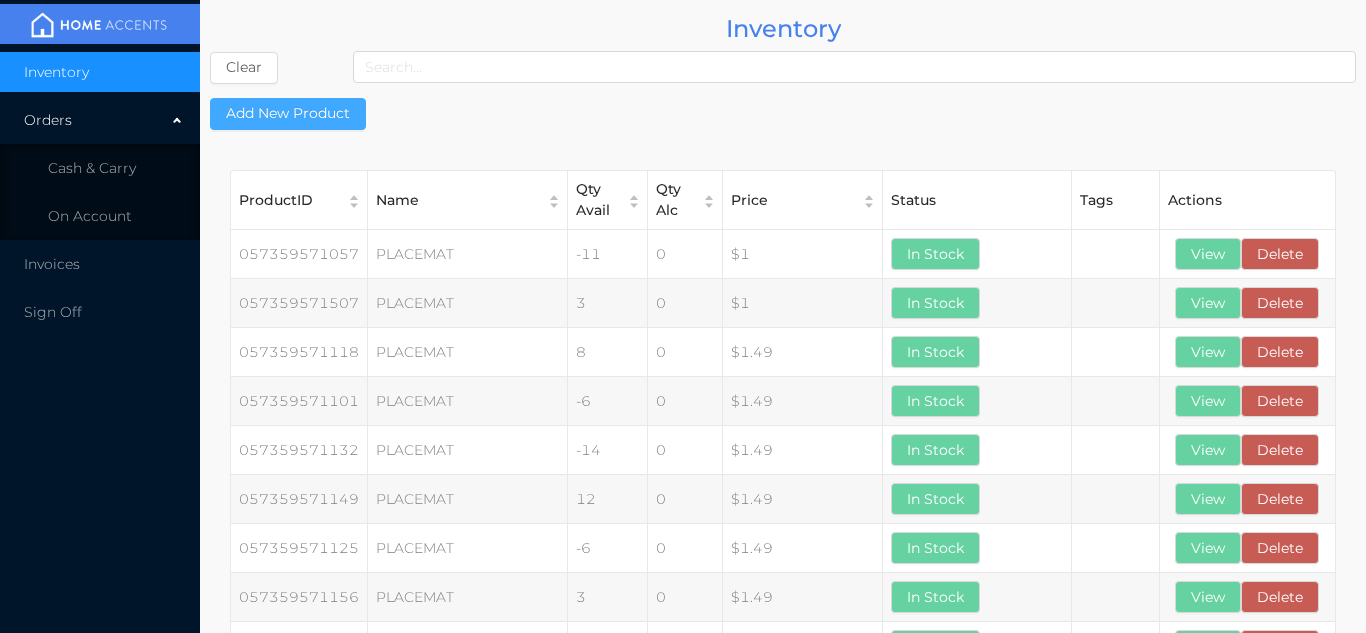 click on "Add New Product" at bounding box center (288, 114) 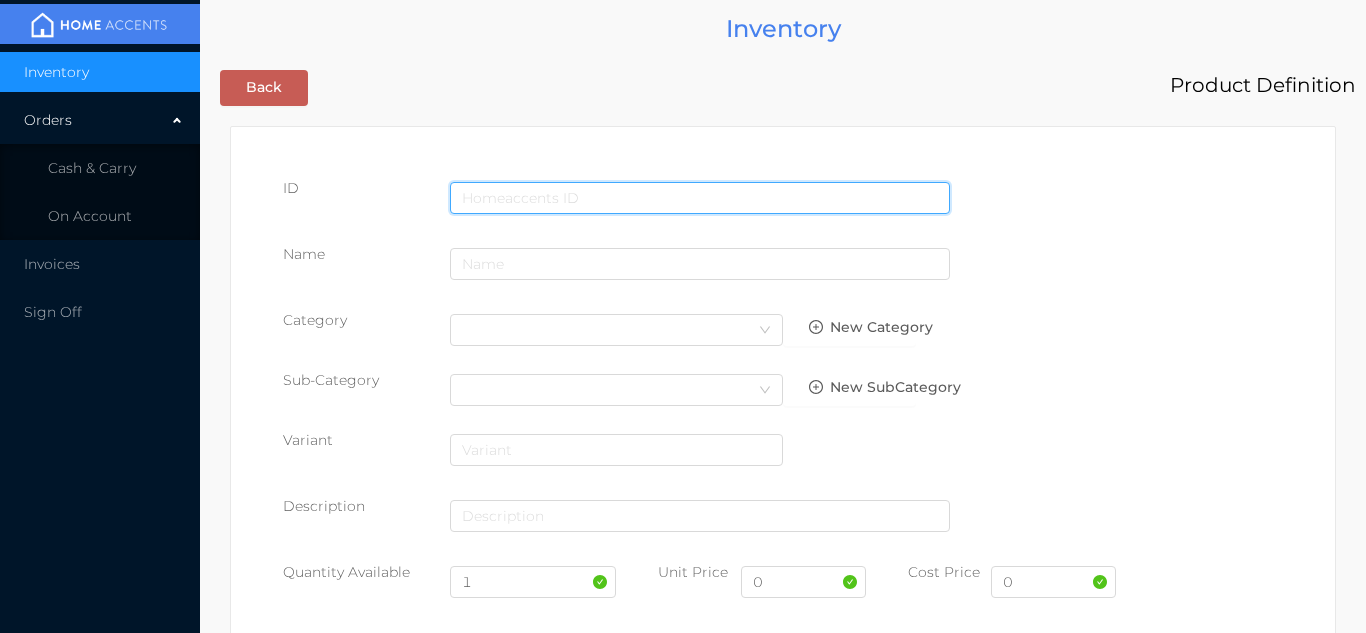 click at bounding box center [700, 198] 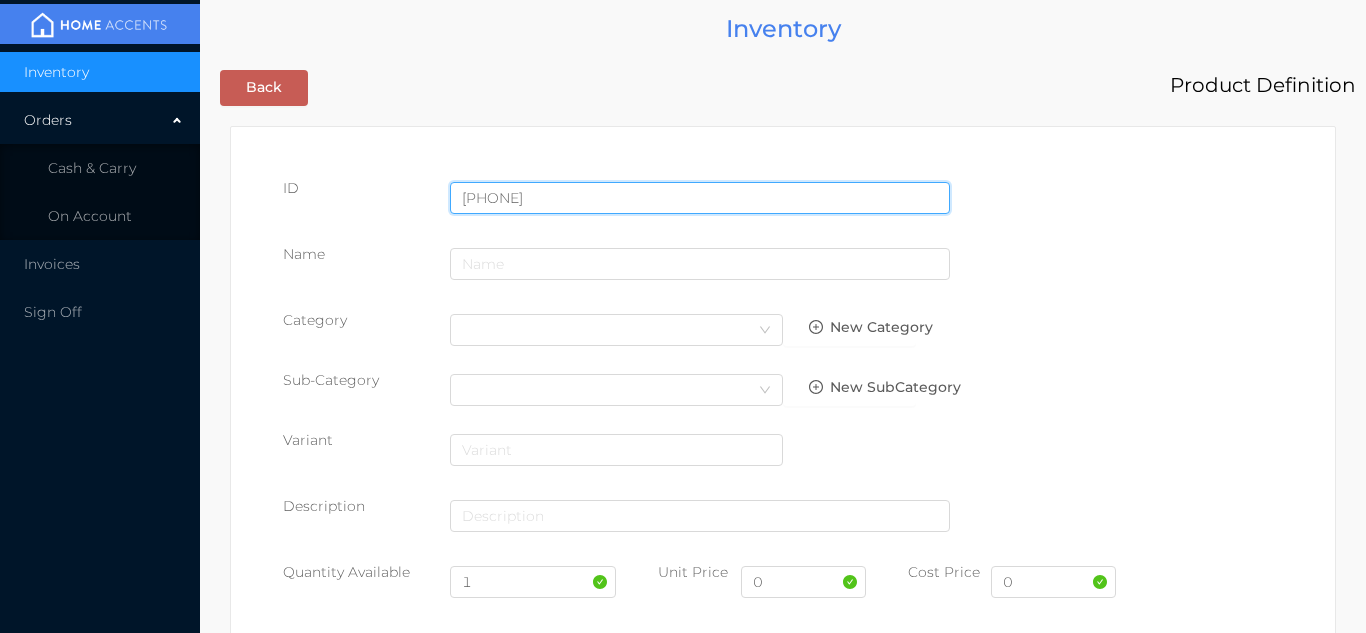 type on "725828076975" 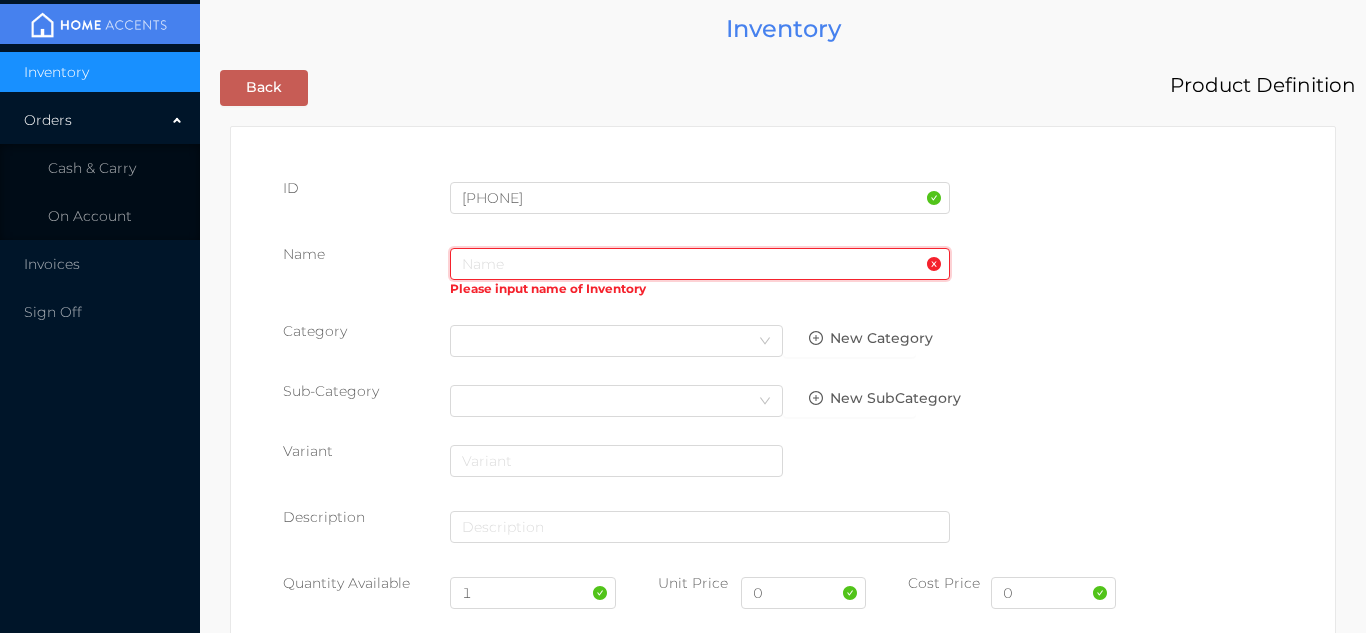 click at bounding box center (700, 264) 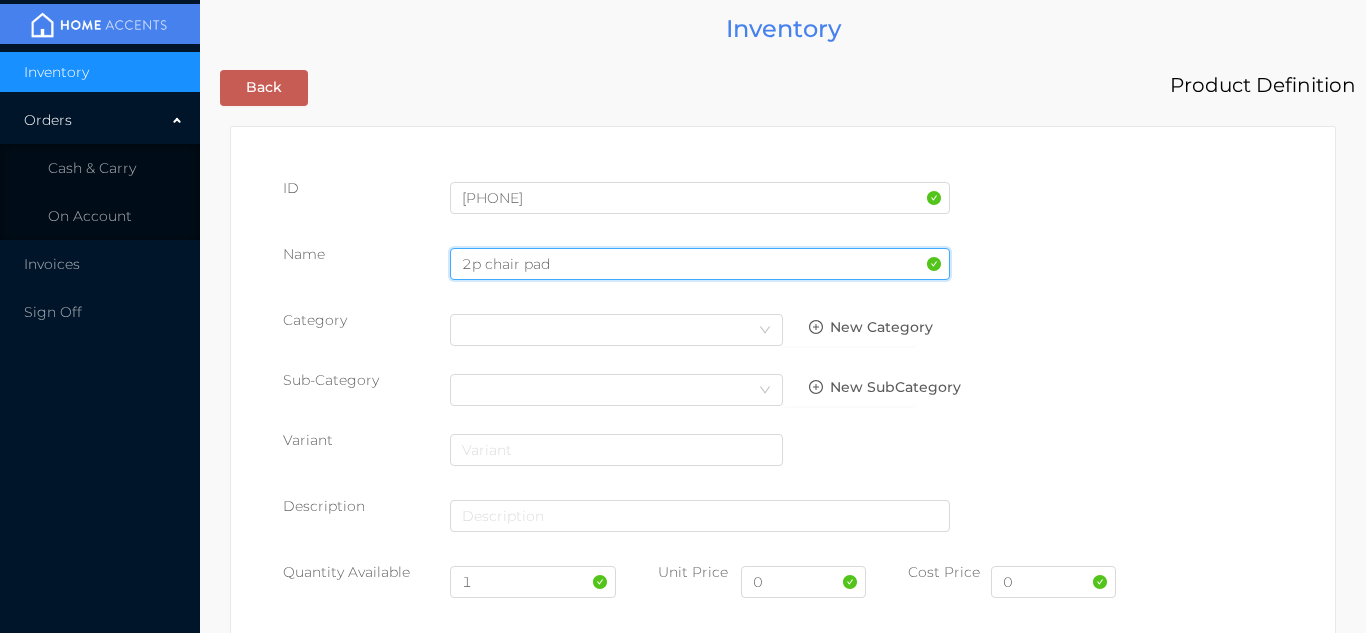 type on "2p chair pad" 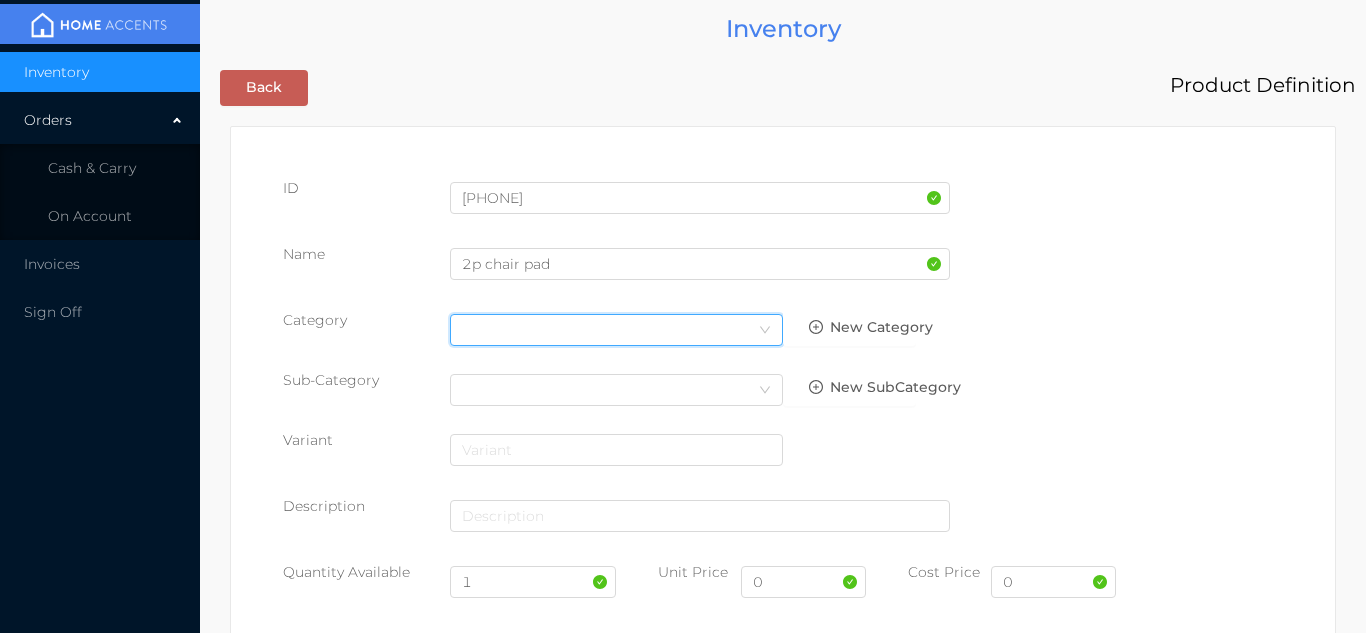click on "Select Category" at bounding box center (616, 330) 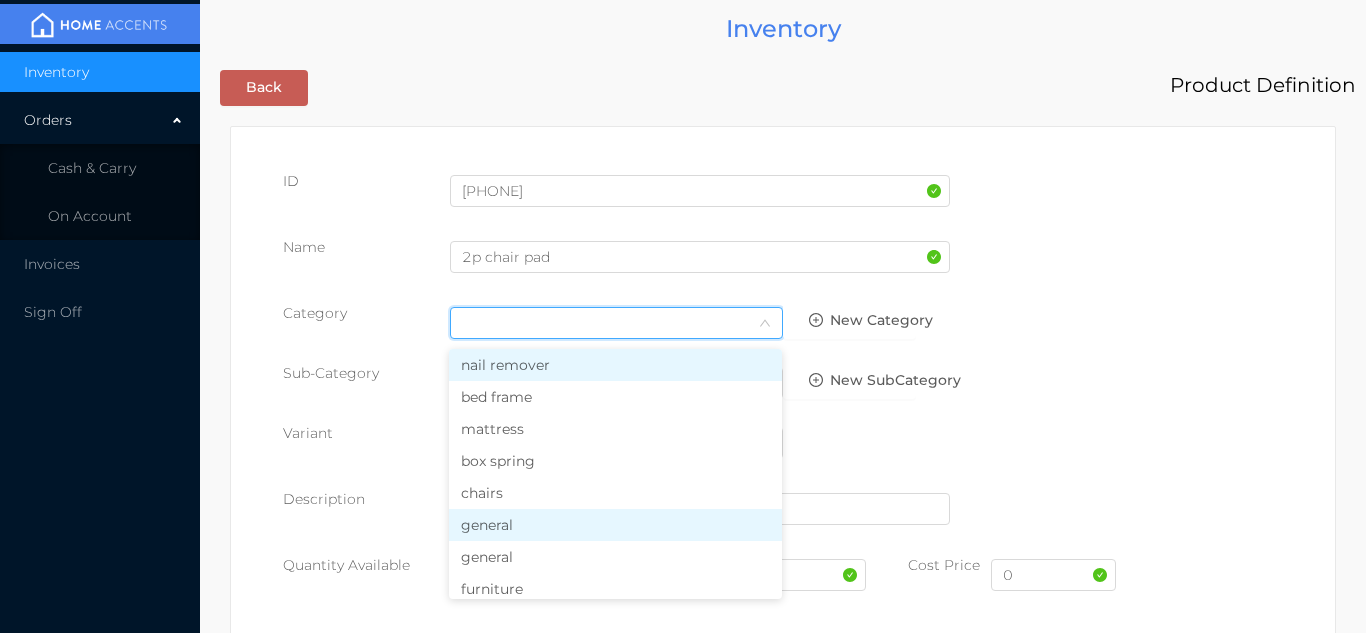 click on "general" at bounding box center (615, 525) 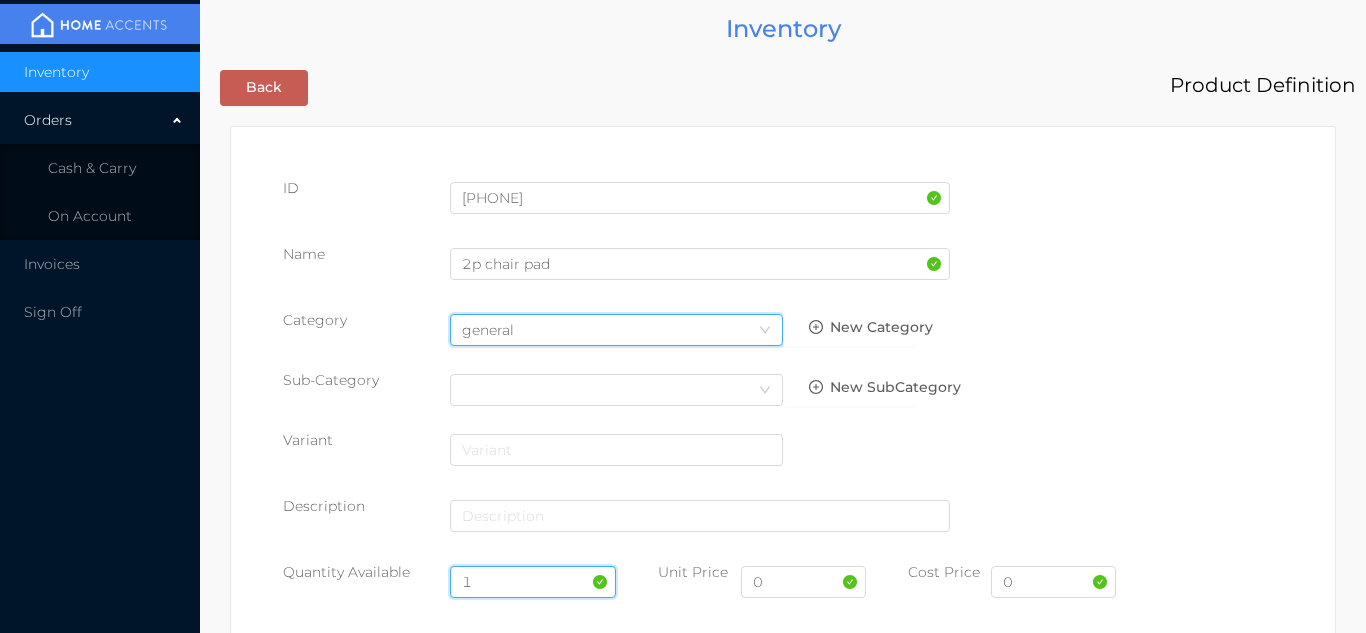 click on "1" at bounding box center [533, 582] 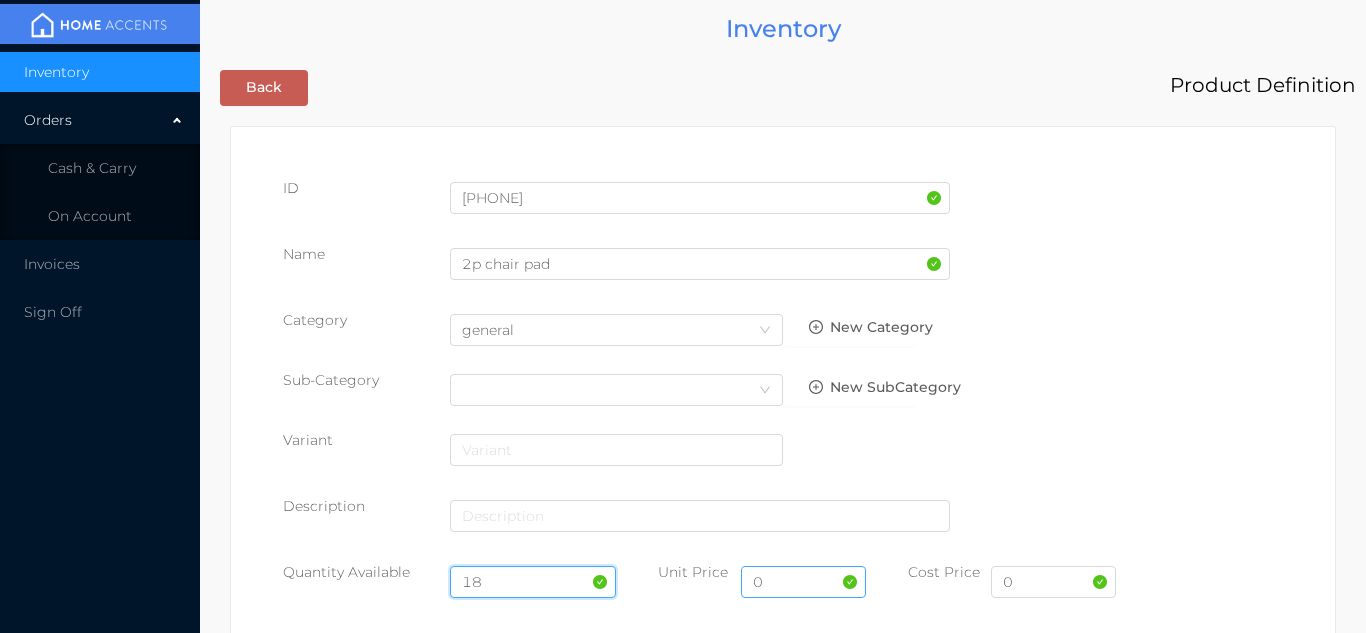type on "18" 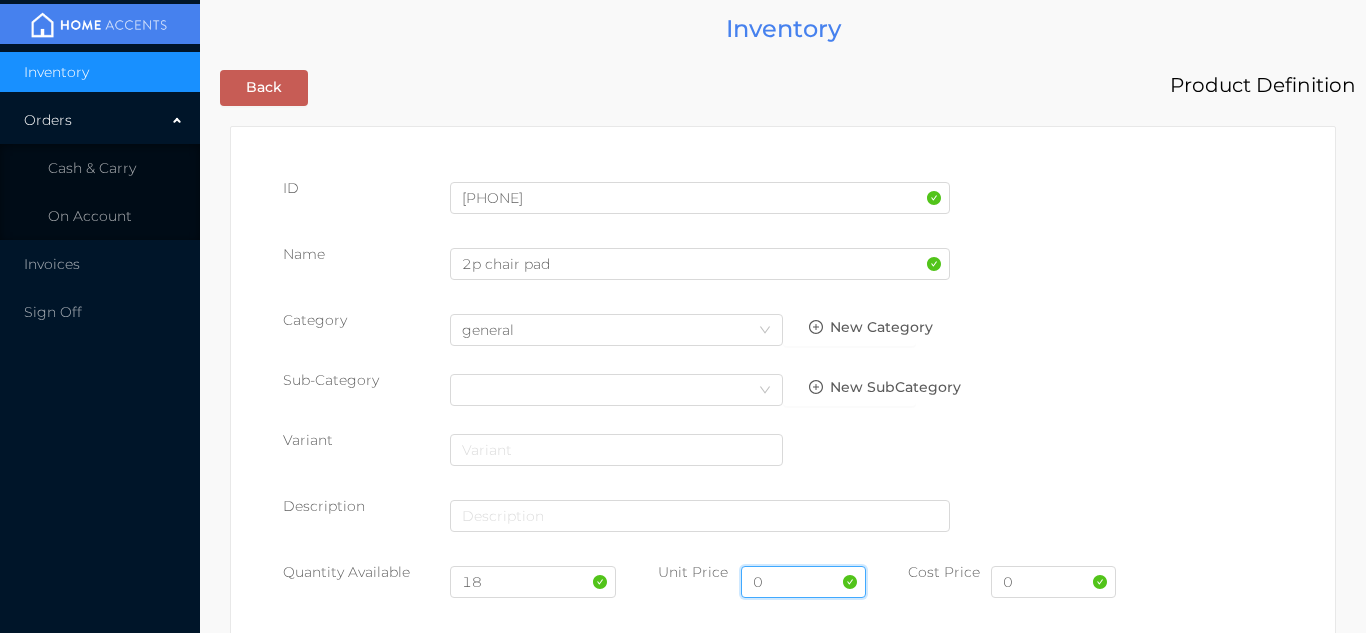 click on "0" at bounding box center [803, 582] 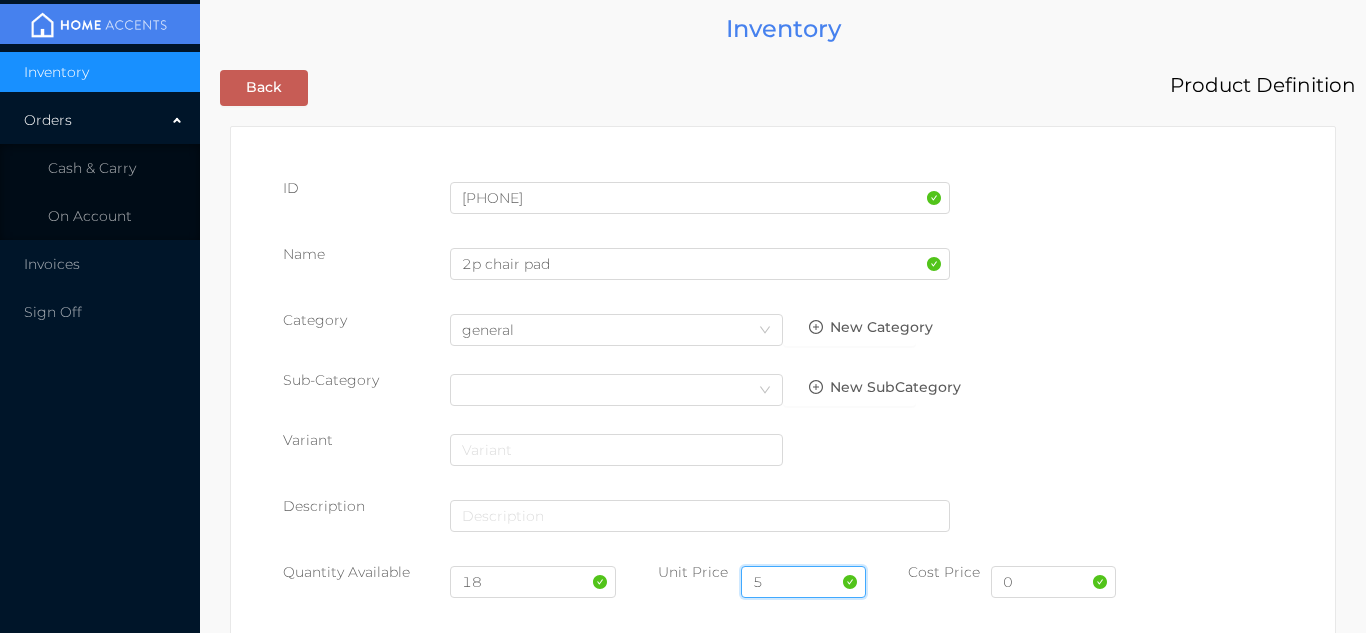 type on "5.99" 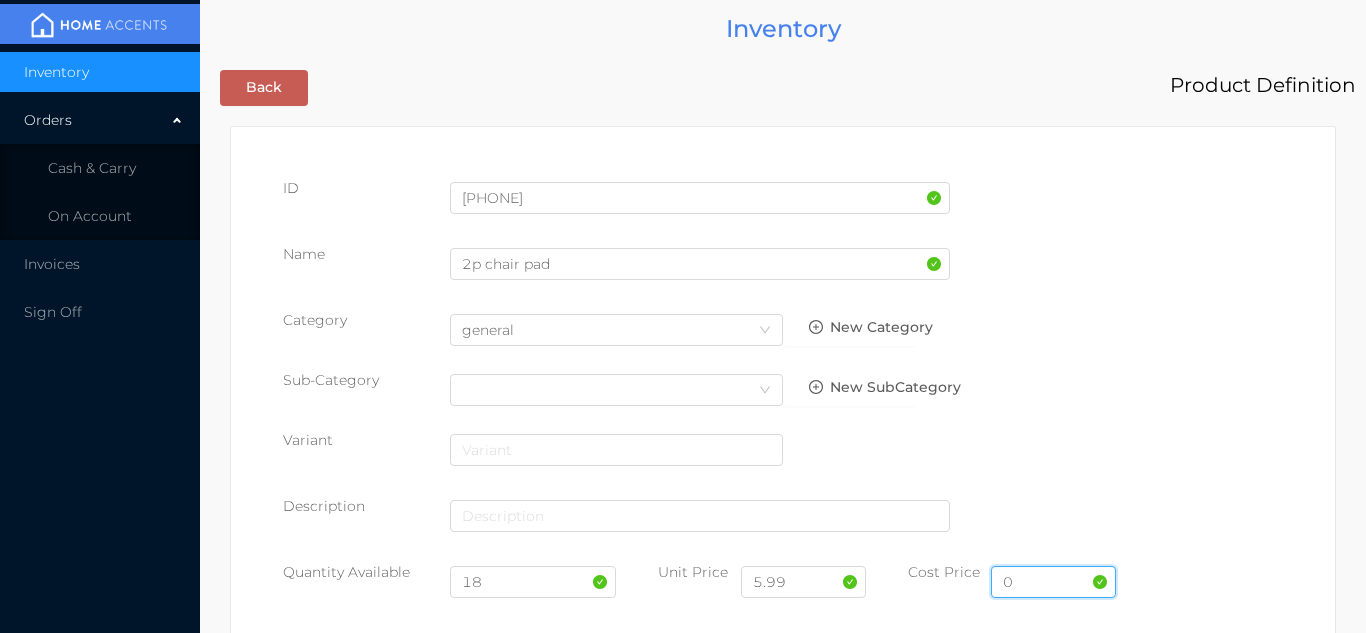 click on "0" at bounding box center [1053, 582] 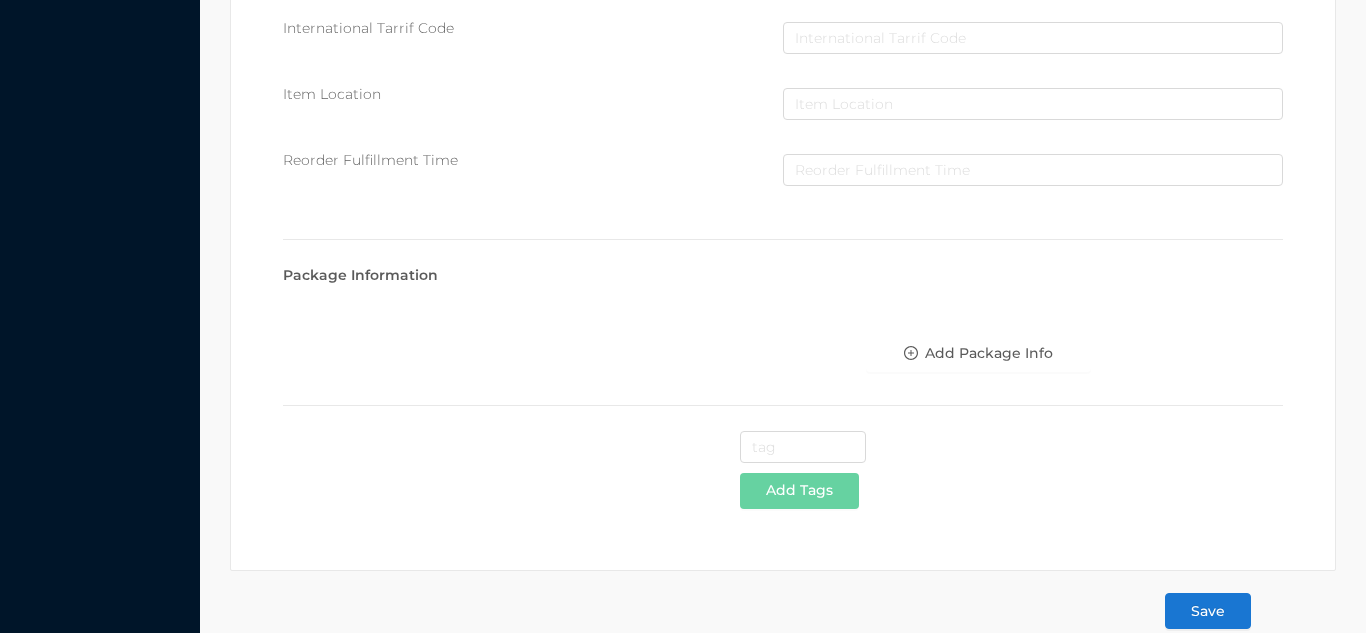 scroll, scrollTop: 1028, scrollLeft: 0, axis: vertical 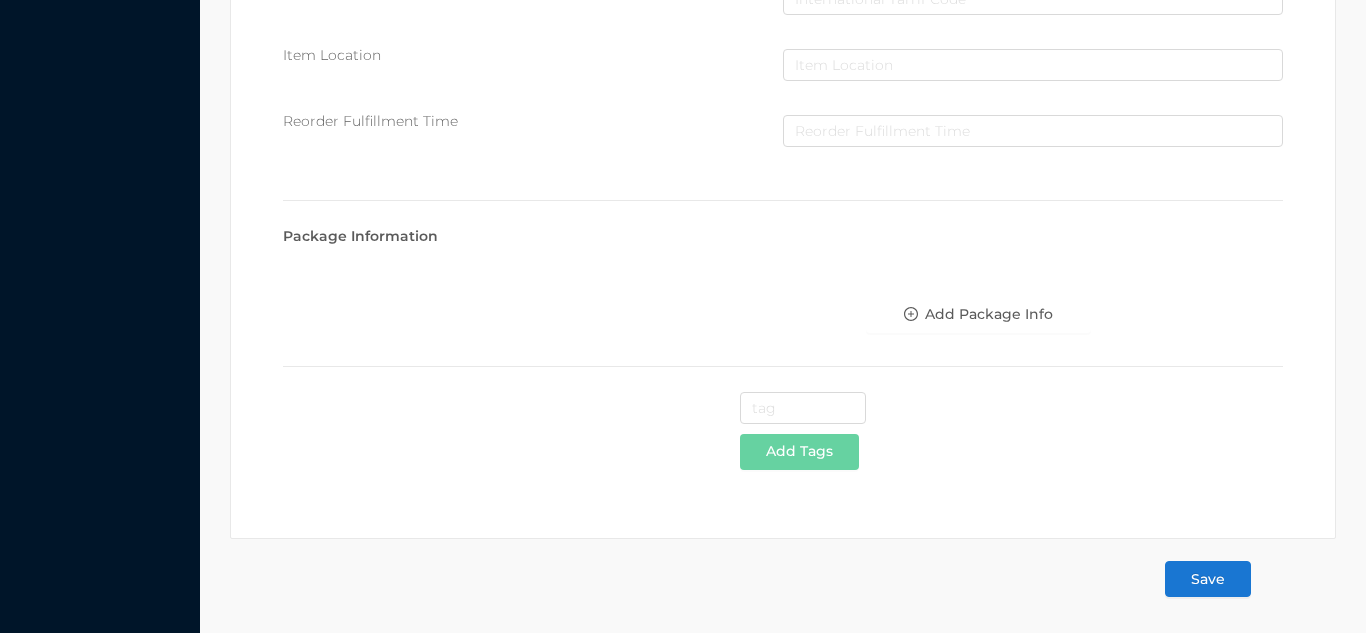type on "3" 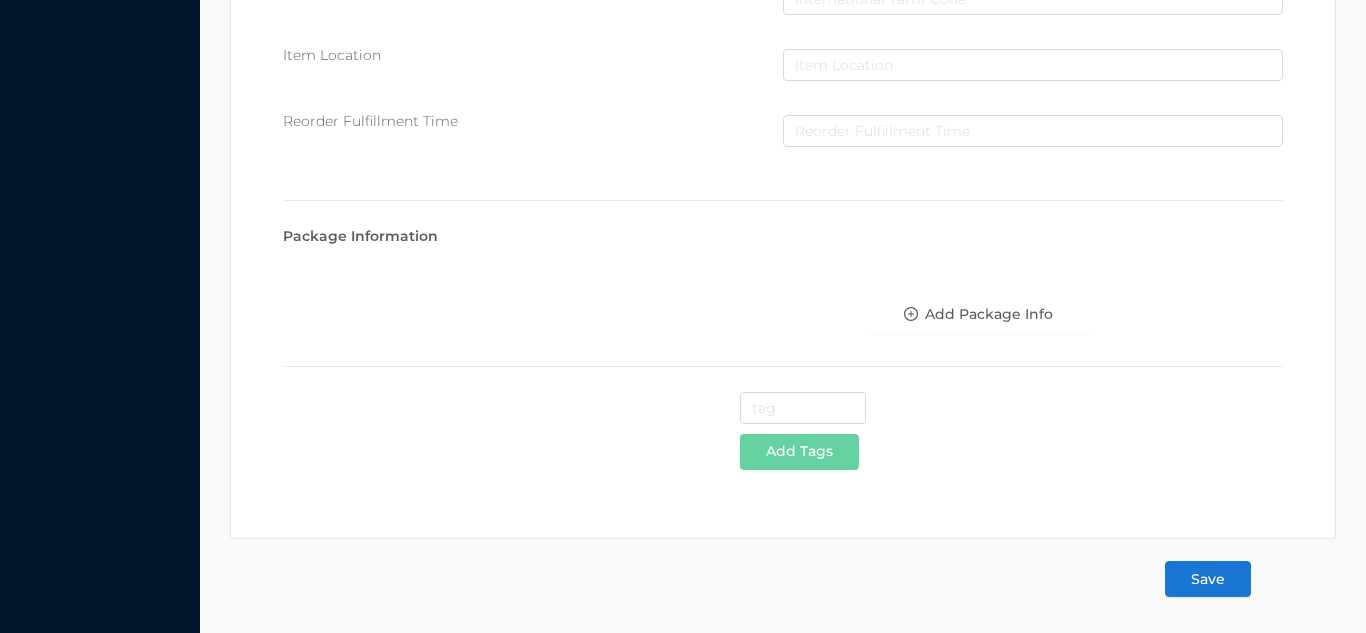 click on "Save" at bounding box center (1208, 579) 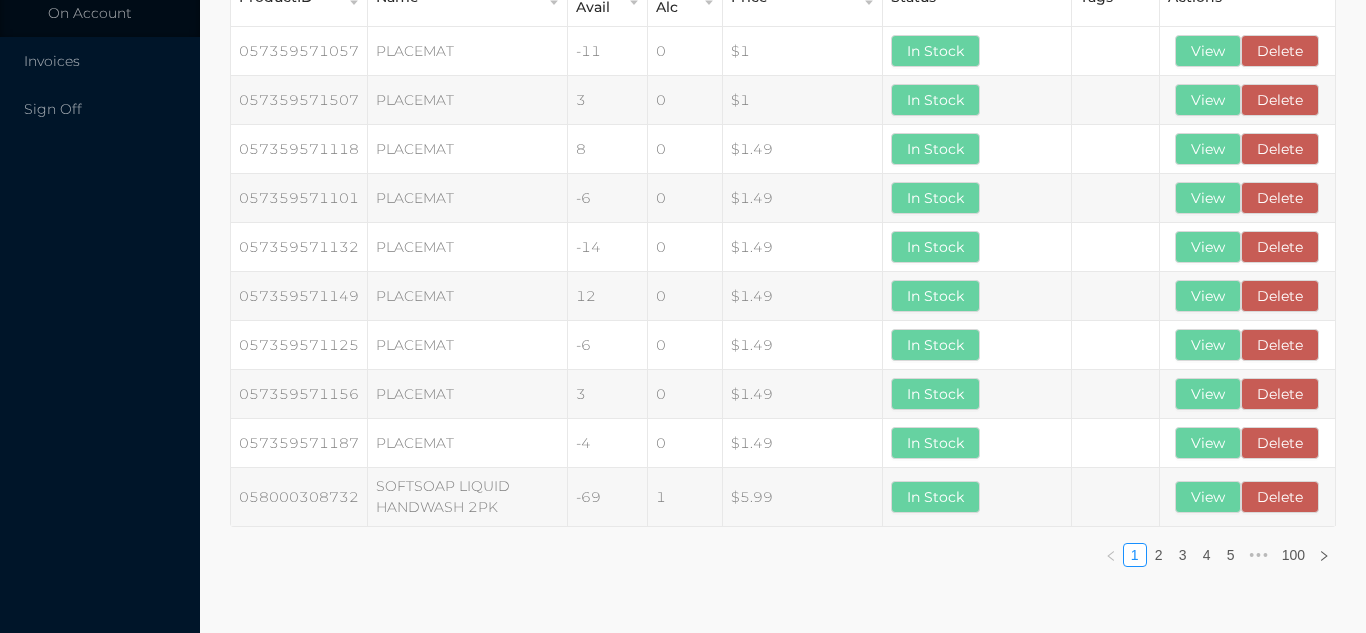 scroll, scrollTop: 0, scrollLeft: 0, axis: both 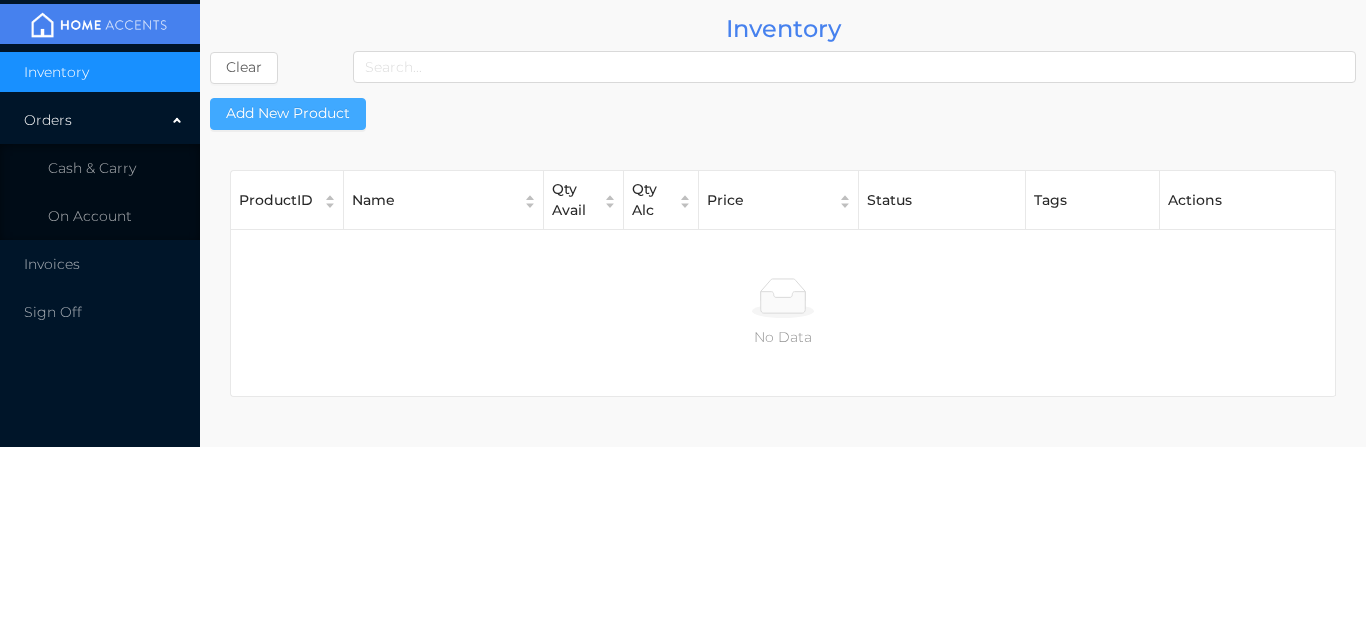 click on "Add New Product" at bounding box center [288, 114] 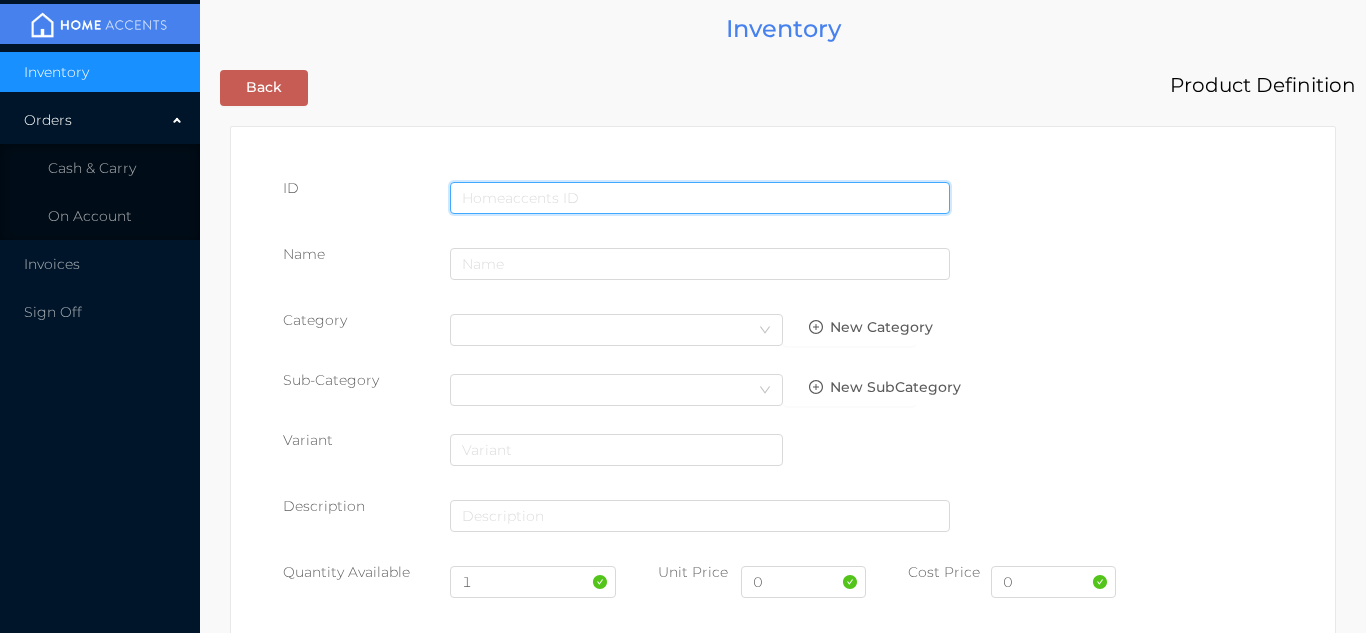 click at bounding box center (700, 198) 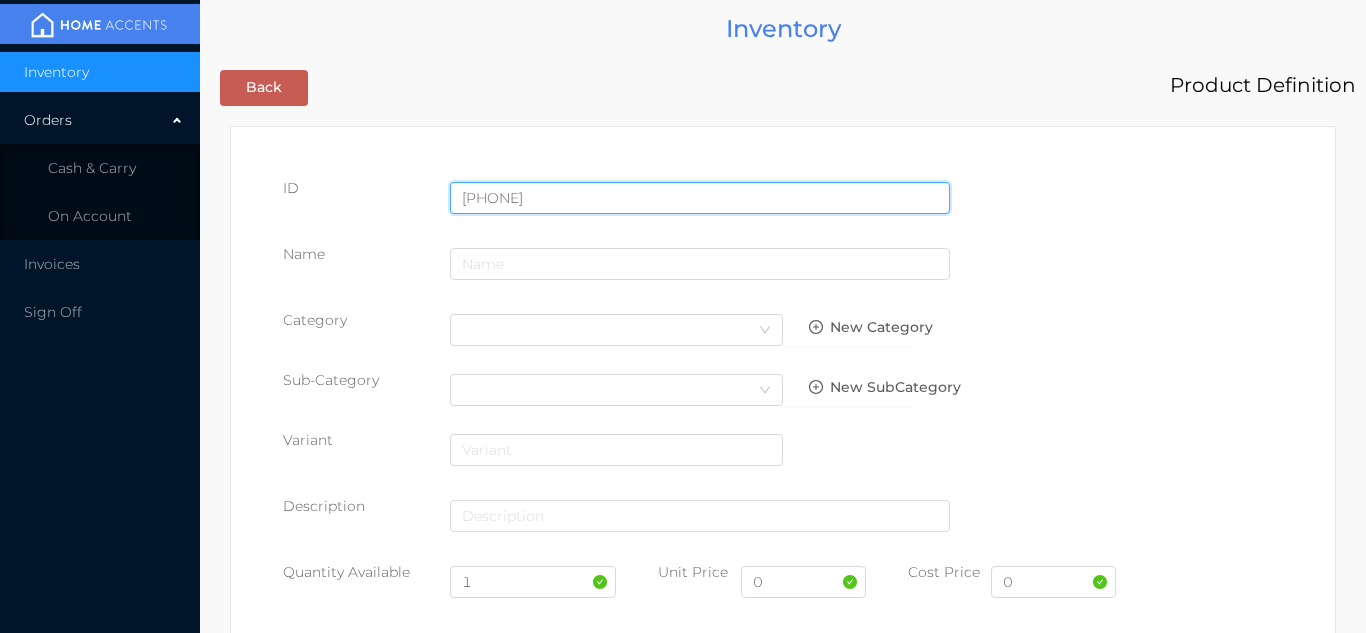 type on "725828086233" 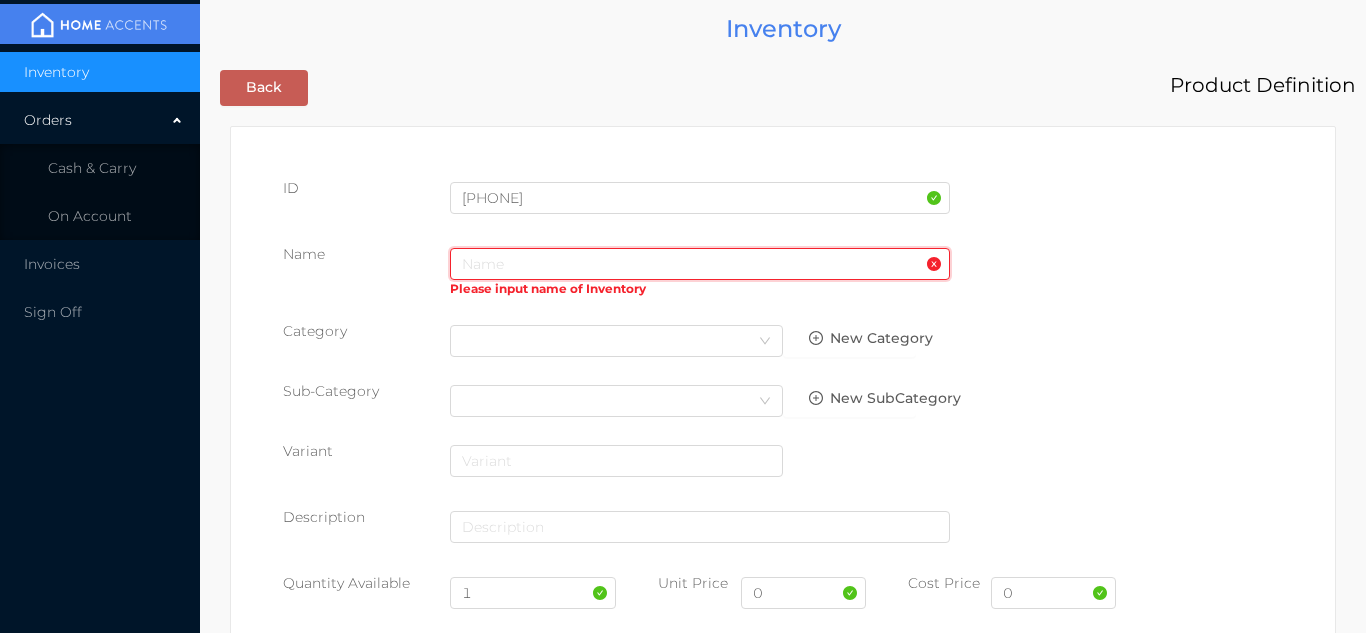 click at bounding box center [700, 264] 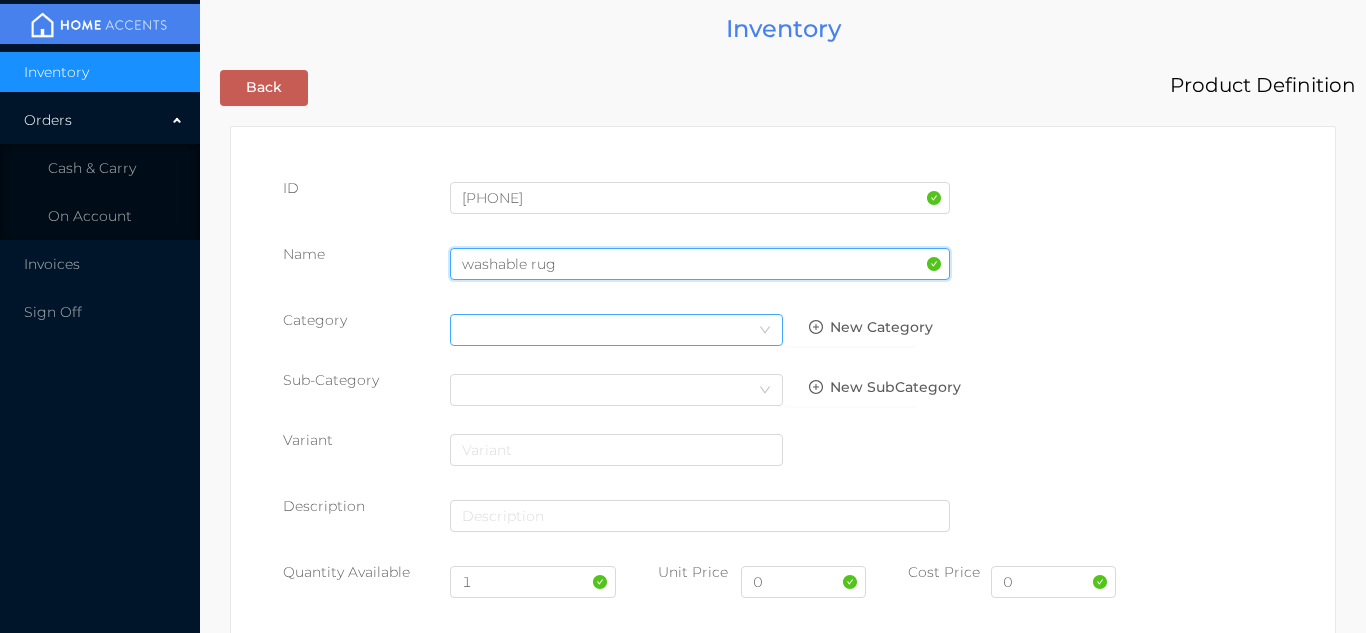 type on "washable rug" 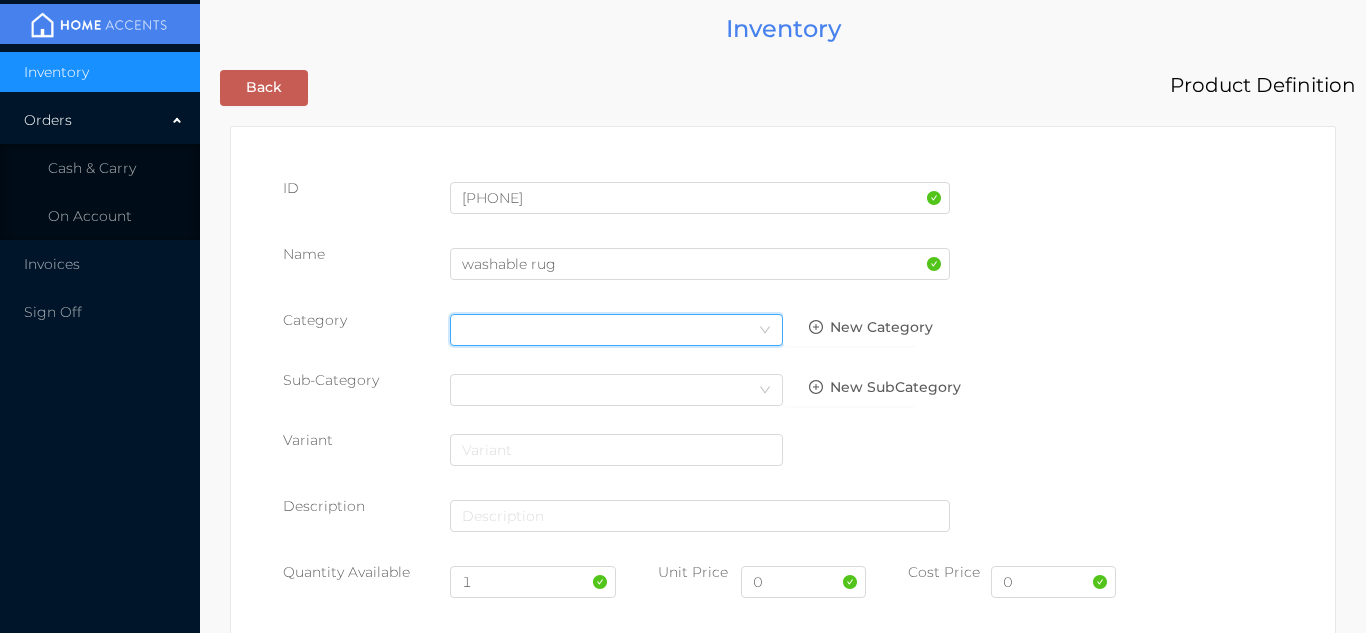 click 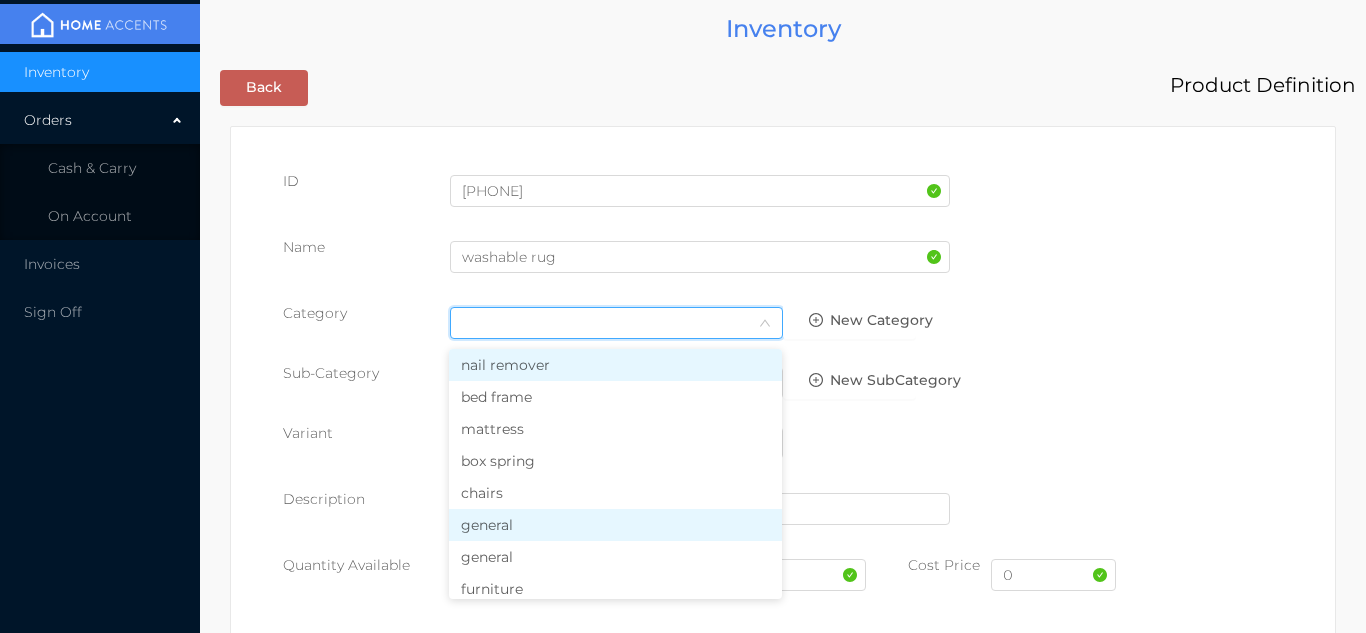 click on "general" at bounding box center [615, 525] 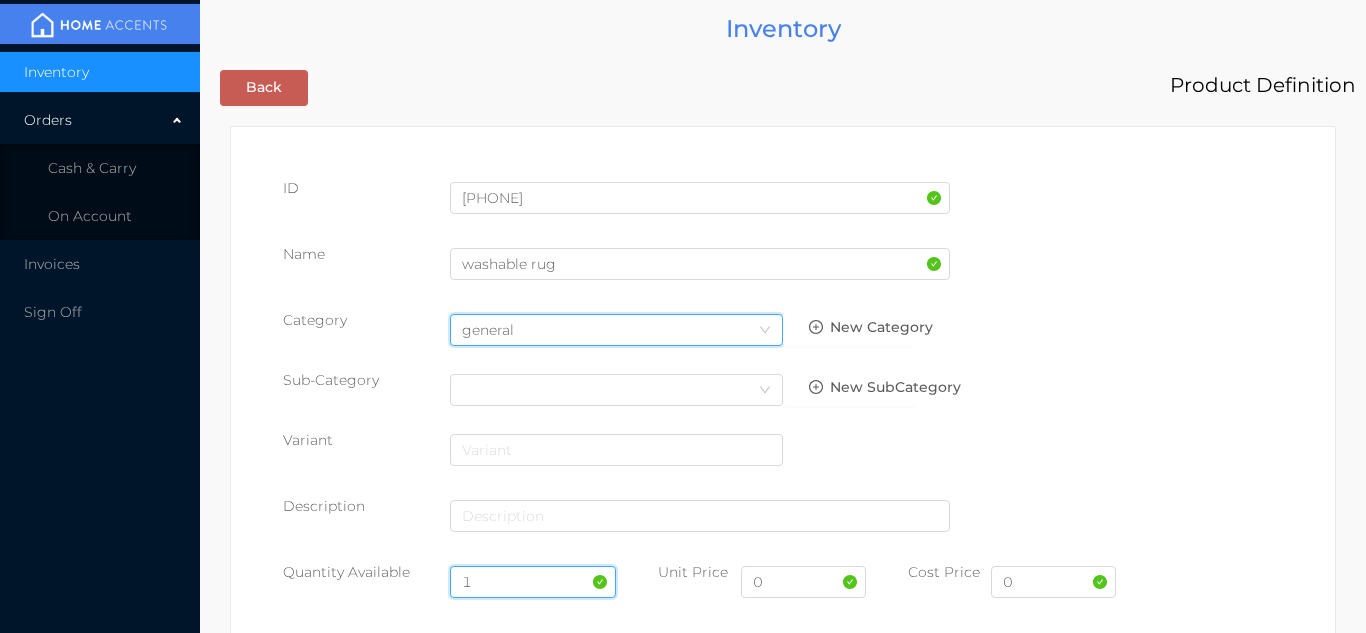 click on "1" at bounding box center [533, 582] 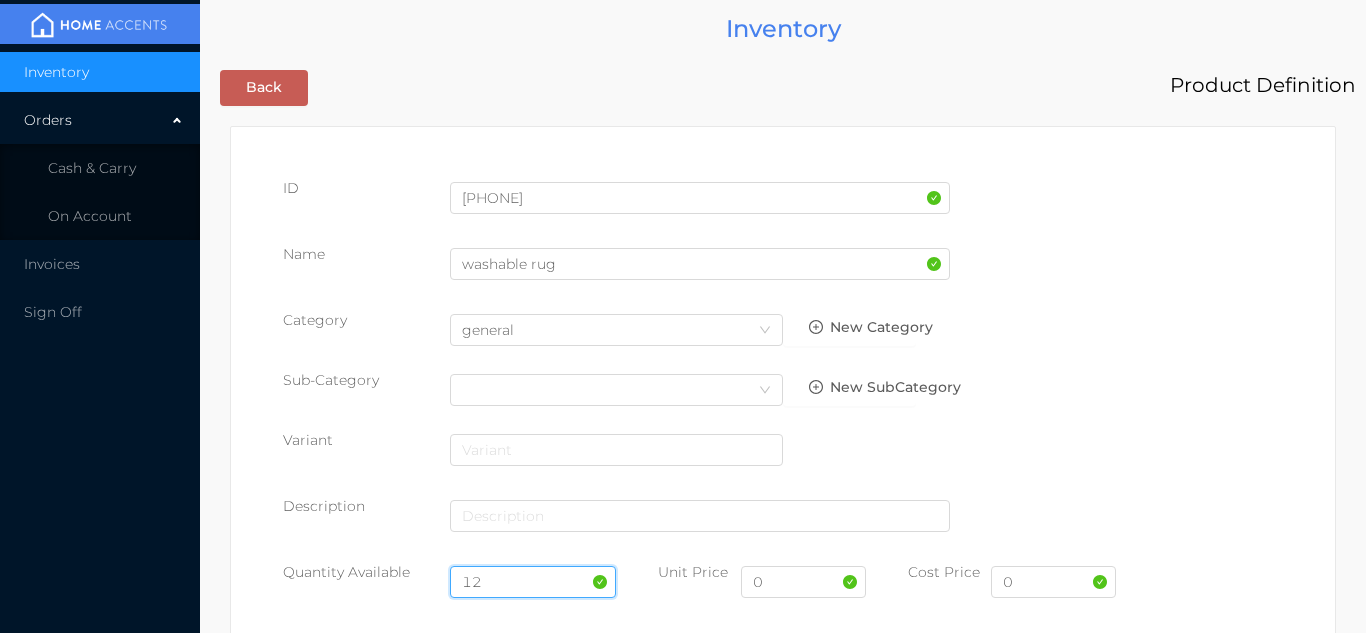 type on "12" 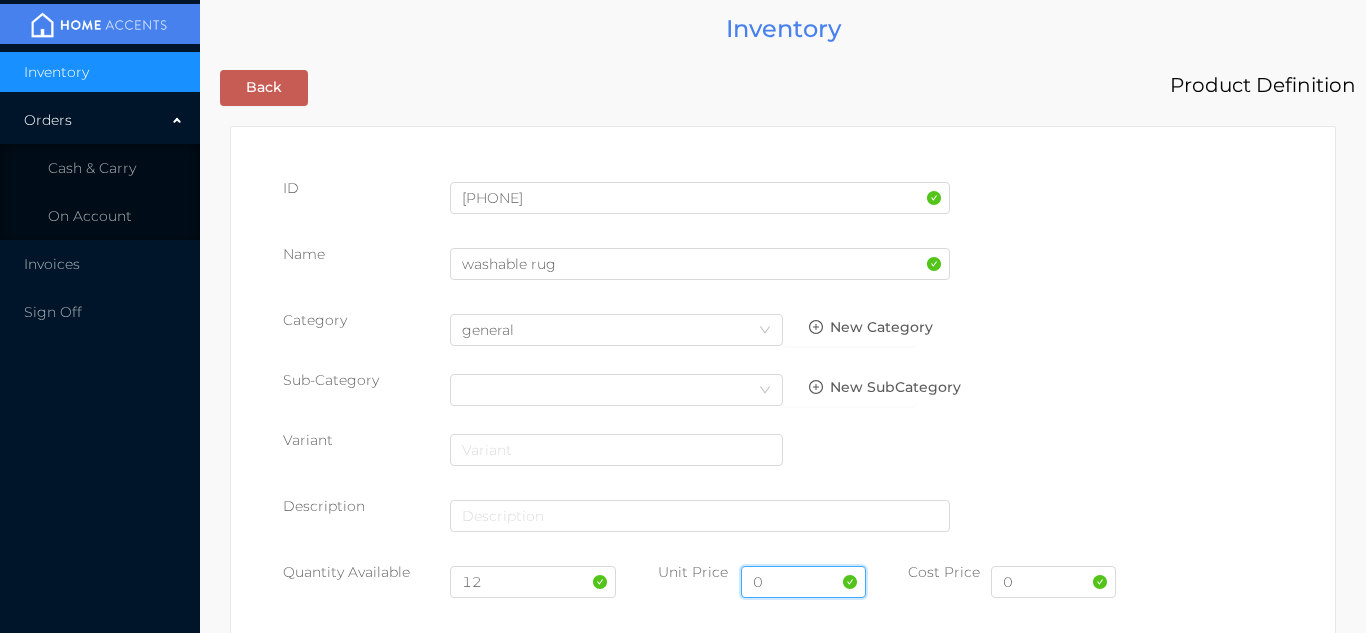click on "0" at bounding box center [803, 582] 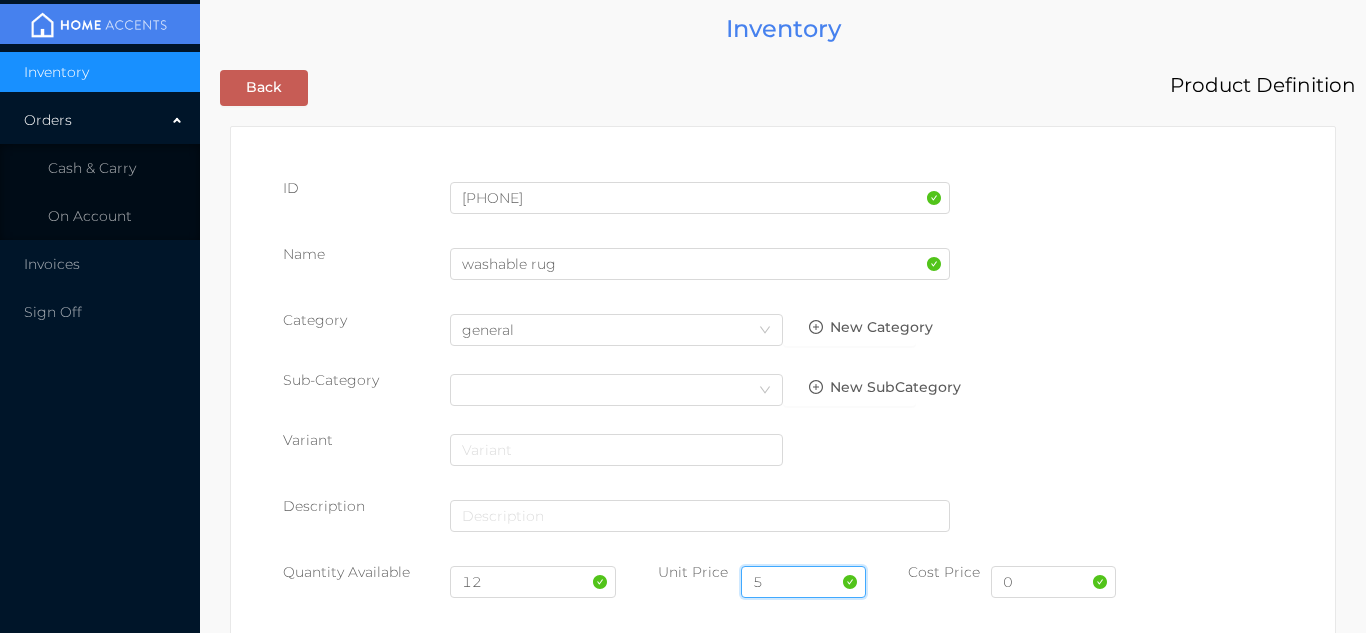 type on "5.99" 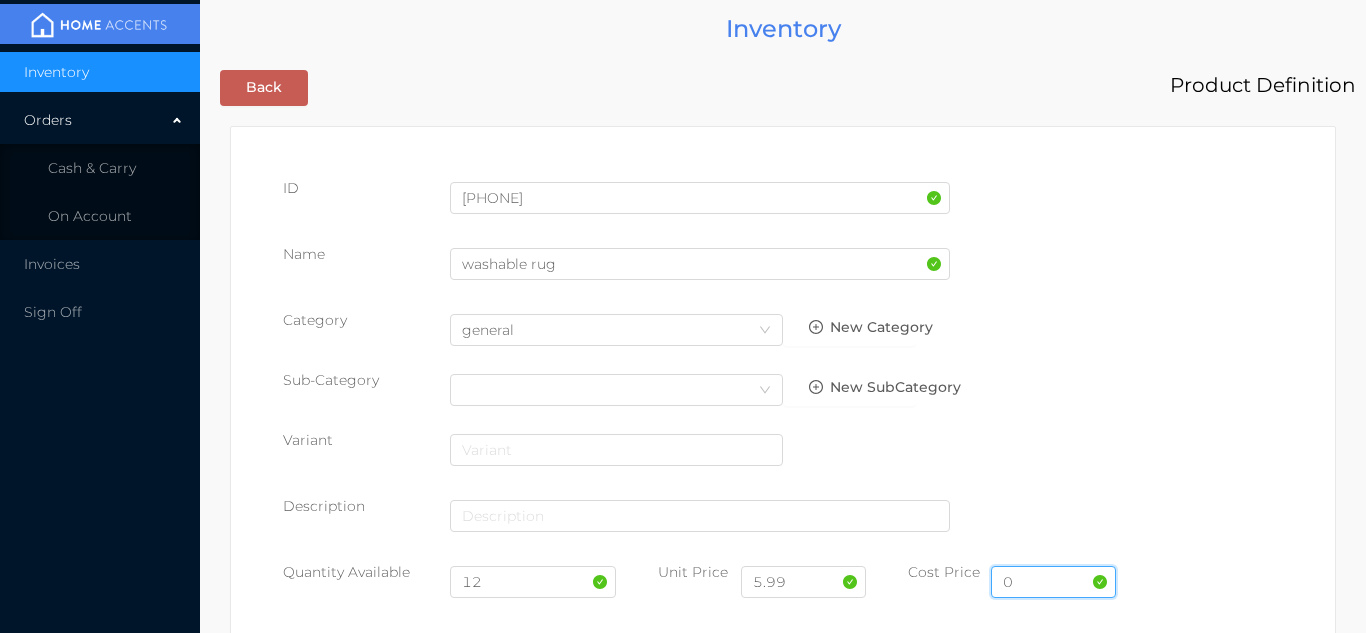 click on "0" at bounding box center (1053, 582) 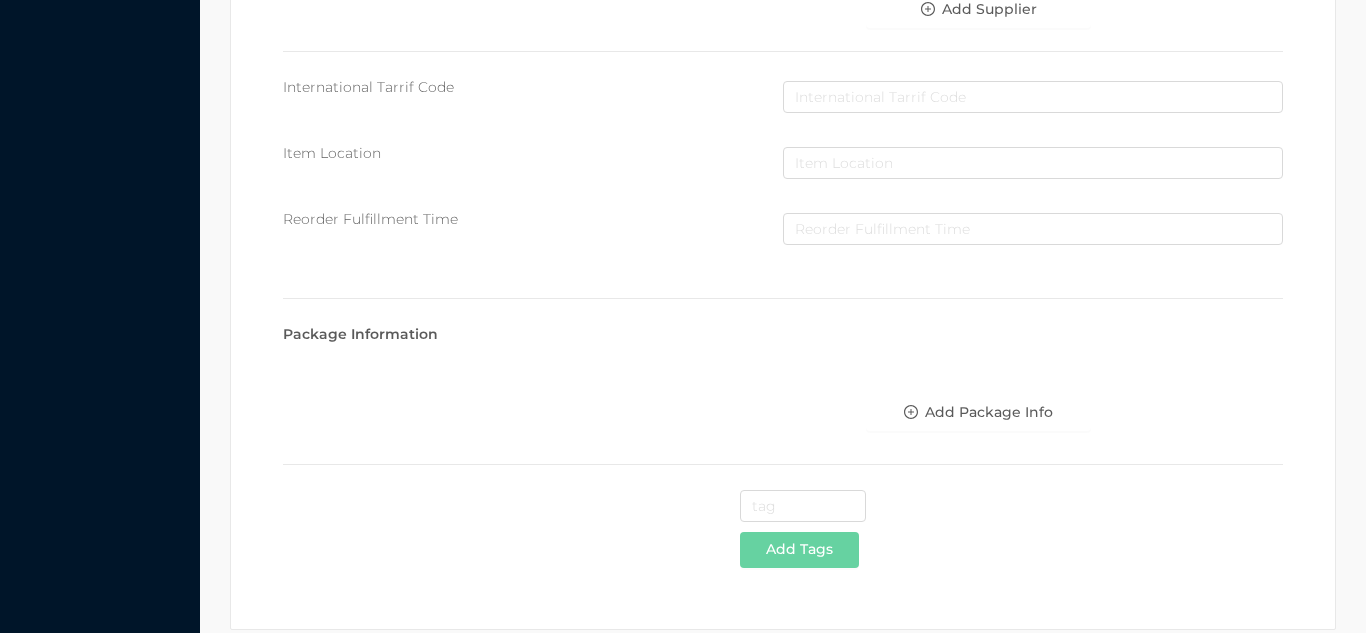 scroll, scrollTop: 1028, scrollLeft: 0, axis: vertical 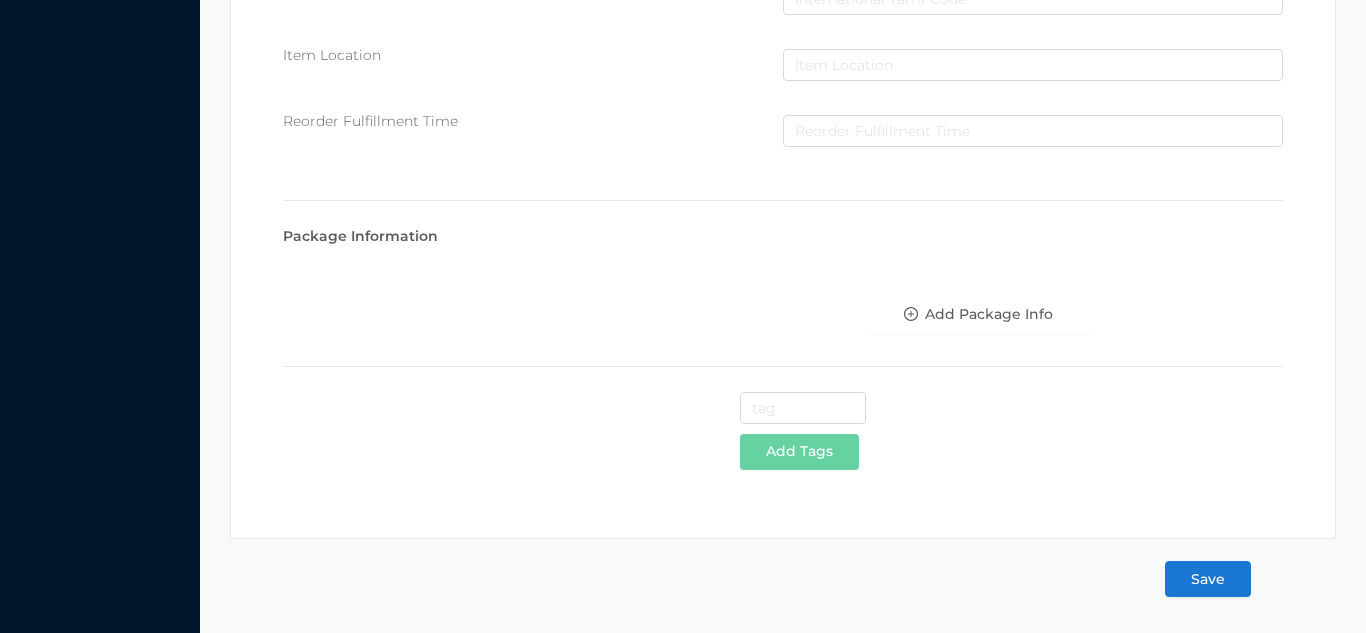 type on "3" 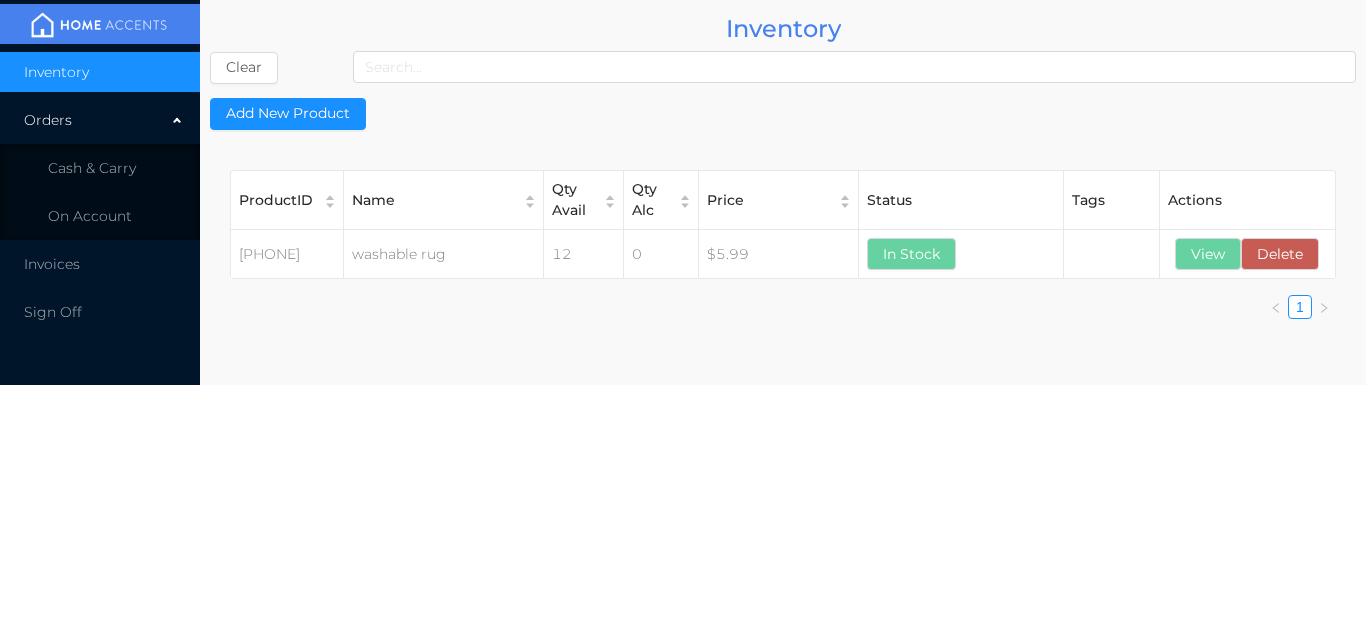 scroll, scrollTop: 0, scrollLeft: 0, axis: both 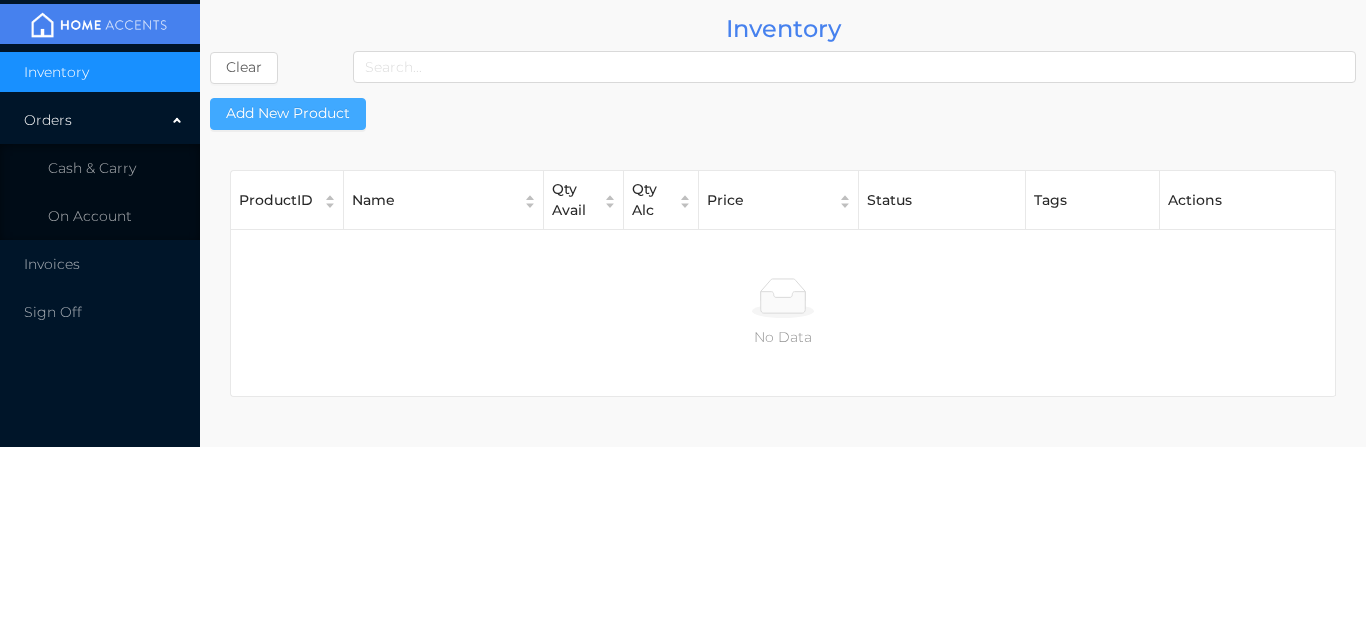 click on "Add New Product" at bounding box center (288, 114) 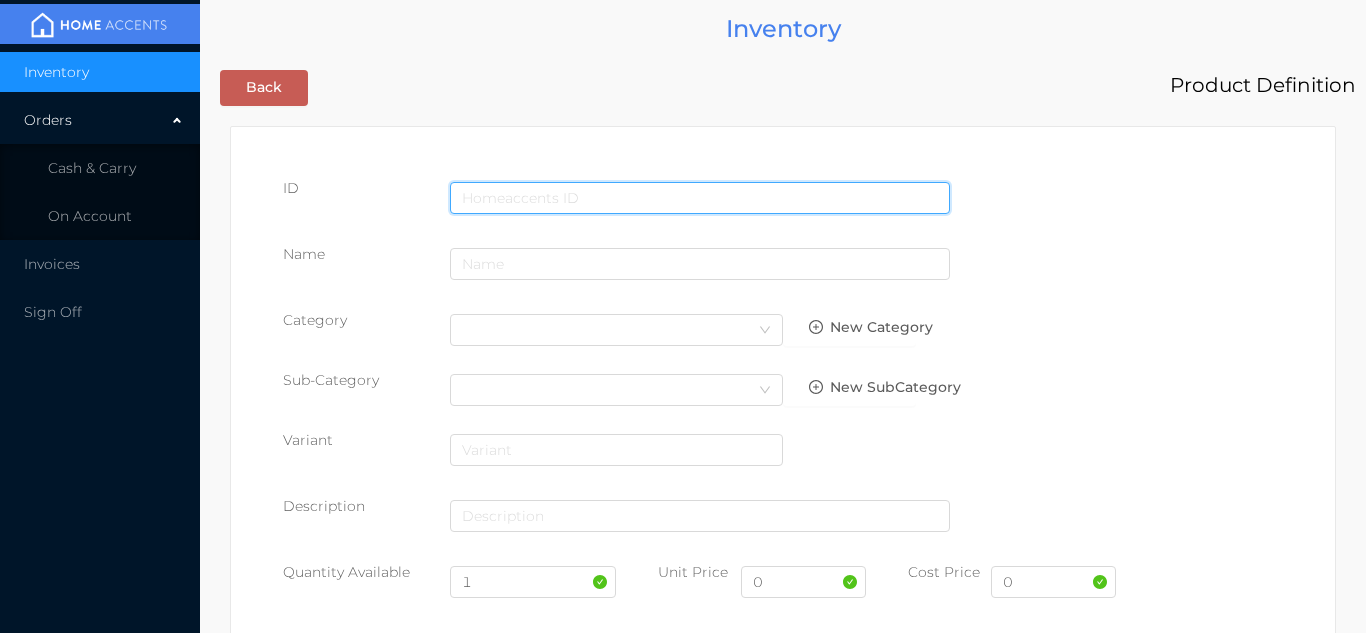 click at bounding box center (700, 198) 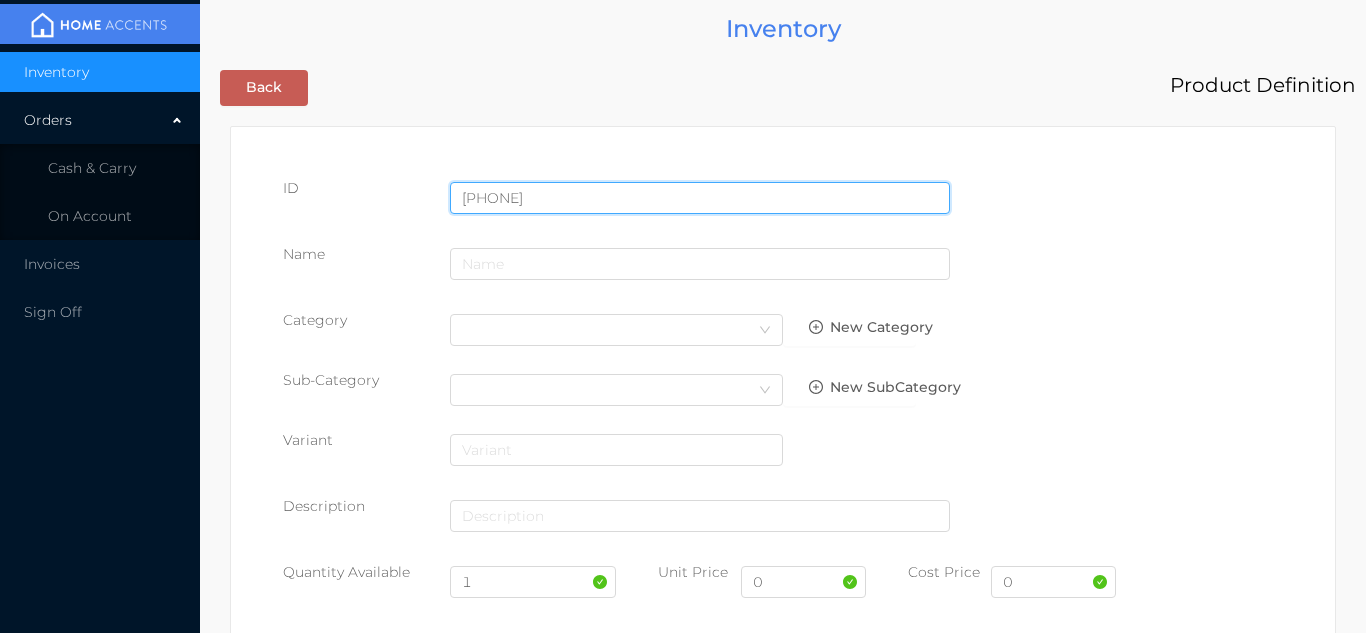 type on "725828086202" 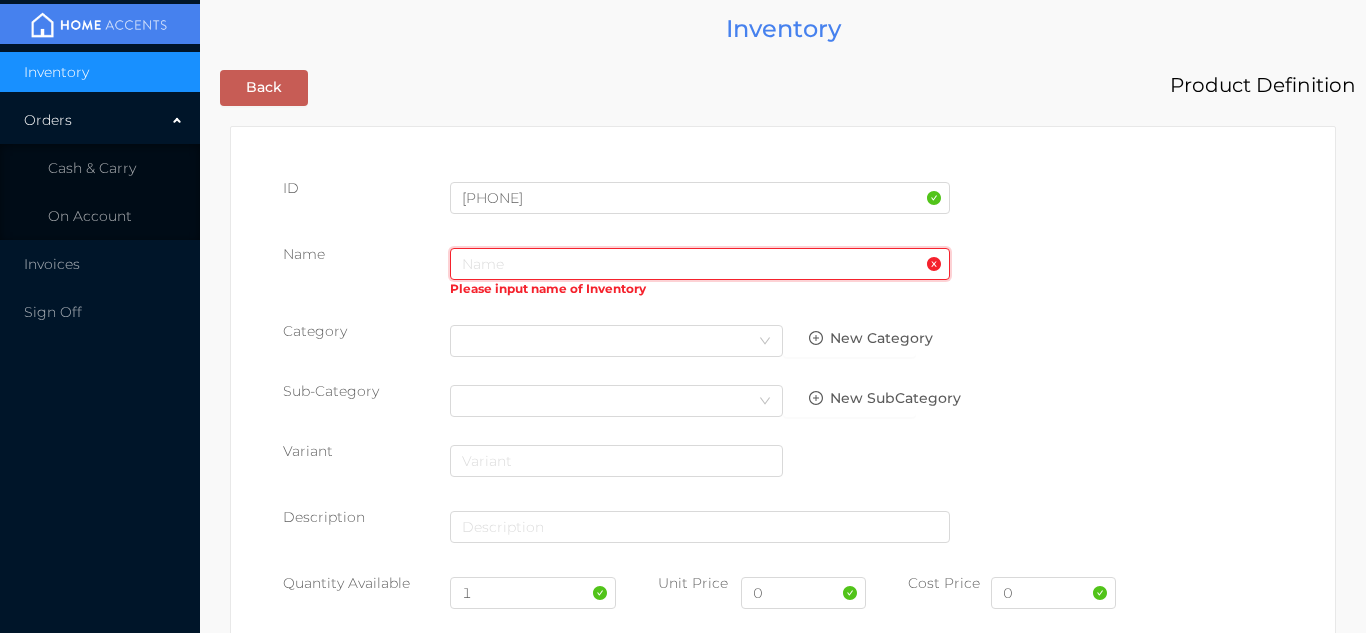 click at bounding box center (700, 264) 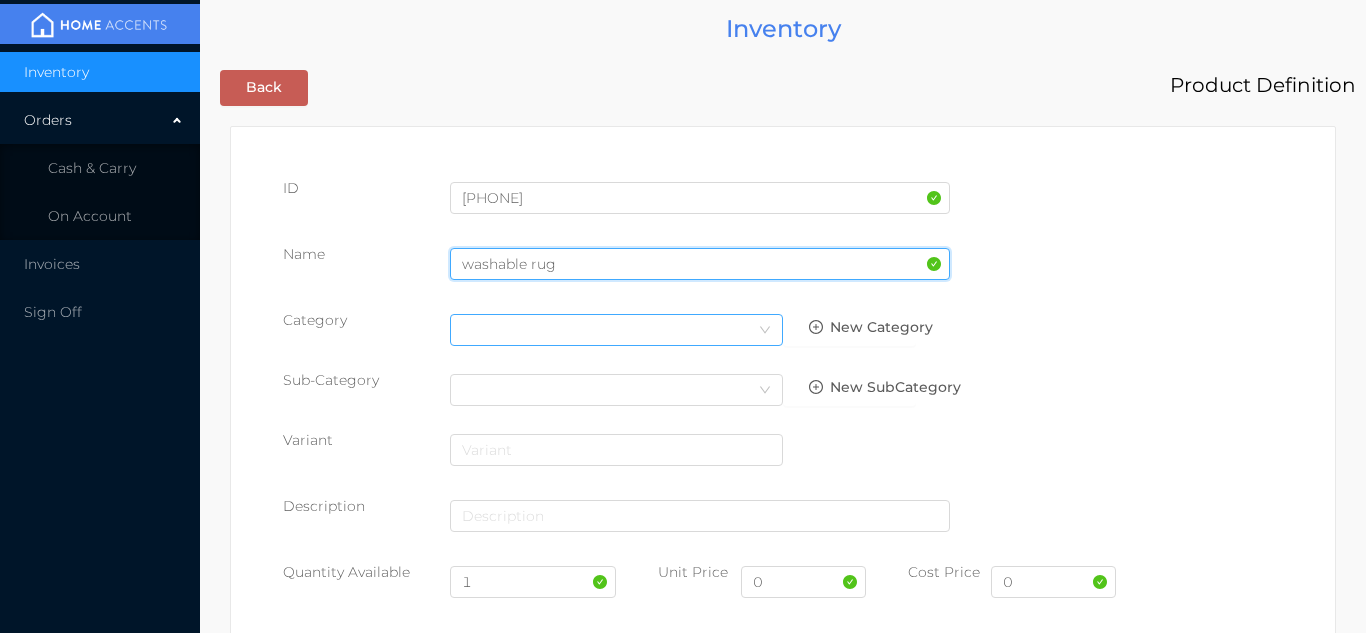 type on "washable rug" 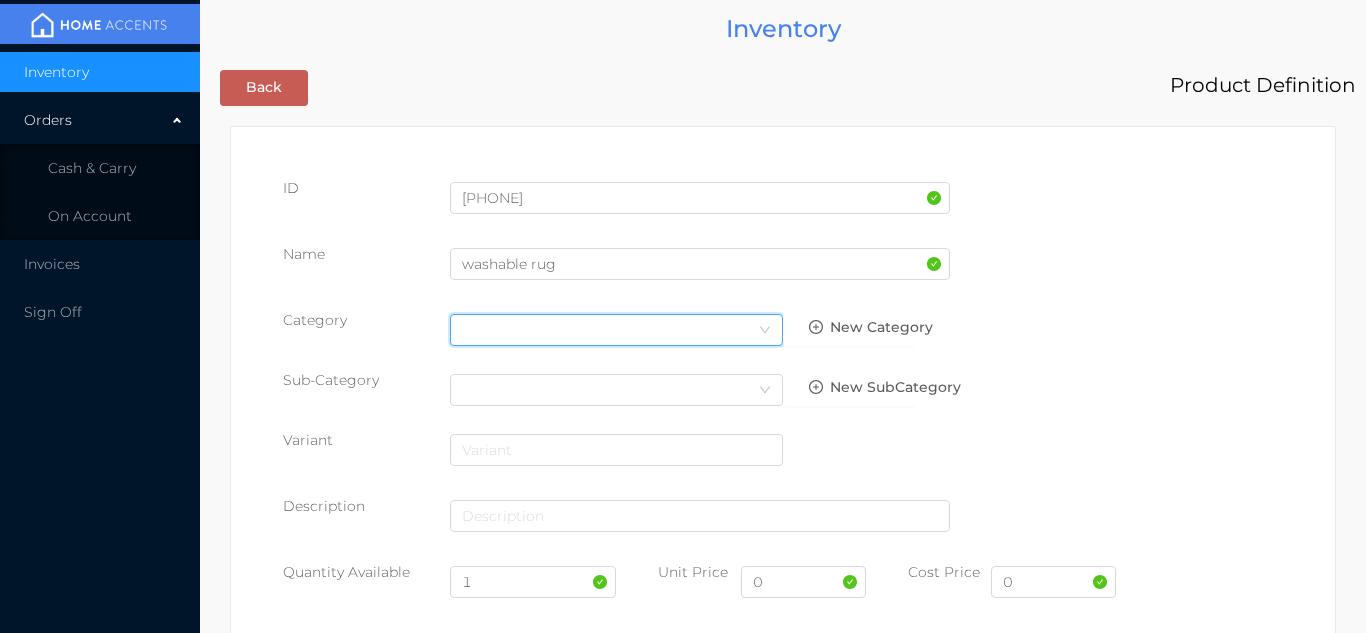 click 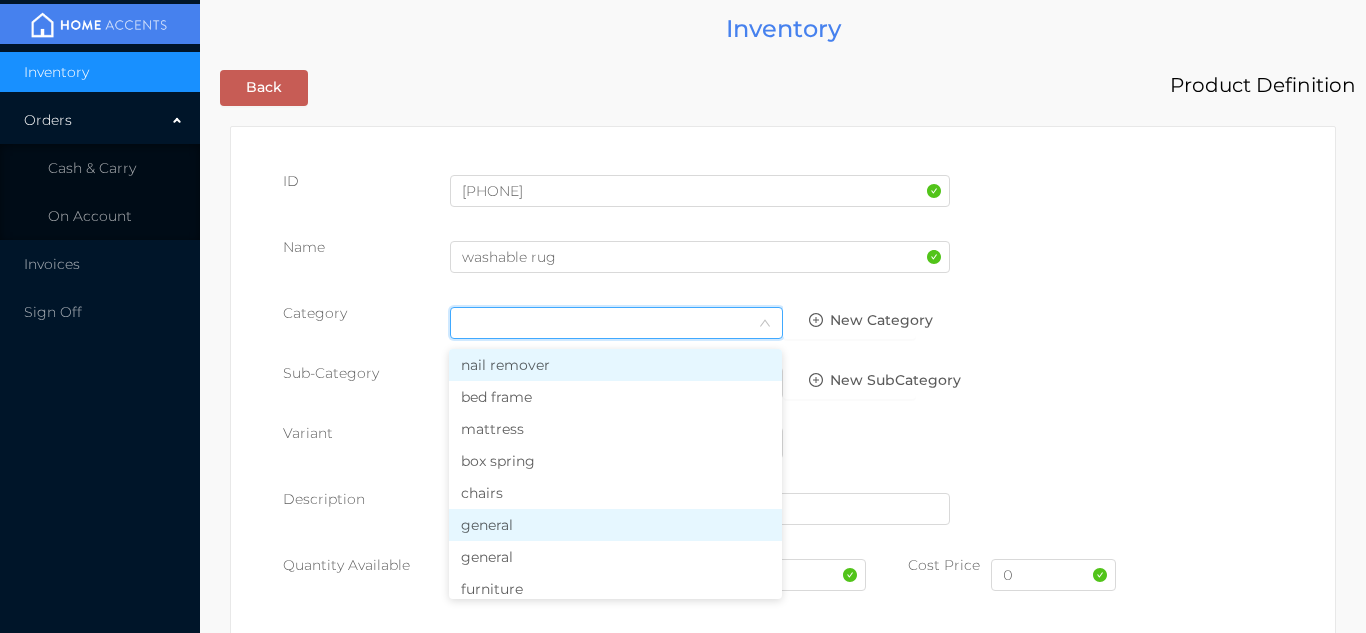 click on "general" at bounding box center (615, 525) 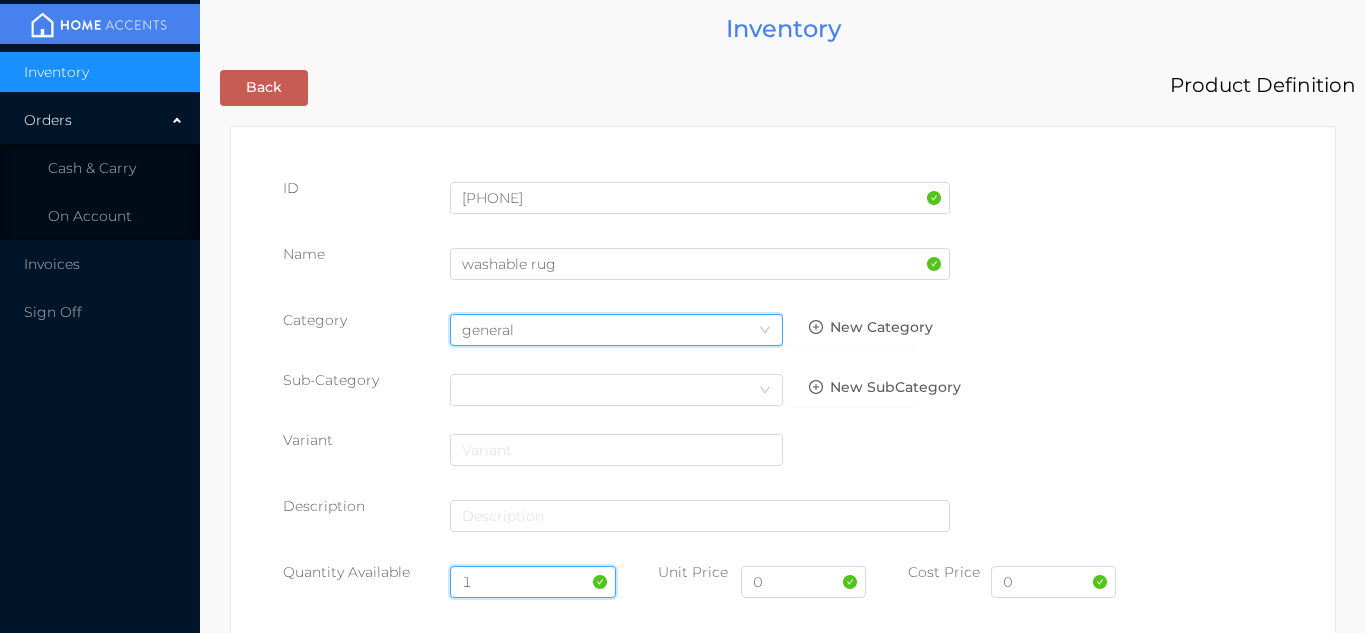 click on "1" at bounding box center (533, 582) 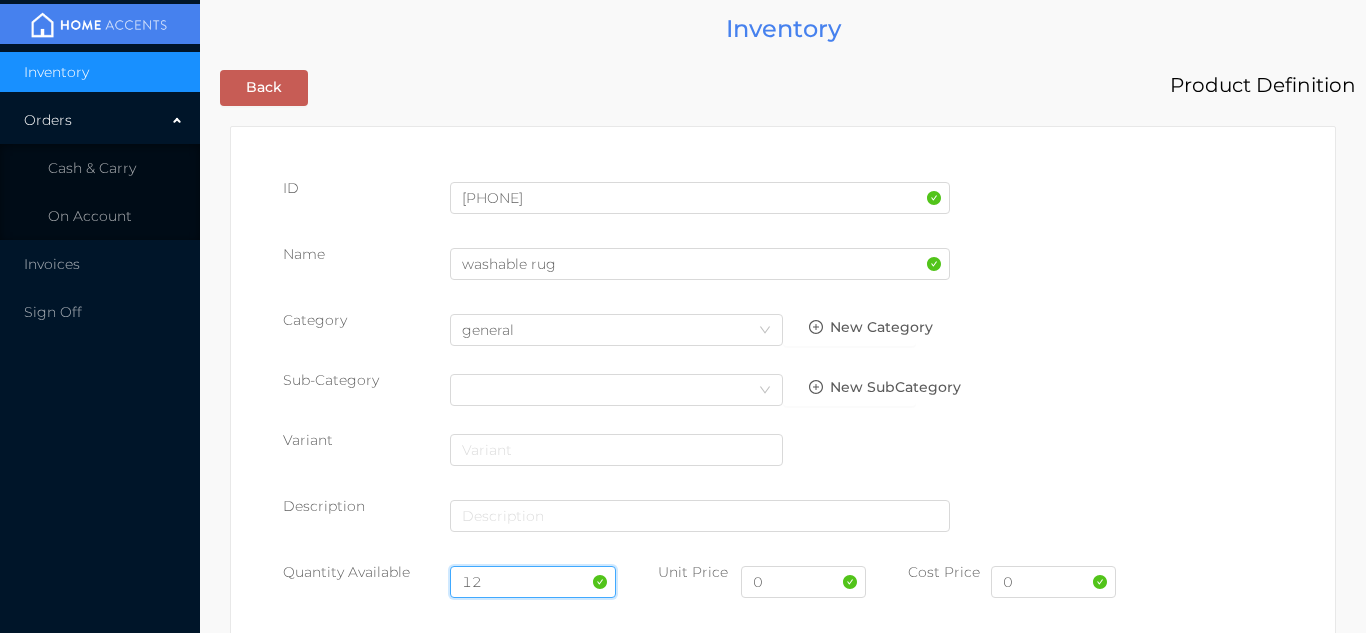 type on "12" 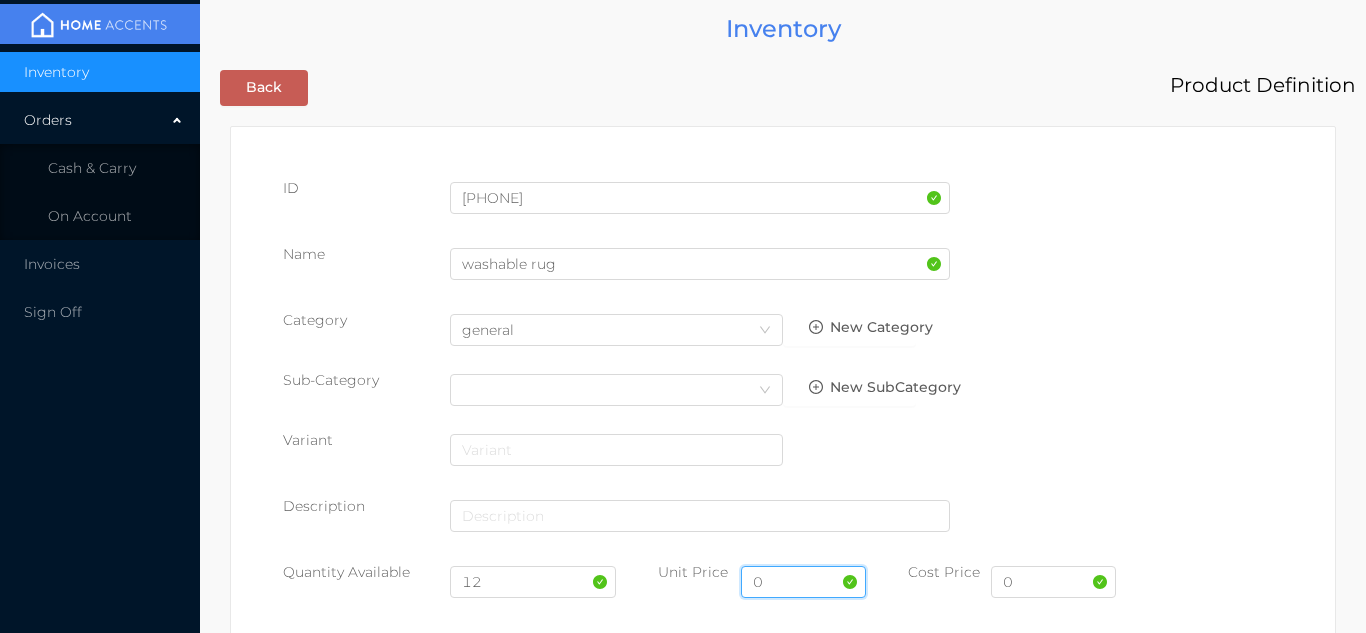 click on "0" at bounding box center (803, 582) 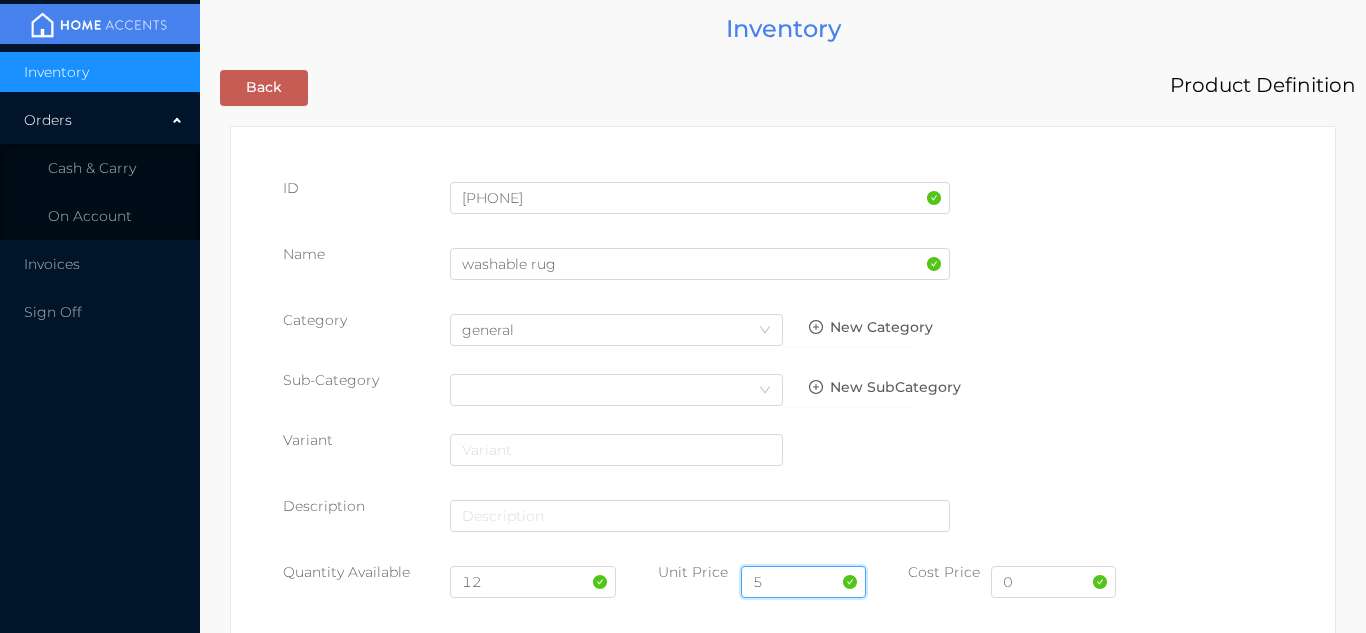 type on "5.99" 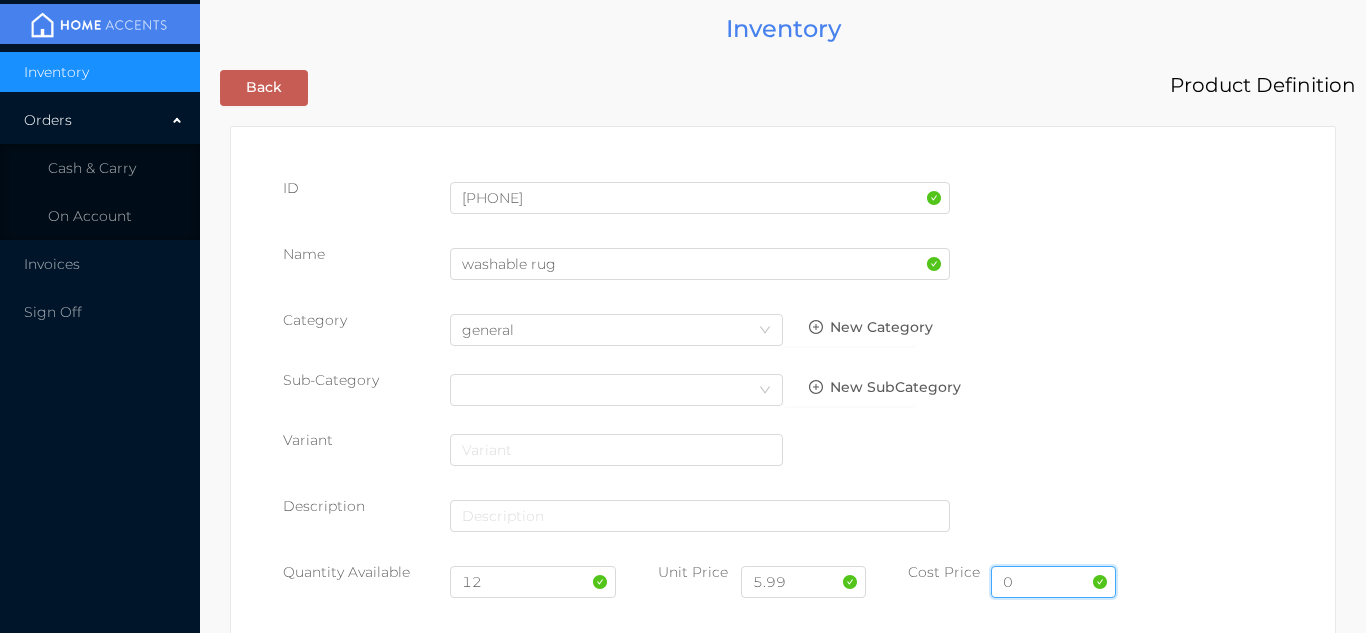 click on "0" at bounding box center [1053, 582] 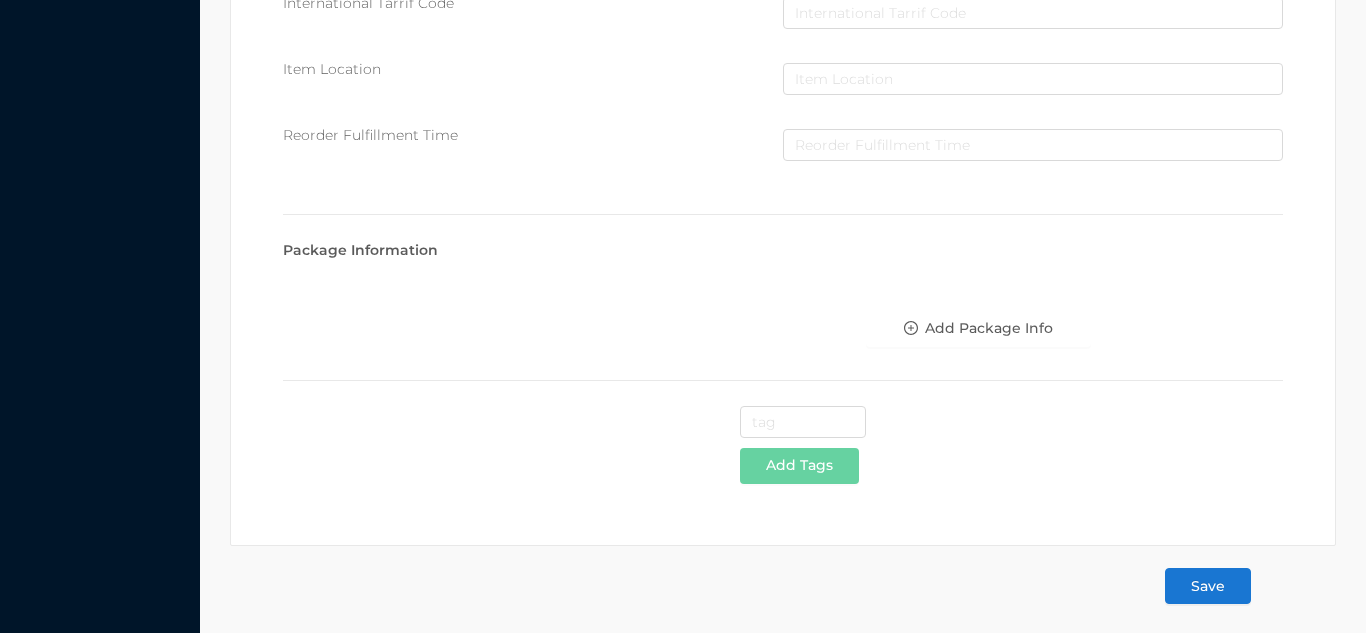 scroll, scrollTop: 1028, scrollLeft: 0, axis: vertical 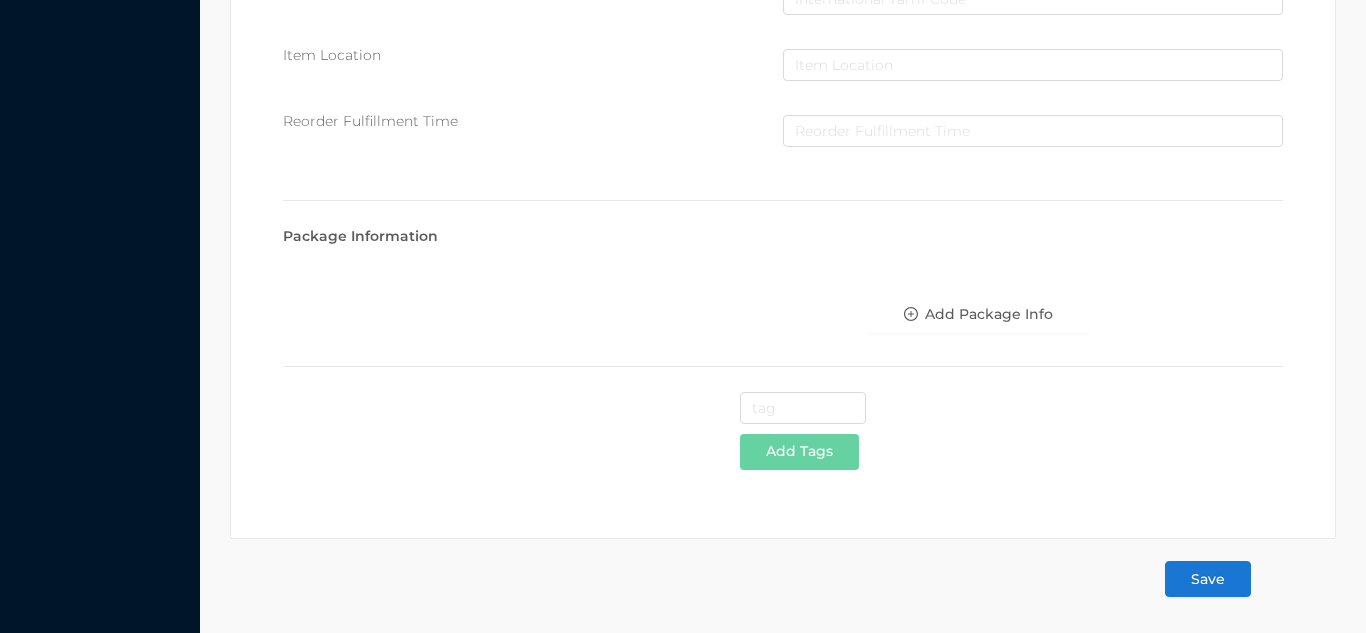 type on "3" 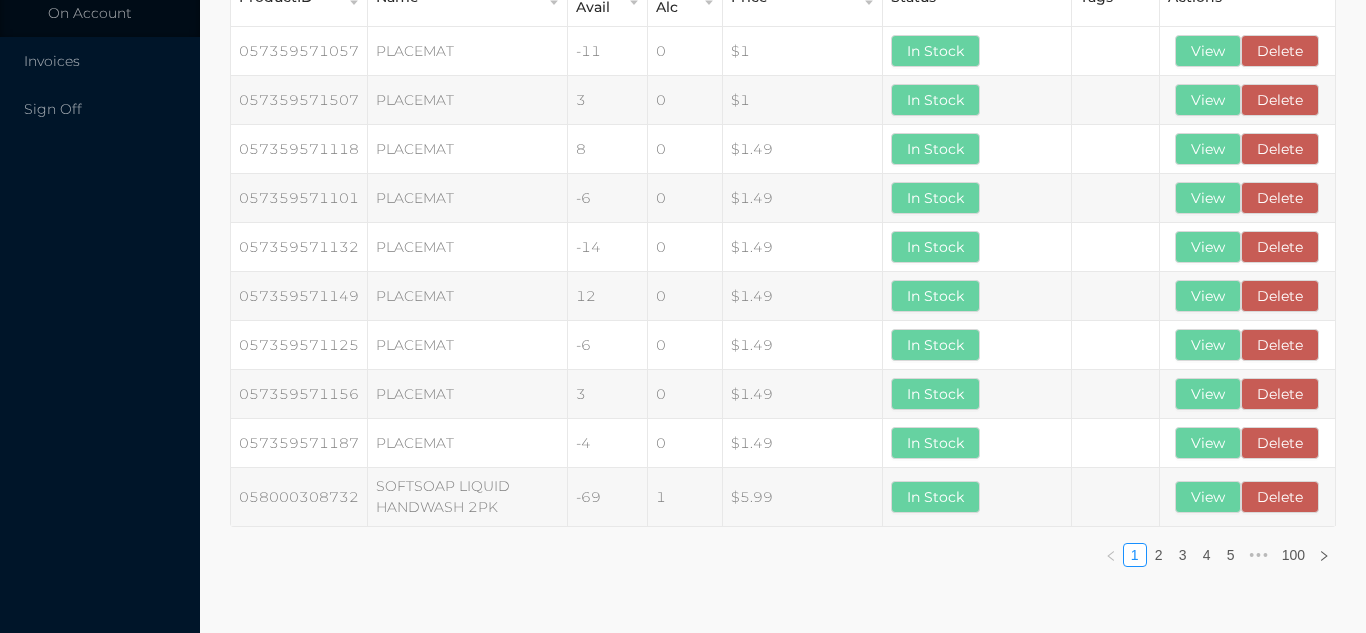 scroll, scrollTop: 0, scrollLeft: 0, axis: both 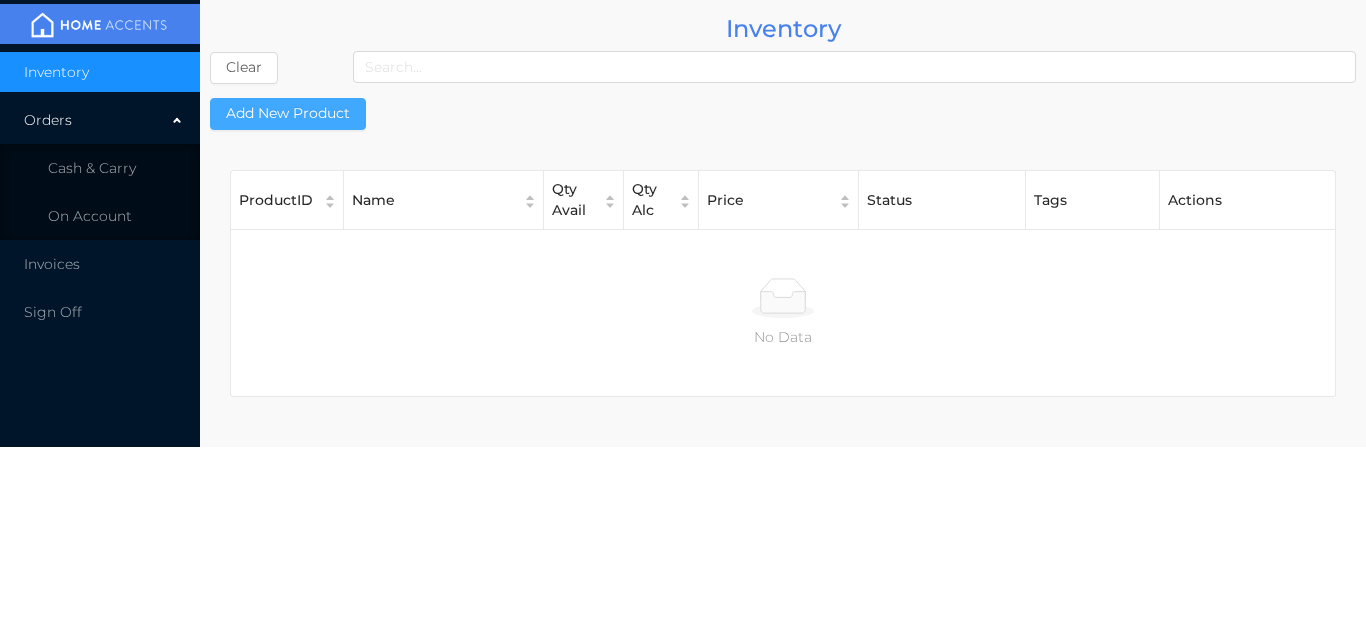 click on "Add New Product" at bounding box center [288, 114] 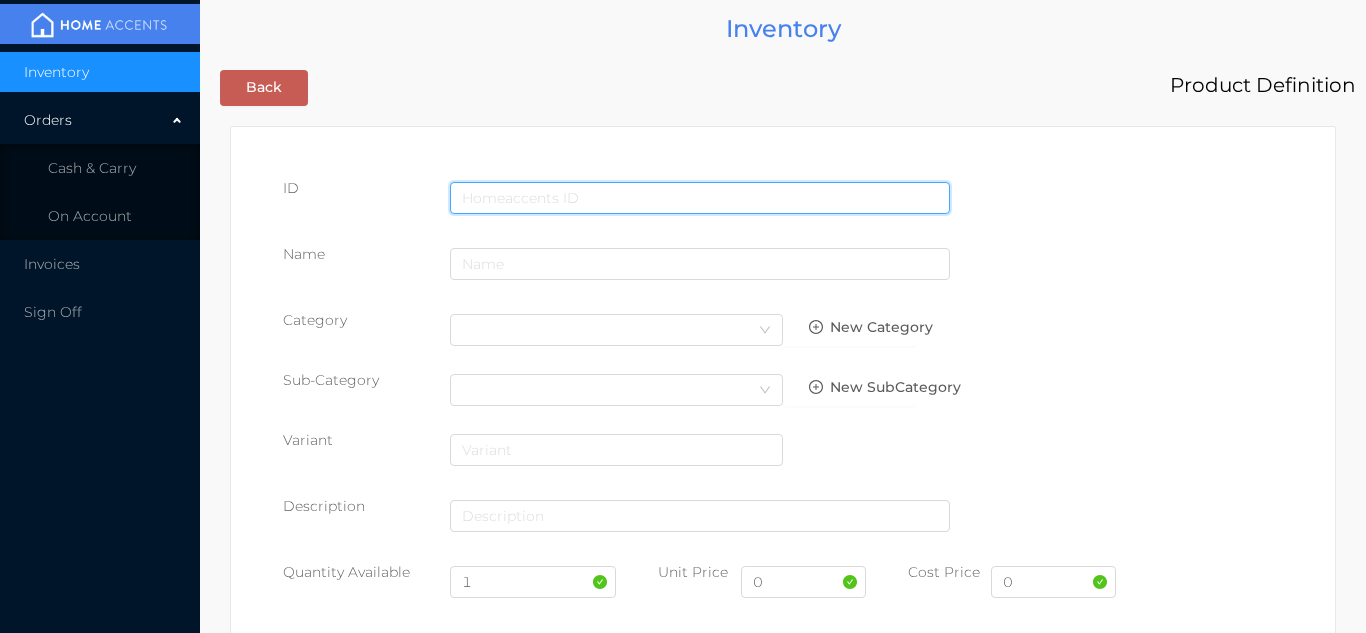 click at bounding box center (700, 198) 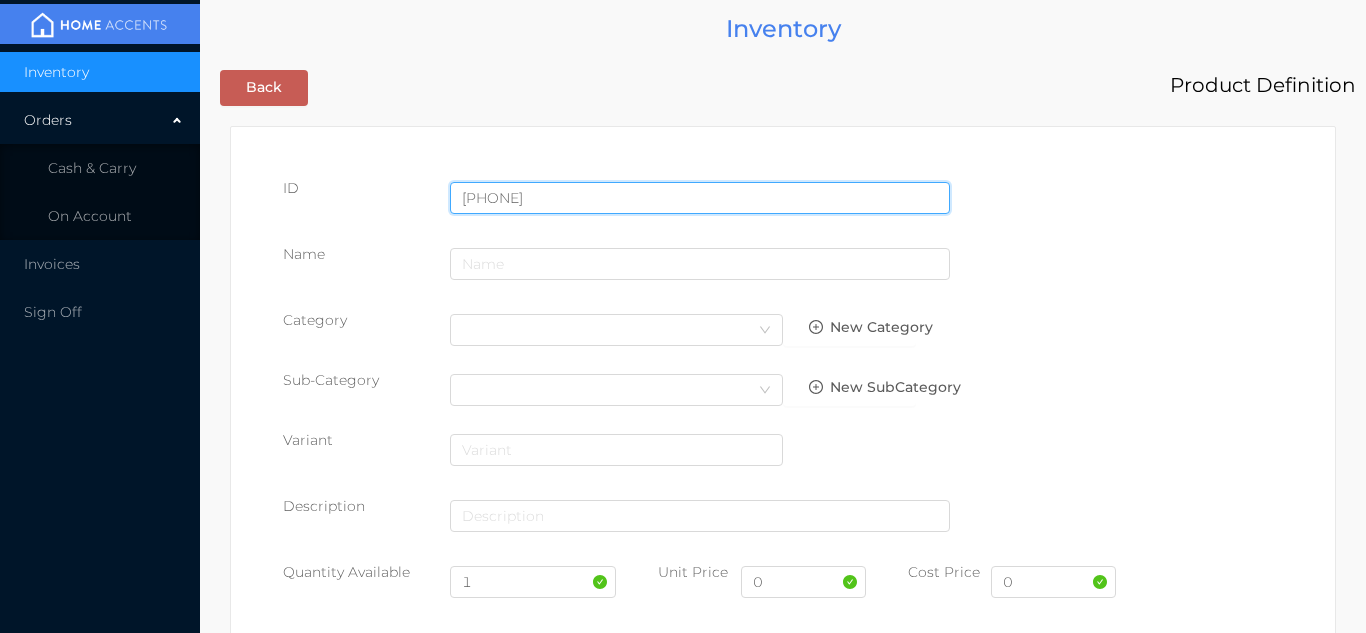 type on "725828086226" 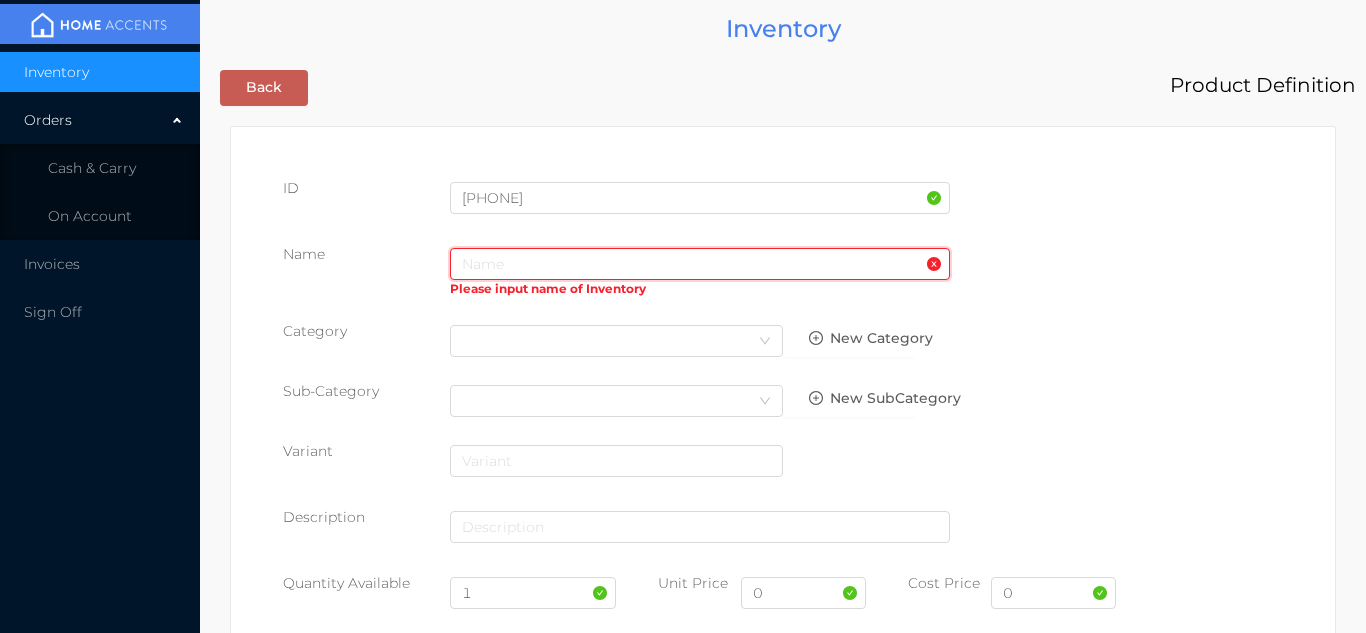 click at bounding box center [700, 264] 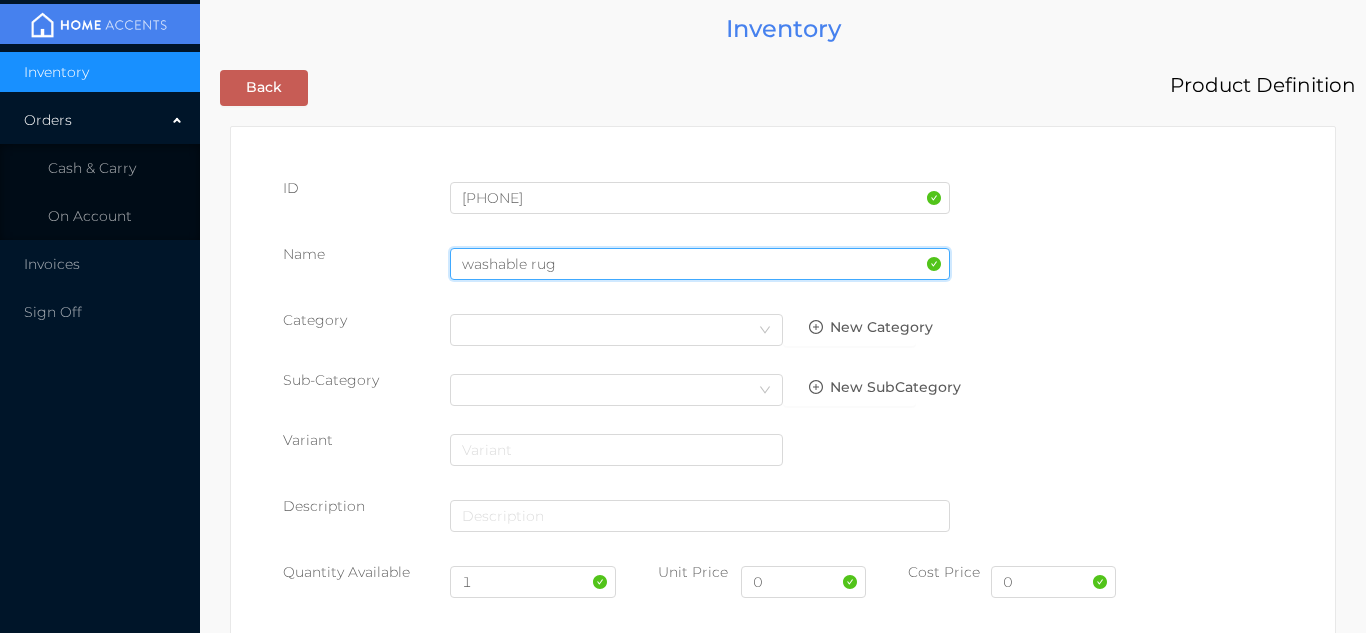 type on "washable rug" 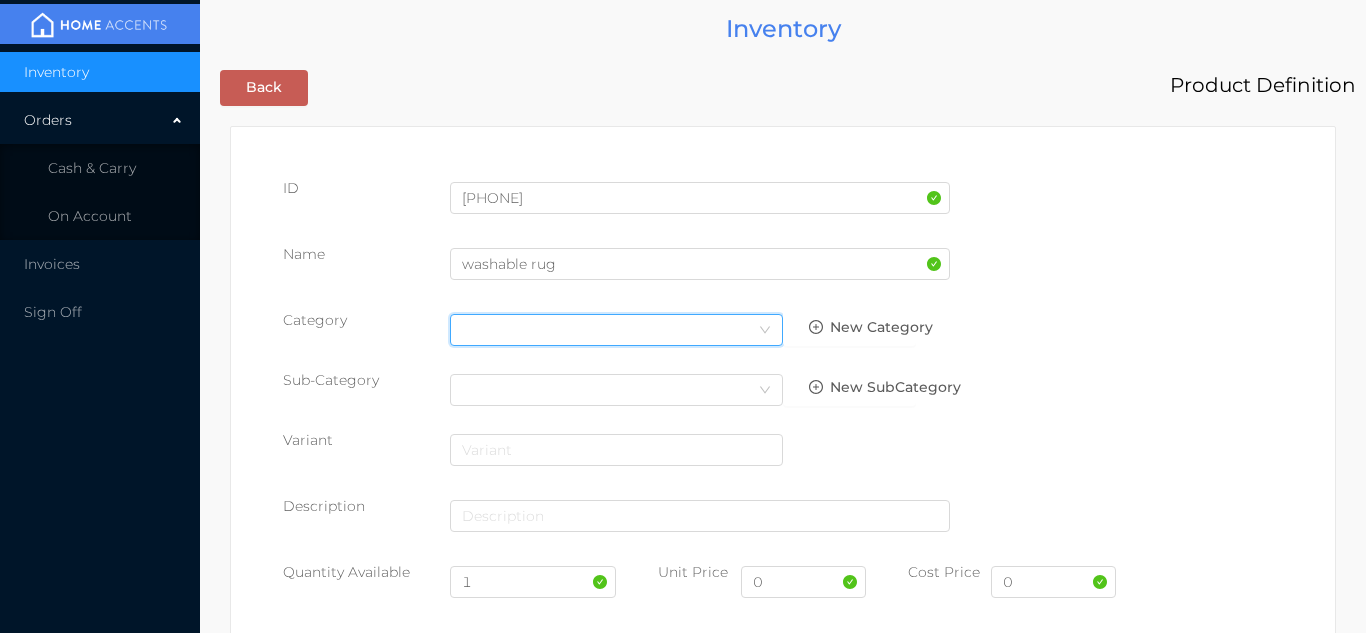 click on "Select Category" at bounding box center [616, 330] 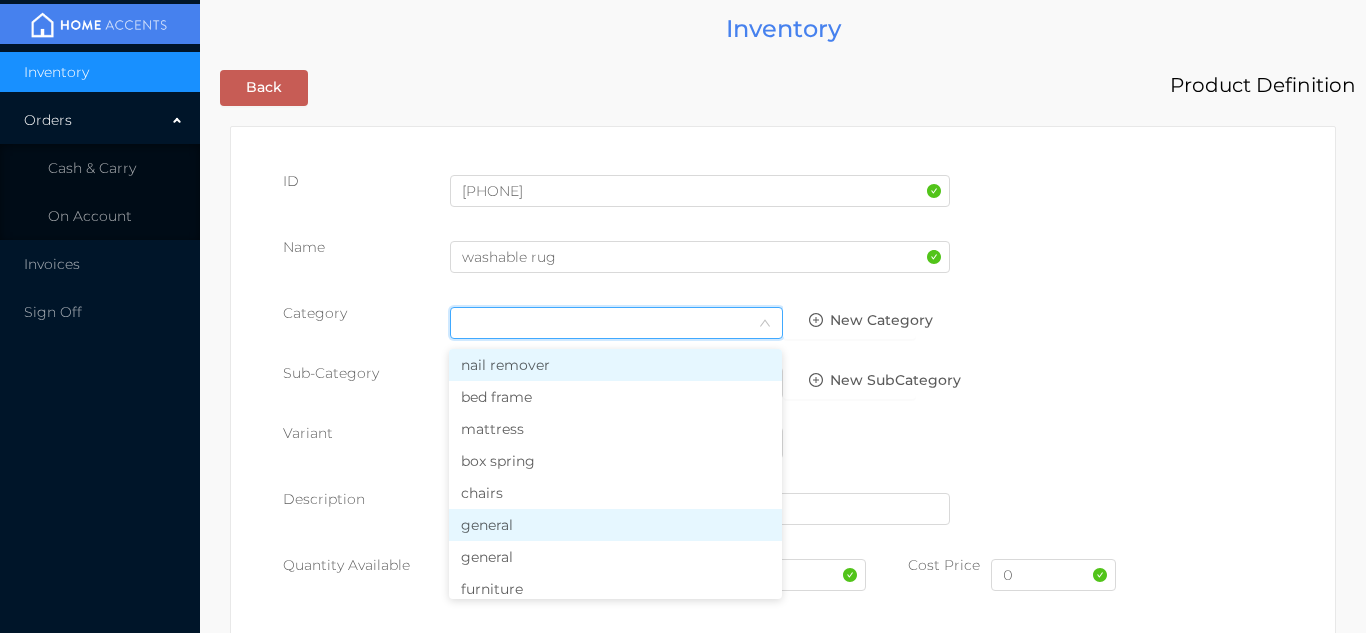 click on "general" at bounding box center [615, 525] 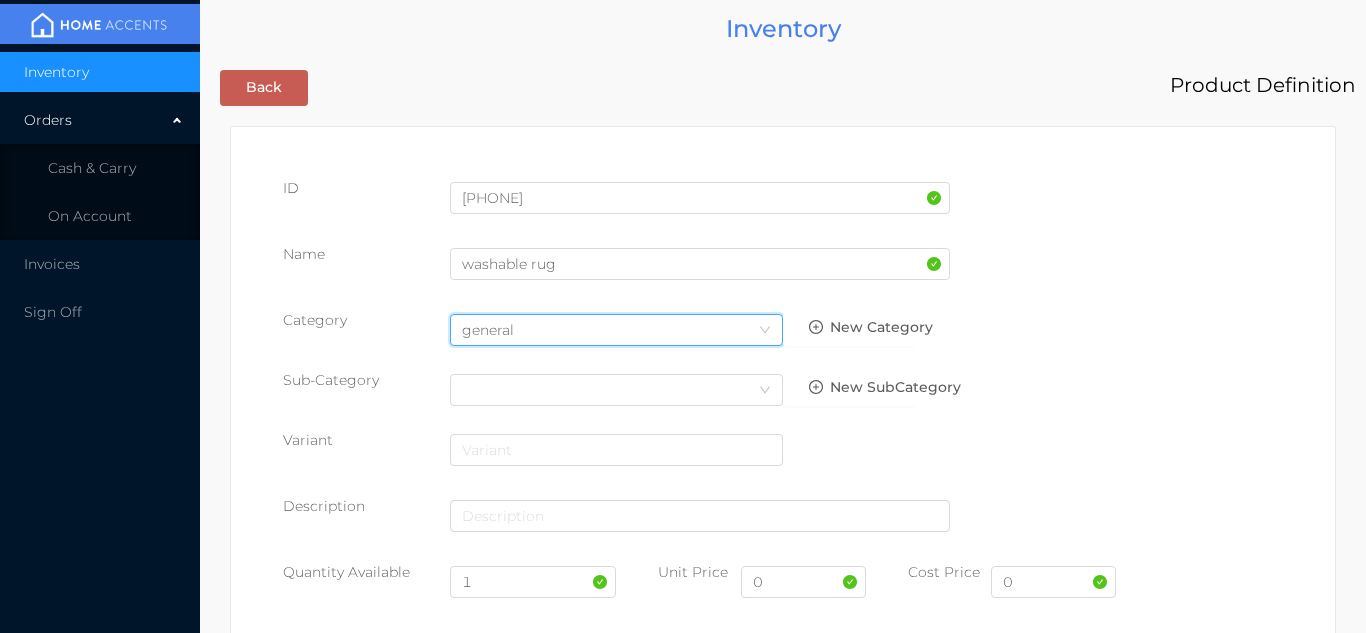 click on "1" at bounding box center [533, 590] 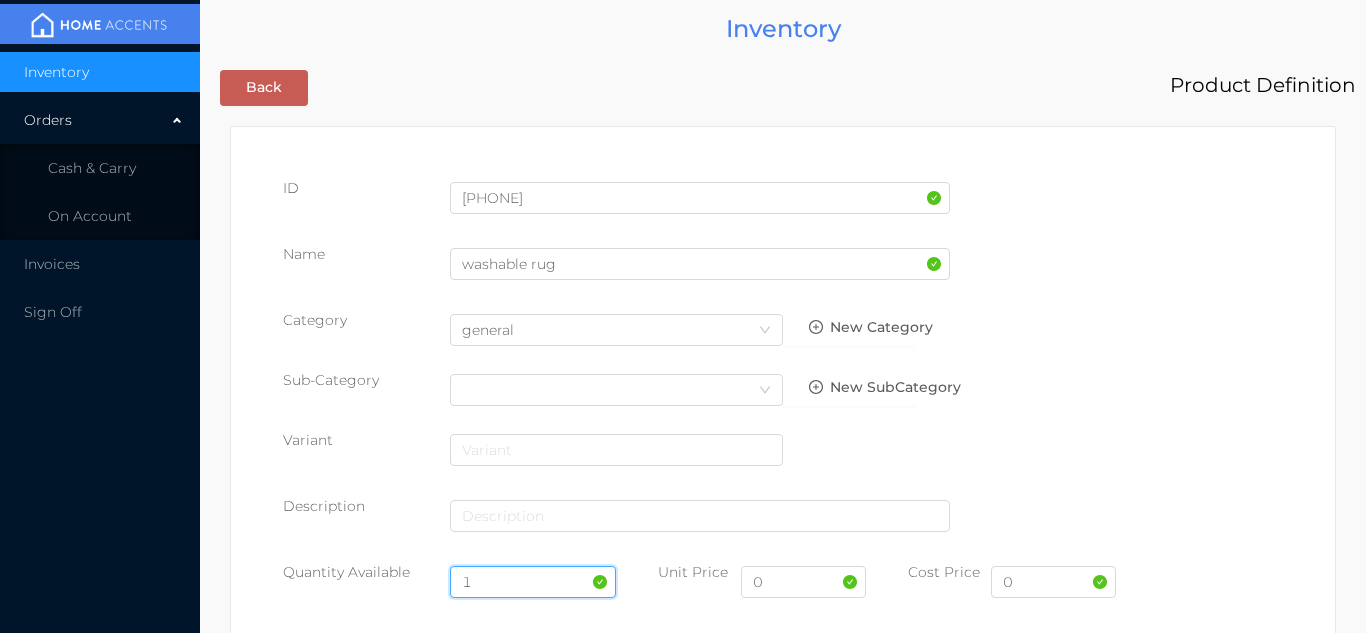 click on "1" at bounding box center [533, 582] 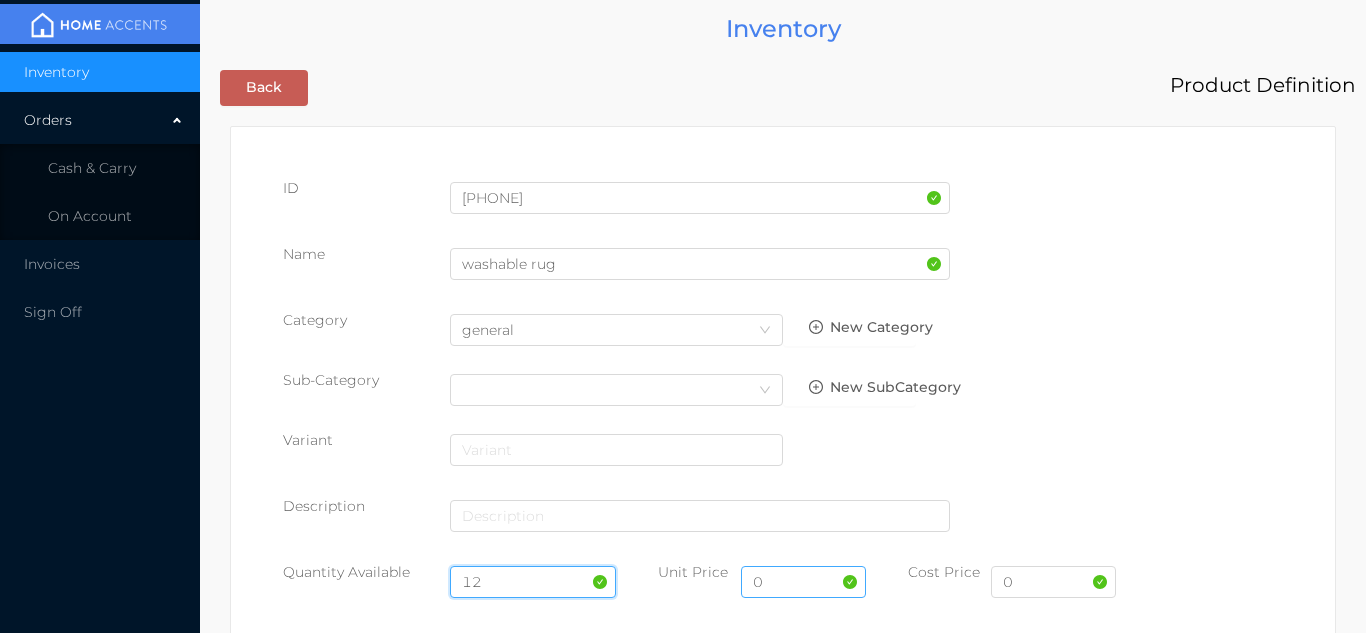 type on "12" 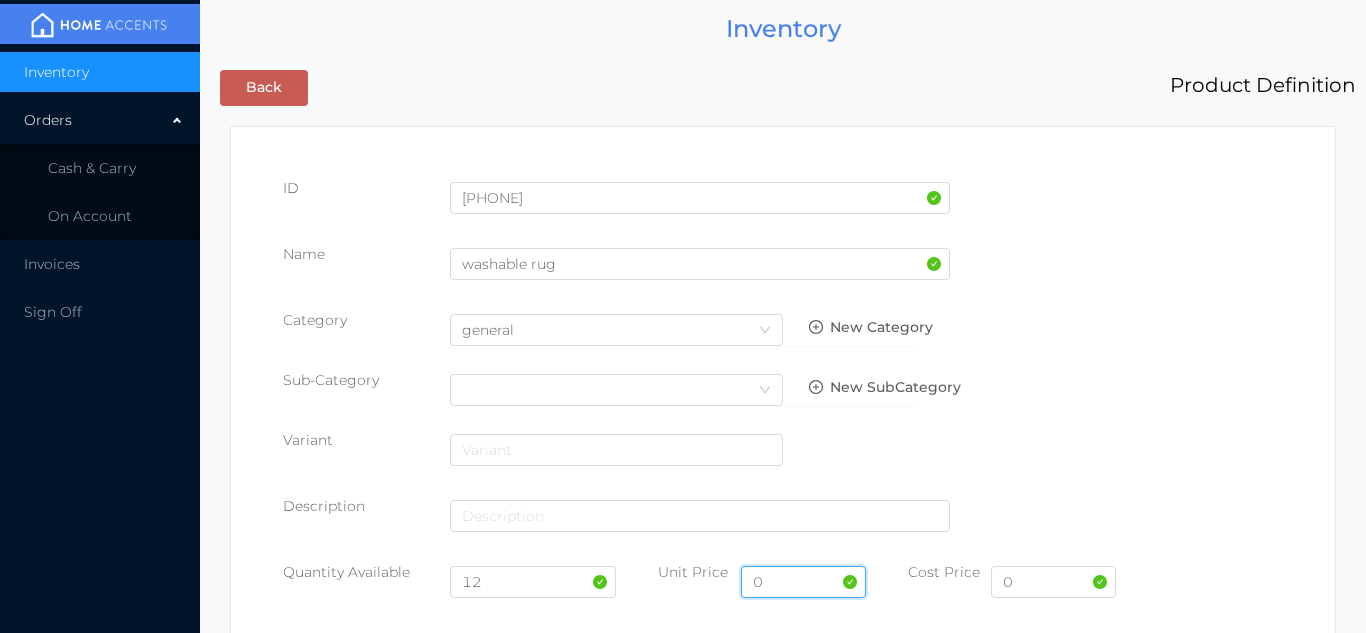 click on "0" at bounding box center (803, 582) 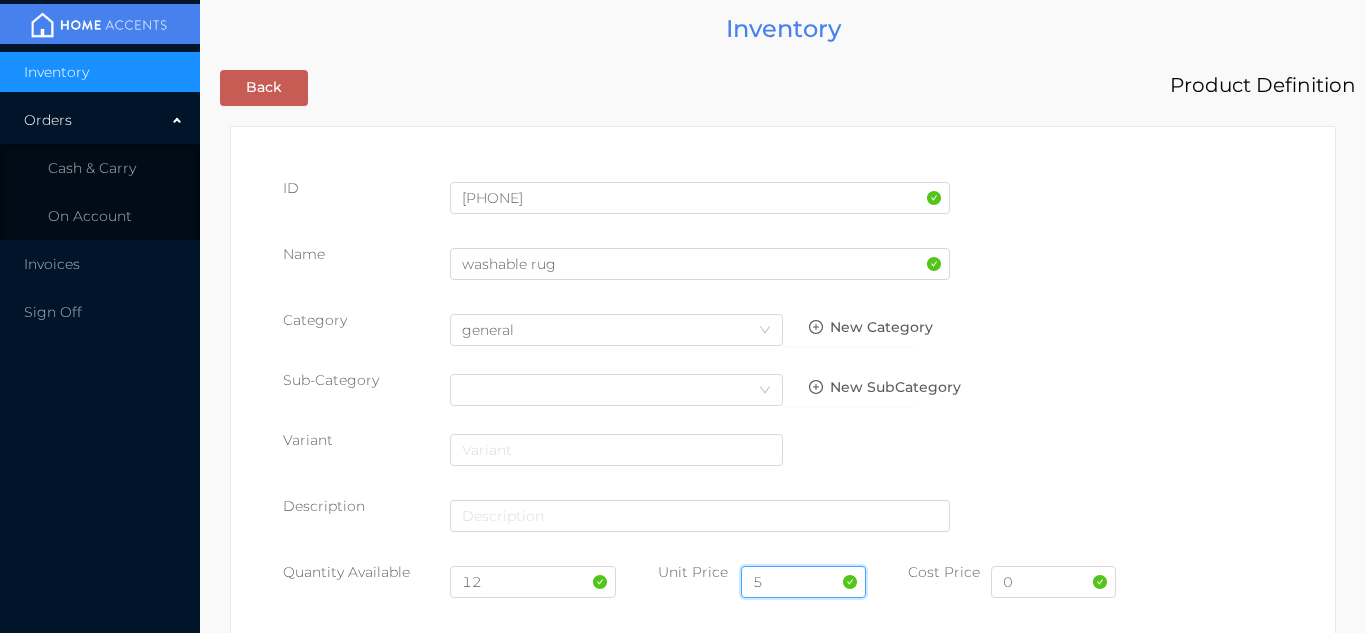 type on "5.99" 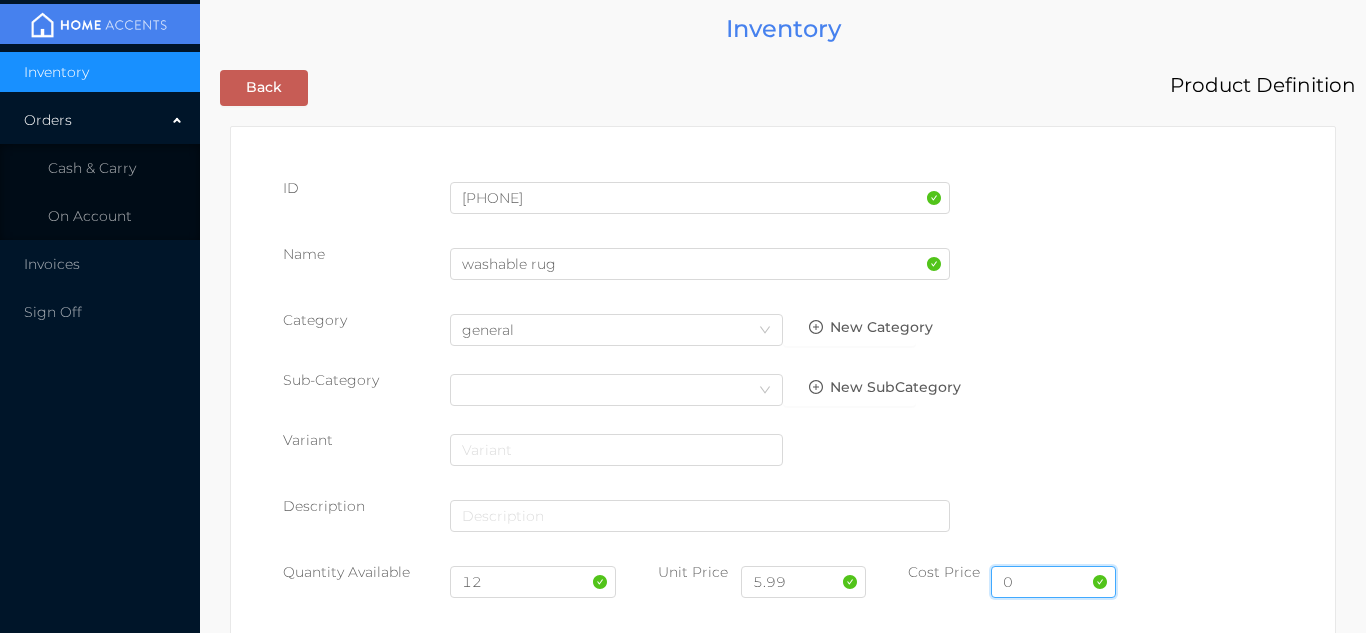 click on "0" at bounding box center [1053, 582] 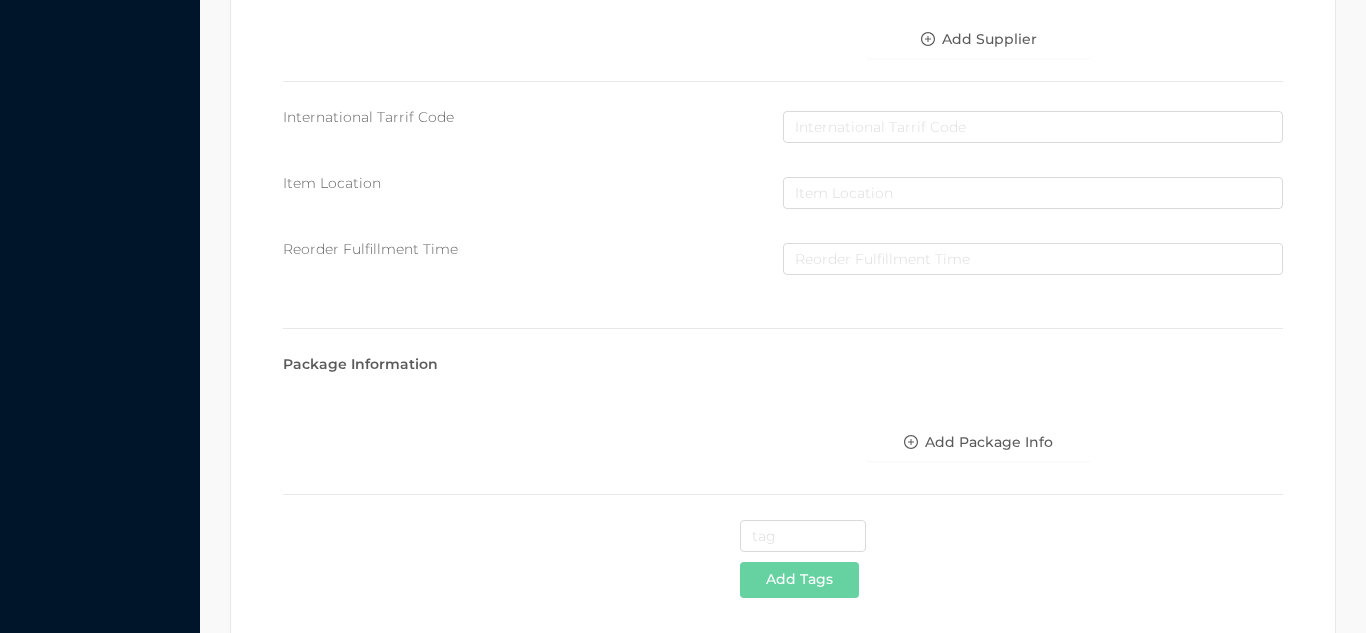scroll, scrollTop: 1028, scrollLeft: 0, axis: vertical 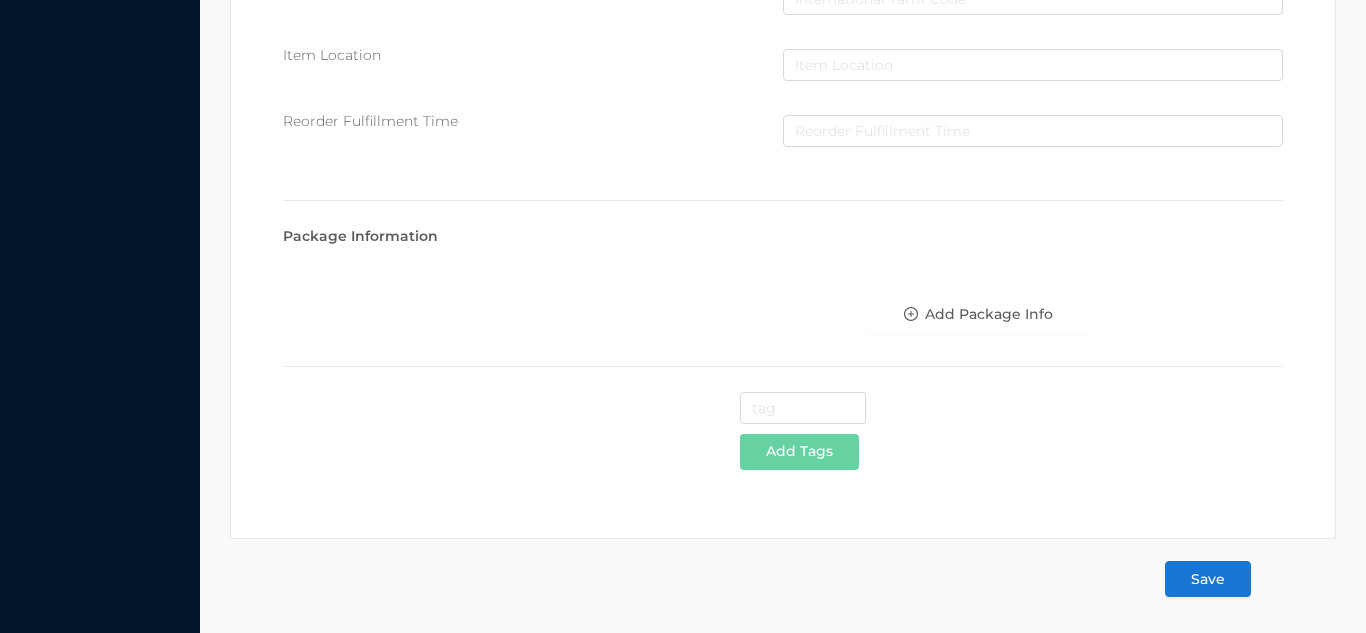 type on "3" 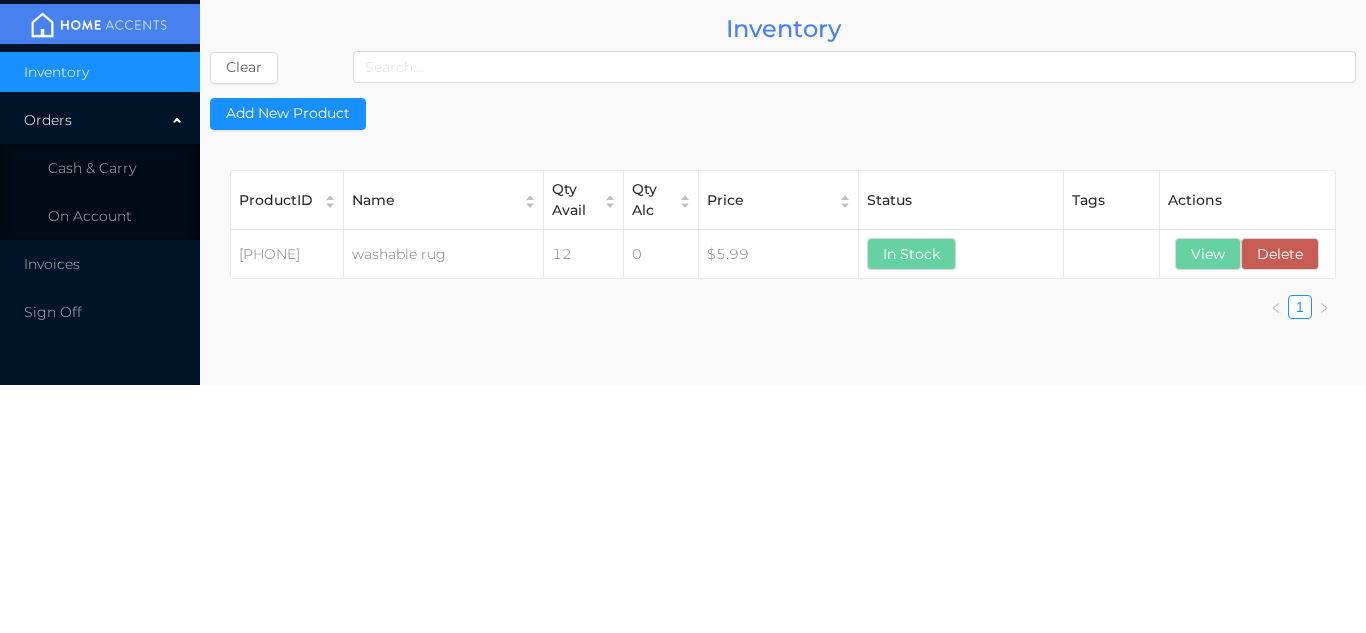 scroll, scrollTop: 0, scrollLeft: 0, axis: both 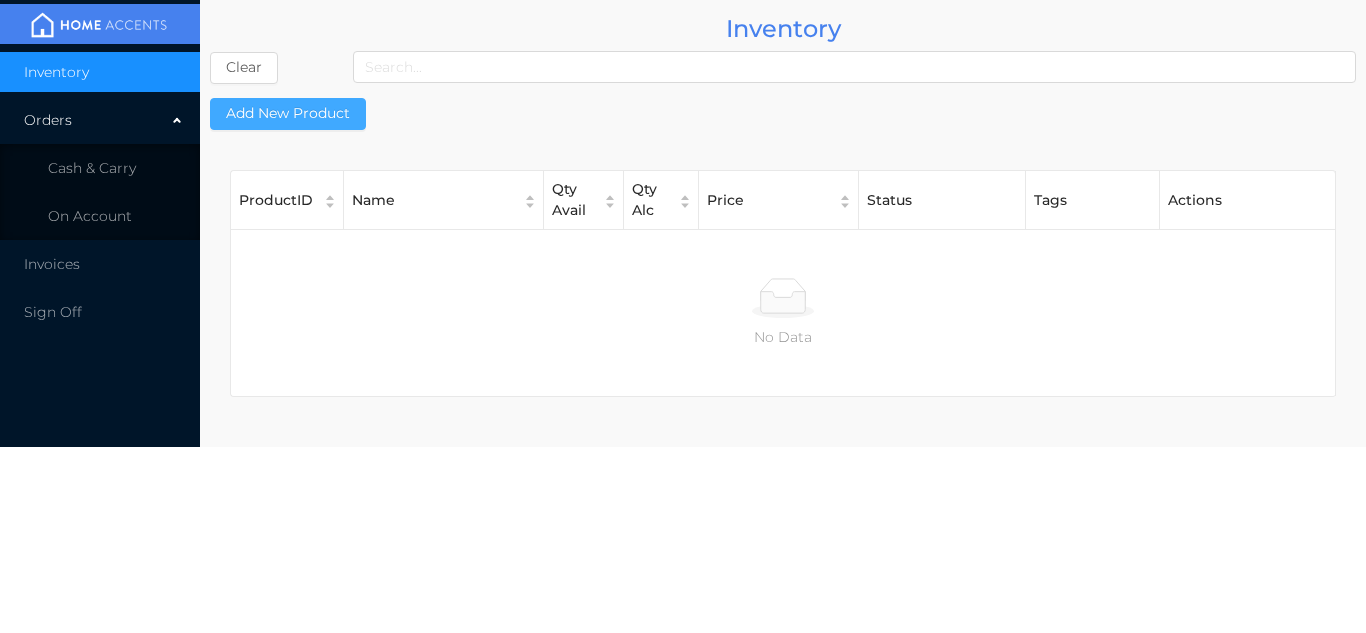 click on "Add New Product" at bounding box center [288, 114] 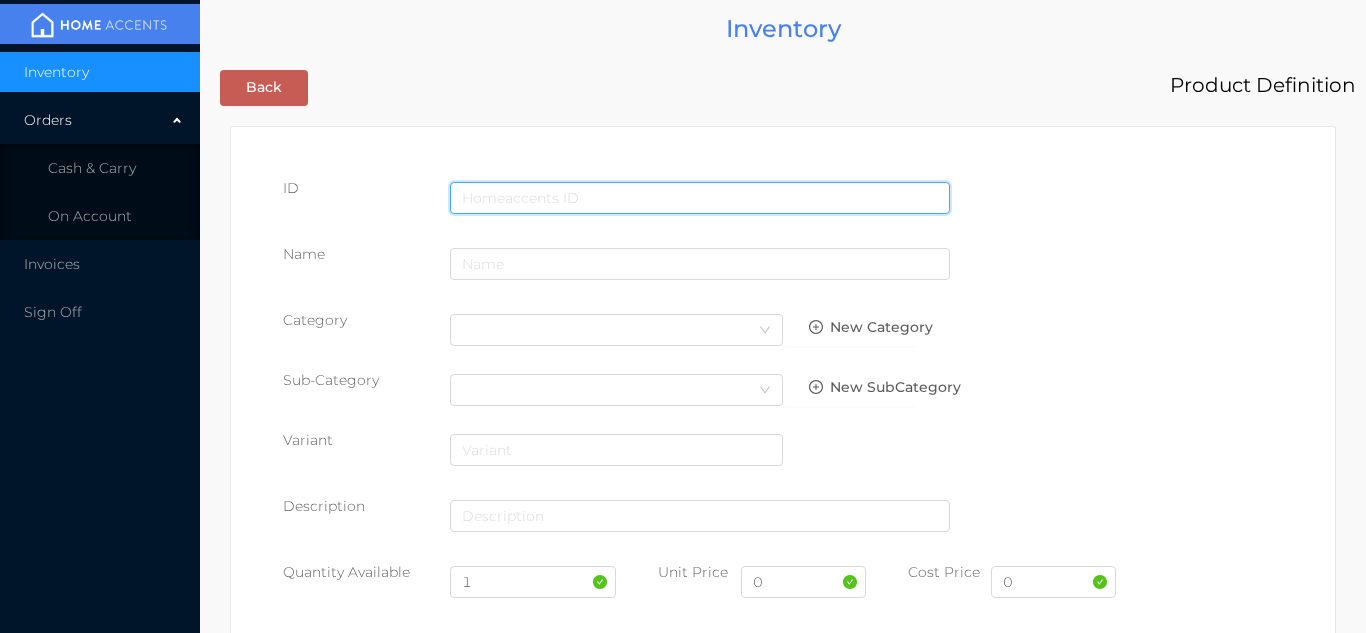 click at bounding box center [700, 198] 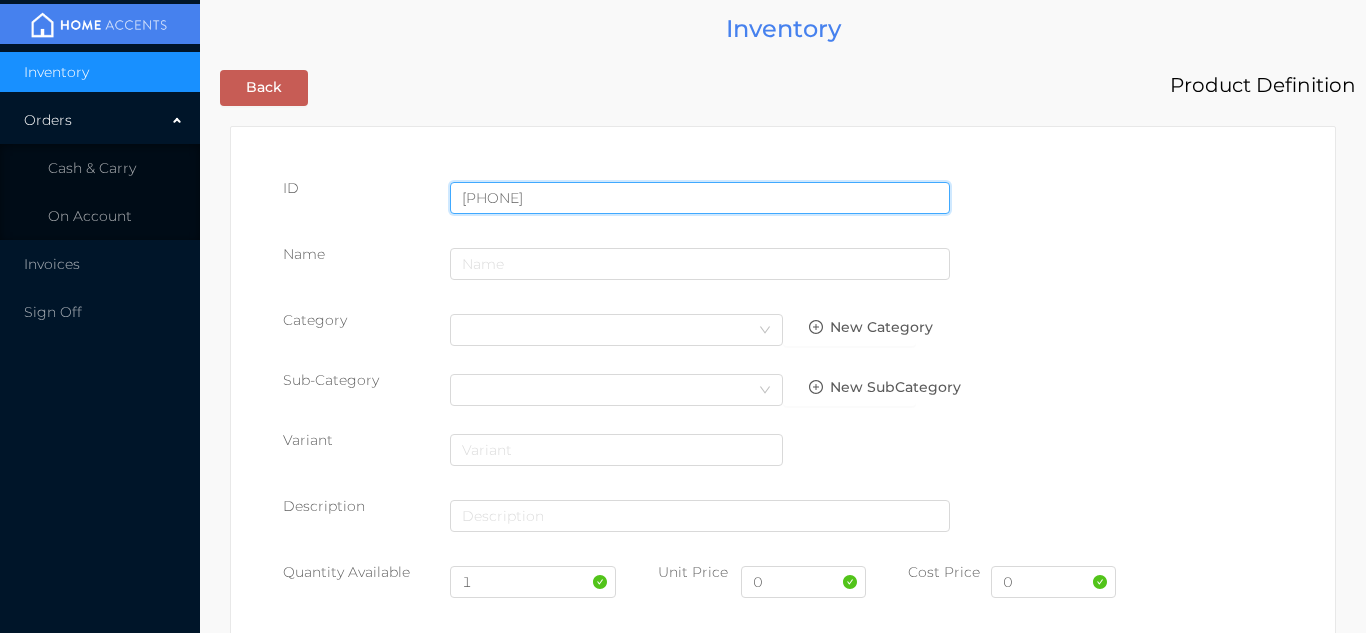 type on "725828086219" 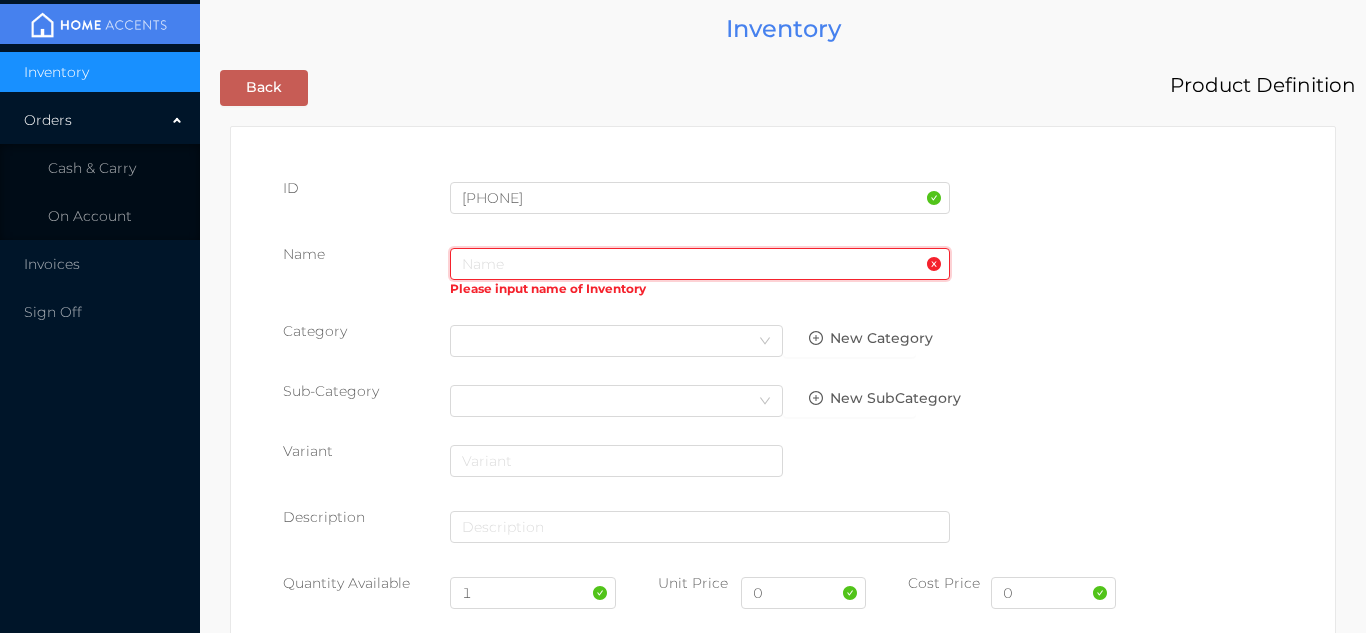 click at bounding box center [700, 264] 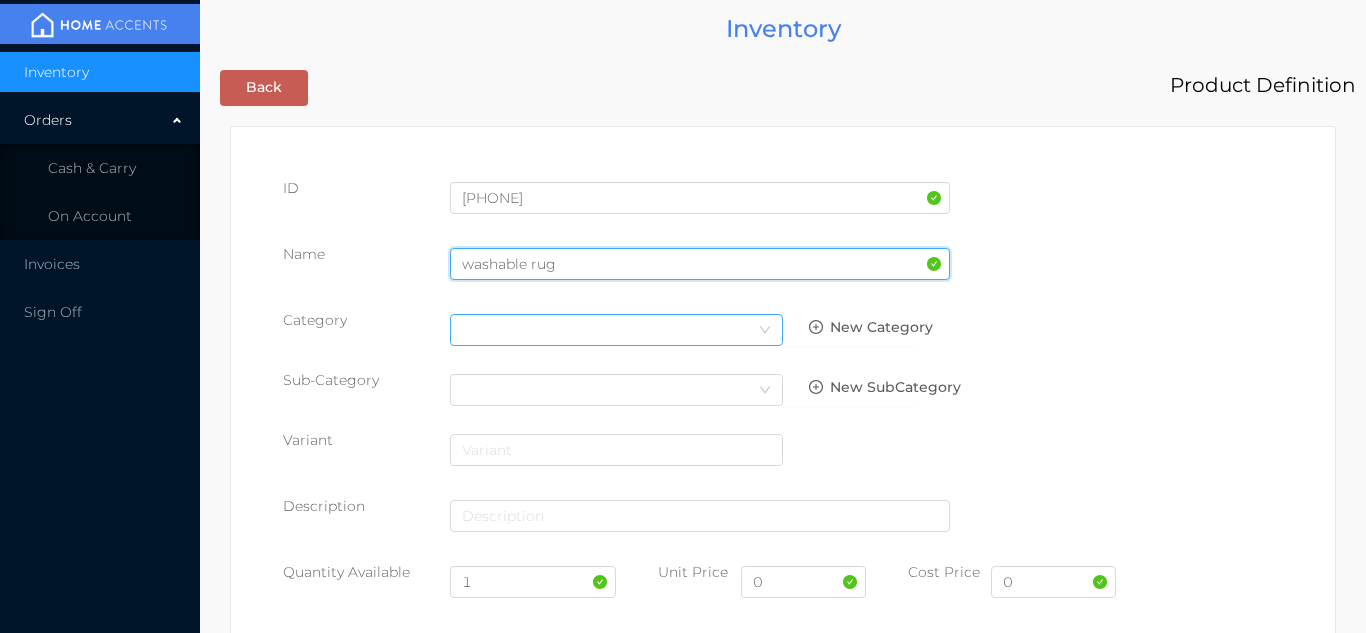 type on "washable rug" 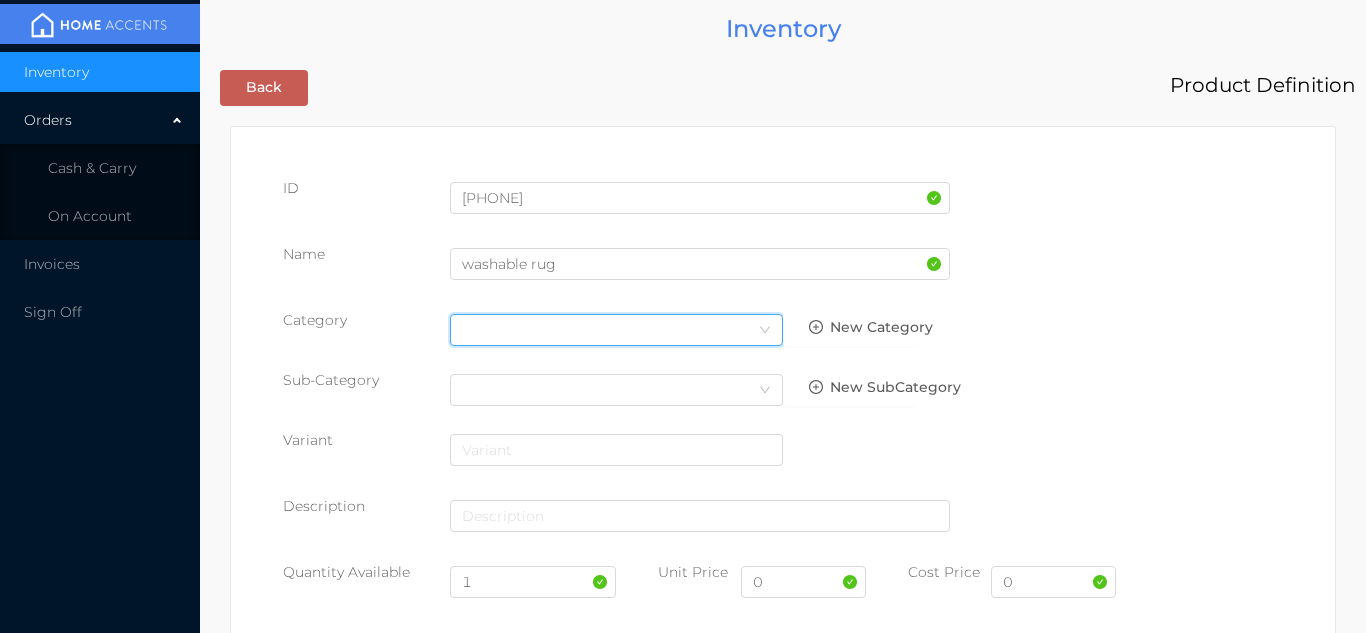 click 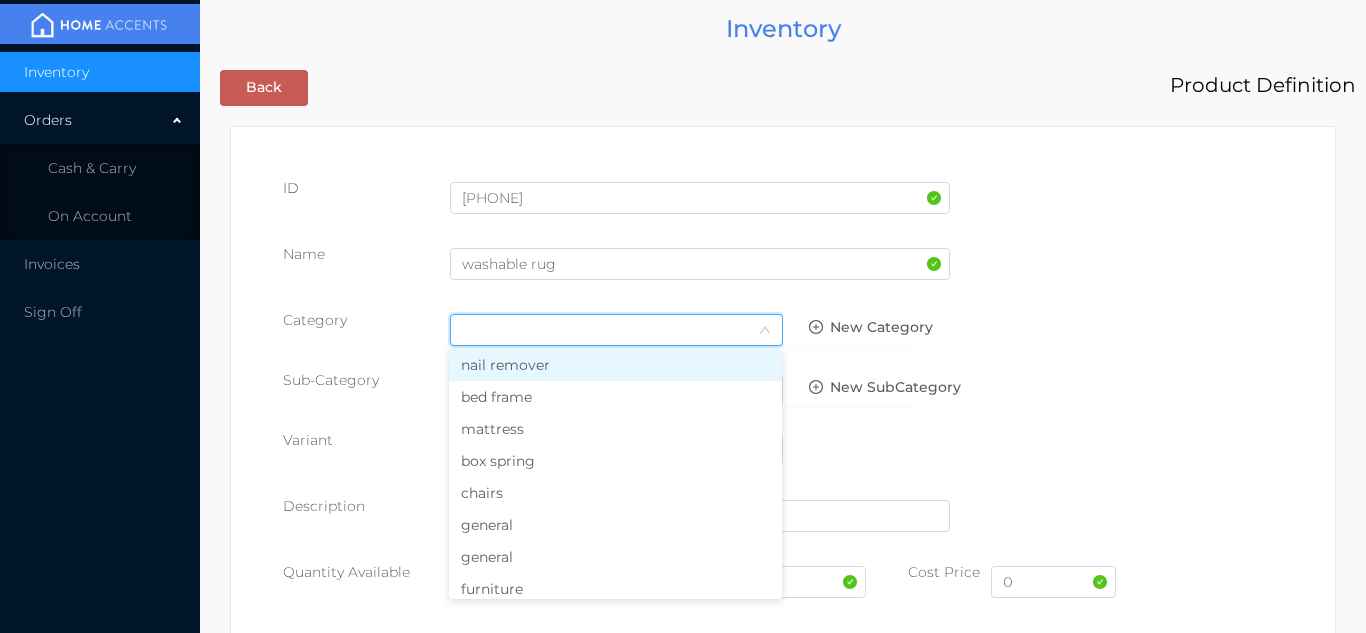 click on "general" at bounding box center [615, 525] 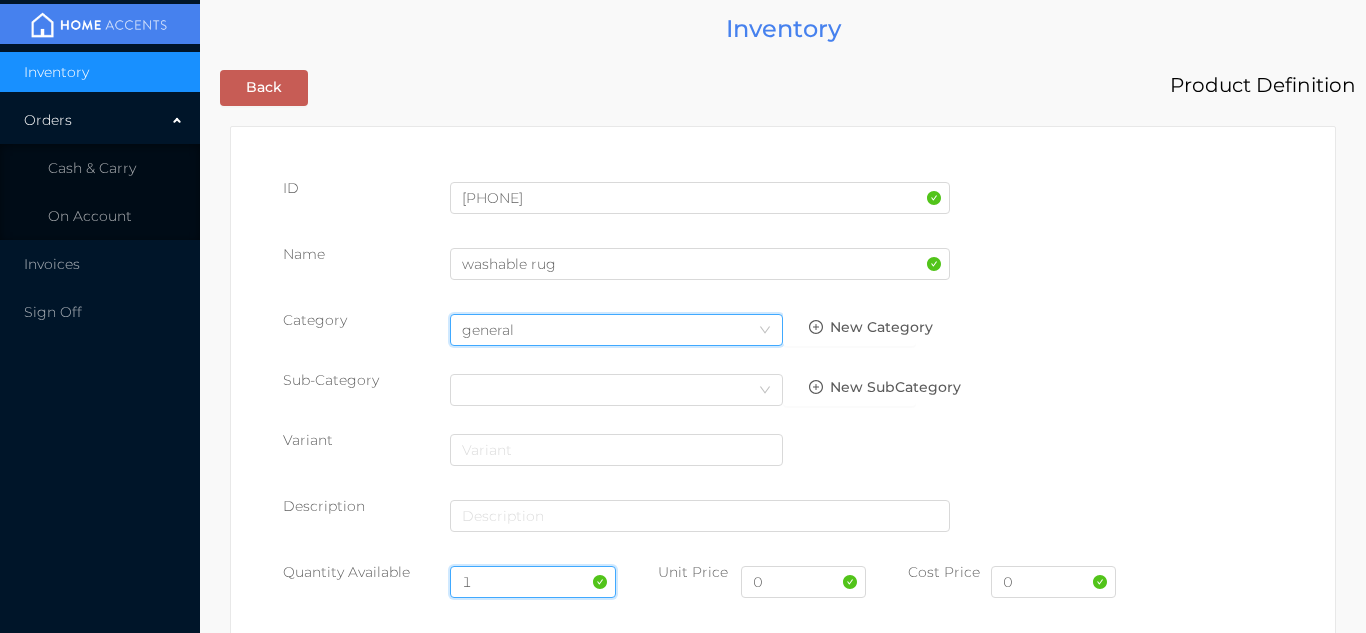 click on "1" at bounding box center [533, 582] 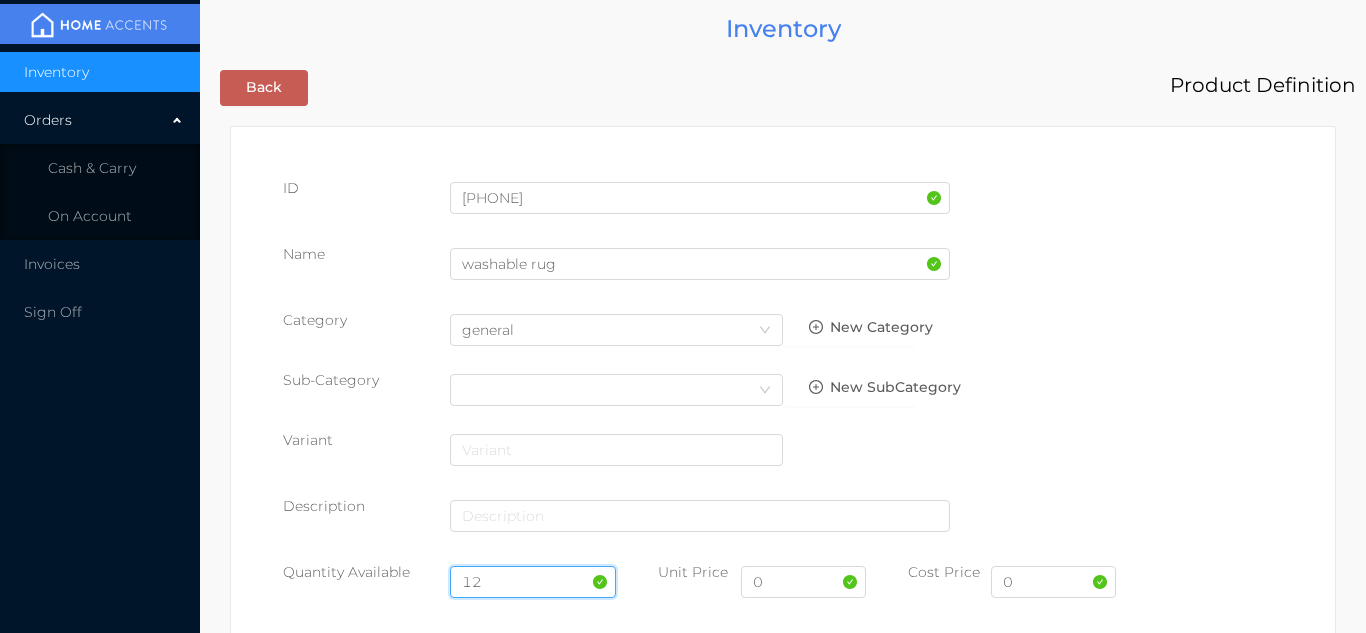 type on "12" 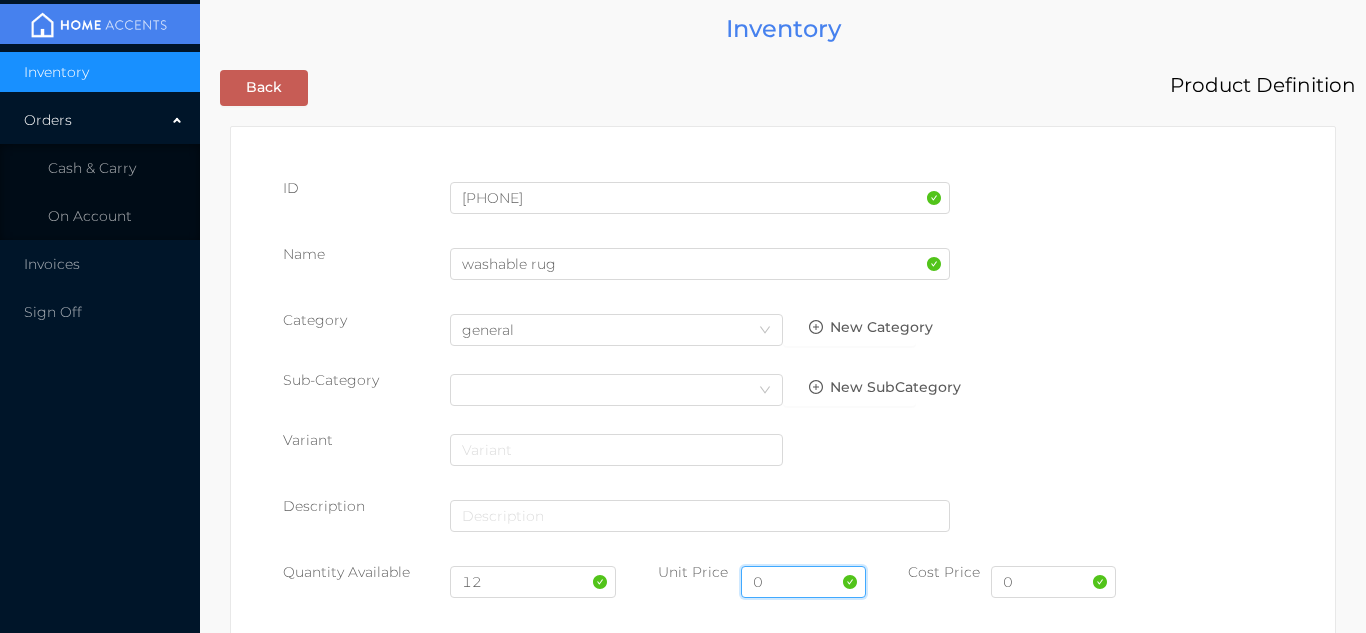 click on "0" at bounding box center [803, 582] 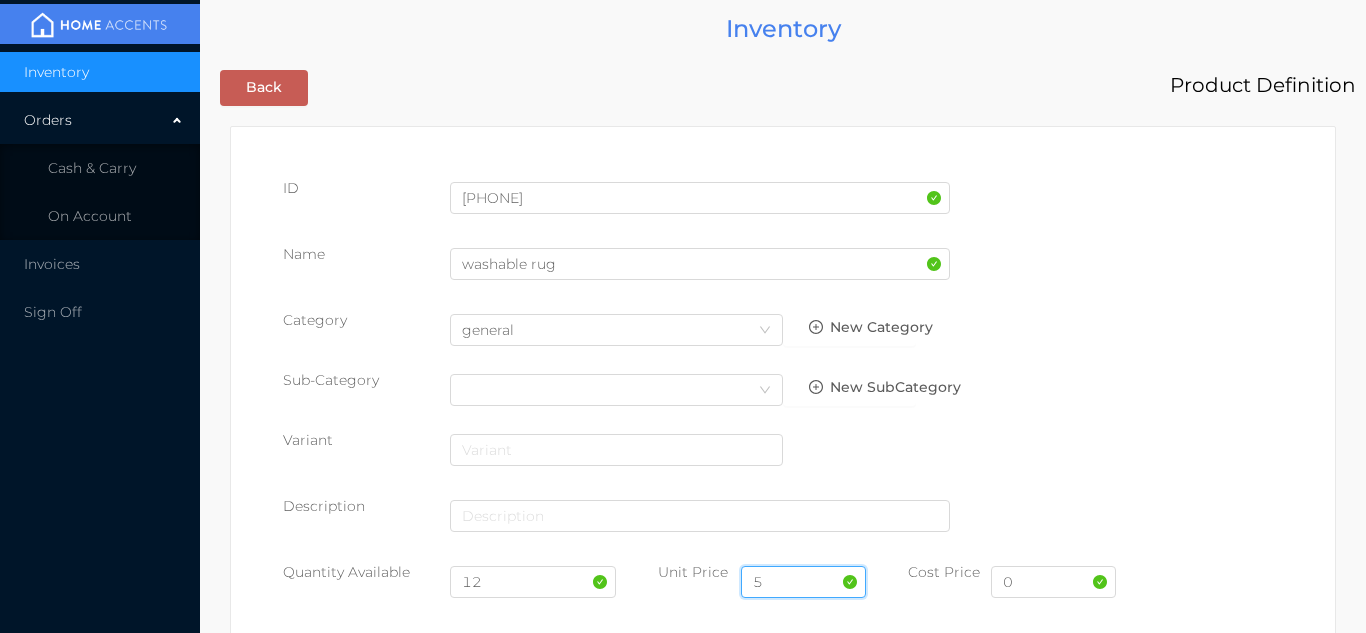 type on "5.99" 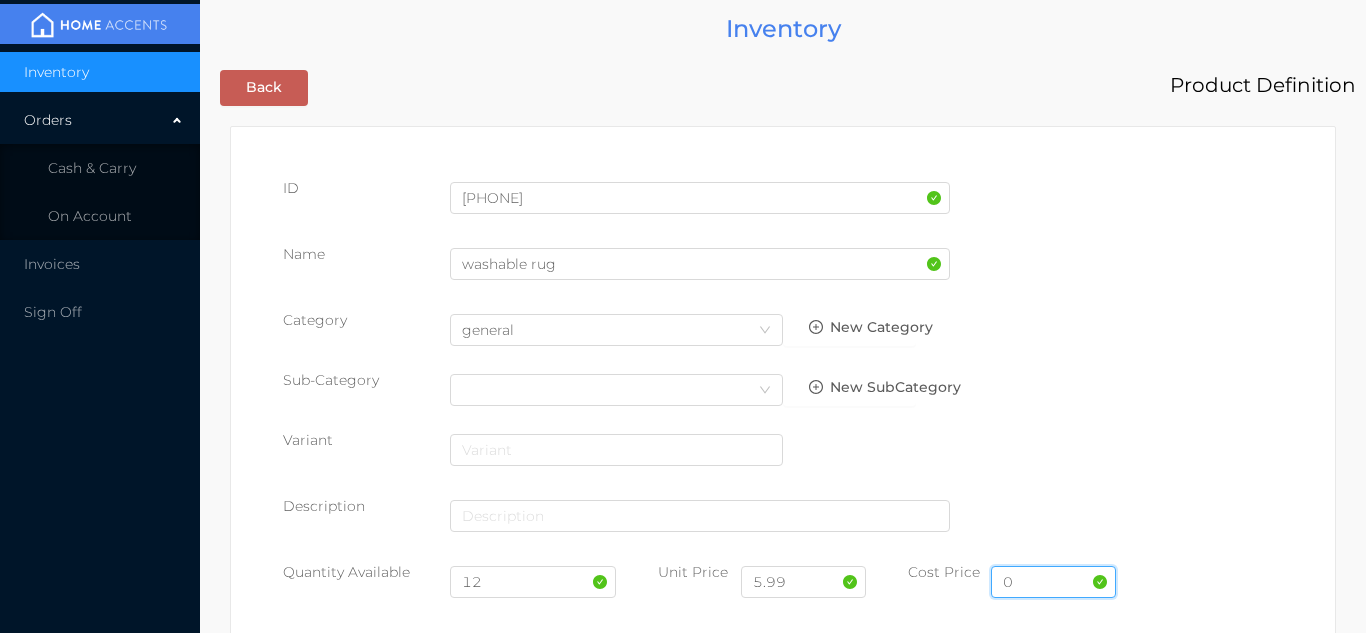click on "0" at bounding box center (1053, 582) 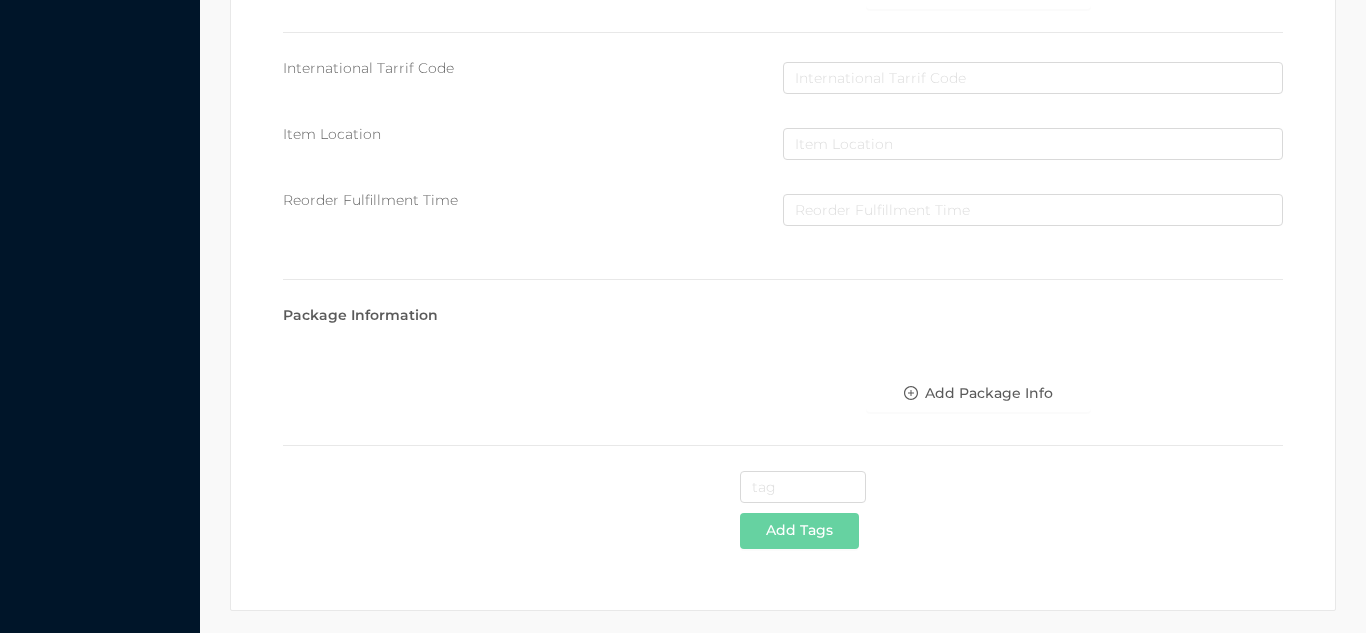 scroll, scrollTop: 1028, scrollLeft: 0, axis: vertical 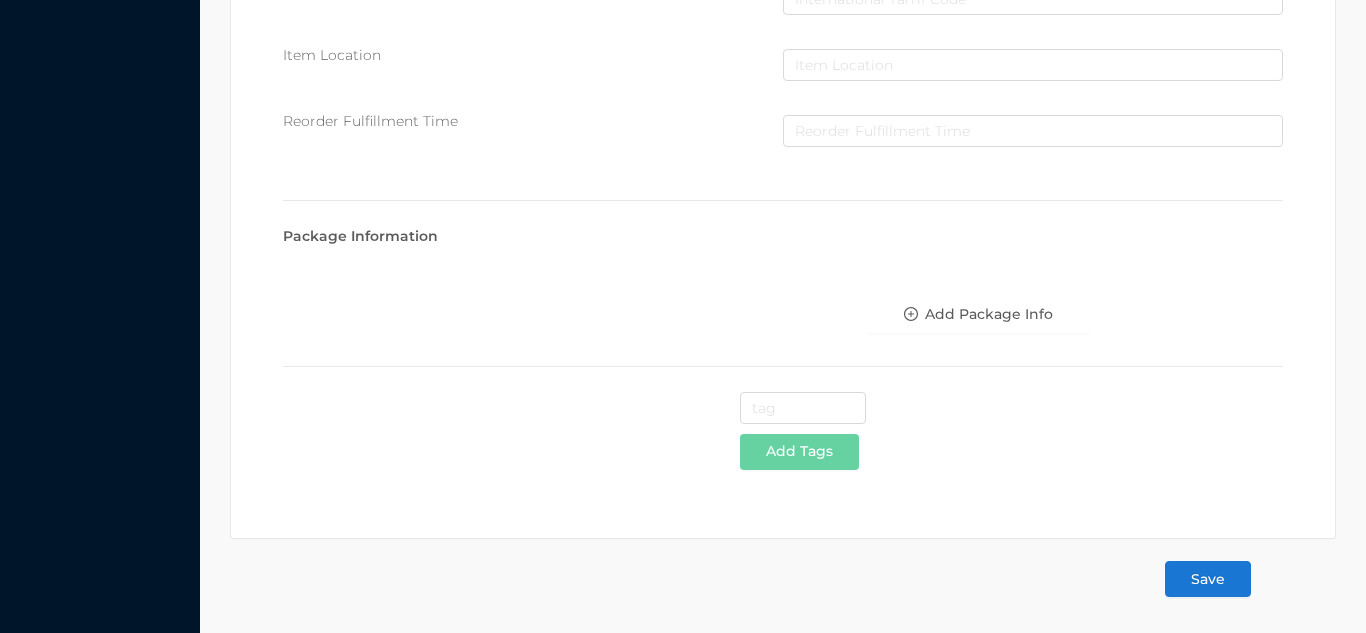 type on "3" 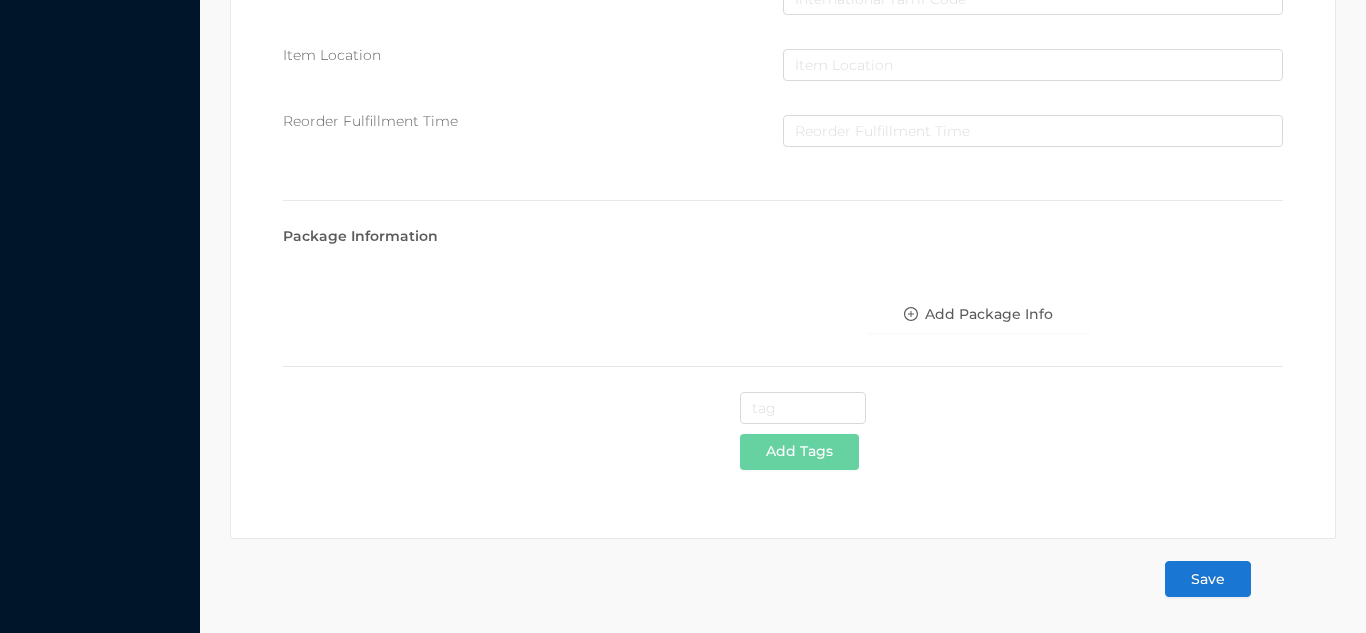 click on "Save" at bounding box center [1208, 579] 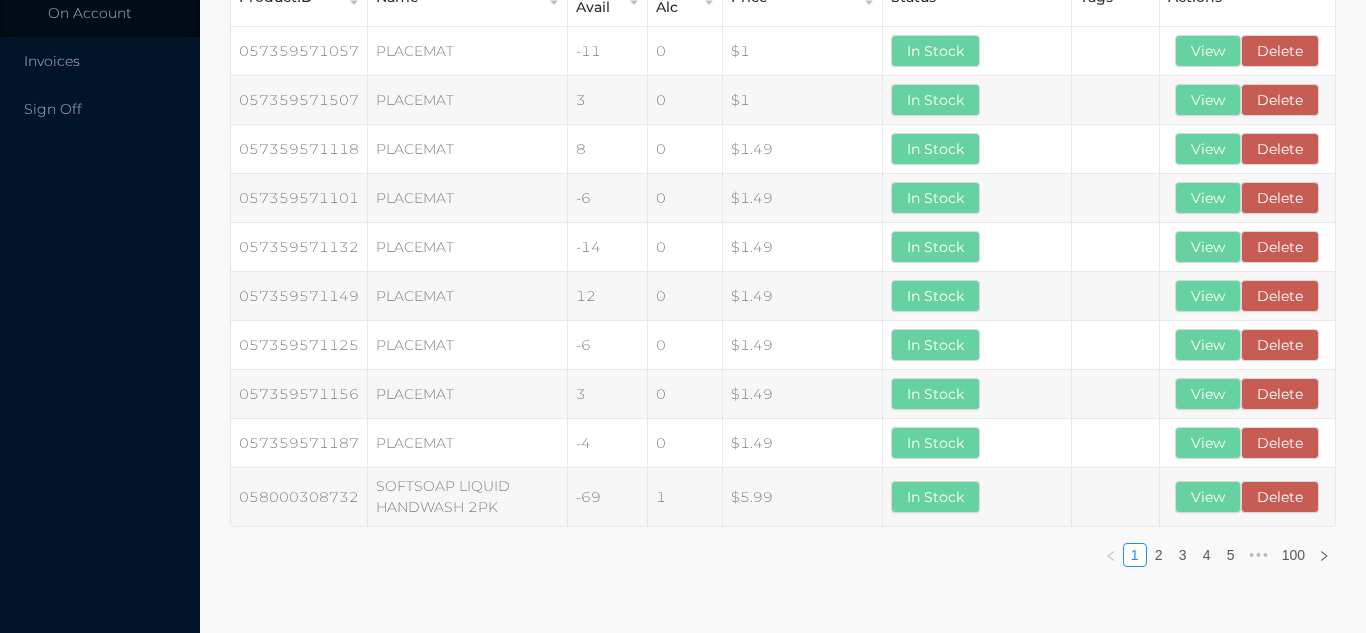 scroll, scrollTop: 0, scrollLeft: 0, axis: both 